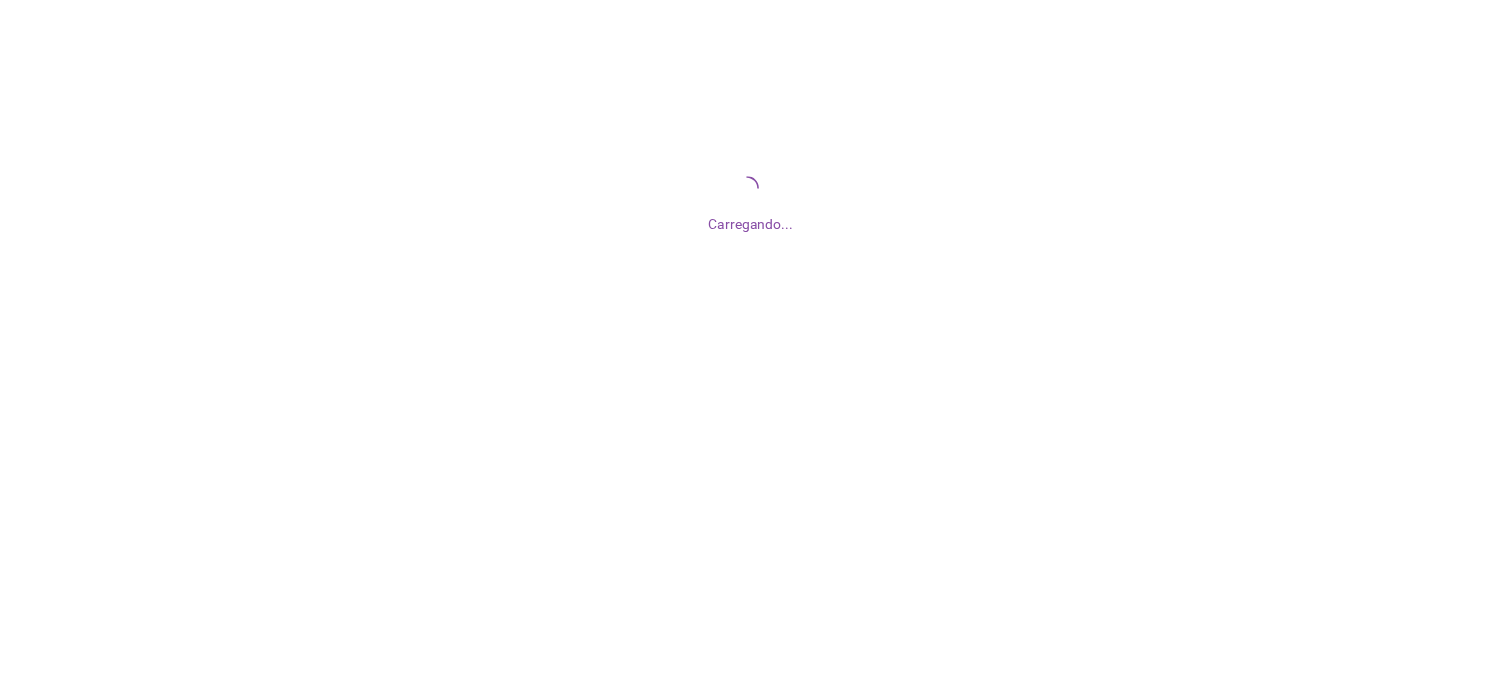 scroll, scrollTop: 0, scrollLeft: 0, axis: both 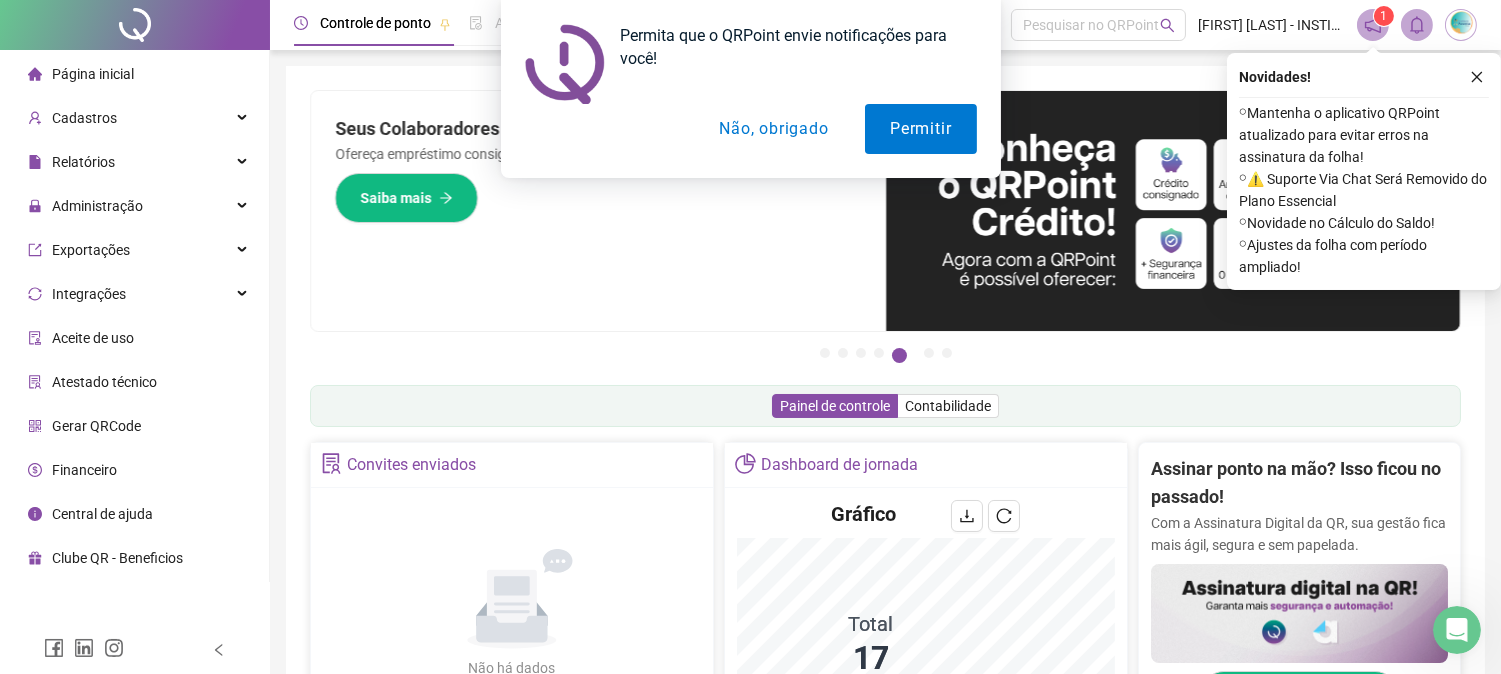 click on "Não, obrigado" at bounding box center (773, 129) 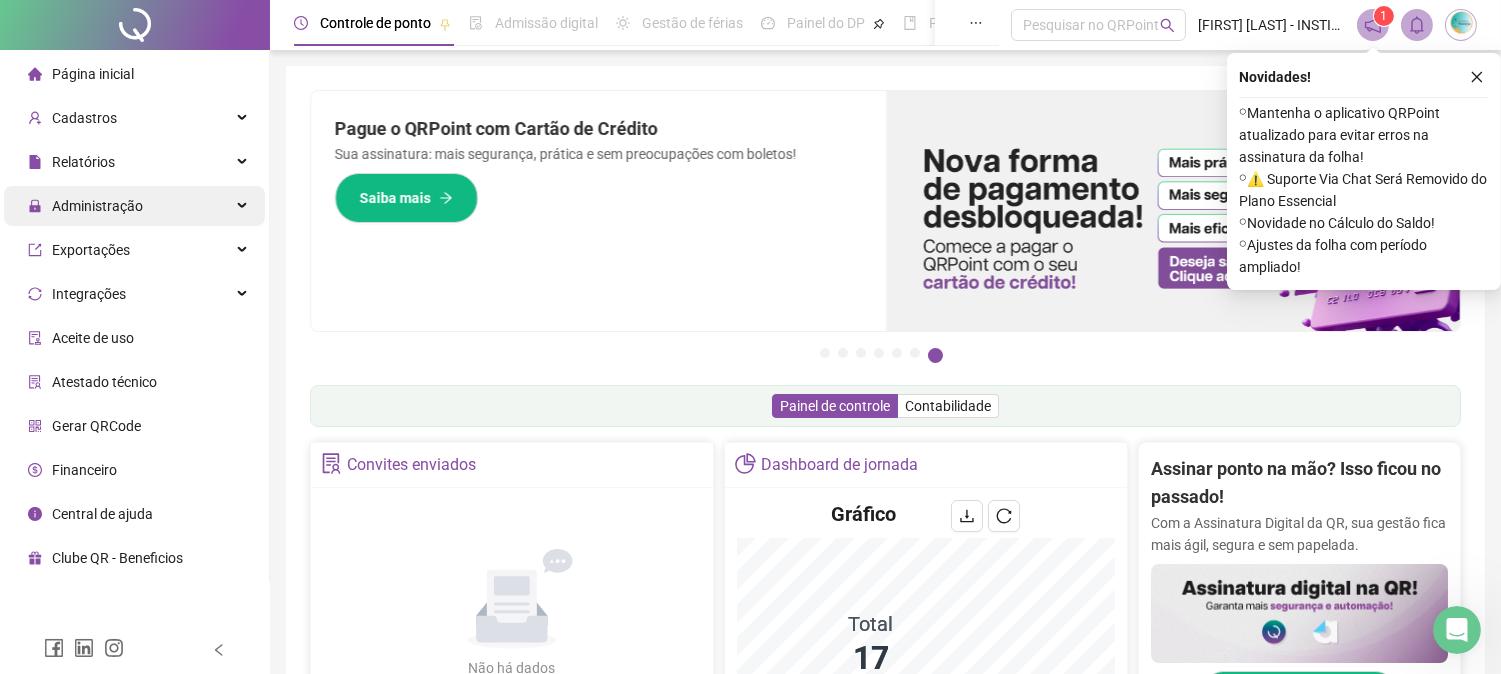 click on "Administração" at bounding box center [97, 206] 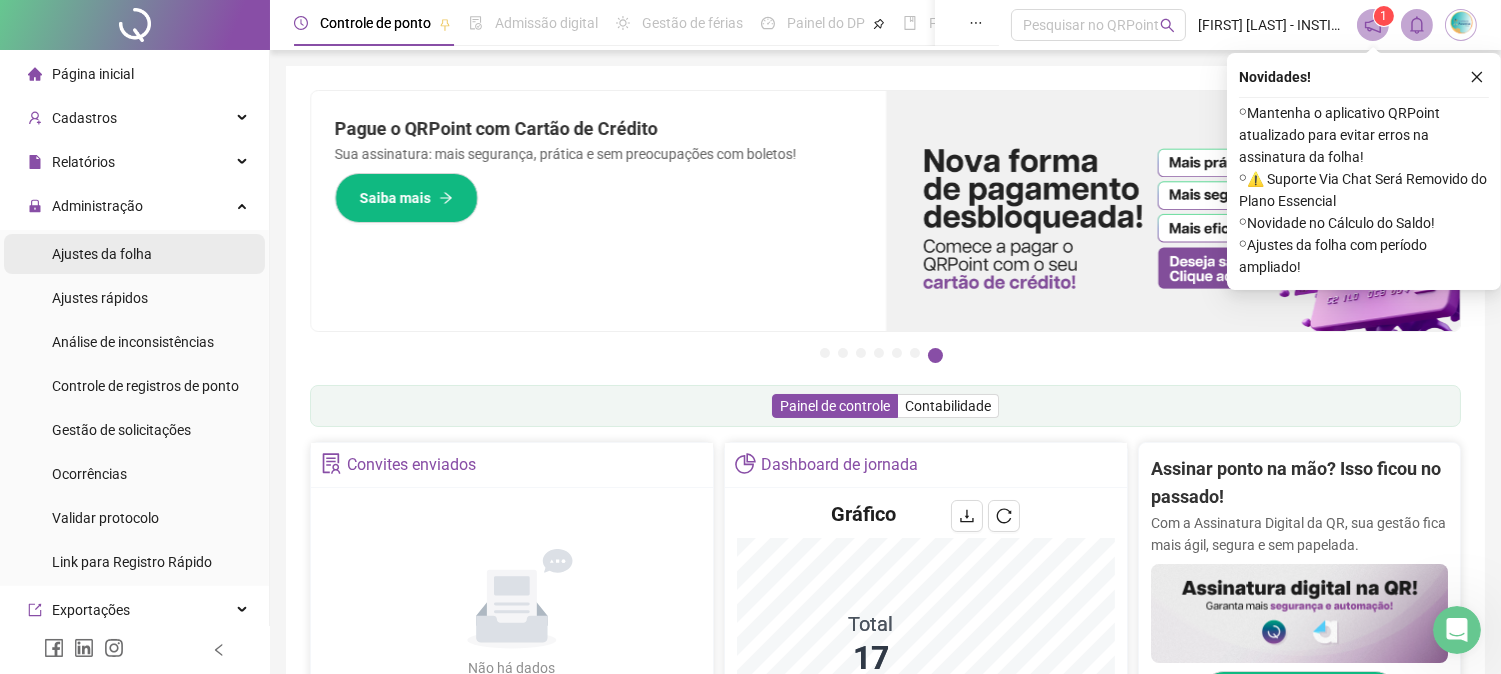 click on "Ajustes da folha" at bounding box center [102, 254] 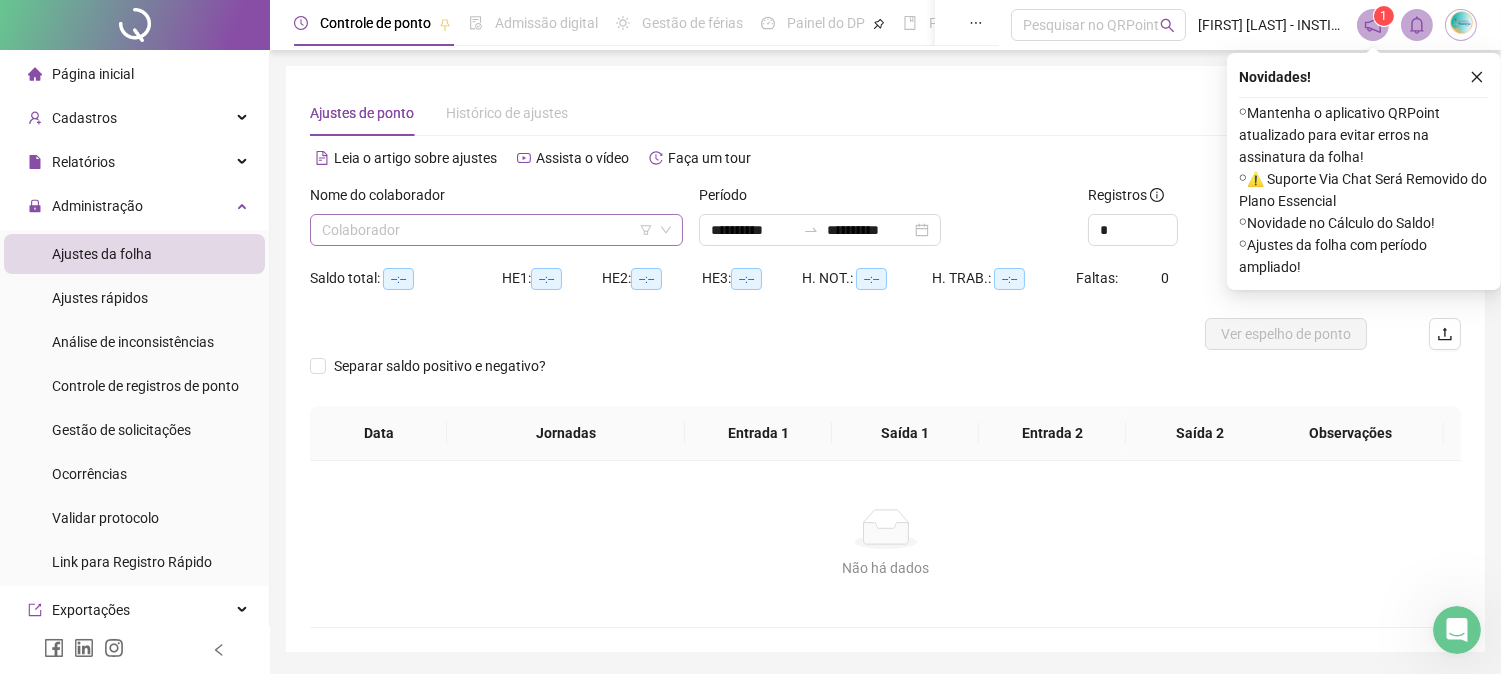 click at bounding box center (487, 230) 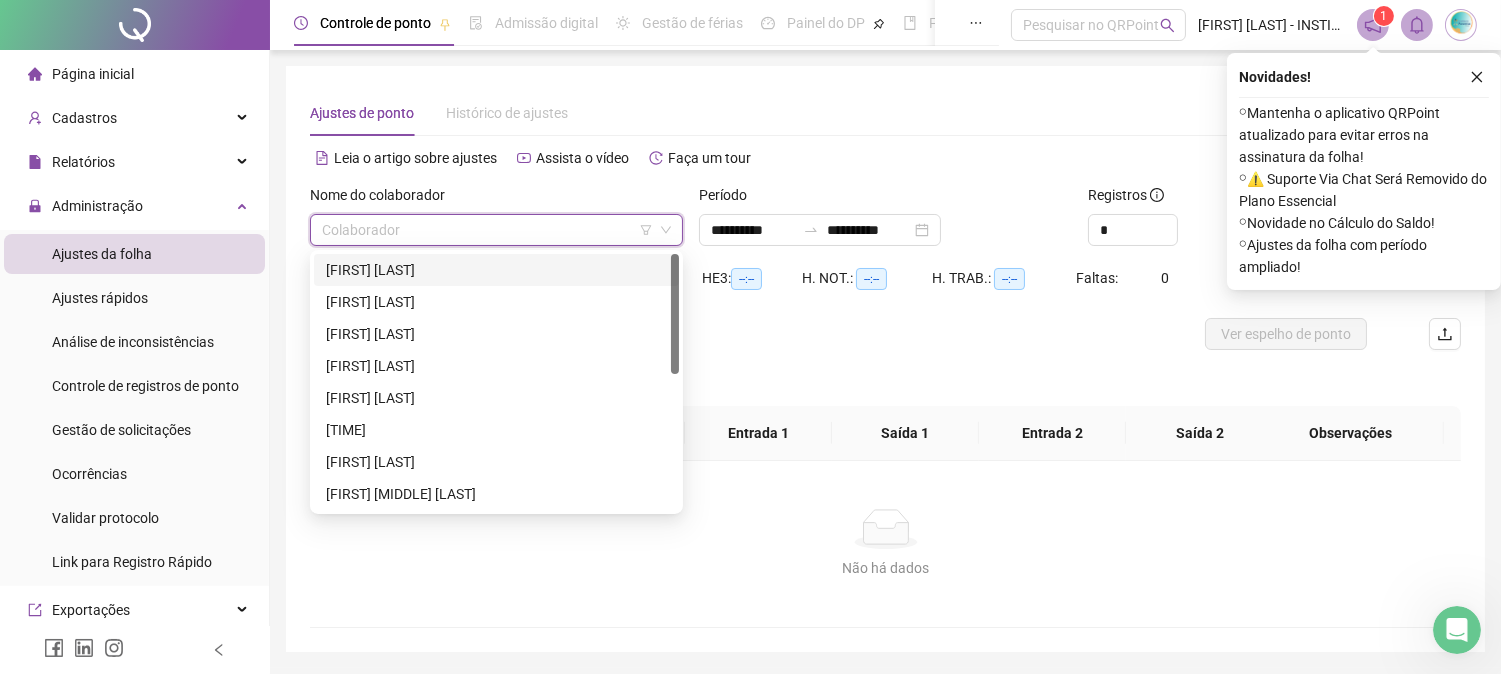 click on "[FIRST] [LAST]" at bounding box center [496, 270] 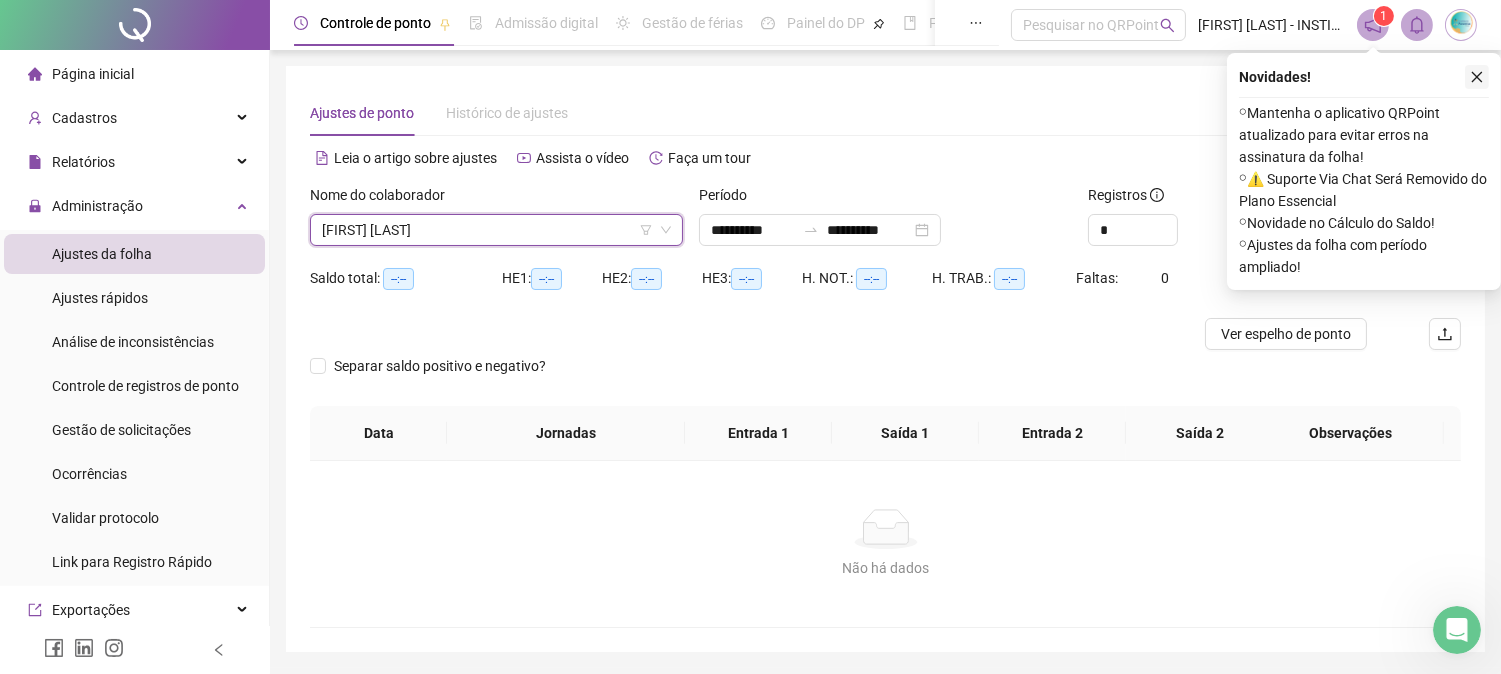 click 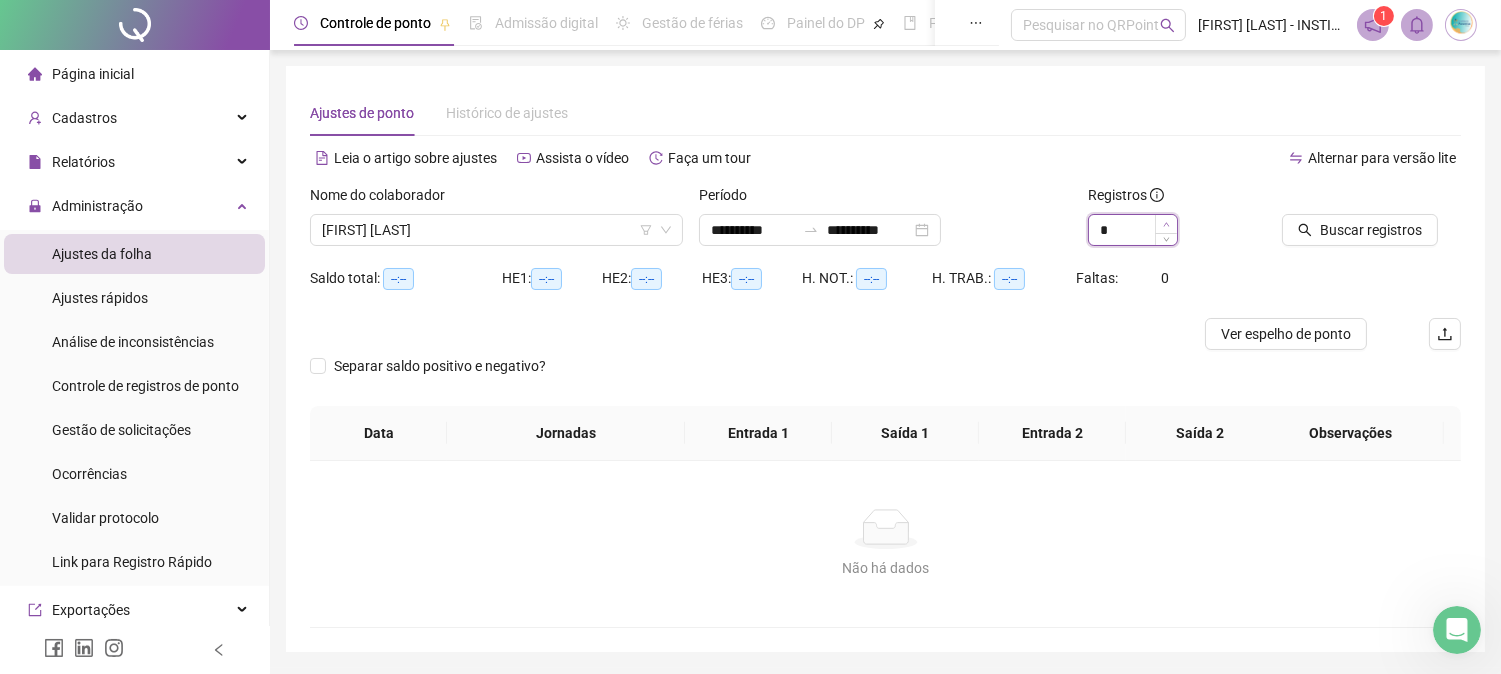 type on "*" 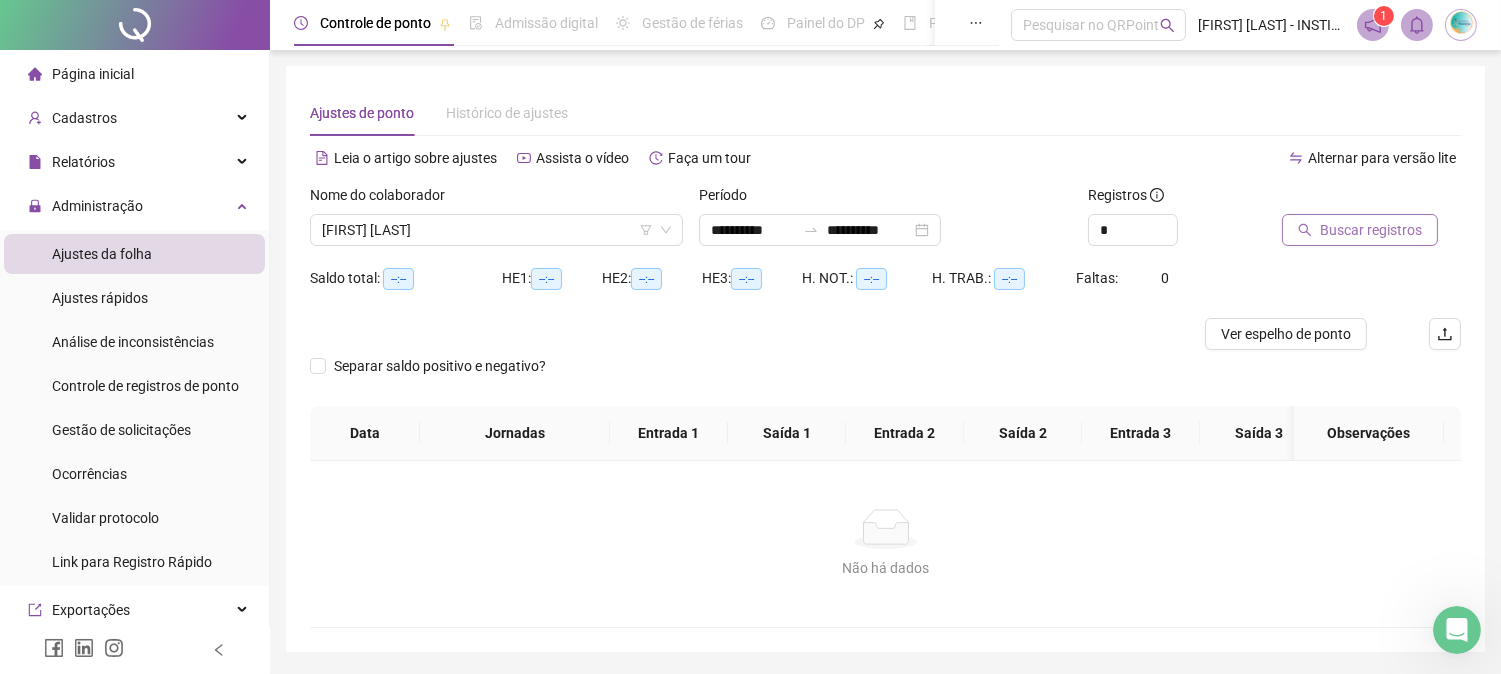 click on "Buscar registros" at bounding box center [1371, 230] 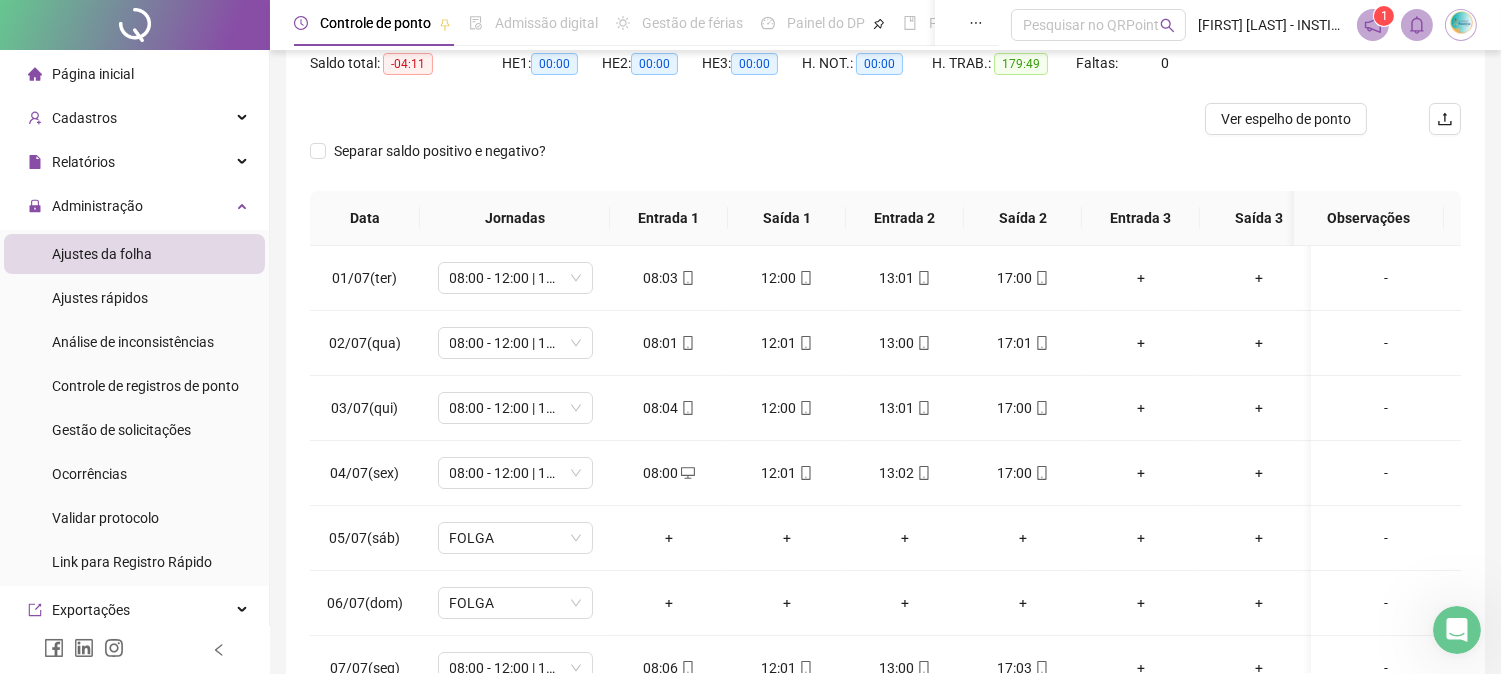 scroll, scrollTop: 222, scrollLeft: 0, axis: vertical 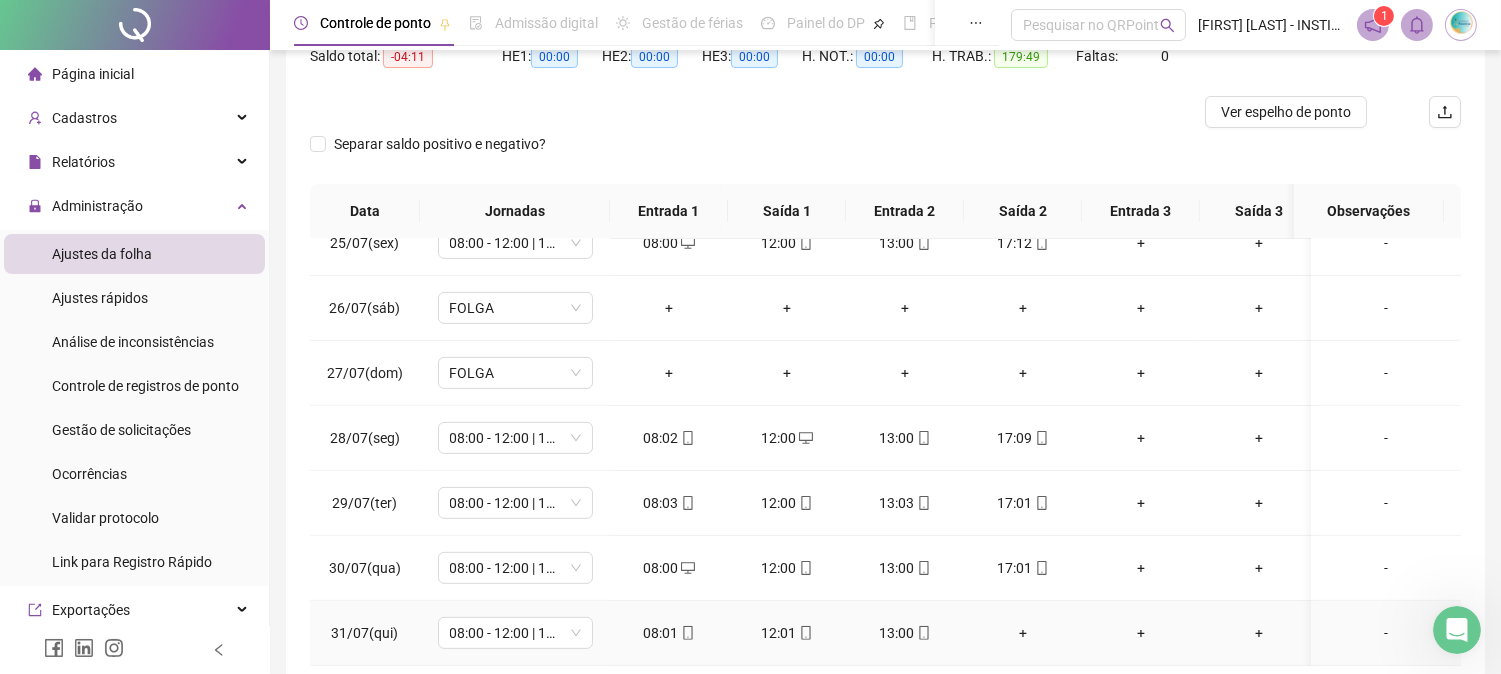 type 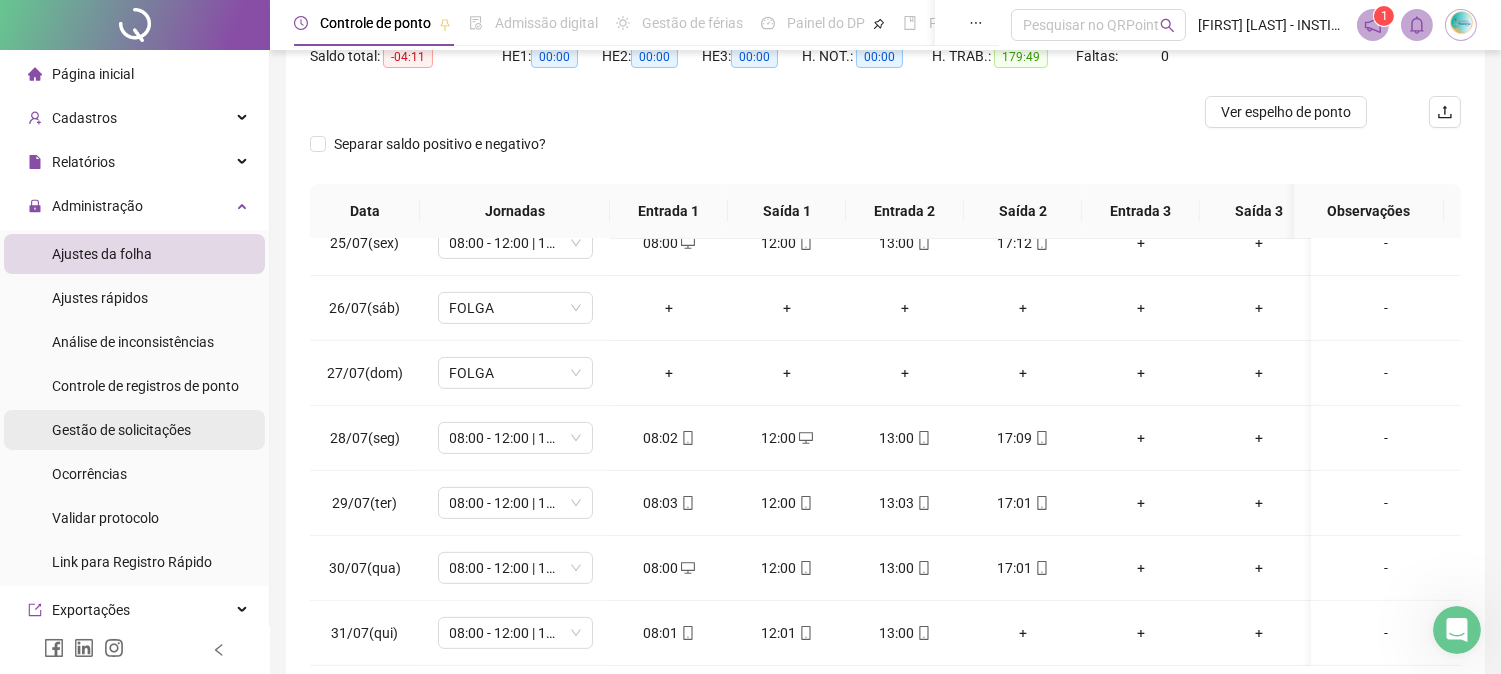 click on "Gestão de solicitações" at bounding box center (121, 430) 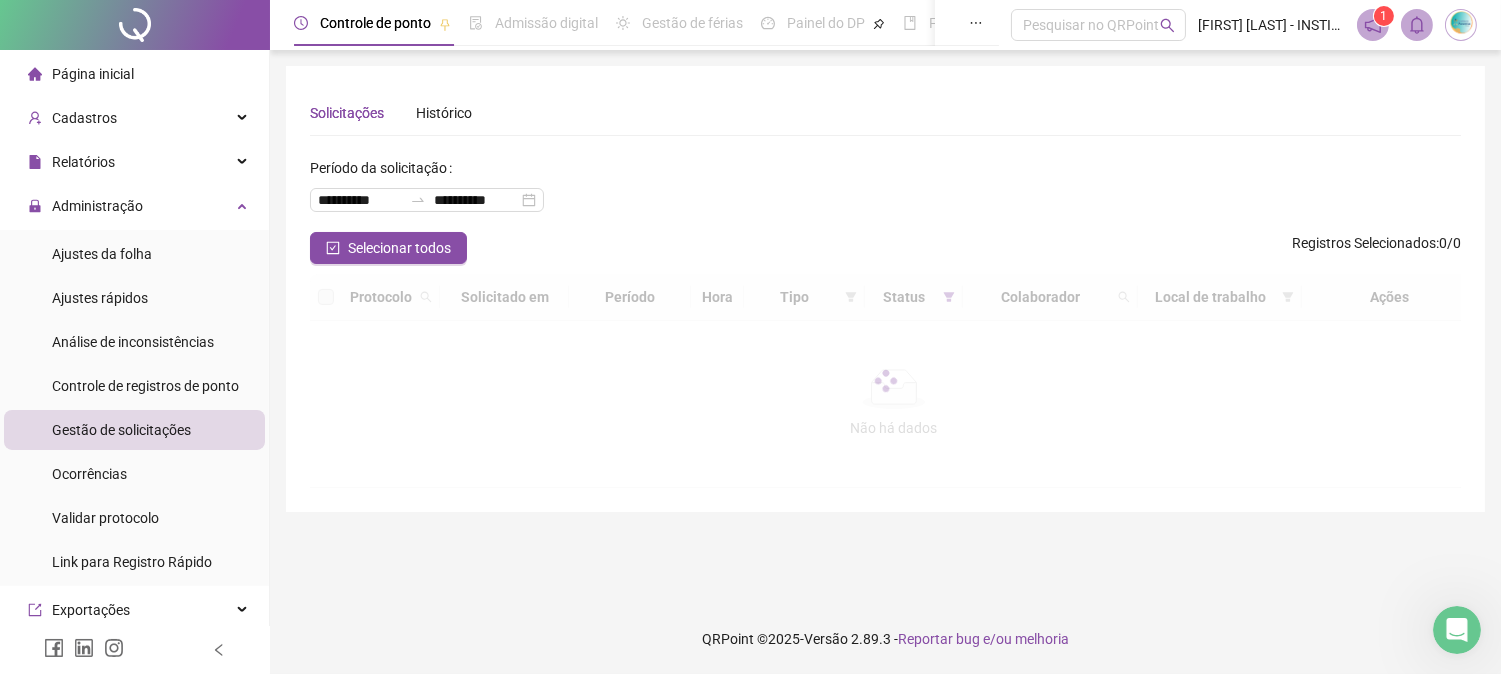 scroll, scrollTop: 0, scrollLeft: 0, axis: both 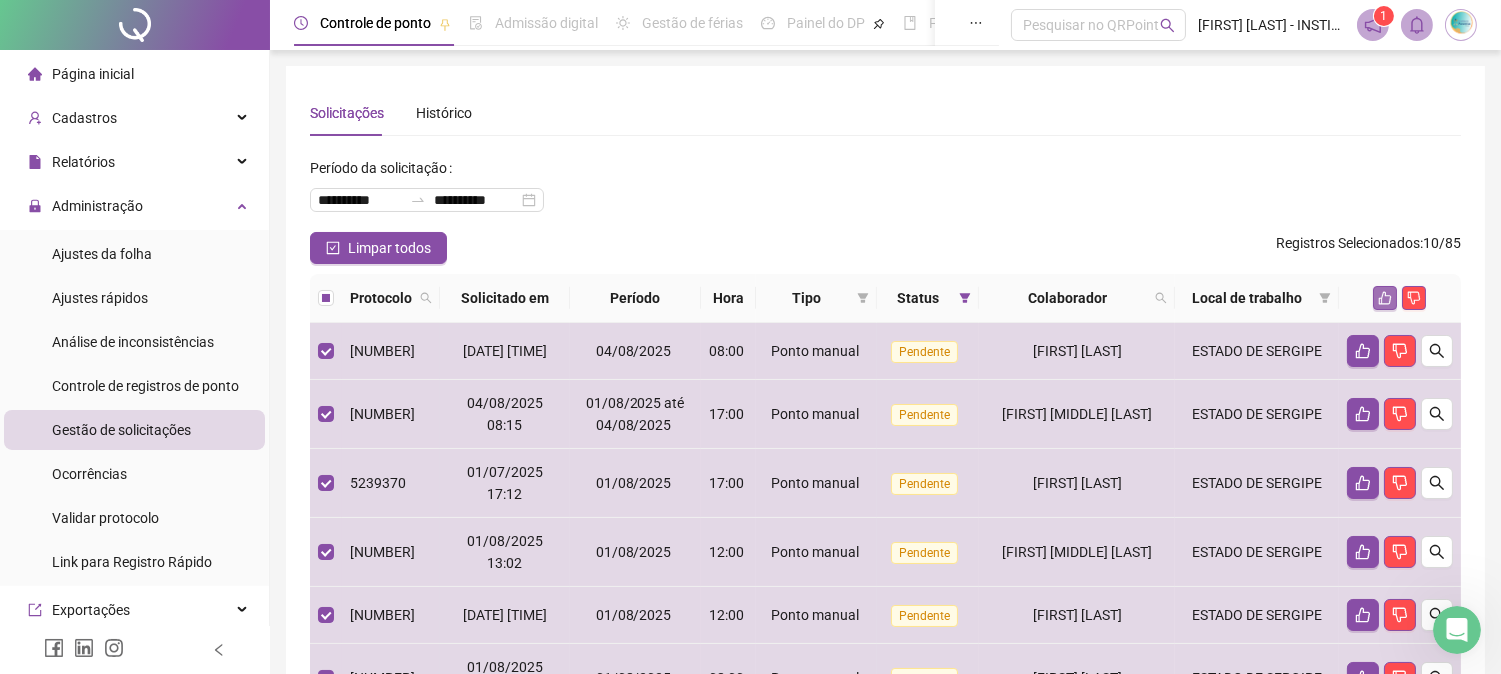 click 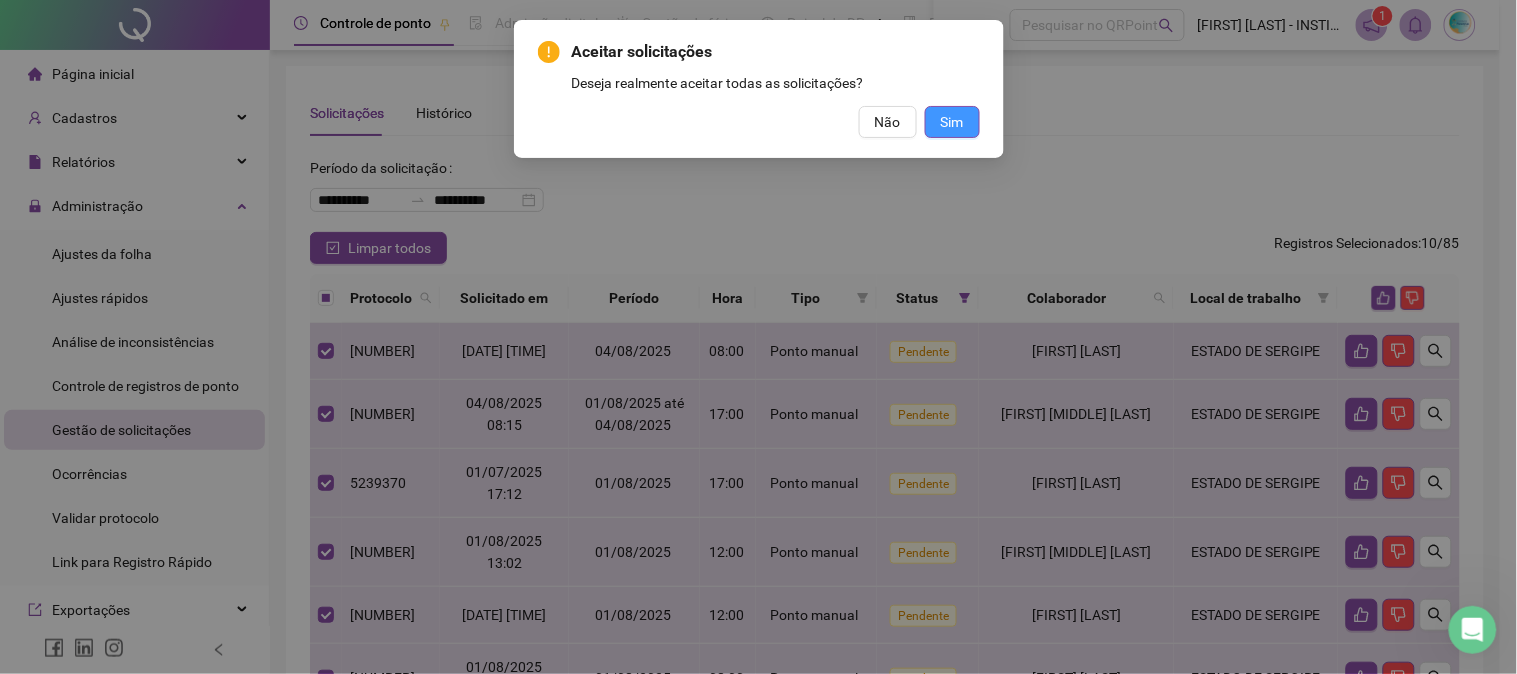 click on "Sim" at bounding box center [952, 122] 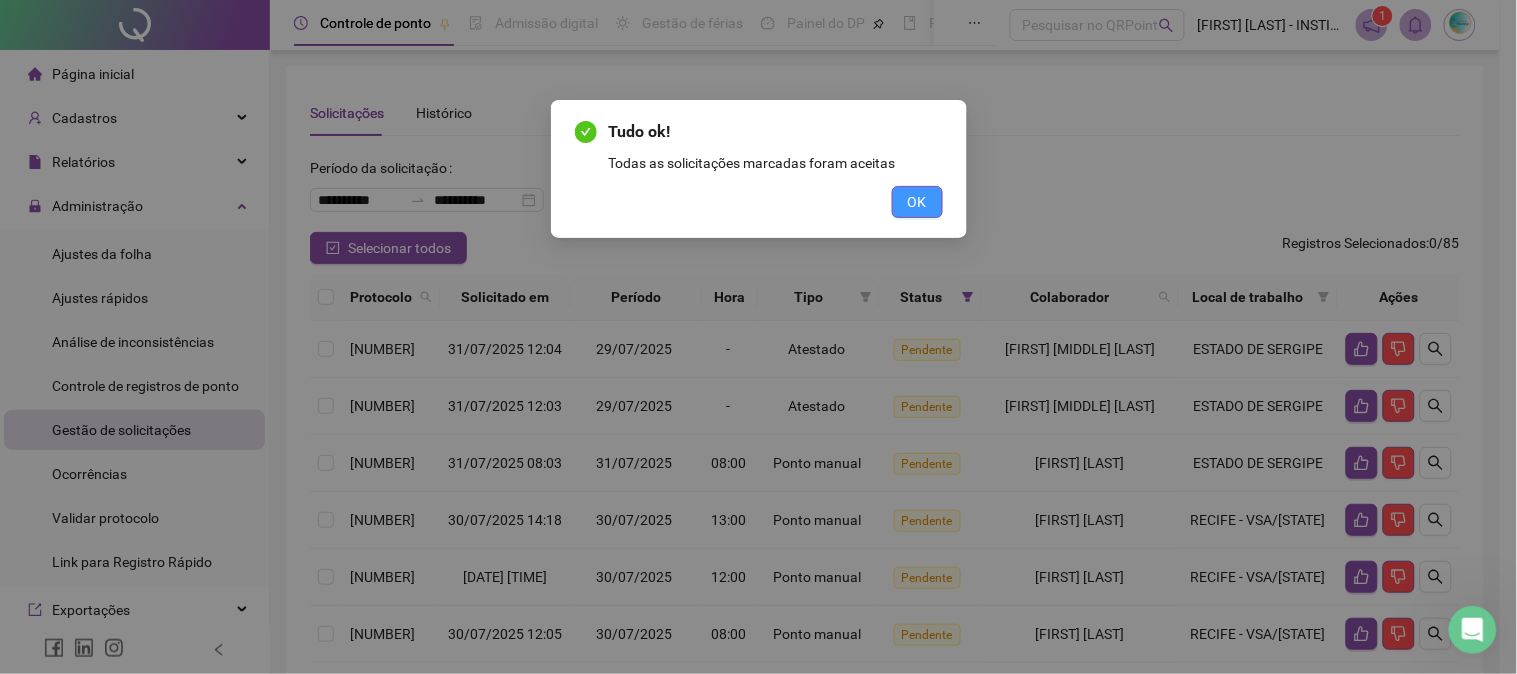 click on "OK" at bounding box center [917, 202] 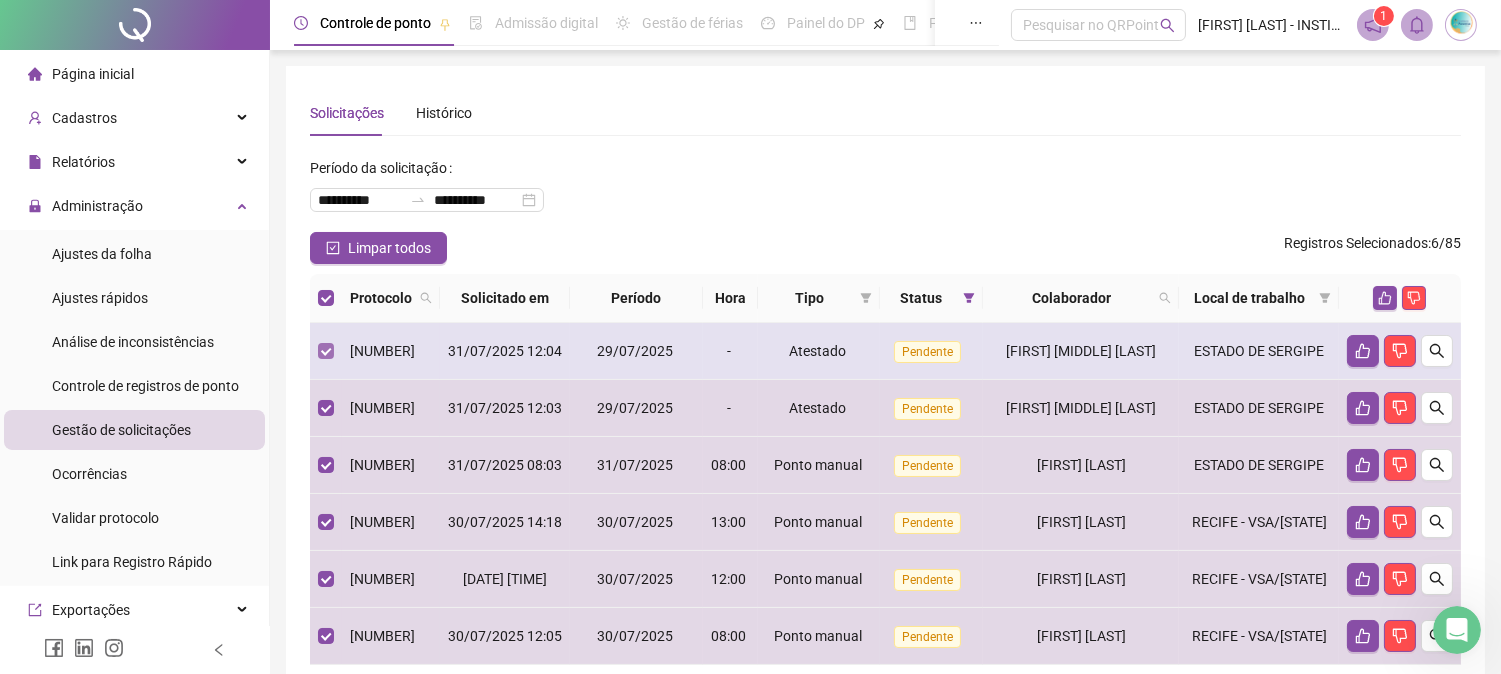 click at bounding box center [326, 351] 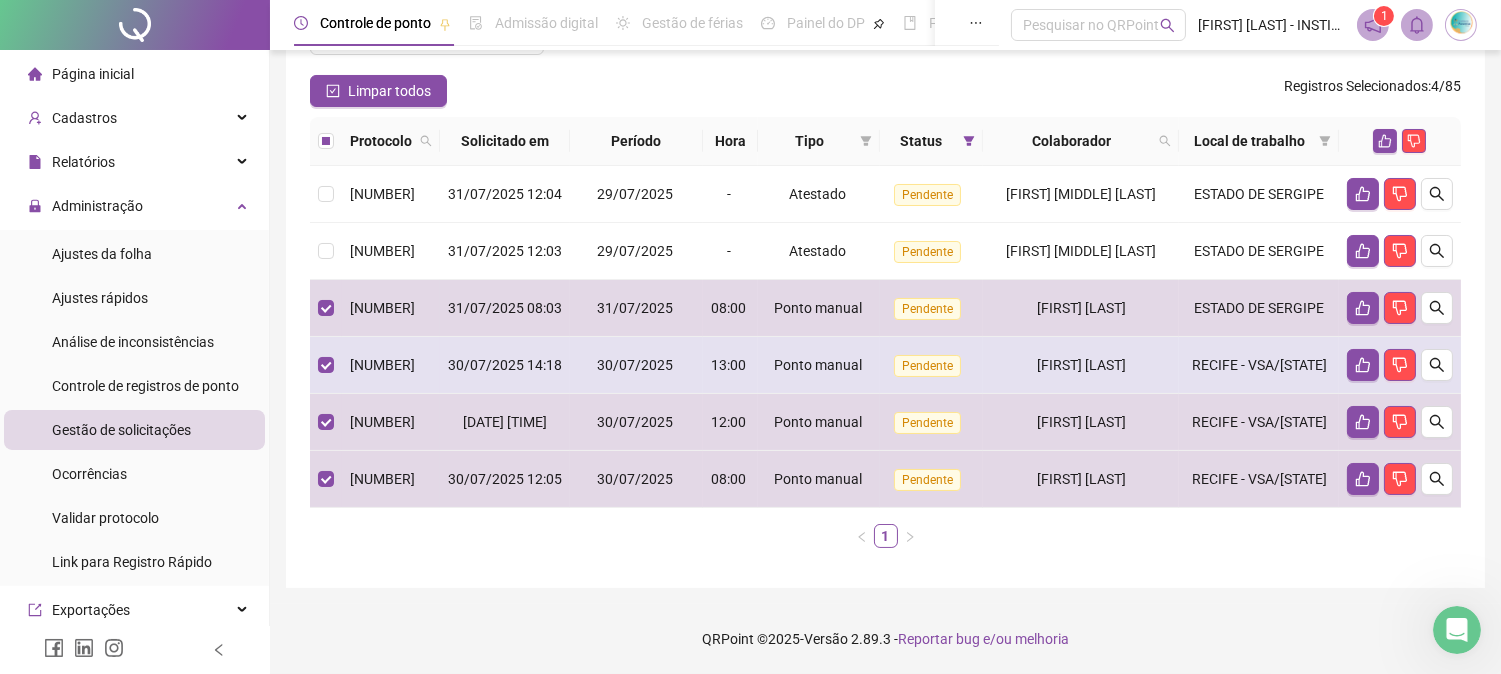scroll, scrollTop: 0, scrollLeft: 0, axis: both 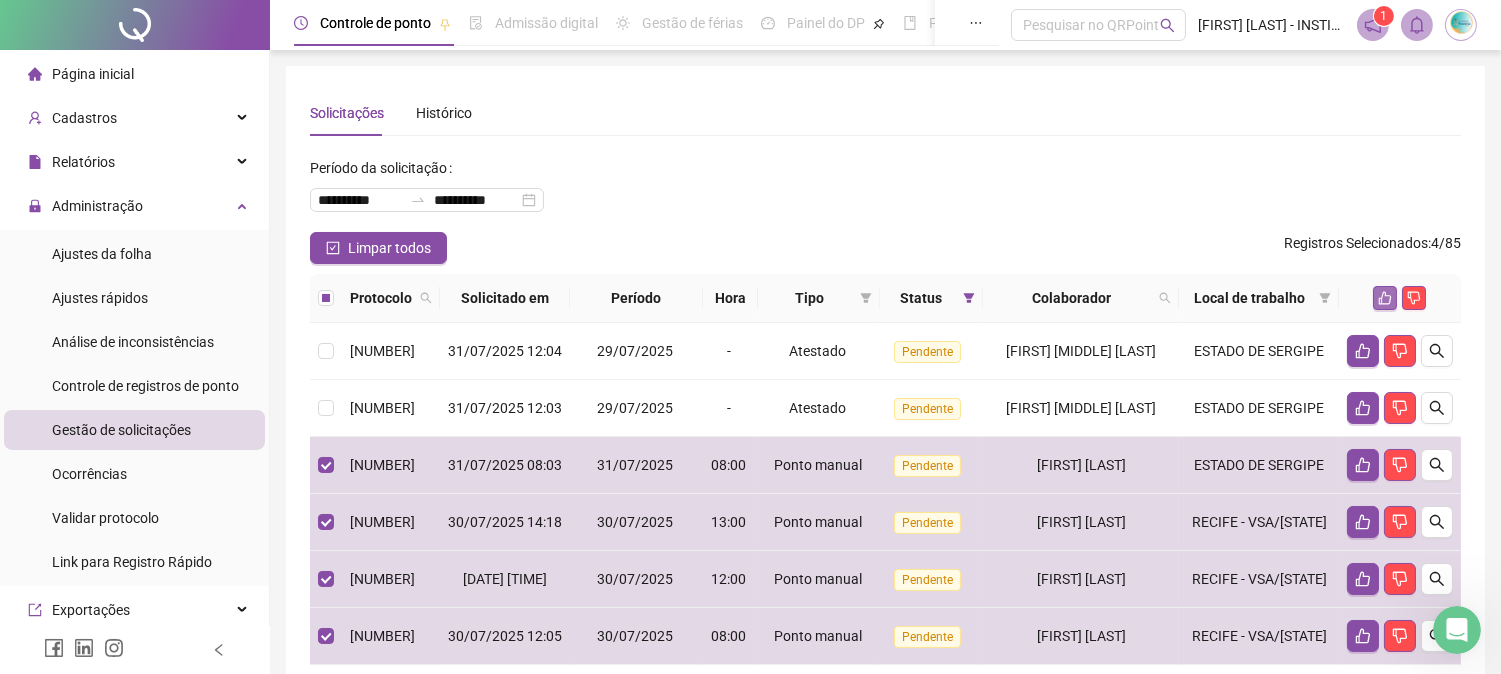 click 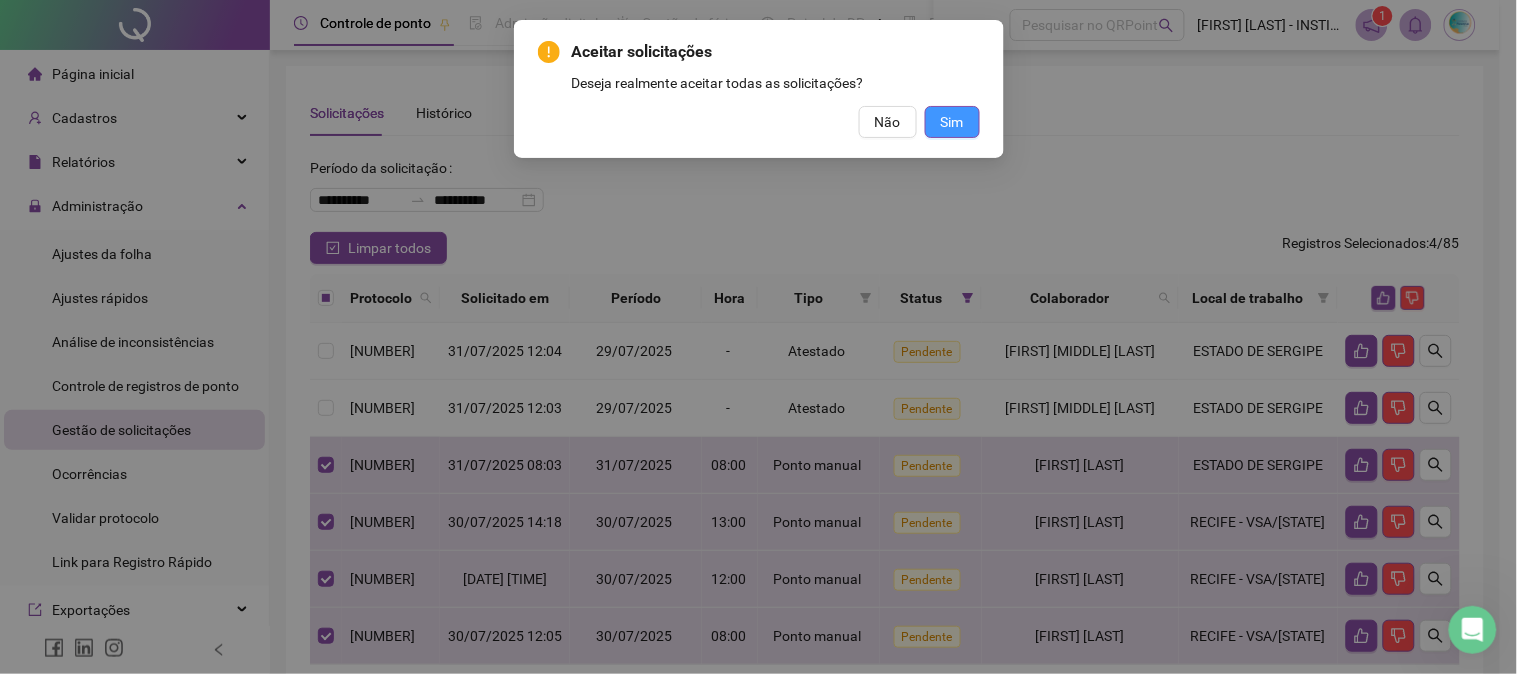 click on "Sim" at bounding box center [952, 122] 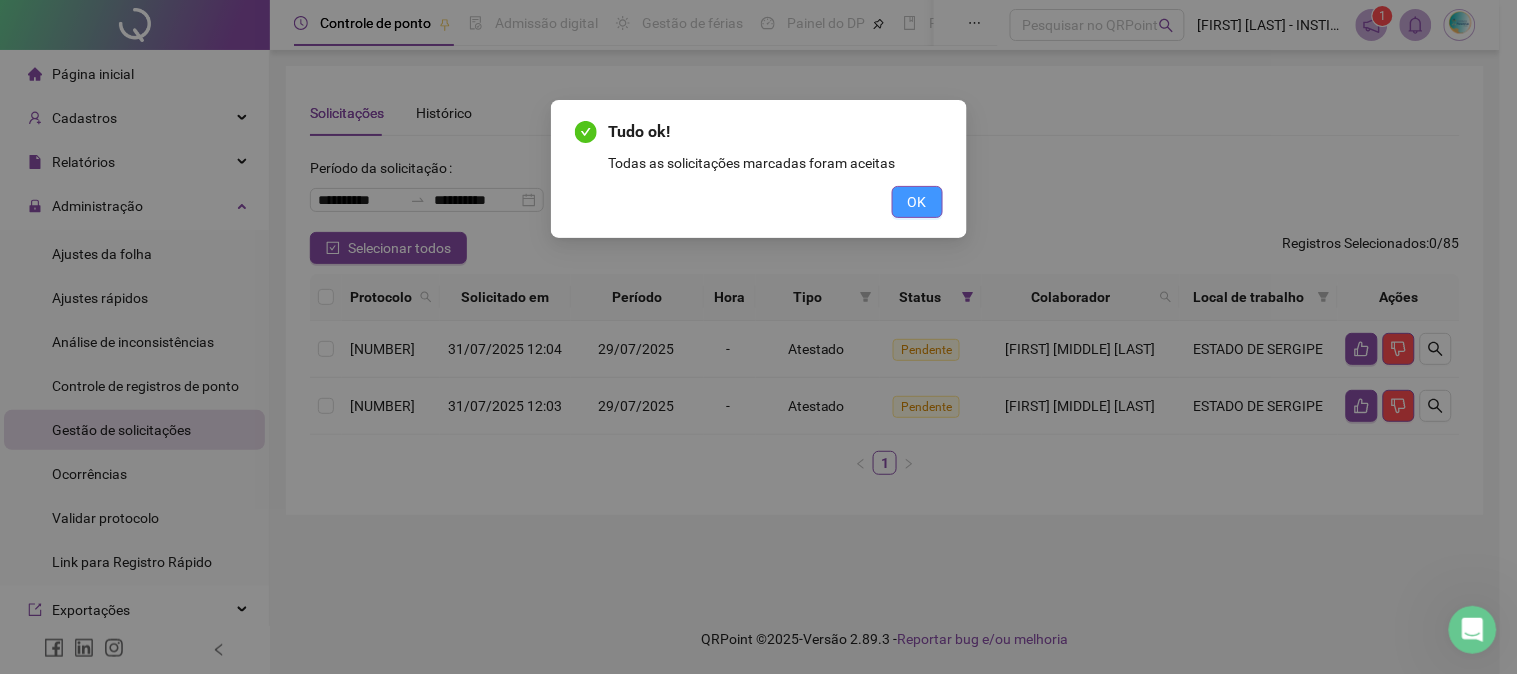 click on "OK" at bounding box center [917, 202] 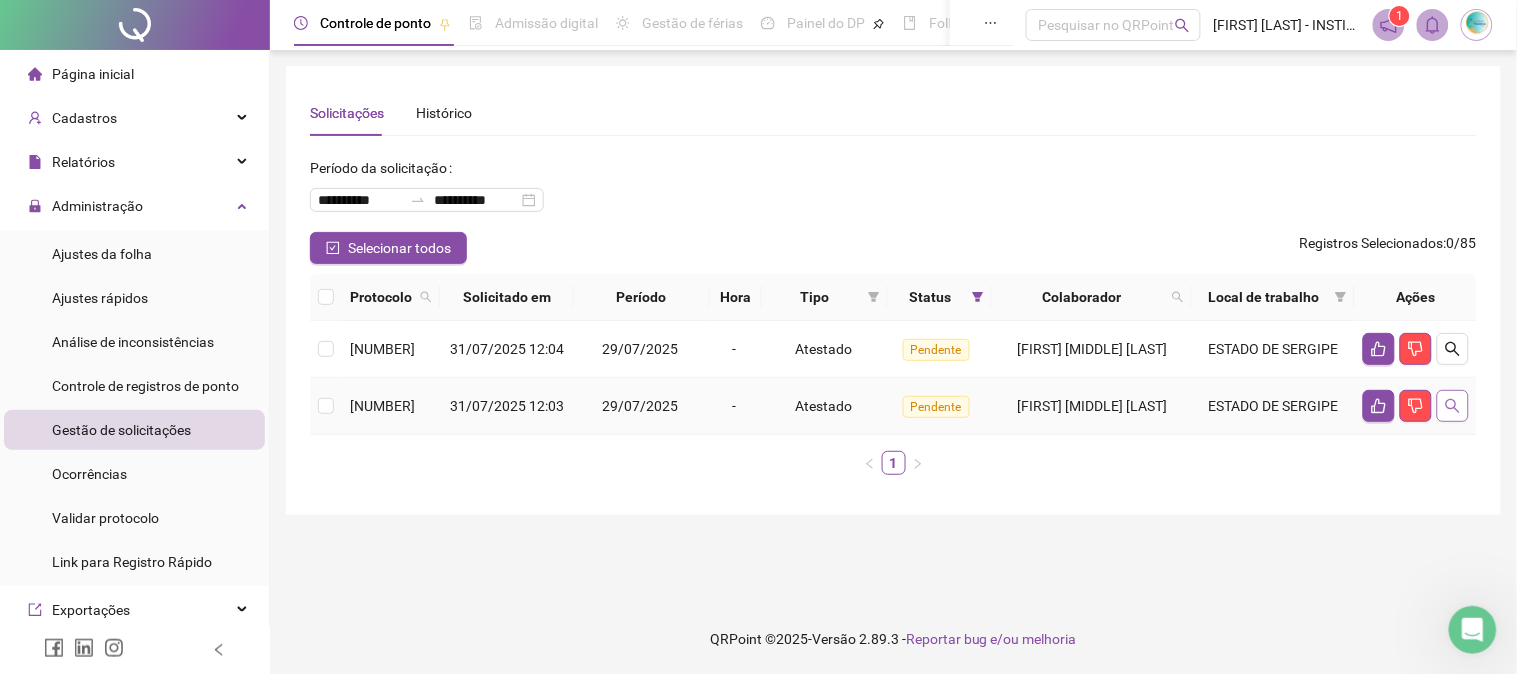 click 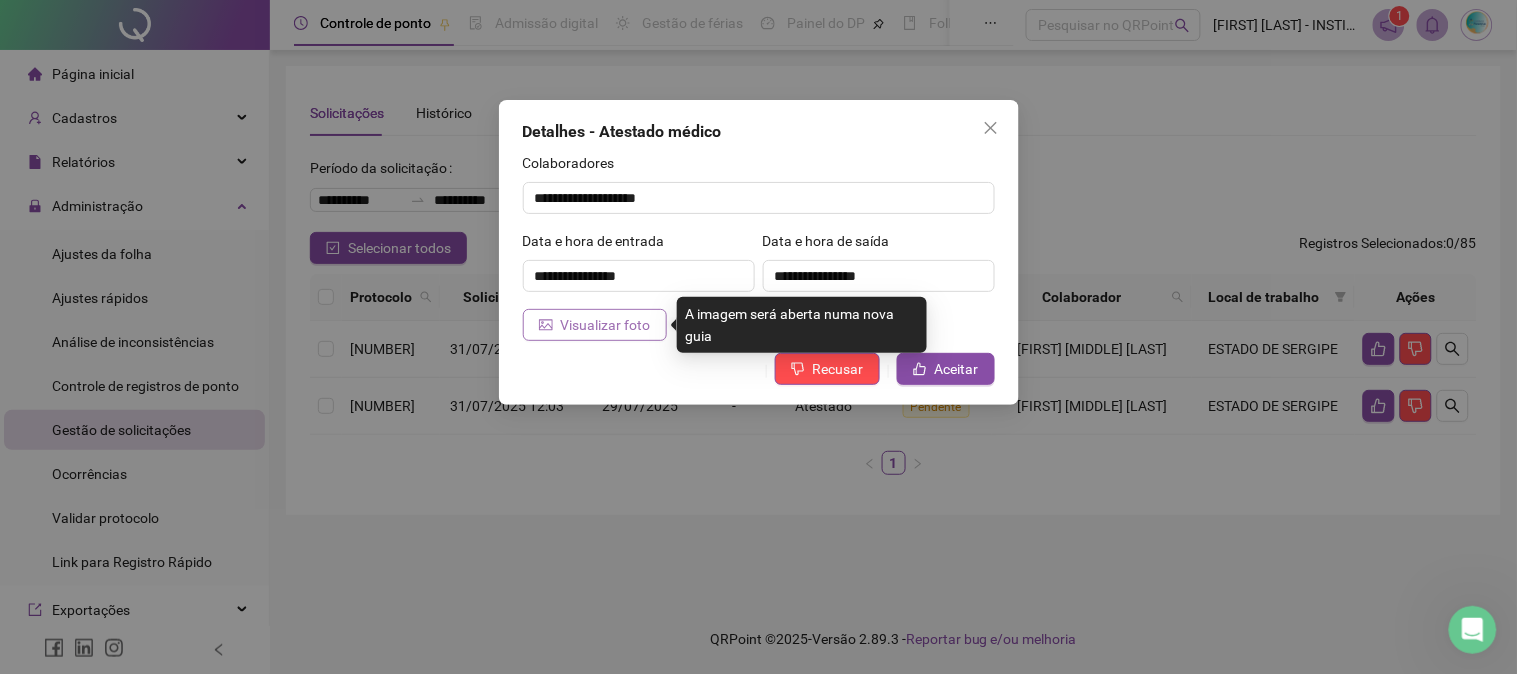 click on "Visualizar foto" at bounding box center (606, 325) 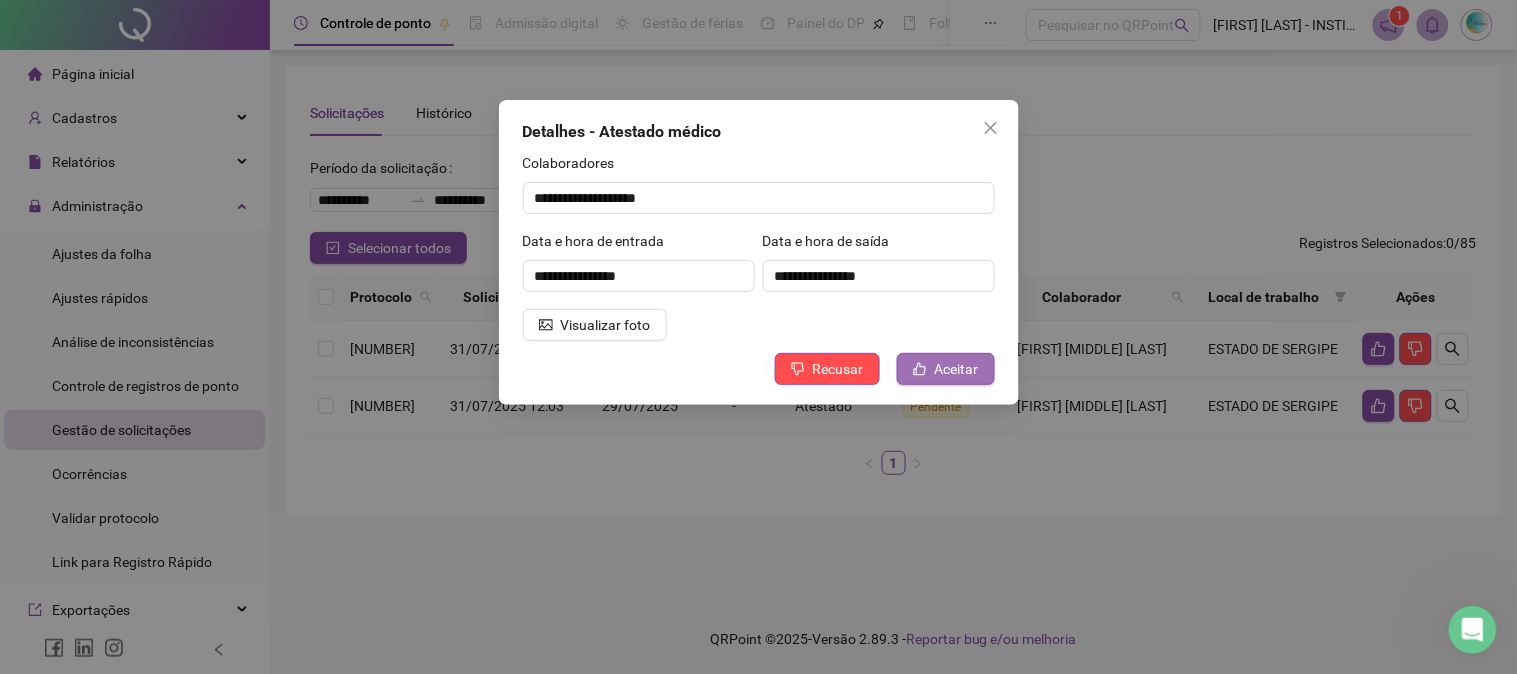 click on "Aceitar" at bounding box center (957, 369) 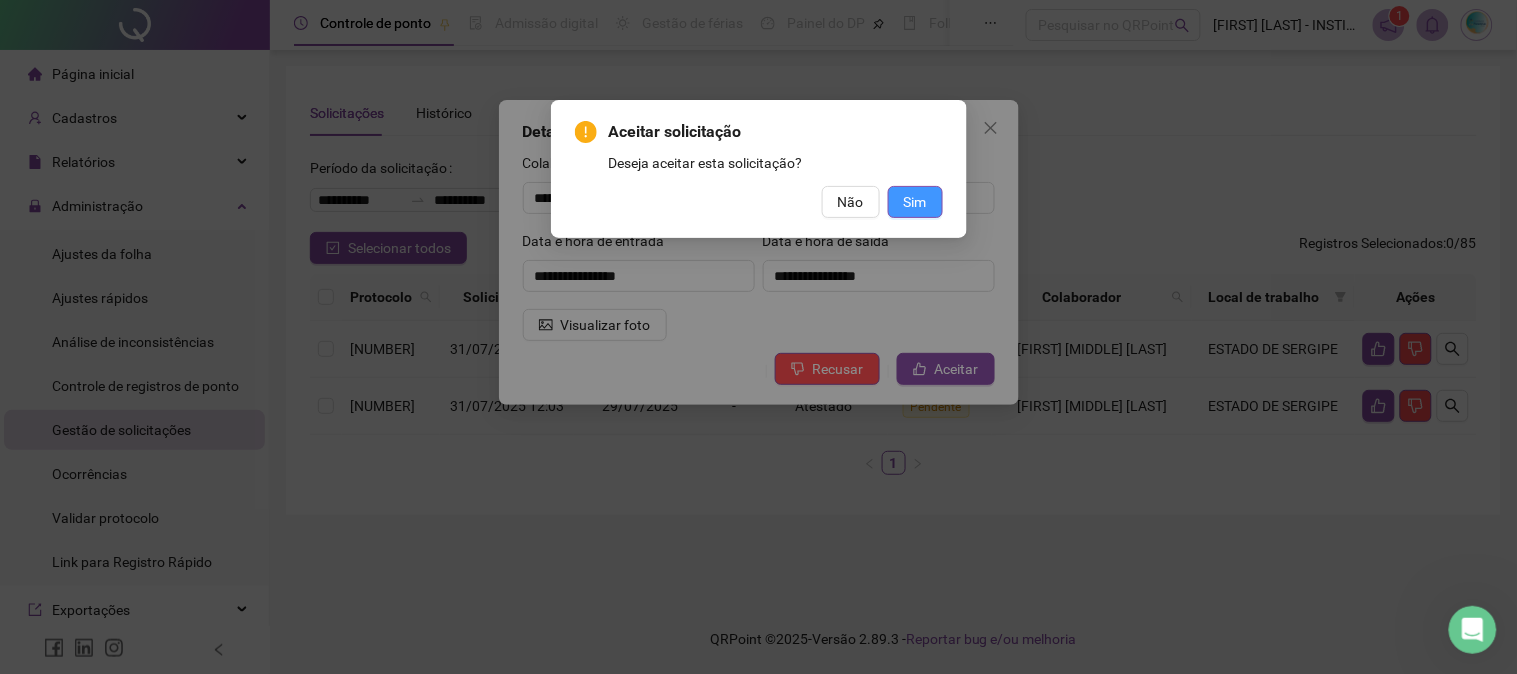 click on "Sim" at bounding box center (915, 202) 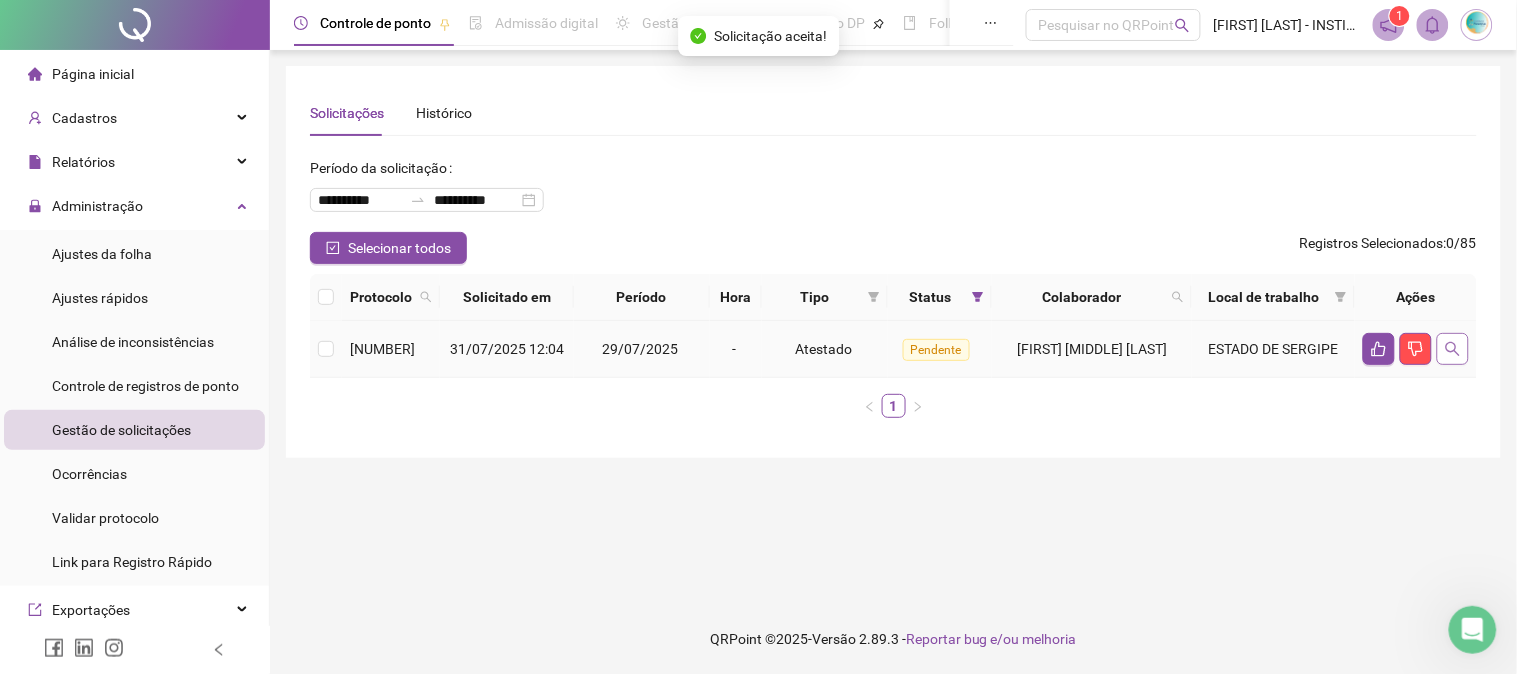 click 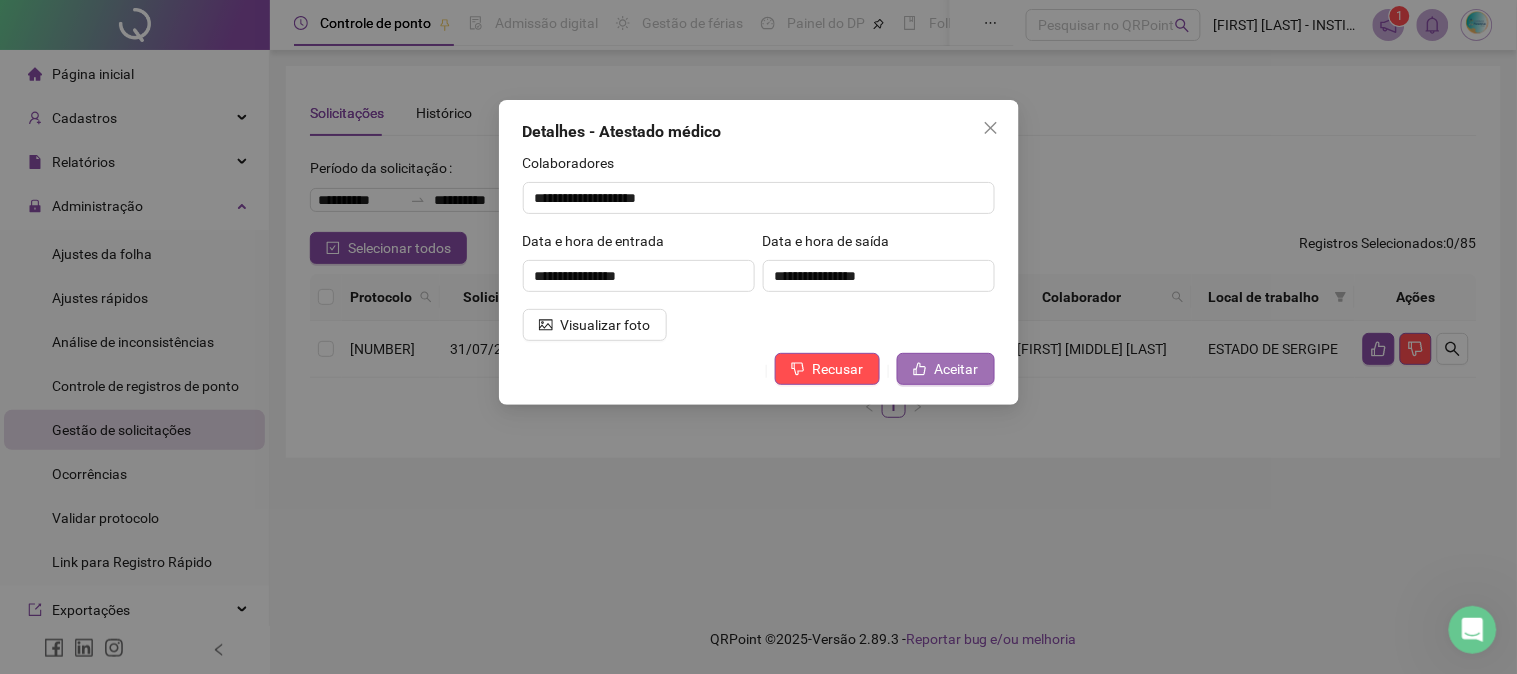 click on "Aceitar" at bounding box center [946, 369] 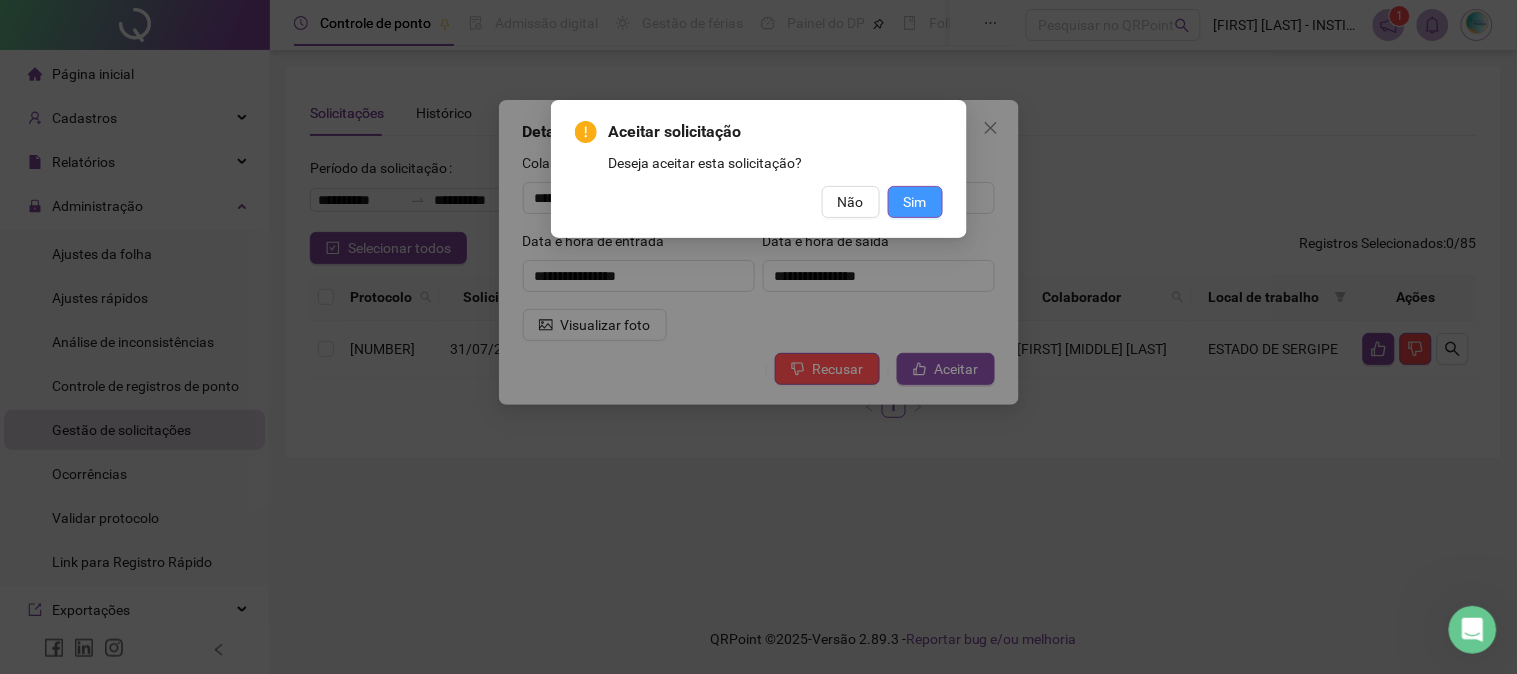 click on "Sim" at bounding box center [915, 202] 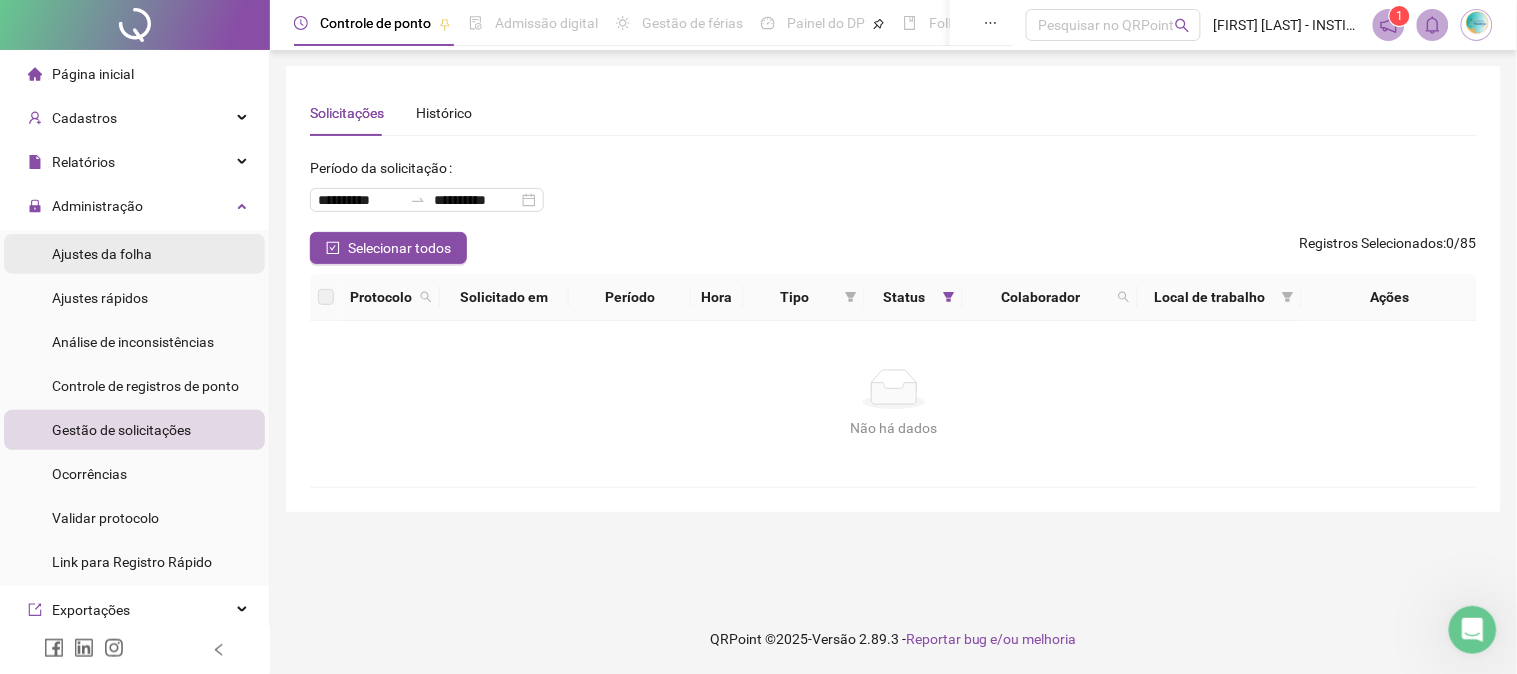click on "Ajustes da folha" at bounding box center [102, 254] 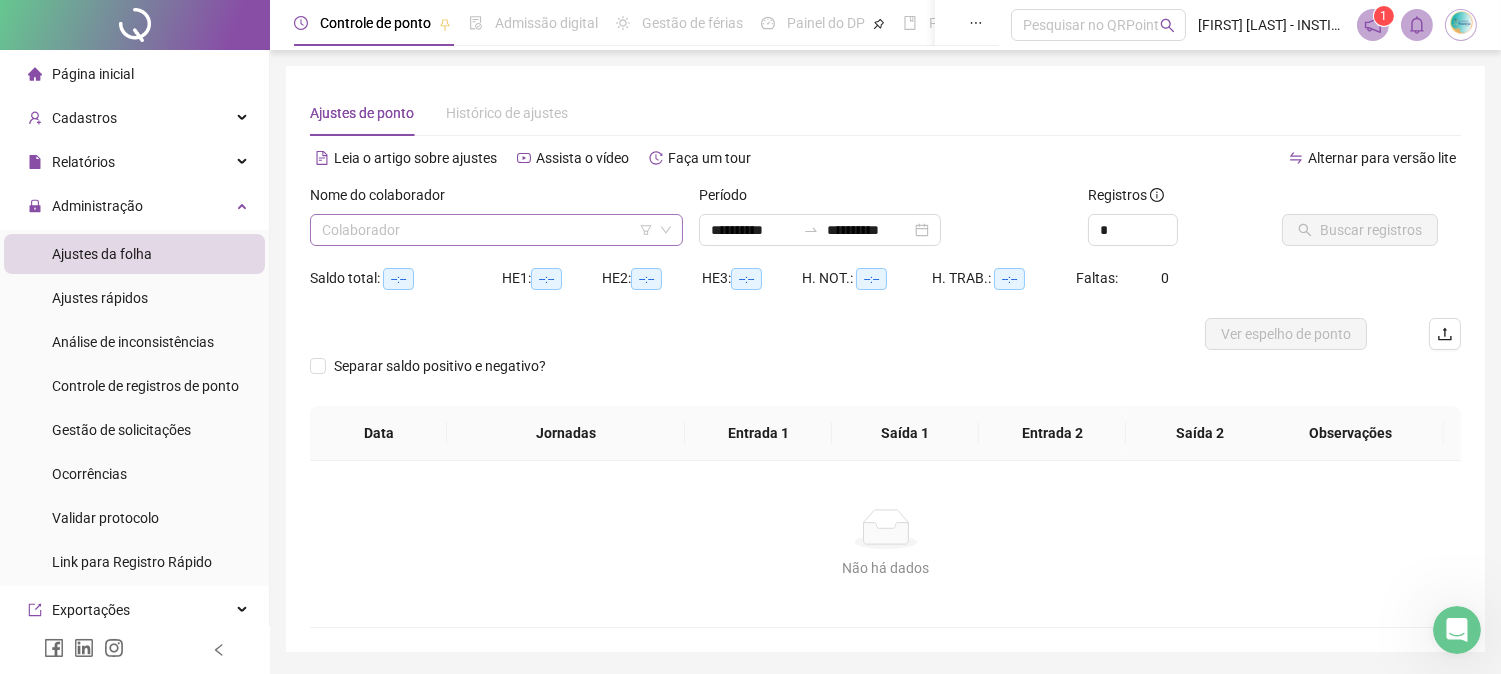 click at bounding box center [487, 230] 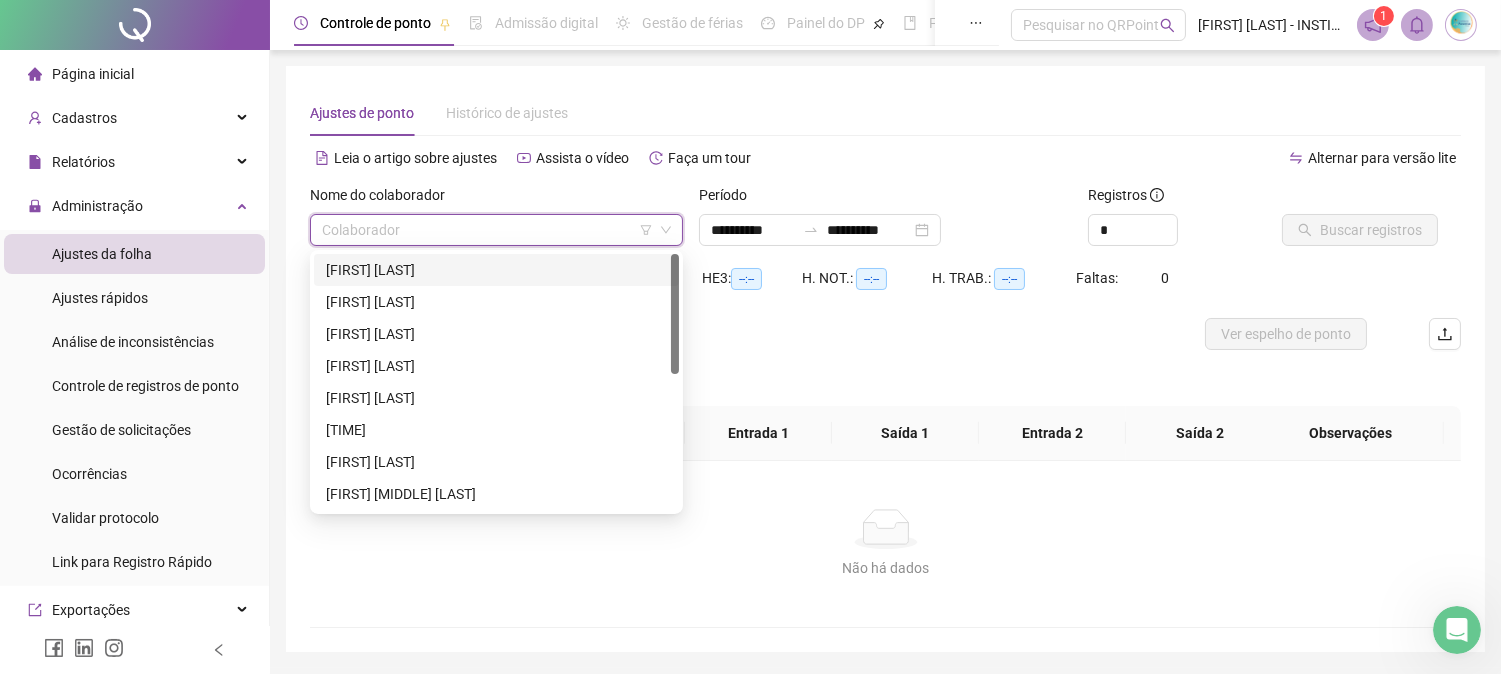 click on "[FIRST] [LAST]" at bounding box center [496, 270] 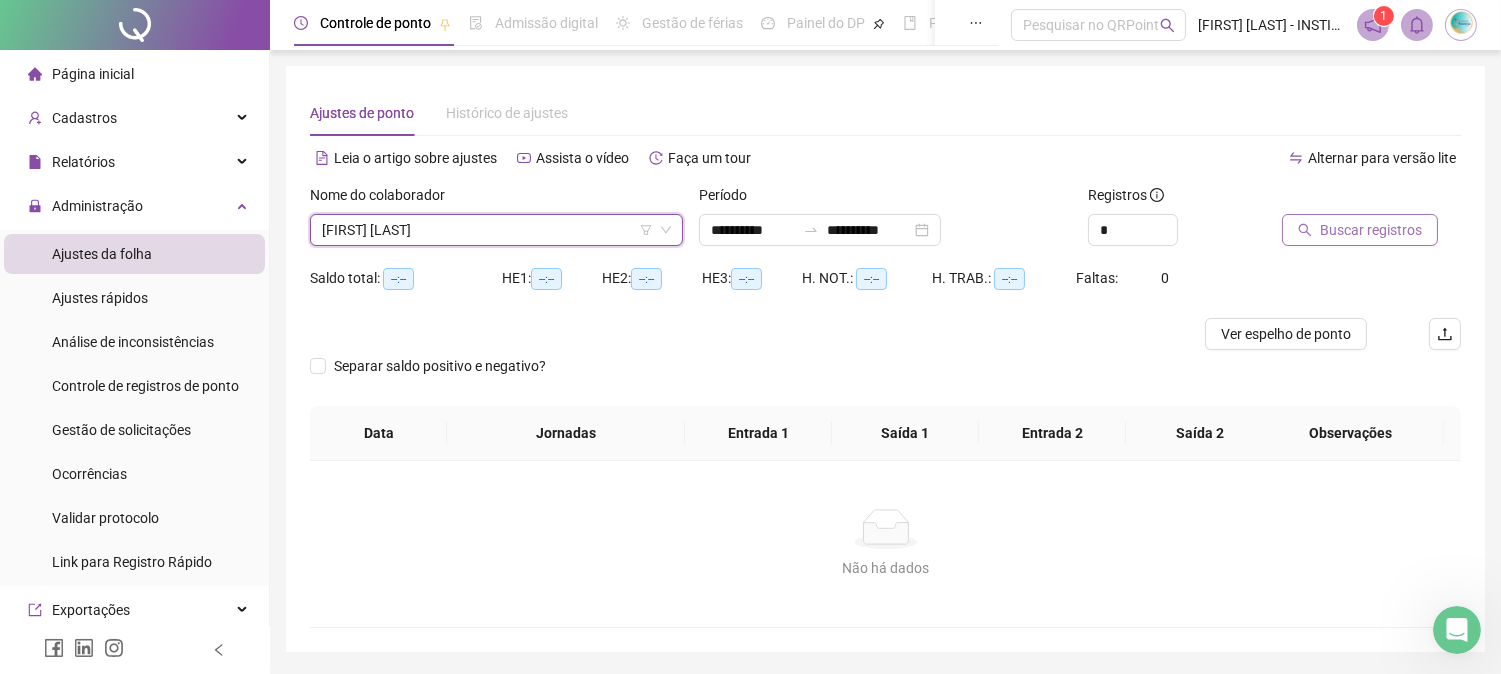 click on "Buscar registros" at bounding box center [1371, 230] 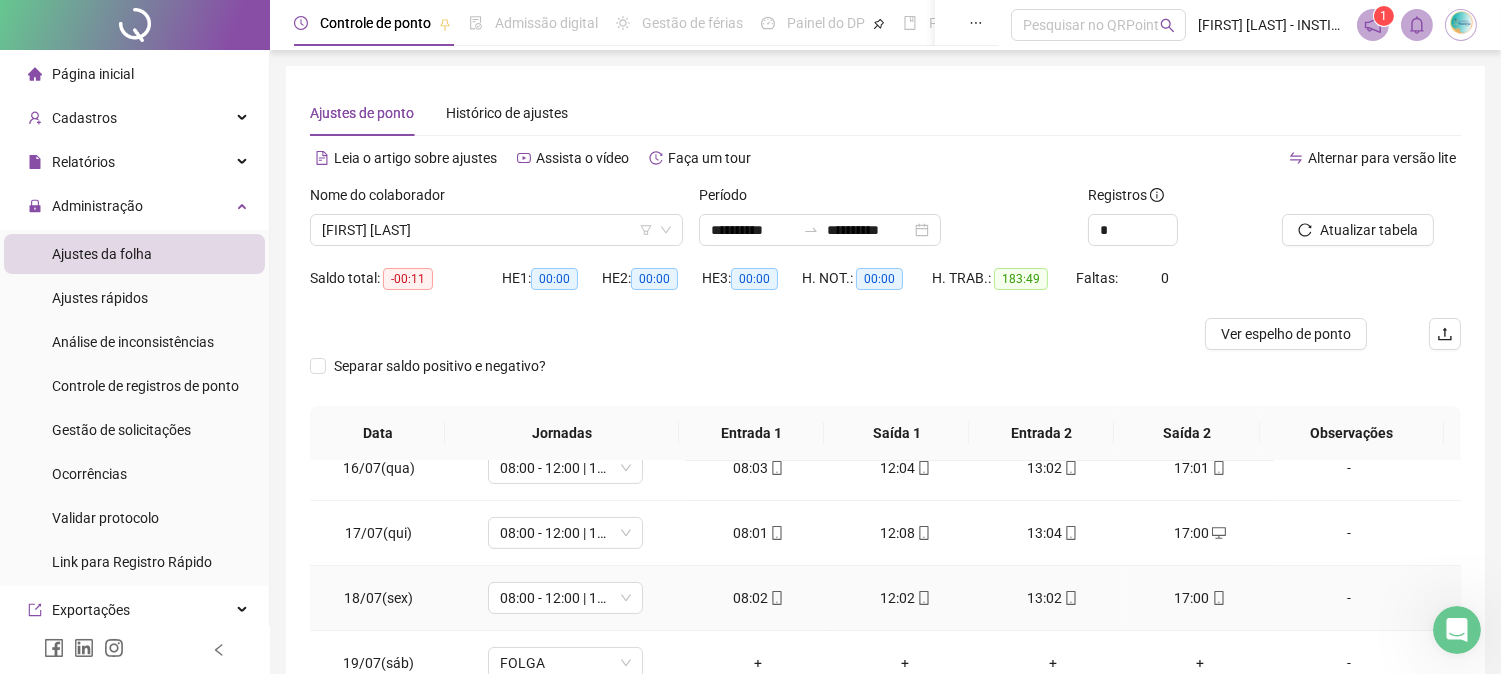 scroll, scrollTop: 888, scrollLeft: 0, axis: vertical 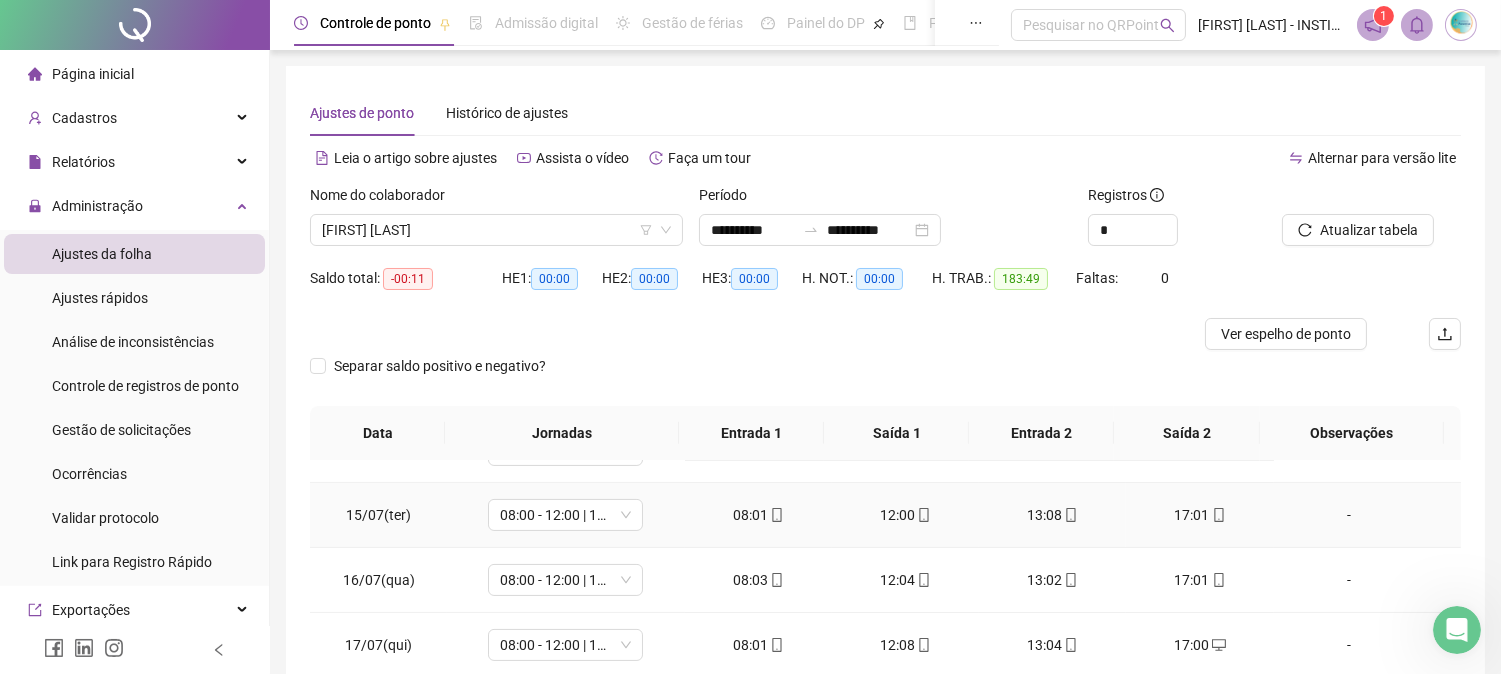 click on "13:08" at bounding box center (1052, 515) 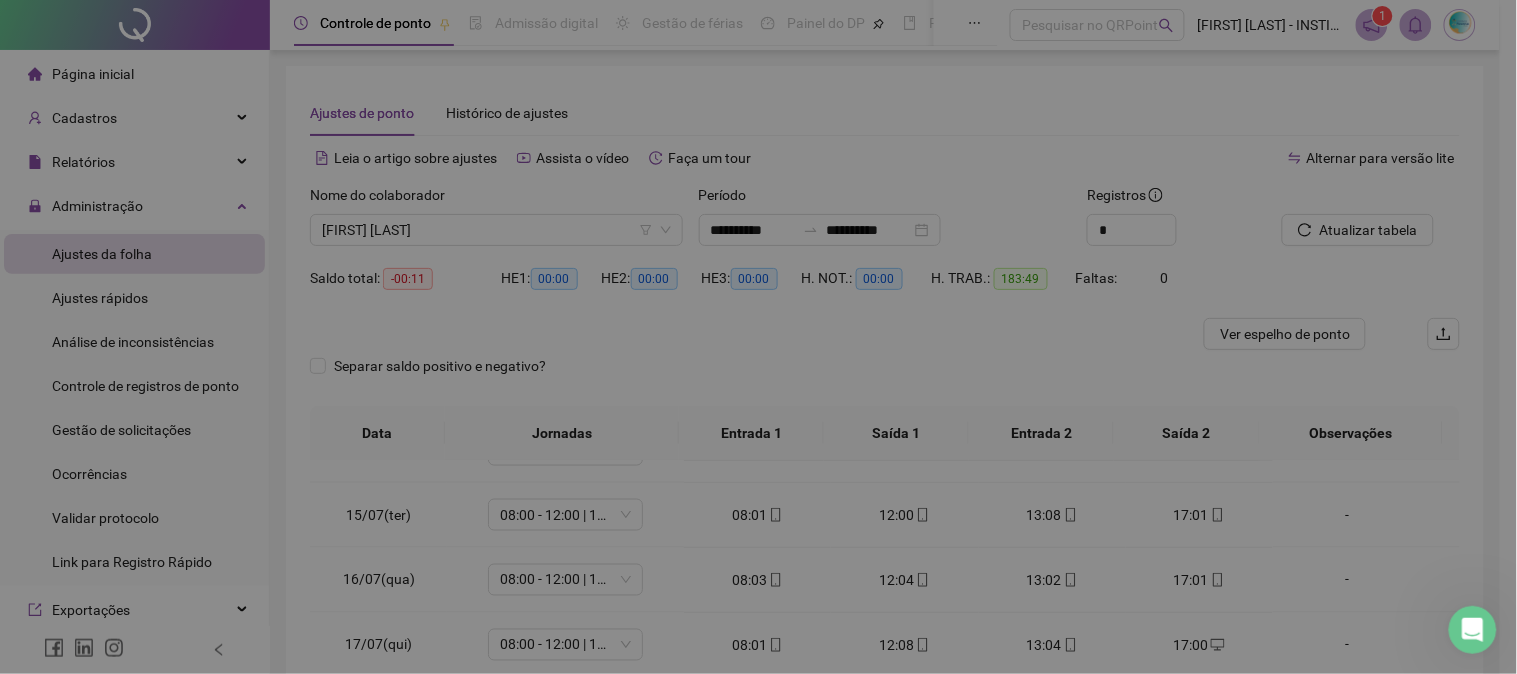 type on "**********" 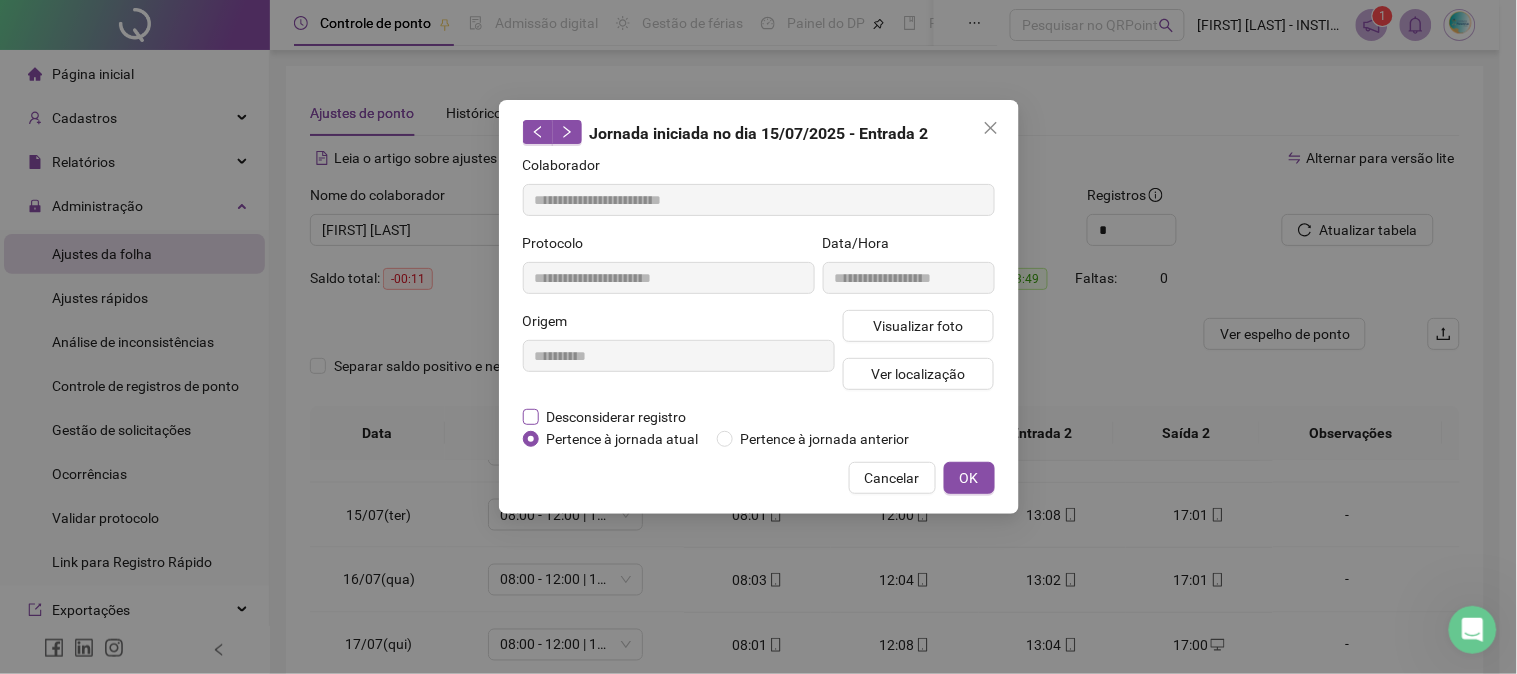 click on "Desconsiderar registro" at bounding box center (617, 417) 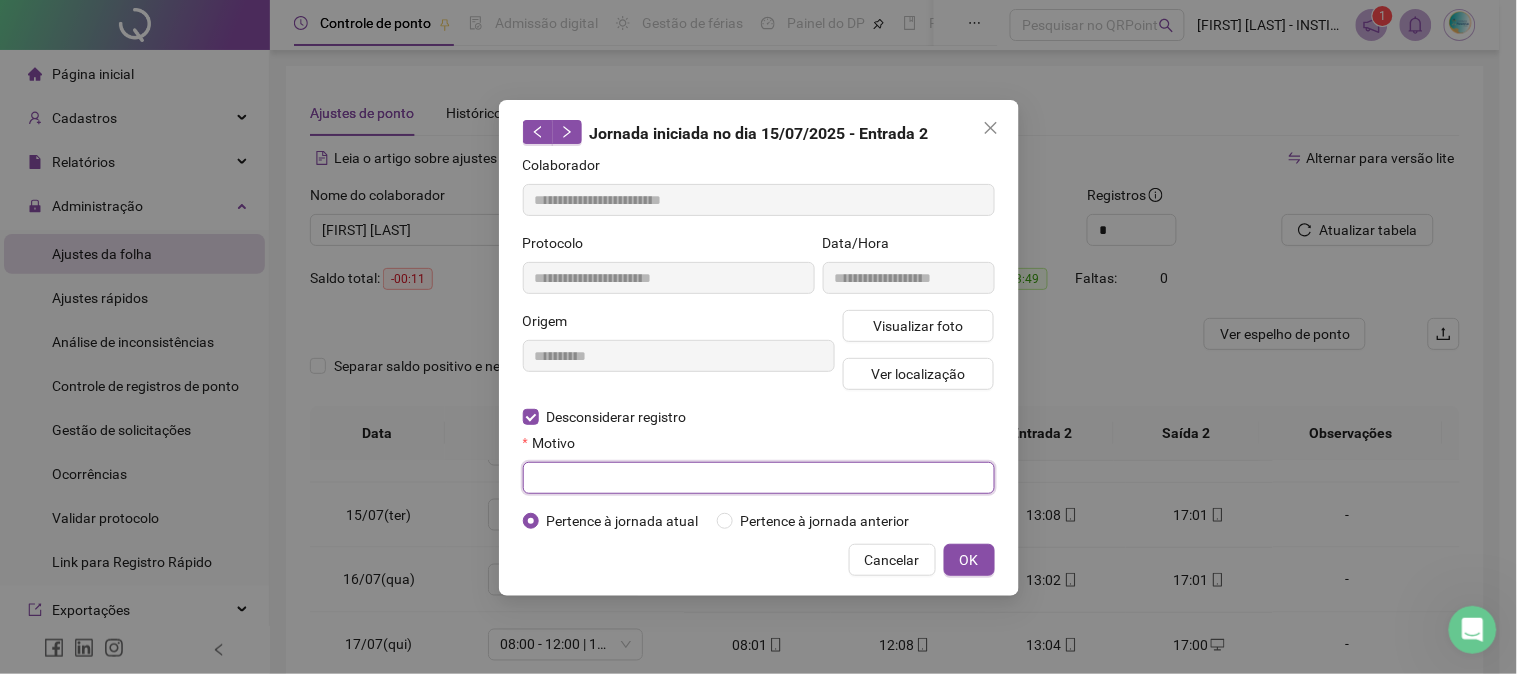 click at bounding box center (759, 478) 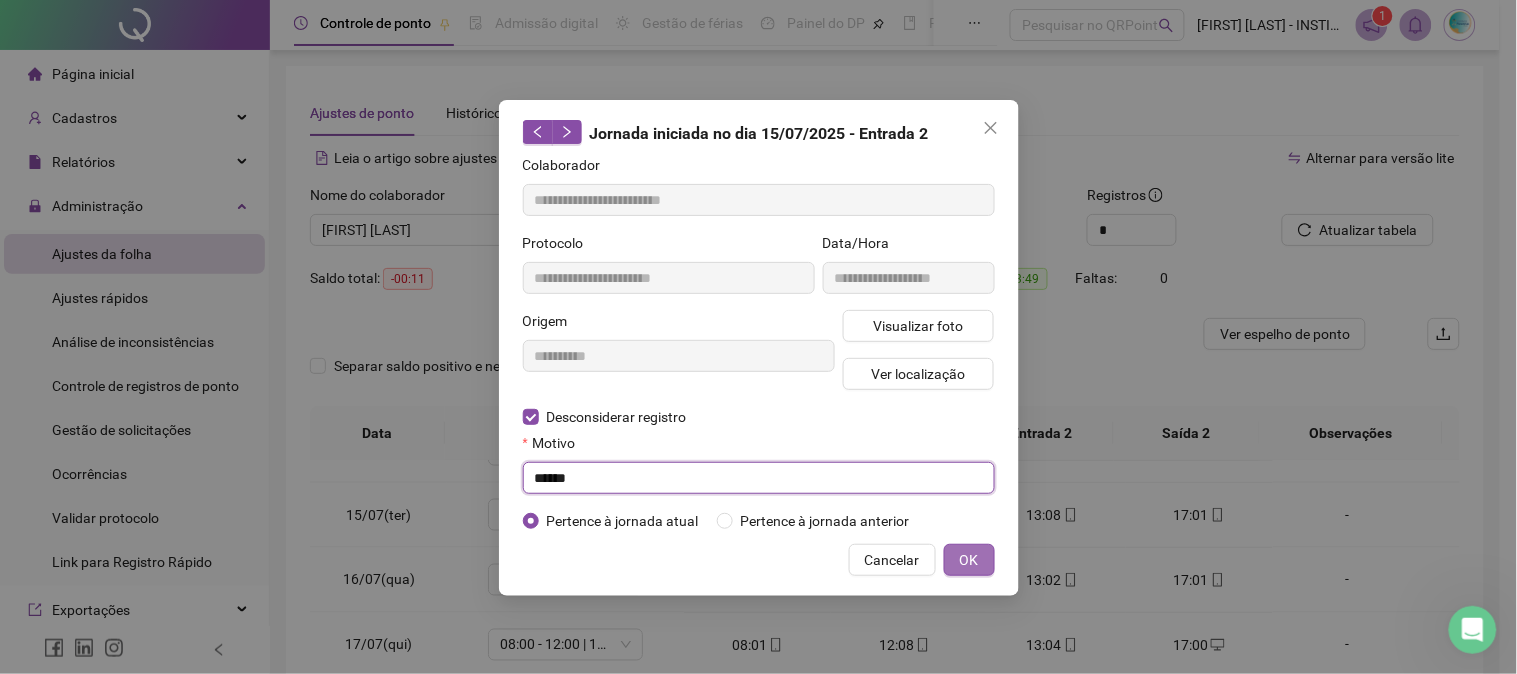 type on "******" 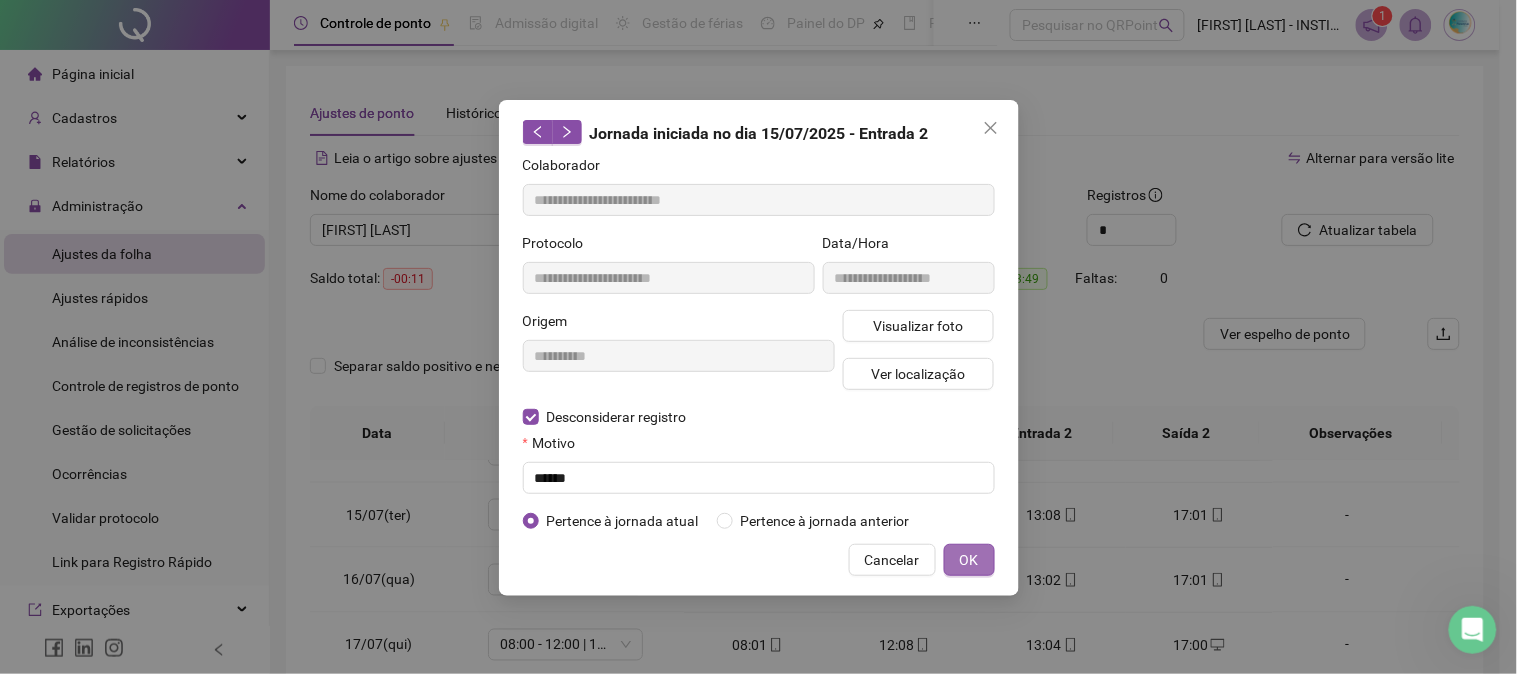 click on "OK" at bounding box center [969, 560] 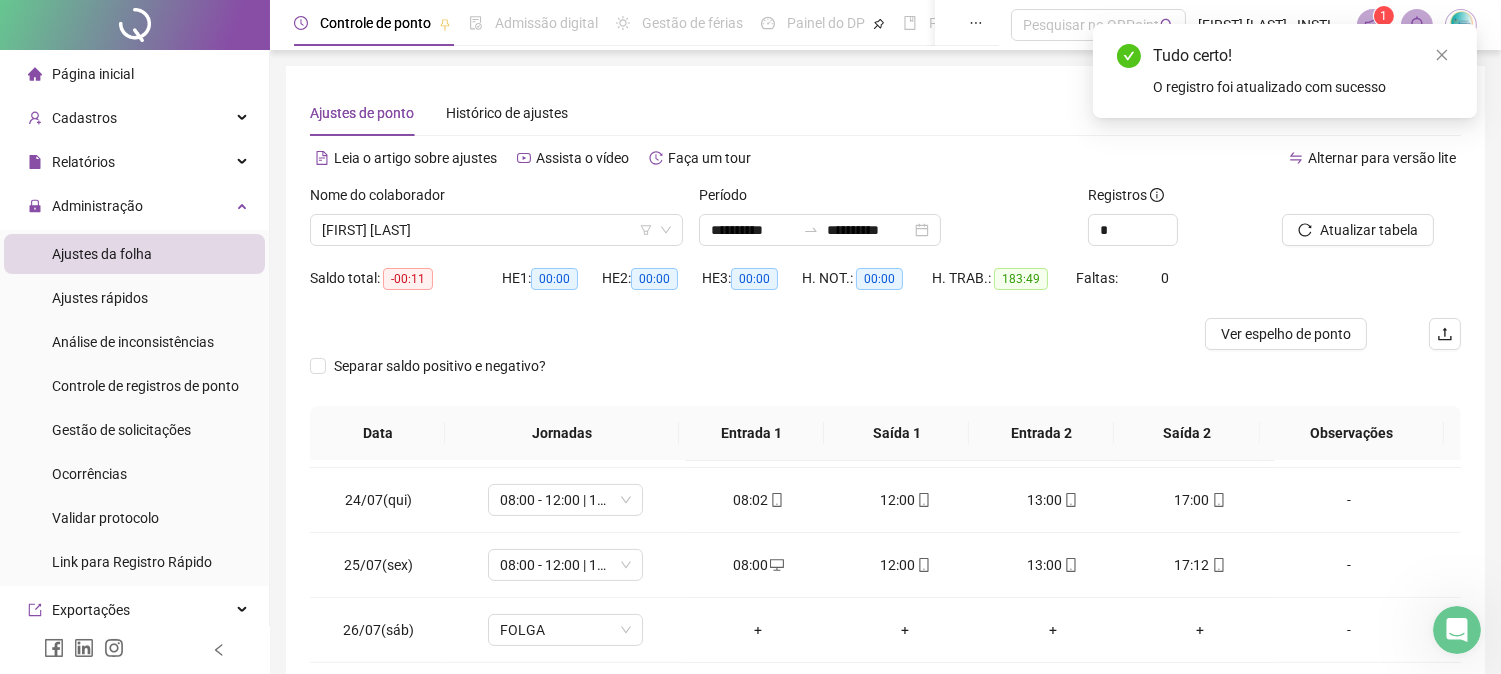 scroll, scrollTop: 1591, scrollLeft: 0, axis: vertical 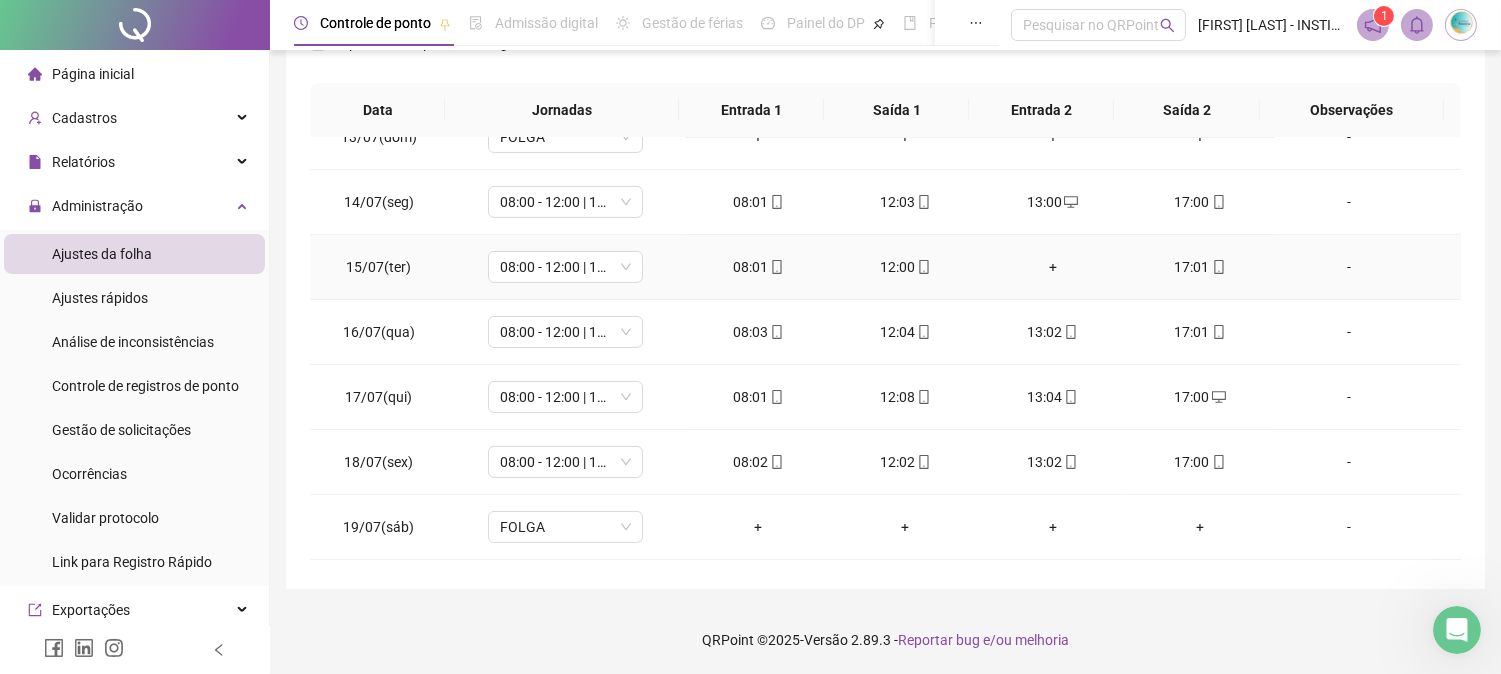 click on "+" at bounding box center (1052, 267) 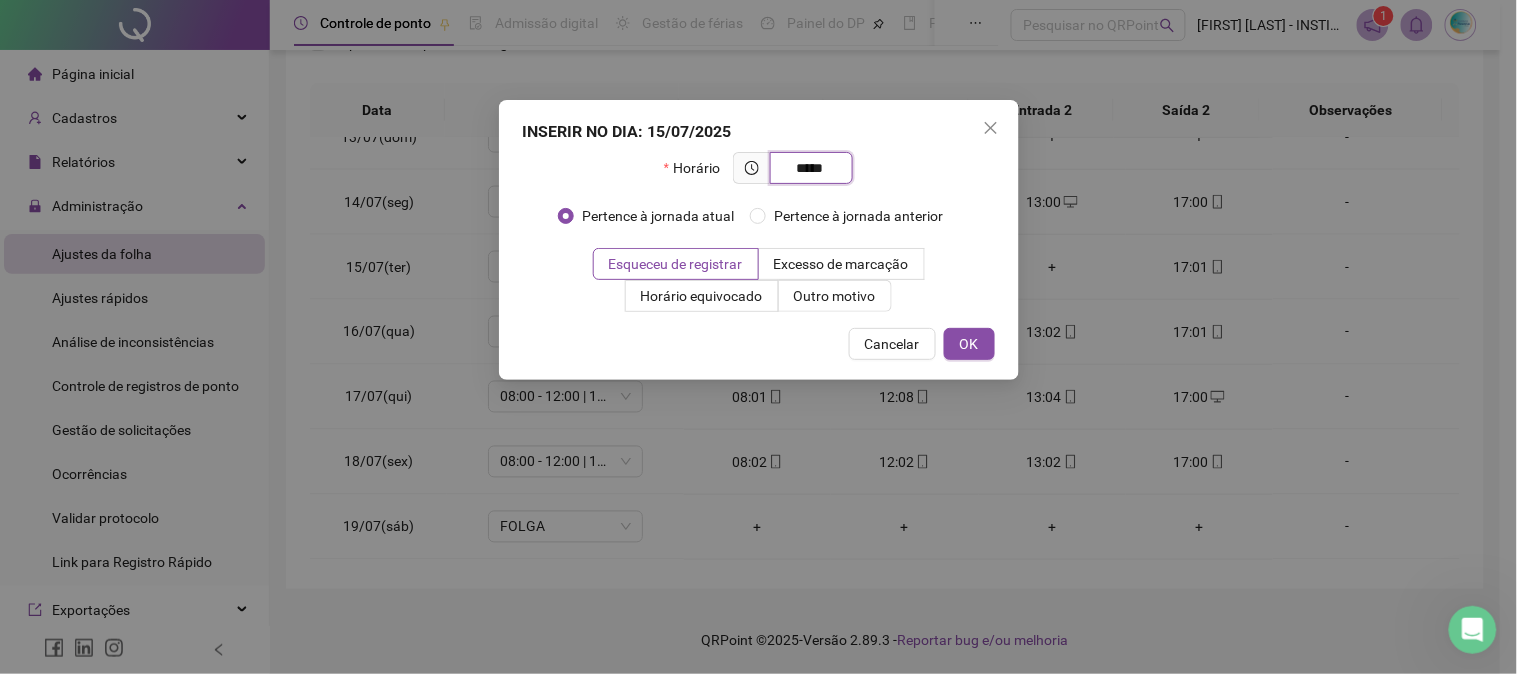type on "*****" 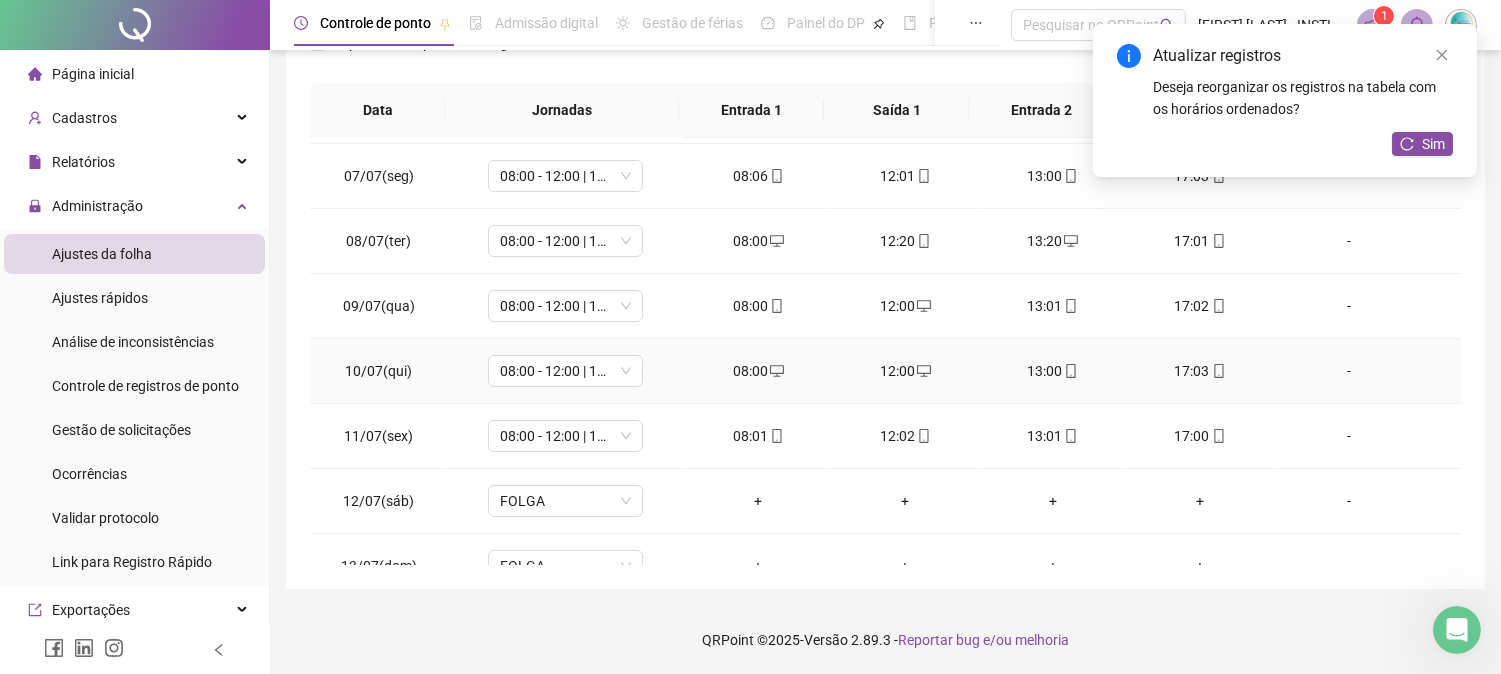 scroll, scrollTop: 368, scrollLeft: 0, axis: vertical 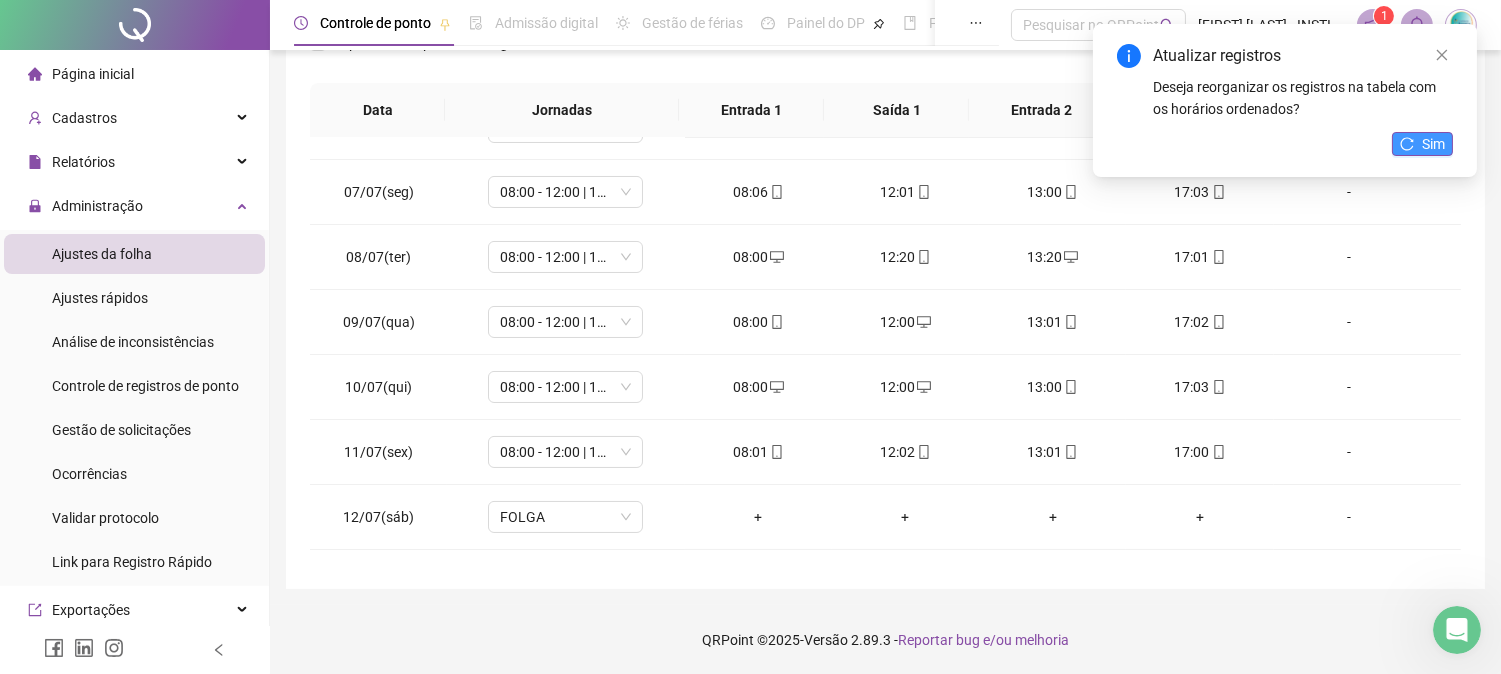 click on "Sim" at bounding box center [1433, 144] 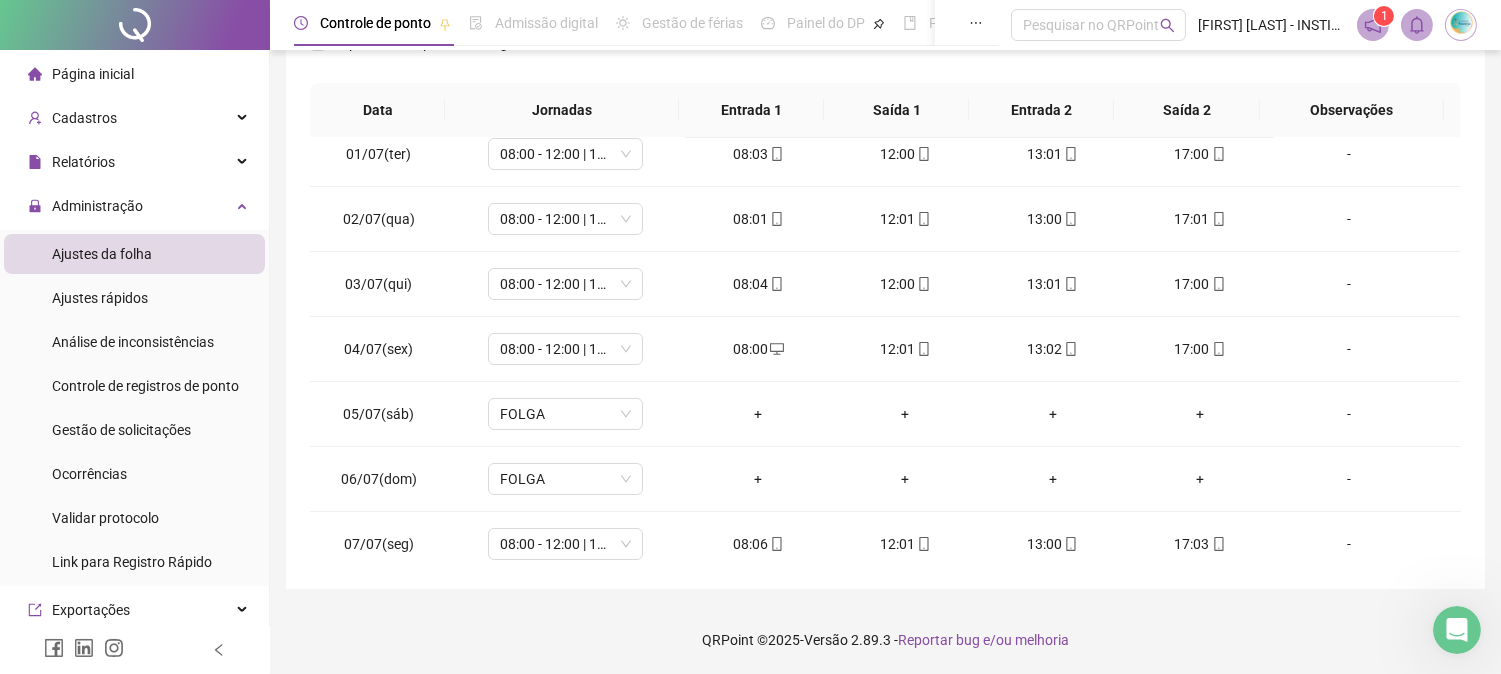 scroll, scrollTop: 0, scrollLeft: 0, axis: both 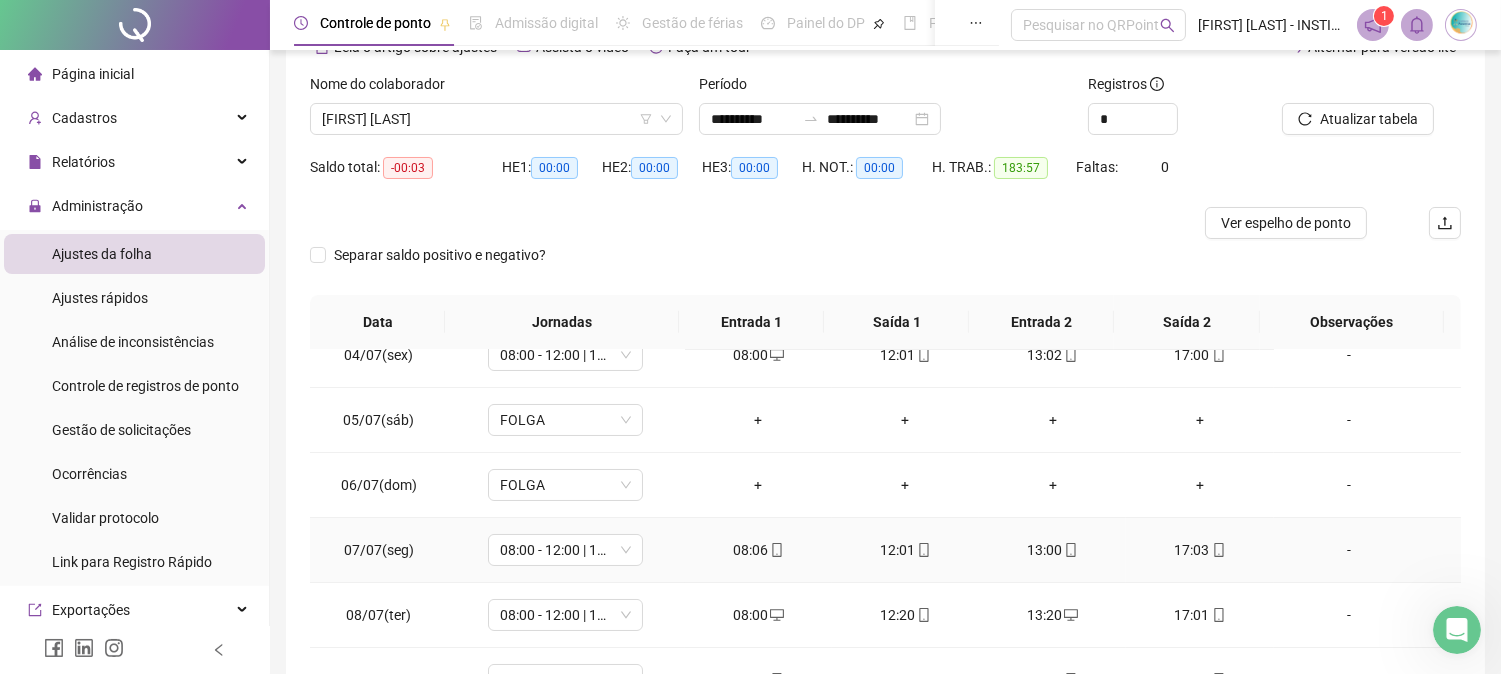 click on "08:06" at bounding box center [758, 550] 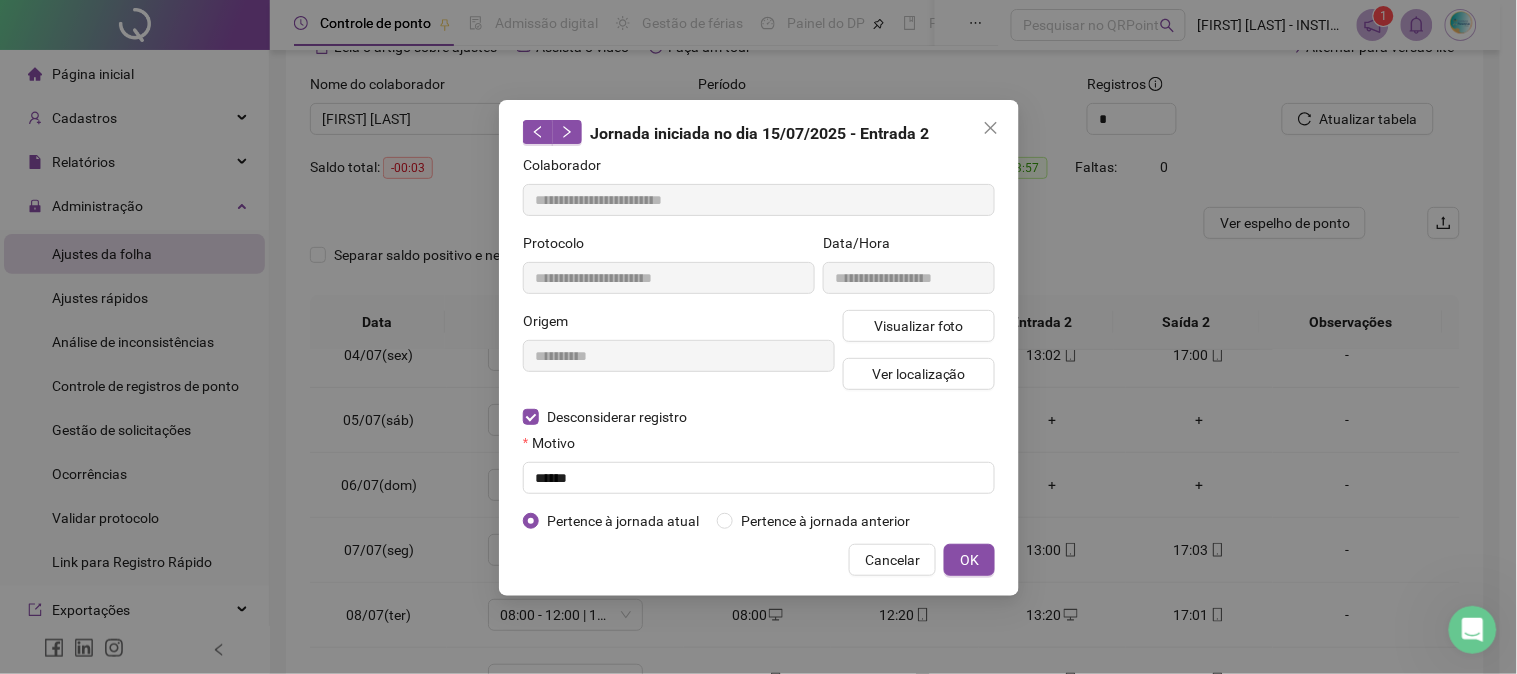 type on "**********" 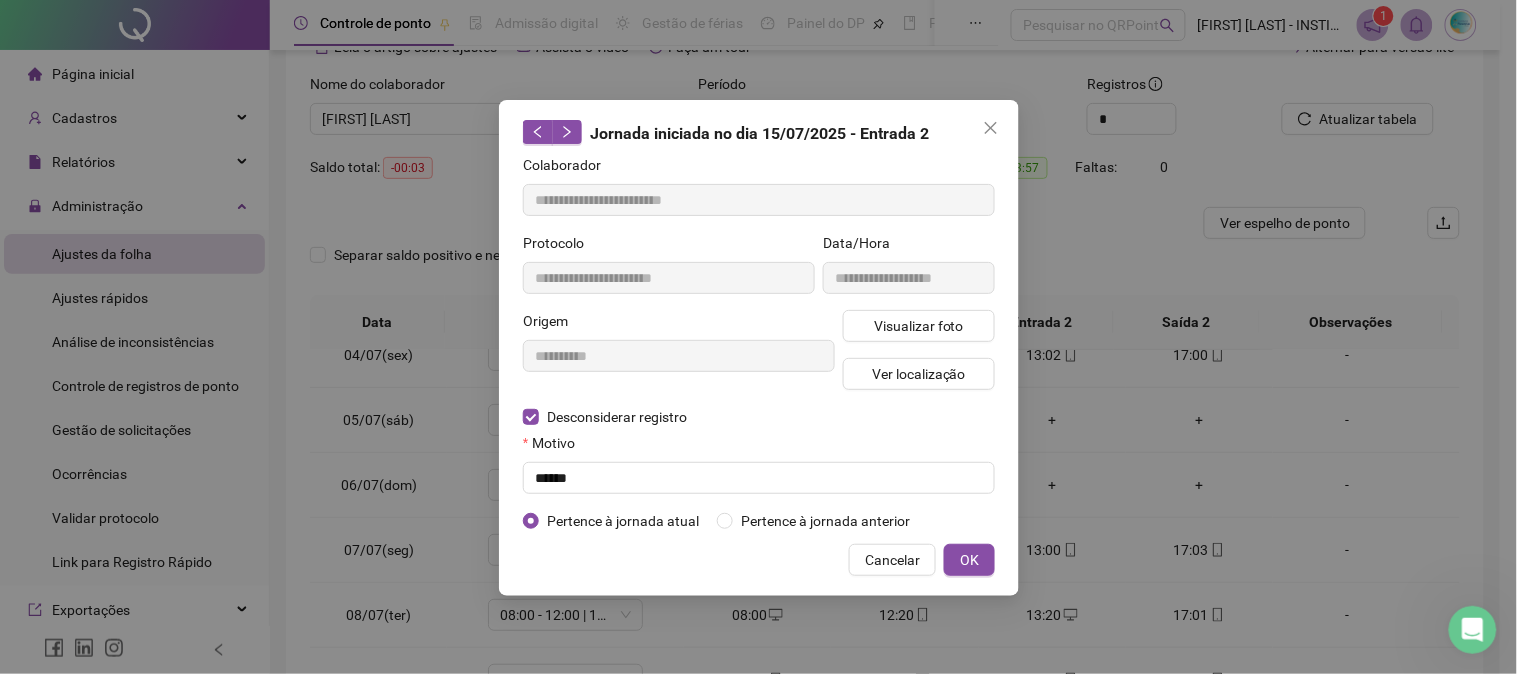 type on "**********" 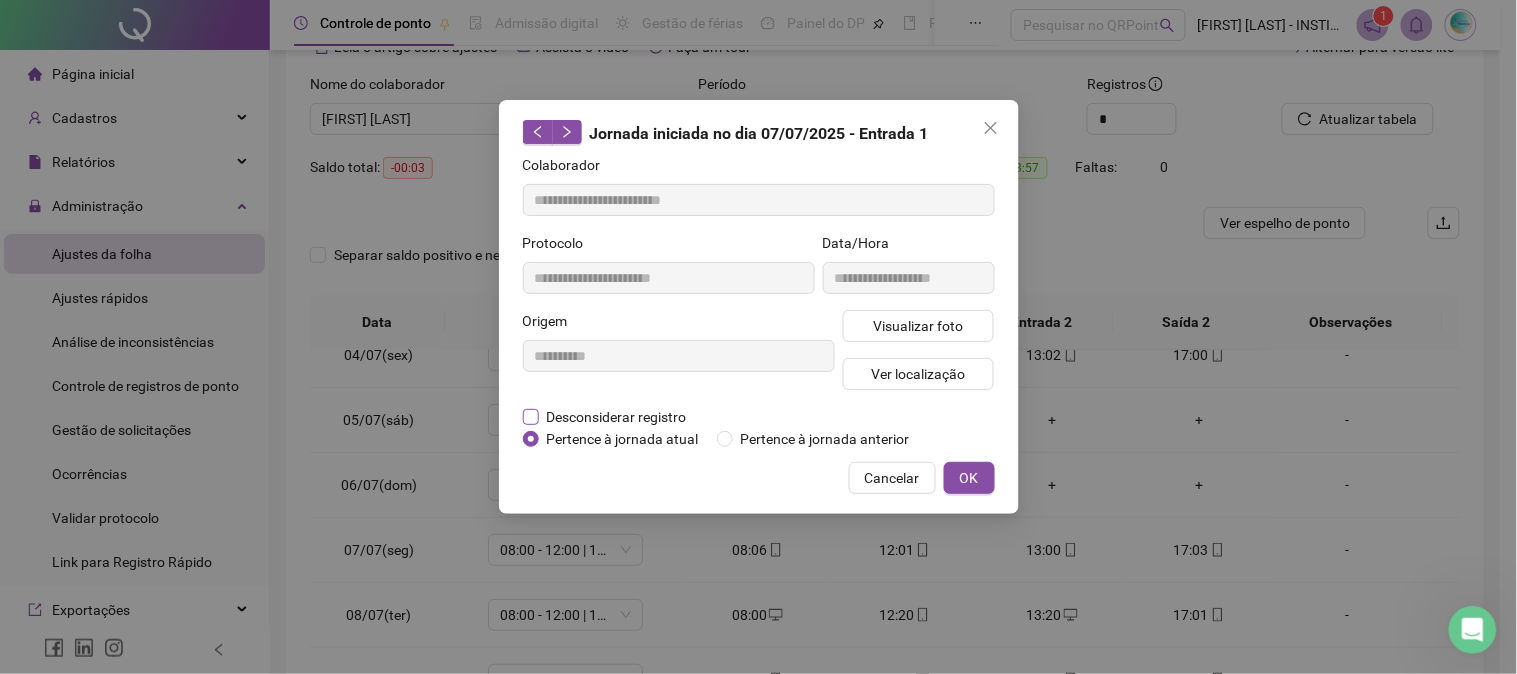 click on "Desconsiderar registro" at bounding box center (617, 417) 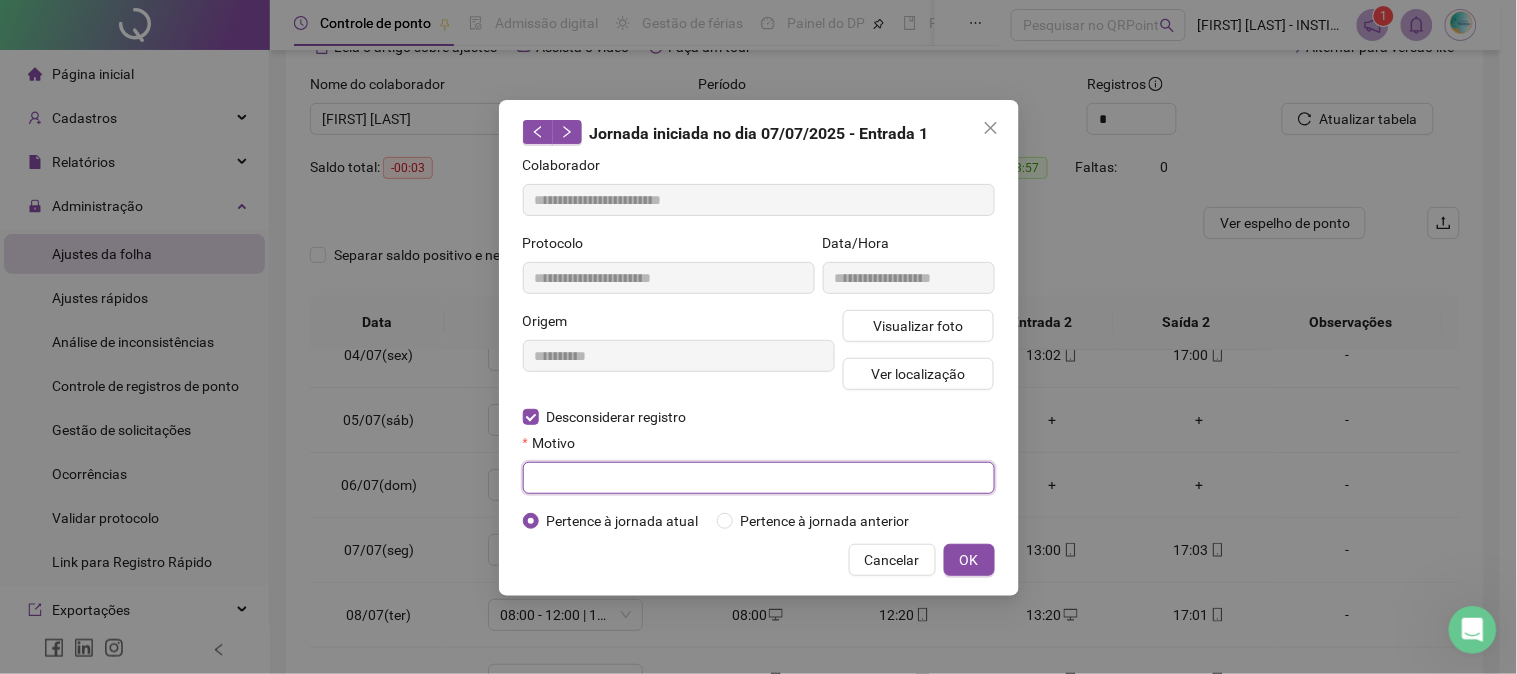 click at bounding box center [759, 478] 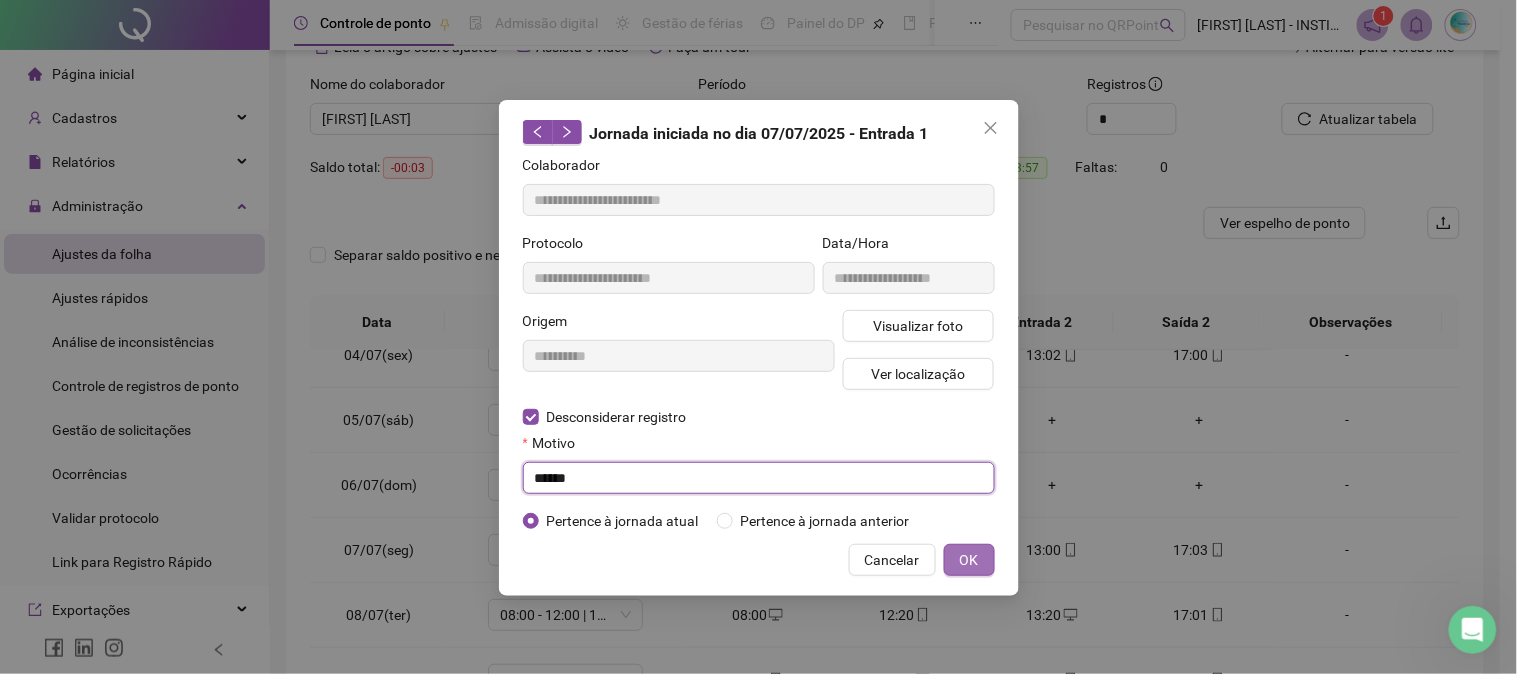 type on "******" 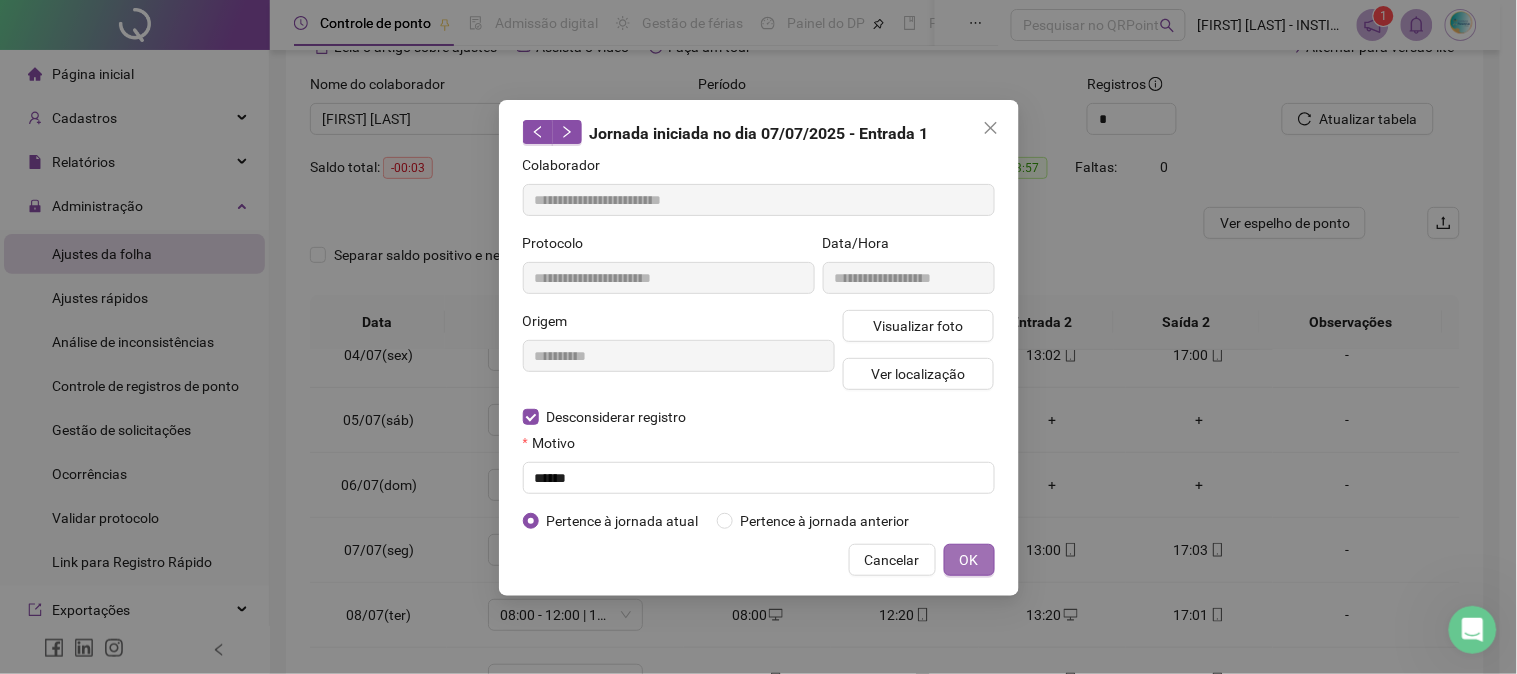 click on "OK" at bounding box center (969, 560) 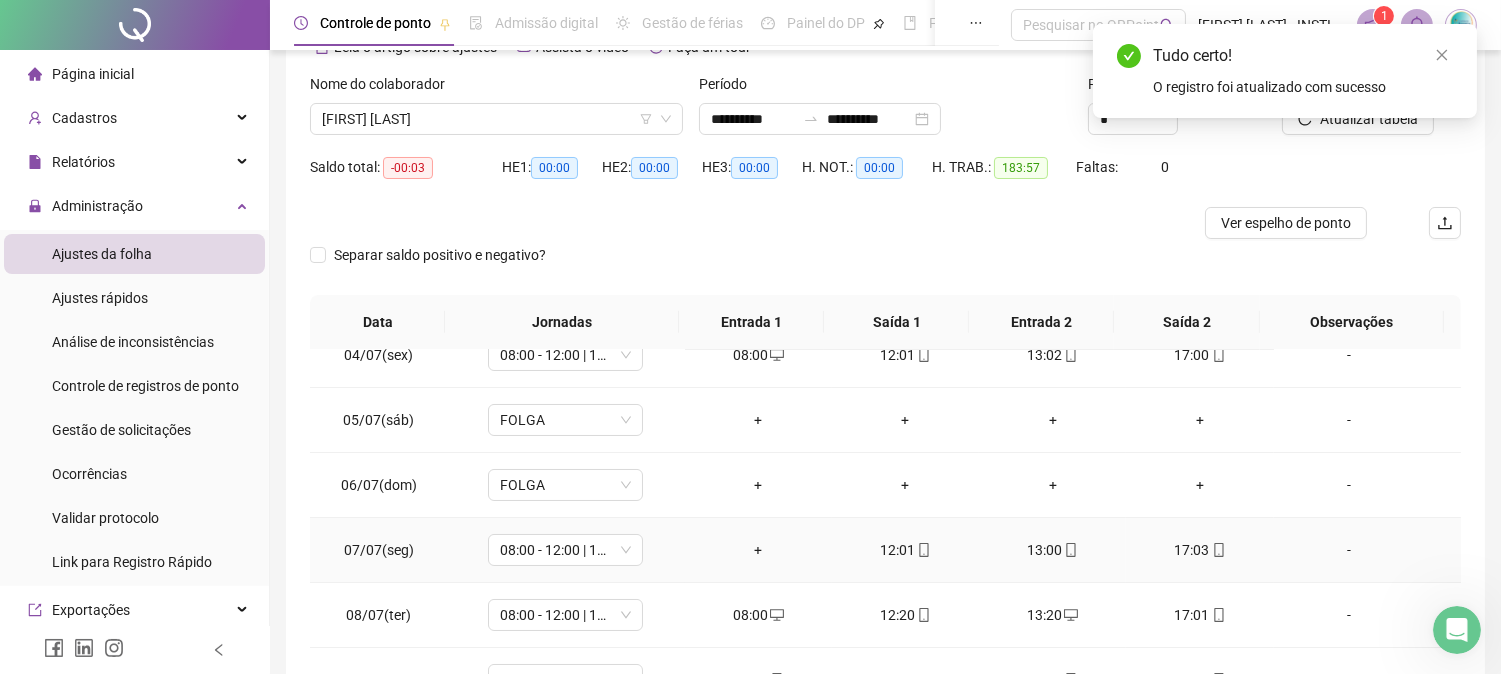 click on "+" at bounding box center (758, 550) 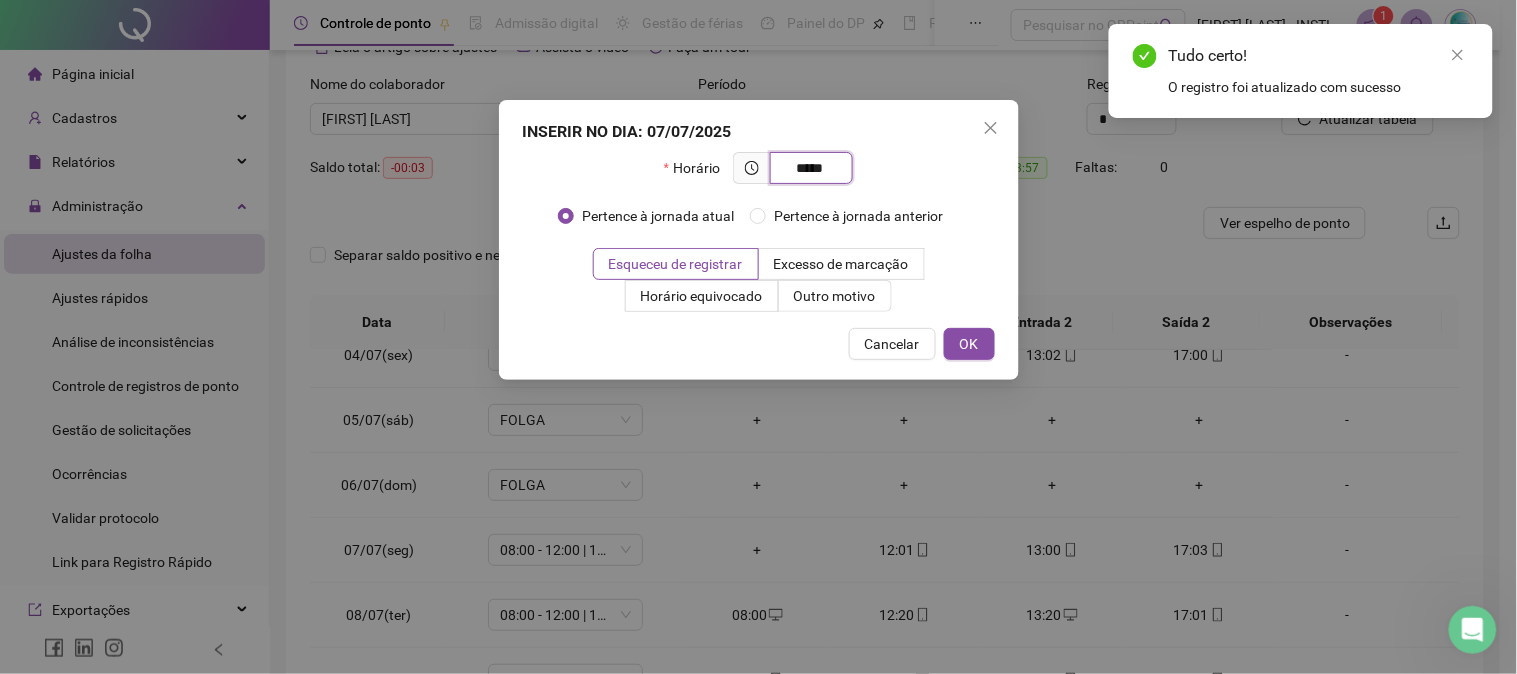 type on "*****" 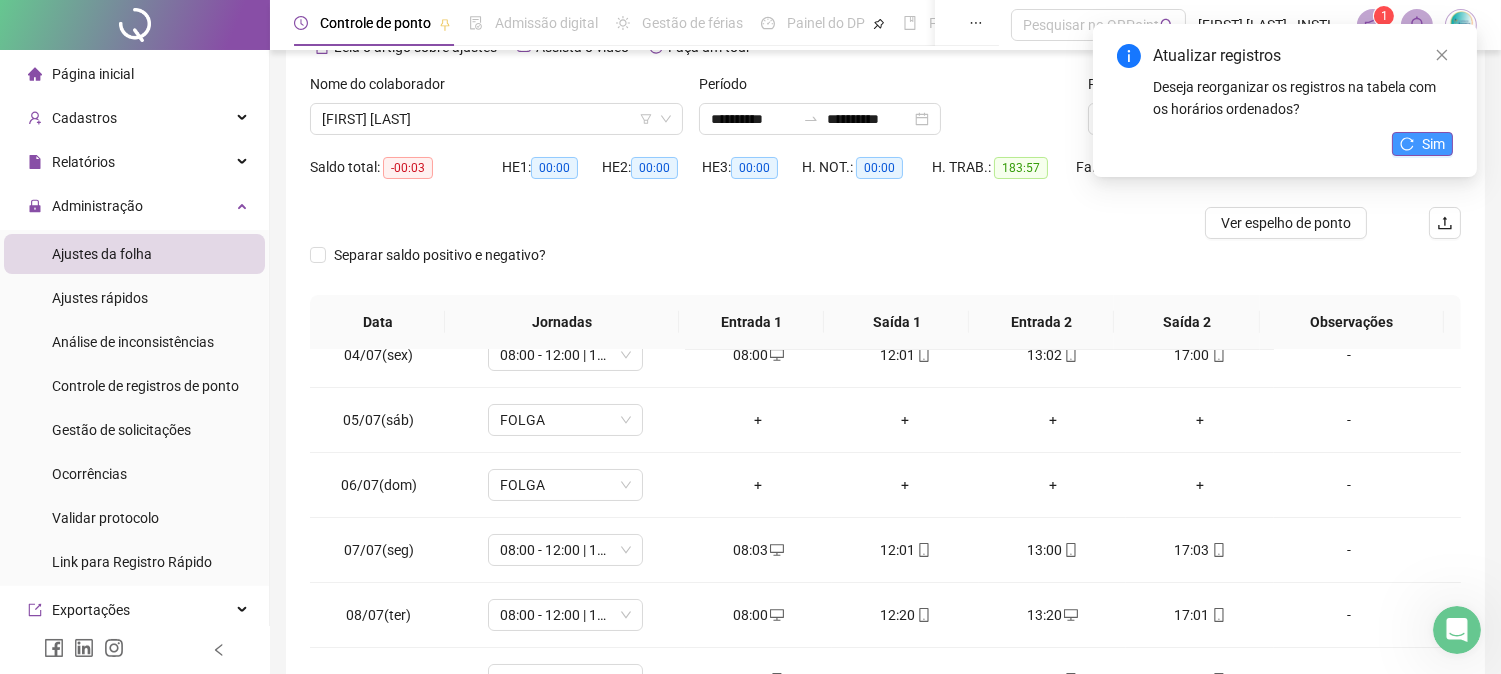 click on "Sim" at bounding box center [1433, 144] 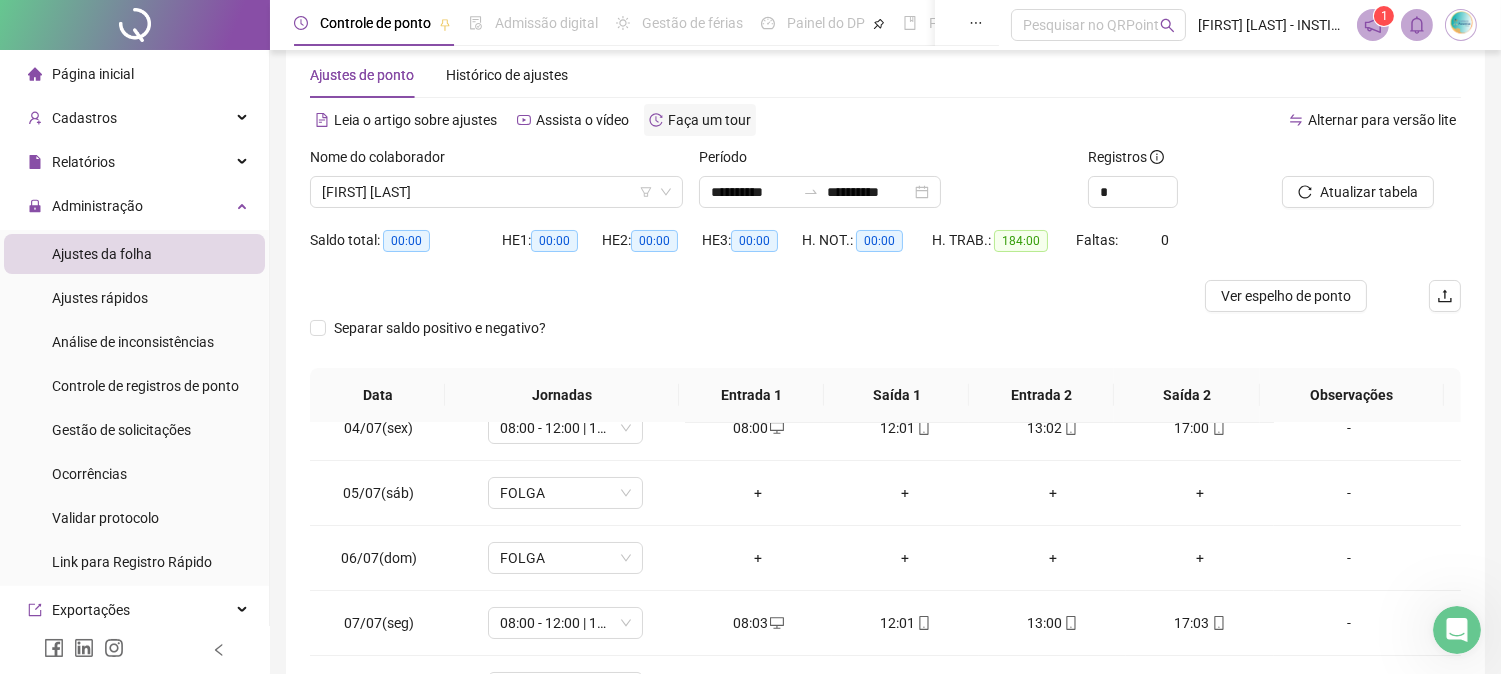 scroll, scrollTop: 0, scrollLeft: 0, axis: both 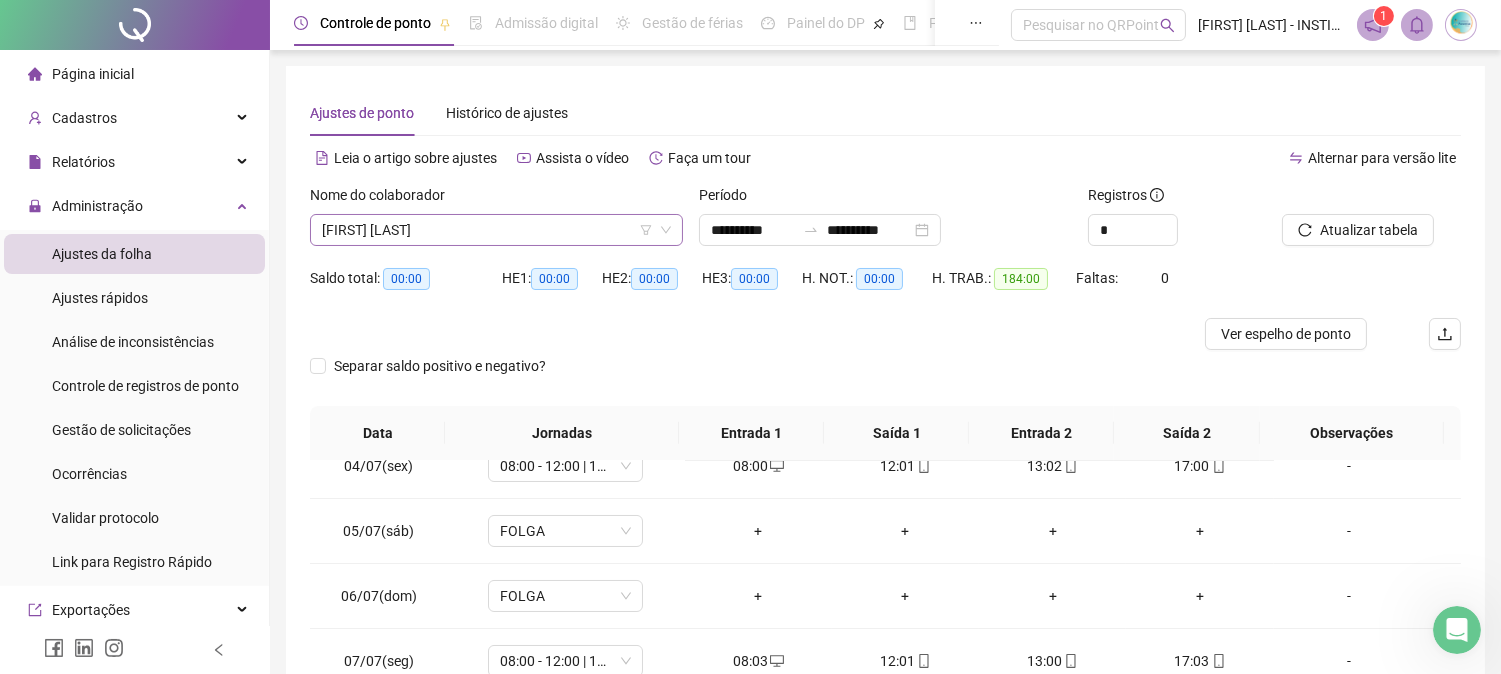 click on "[FIRST] [LAST]" at bounding box center (496, 230) 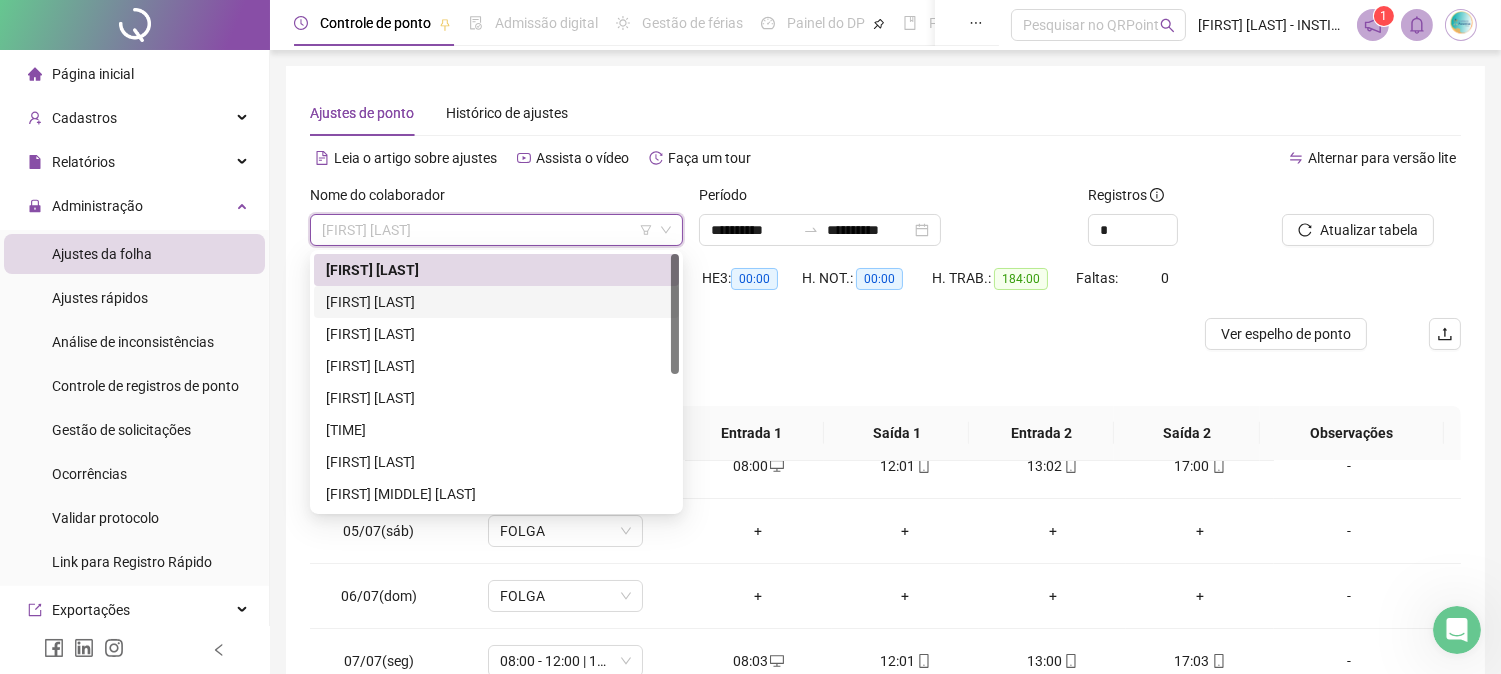click on "[FIRST] [LAST]" at bounding box center (496, 302) 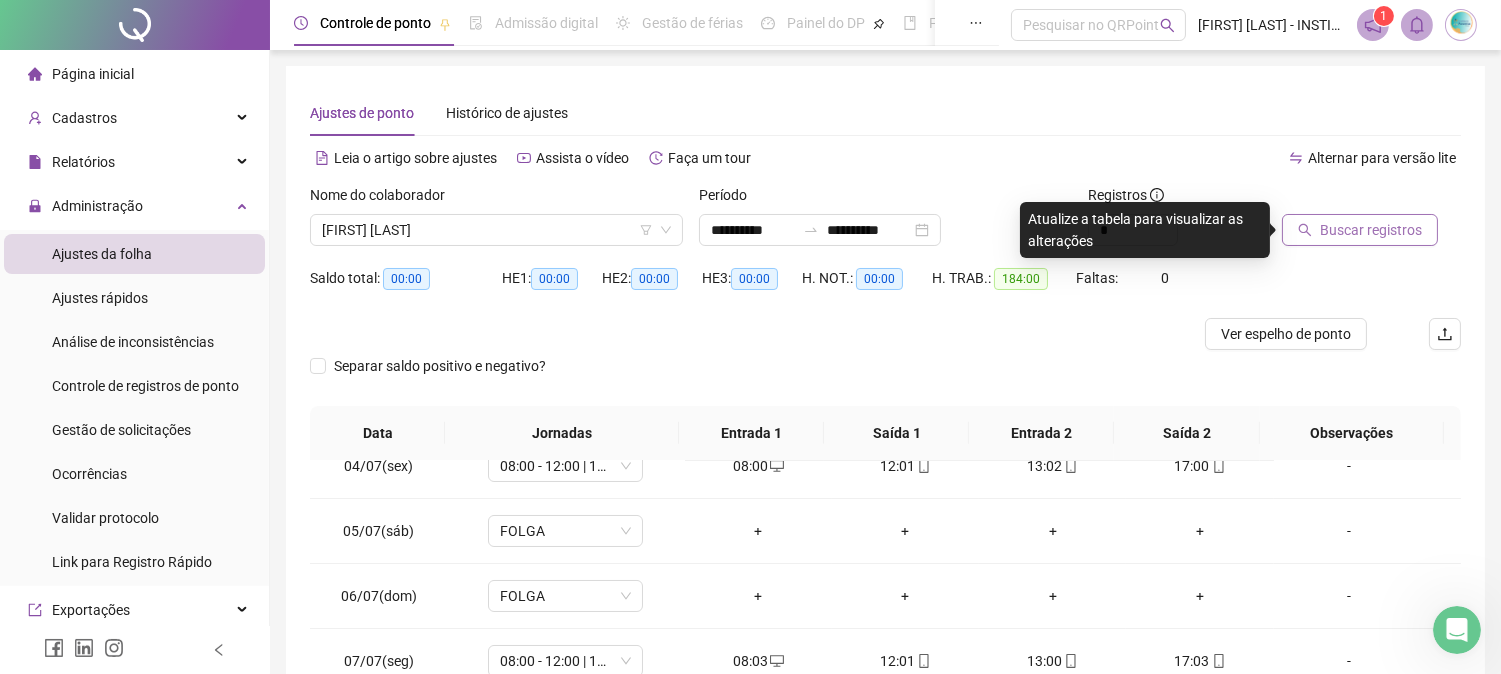 click on "Buscar registros" at bounding box center (1371, 230) 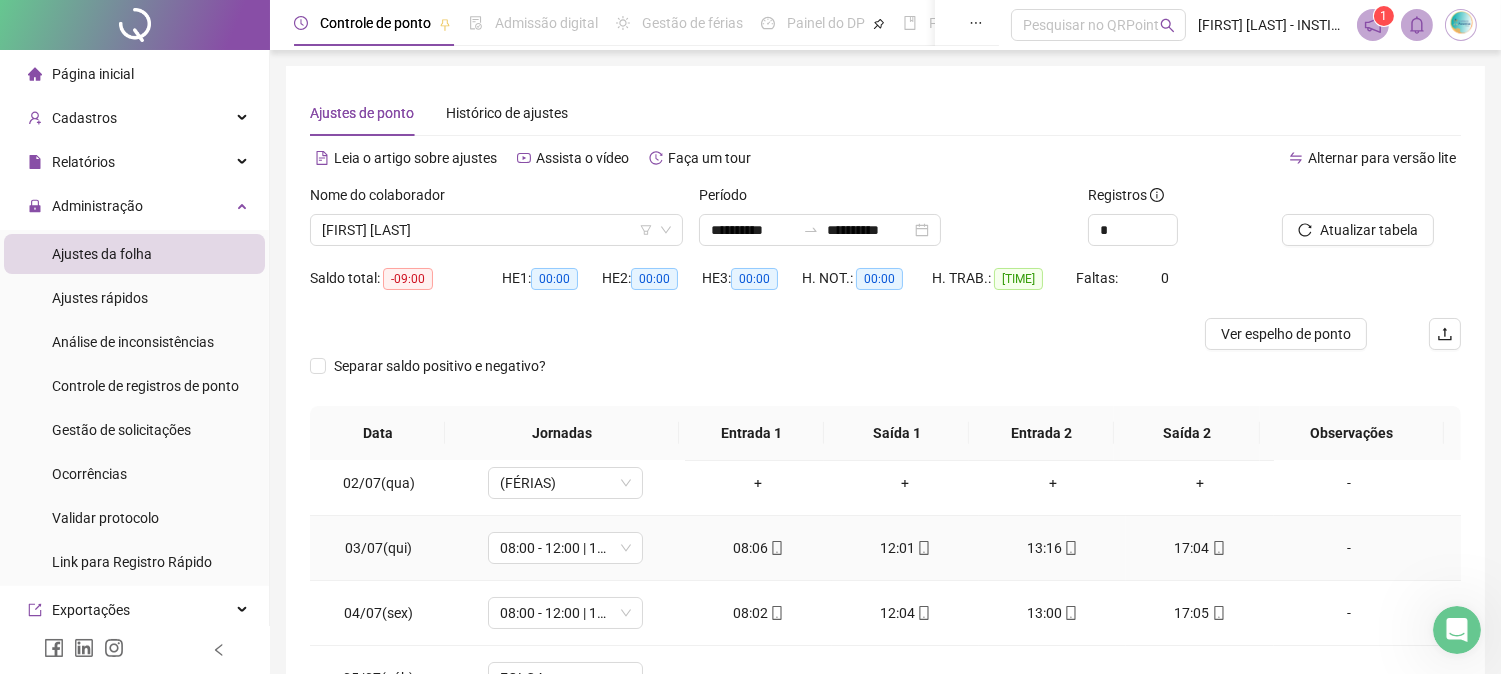 scroll, scrollTop: 0, scrollLeft: 0, axis: both 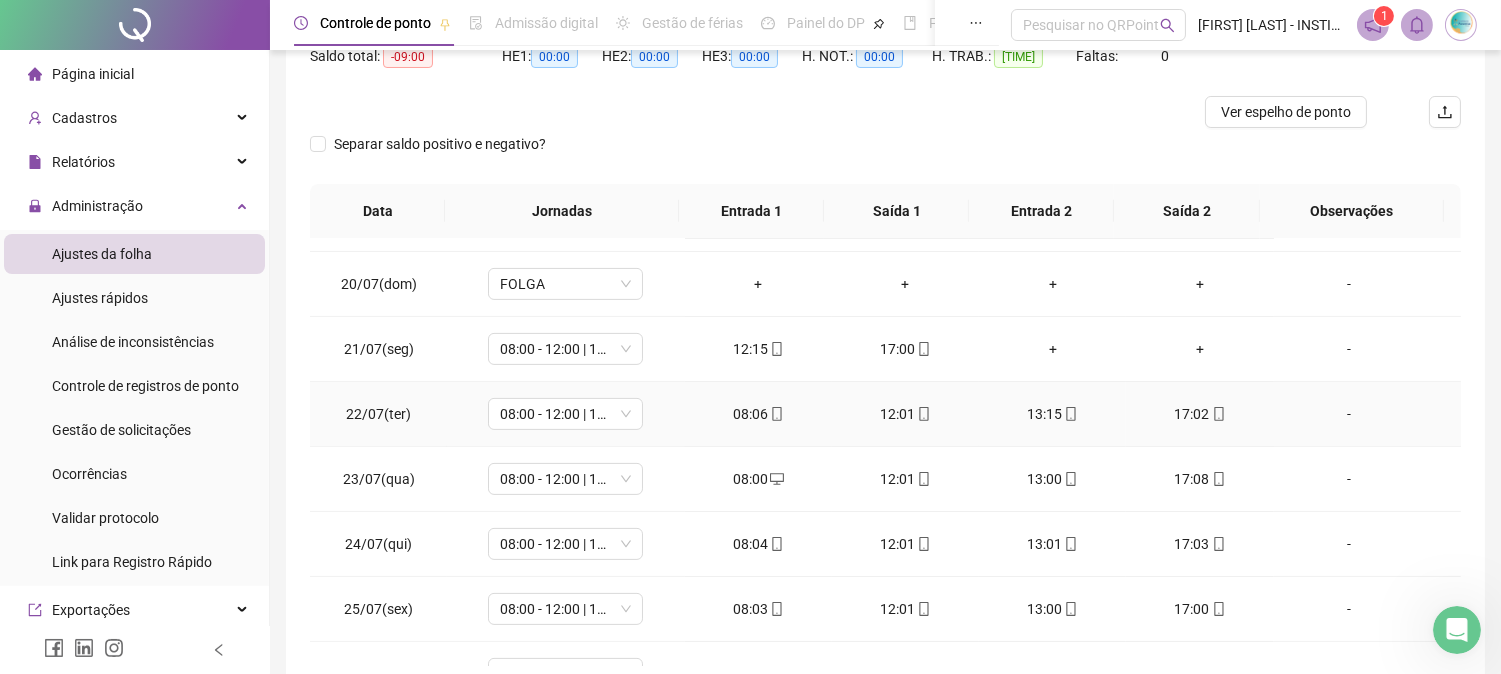 type 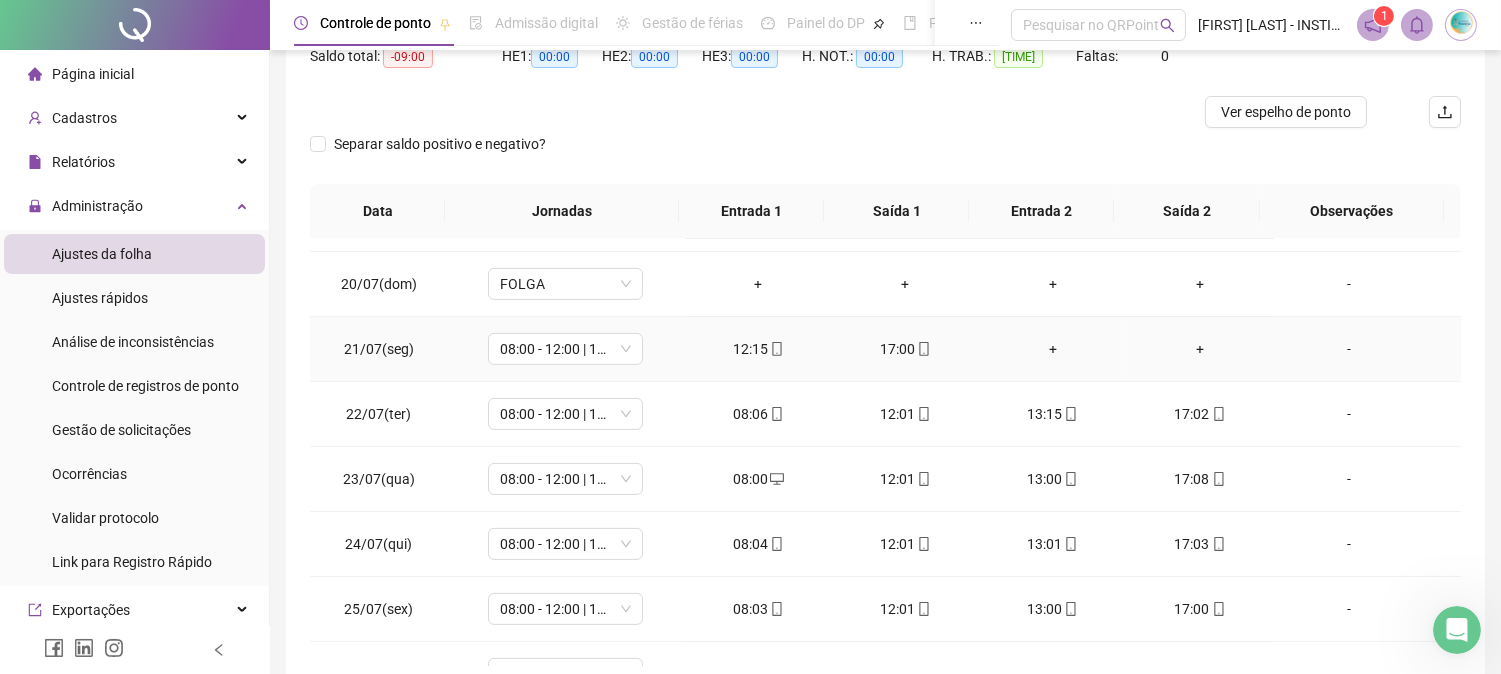 click on "+" at bounding box center (1052, 349) 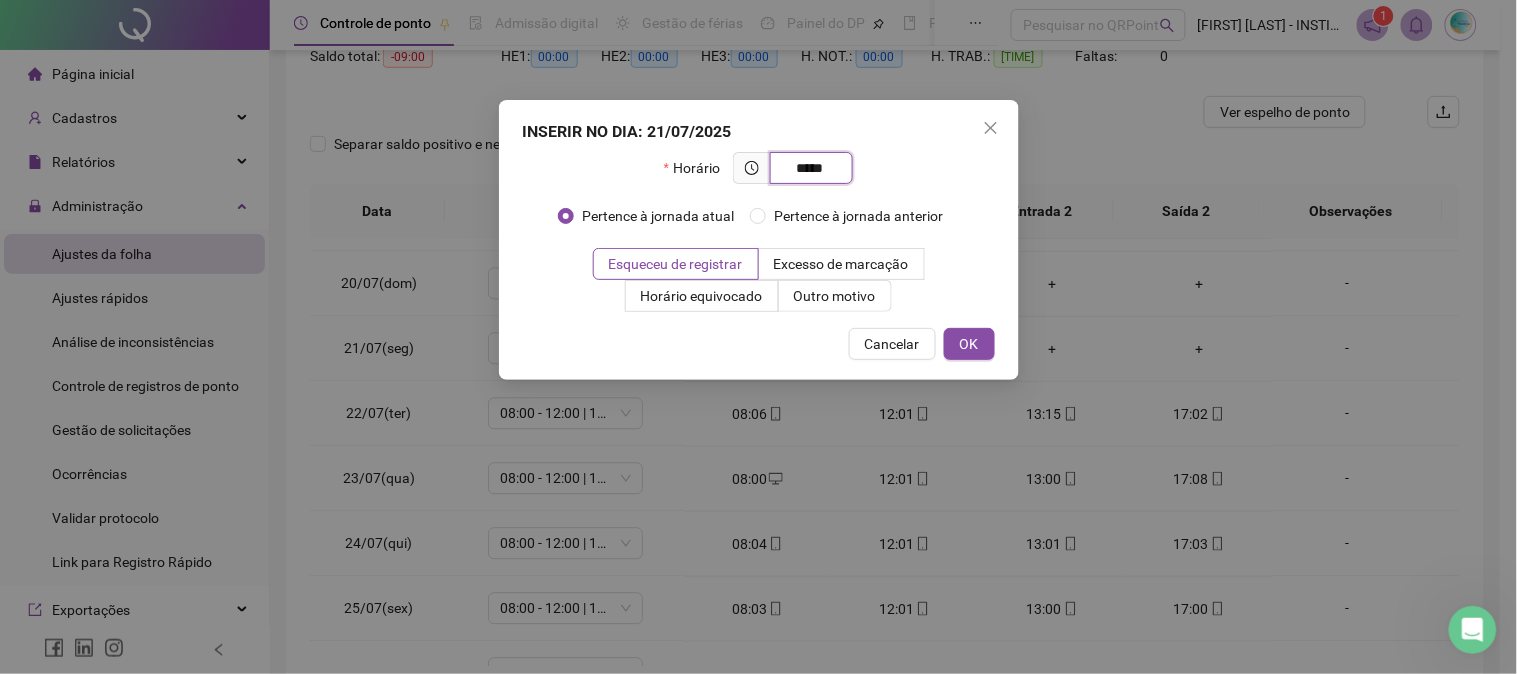 type on "*****" 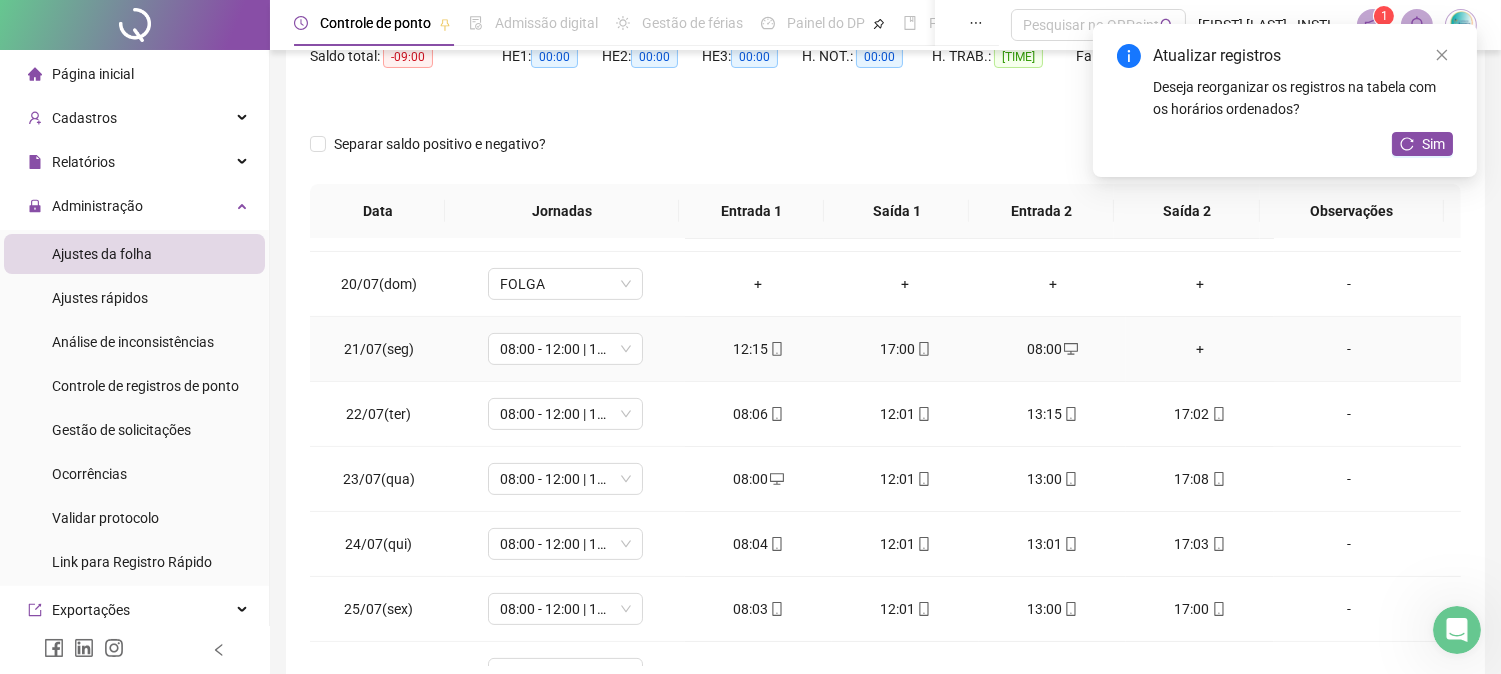 click on "+" at bounding box center (1199, 349) 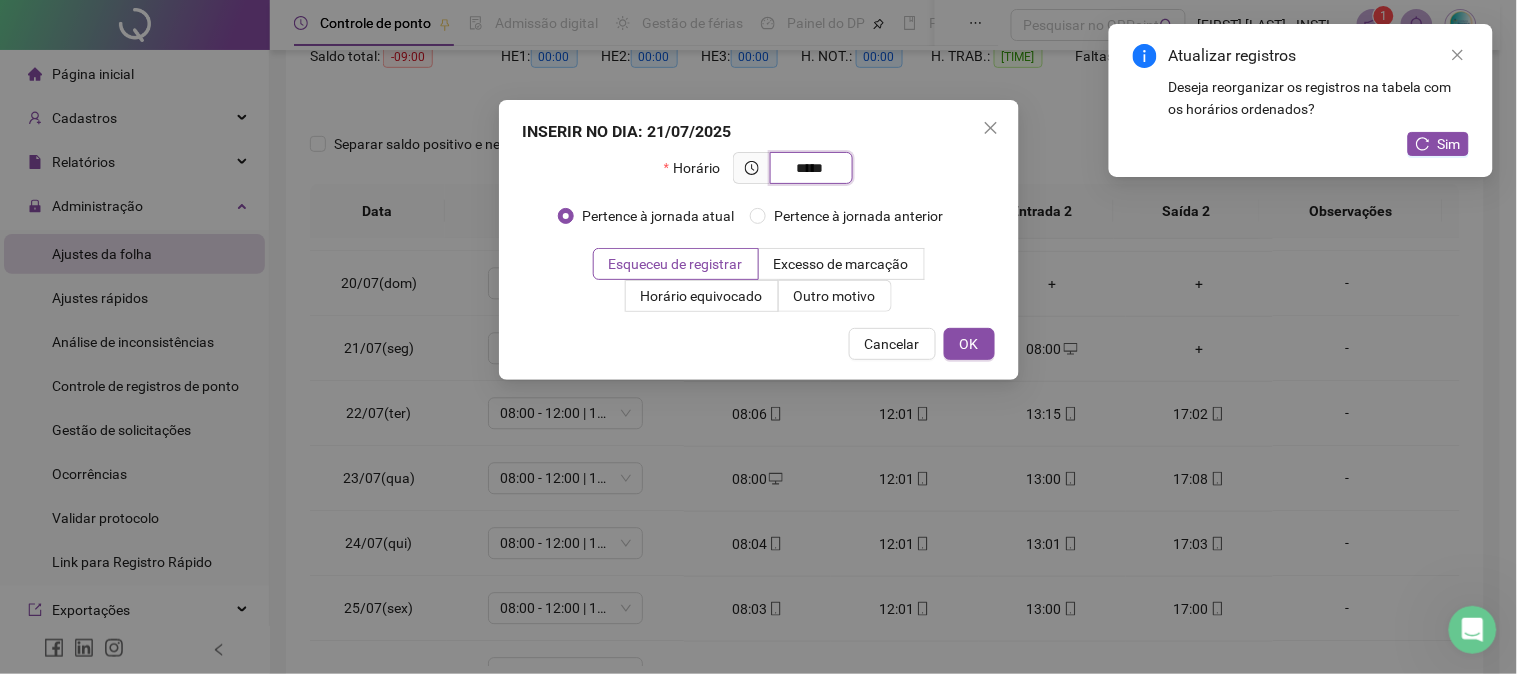 type on "*****" 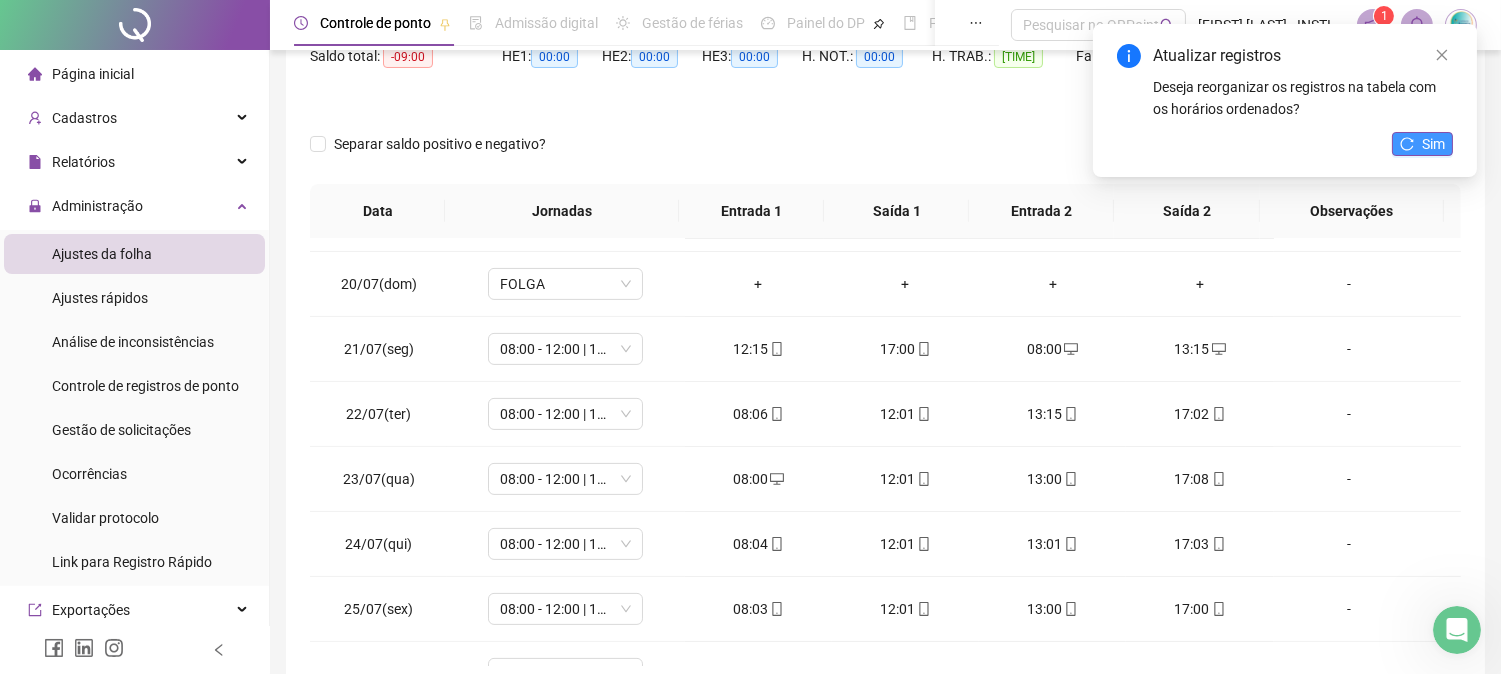 click on "Sim" at bounding box center [1422, 144] 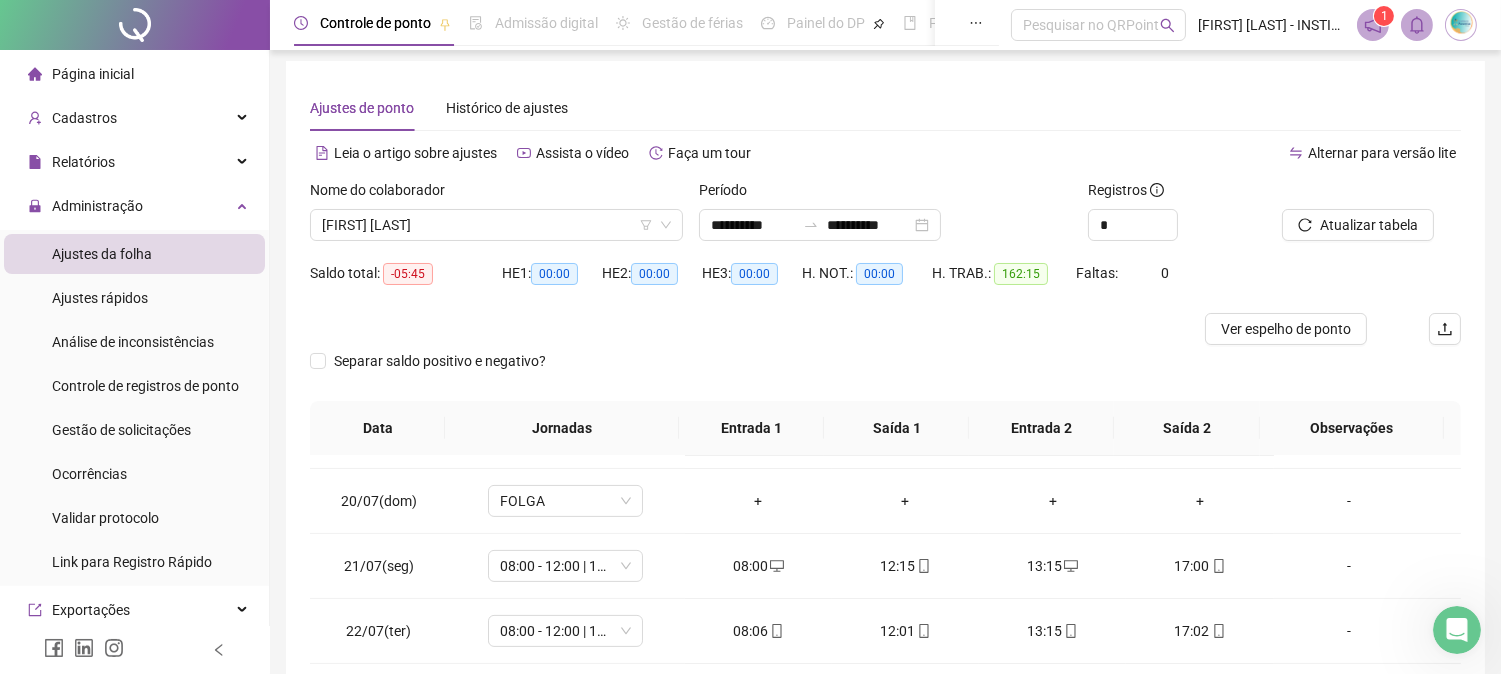 scroll, scrollTop: 0, scrollLeft: 0, axis: both 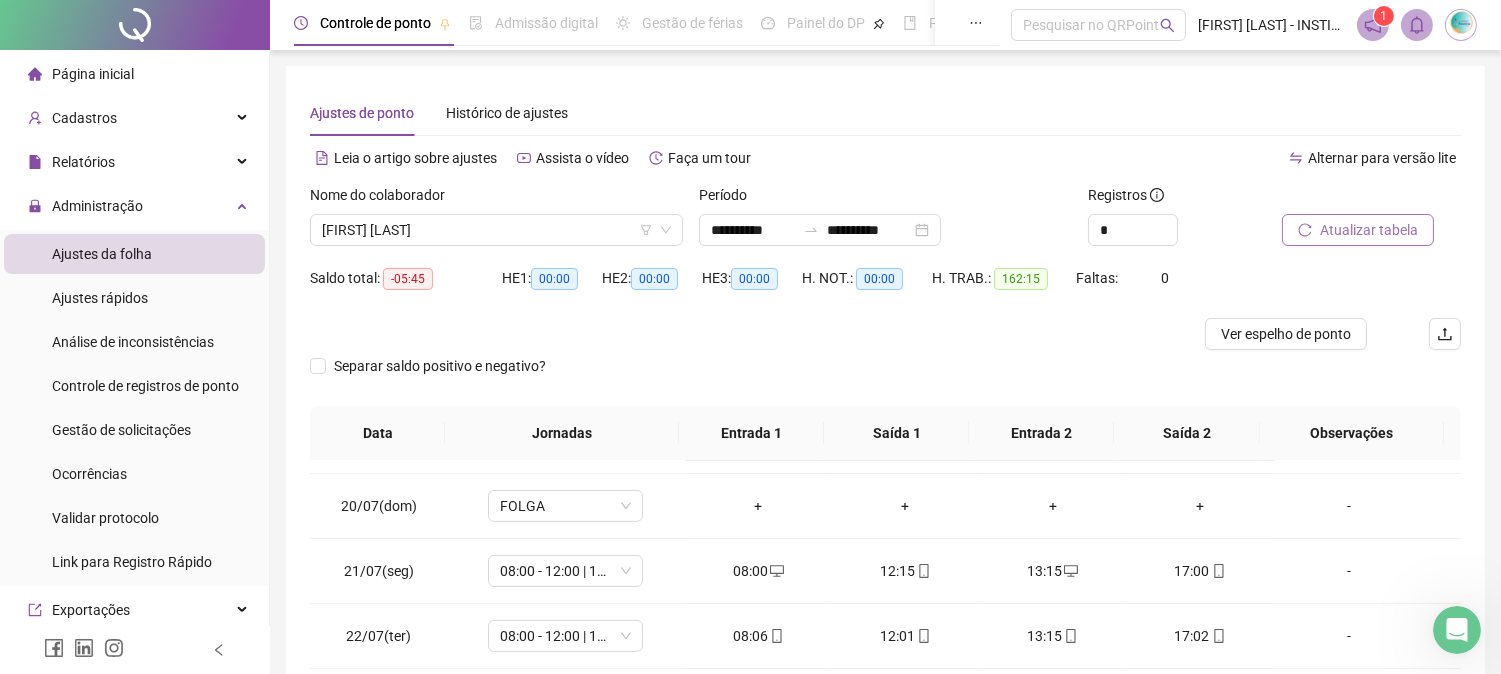 click on "Atualizar tabela" at bounding box center (1369, 230) 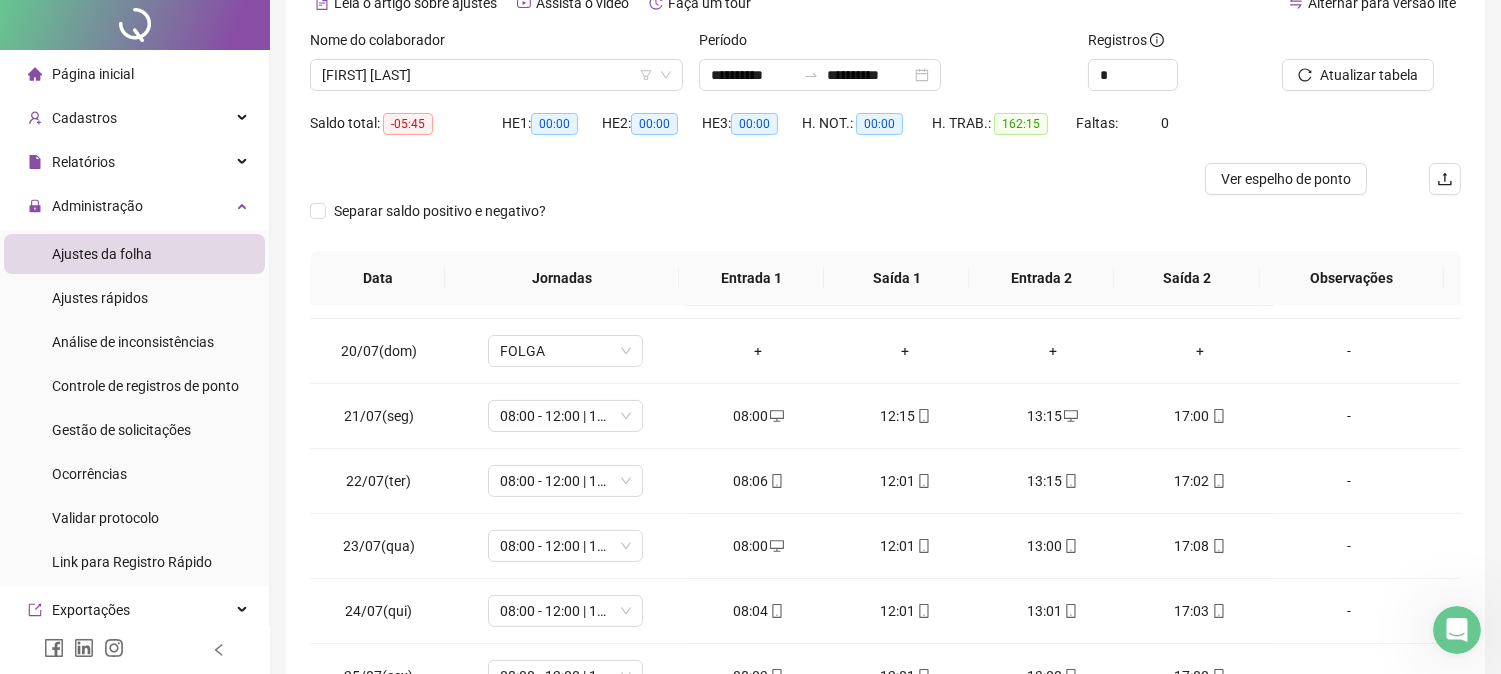 scroll, scrollTop: 323, scrollLeft: 0, axis: vertical 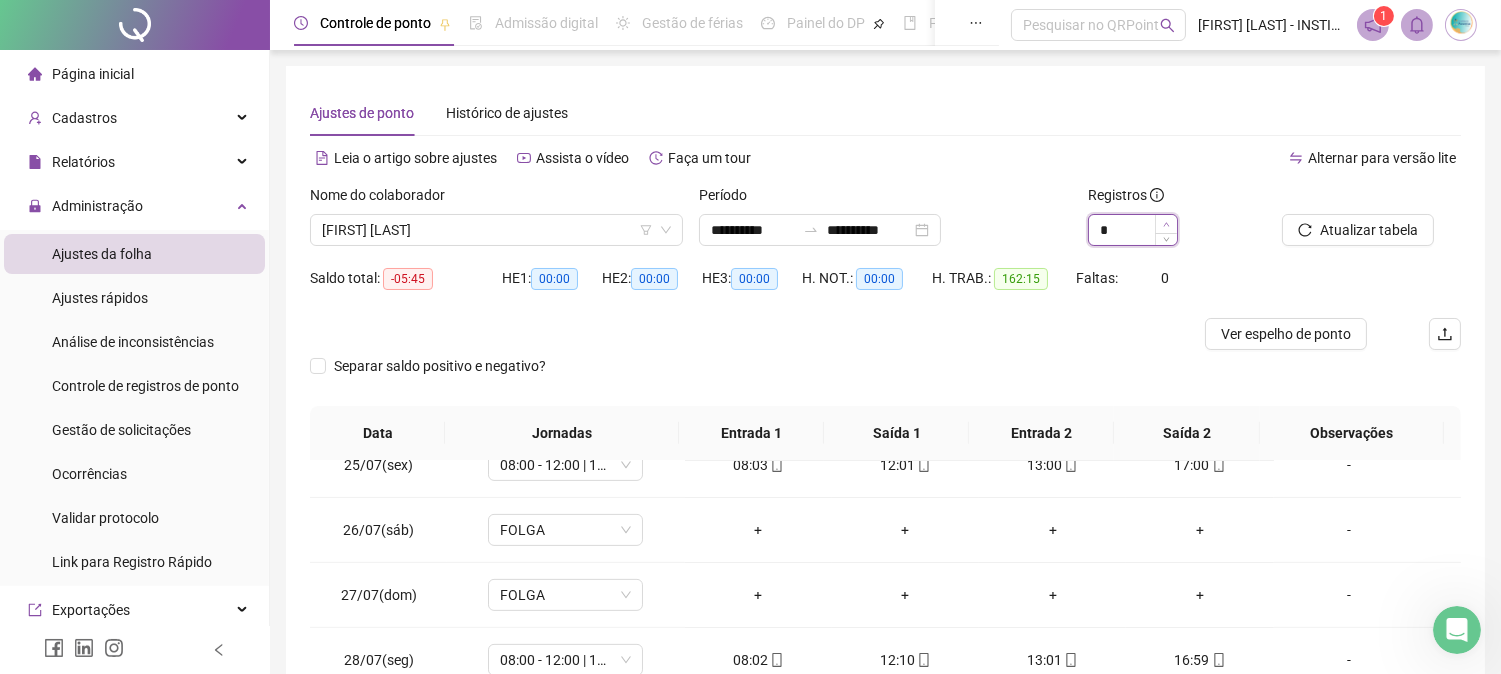 click at bounding box center [1166, 224] 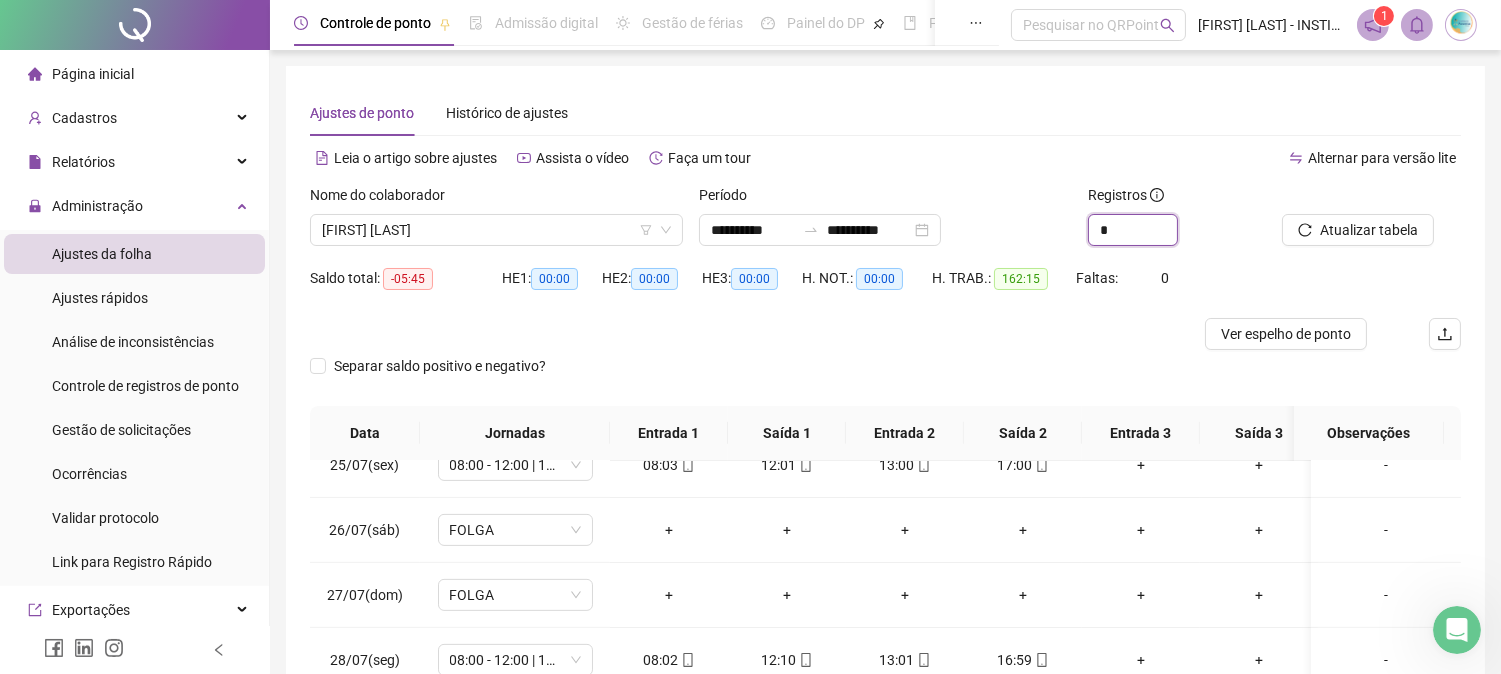 scroll, scrollTop: 323, scrollLeft: 0, axis: vertical 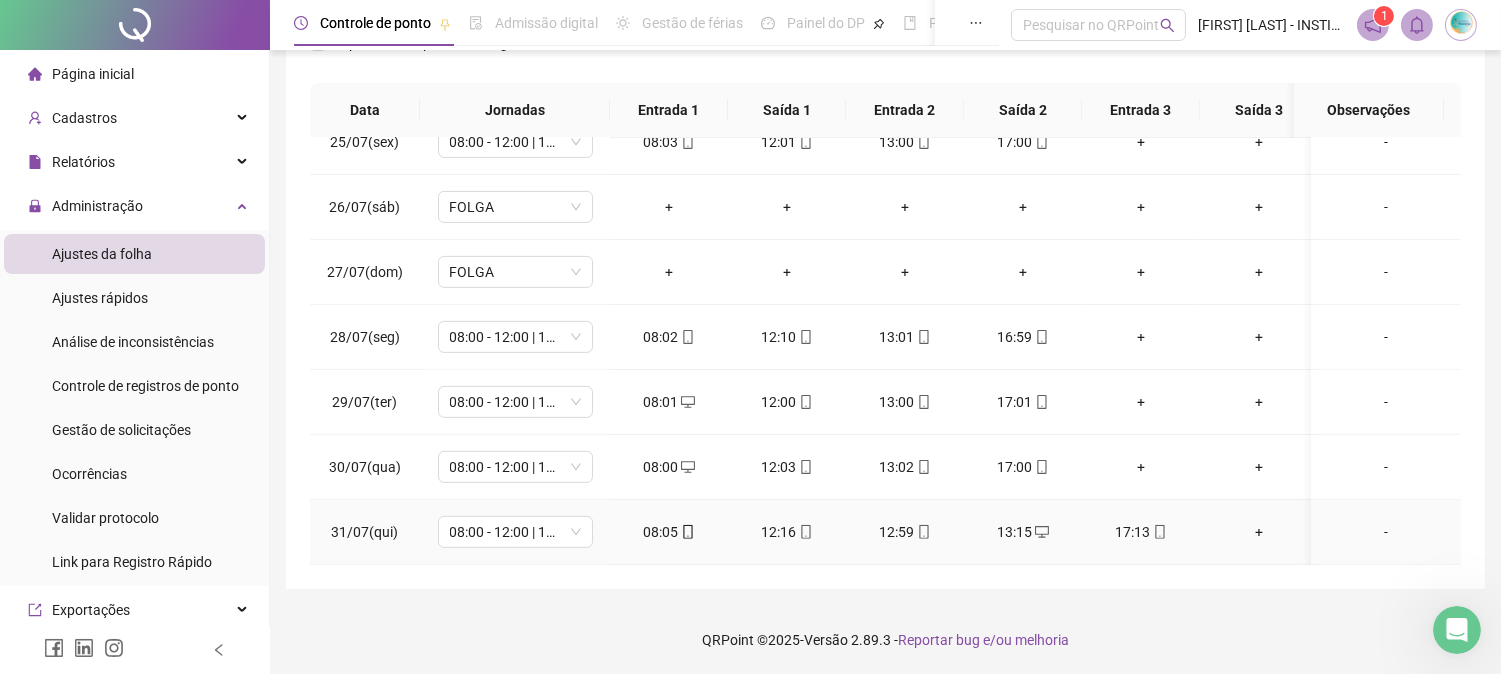 click on "12:59" at bounding box center (905, 532) 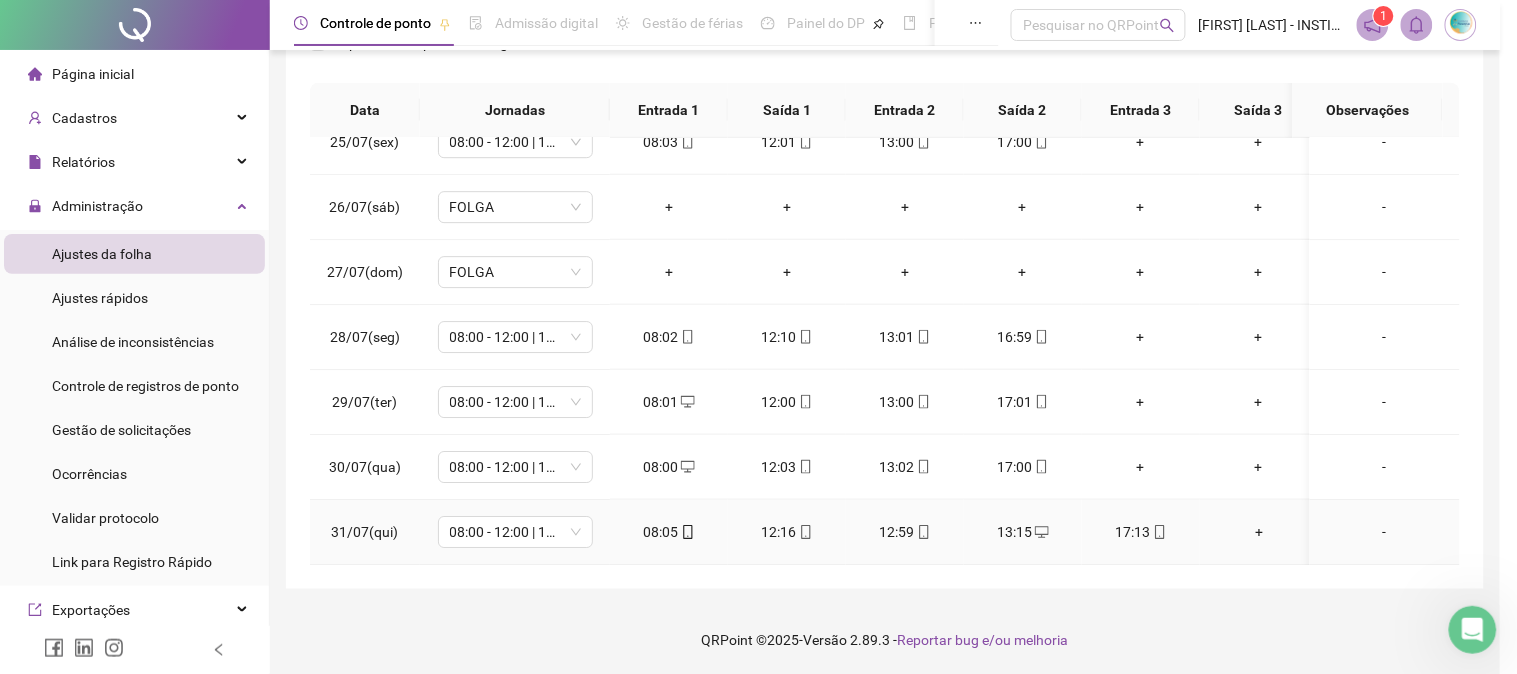 type on "**********" 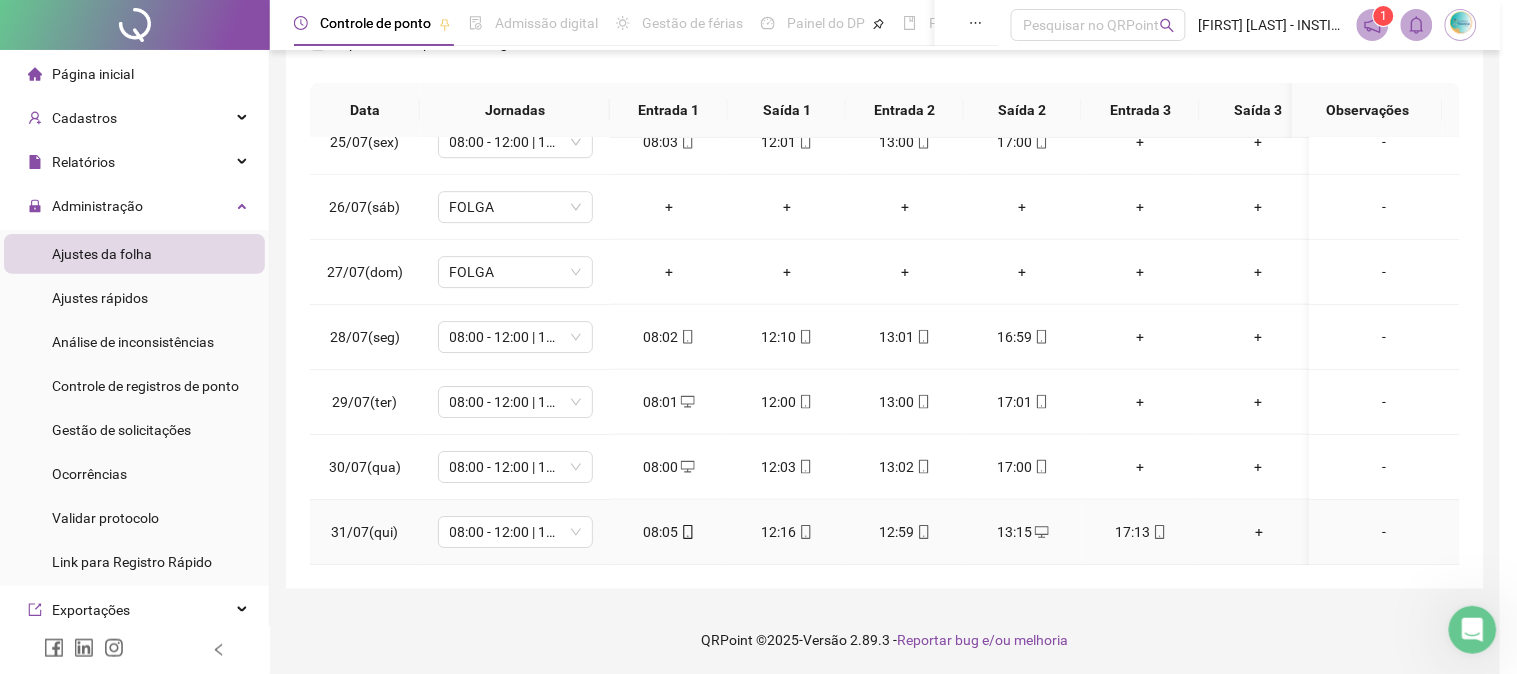 type on "**********" 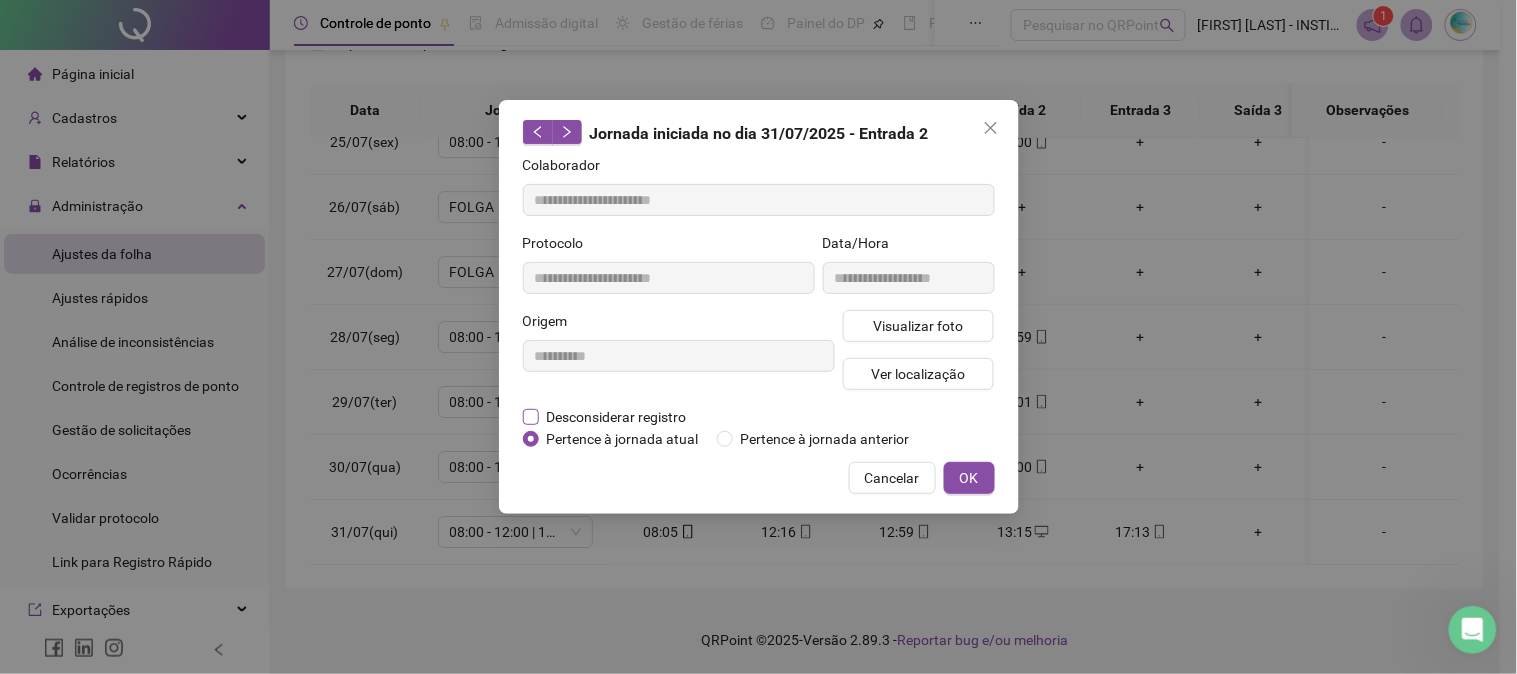 click on "Desconsiderar registro" at bounding box center [617, 417] 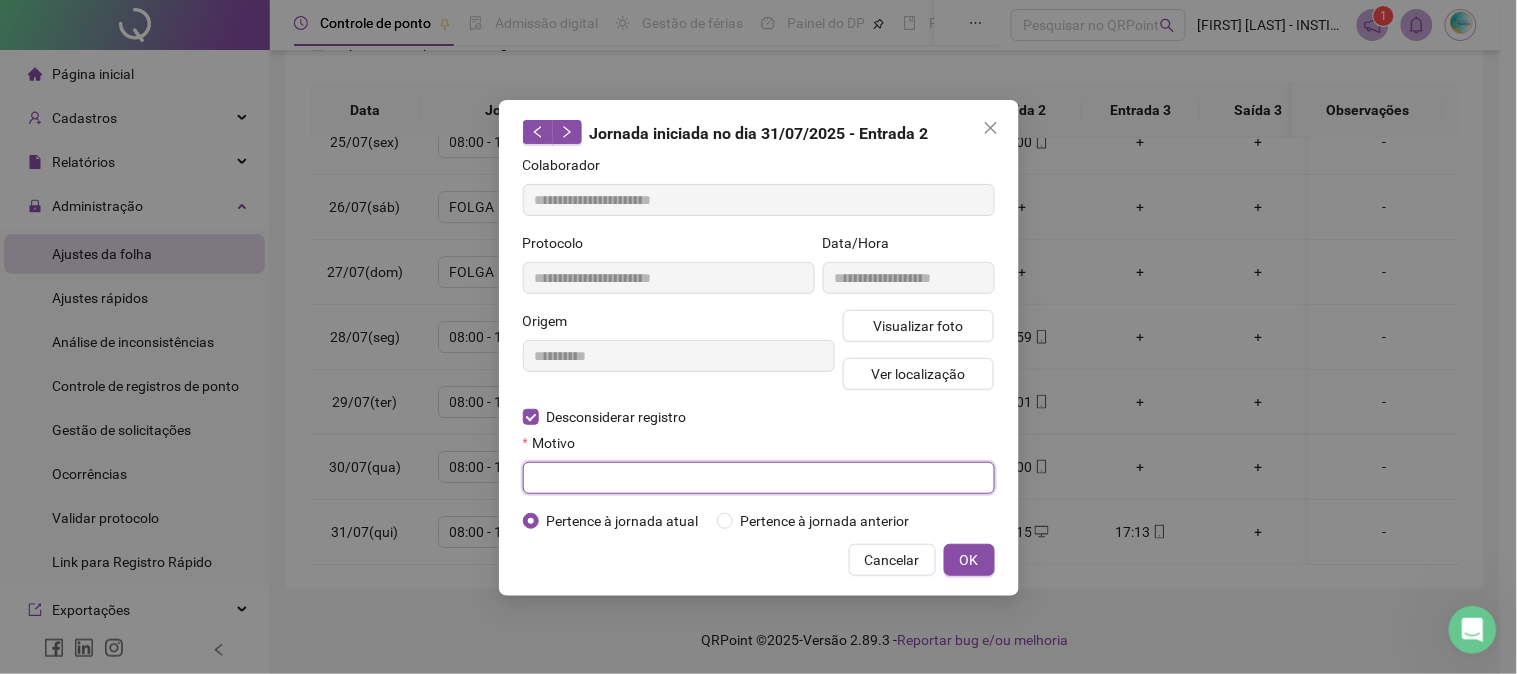 click at bounding box center [759, 478] 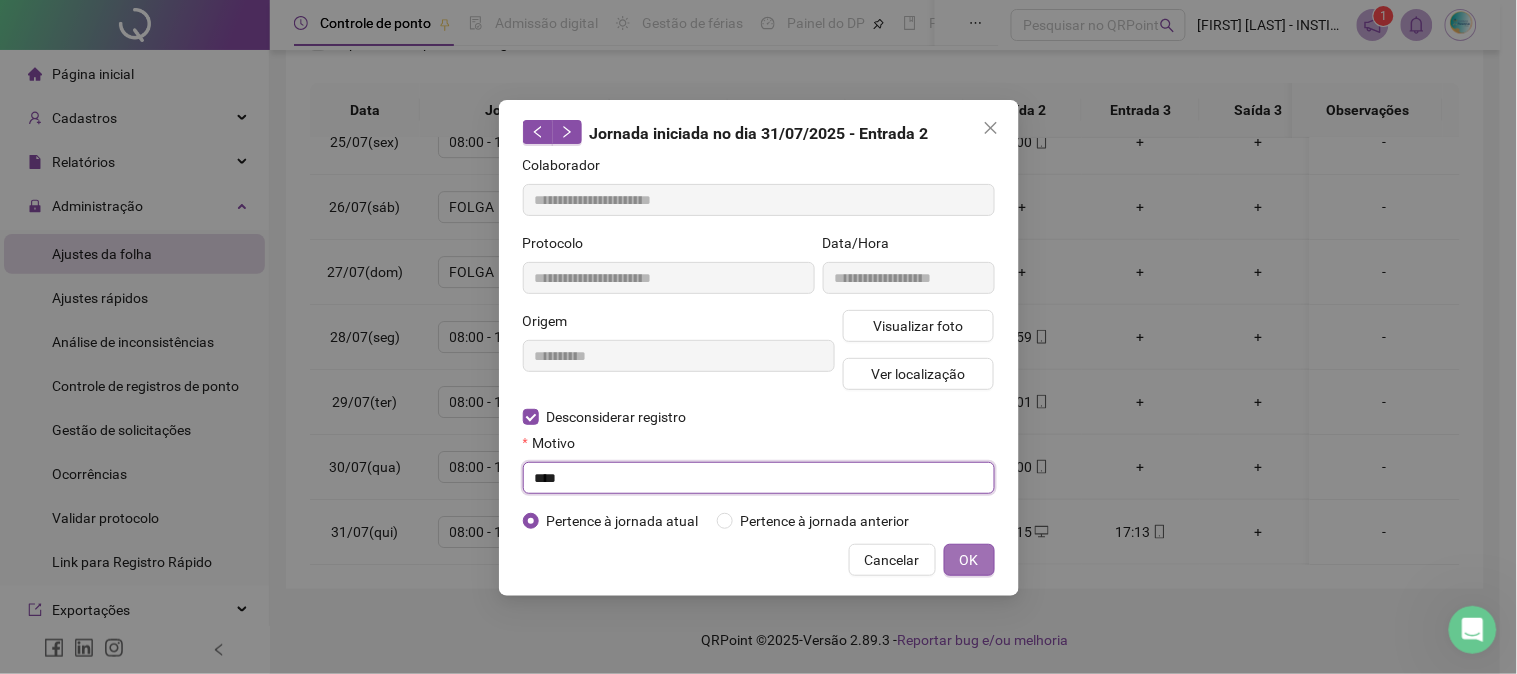 type on "****" 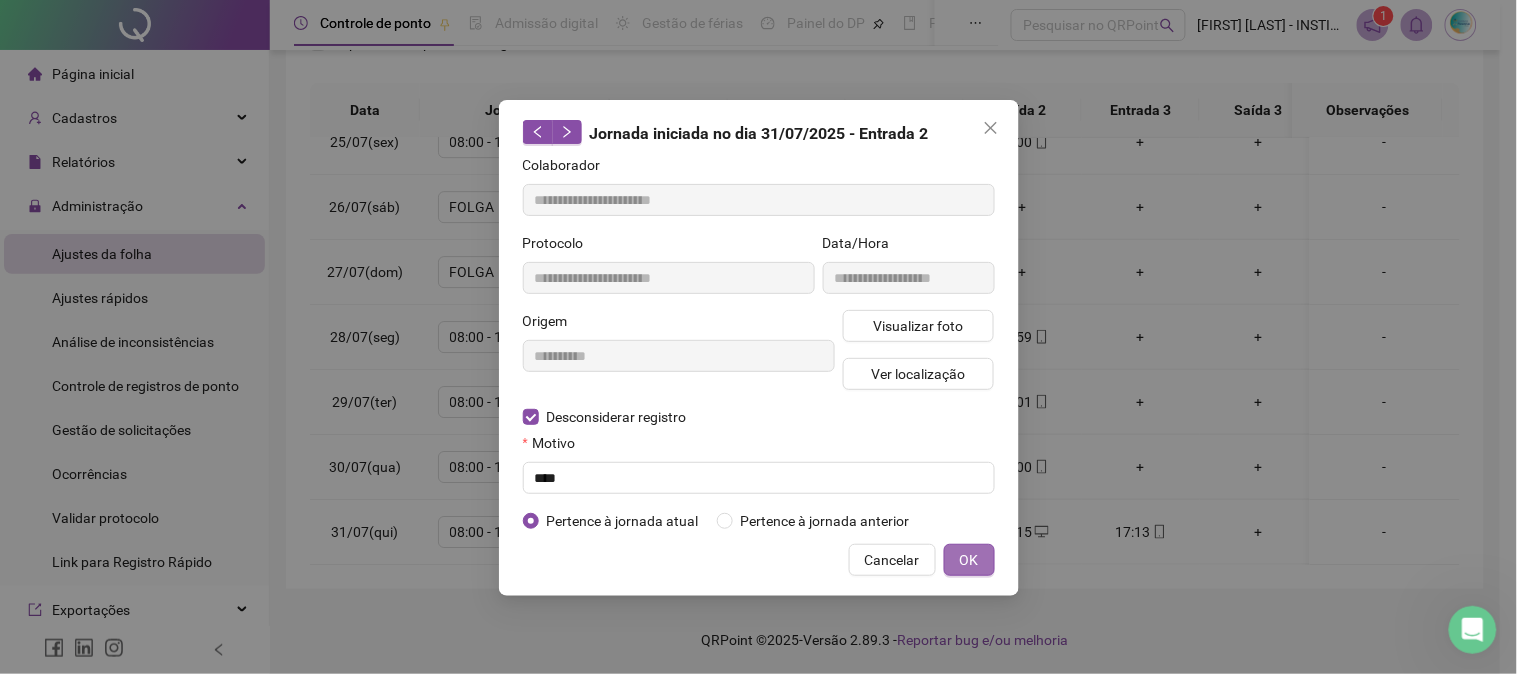click on "OK" at bounding box center (969, 560) 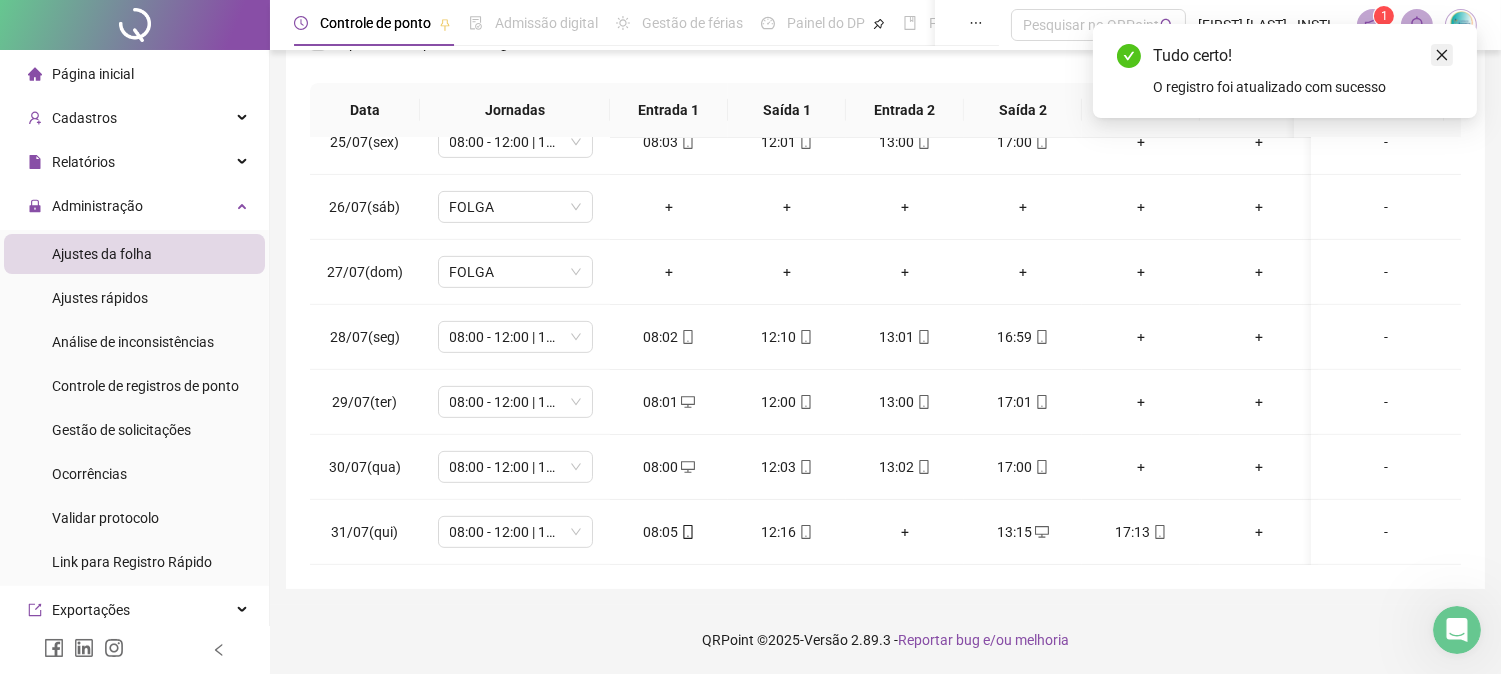 click 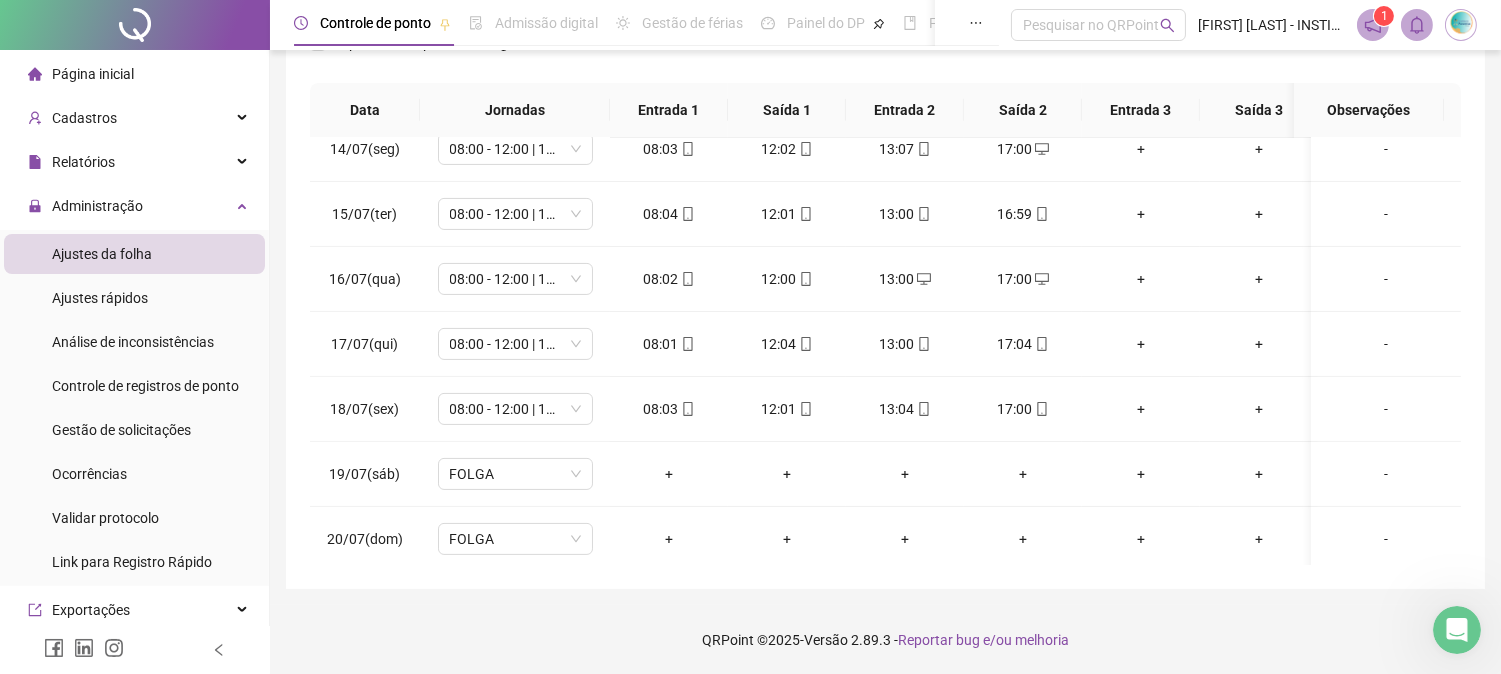 scroll, scrollTop: 496, scrollLeft: 0, axis: vertical 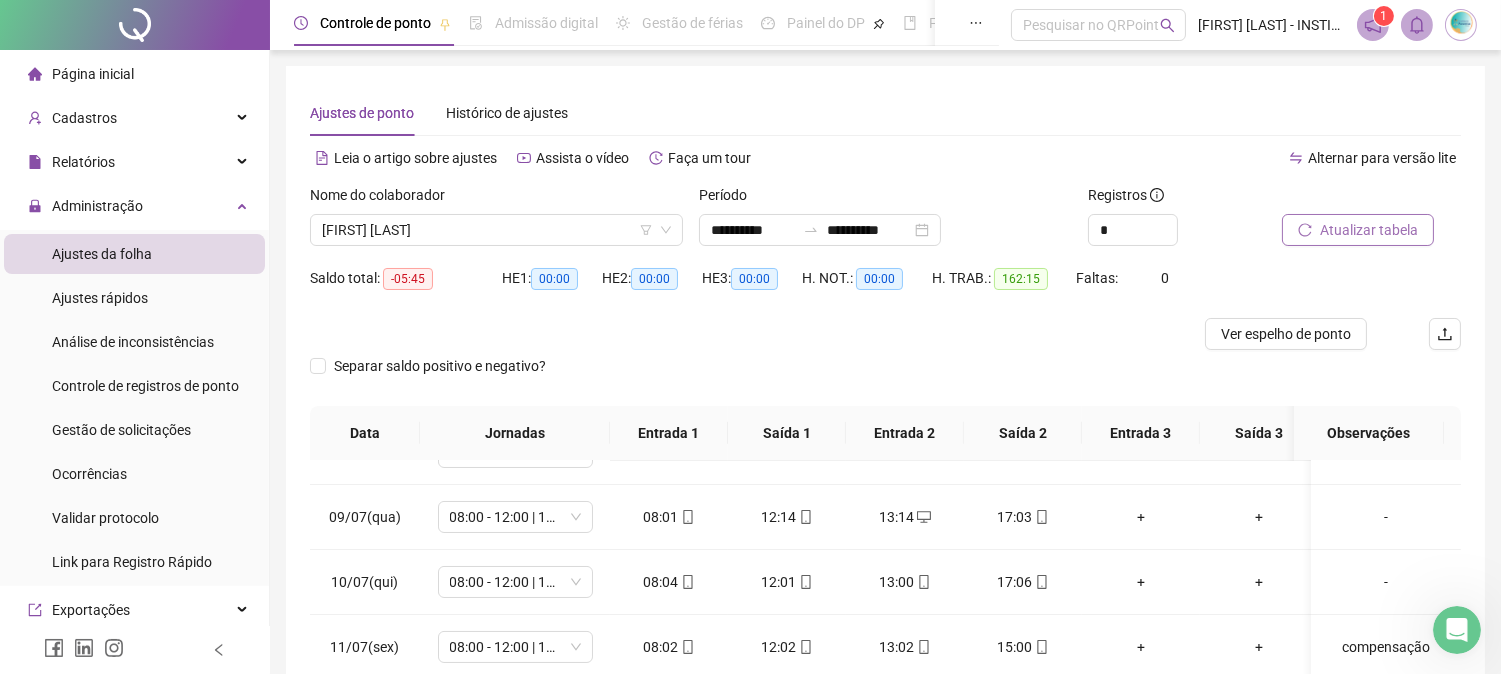 click on "Atualizar tabela" at bounding box center (1369, 230) 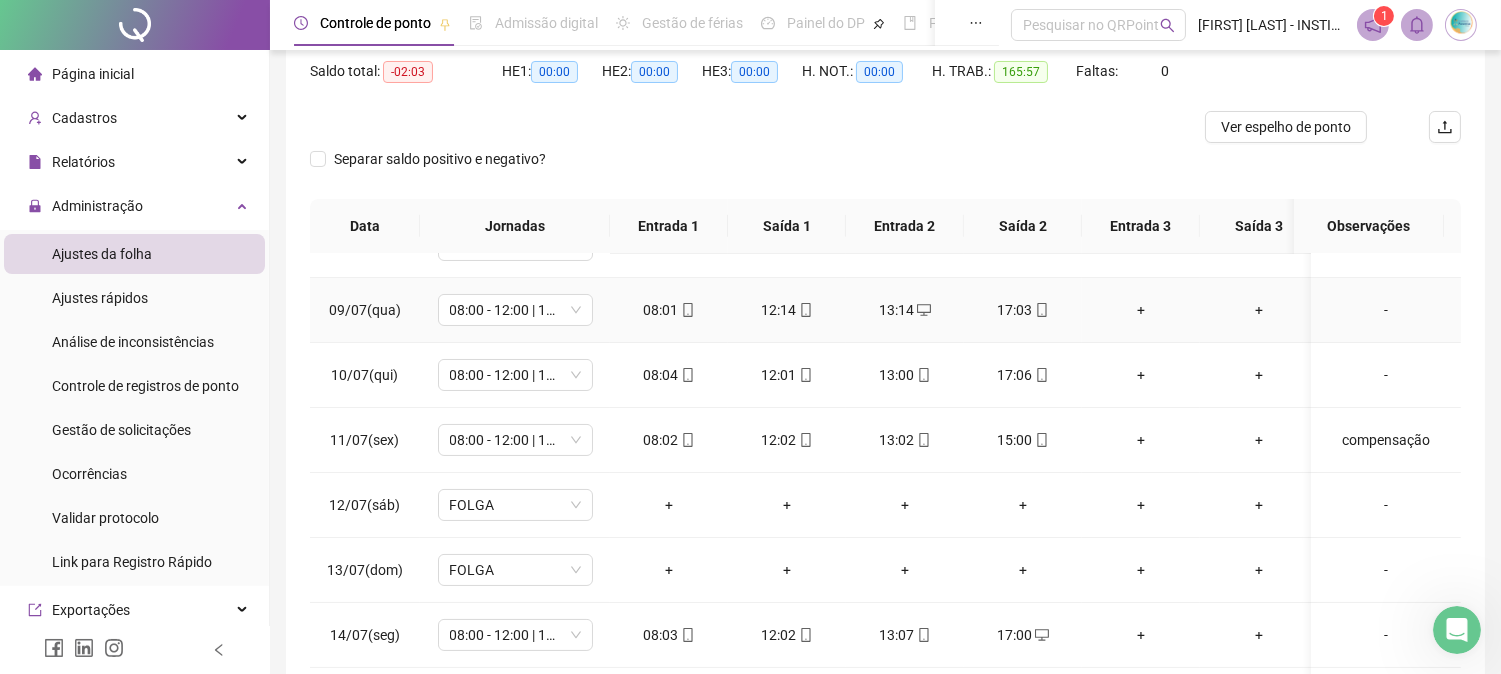 scroll, scrollTop: 323, scrollLeft: 0, axis: vertical 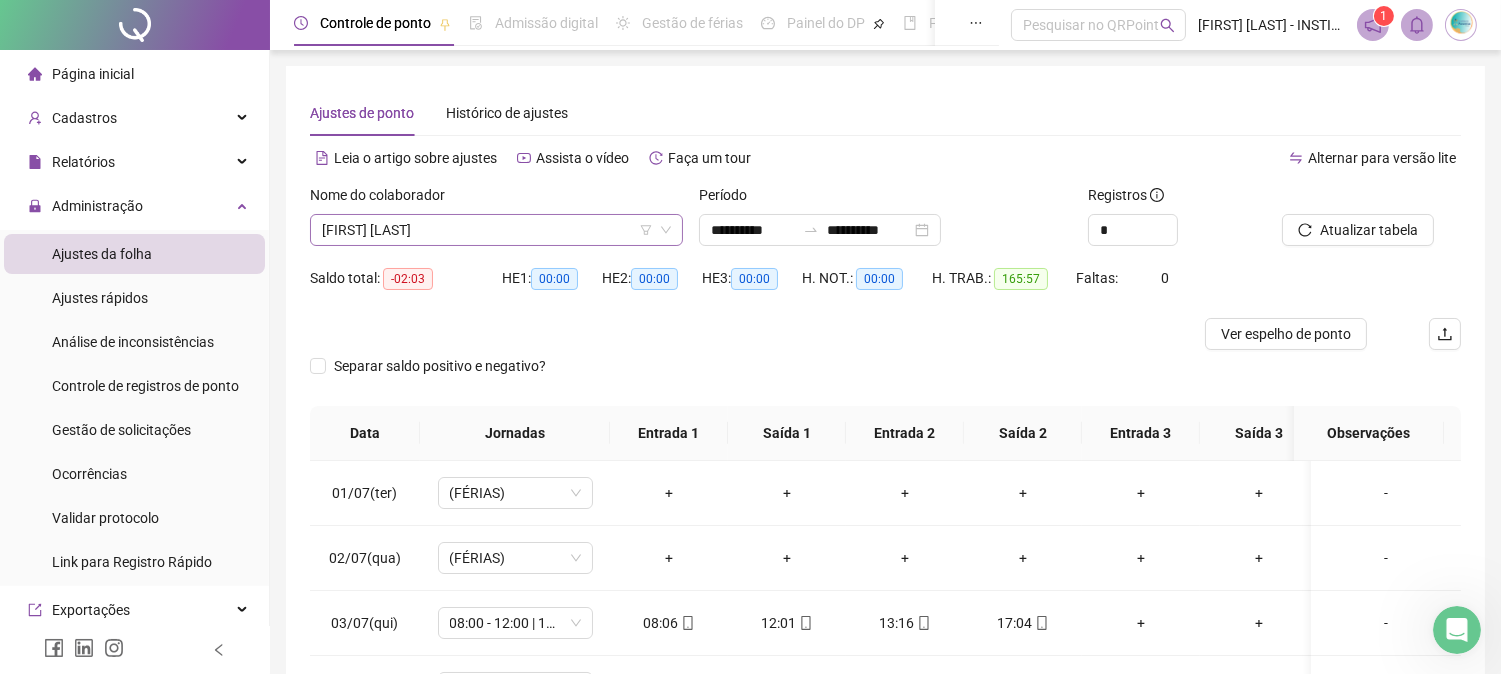 click on "[FIRST] [LAST]" at bounding box center [496, 230] 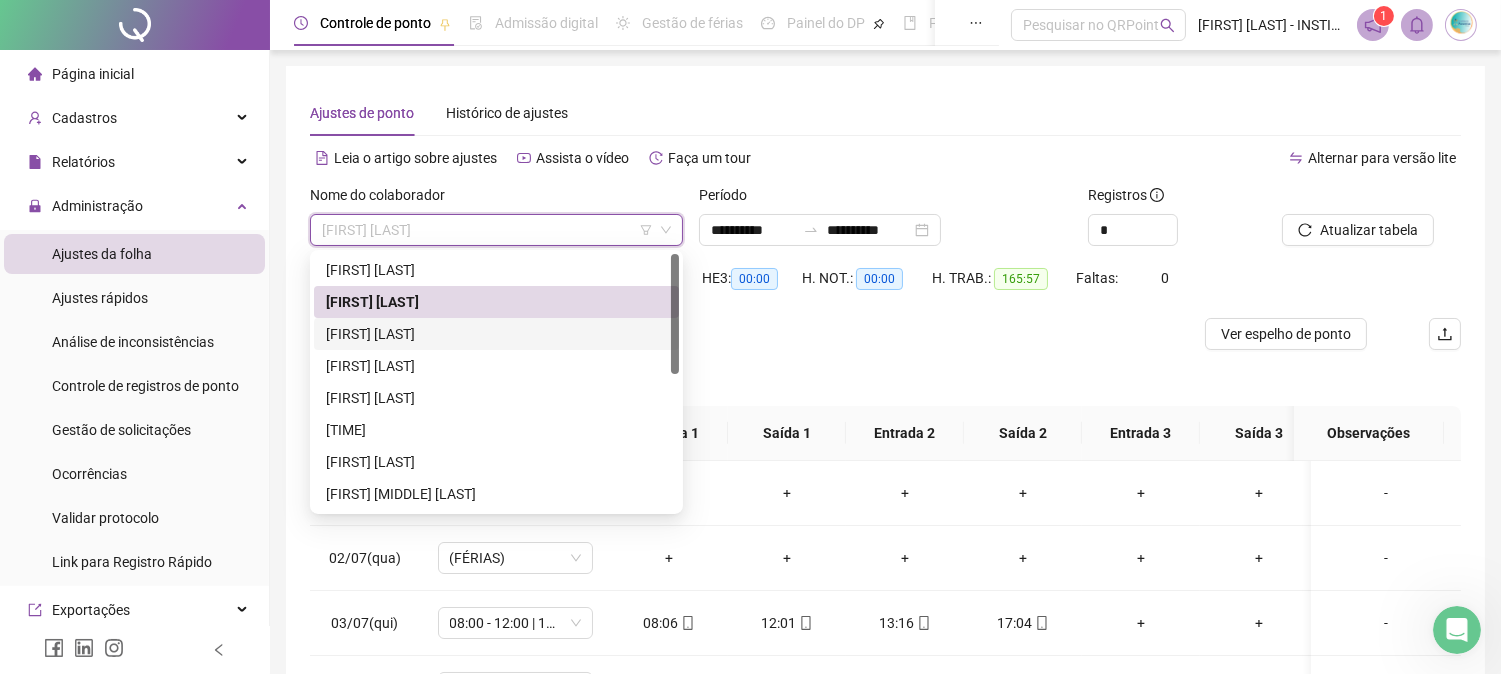 click on "[FIRST] [LAST]" at bounding box center (496, 334) 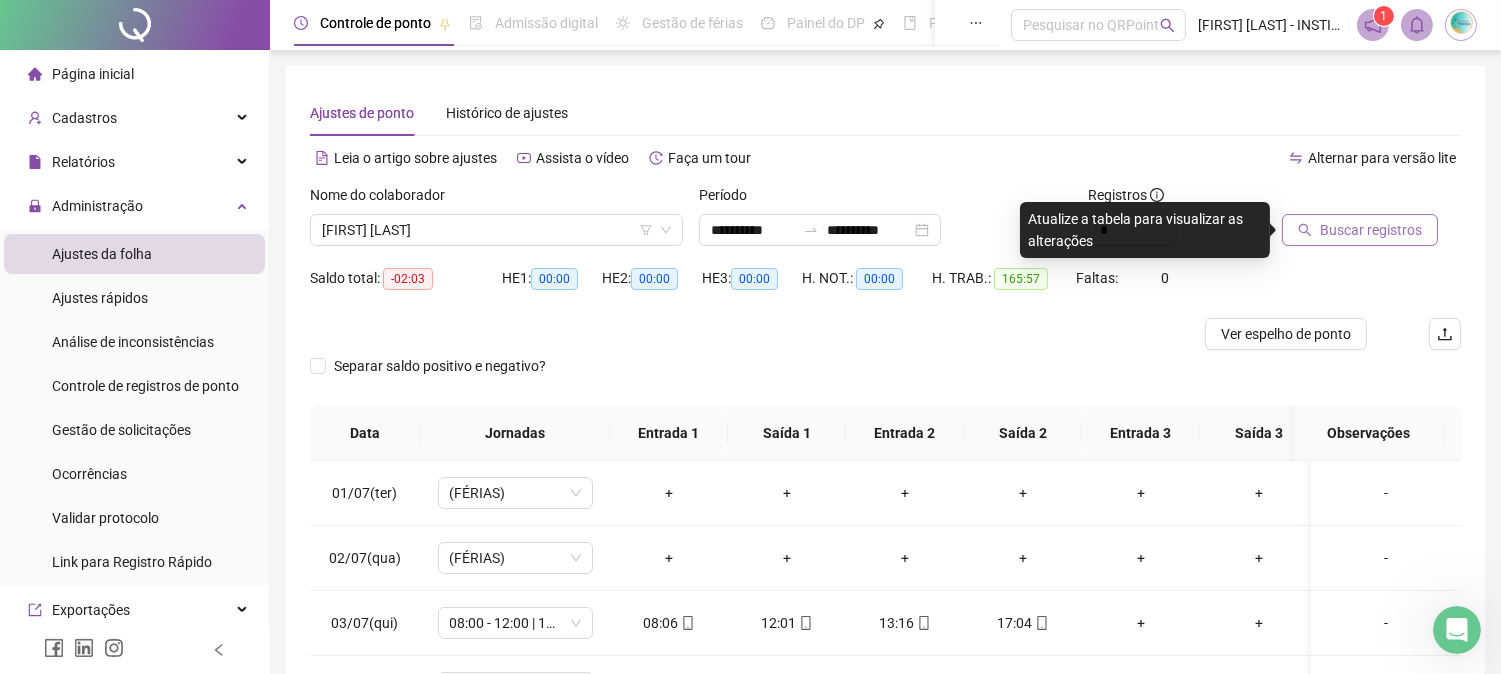click on "Buscar registros" at bounding box center [1360, 230] 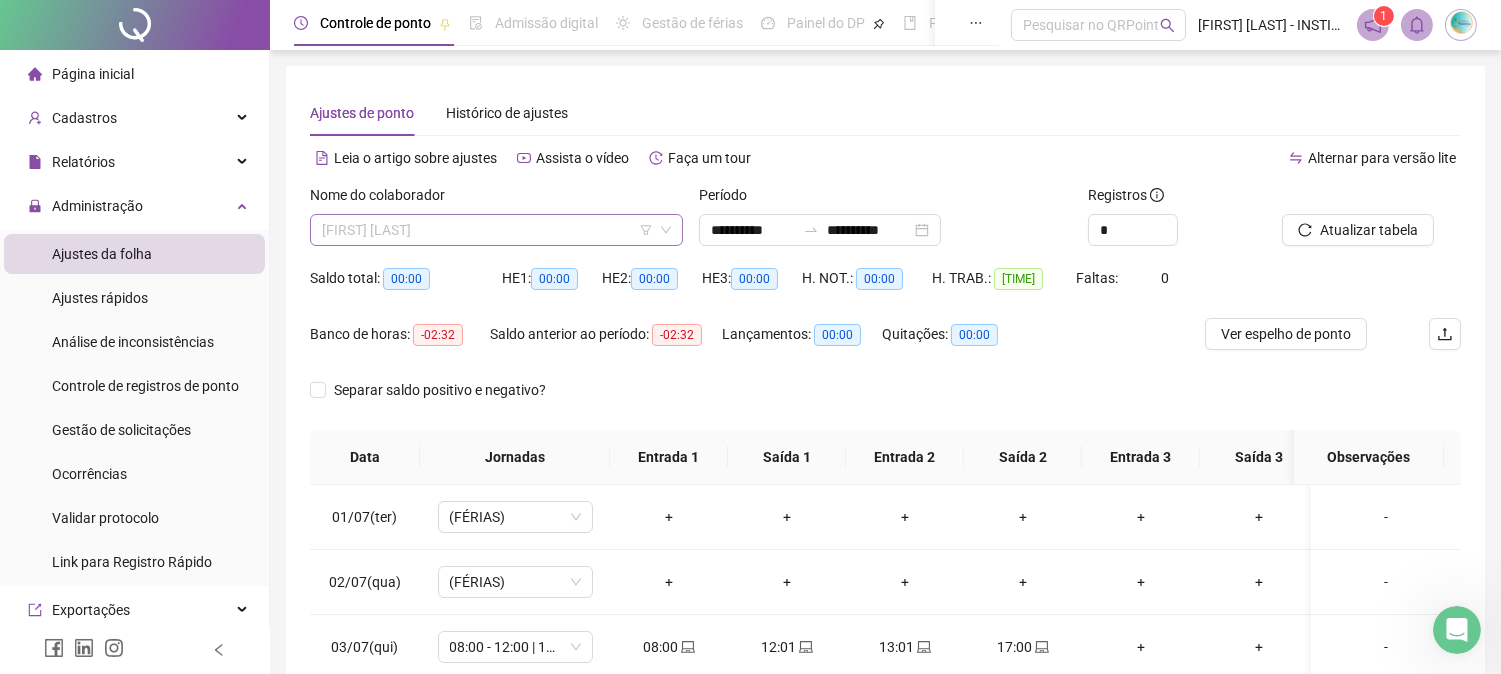 click on "[FIRST] [LAST]" at bounding box center [496, 230] 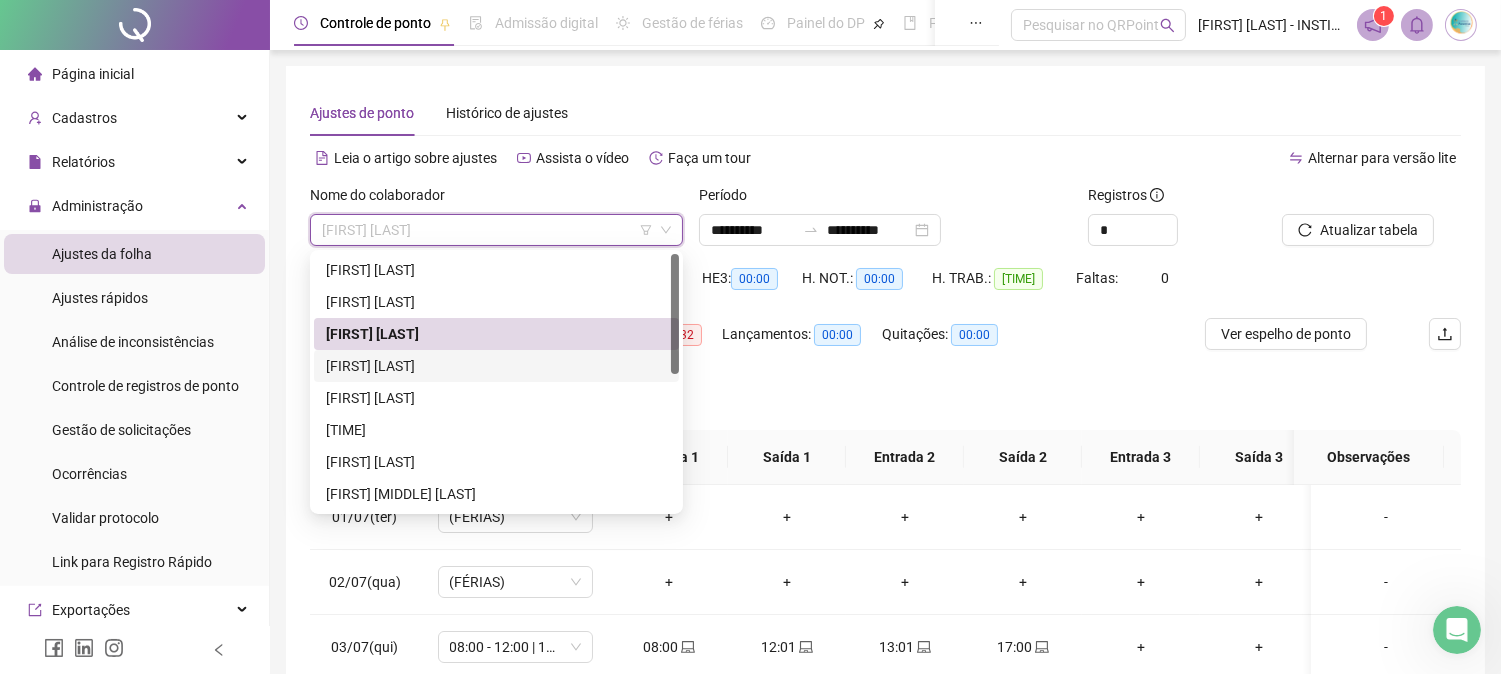 click on "[FIRST] [LAST]" at bounding box center [496, 366] 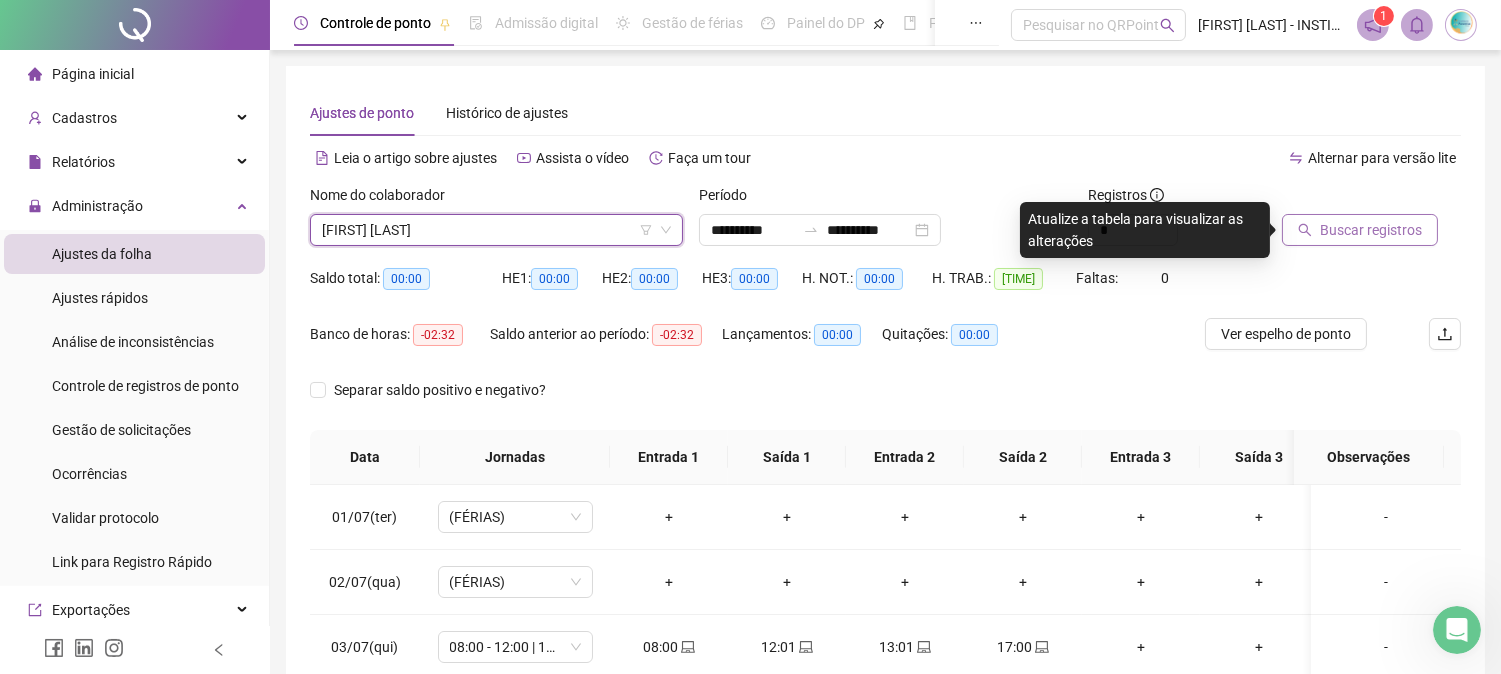 click 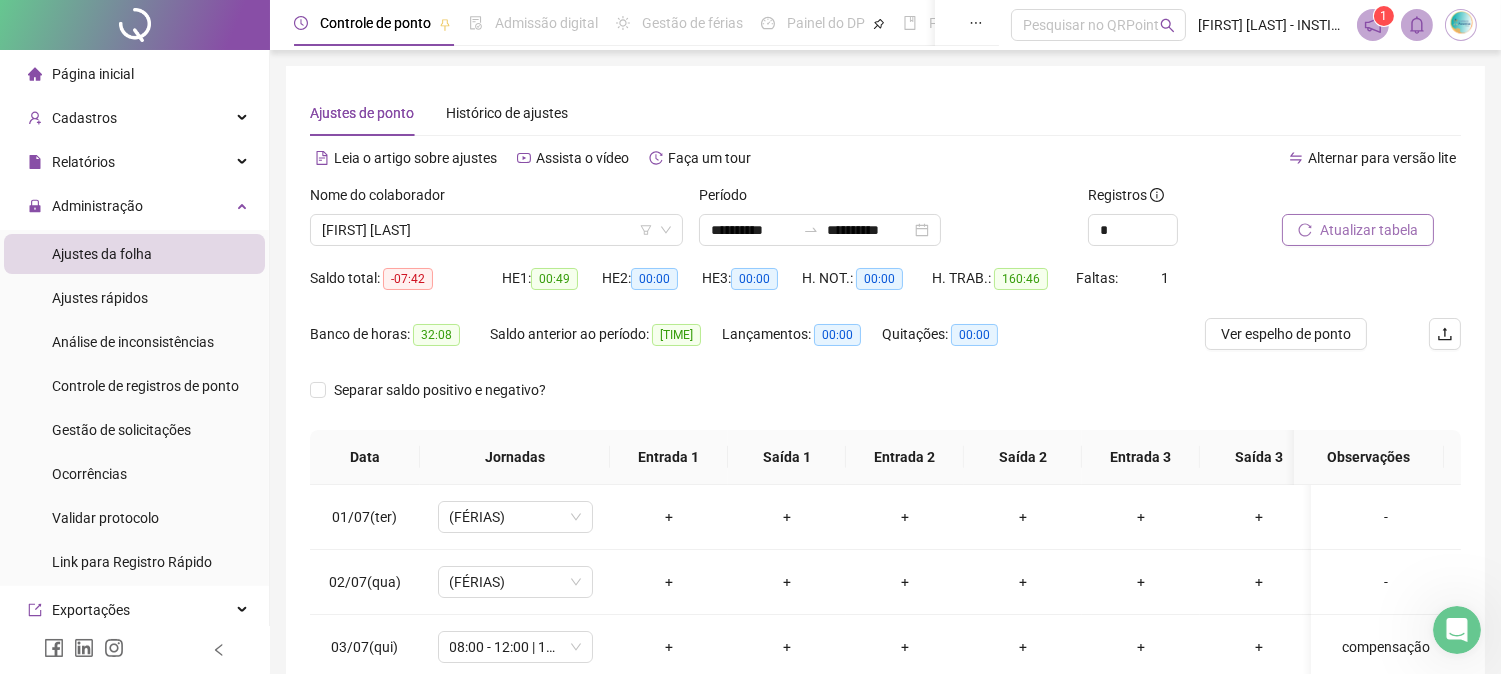 click on "Atualizar tabela" at bounding box center (1369, 230) 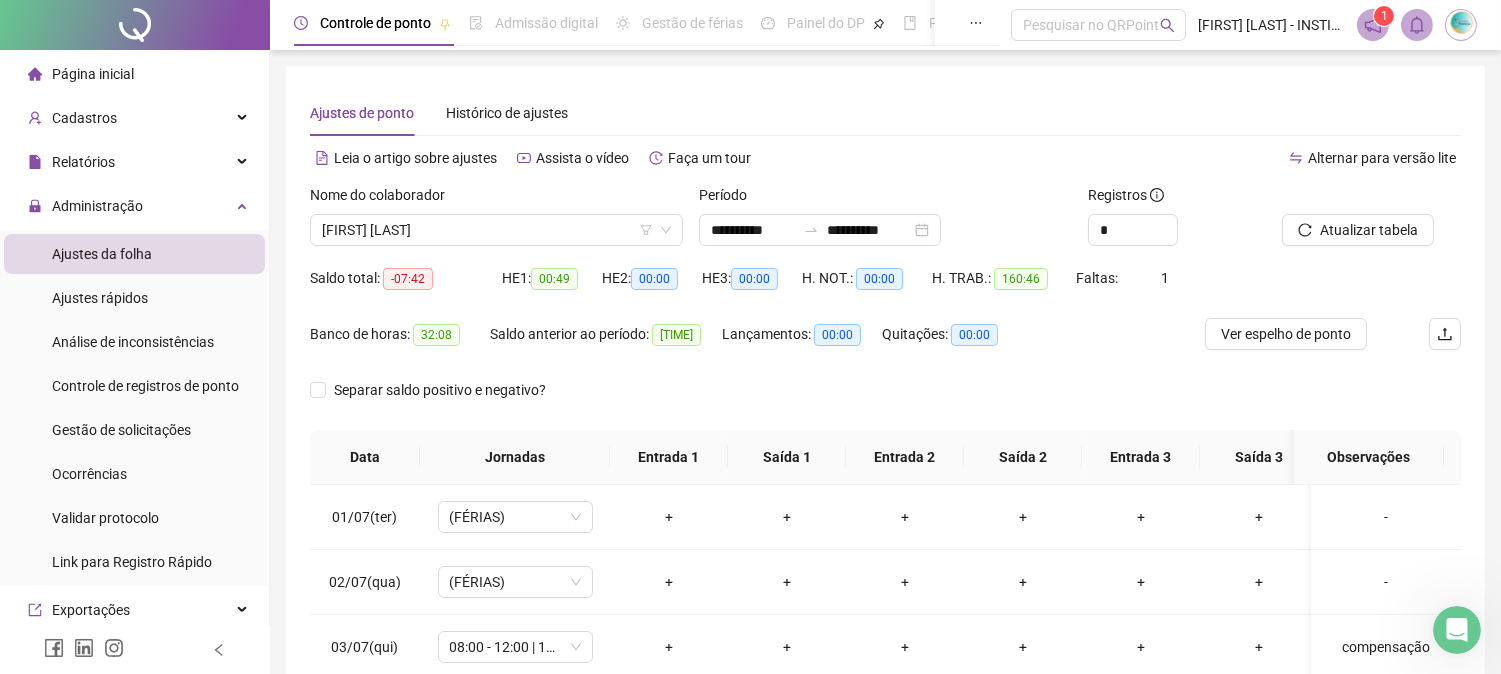 scroll, scrollTop: 333, scrollLeft: 0, axis: vertical 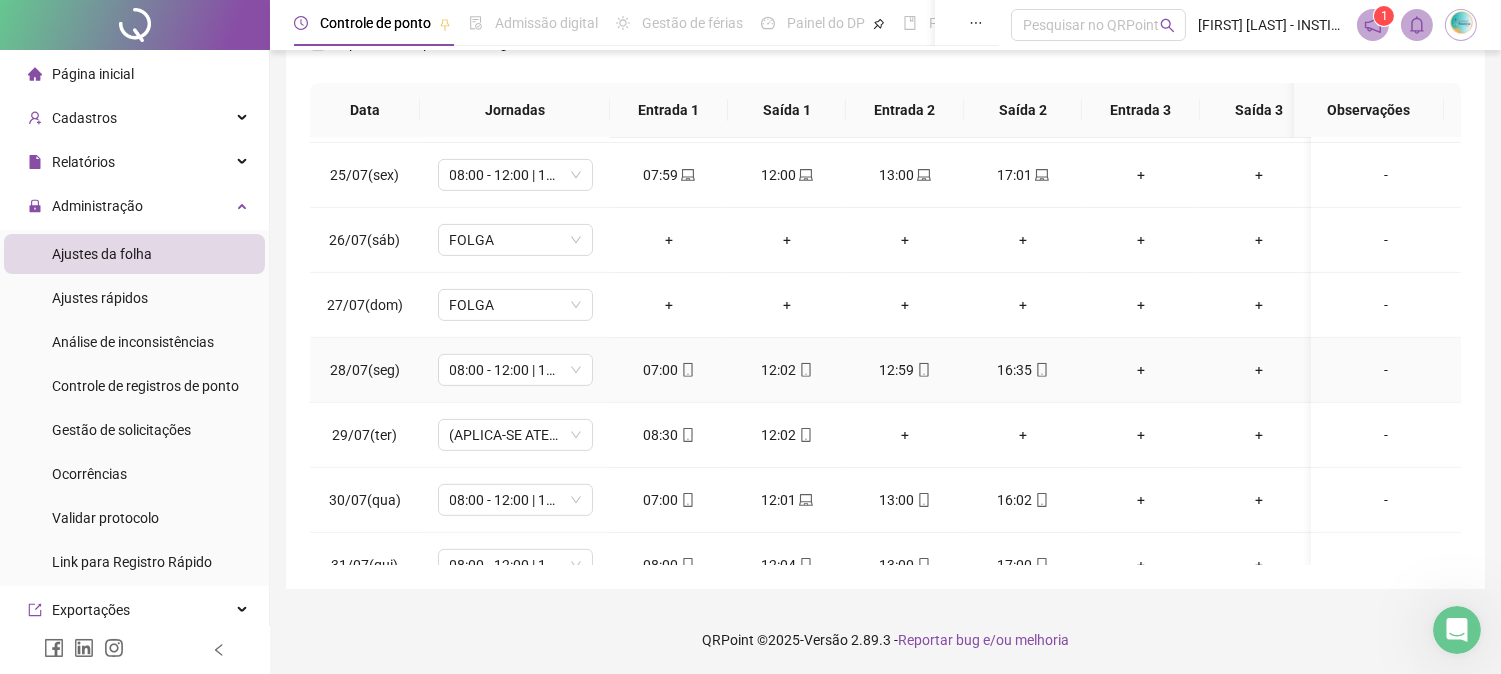 click on "16:35" at bounding box center [1023, 370] 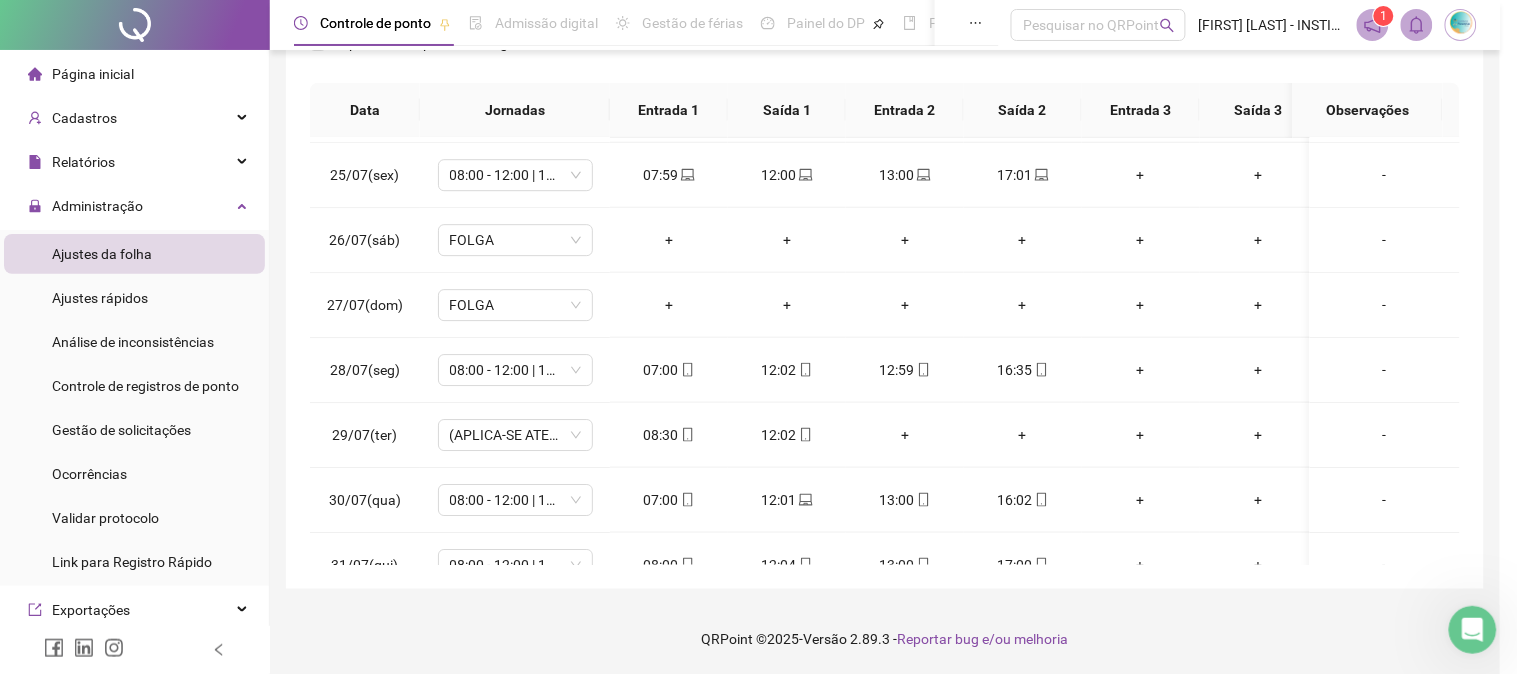 type on "**********" 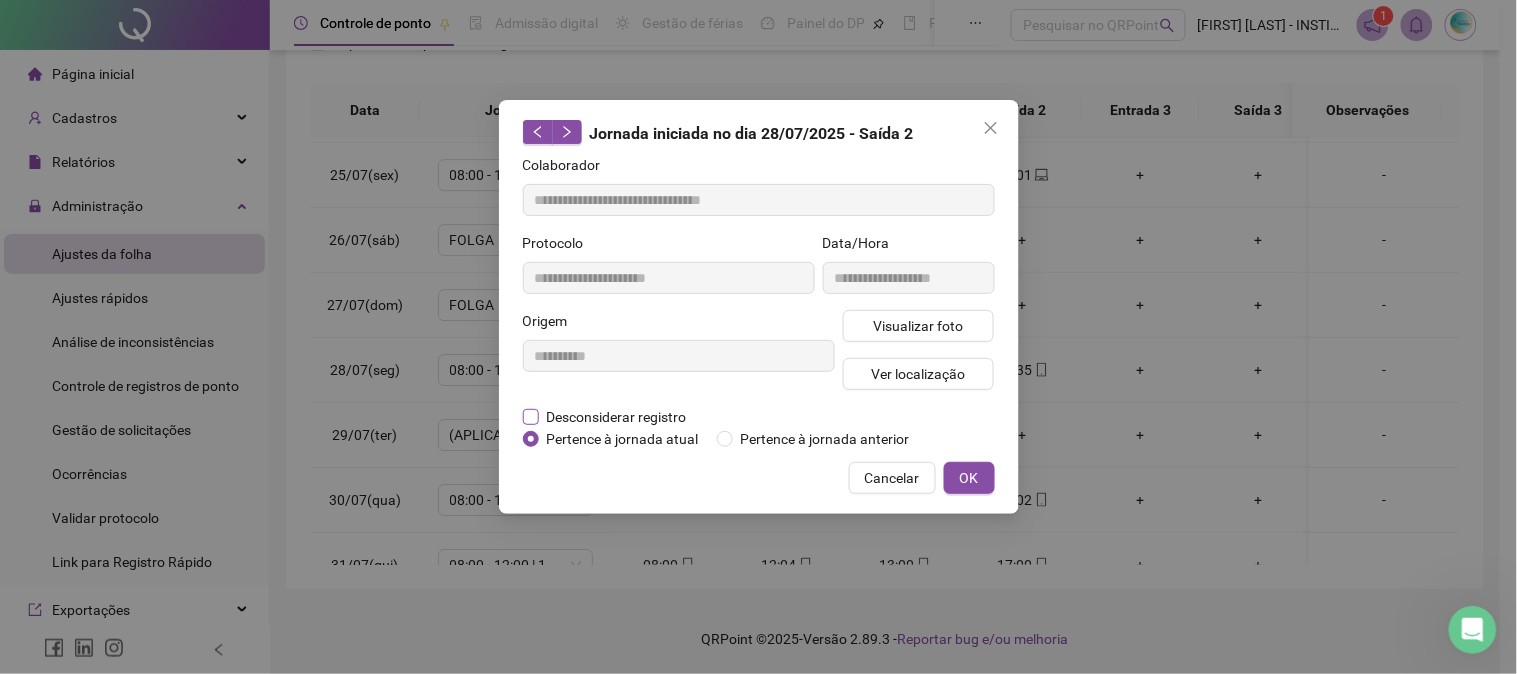 click on "Desconsiderar registro" at bounding box center [617, 417] 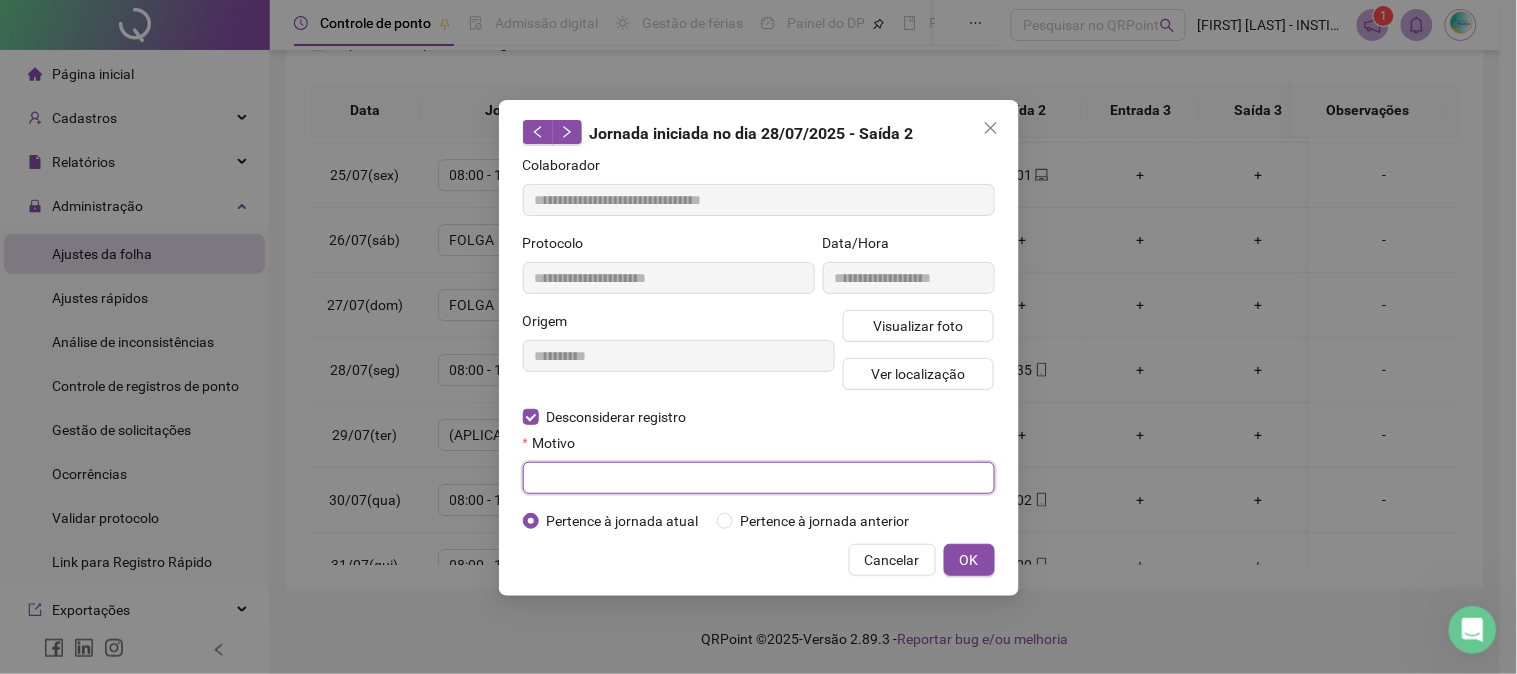 click at bounding box center (759, 478) 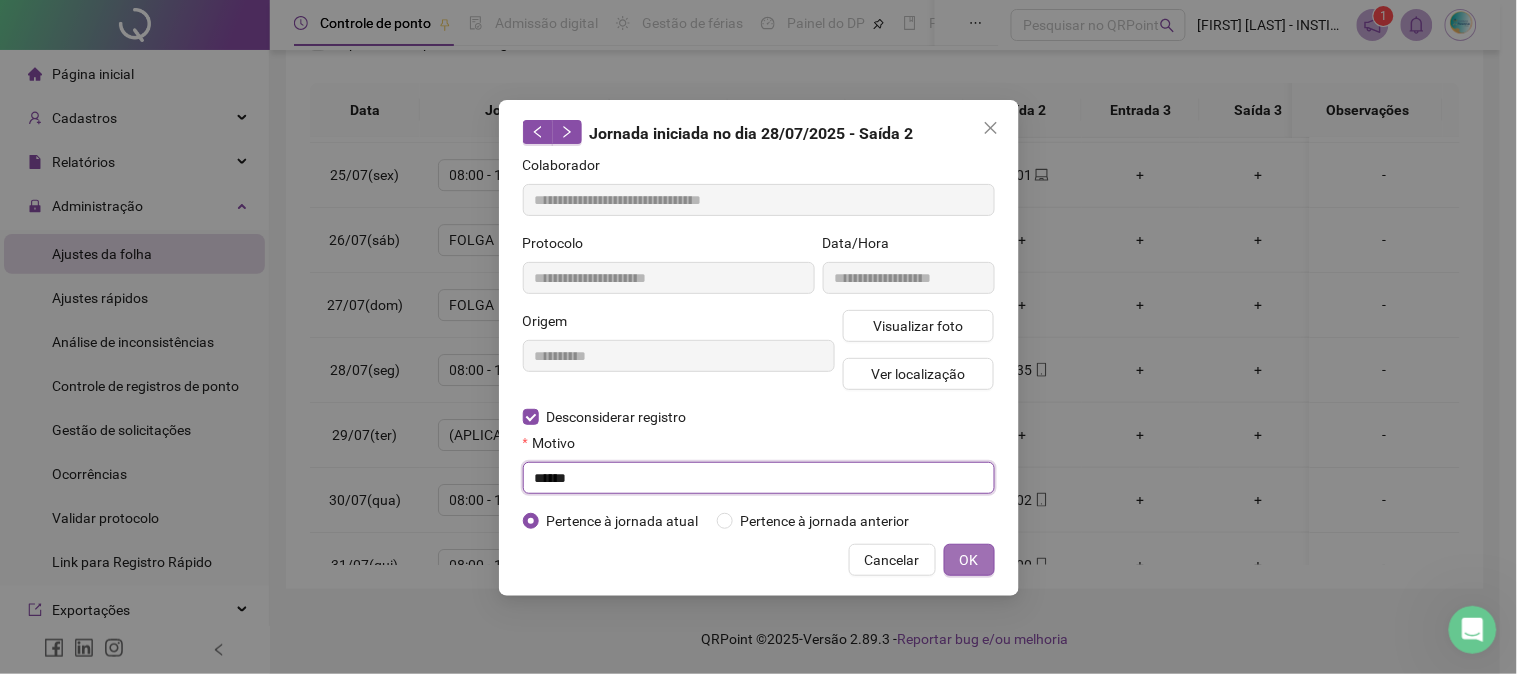 type on "******" 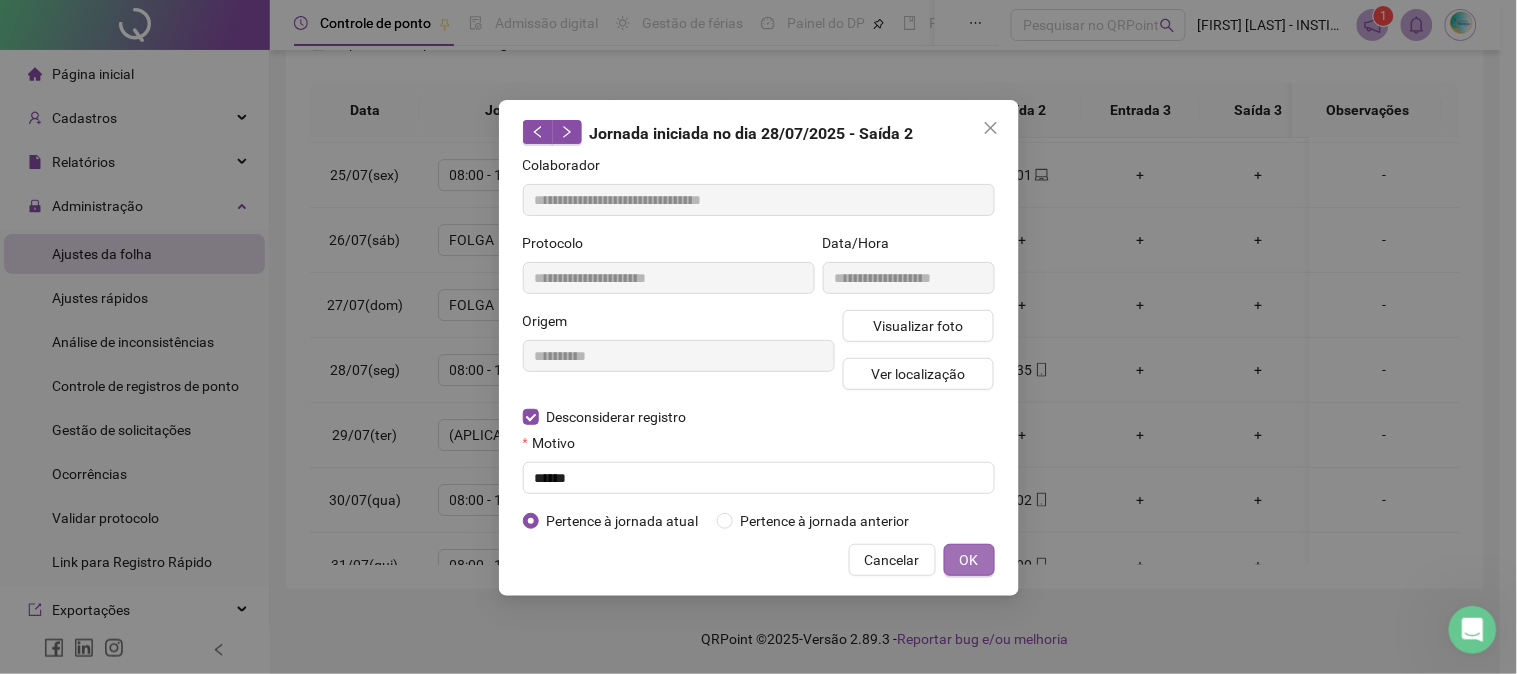 click on "OK" at bounding box center (969, 560) 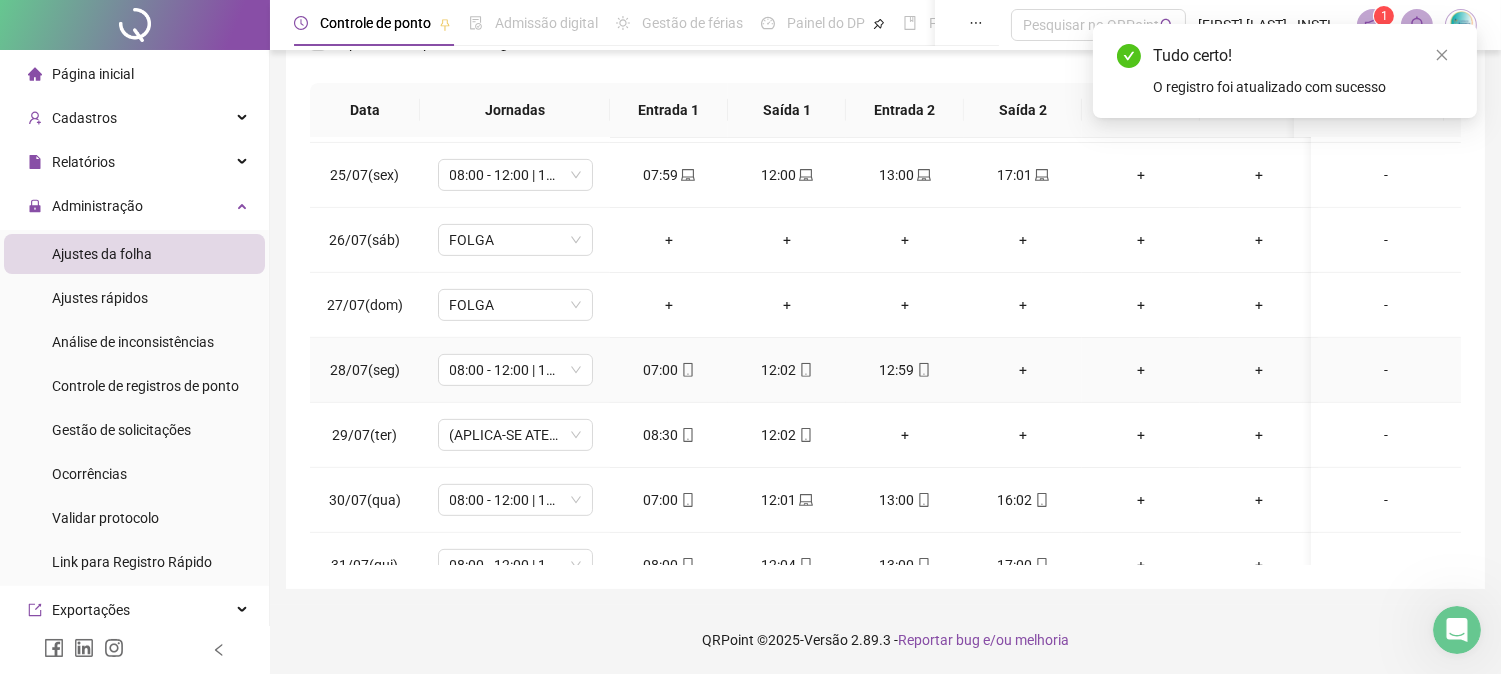 click on "+" at bounding box center (1023, 370) 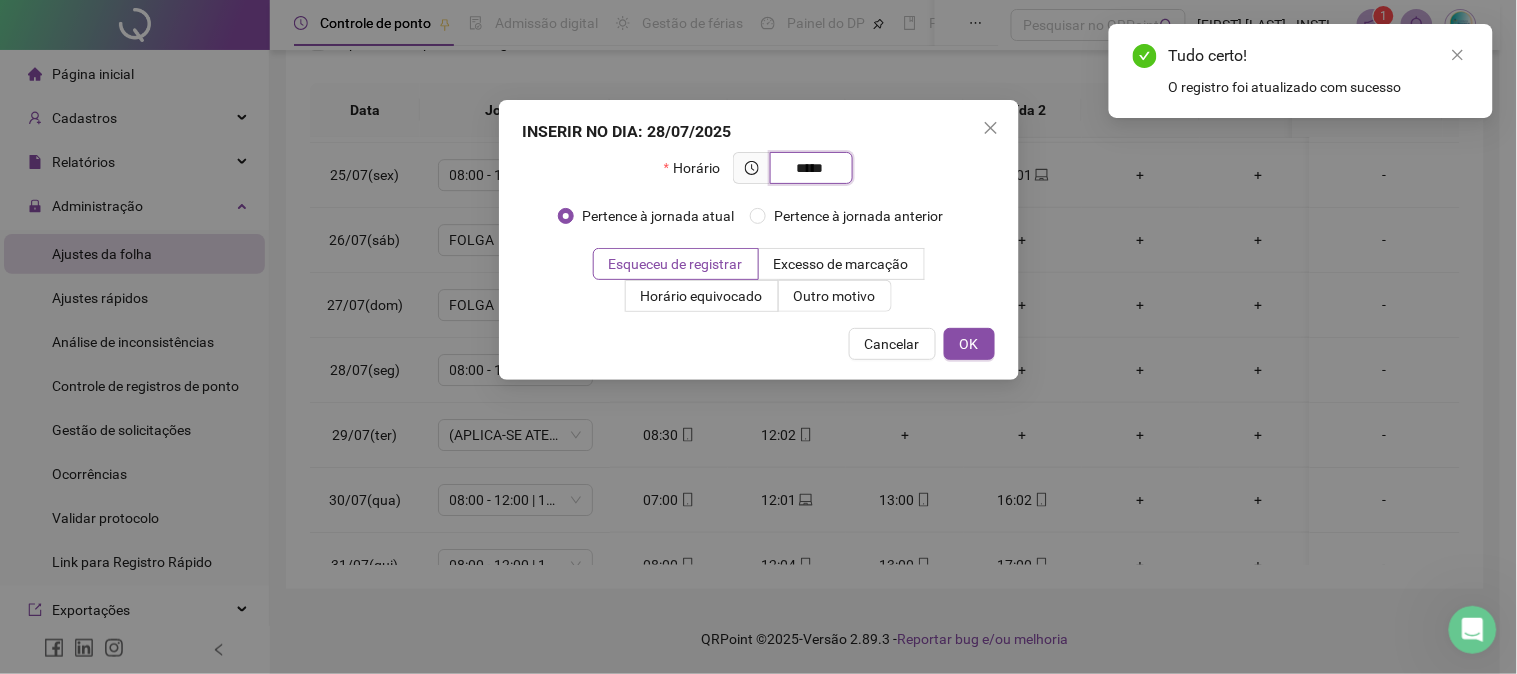 type on "*****" 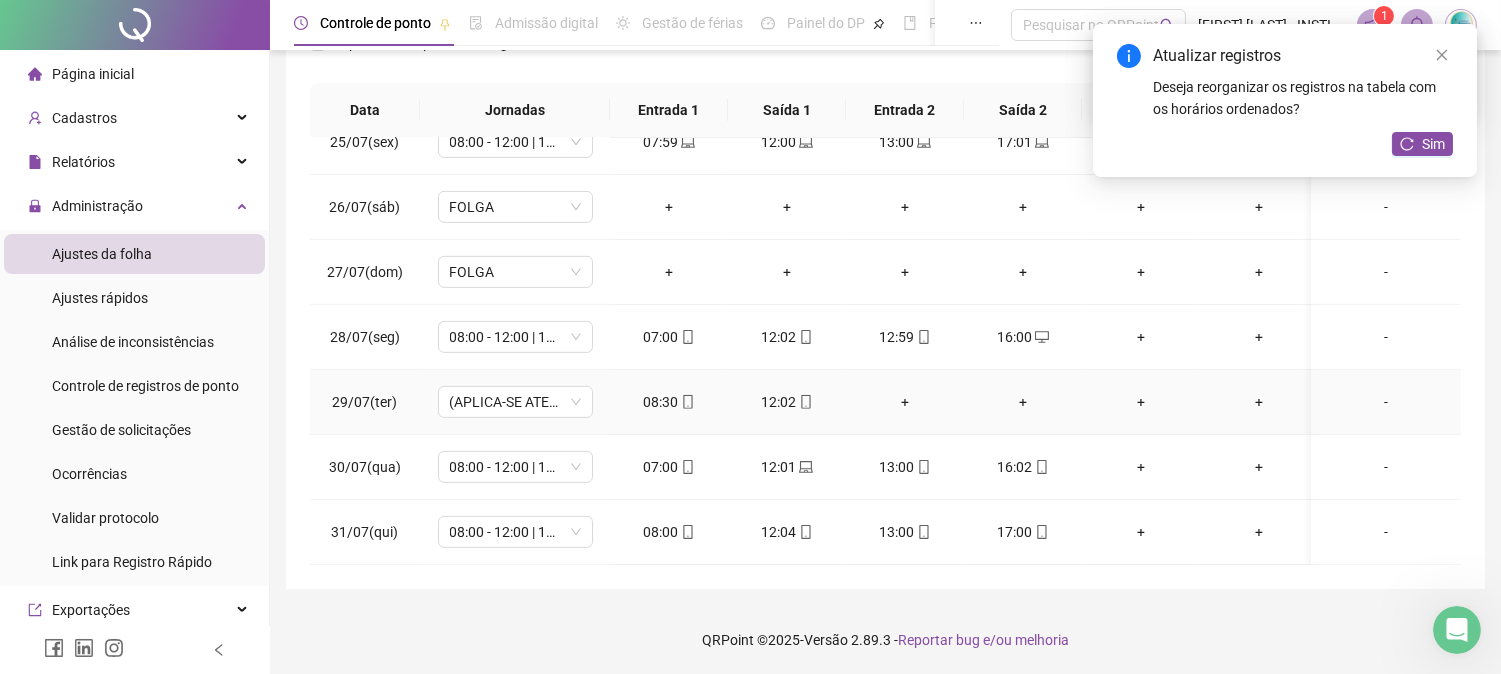 scroll, scrollTop: 1607, scrollLeft: 0, axis: vertical 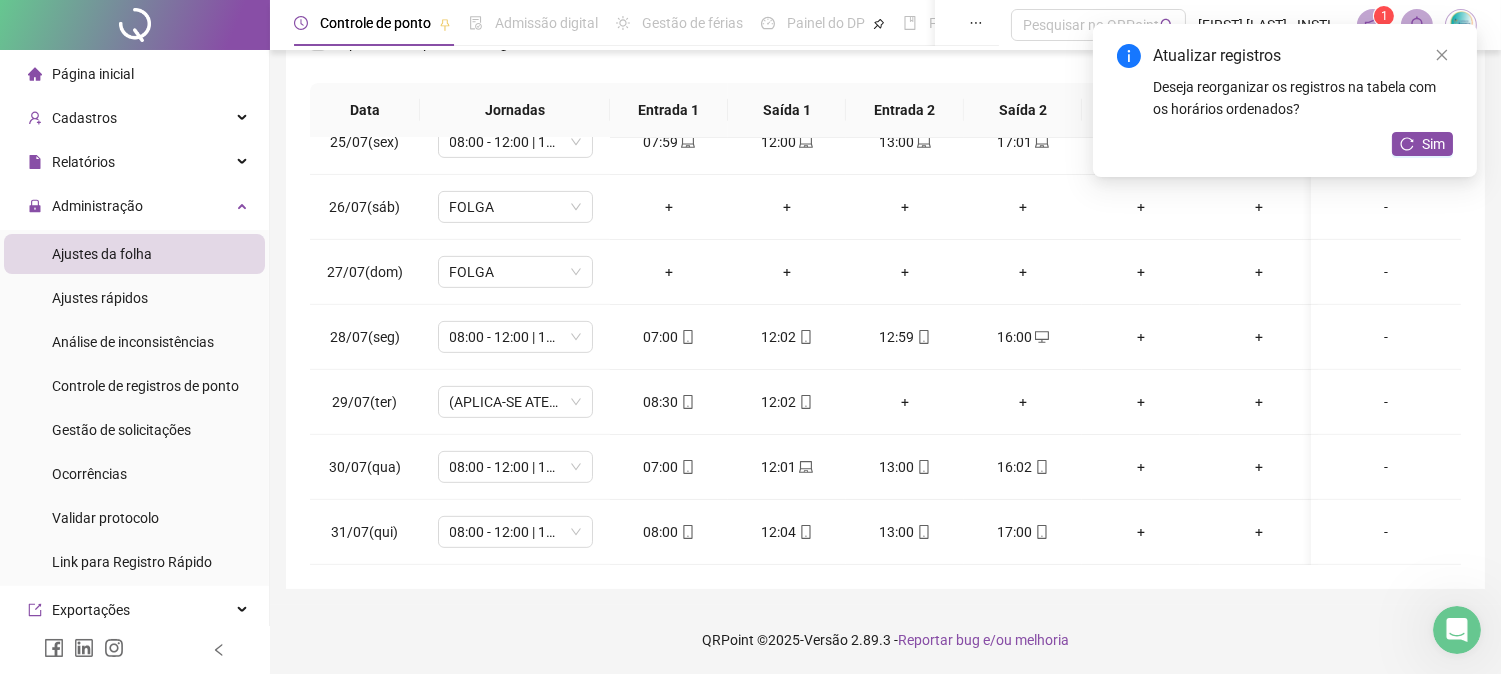 click on "Atualizar registros Deseja reorganizar os registros na tabela com os horários ordenados? Sim" at bounding box center (1285, 100) 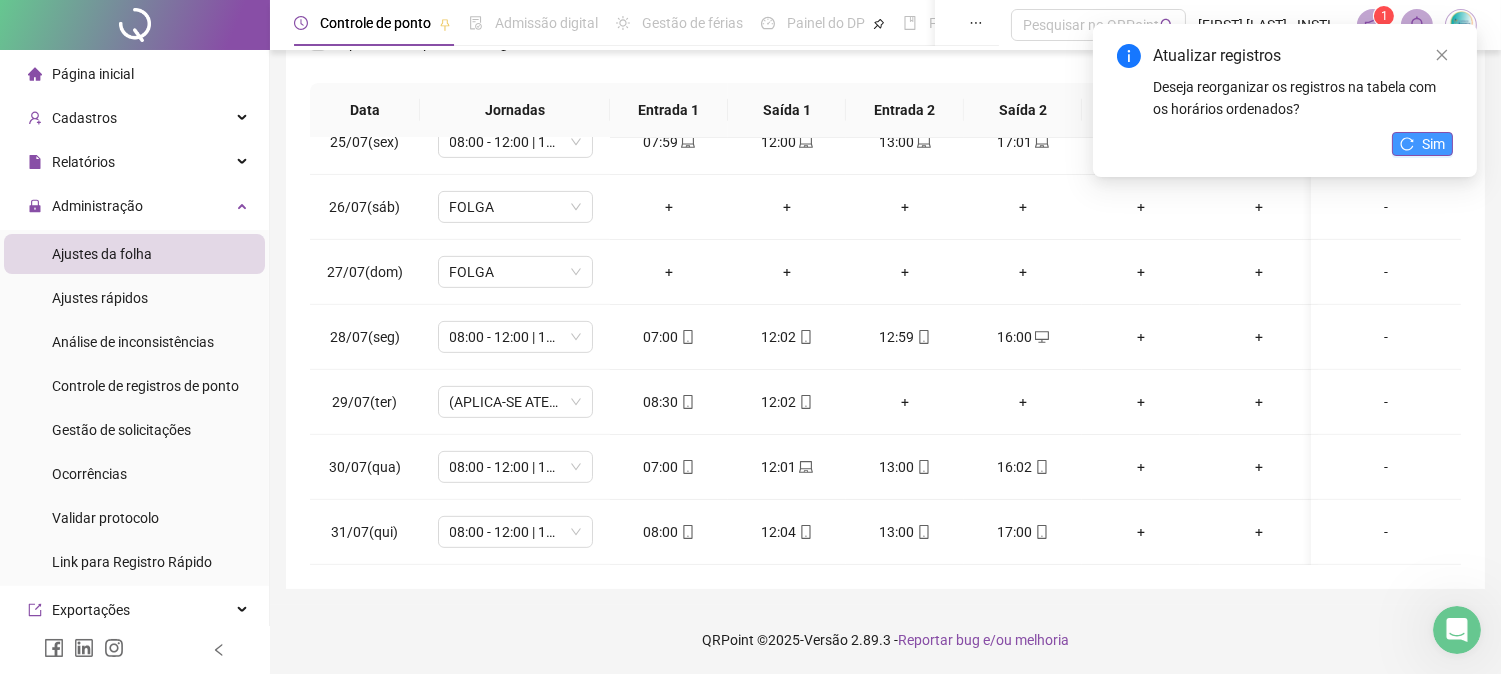 click 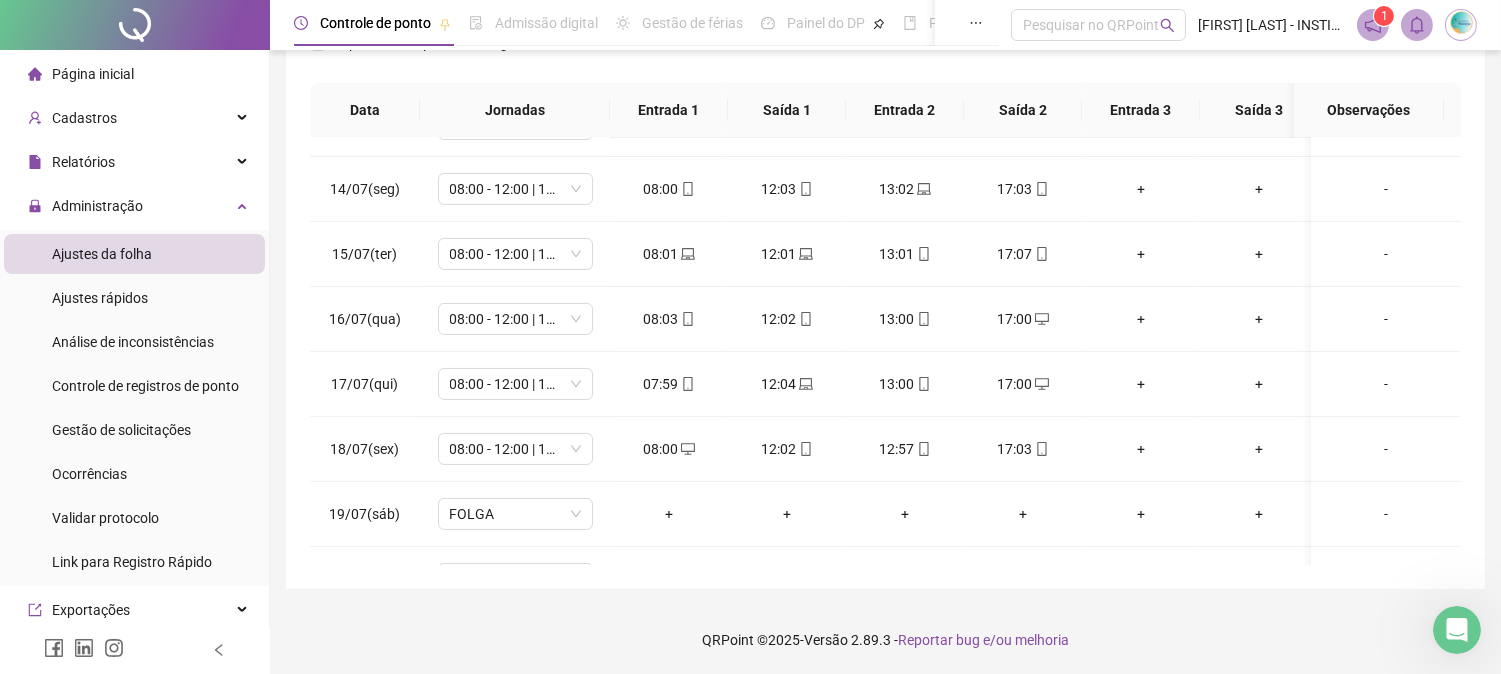 scroll, scrollTop: 607, scrollLeft: 0, axis: vertical 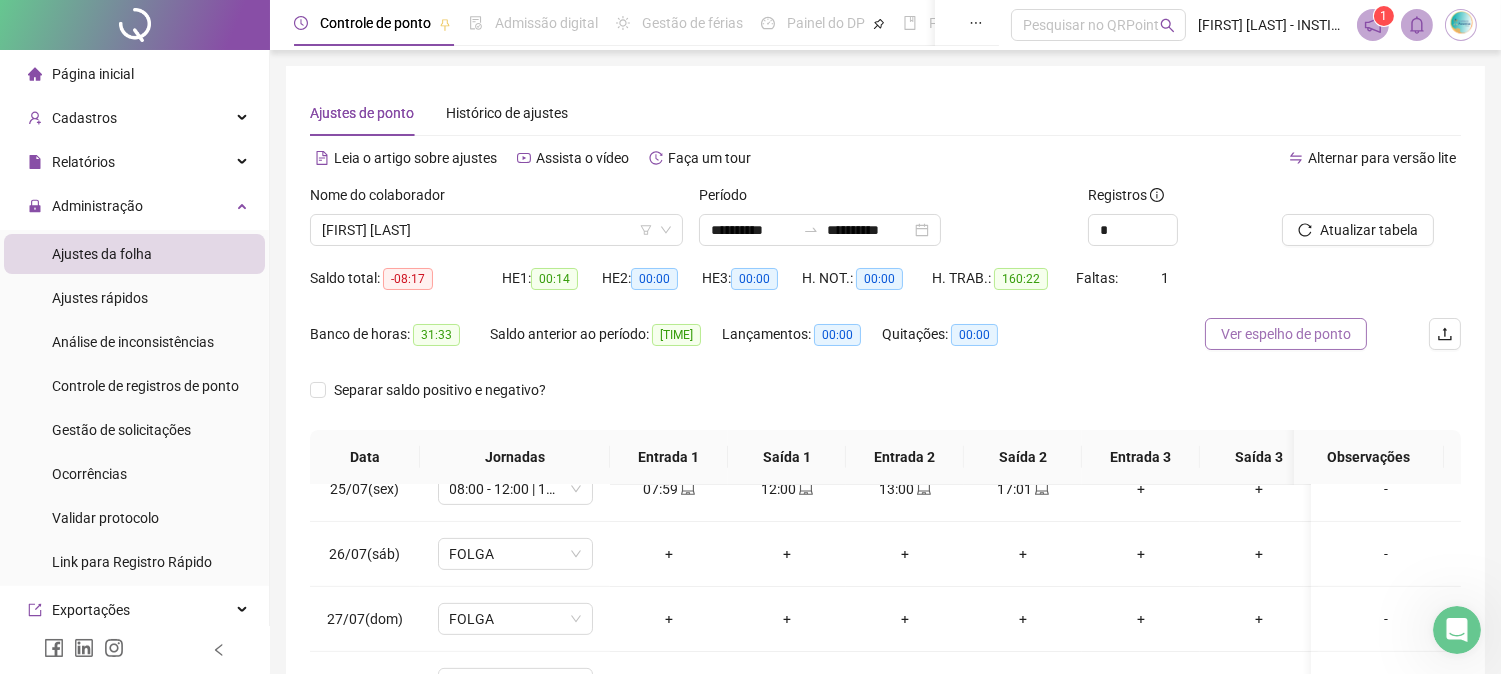 click on "Ver espelho de ponto" at bounding box center (1286, 334) 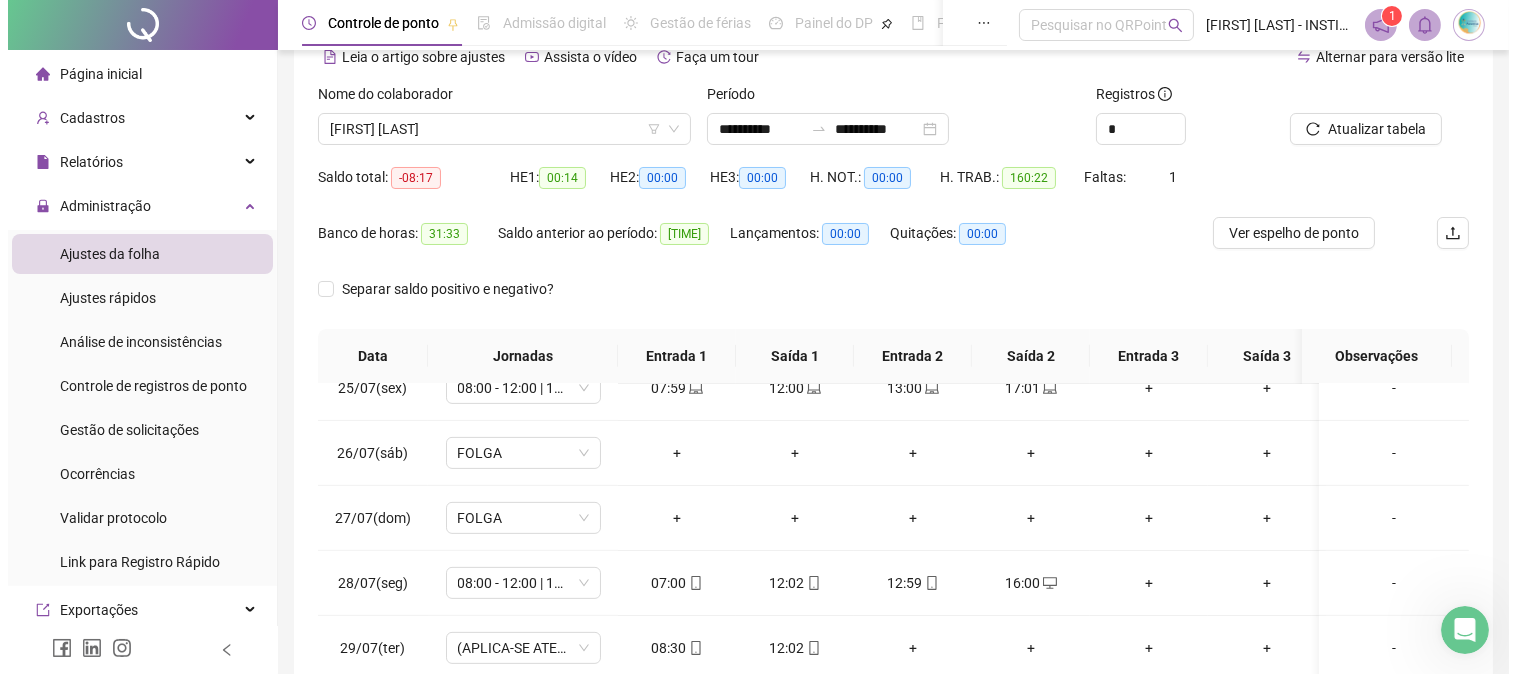 scroll, scrollTop: 347, scrollLeft: 0, axis: vertical 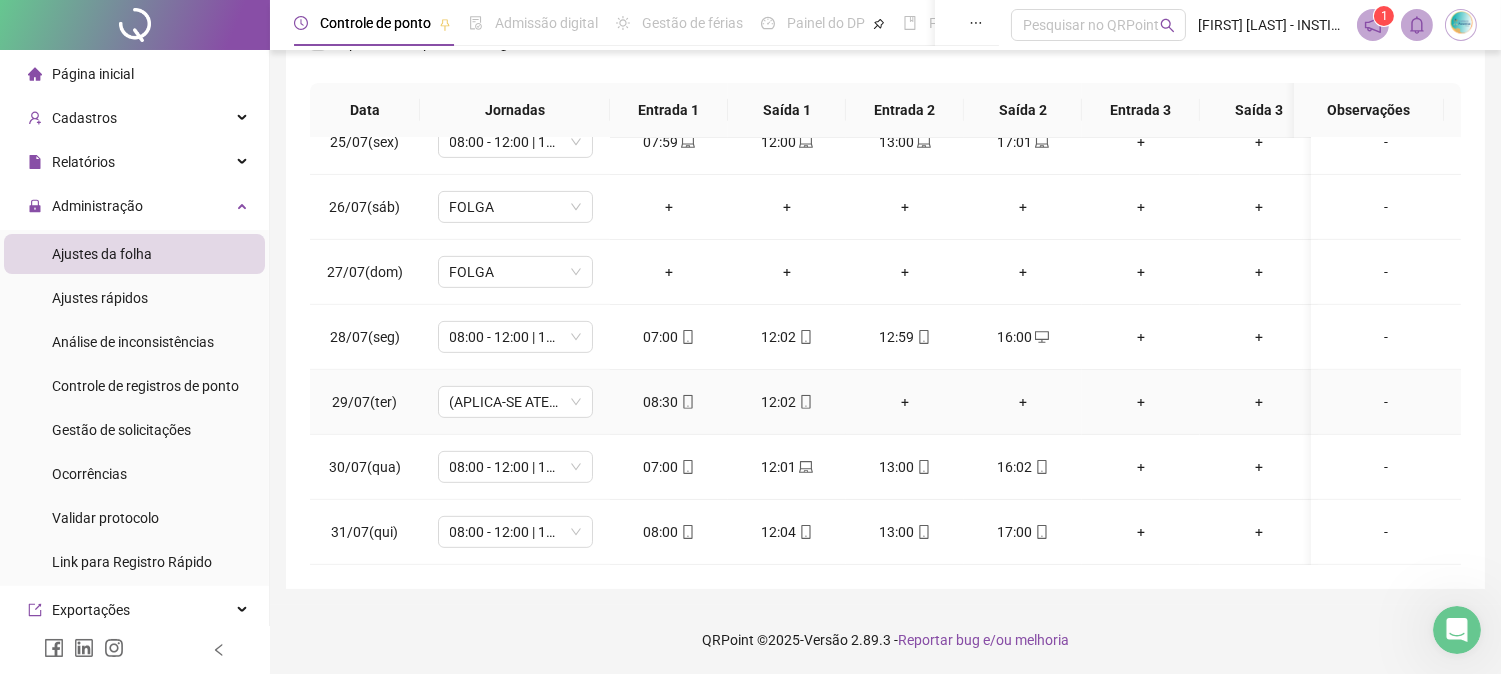 click on "-" at bounding box center [1386, 402] 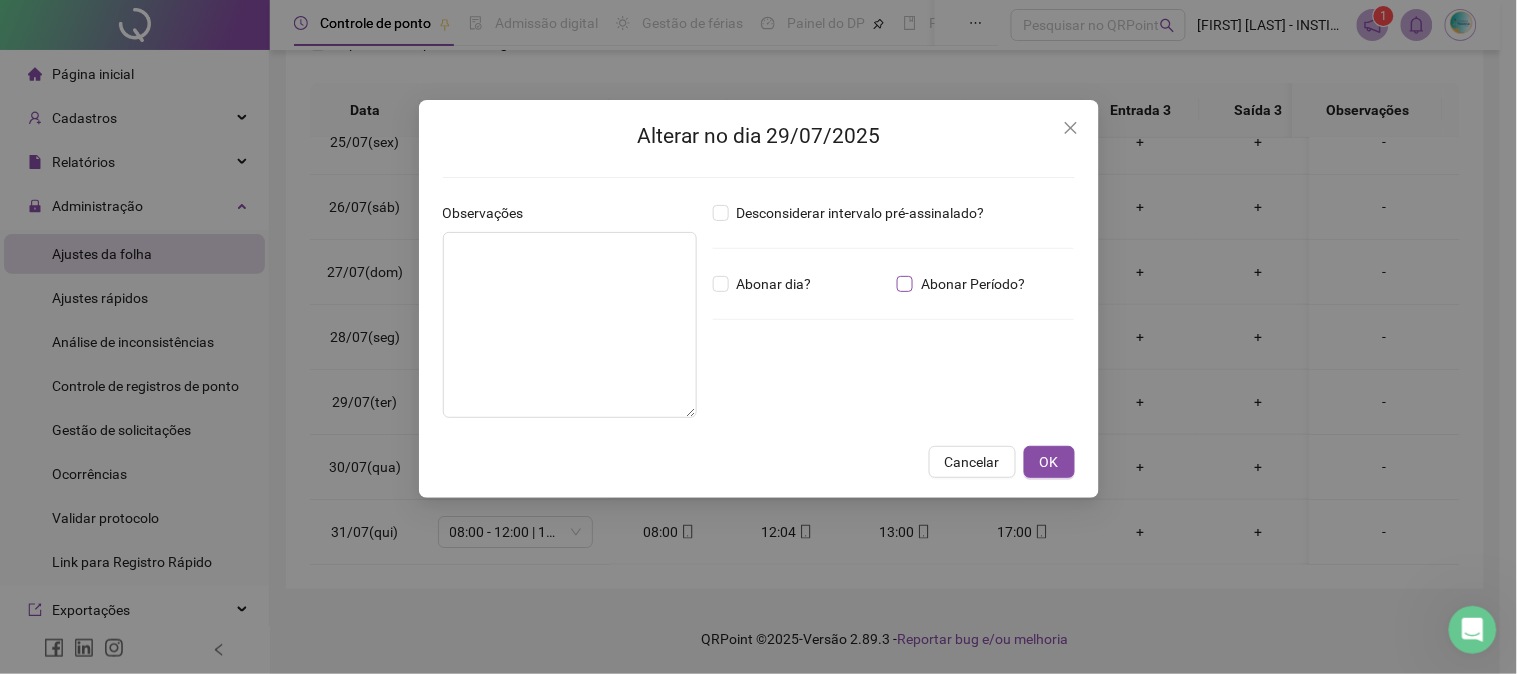click on "Abonar Período?" at bounding box center (973, 284) 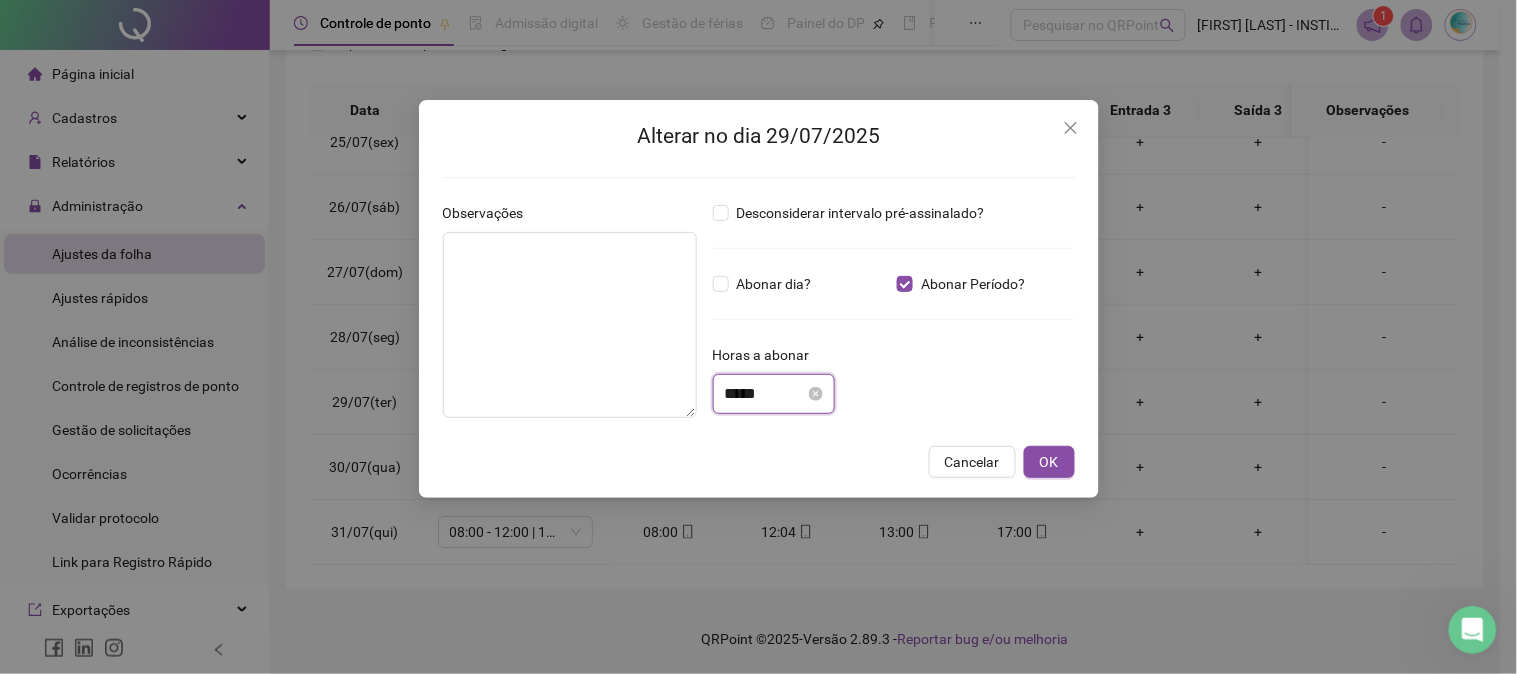 click on "*****" at bounding box center [765, 394] 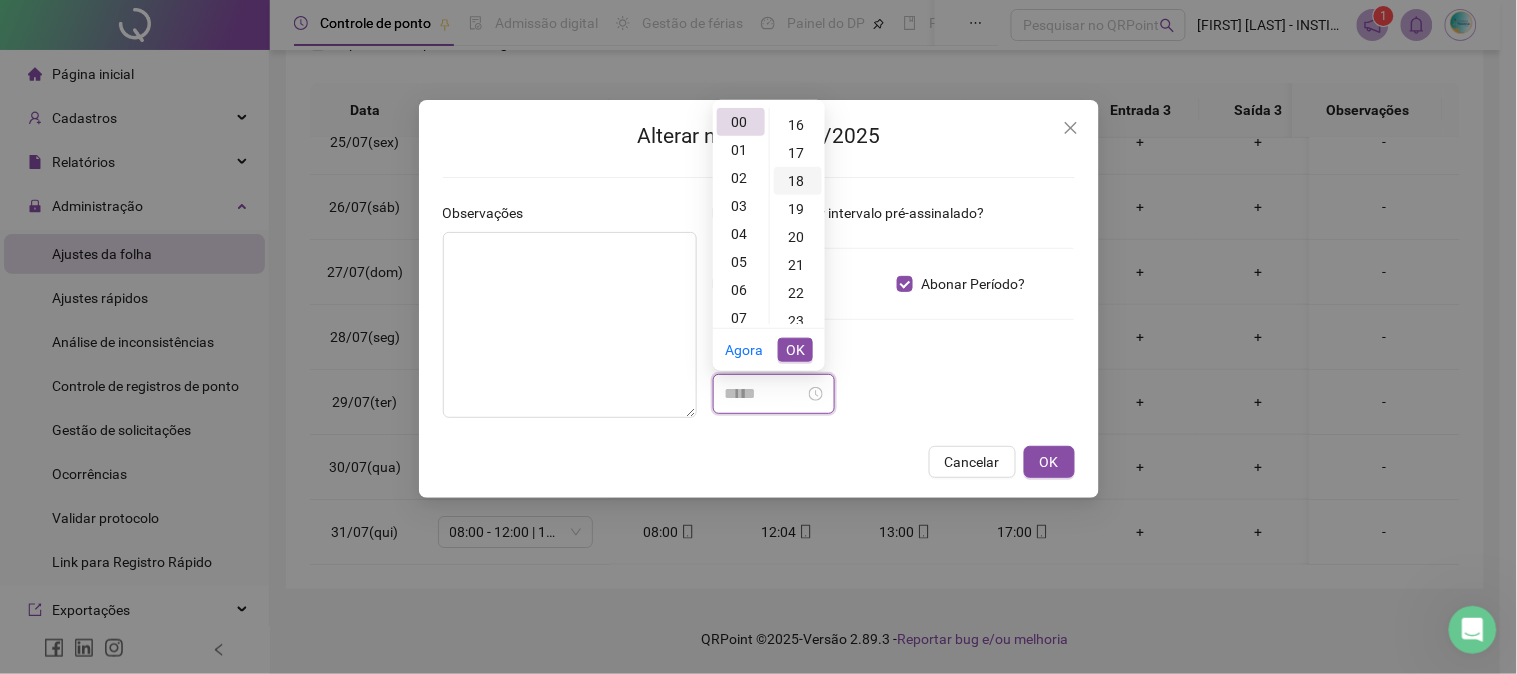 scroll, scrollTop: 444, scrollLeft: 0, axis: vertical 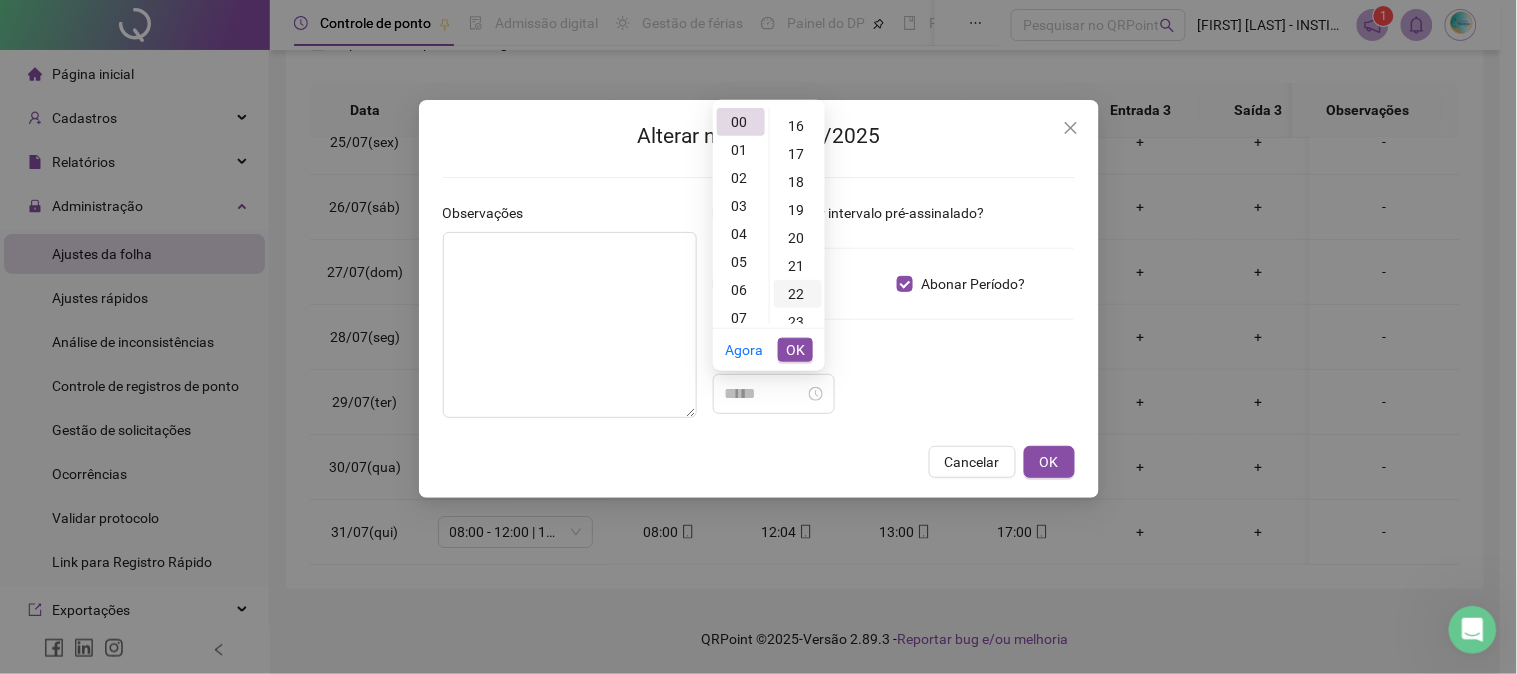 drag, startPoint x: 791, startPoint y: 150, endPoint x: 784, endPoint y: 254, distance: 104.23531 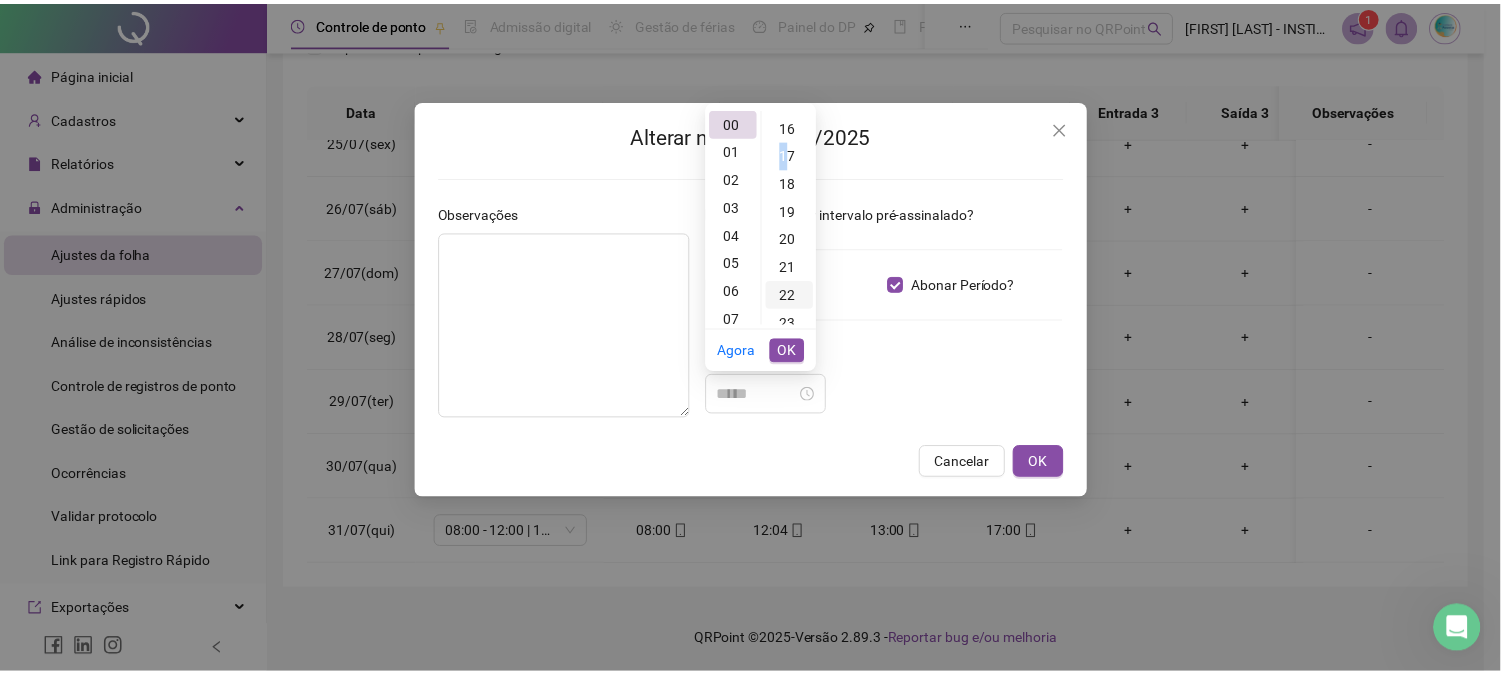 scroll, scrollTop: 474, scrollLeft: 0, axis: vertical 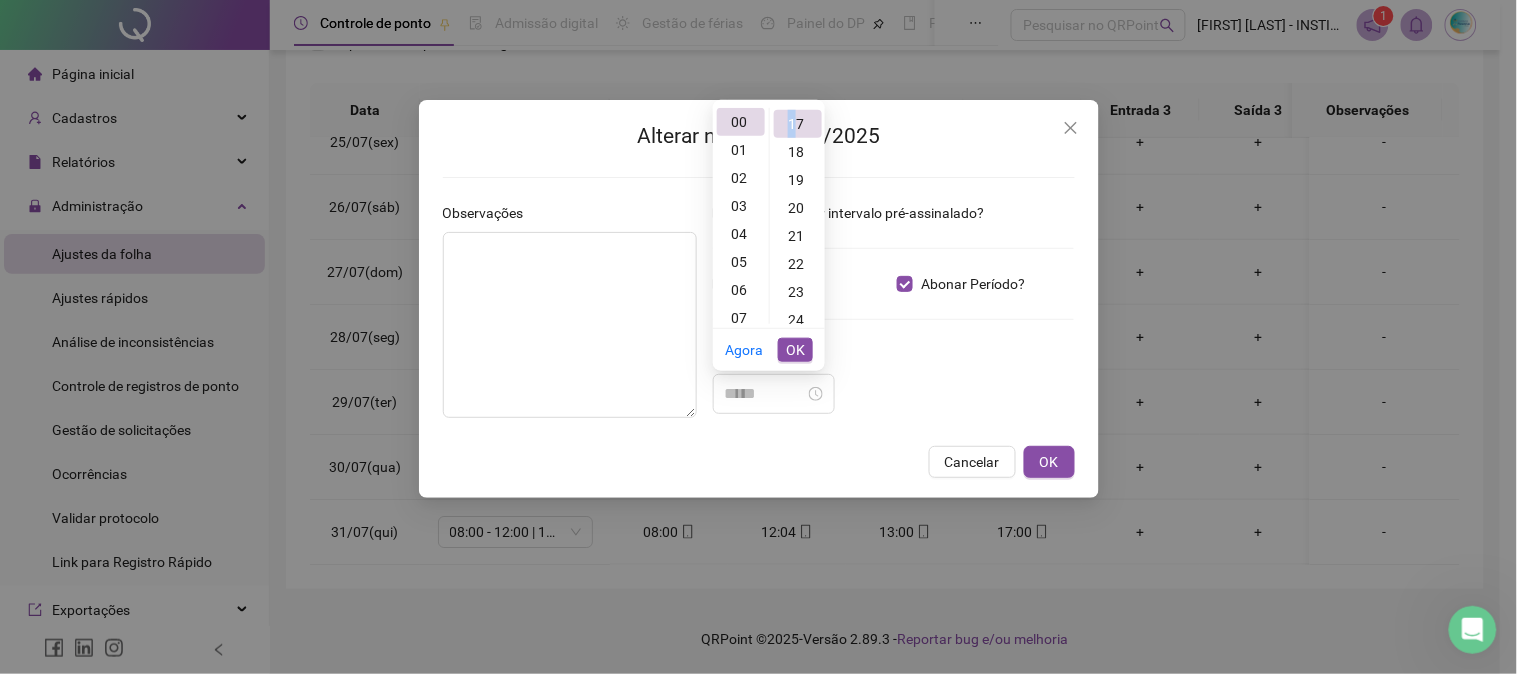 type on "*****" 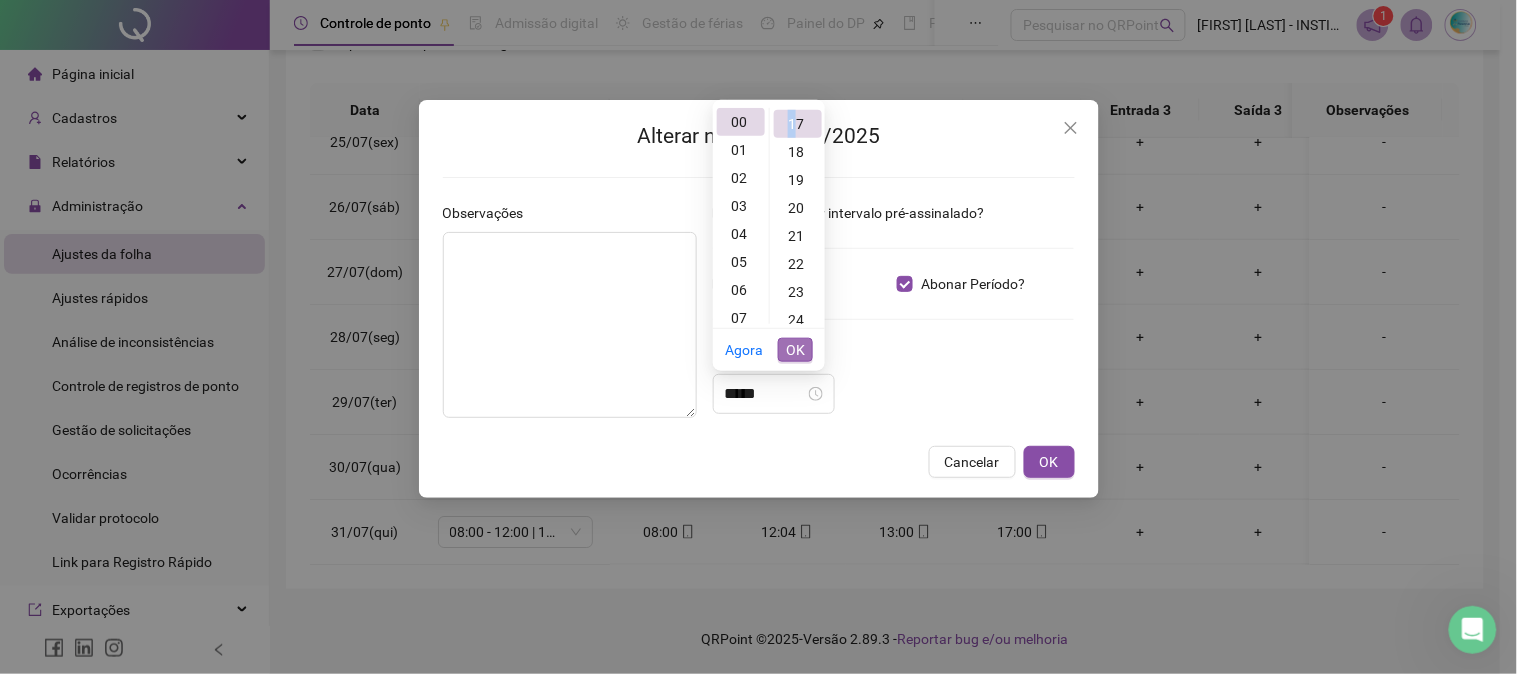 click on "OK" at bounding box center [795, 350] 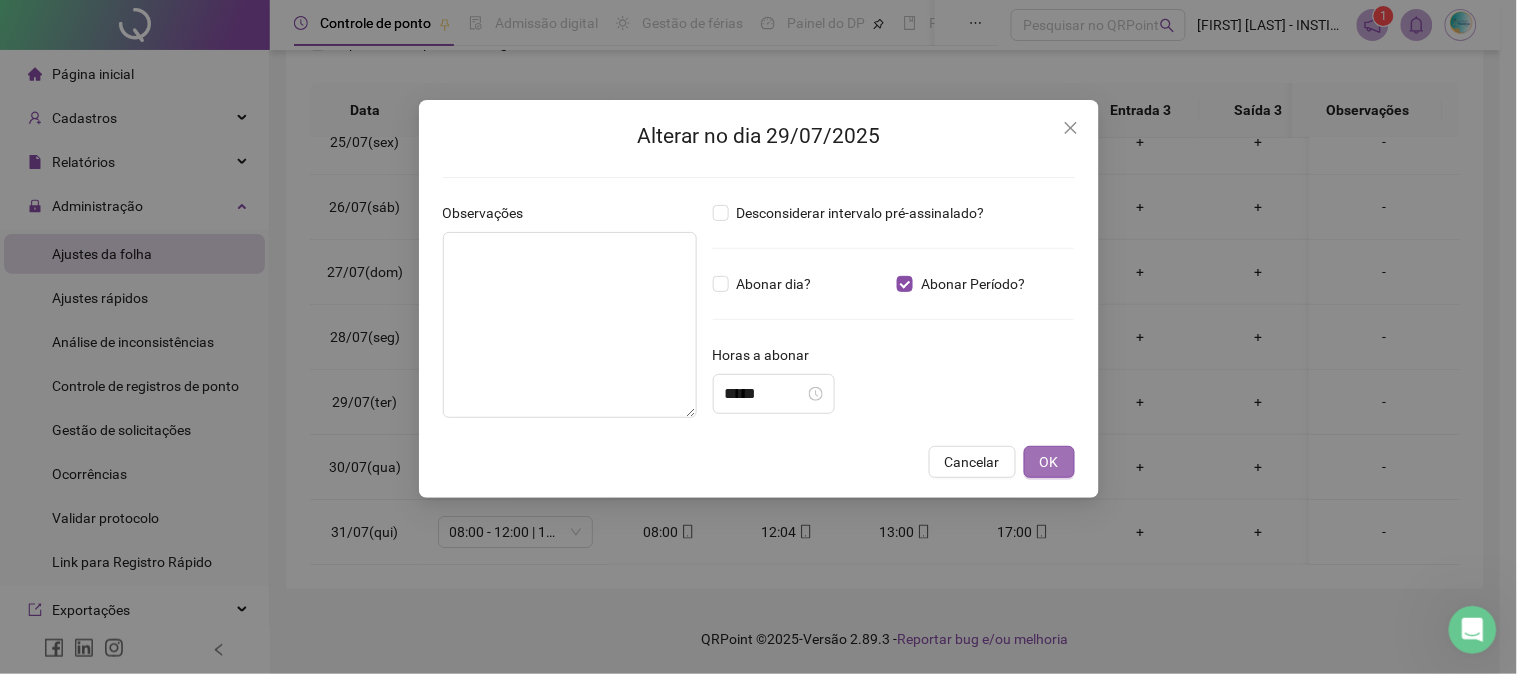 click on "OK" at bounding box center (1049, 462) 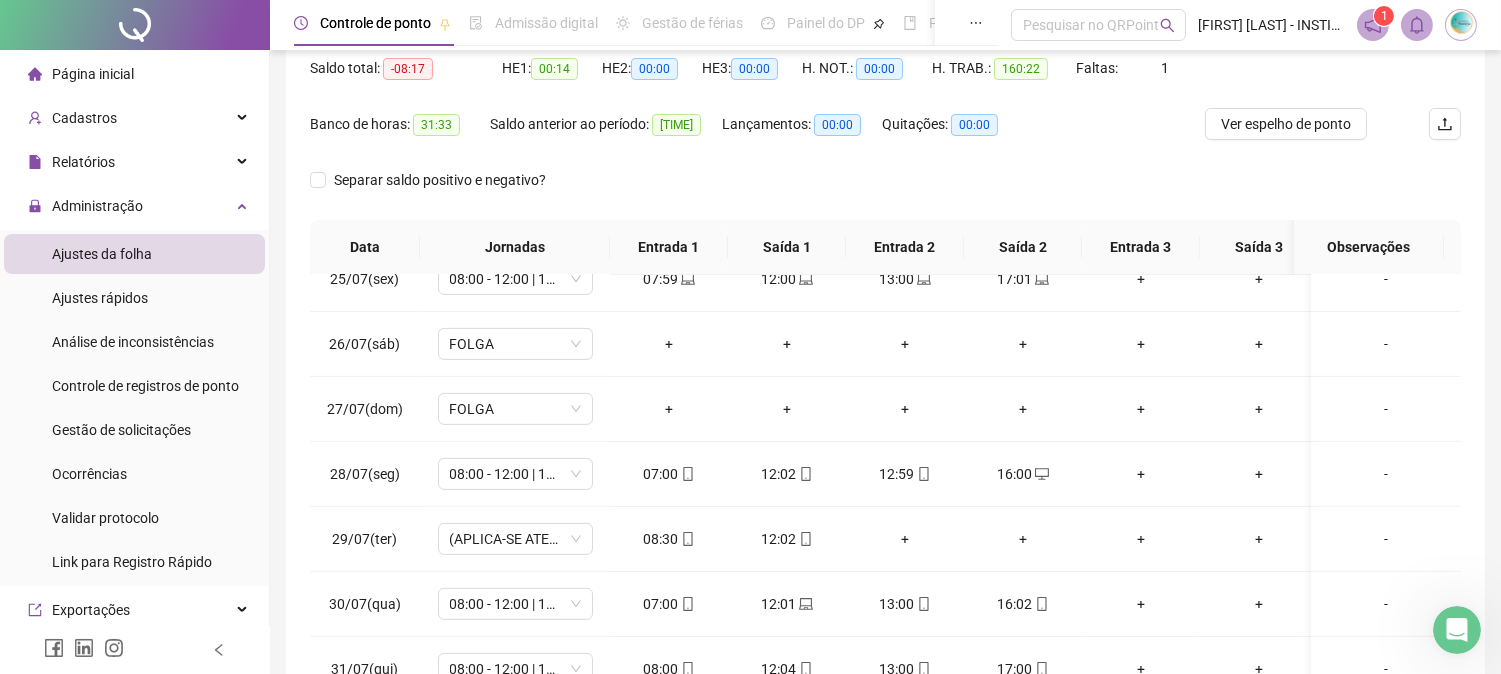 scroll, scrollTop: 0, scrollLeft: 0, axis: both 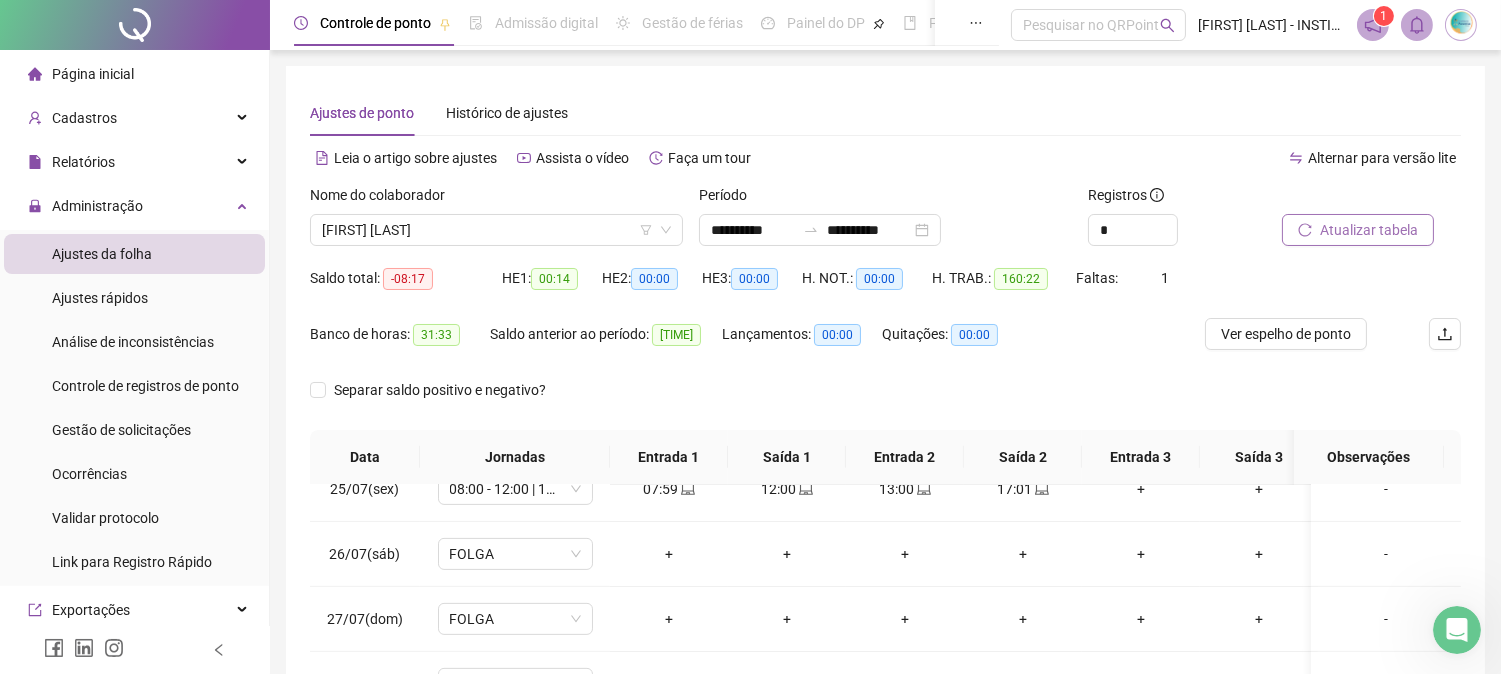 click on "Atualizar tabela" at bounding box center (1369, 230) 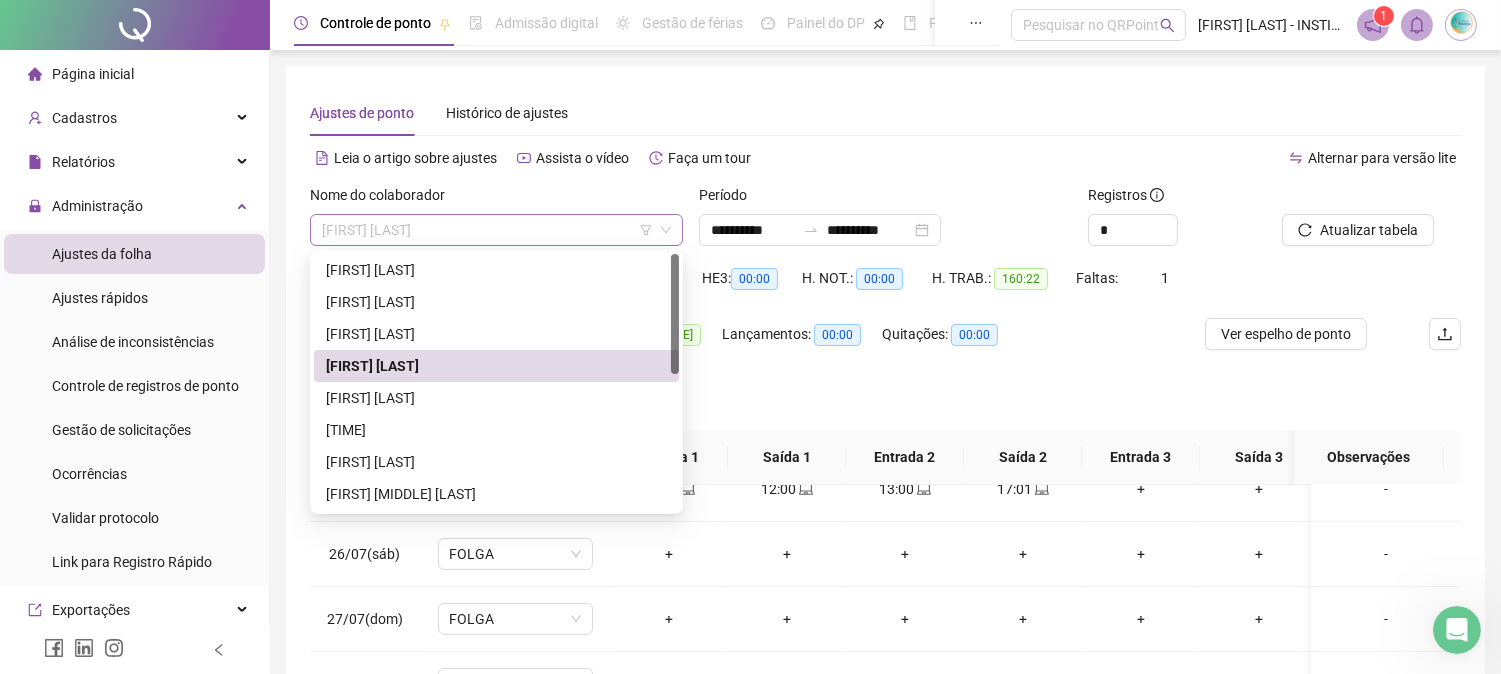 click on "[FIRST] [LAST]" at bounding box center [496, 230] 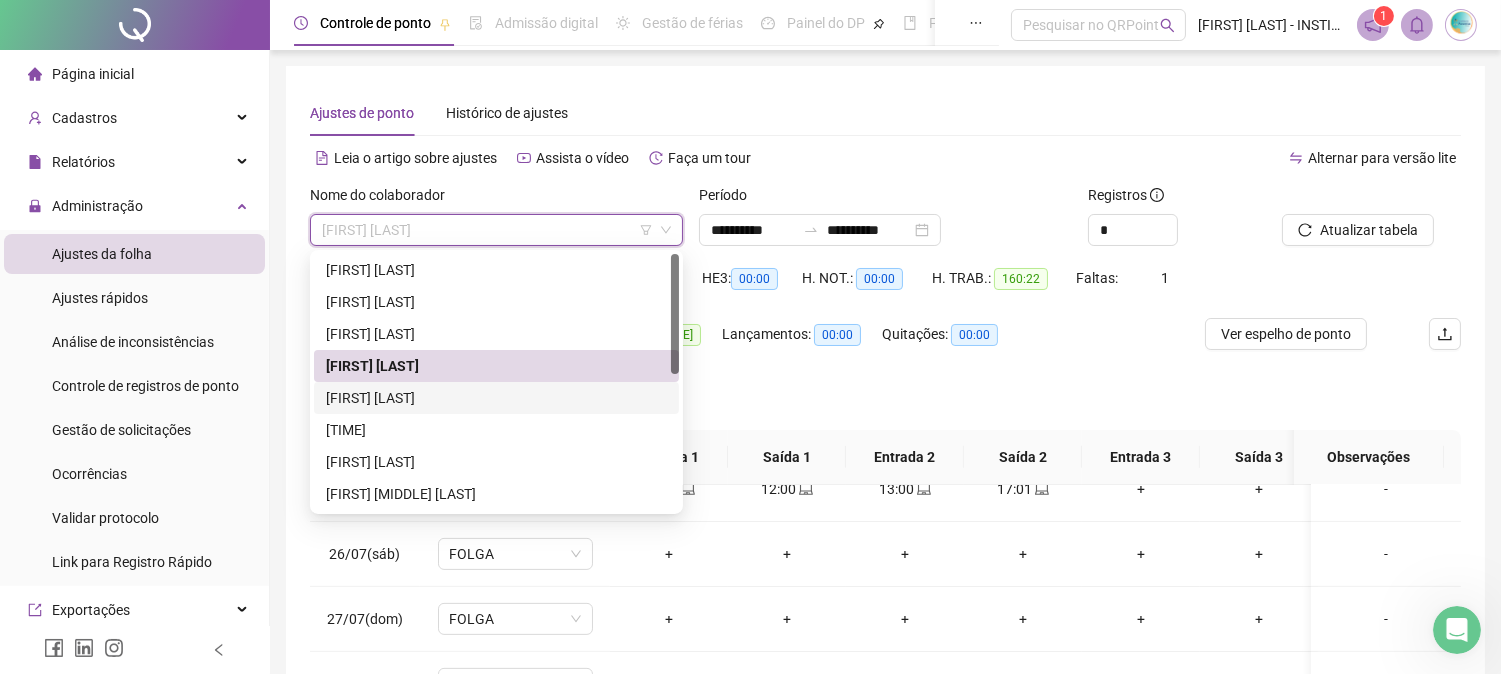 click on "[FIRST] [LAST]" at bounding box center (496, 398) 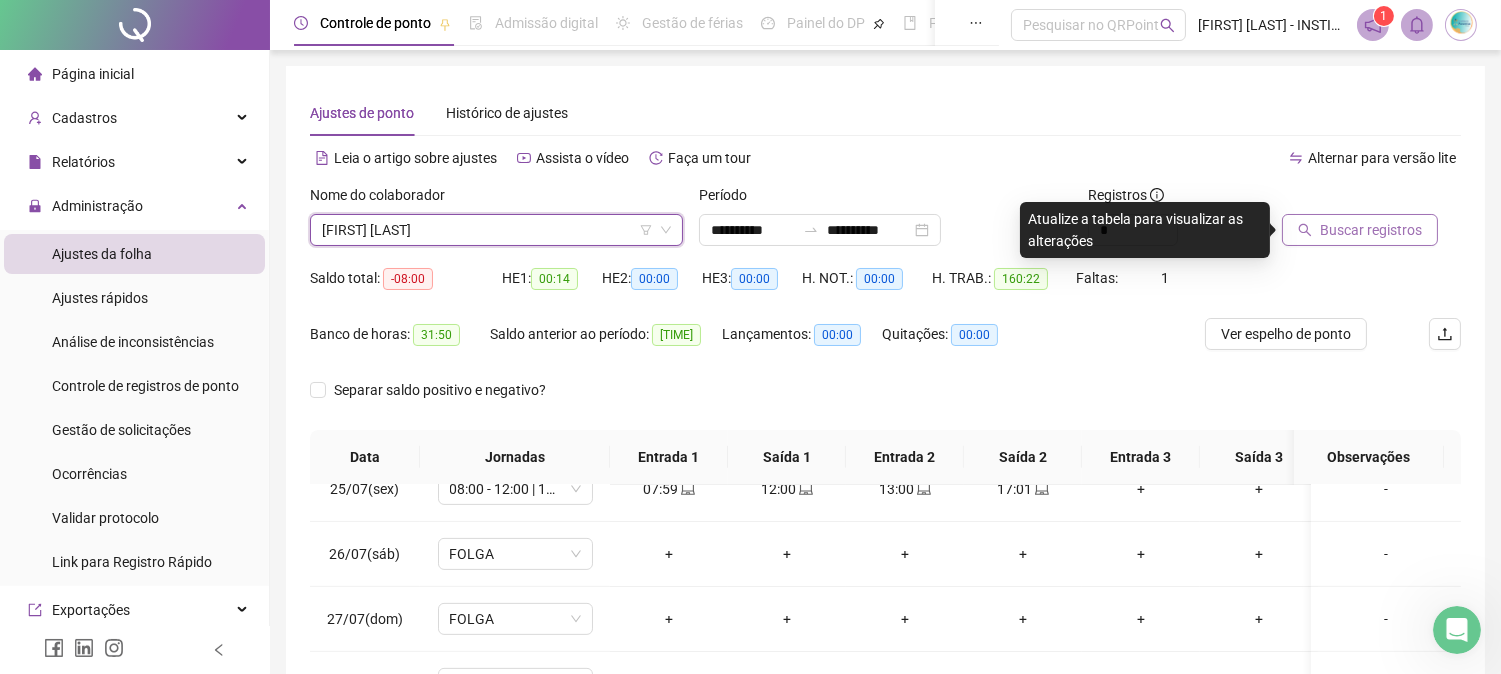 click on "Buscar registros" at bounding box center [1371, 230] 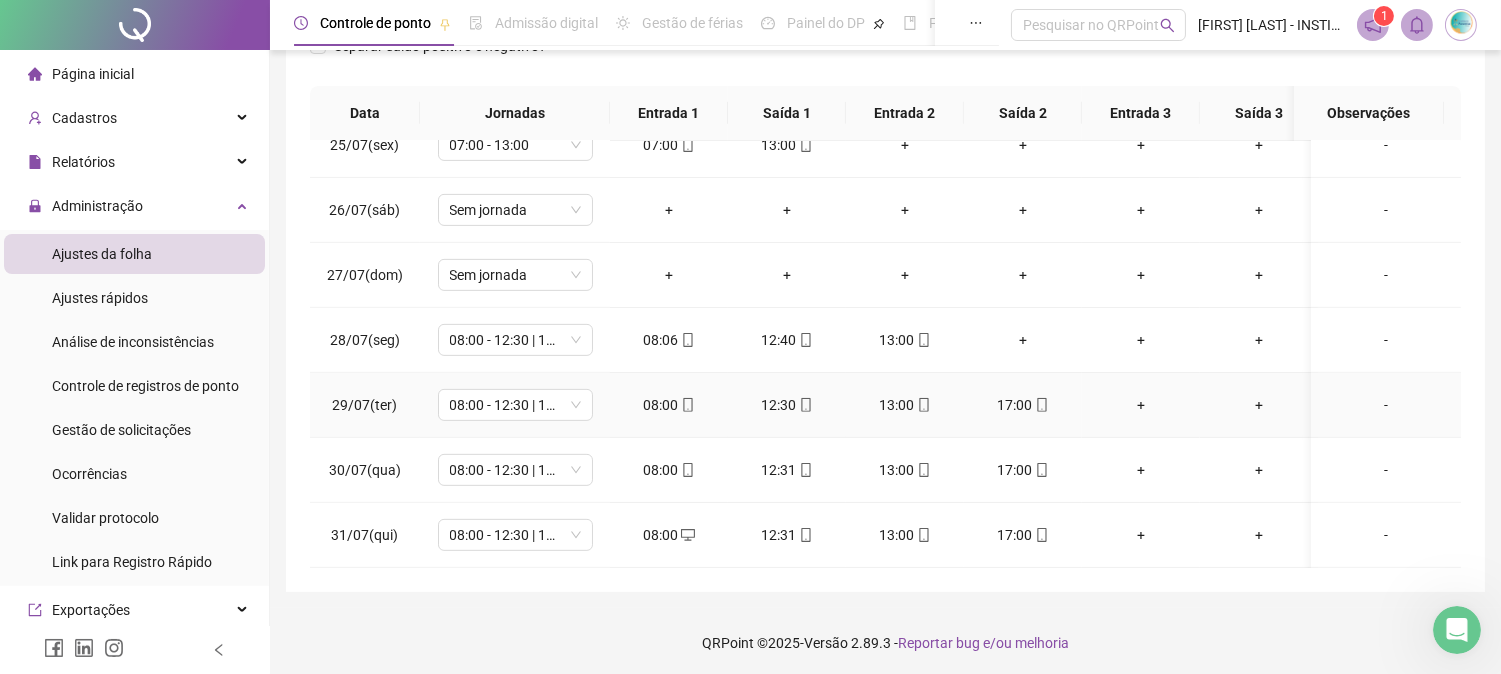 scroll, scrollTop: 347, scrollLeft: 0, axis: vertical 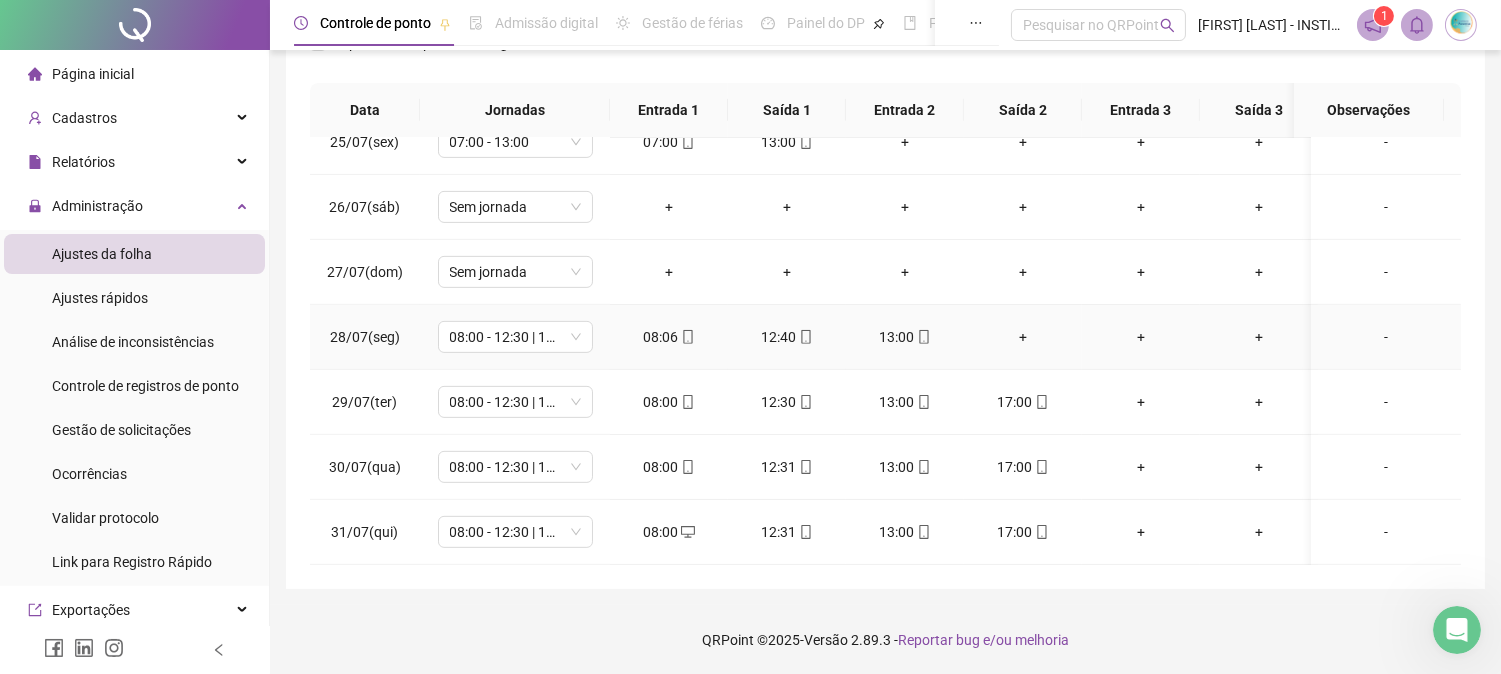 click on "+" at bounding box center (1023, 337) 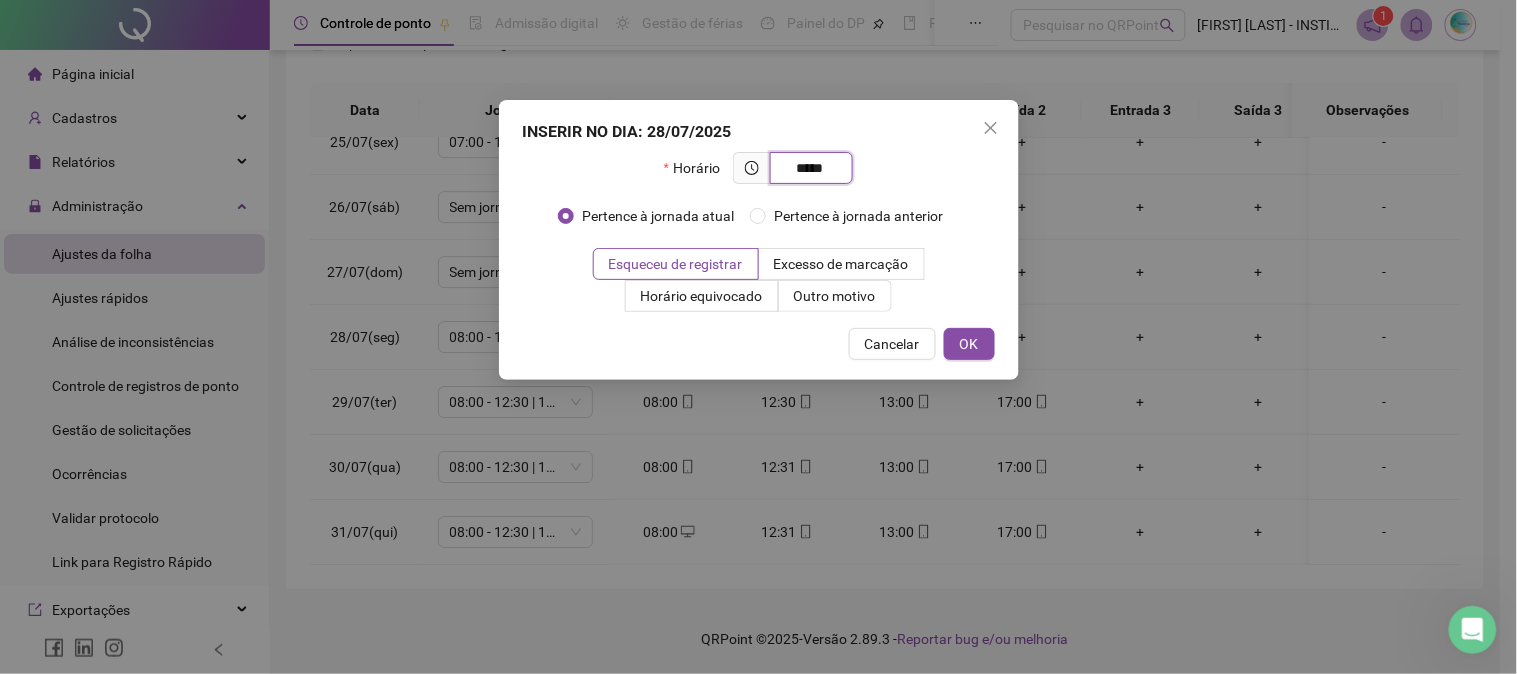 type on "*****" 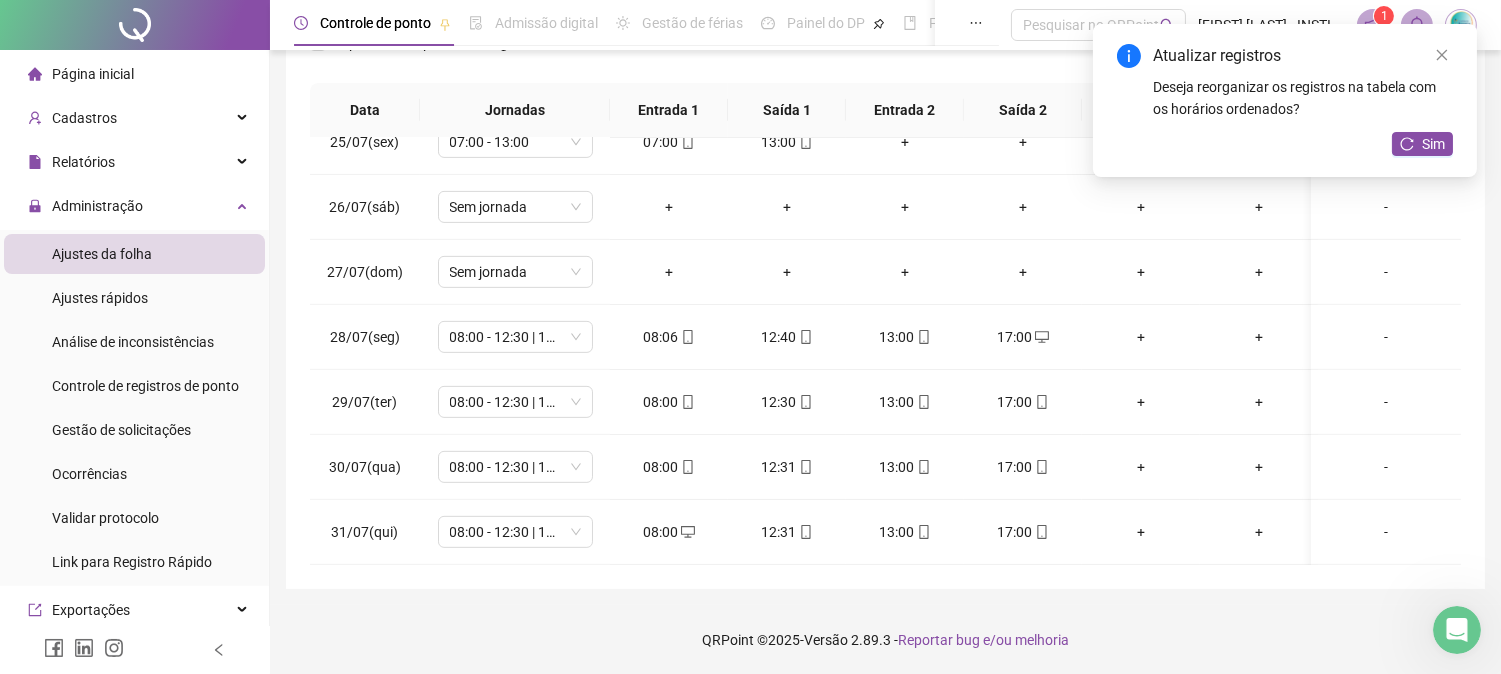 click on "Atualizar registros Deseja reorganizar os registros na tabela com os horários ordenados? Sim" at bounding box center (1285, 100) 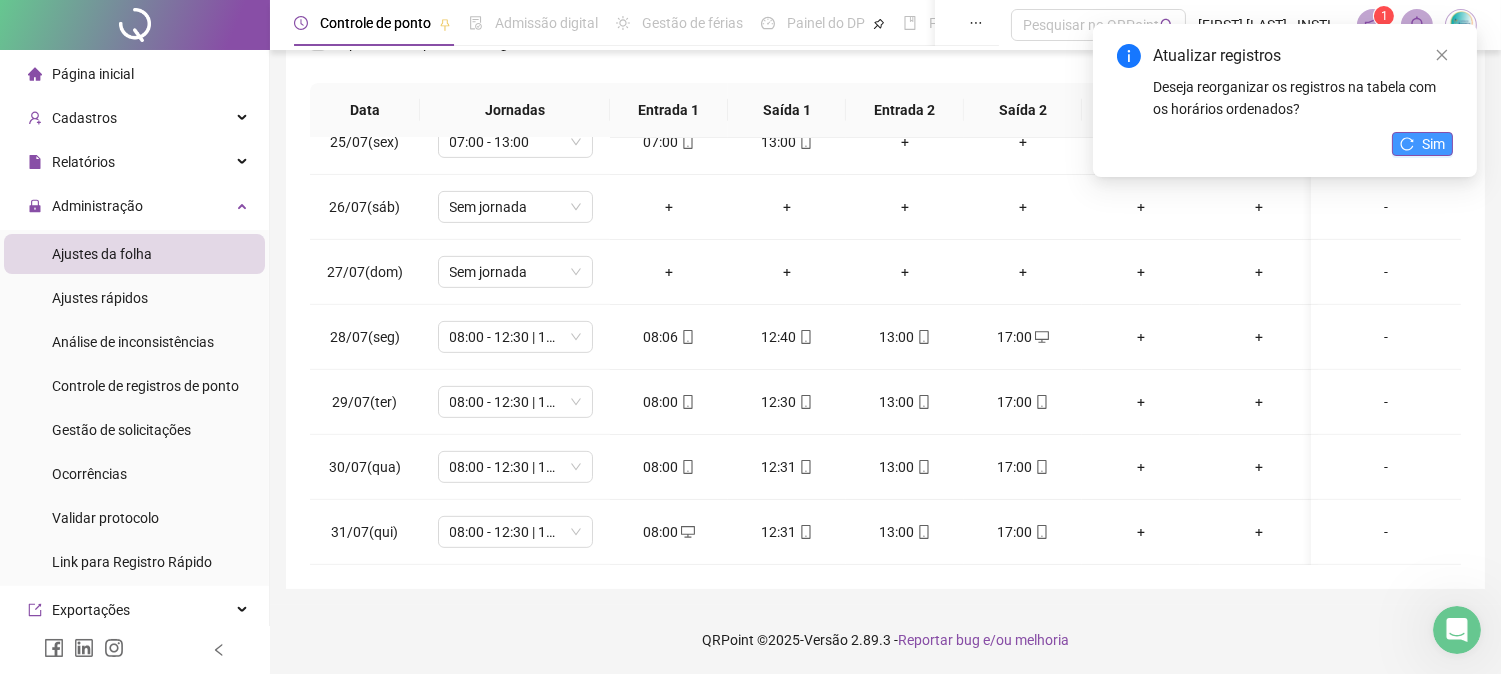 click on "Sim" at bounding box center [1433, 144] 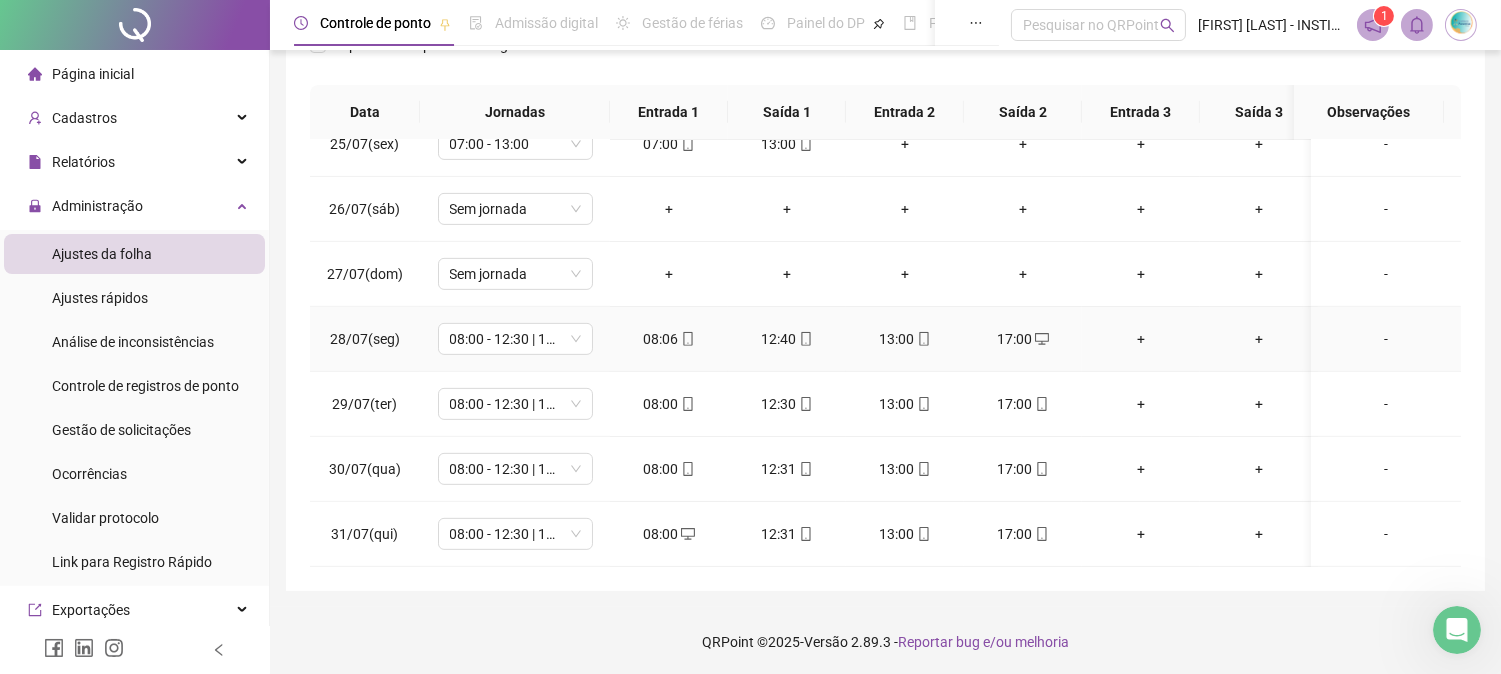 scroll, scrollTop: 347, scrollLeft: 0, axis: vertical 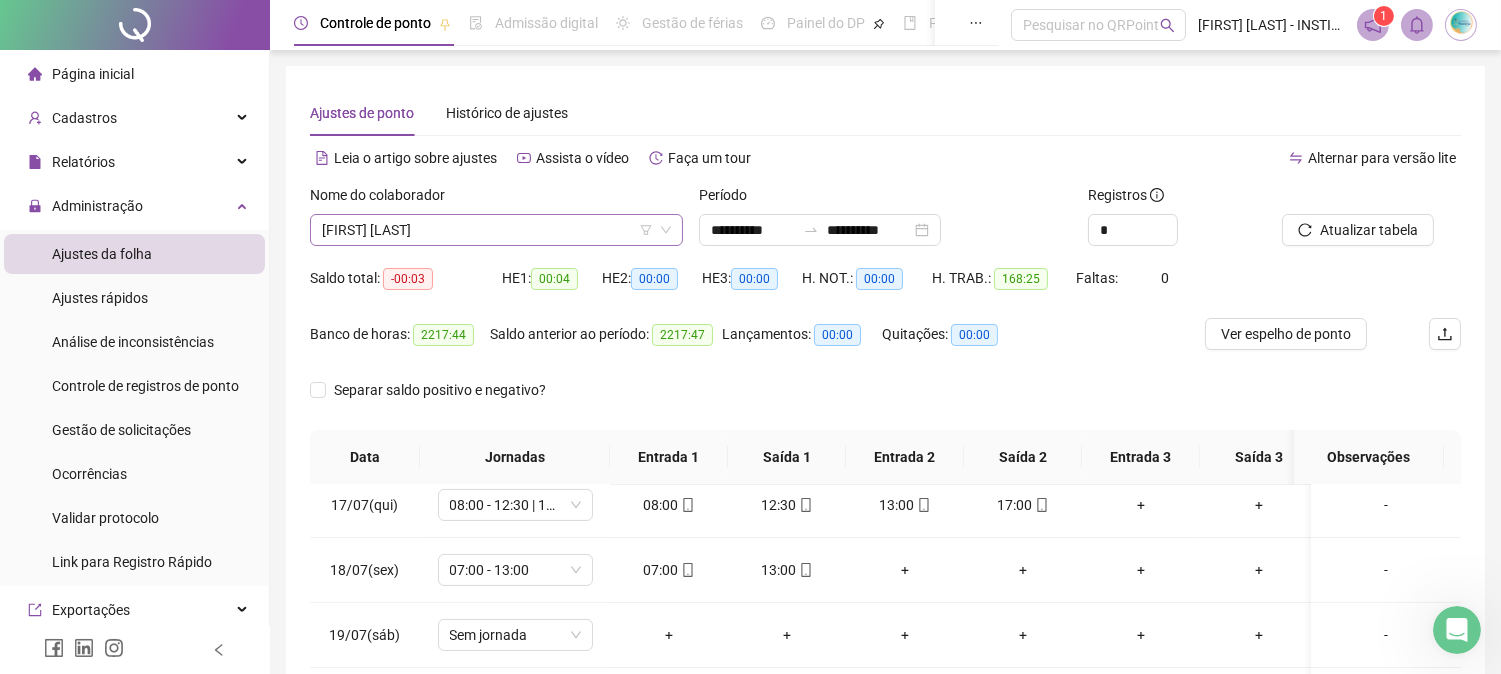 click on "[FIRST] [LAST]" at bounding box center (496, 230) 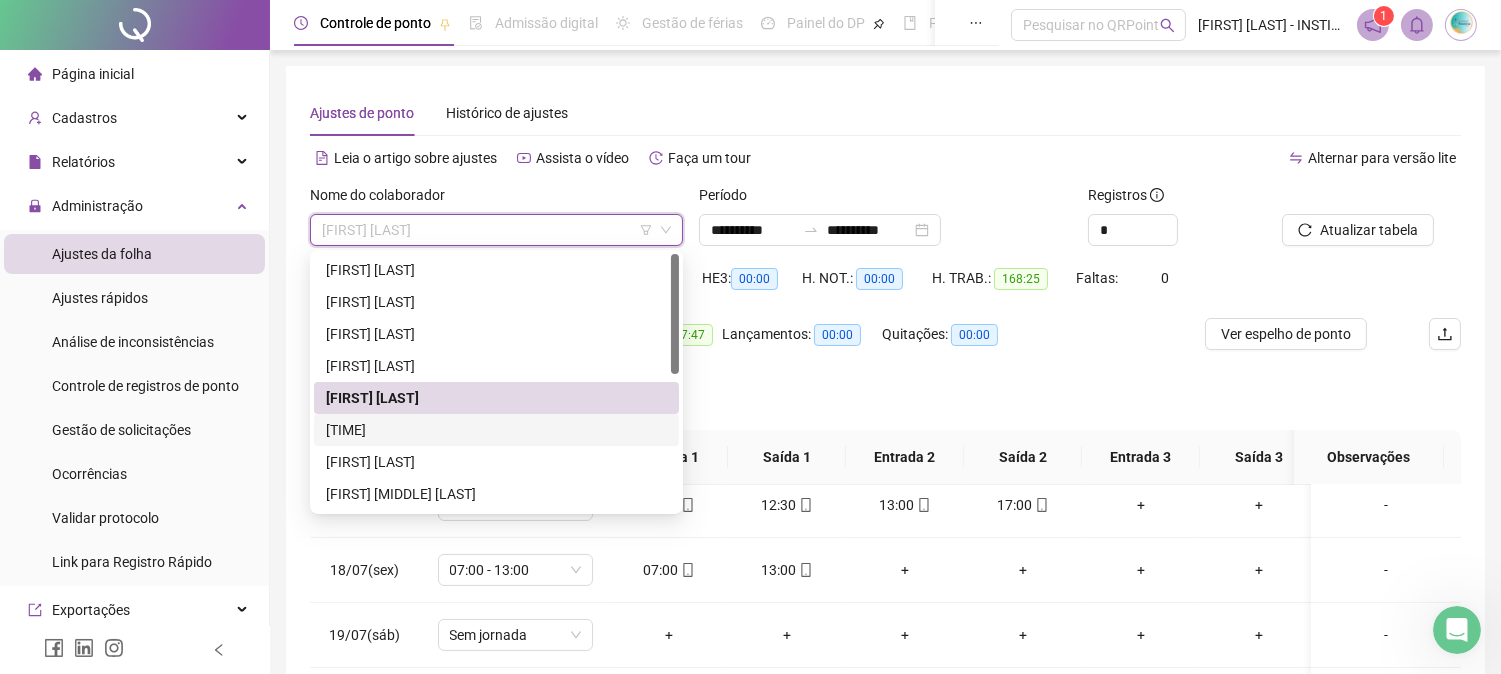 click on "[TIME]" at bounding box center (496, 430) 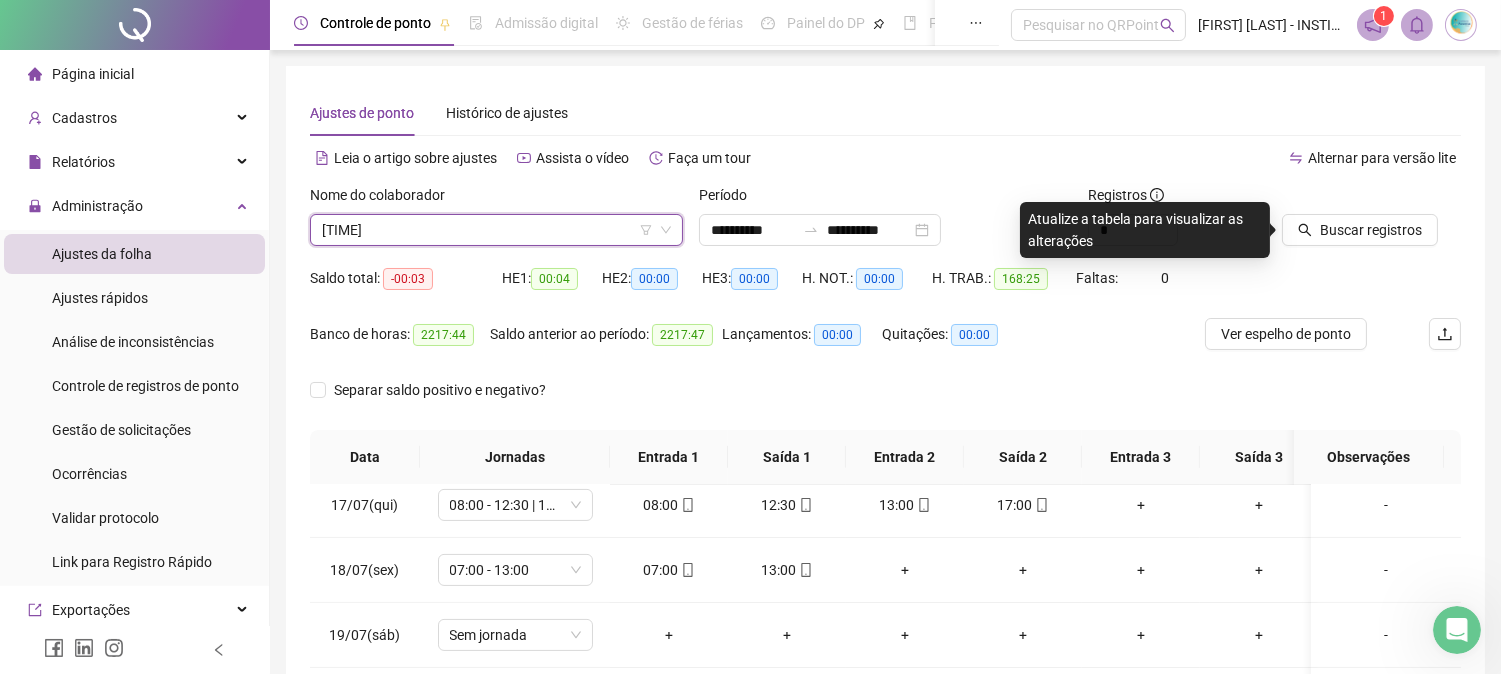 click at bounding box center (1346, 199) 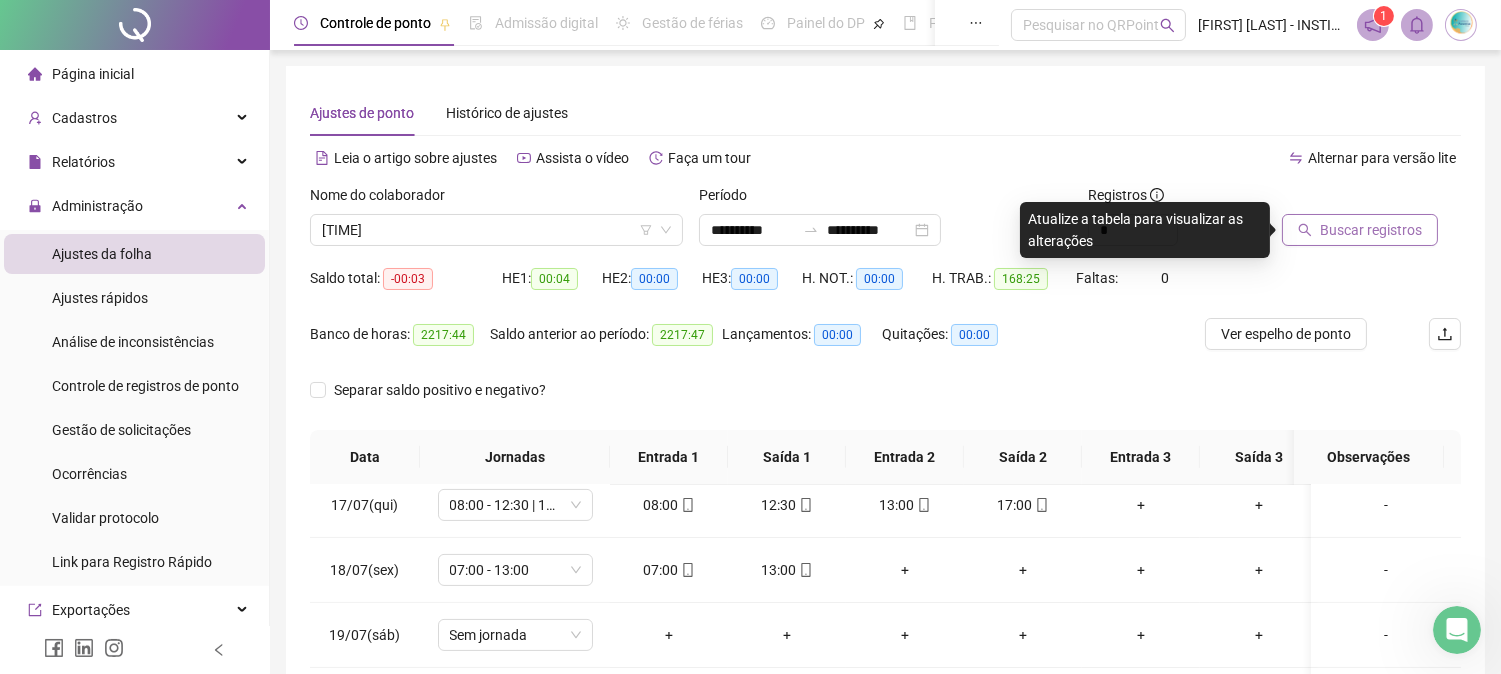 click on "Buscar registros" at bounding box center [1360, 230] 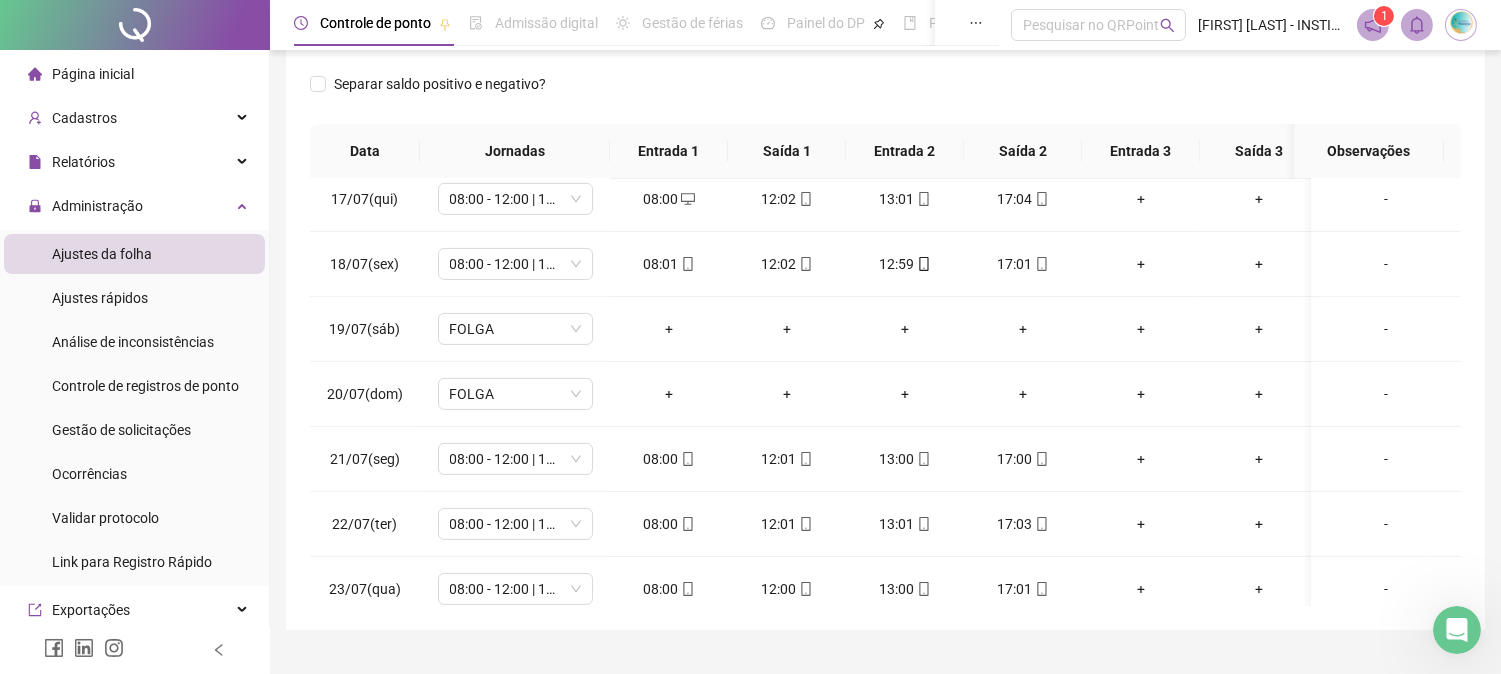 scroll, scrollTop: 333, scrollLeft: 0, axis: vertical 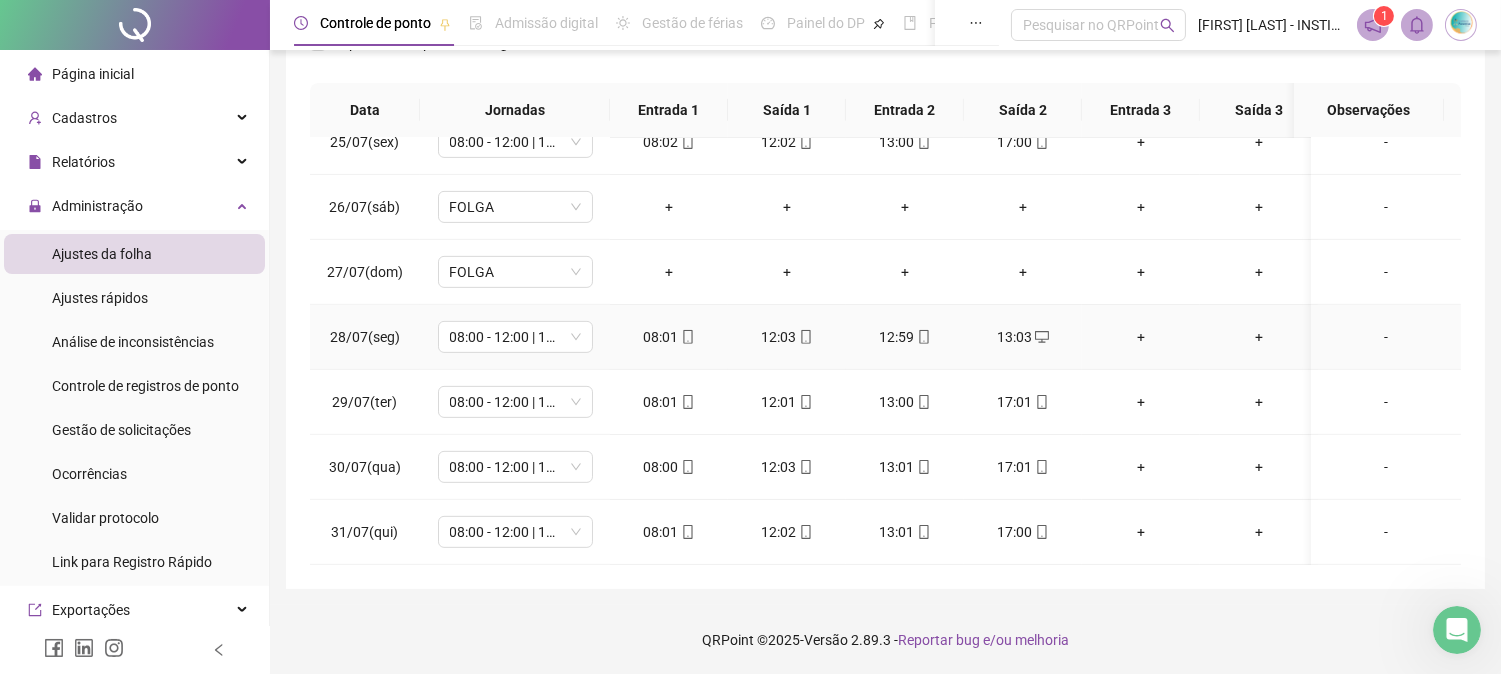 click at bounding box center (923, 337) 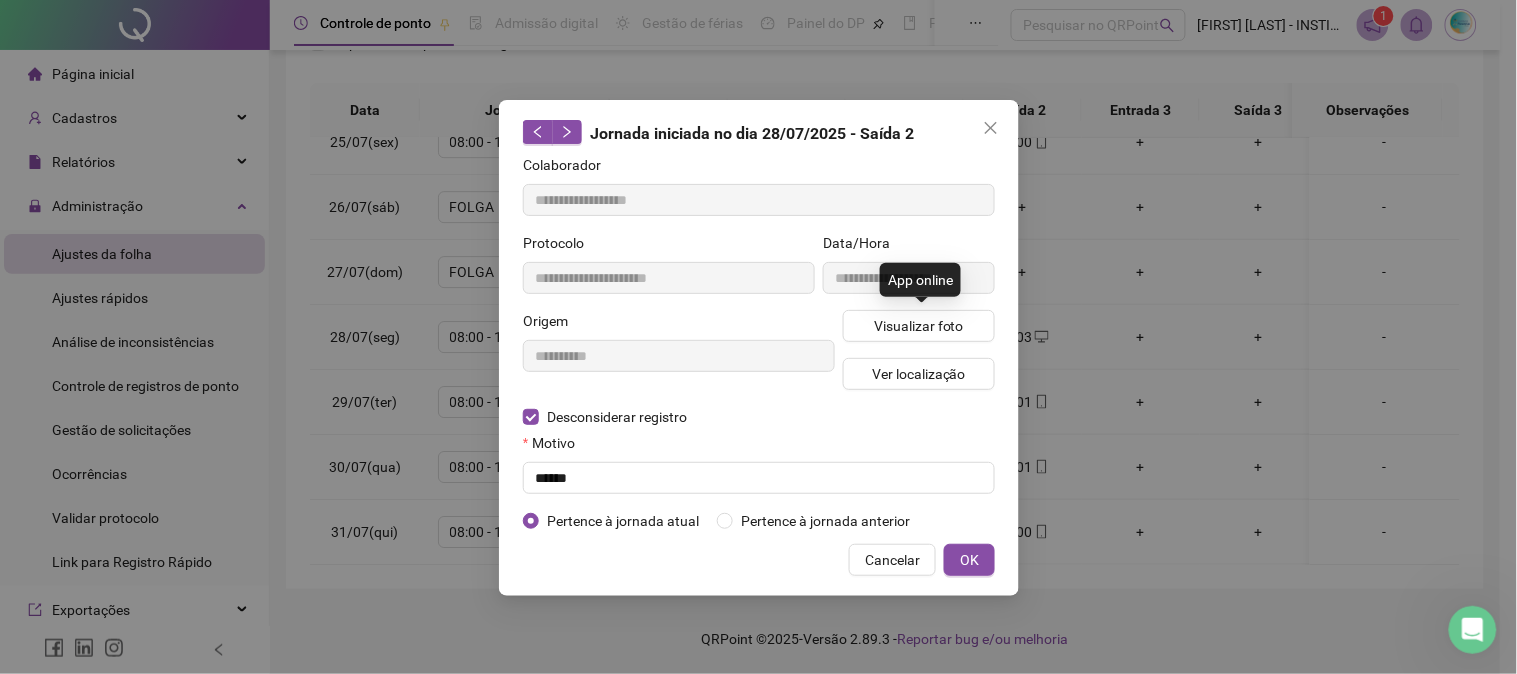 type on "**********" 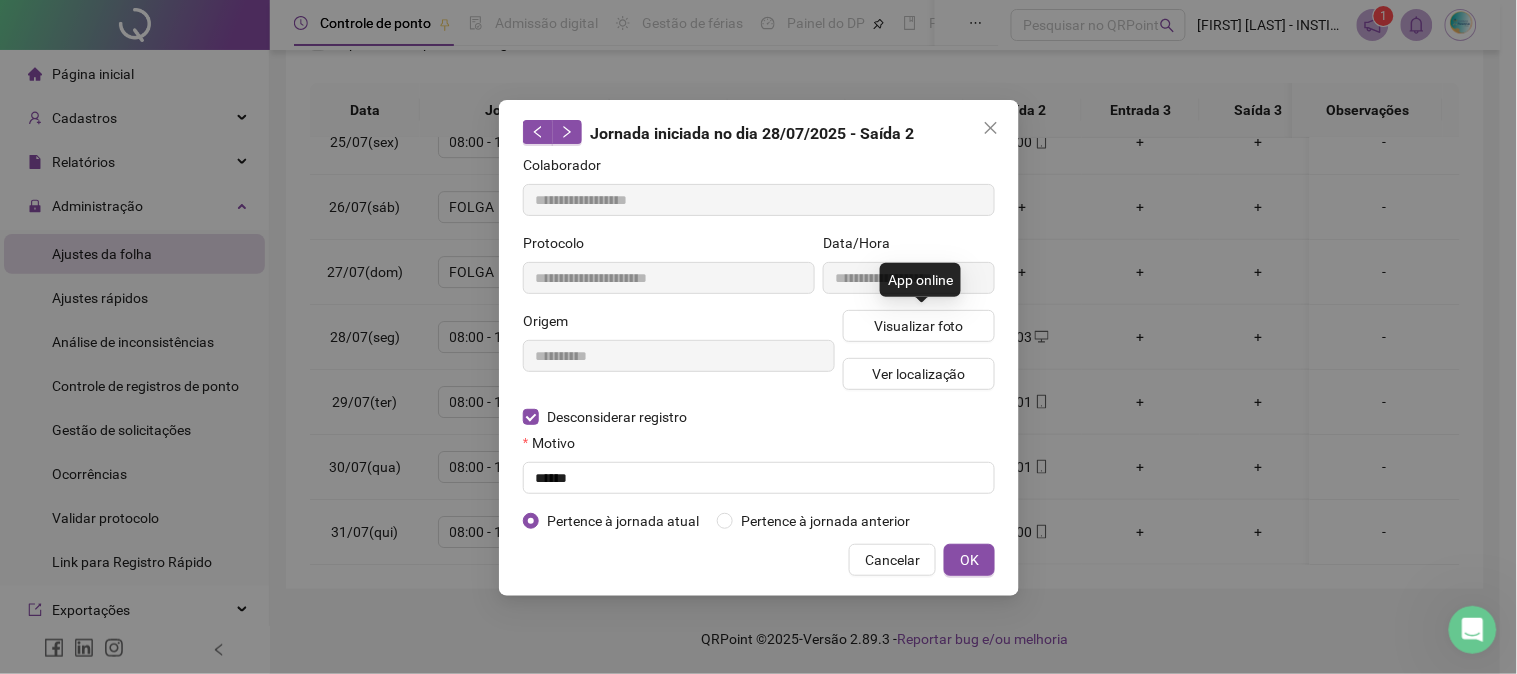 type on "**********" 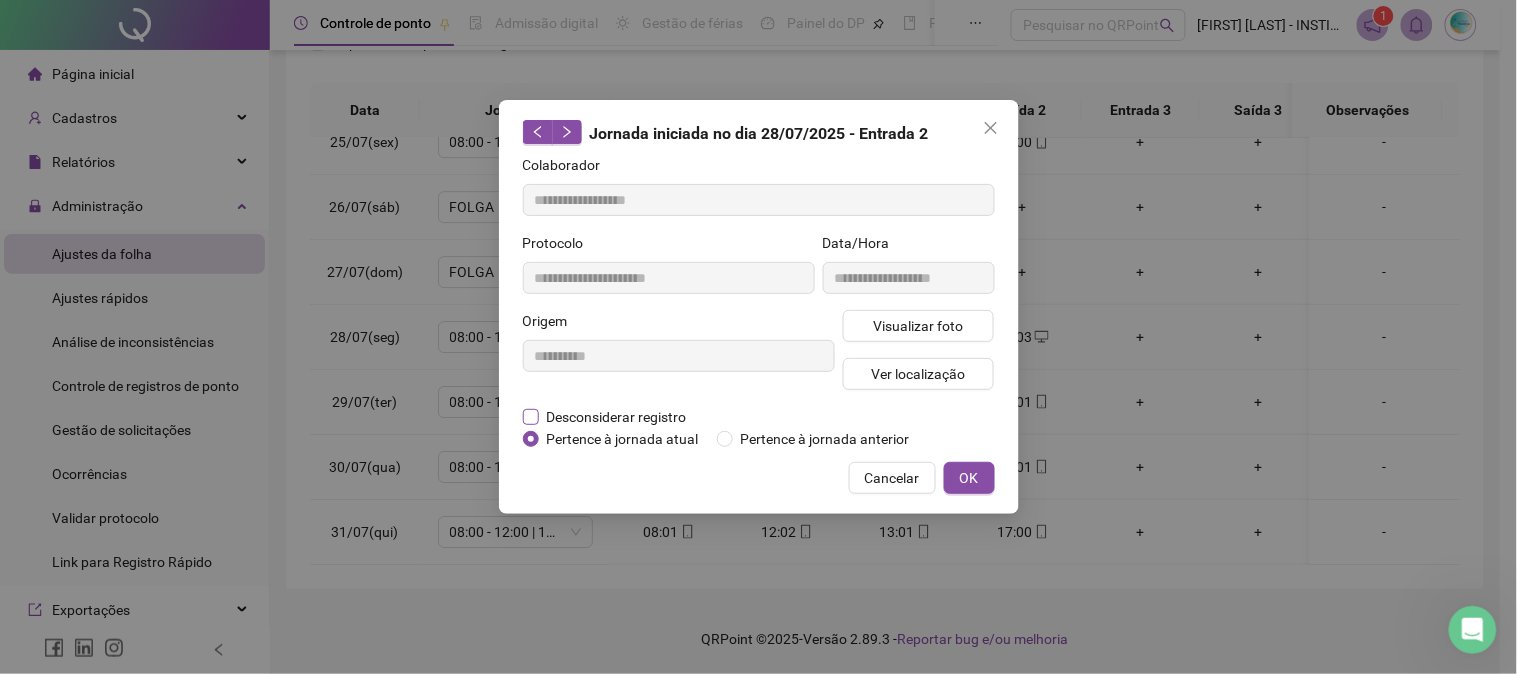 click on "Desconsiderar registro" at bounding box center (617, 417) 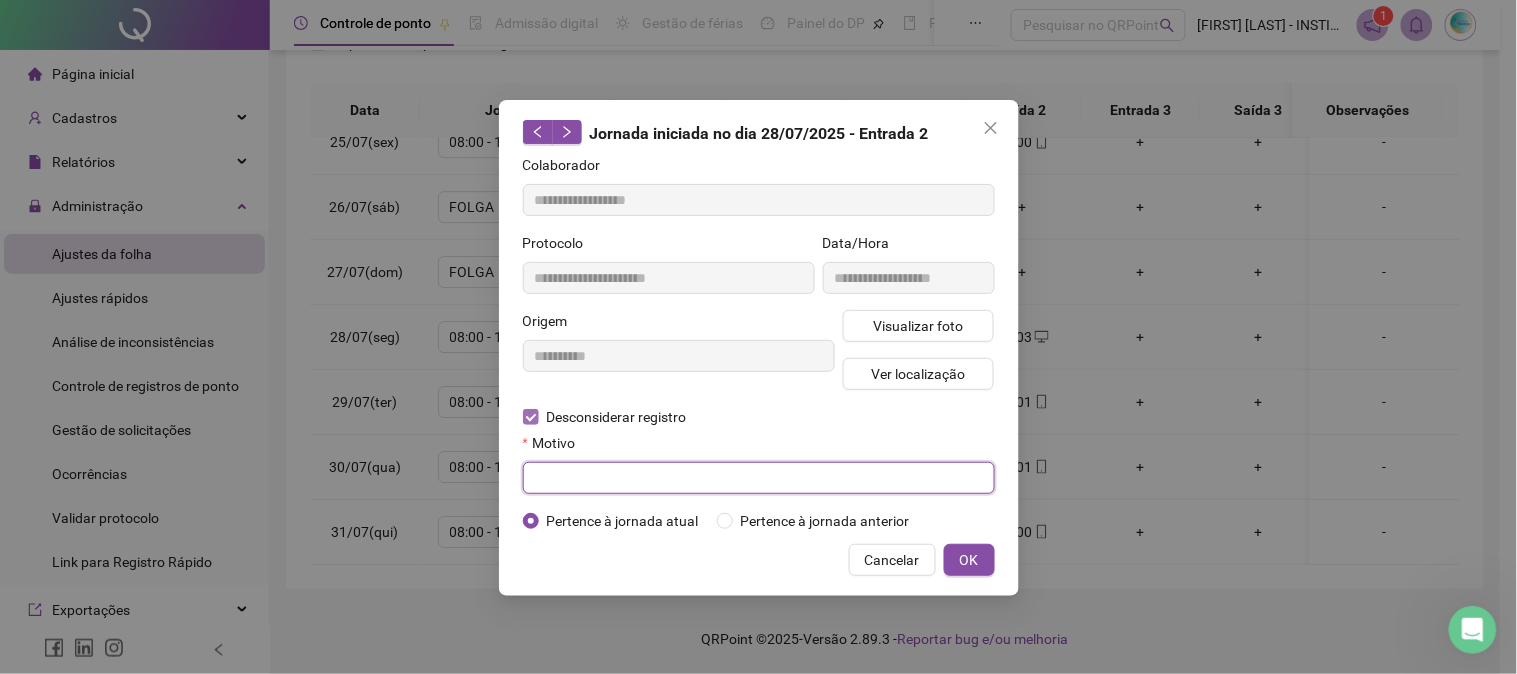 click at bounding box center [759, 478] 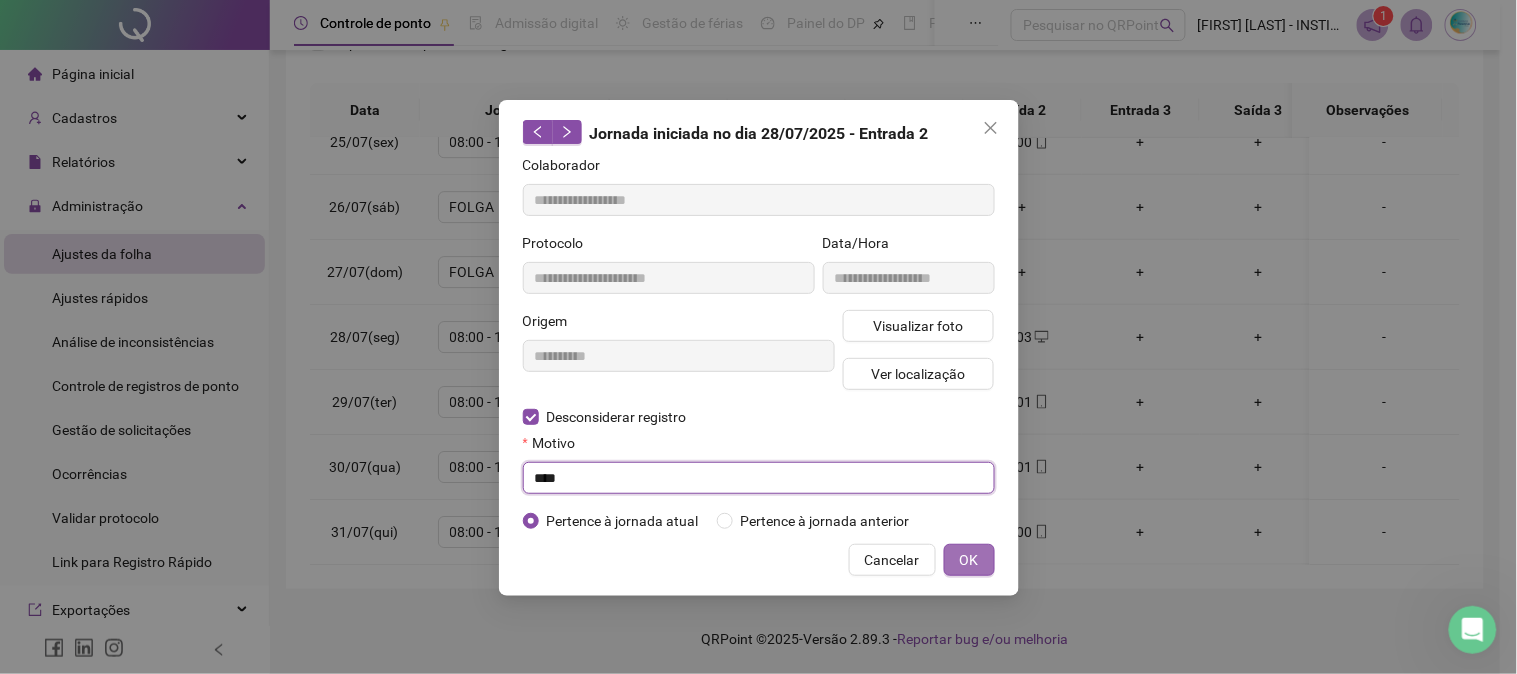 type on "****" 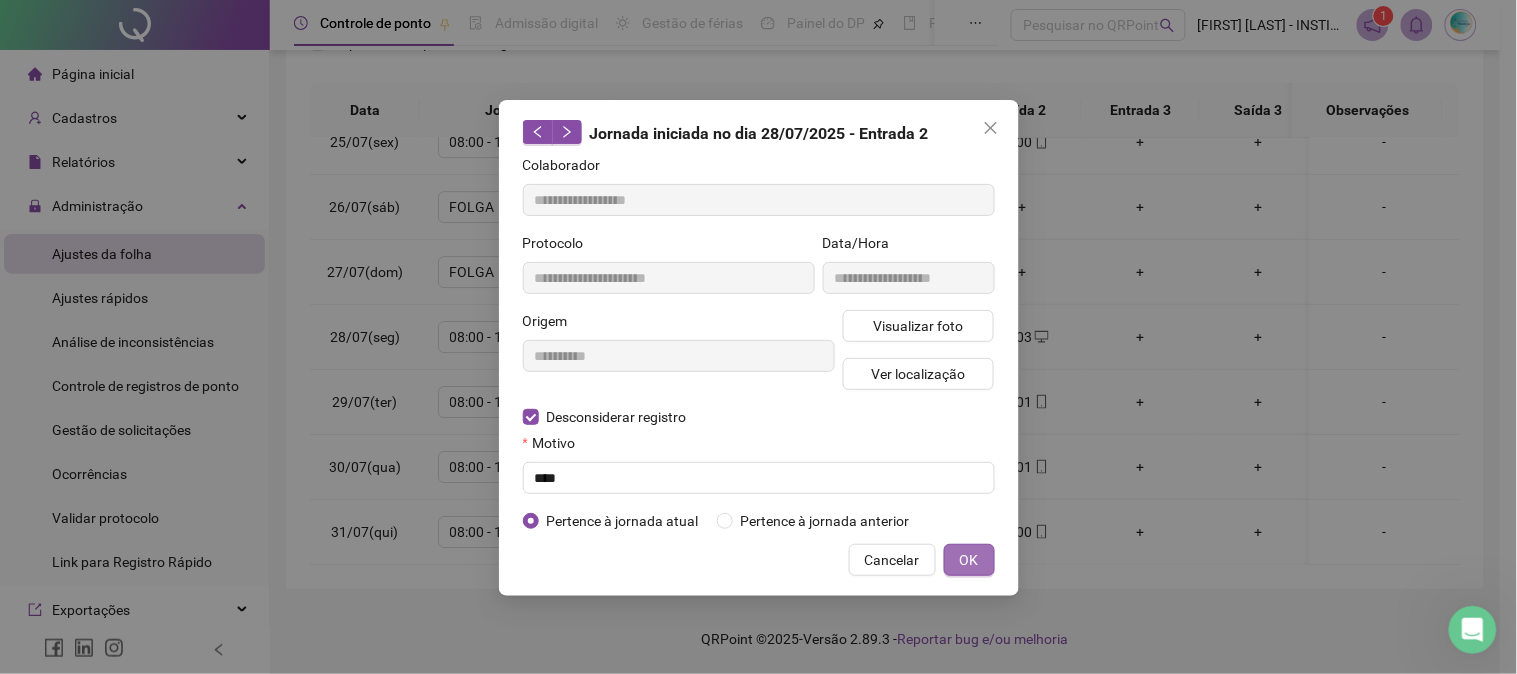 click on "OK" at bounding box center [969, 560] 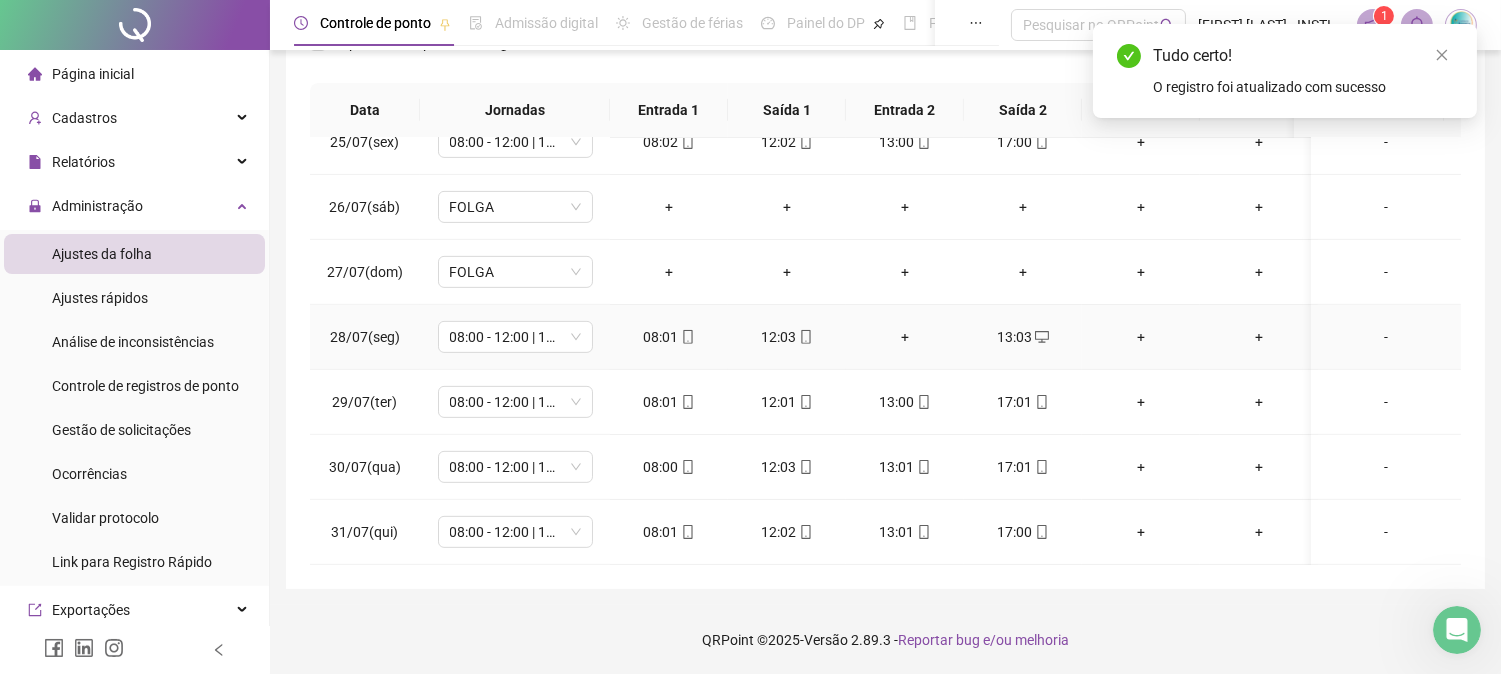 click on "+" at bounding box center [905, 337] 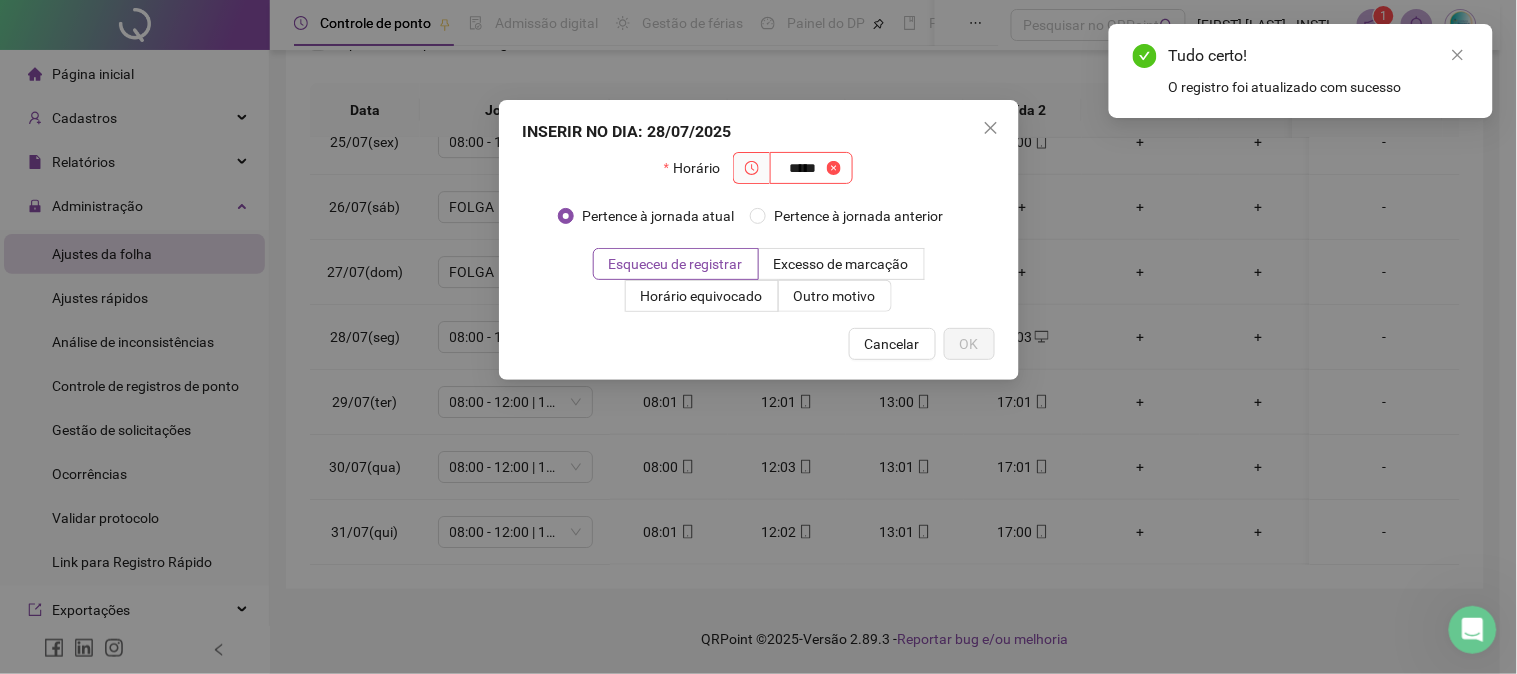 type on "*****" 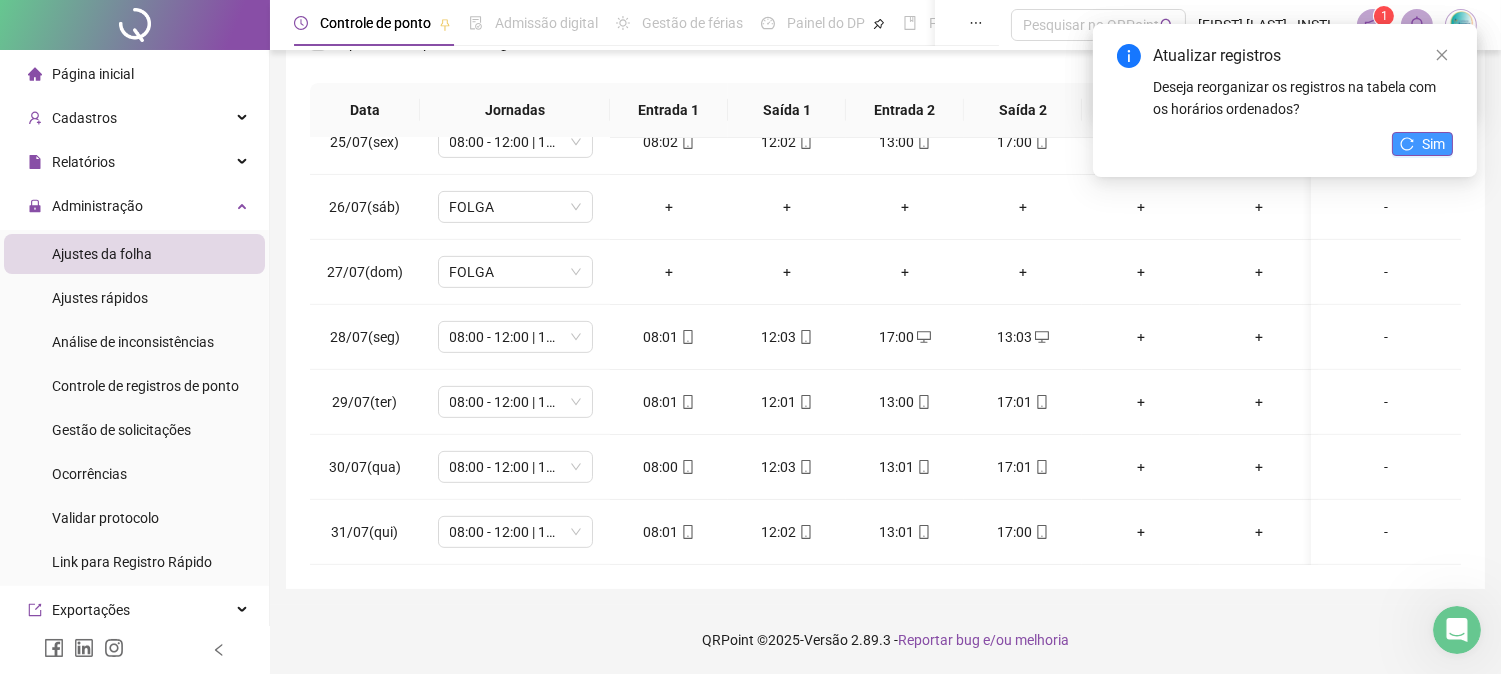 click on "Sim" at bounding box center (1433, 144) 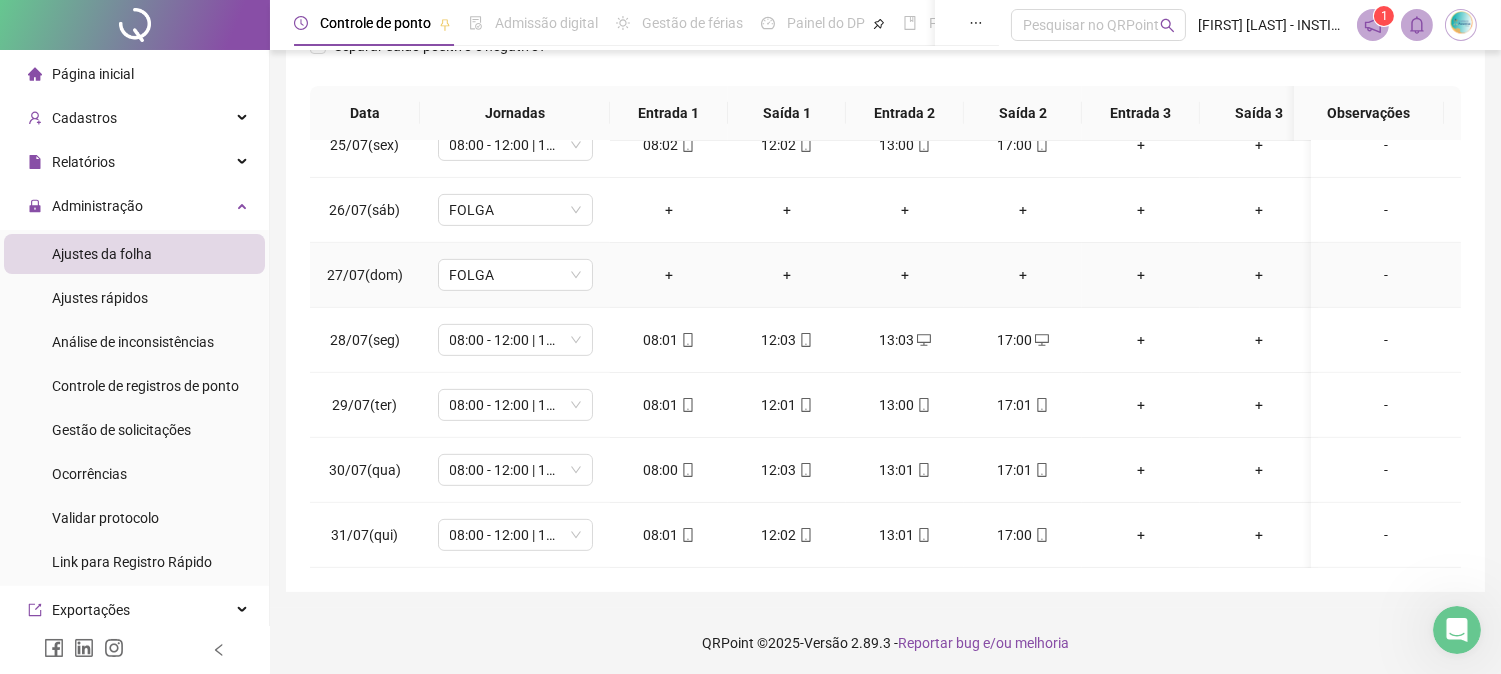 scroll, scrollTop: 347, scrollLeft: 0, axis: vertical 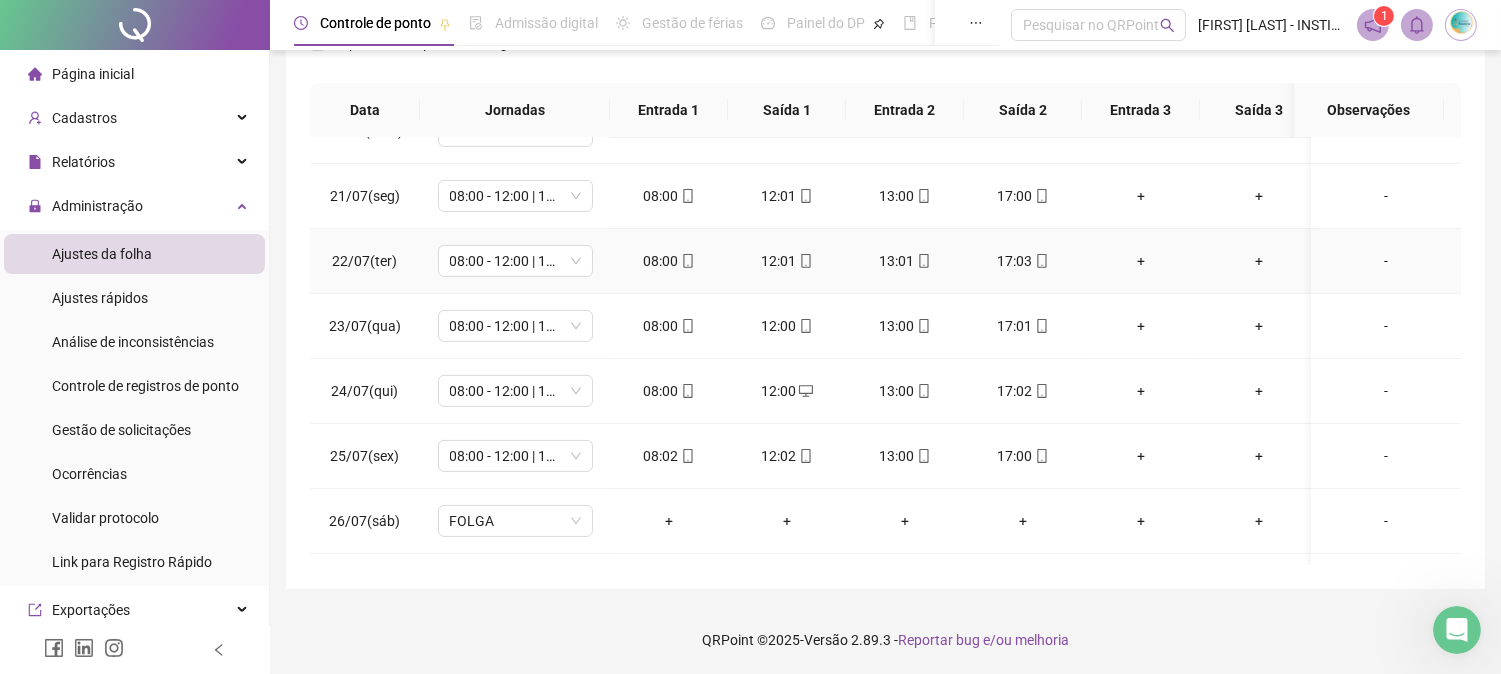 click on "17:03" at bounding box center (1023, 261) 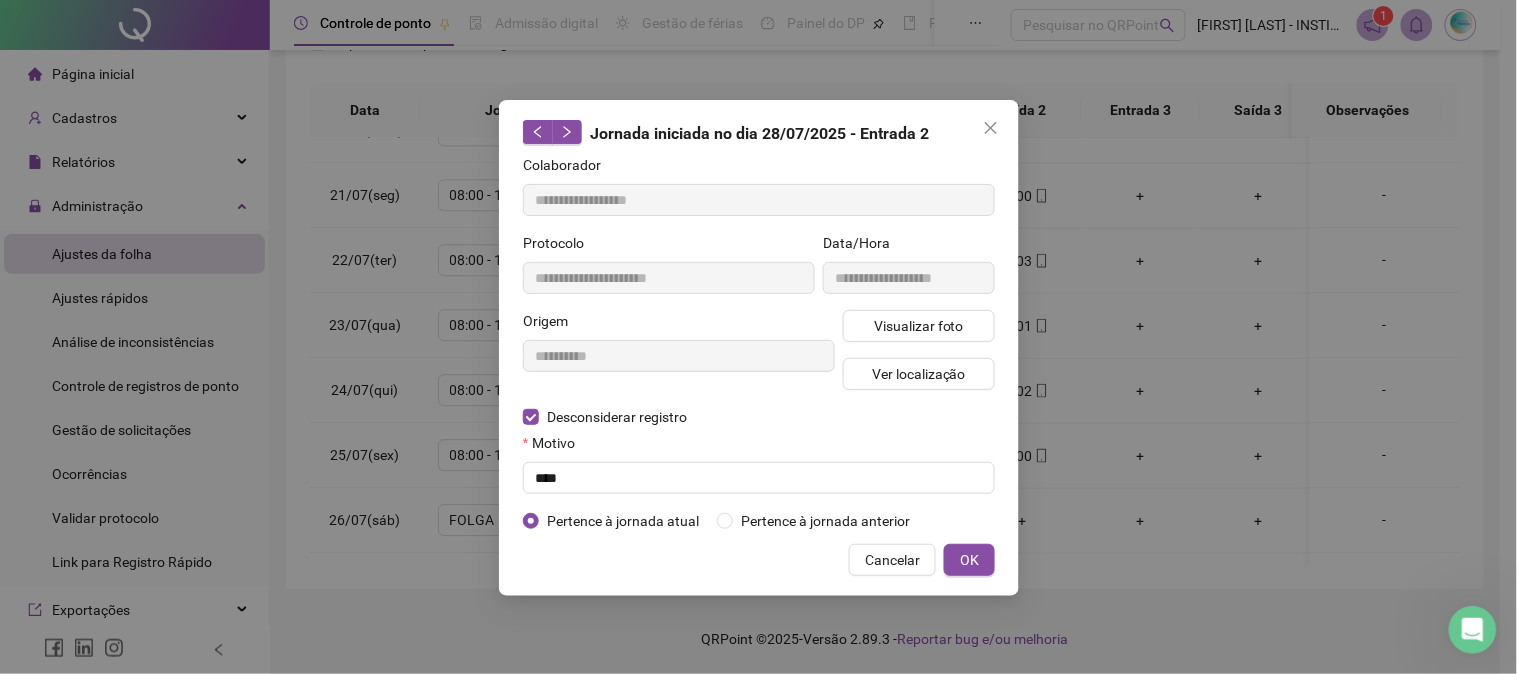 type on "**********" 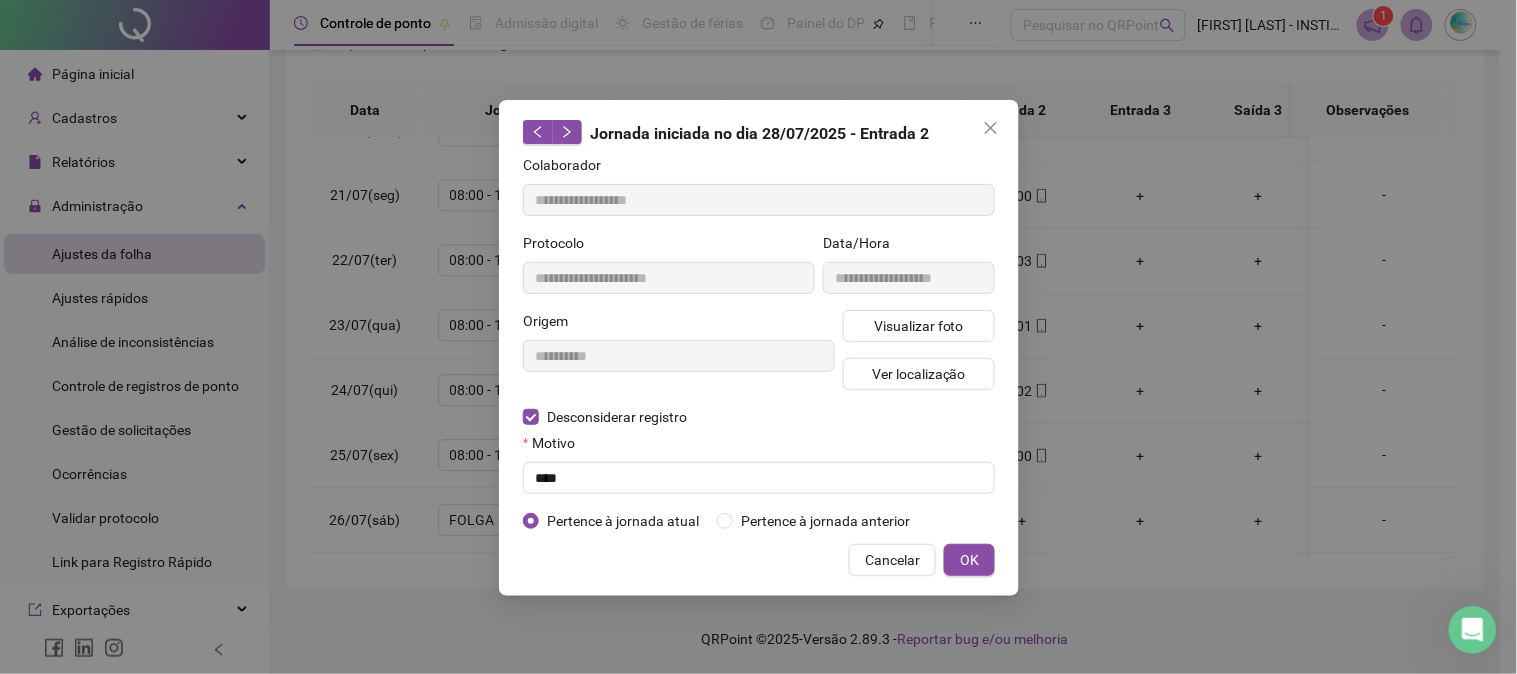 type on "**********" 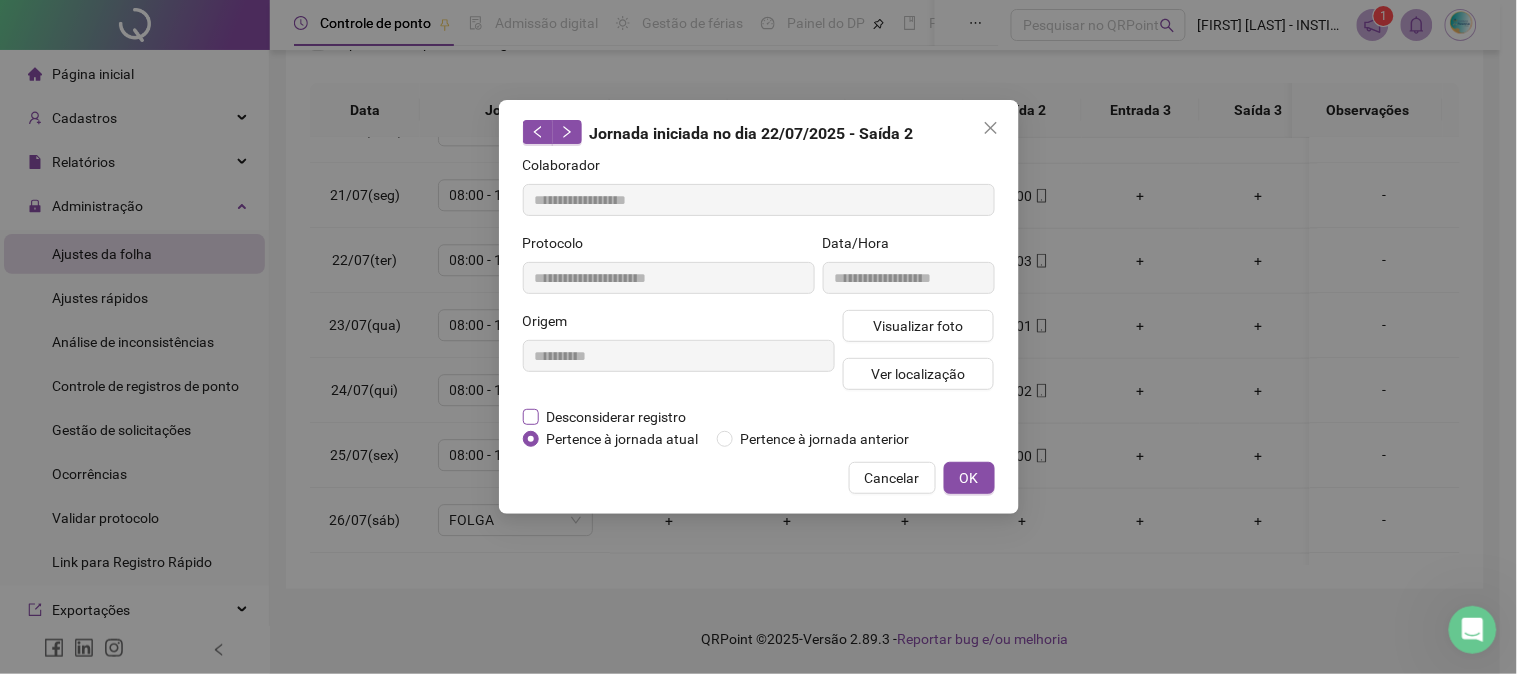 click on "Desconsiderar registro" at bounding box center [617, 417] 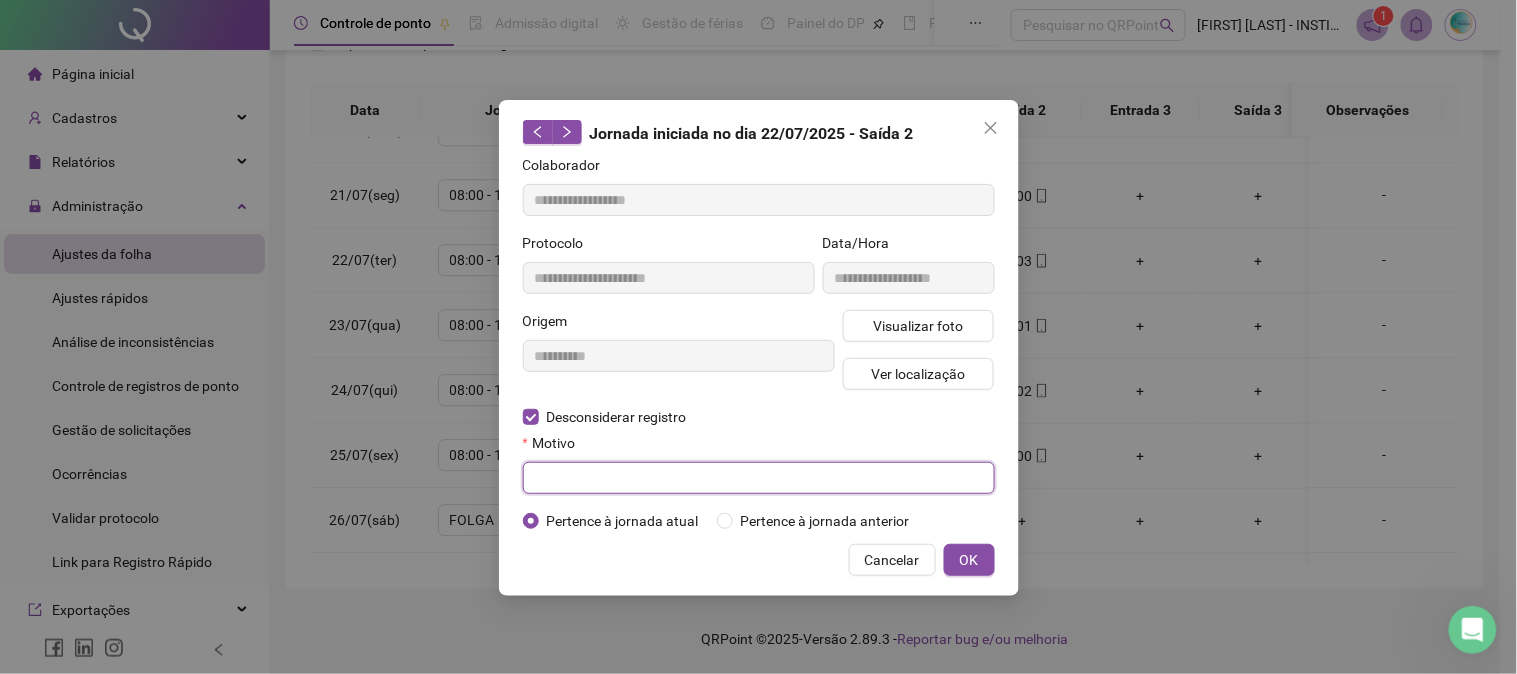 click at bounding box center [759, 478] 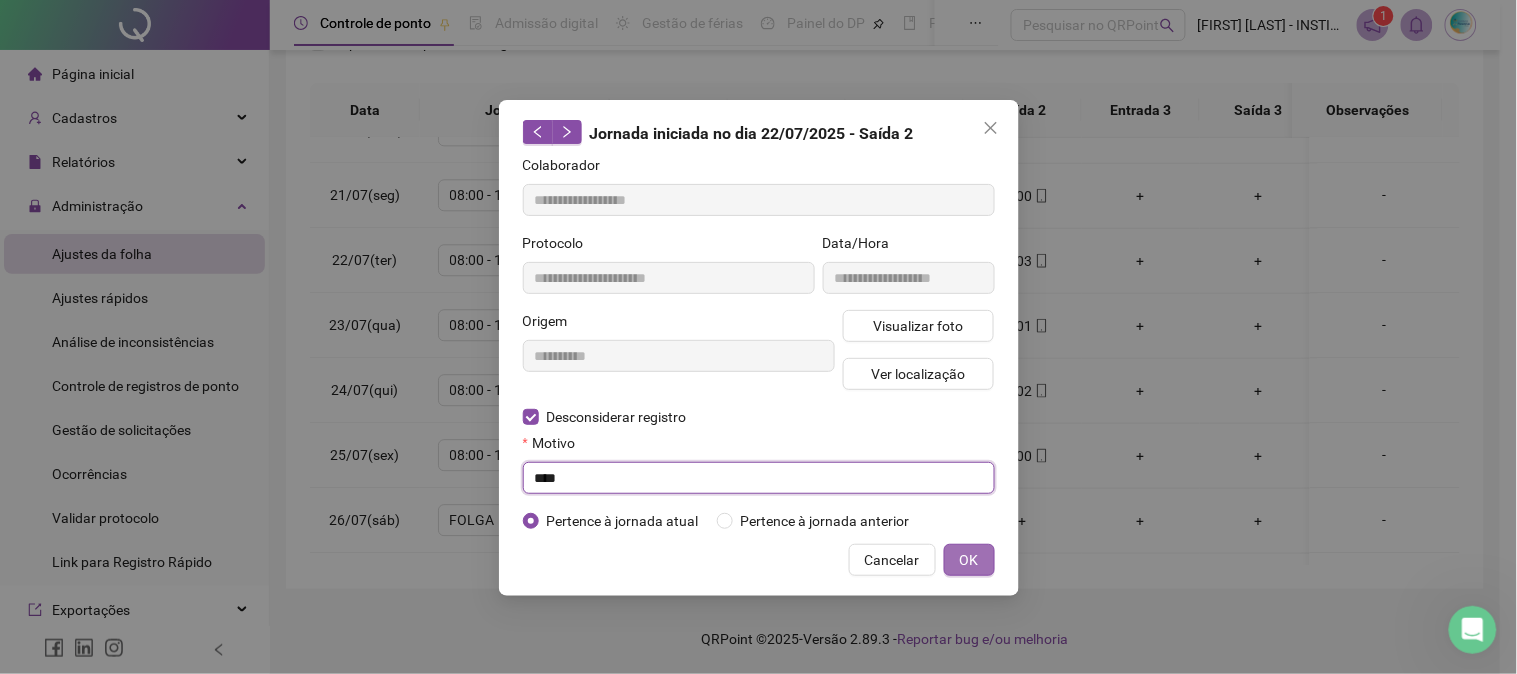 type on "****" 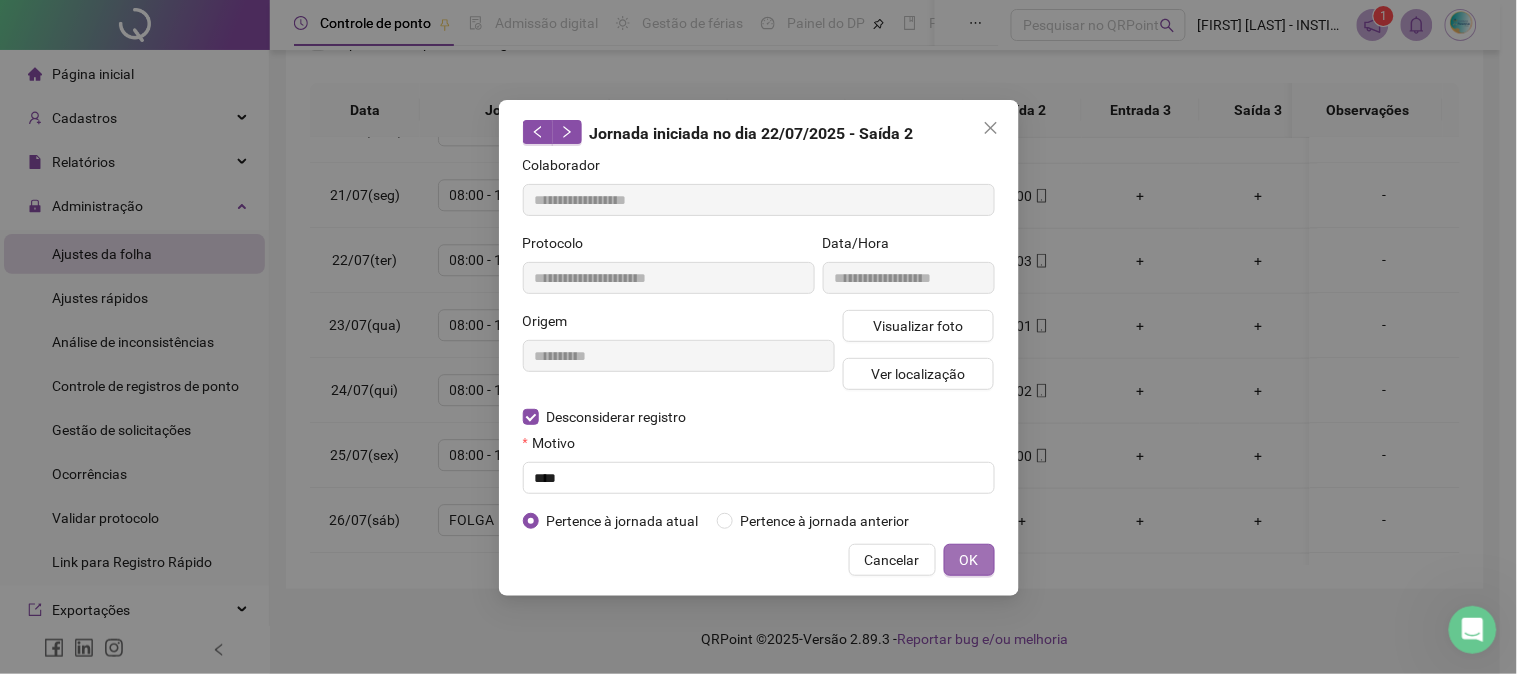 click on "OK" at bounding box center (969, 560) 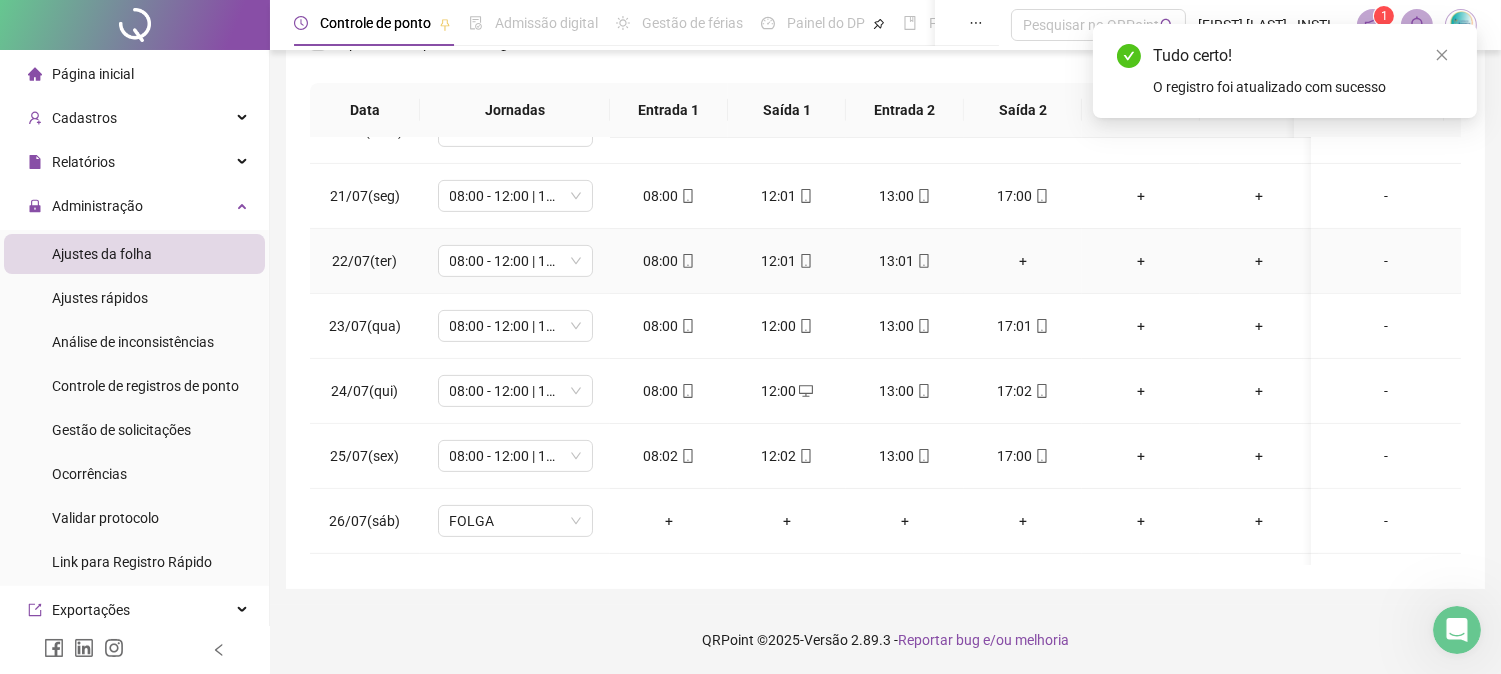 click on "+" at bounding box center [1023, 261] 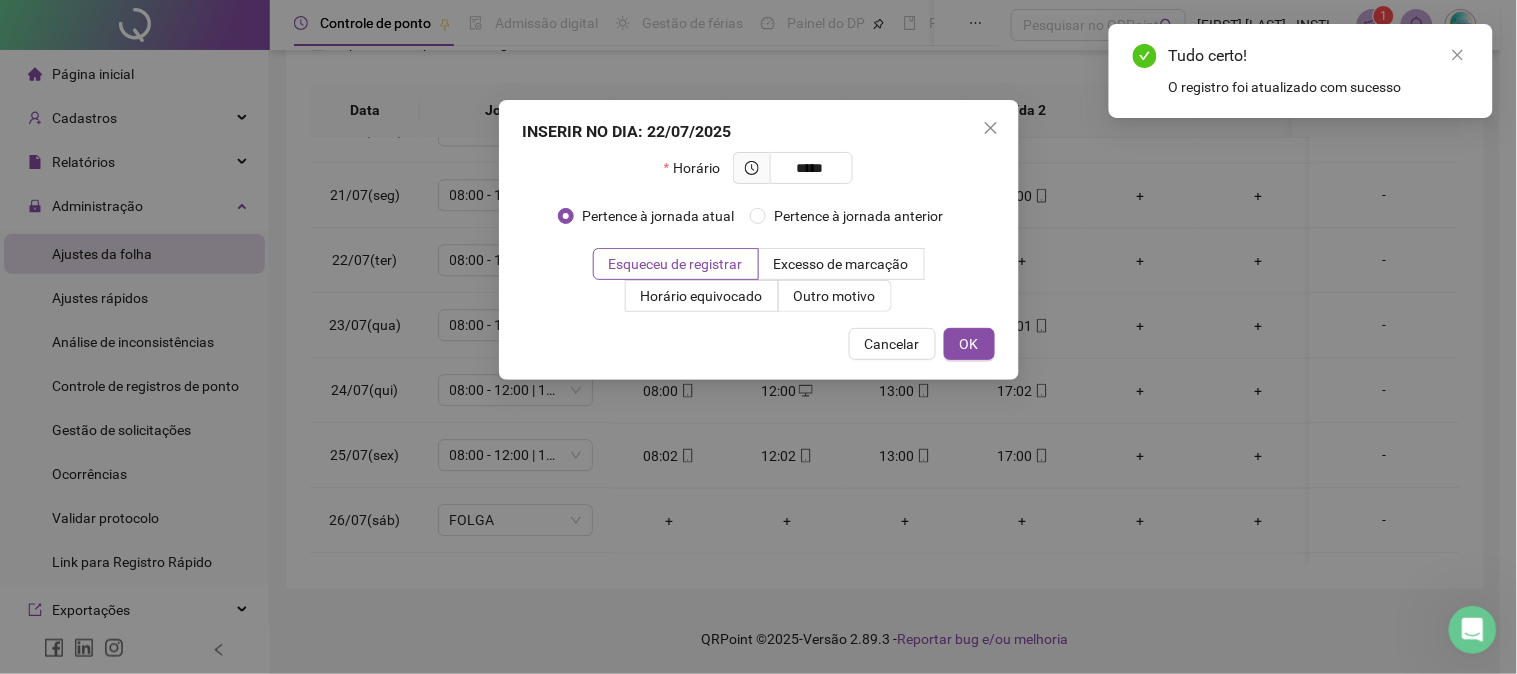 type on "*****" 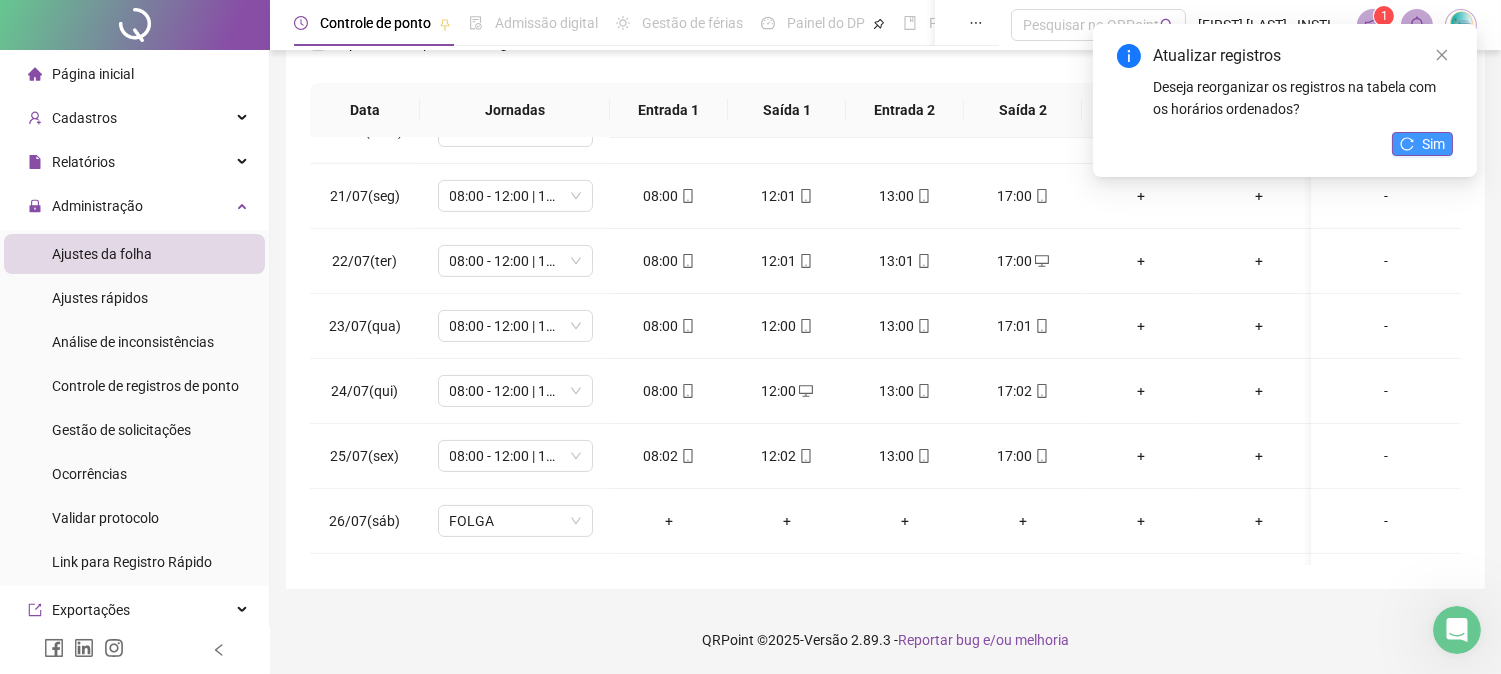 click on "Sim" at bounding box center (1433, 144) 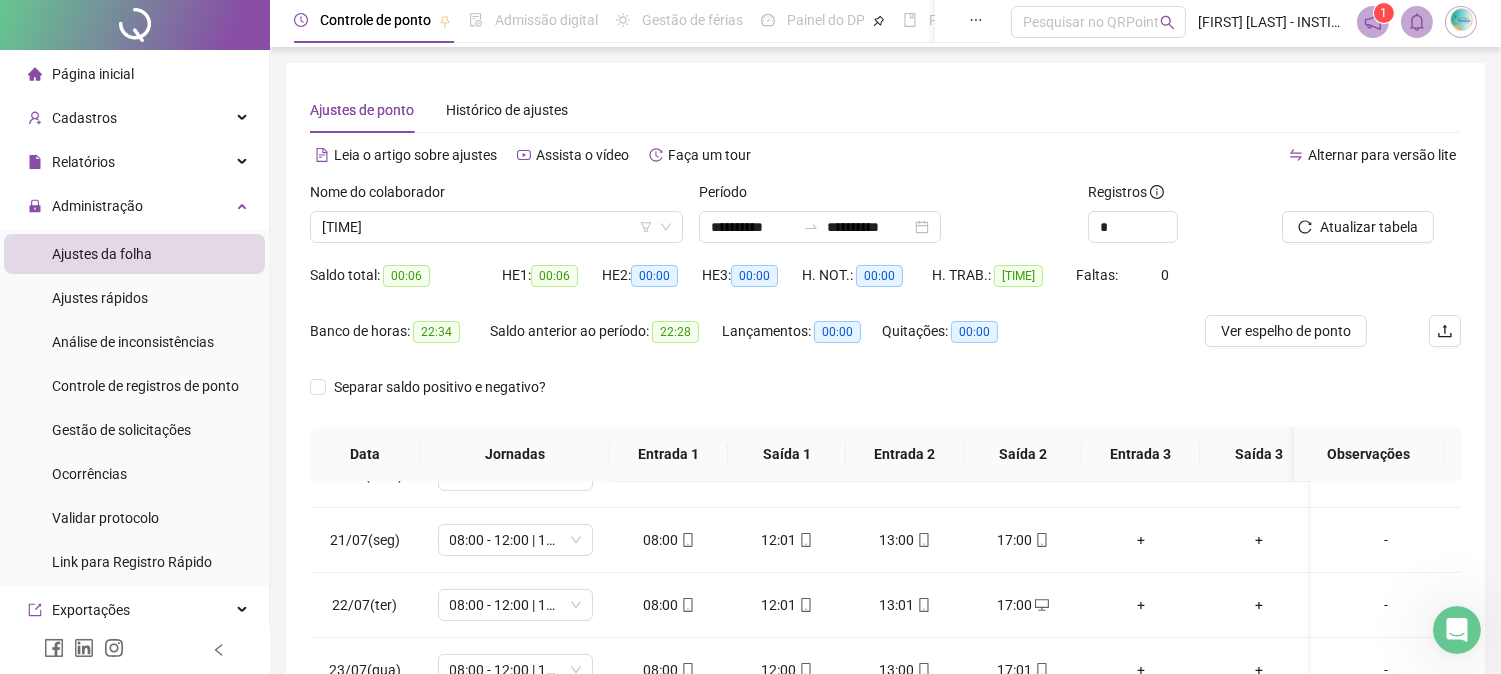 scroll, scrollTop: 0, scrollLeft: 0, axis: both 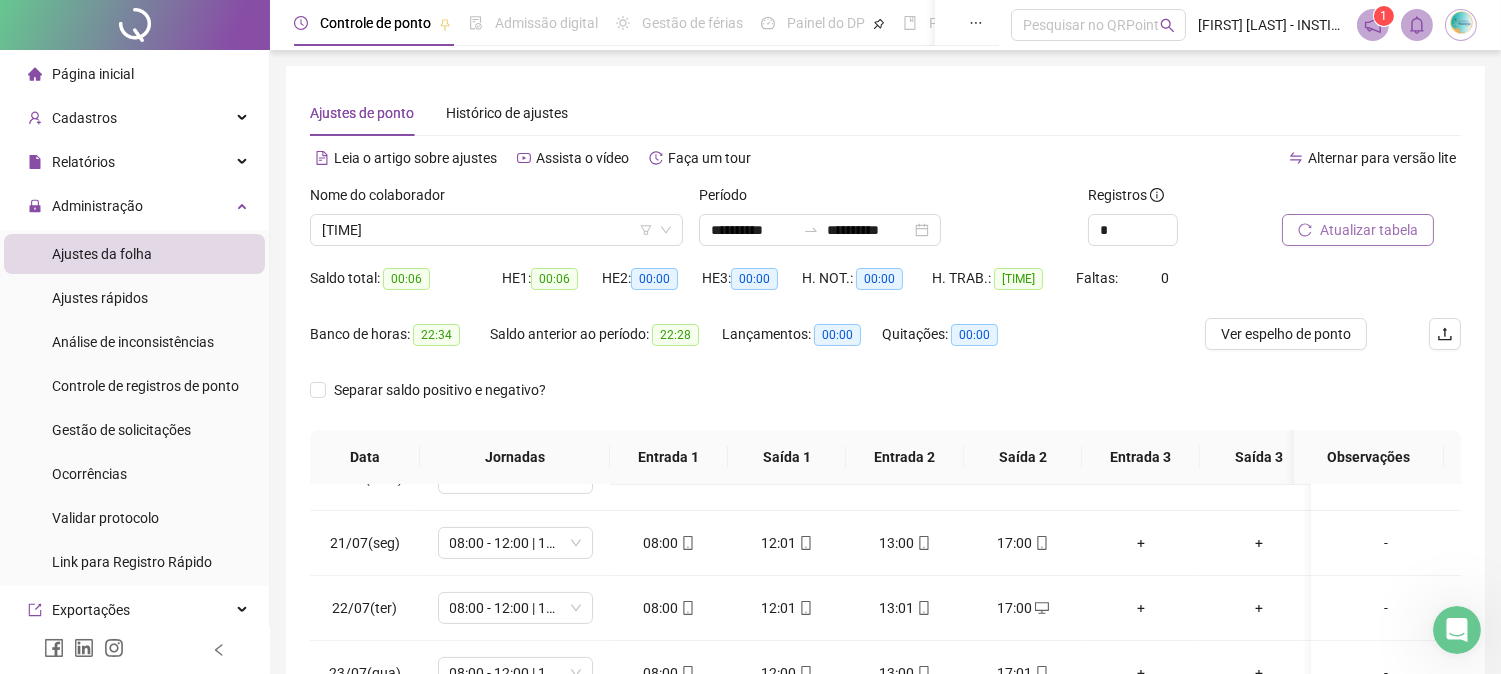 click on "Atualizar tabela" at bounding box center [1358, 230] 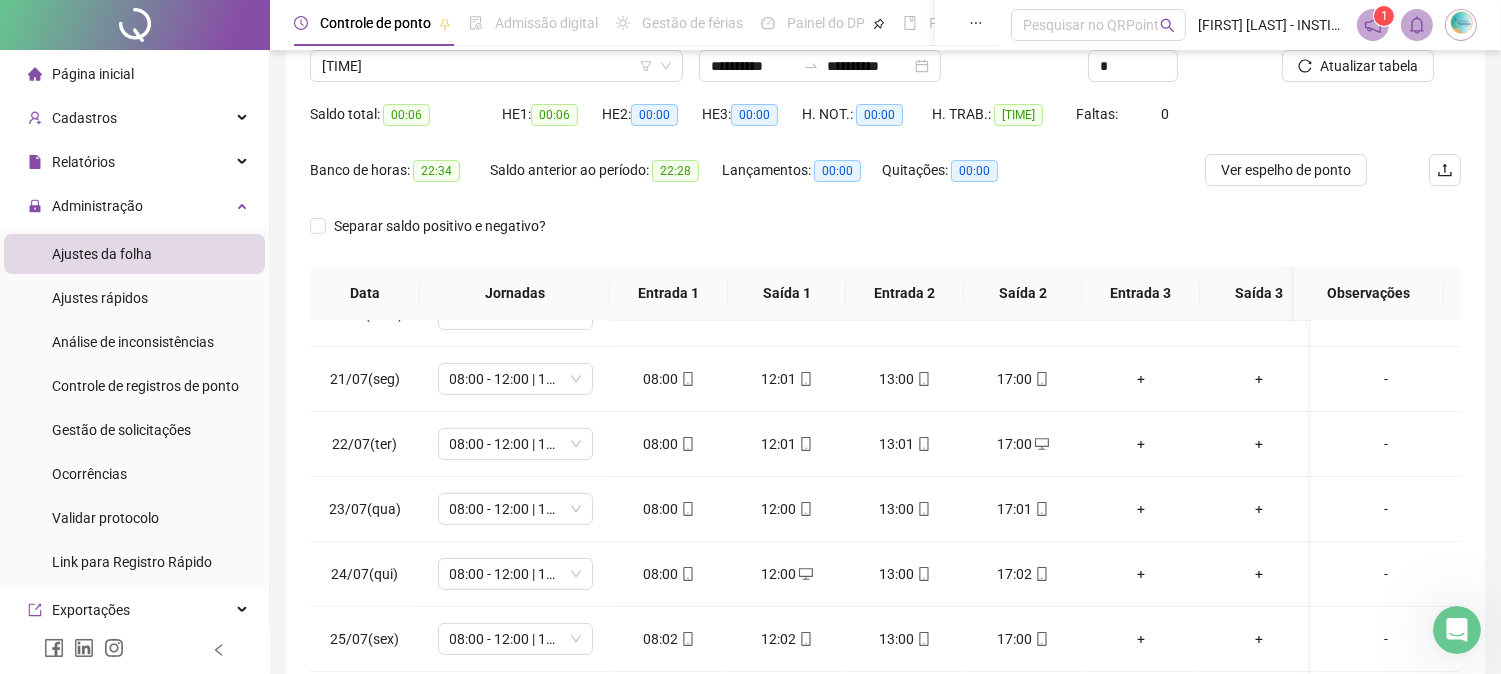 scroll, scrollTop: 222, scrollLeft: 0, axis: vertical 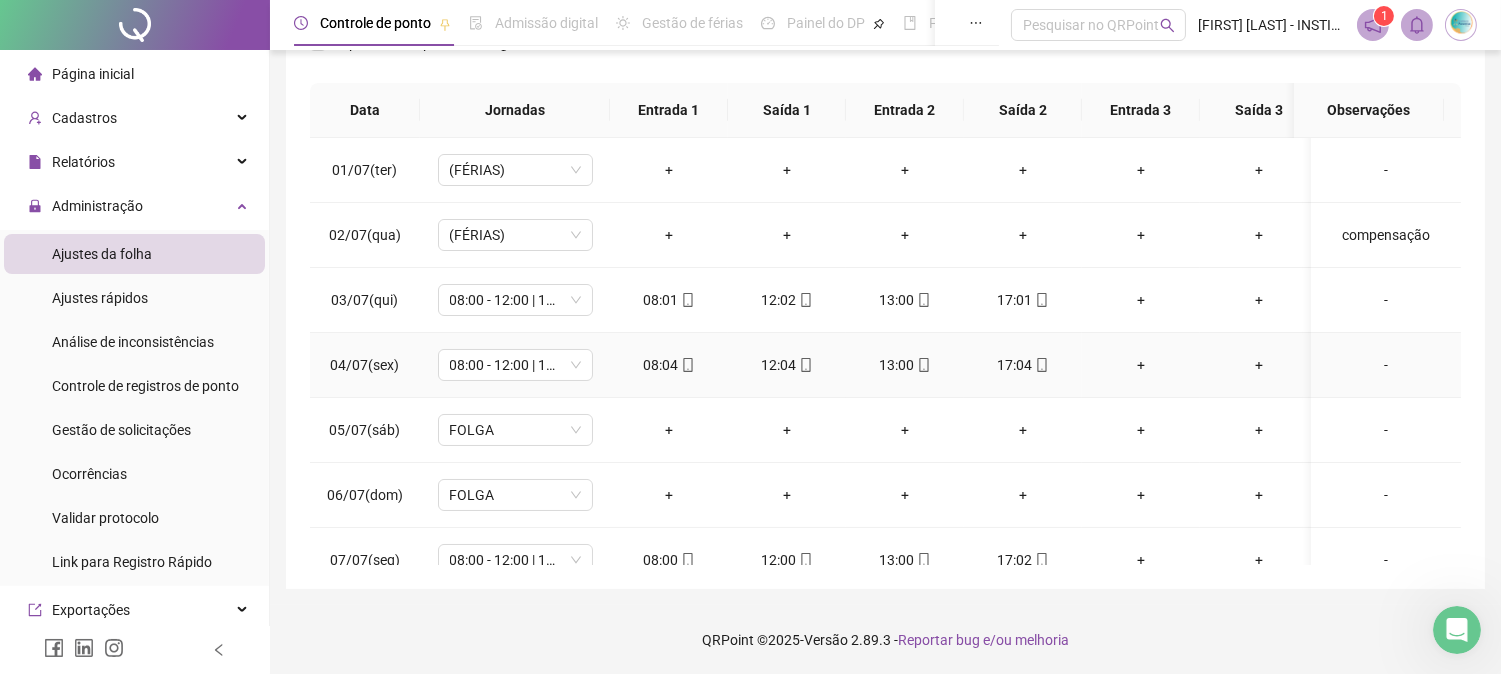 click on "17:04" at bounding box center (1023, 365) 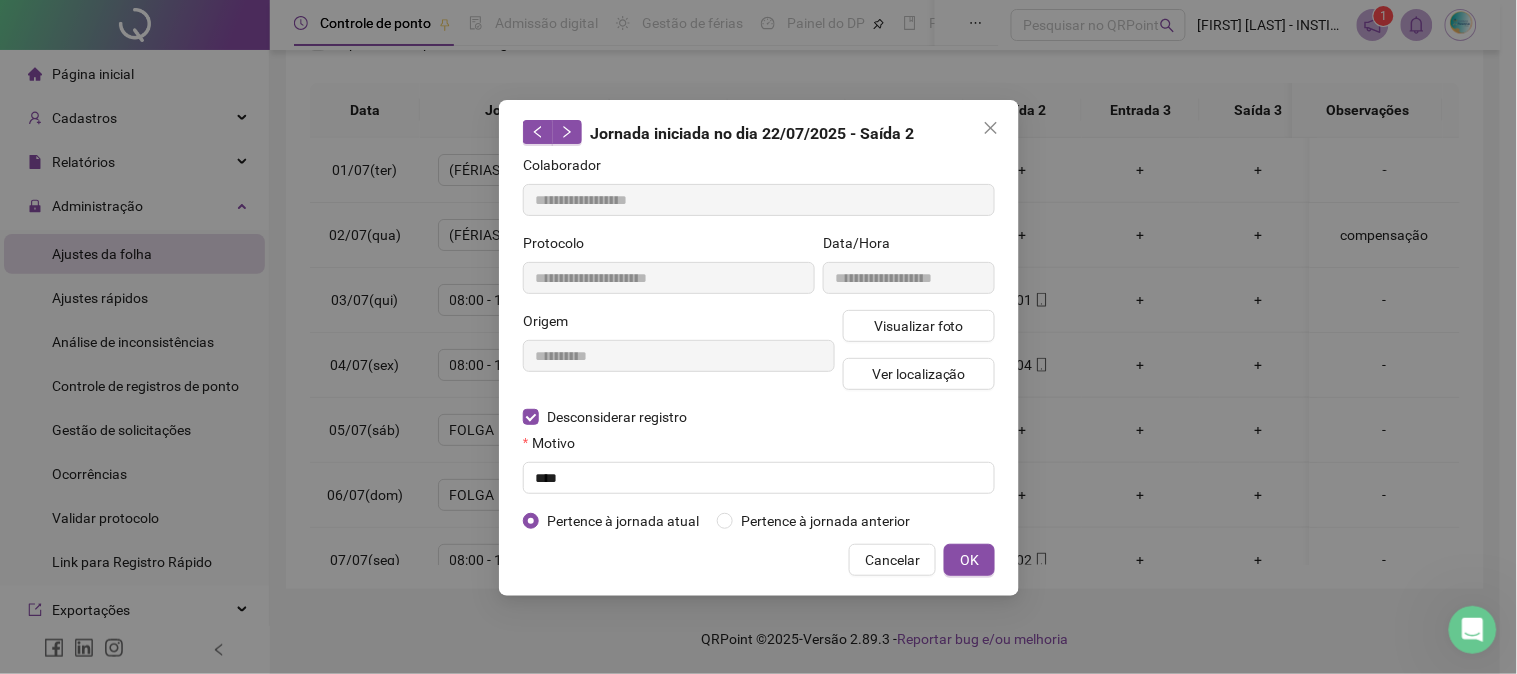 type on "**********" 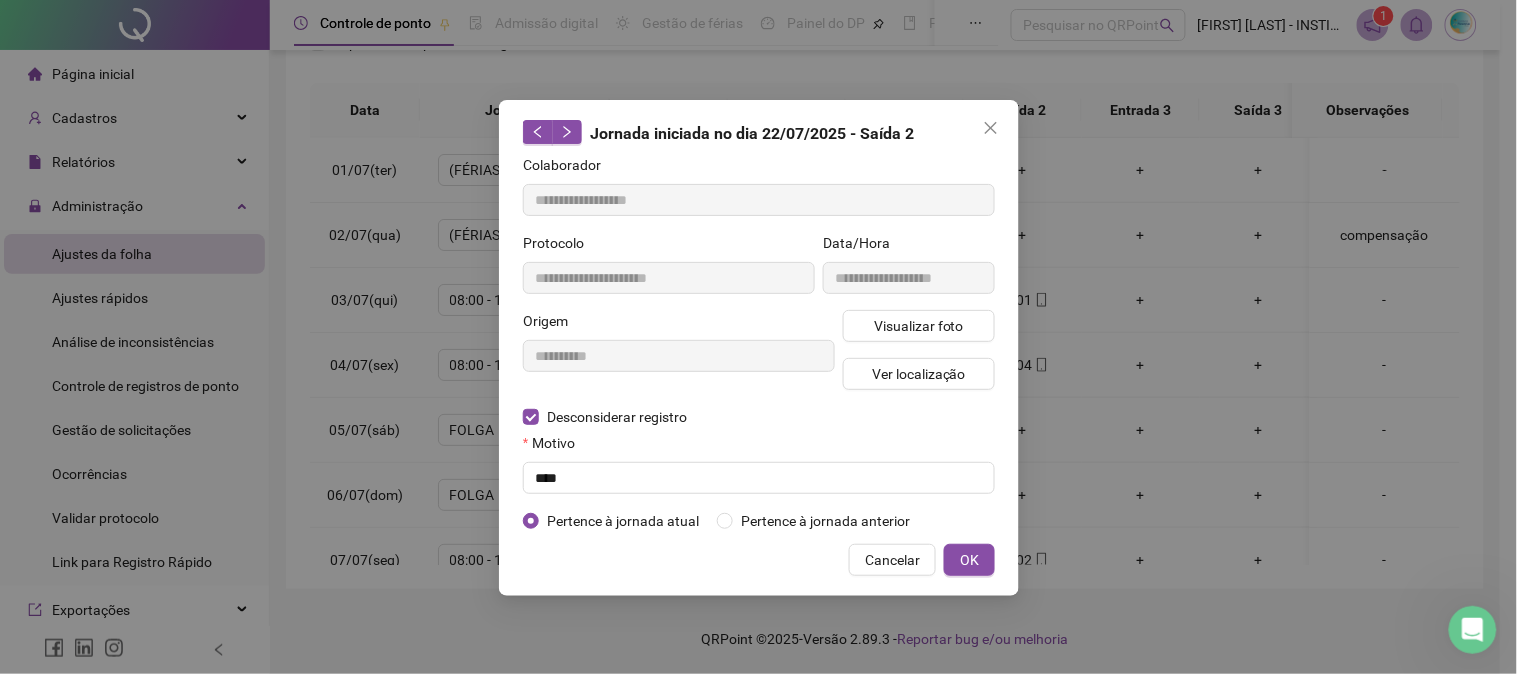 type on "**********" 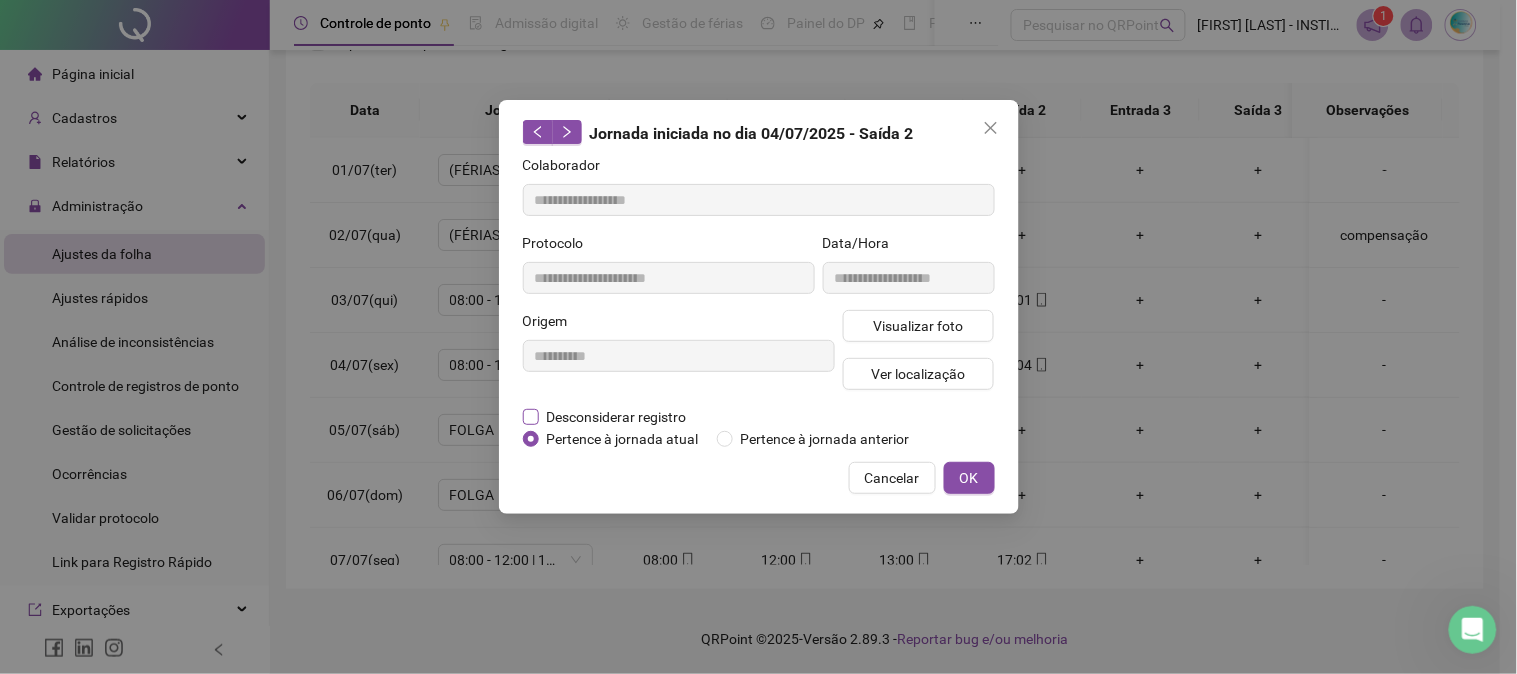 click on "Desconsiderar registro" at bounding box center [617, 417] 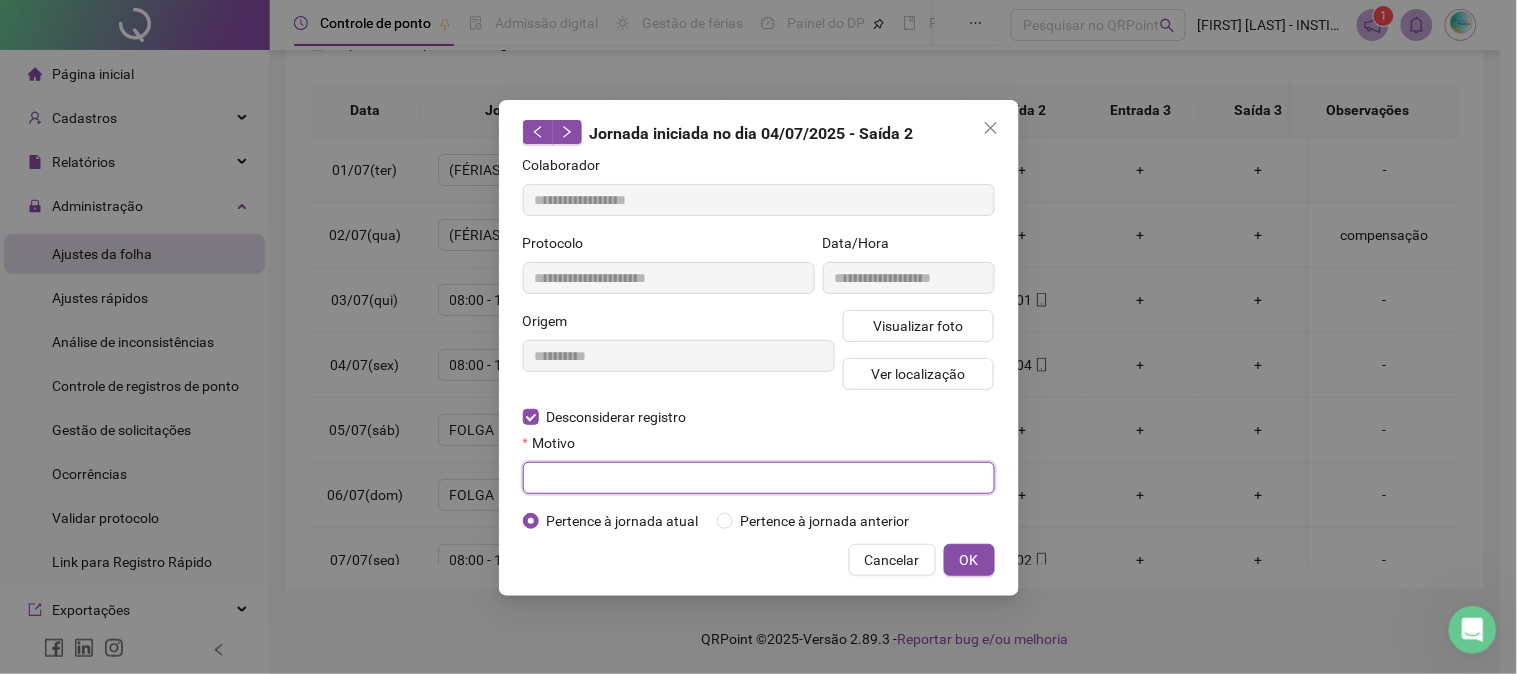 click at bounding box center (759, 478) 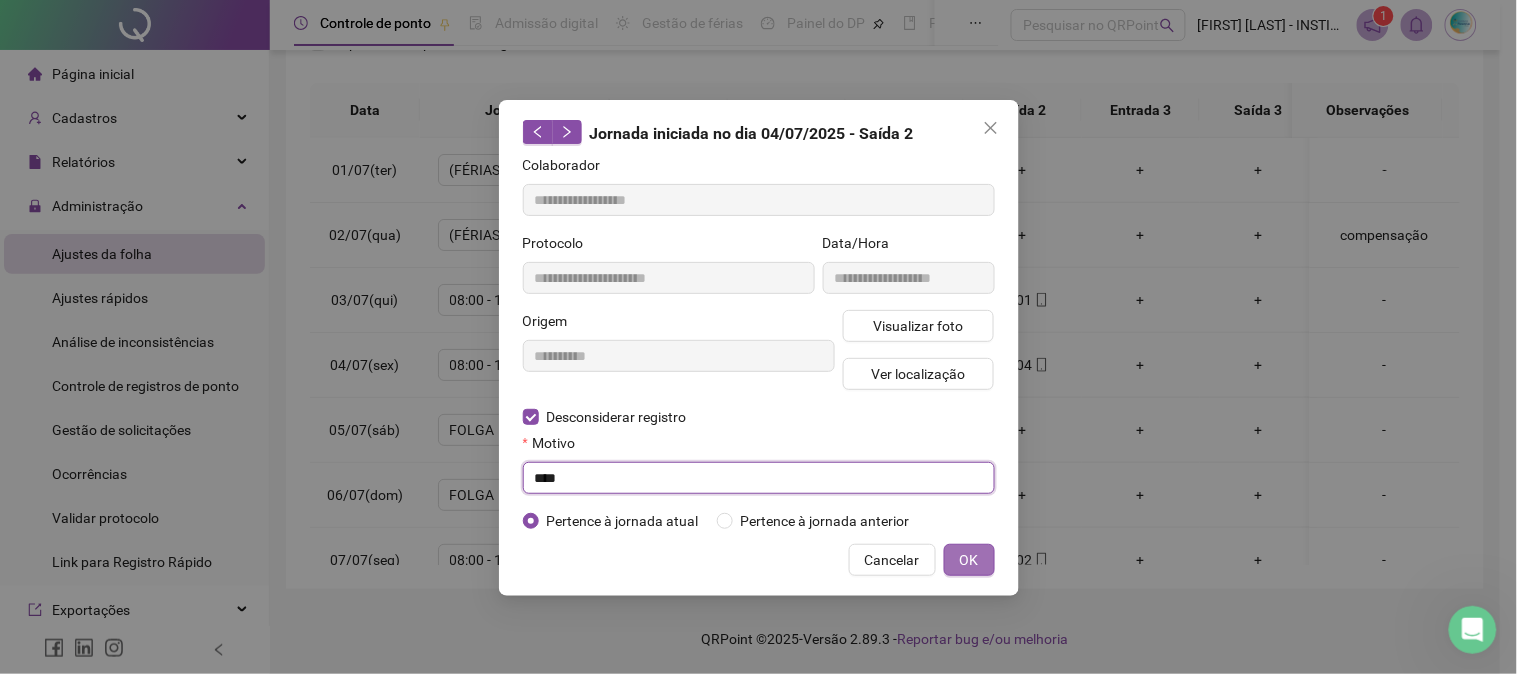 type on "****" 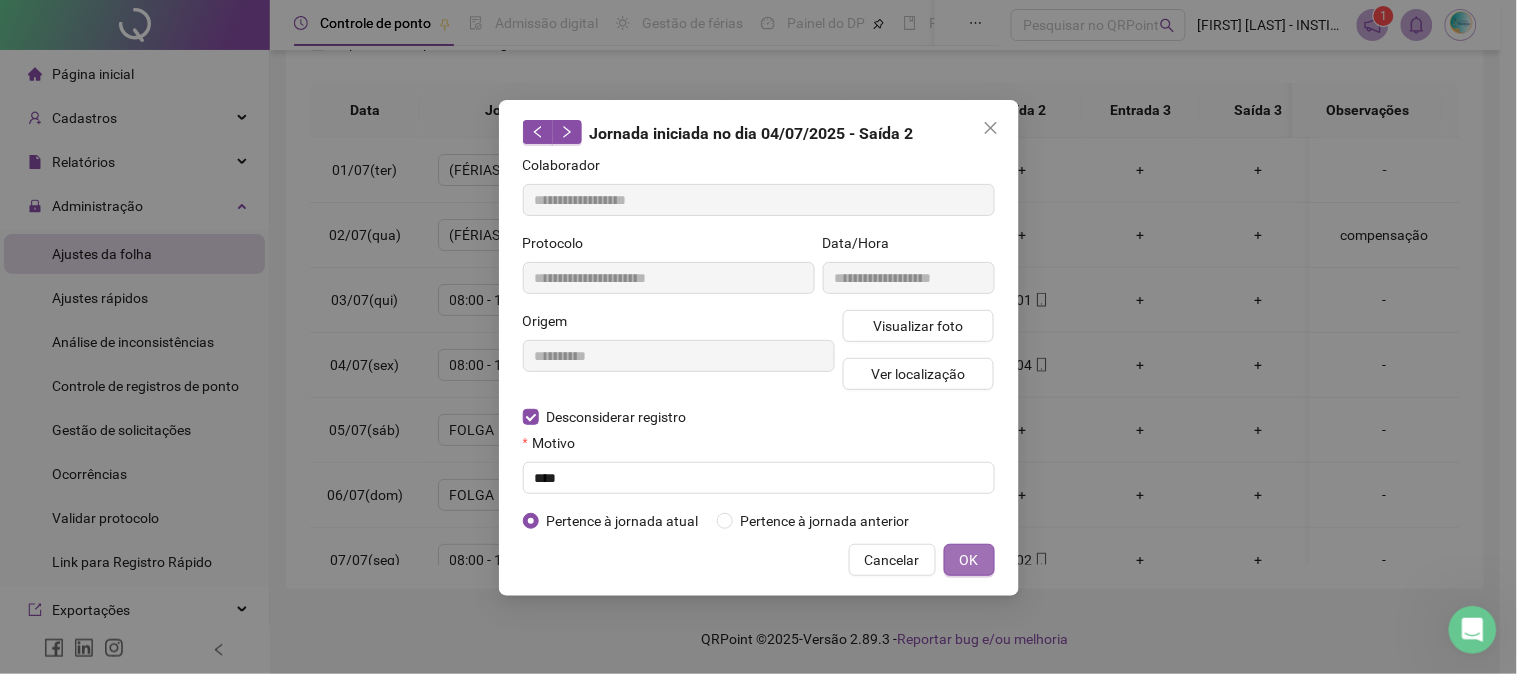 click on "OK" at bounding box center [969, 560] 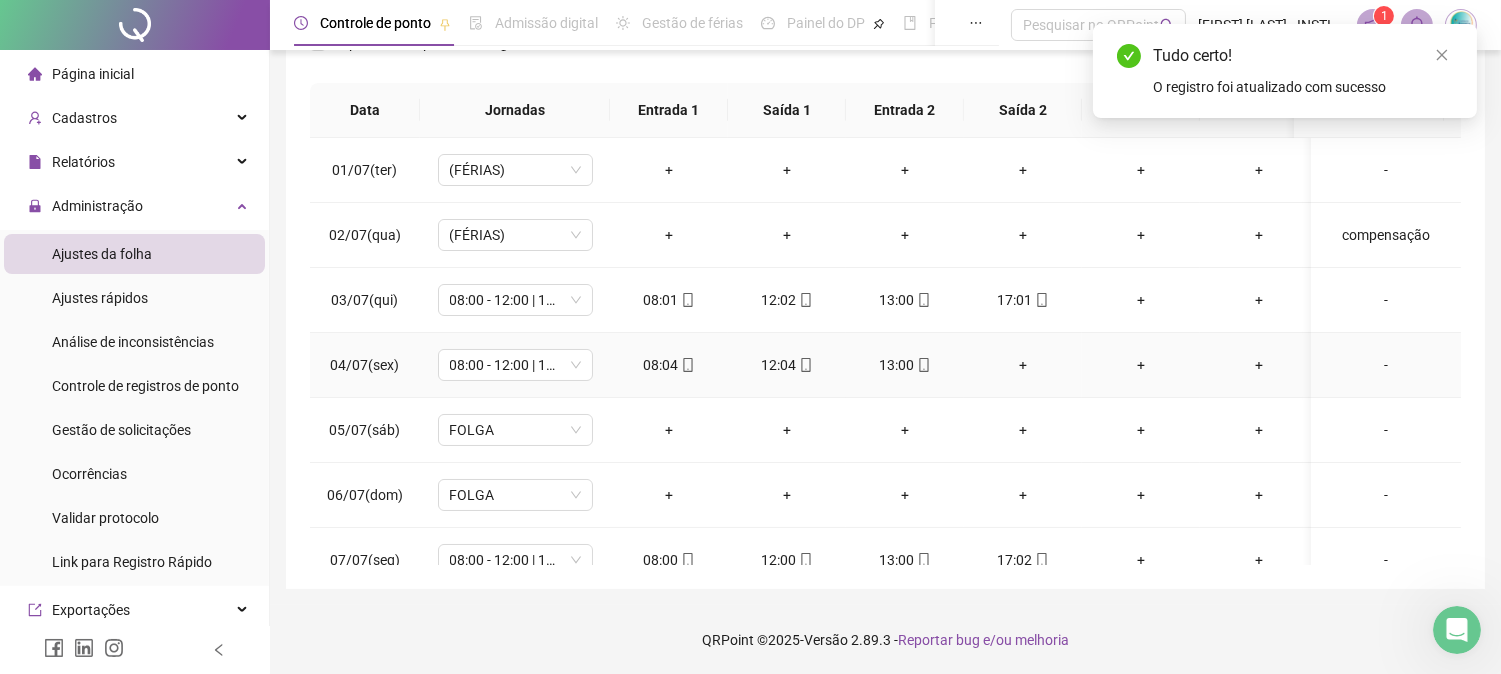 click on "+" at bounding box center [1023, 365] 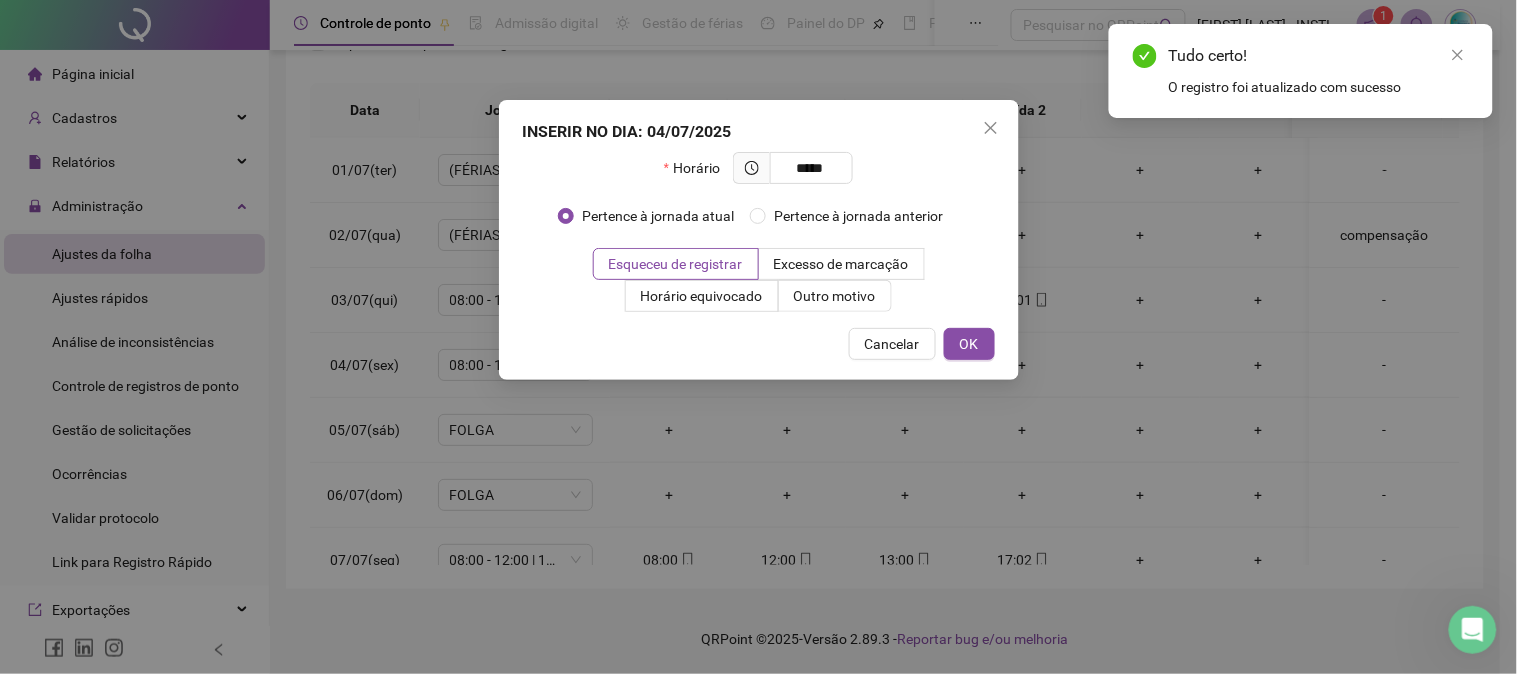 type on "*****" 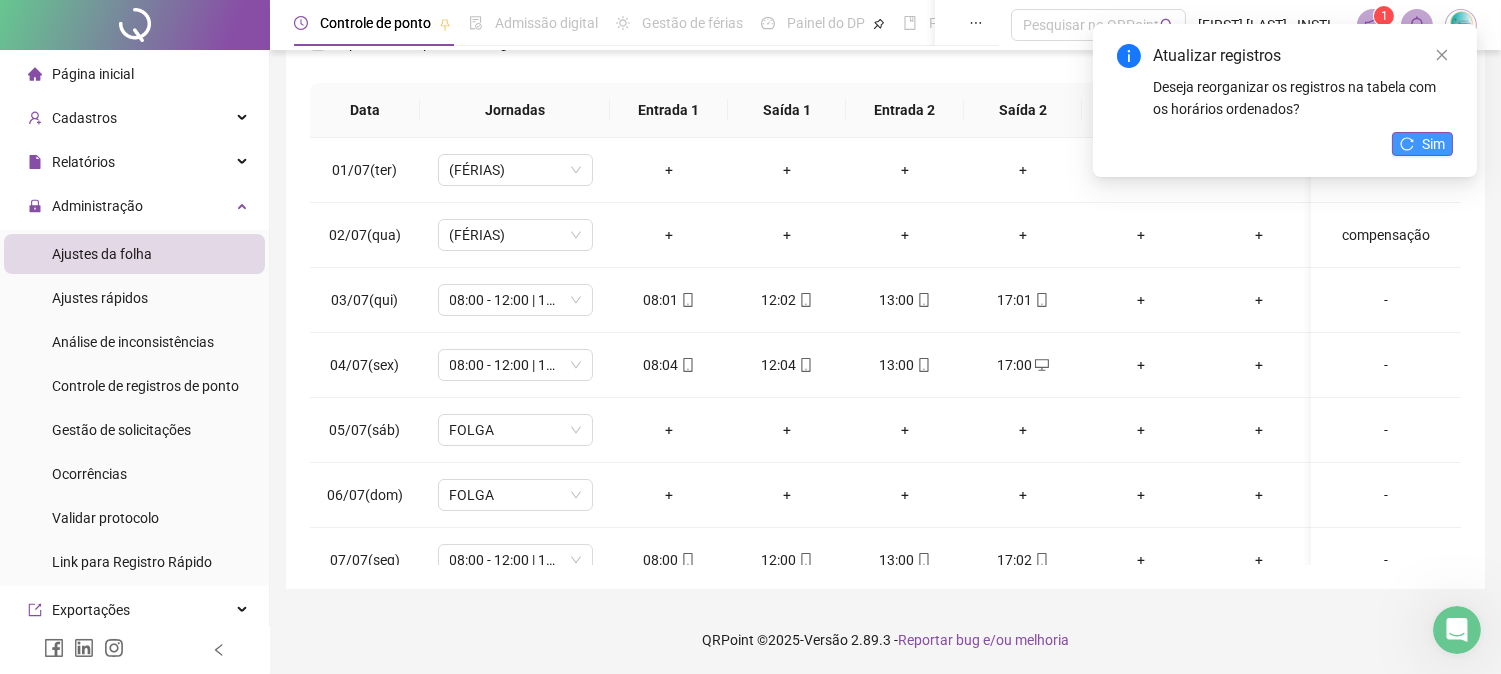 click 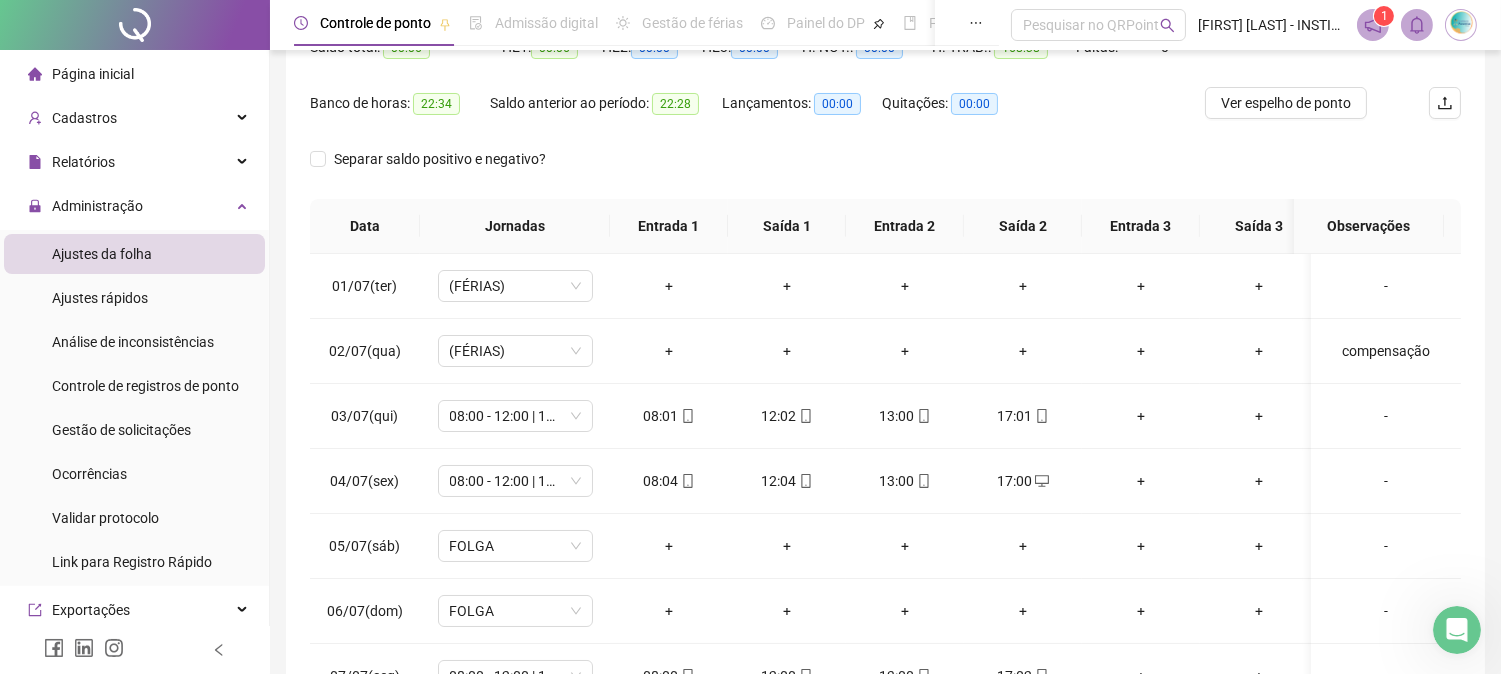 scroll, scrollTop: 14, scrollLeft: 0, axis: vertical 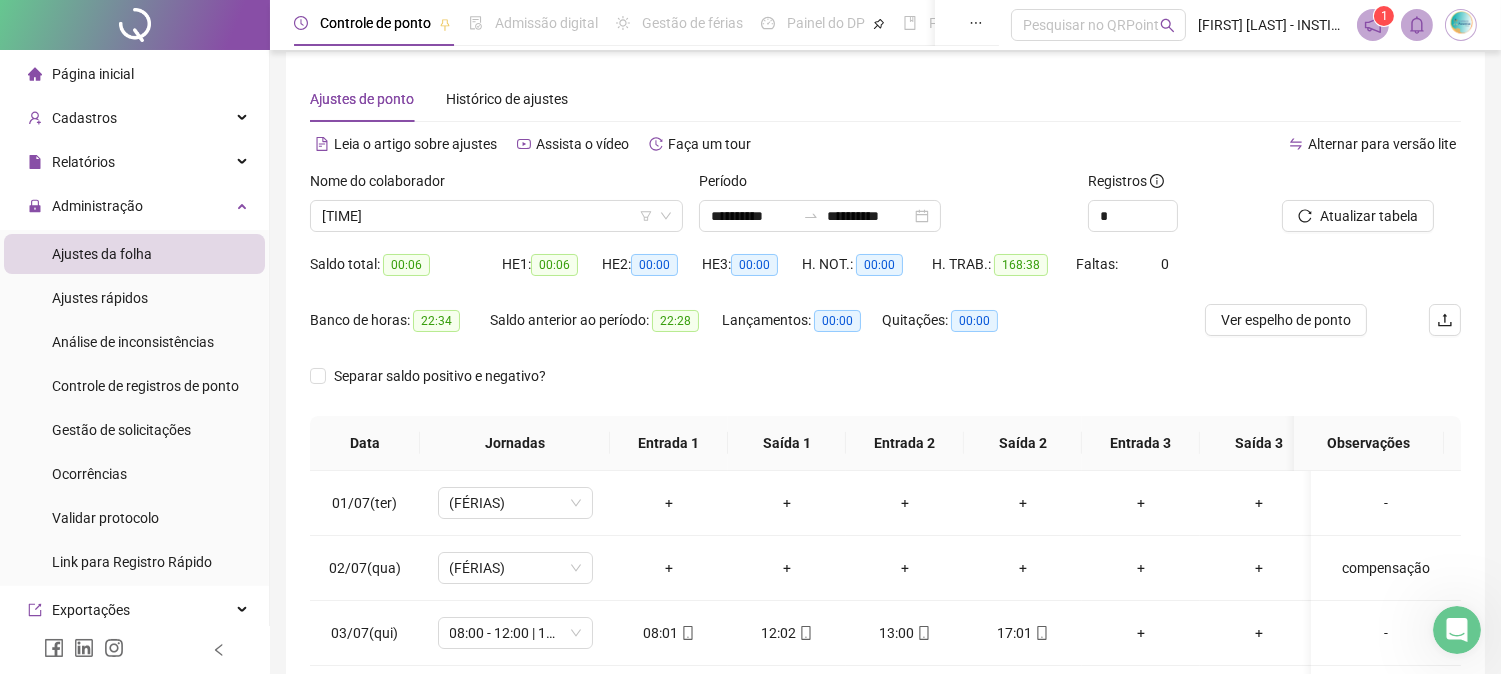 click 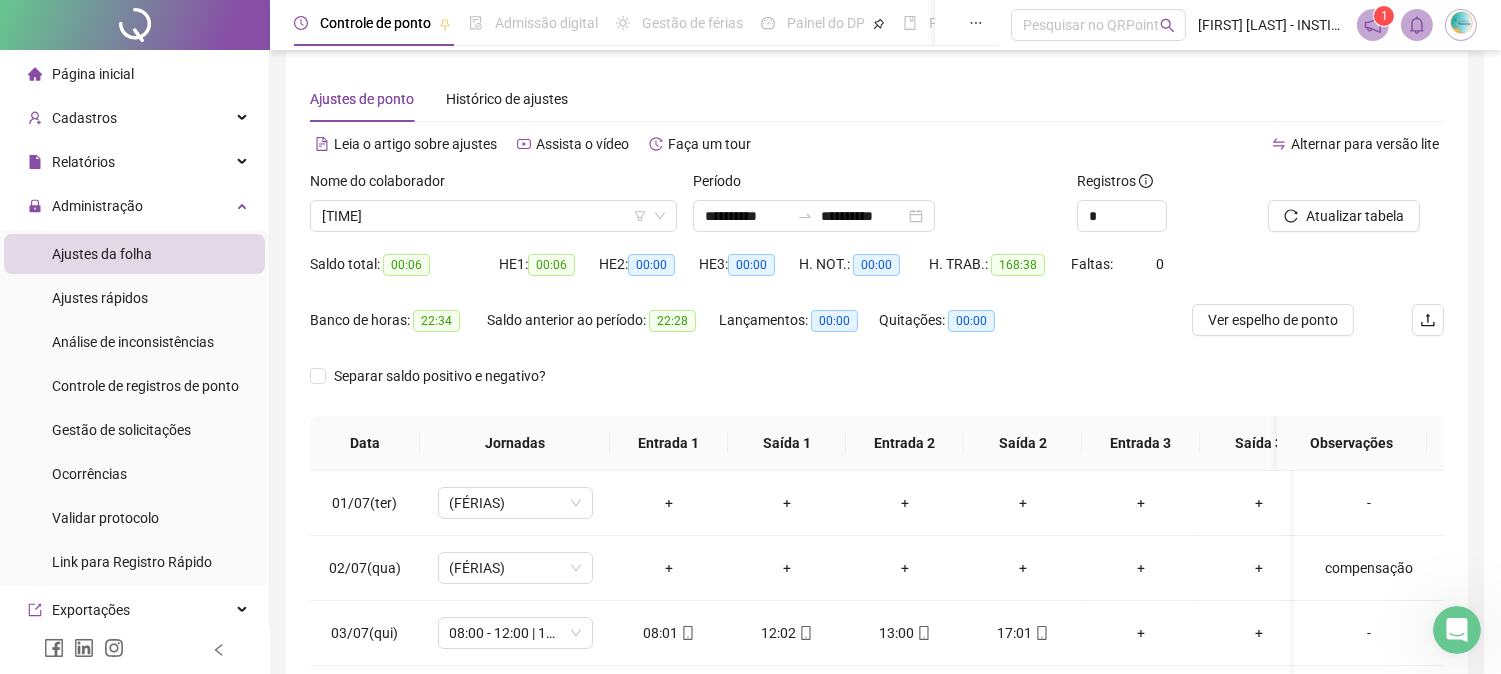 click on "Atualizando tabela Atualizando e reorganizando os registros... OK" at bounding box center (750, 337) 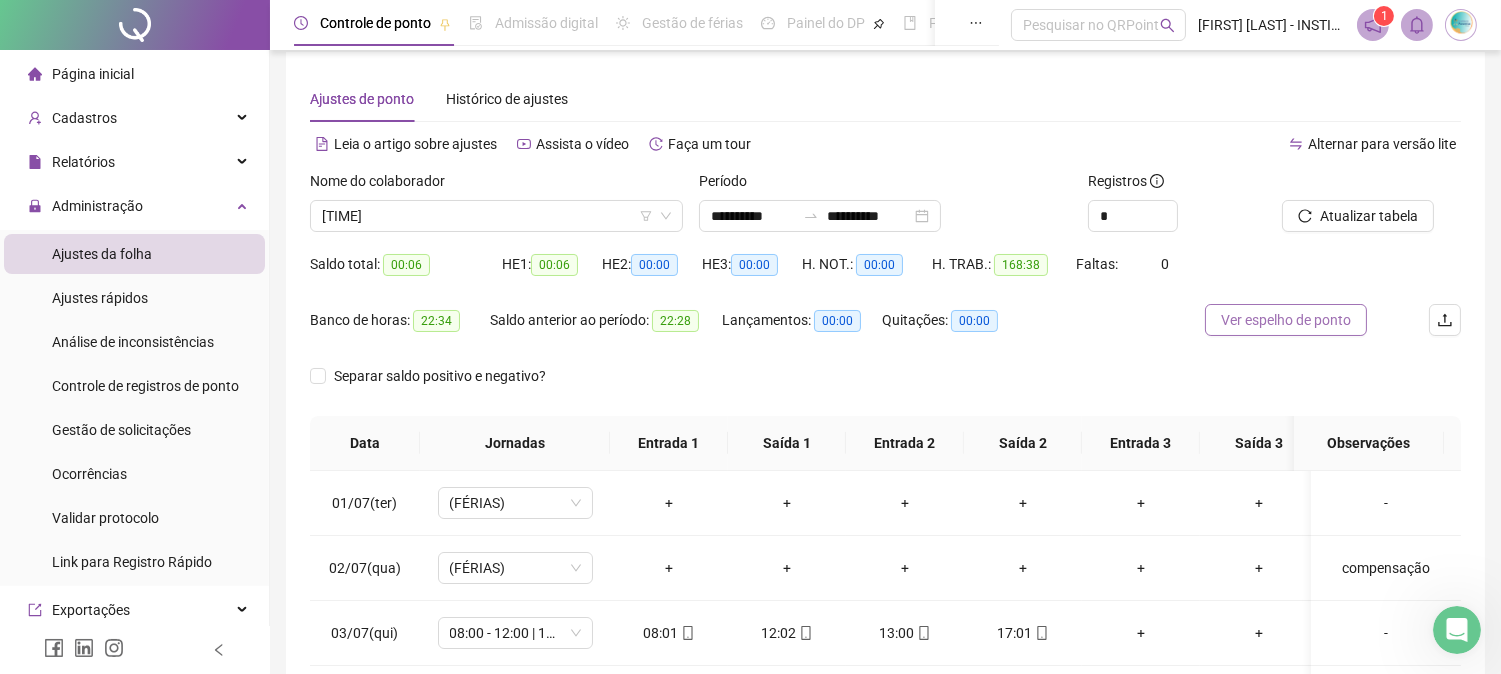 click on "Ver espelho de ponto" at bounding box center (1286, 320) 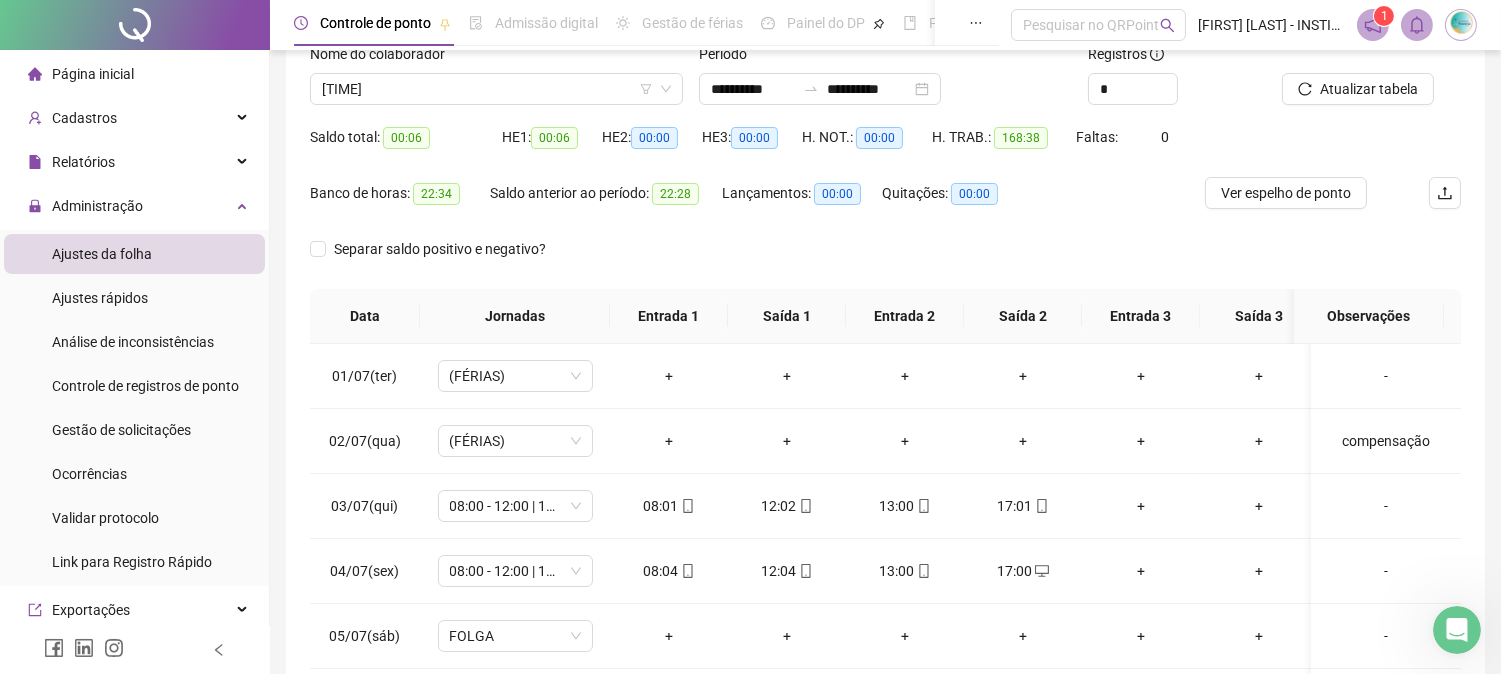 scroll, scrollTop: 347, scrollLeft: 0, axis: vertical 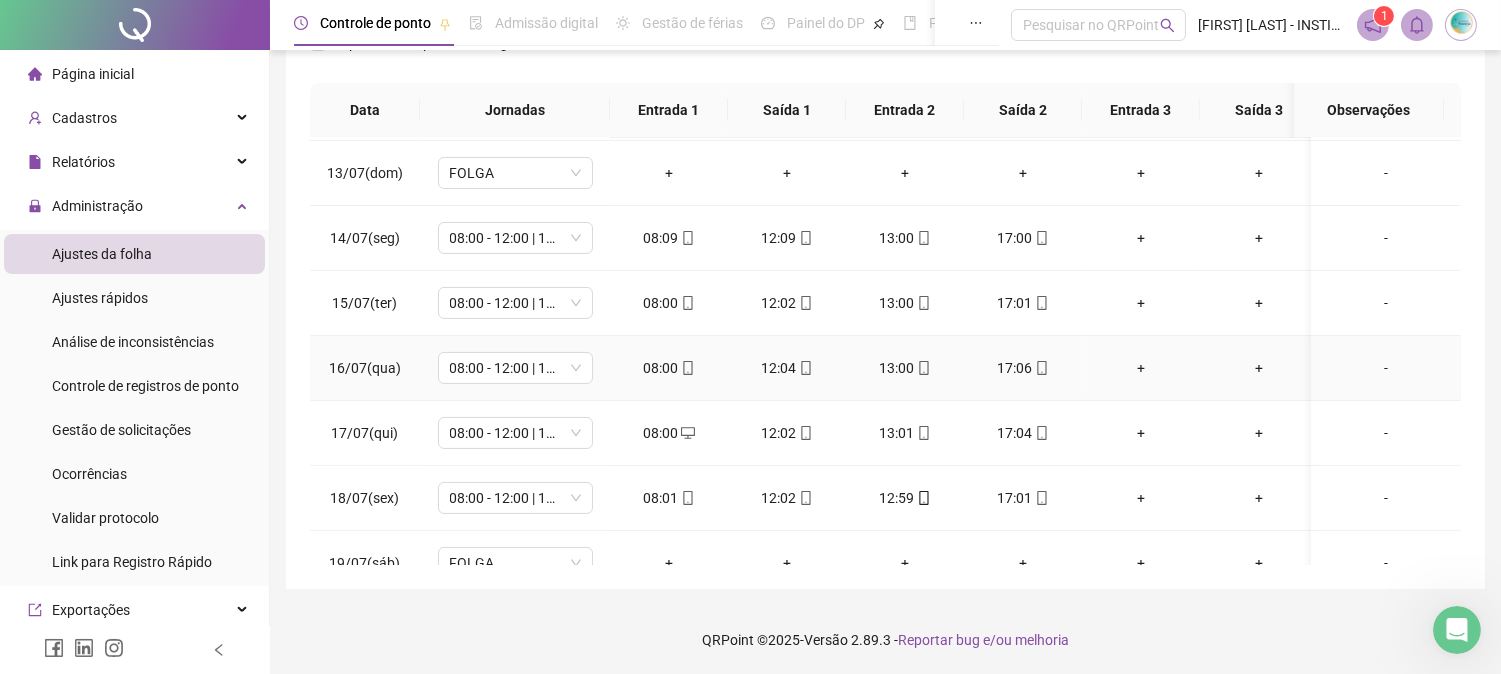 click on "17:06" at bounding box center (1023, 368) 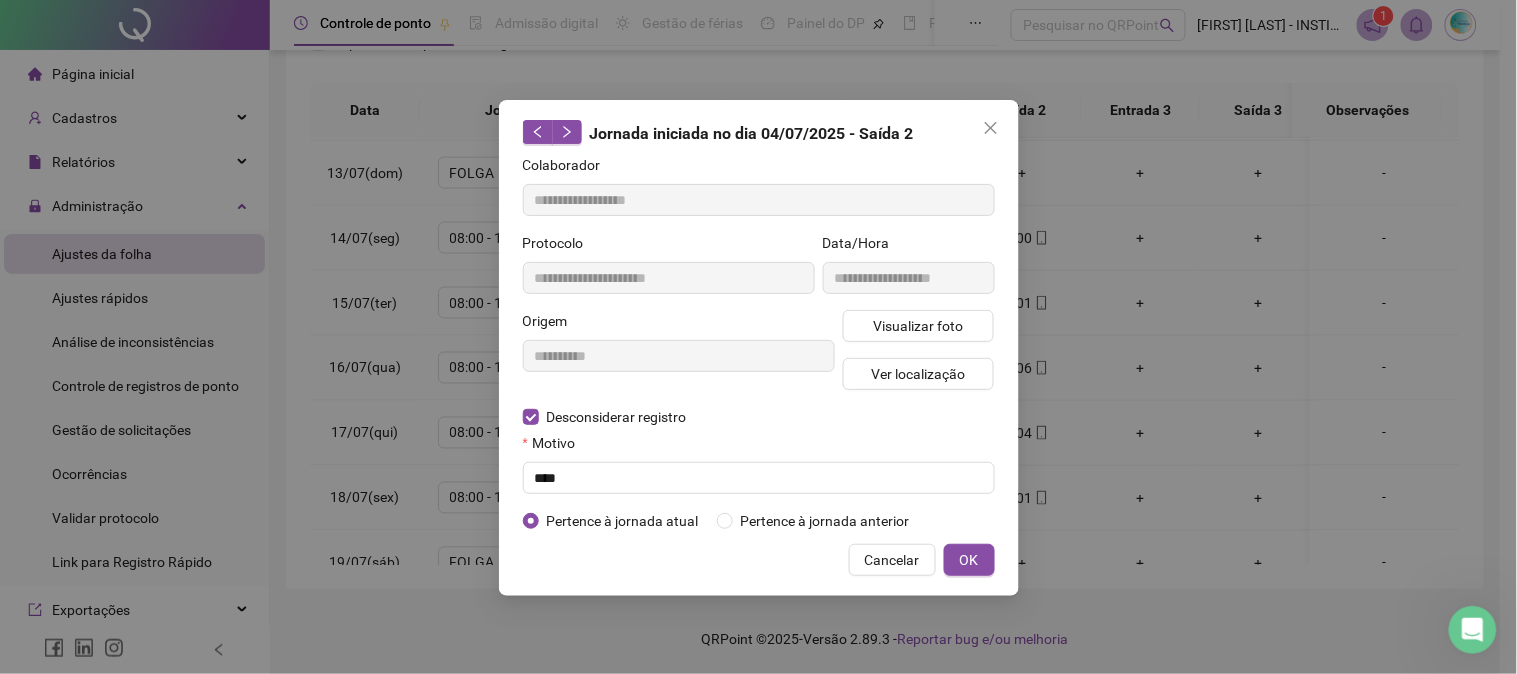 type on "**********" 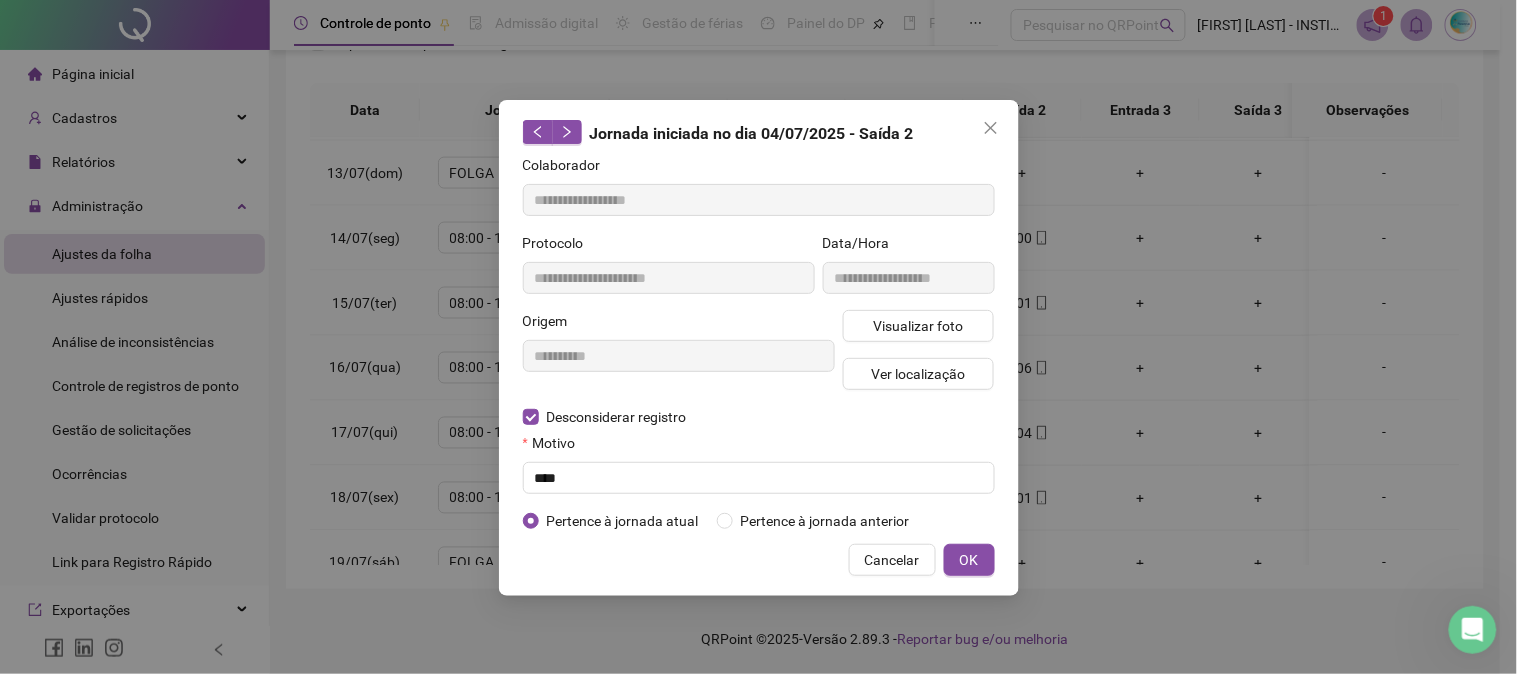 type on "**********" 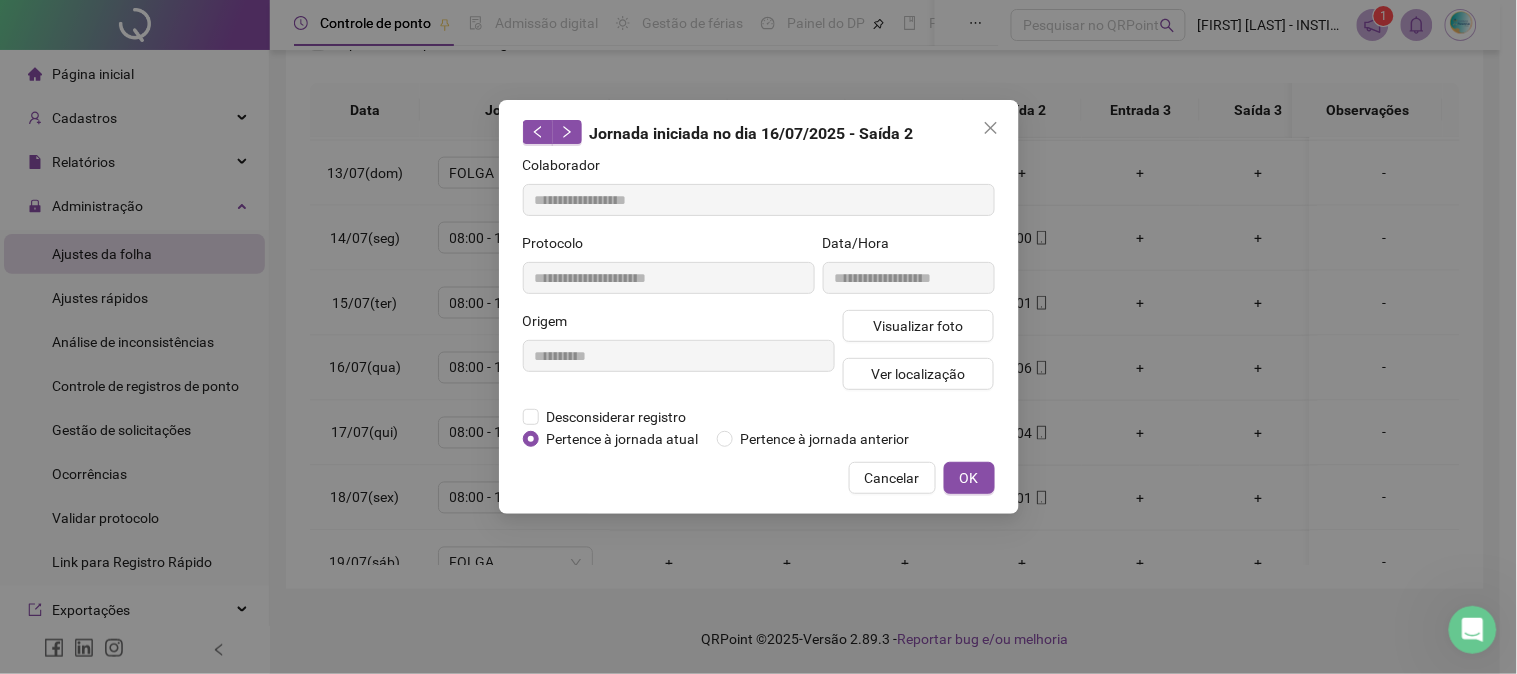 click on "Cancelar OK" at bounding box center (759, 478) 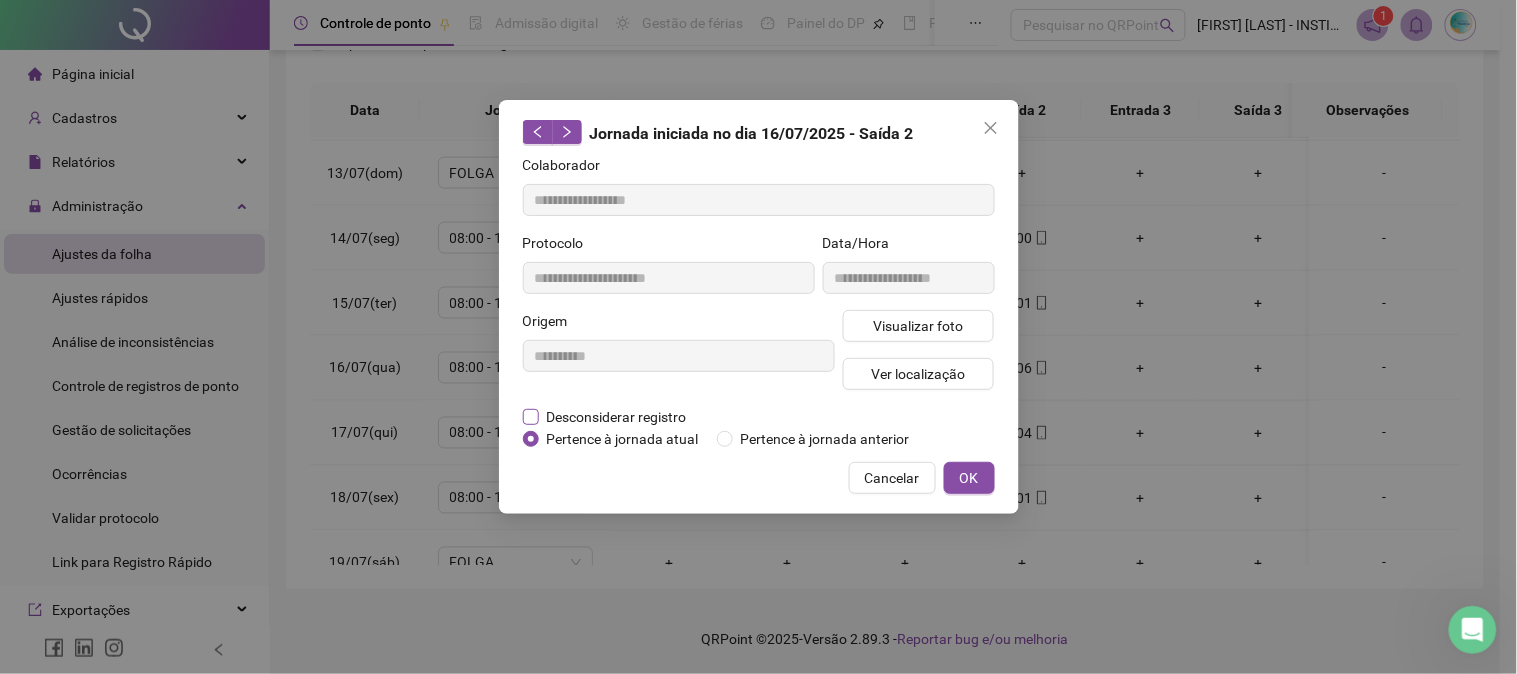 click on "Desconsiderar registro" at bounding box center [617, 417] 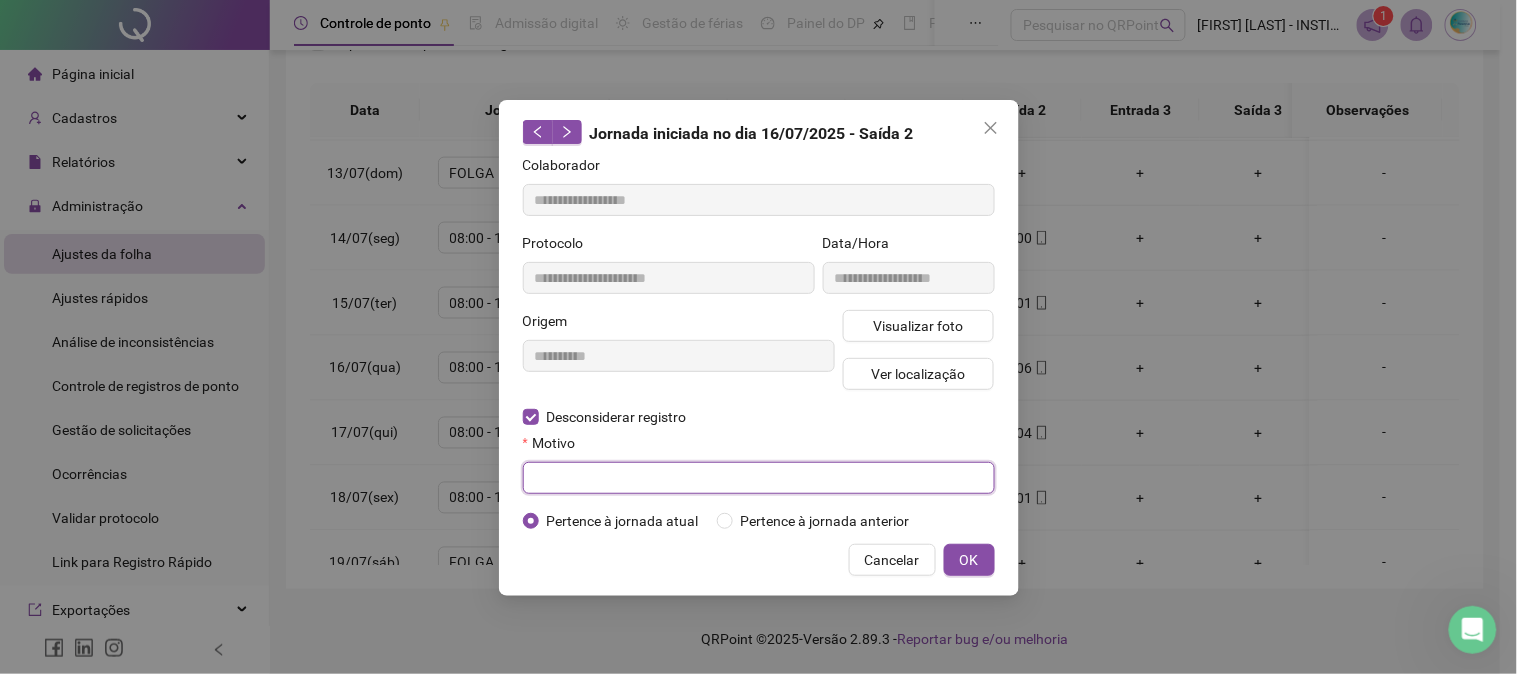 click at bounding box center [759, 478] 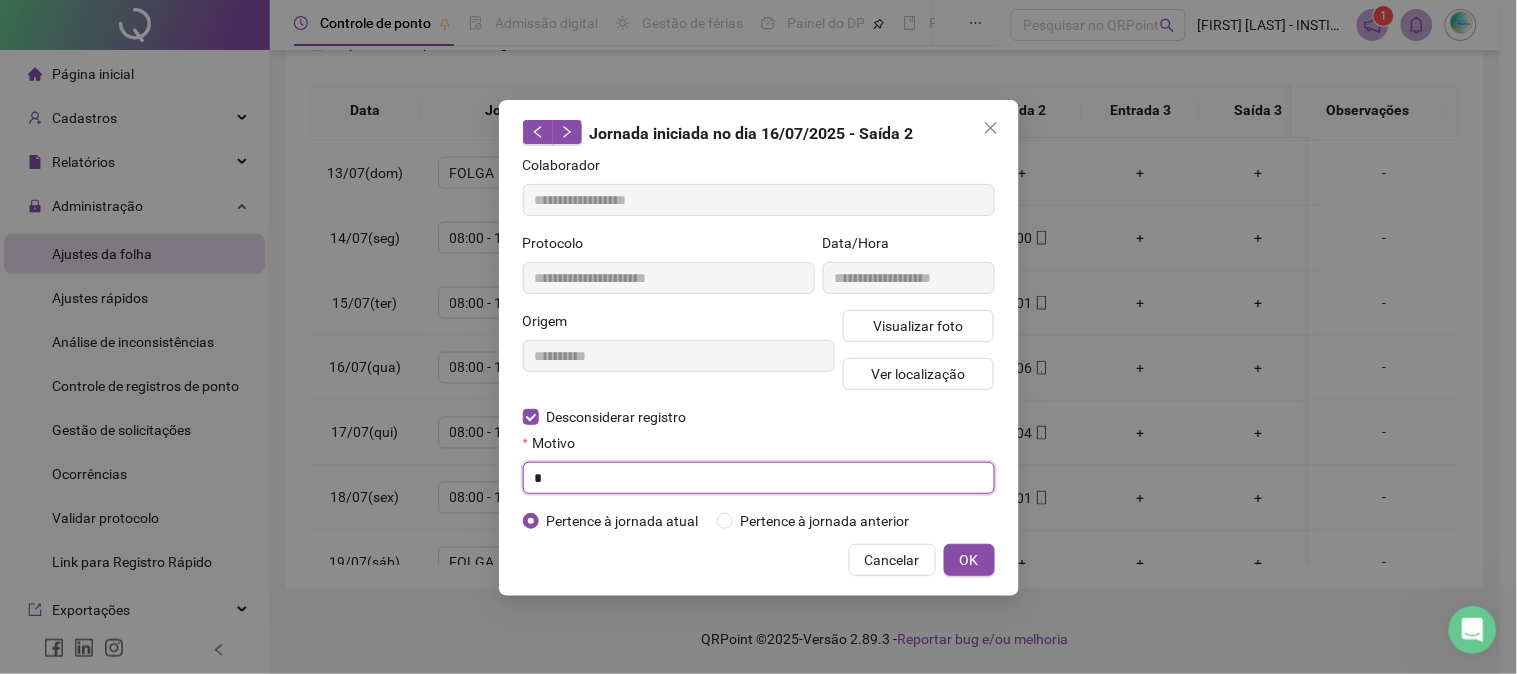 type on "*" 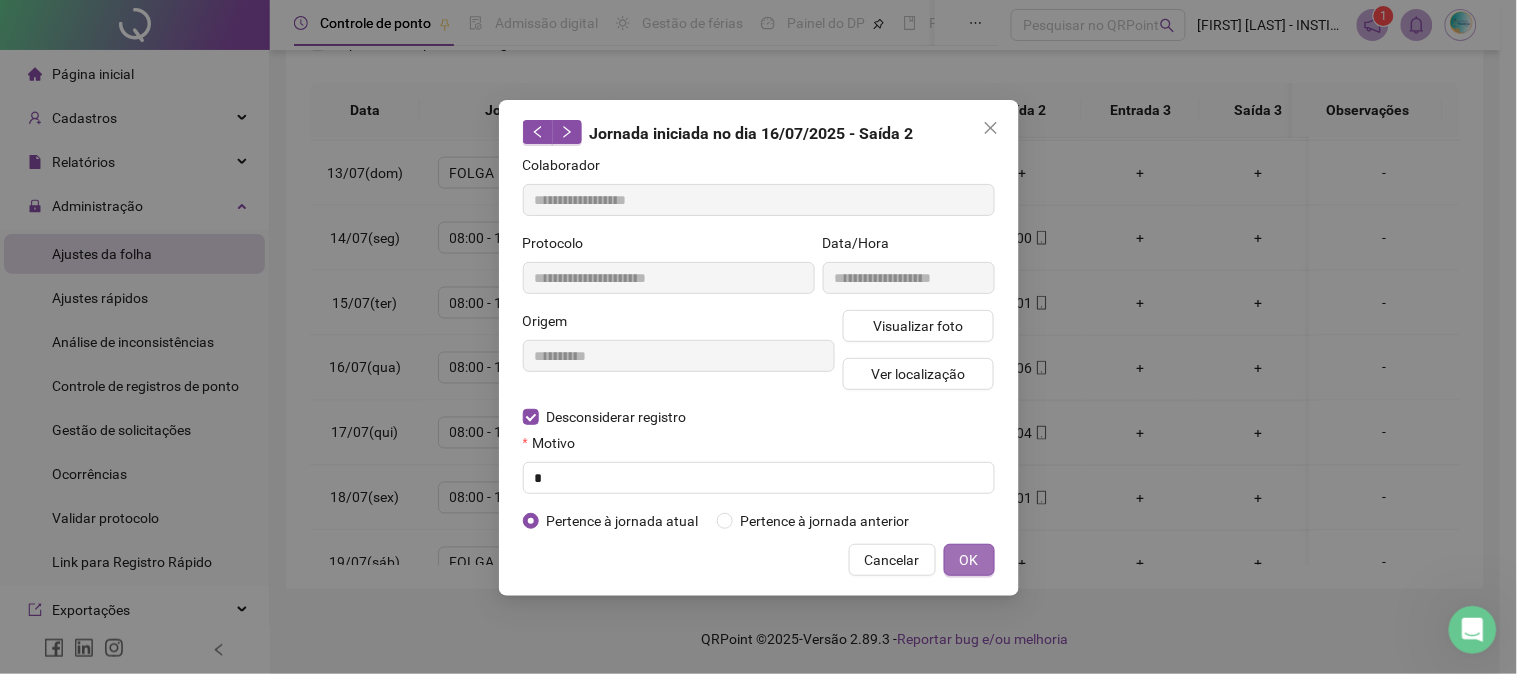 click on "**********" at bounding box center [759, 348] 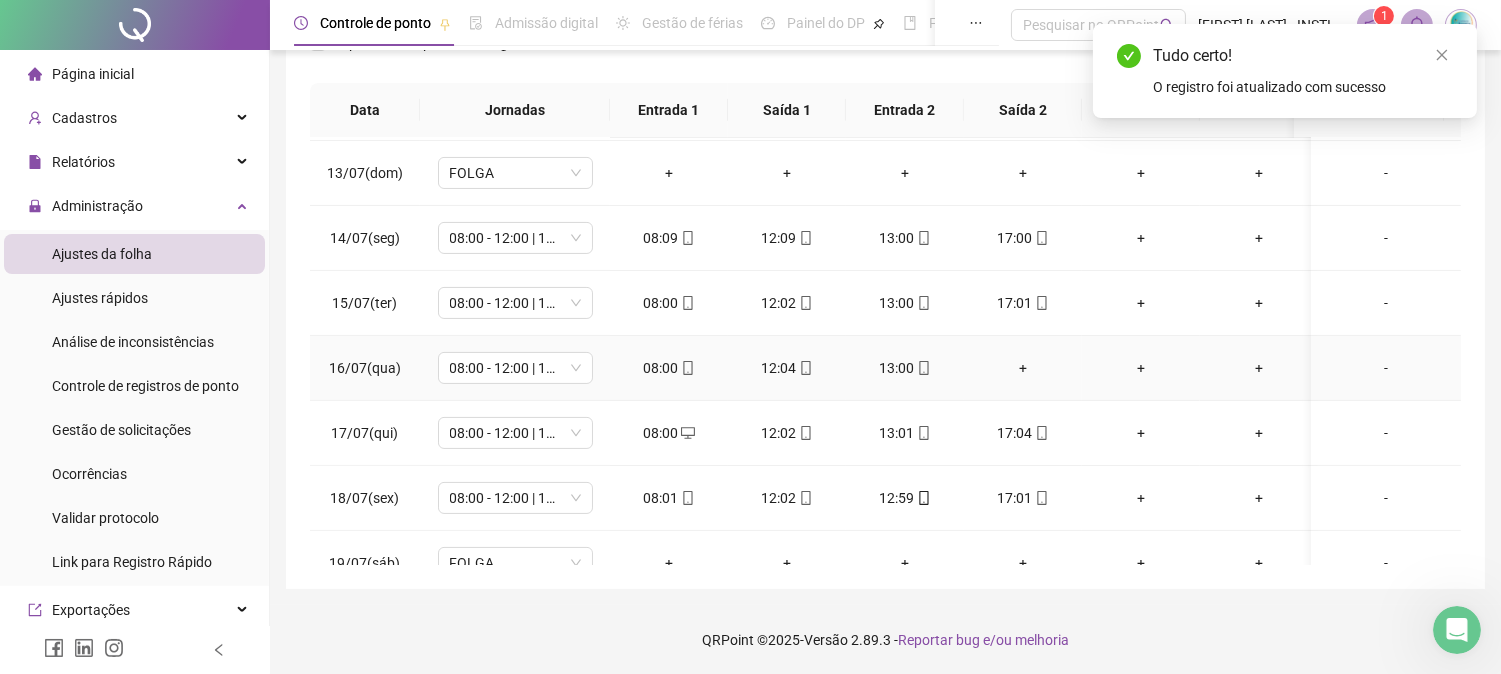 click on "+" at bounding box center [1023, 368] 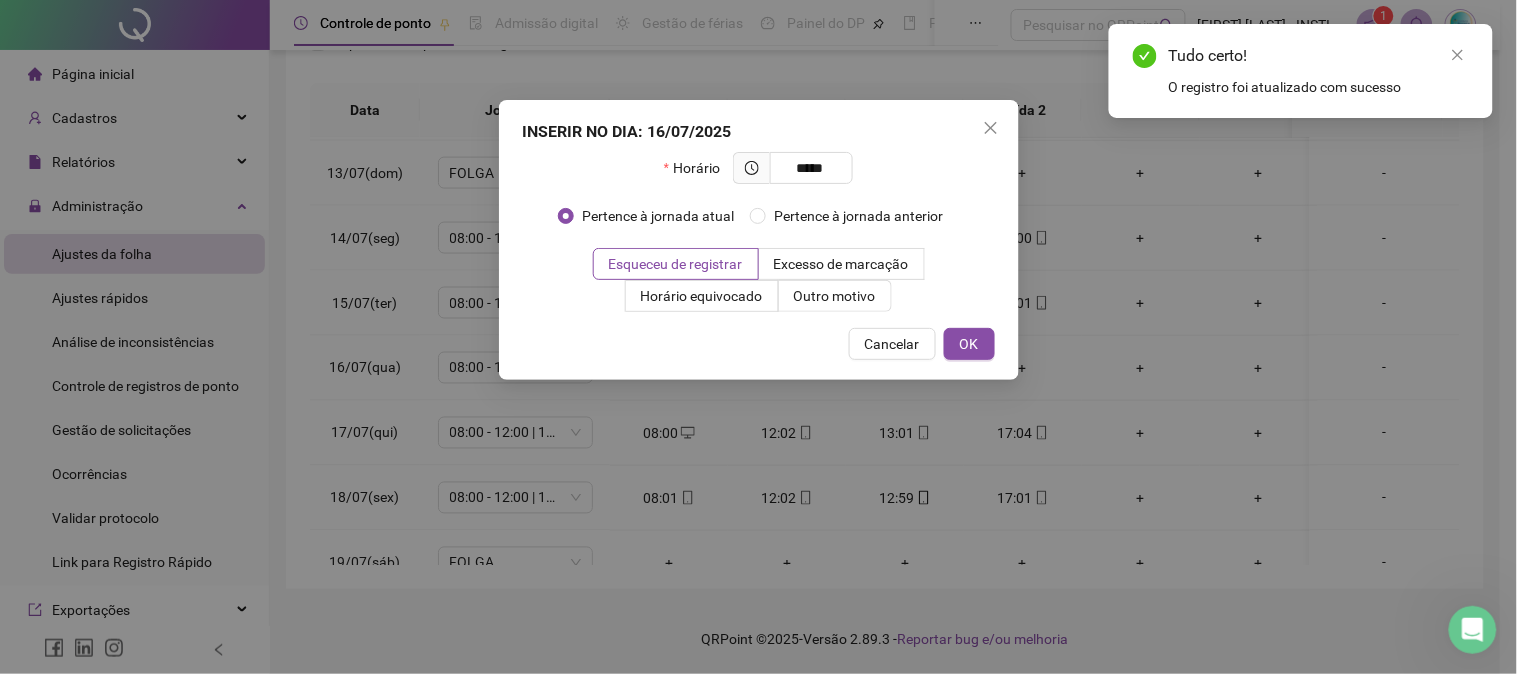 type on "*****" 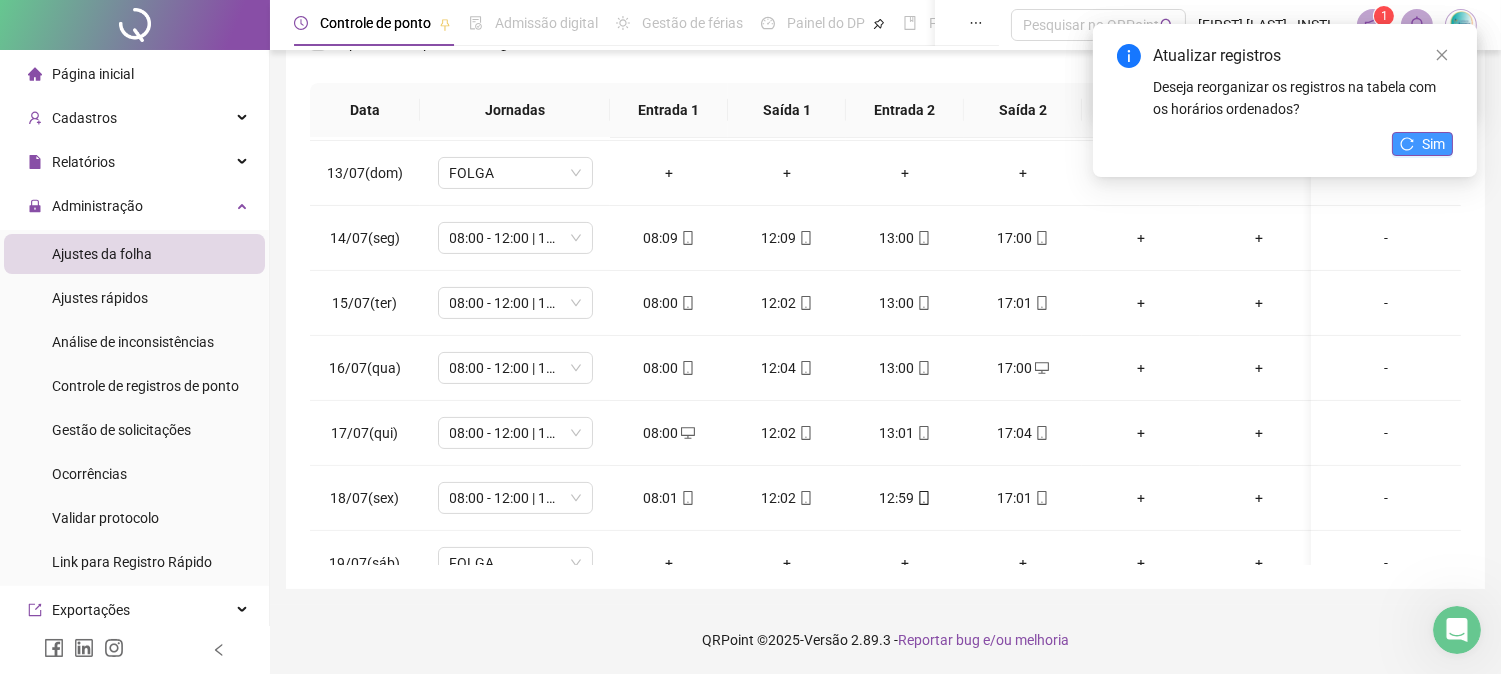 click on "Sim" at bounding box center (1422, 144) 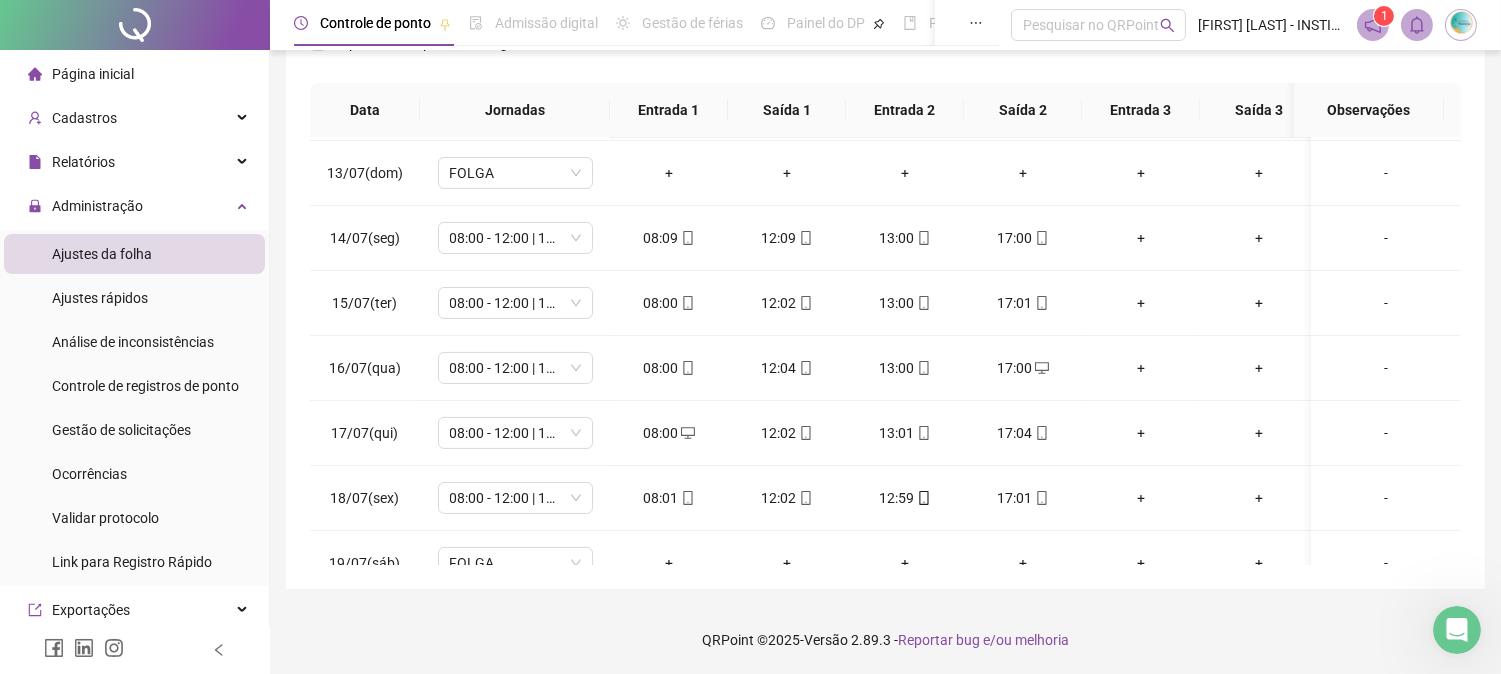 scroll, scrollTop: 0, scrollLeft: 0, axis: both 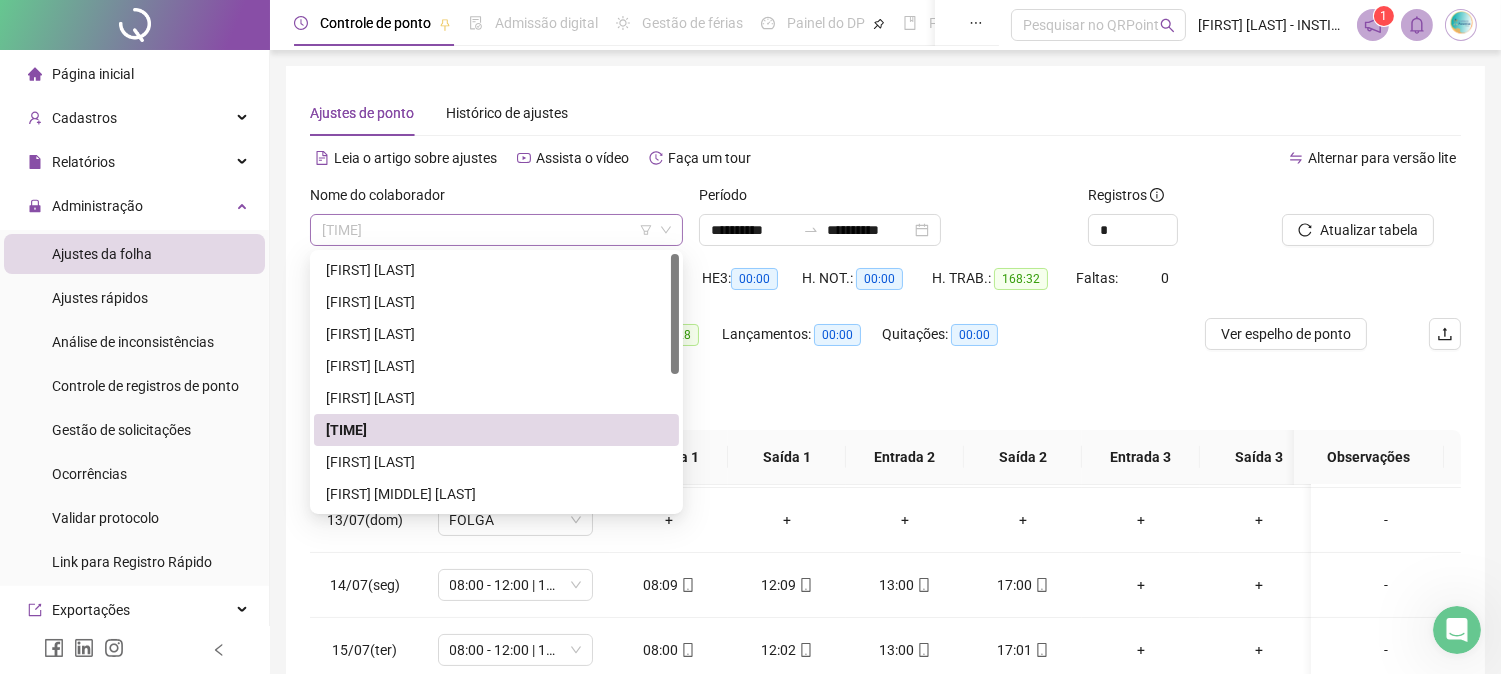 click on "[TIME]" at bounding box center [496, 230] 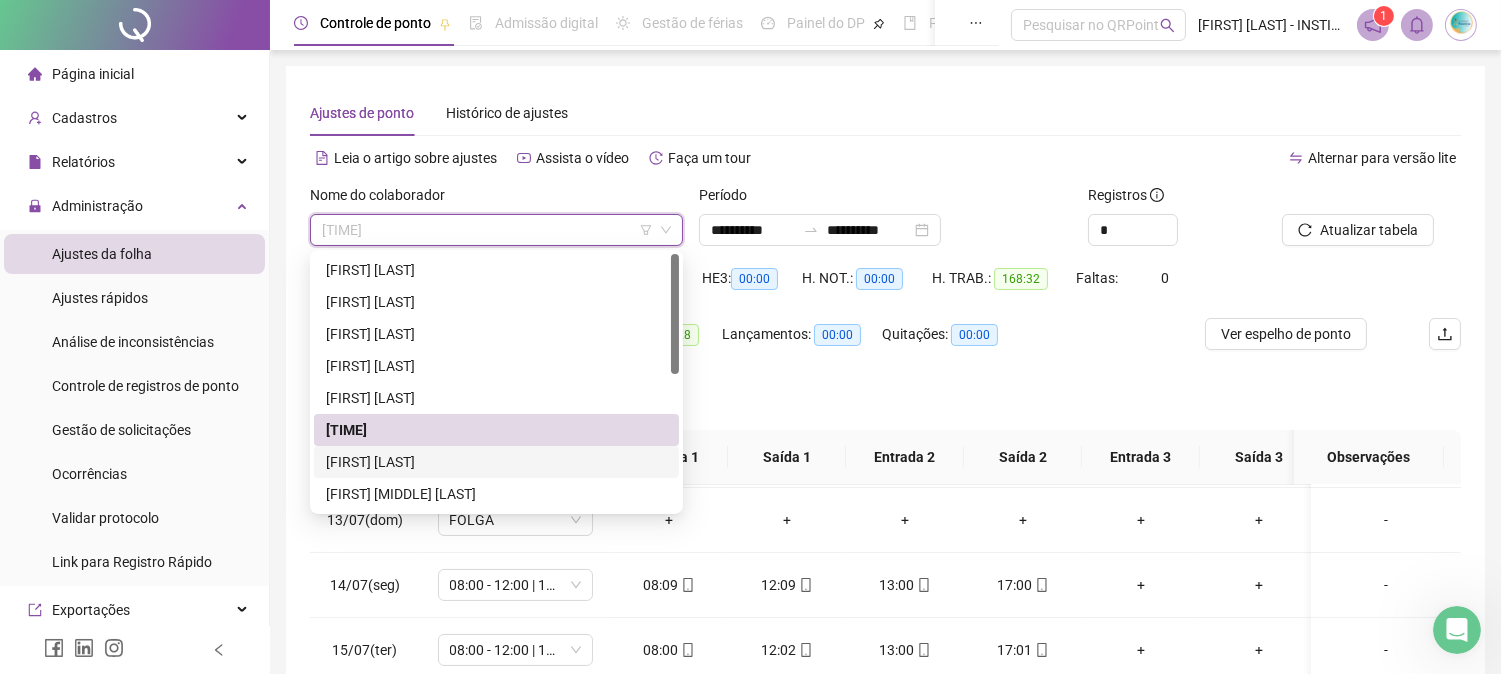 click on "[FIRST] [LAST]" at bounding box center [496, 462] 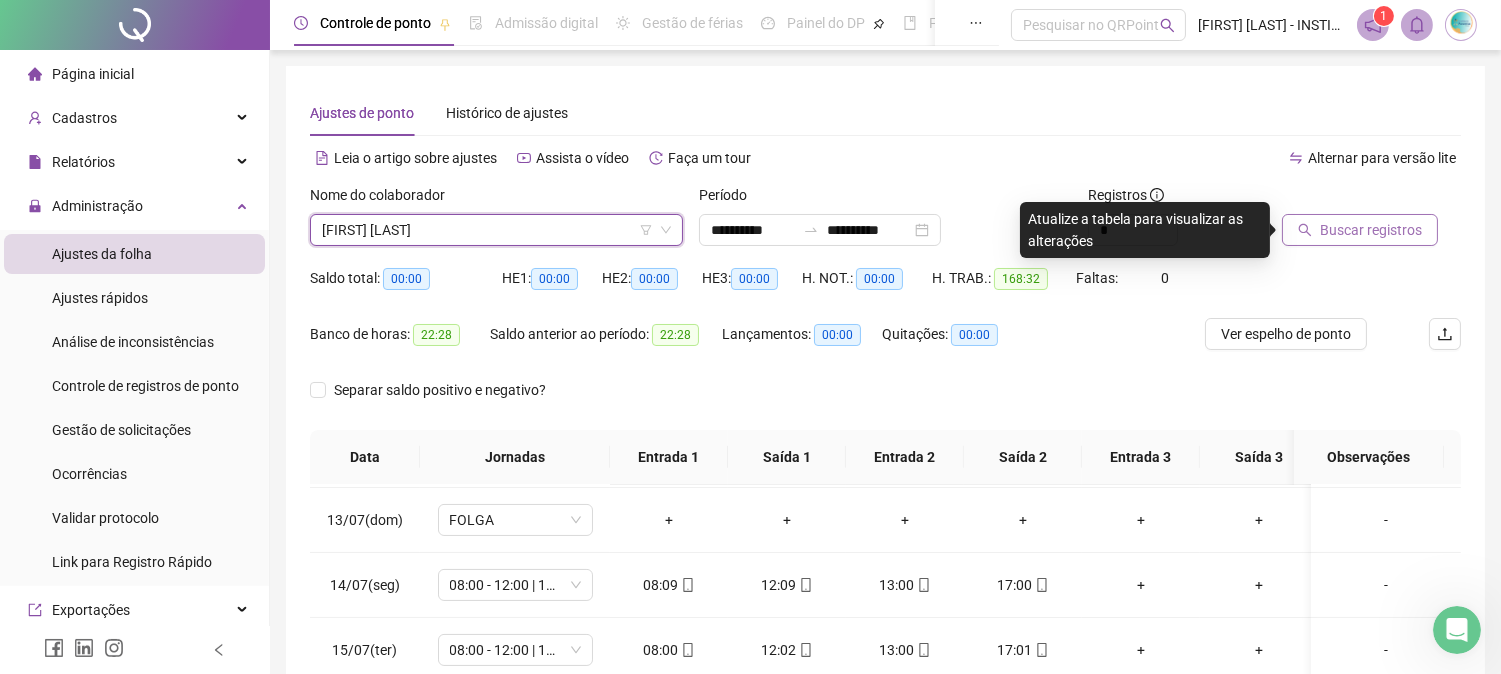 click on "Buscar registros" at bounding box center (1371, 230) 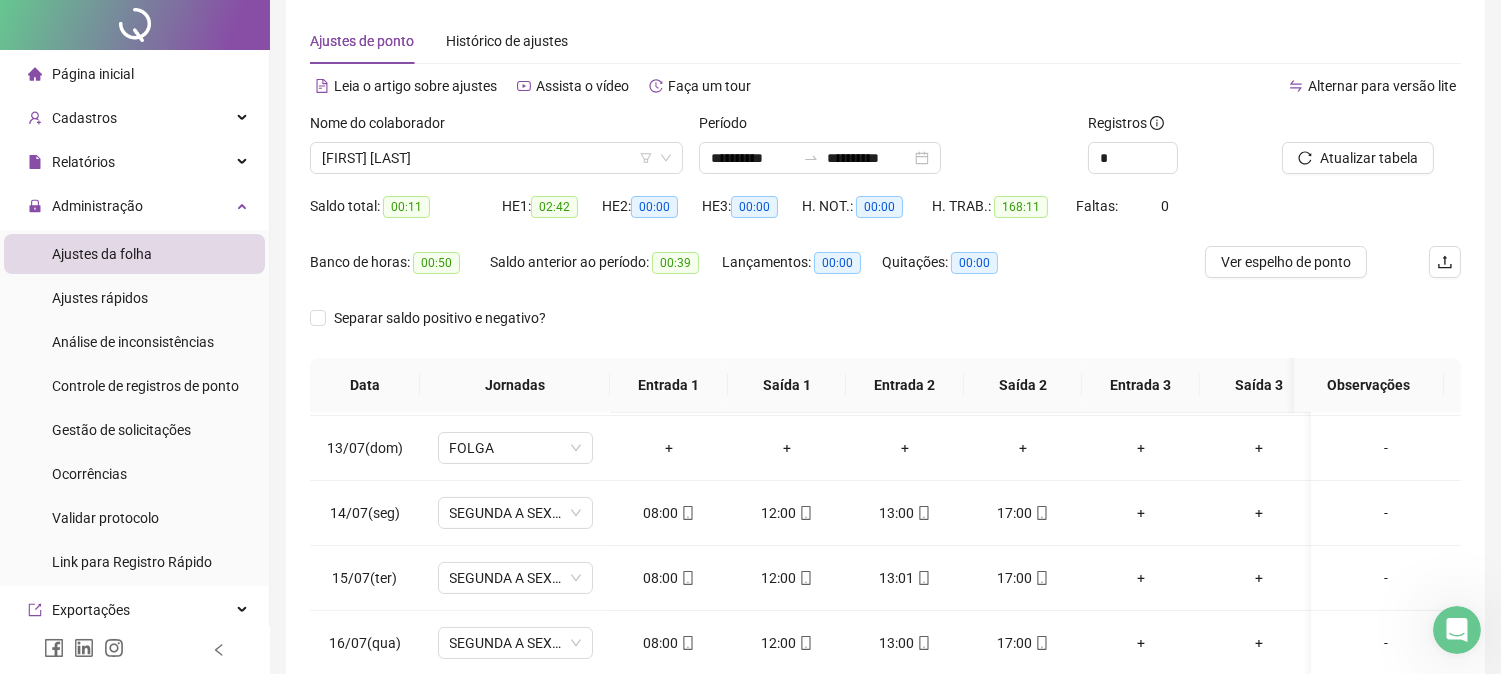 scroll, scrollTop: 111, scrollLeft: 0, axis: vertical 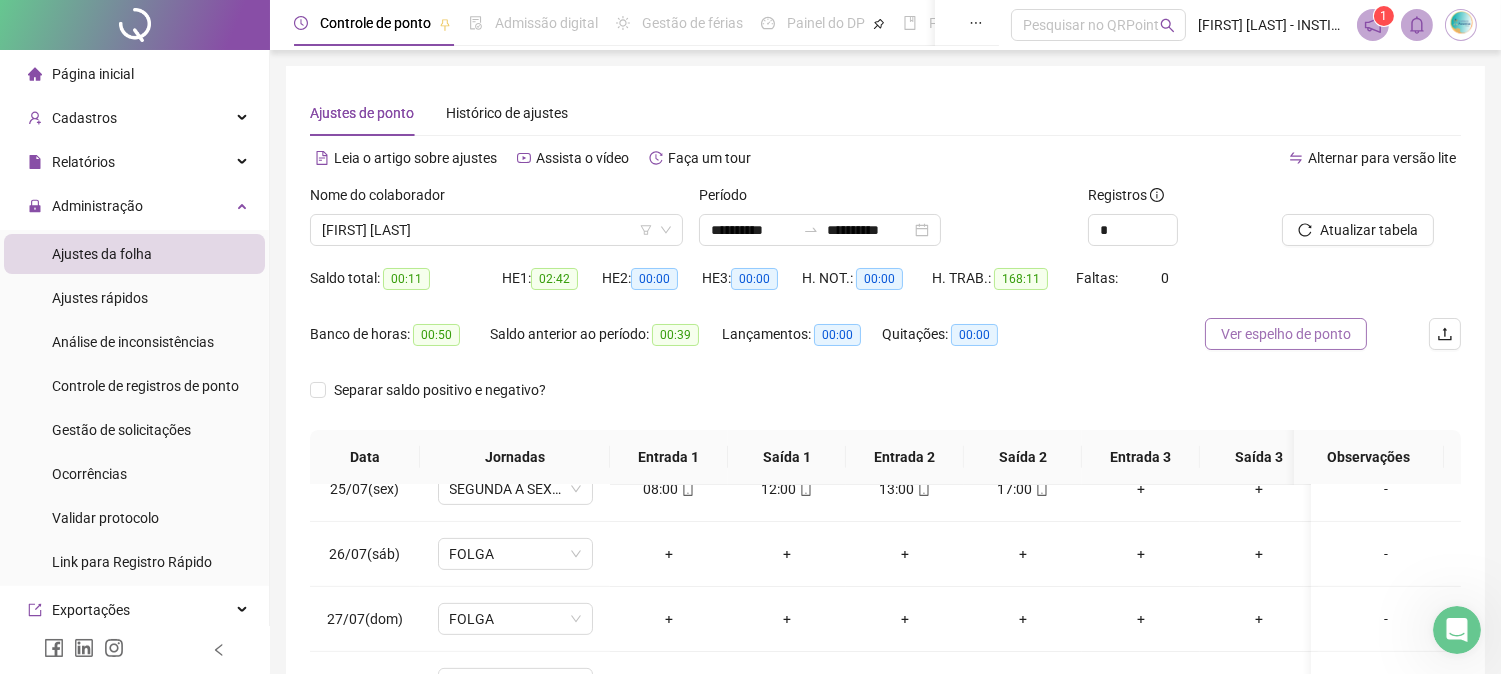 click on "Ver espelho de ponto" at bounding box center [1286, 334] 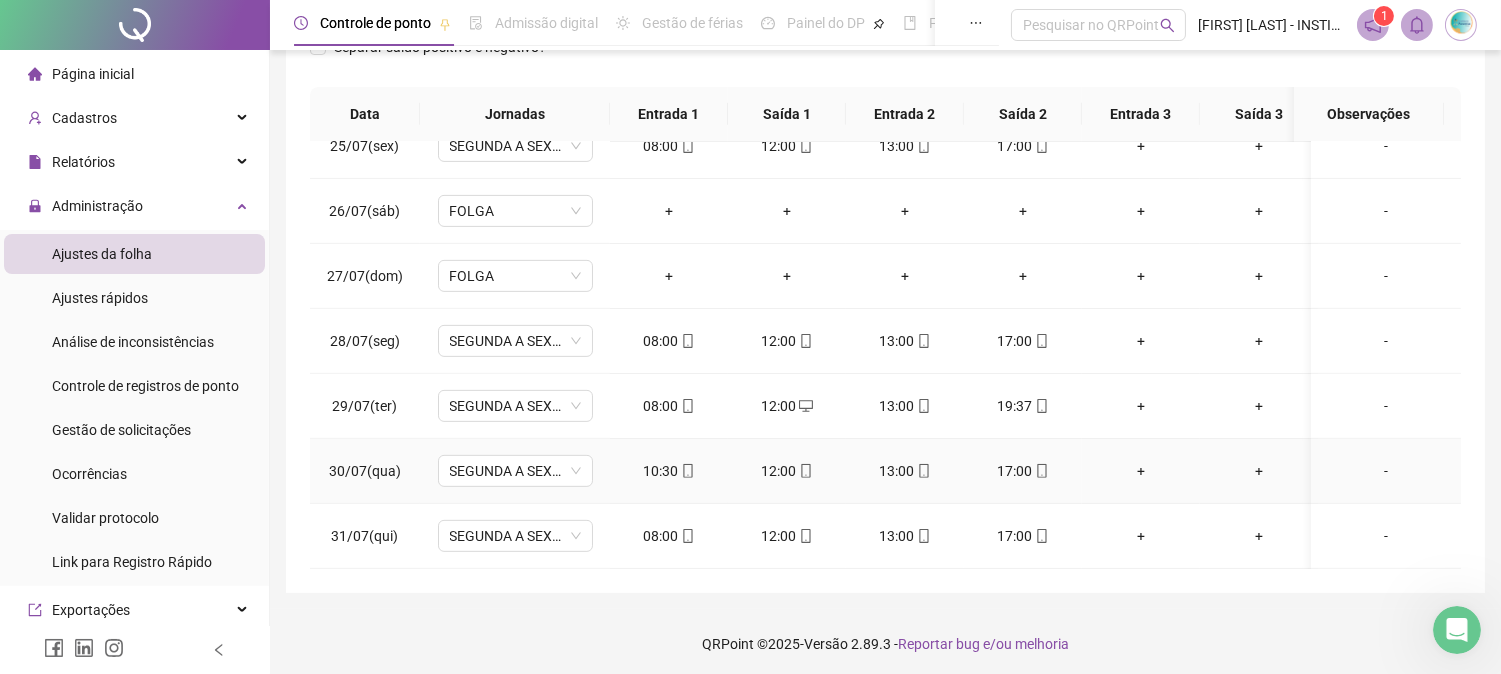 scroll, scrollTop: 347, scrollLeft: 0, axis: vertical 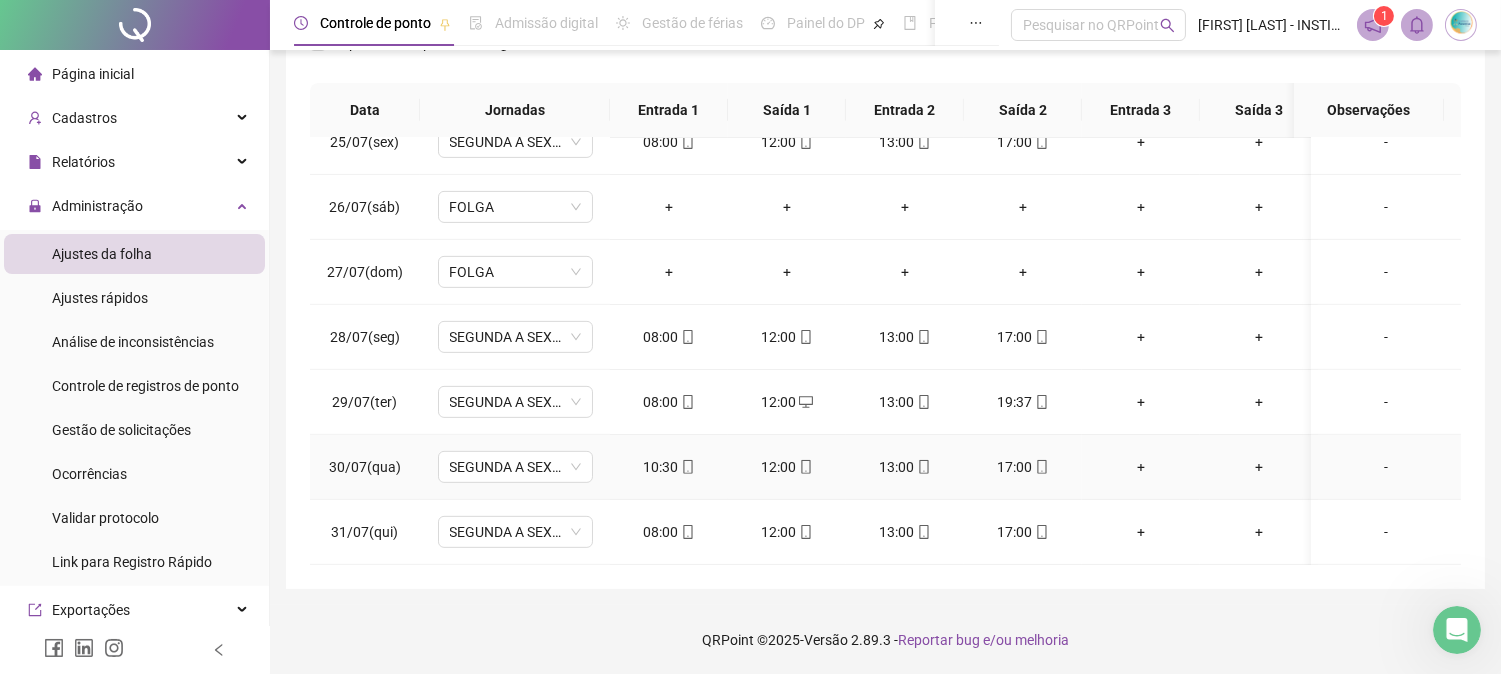 click on "10:30" at bounding box center (669, 467) 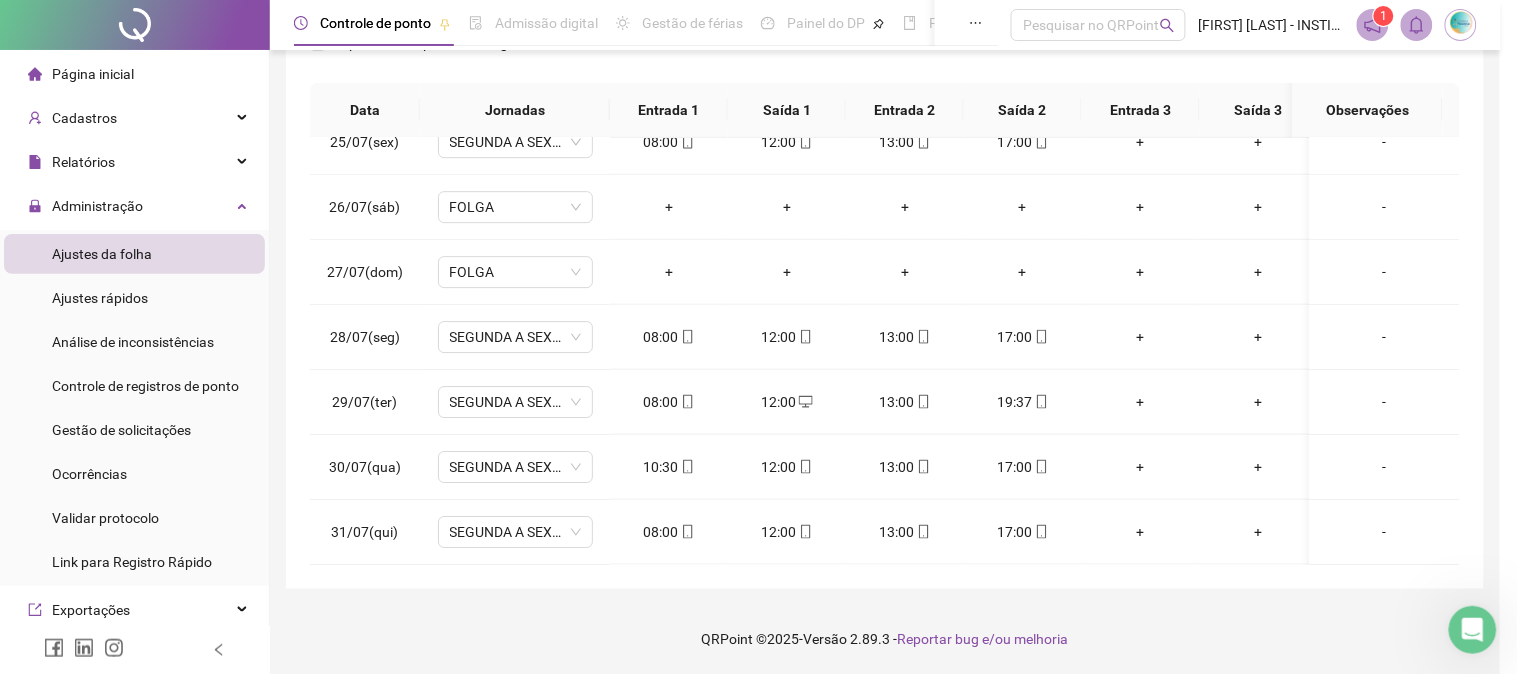 type on "**********" 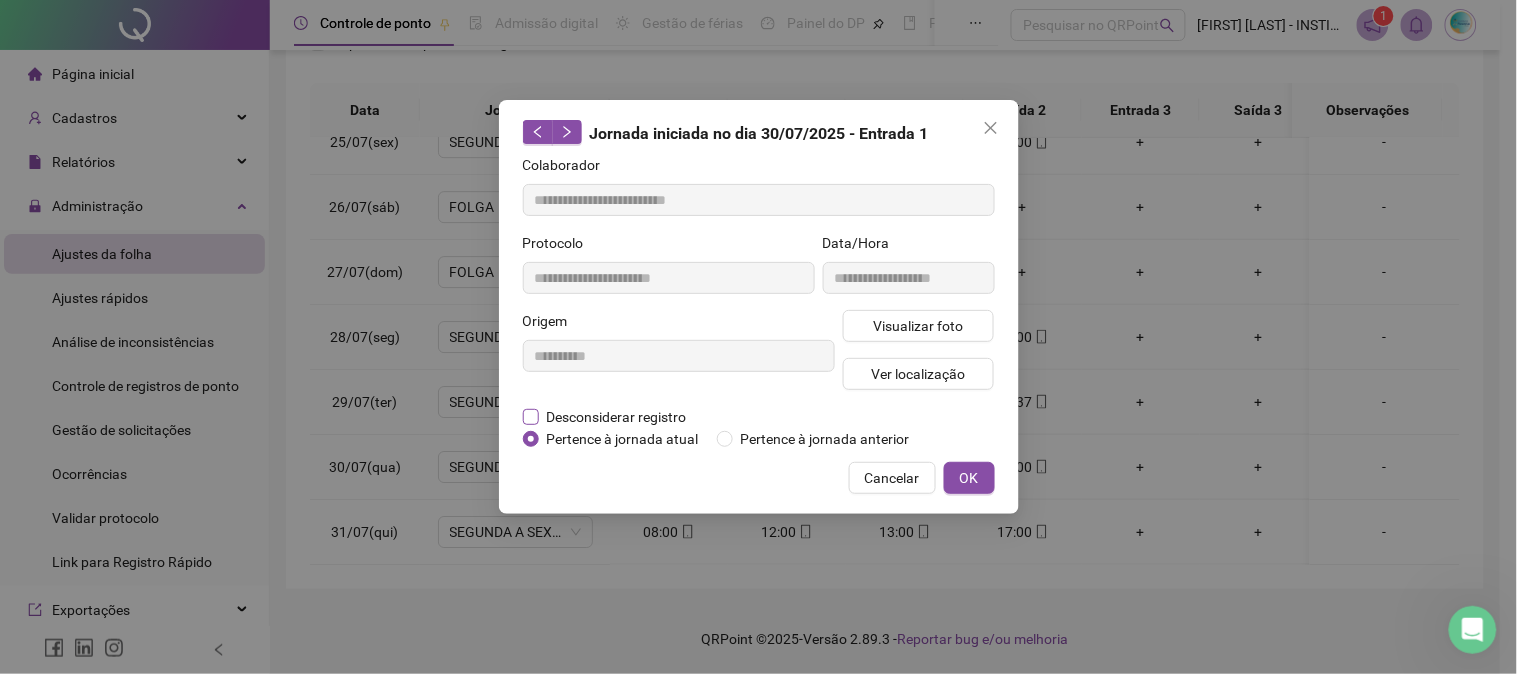 click on "Desconsiderar registro" at bounding box center (617, 417) 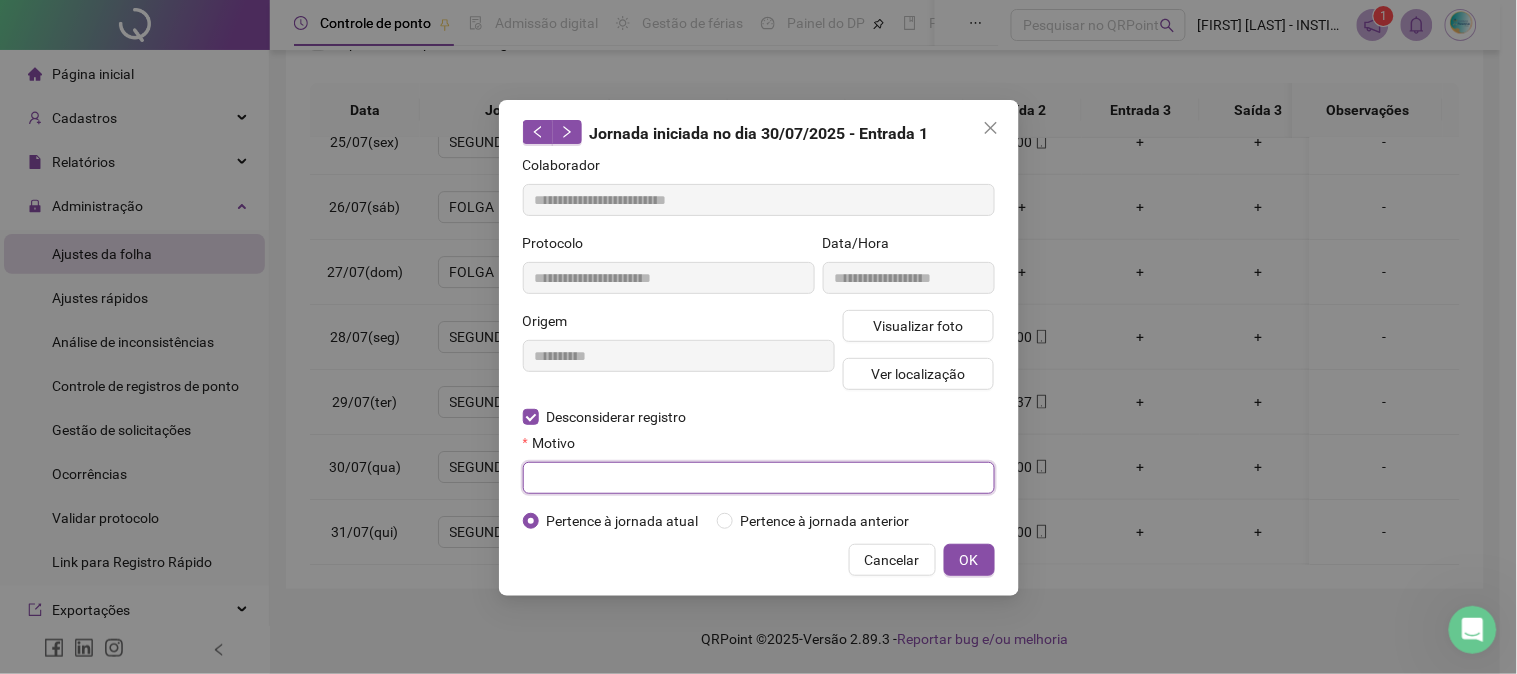 click at bounding box center (759, 478) 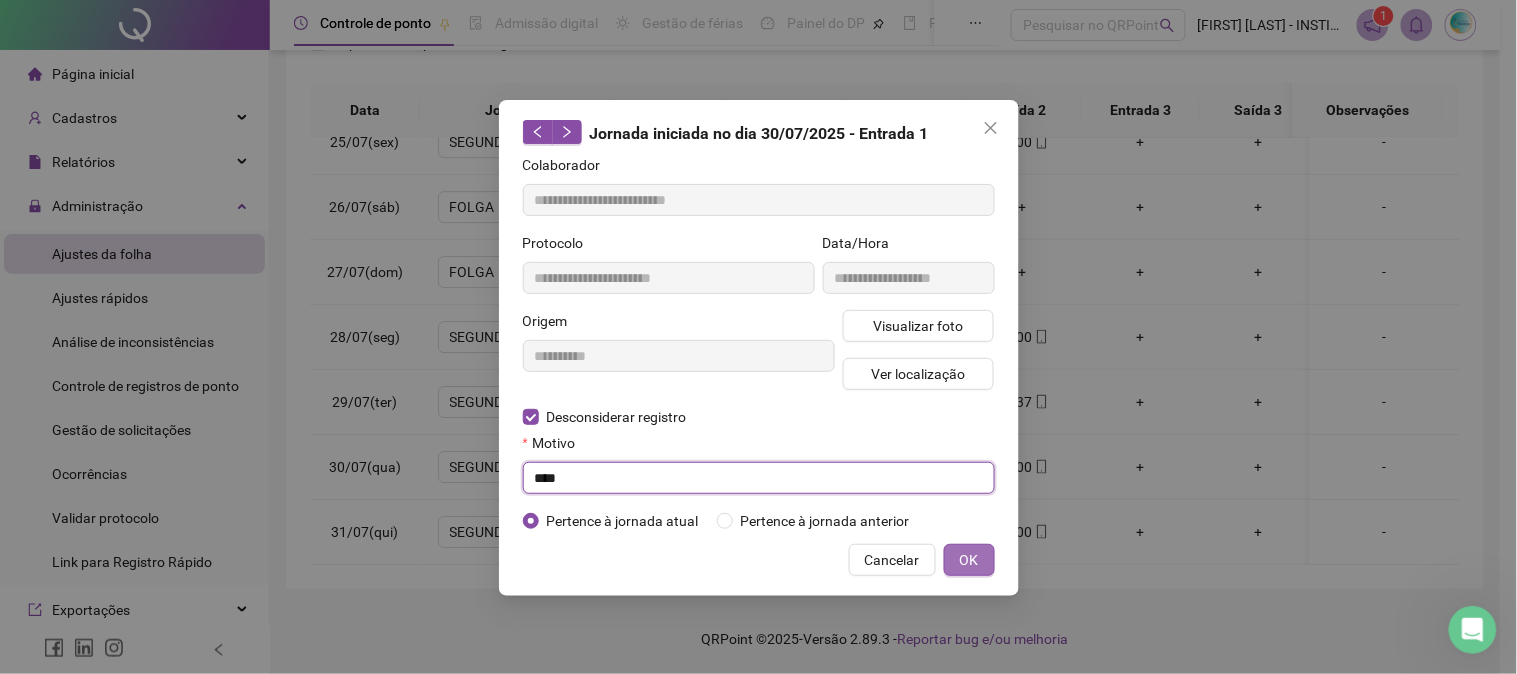 type on "****" 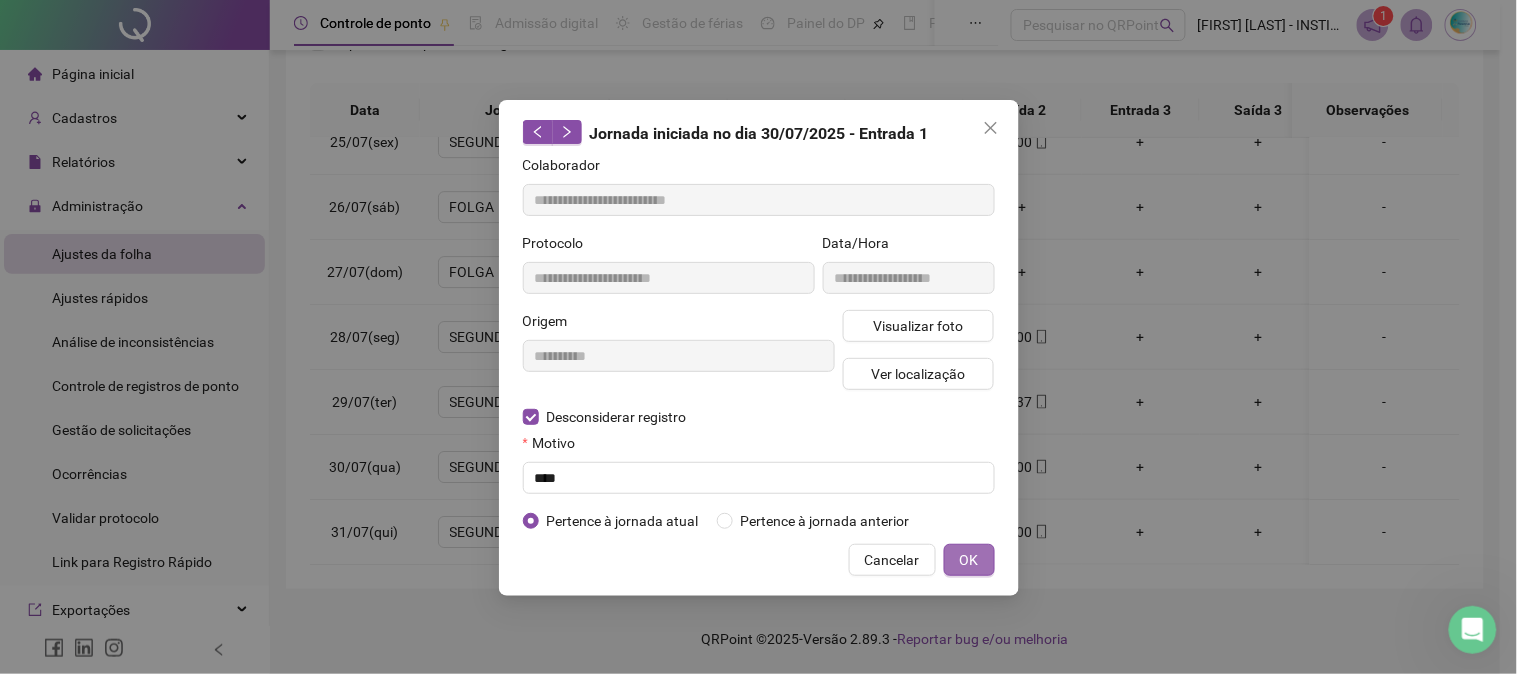 click on "OK" at bounding box center (969, 560) 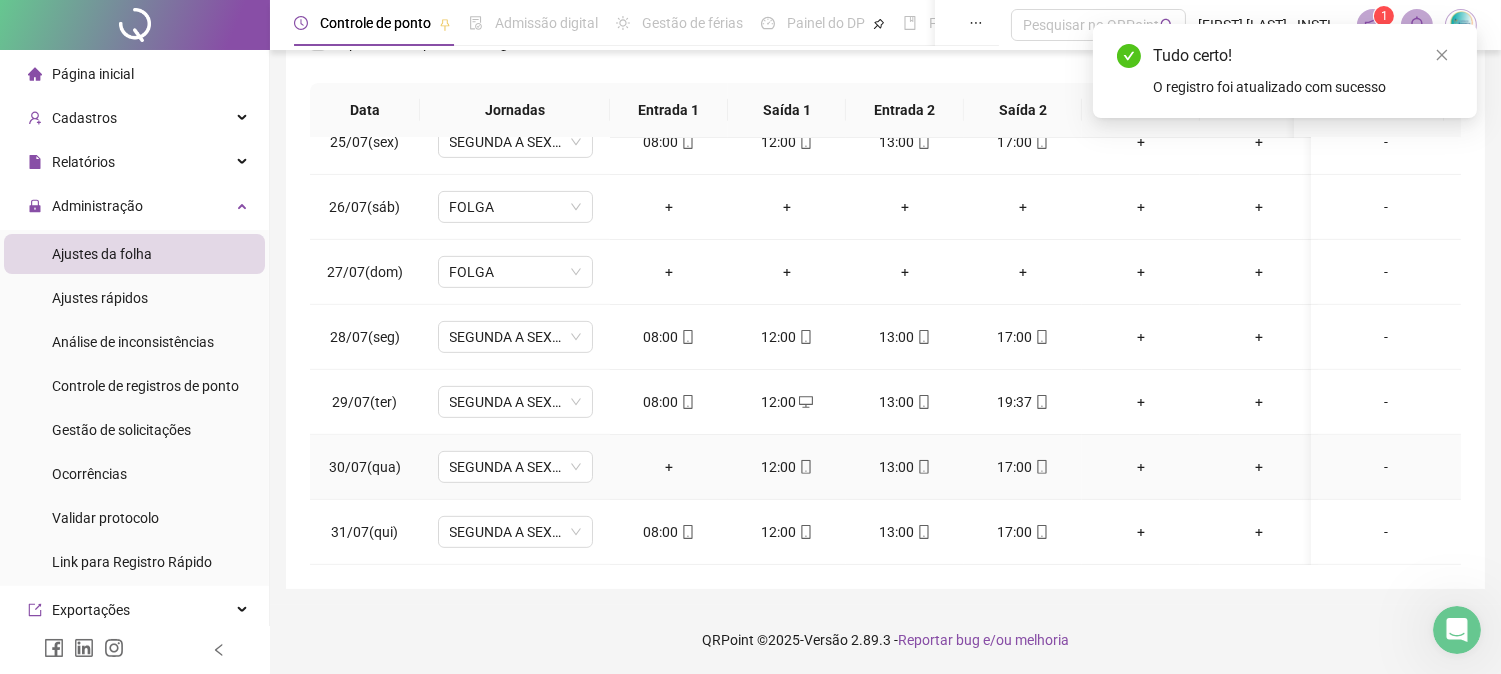 click on "+" at bounding box center [669, 467] 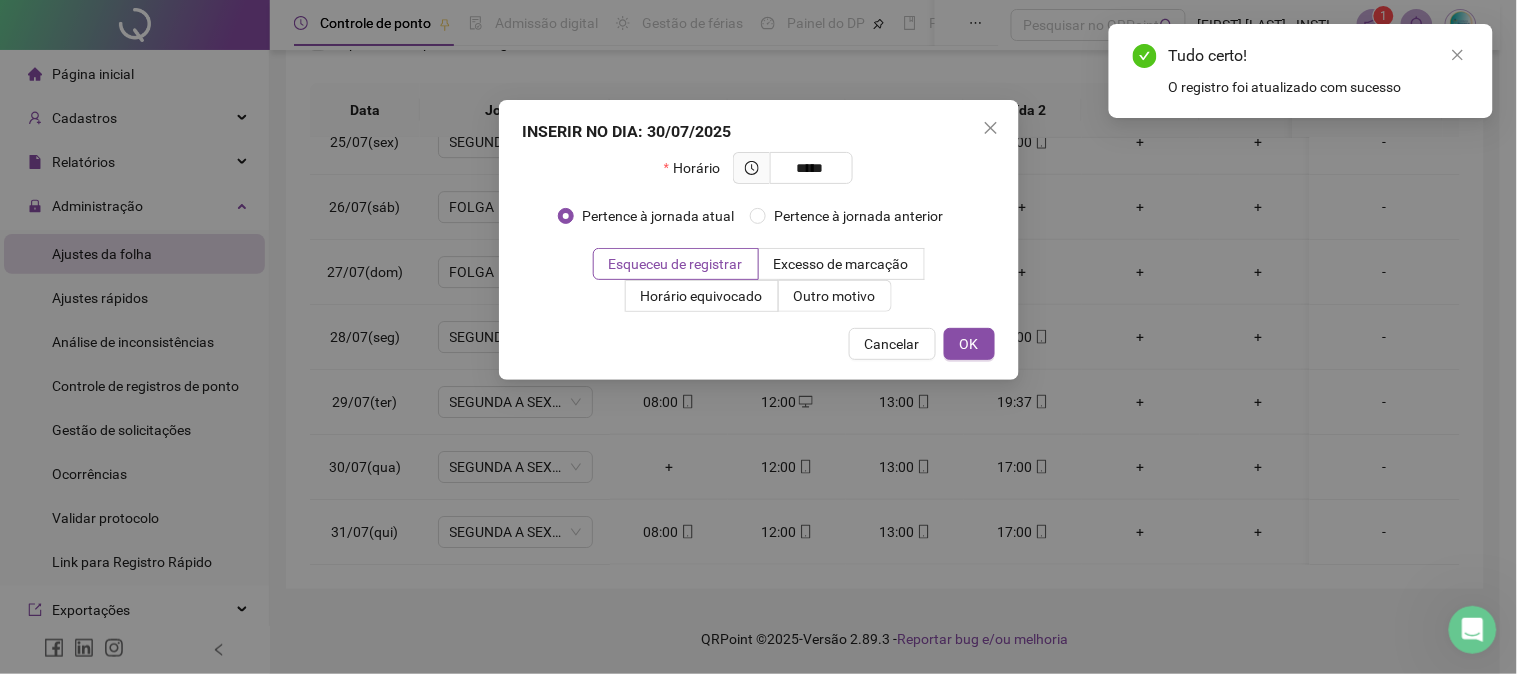 type on "*****" 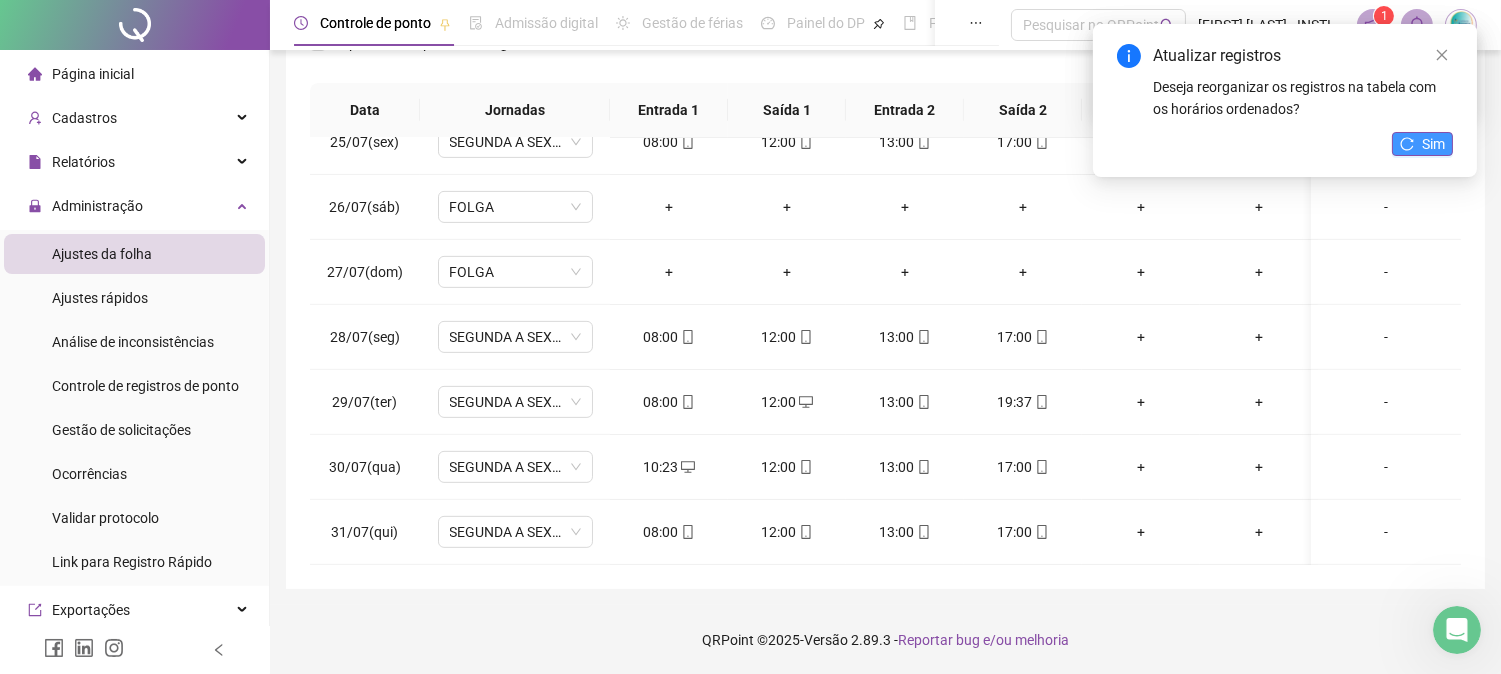 click on "Sim" at bounding box center (1433, 144) 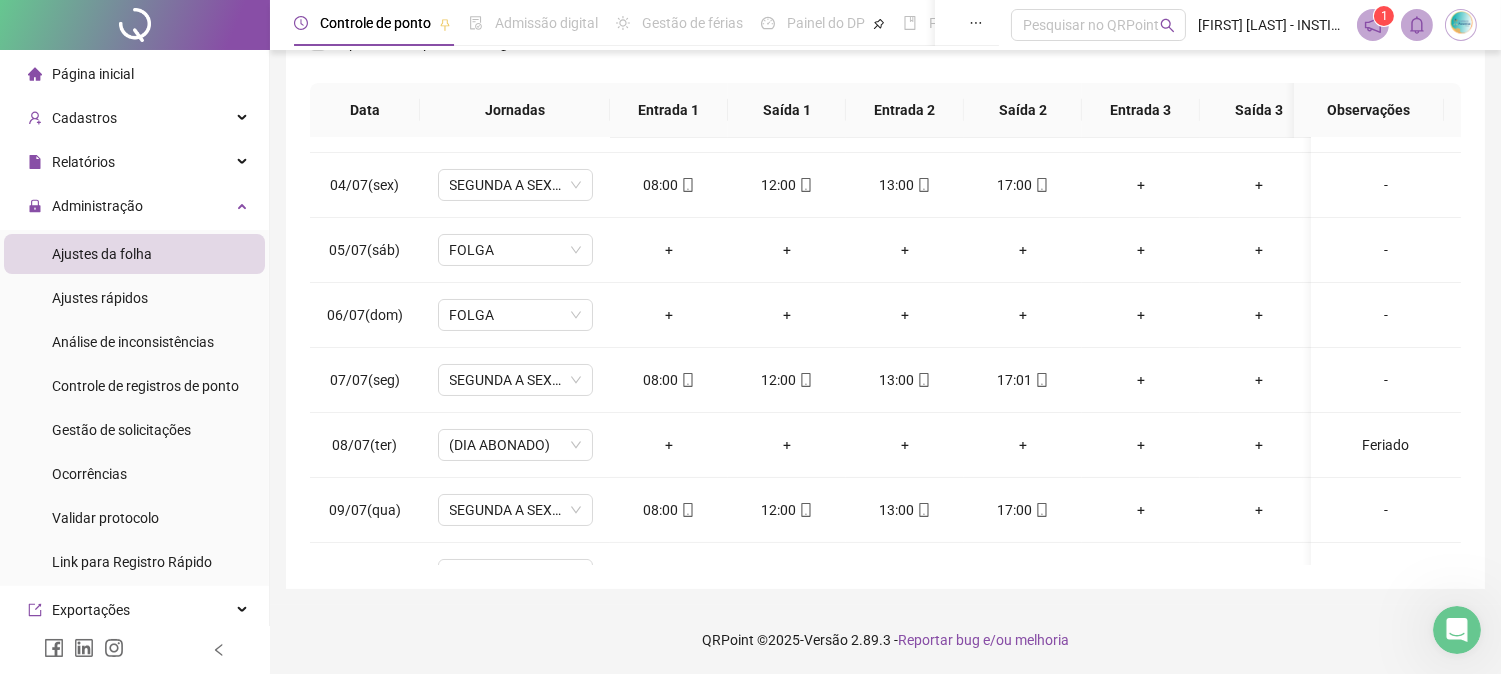 scroll, scrollTop: 0, scrollLeft: 0, axis: both 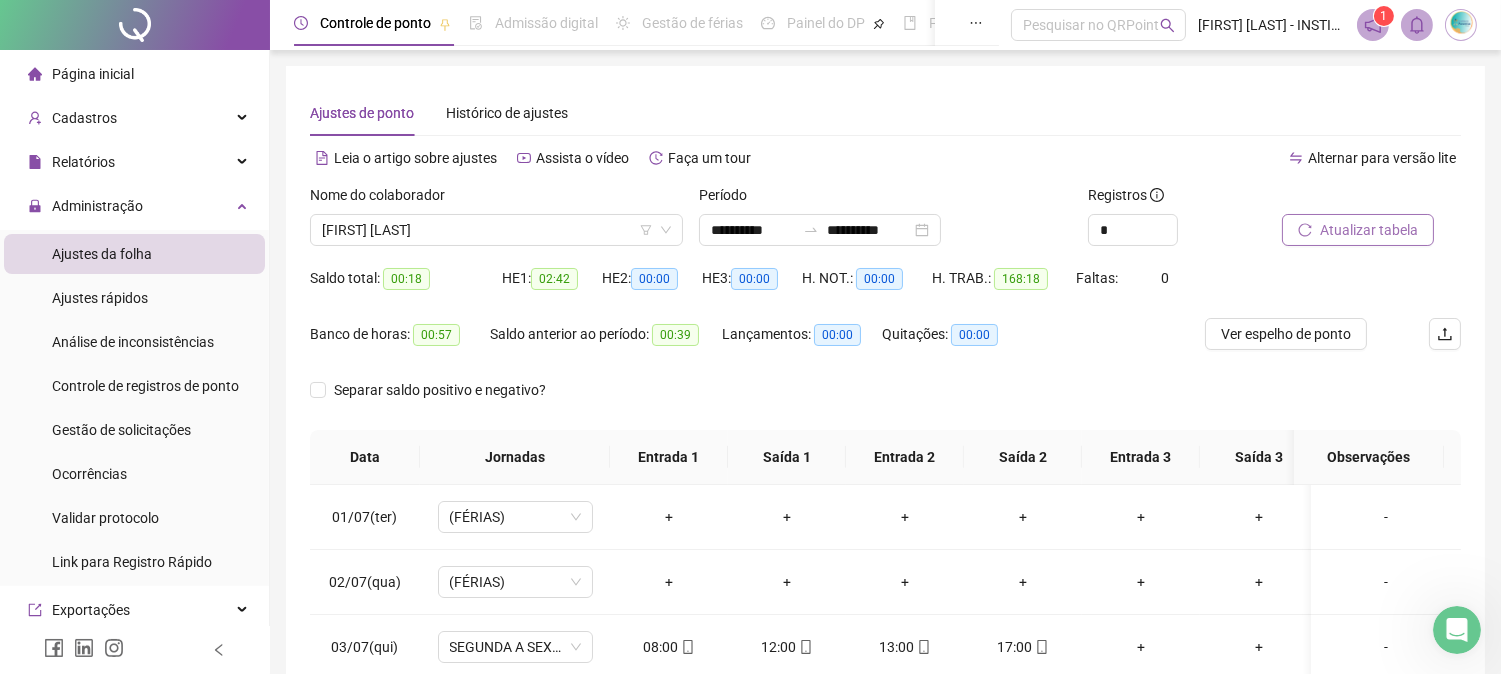 click on "Atualizar tabela" at bounding box center [1369, 230] 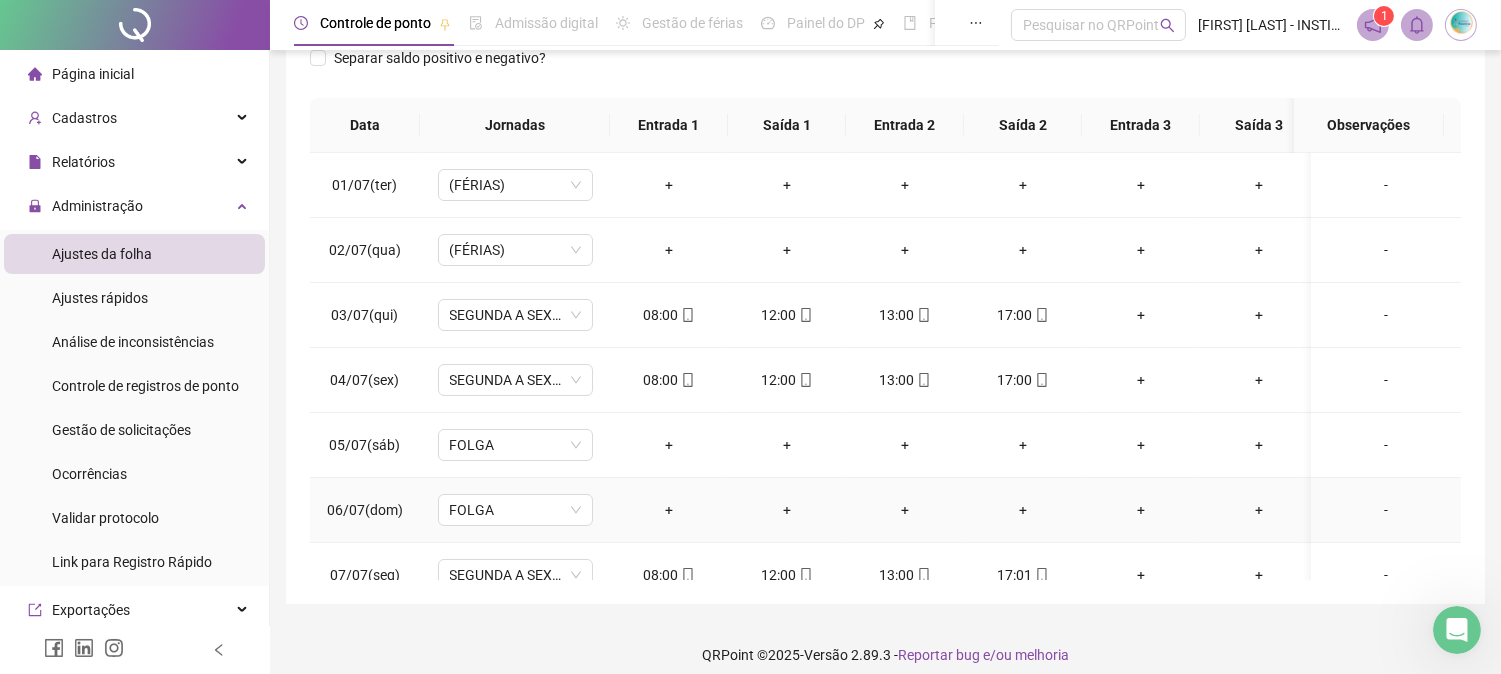 scroll, scrollTop: 333, scrollLeft: 0, axis: vertical 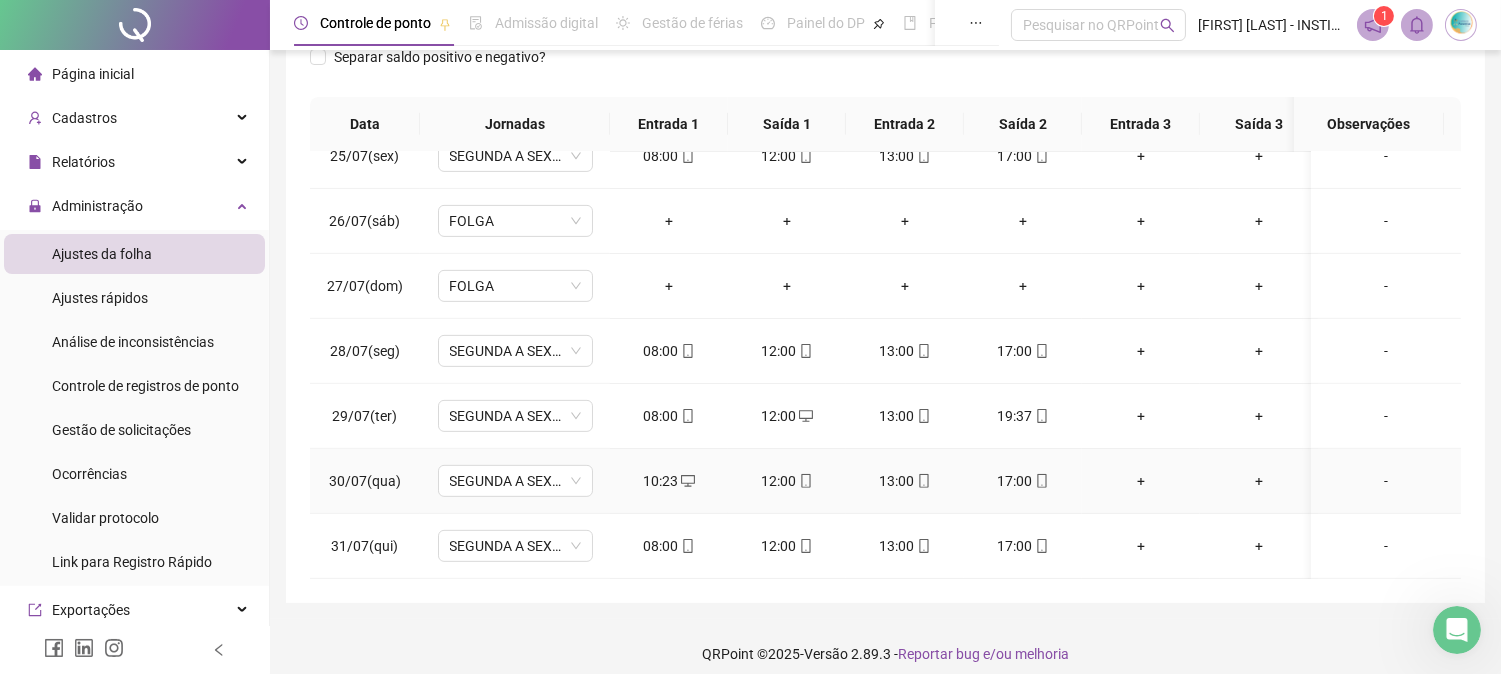 click at bounding box center (687, 481) 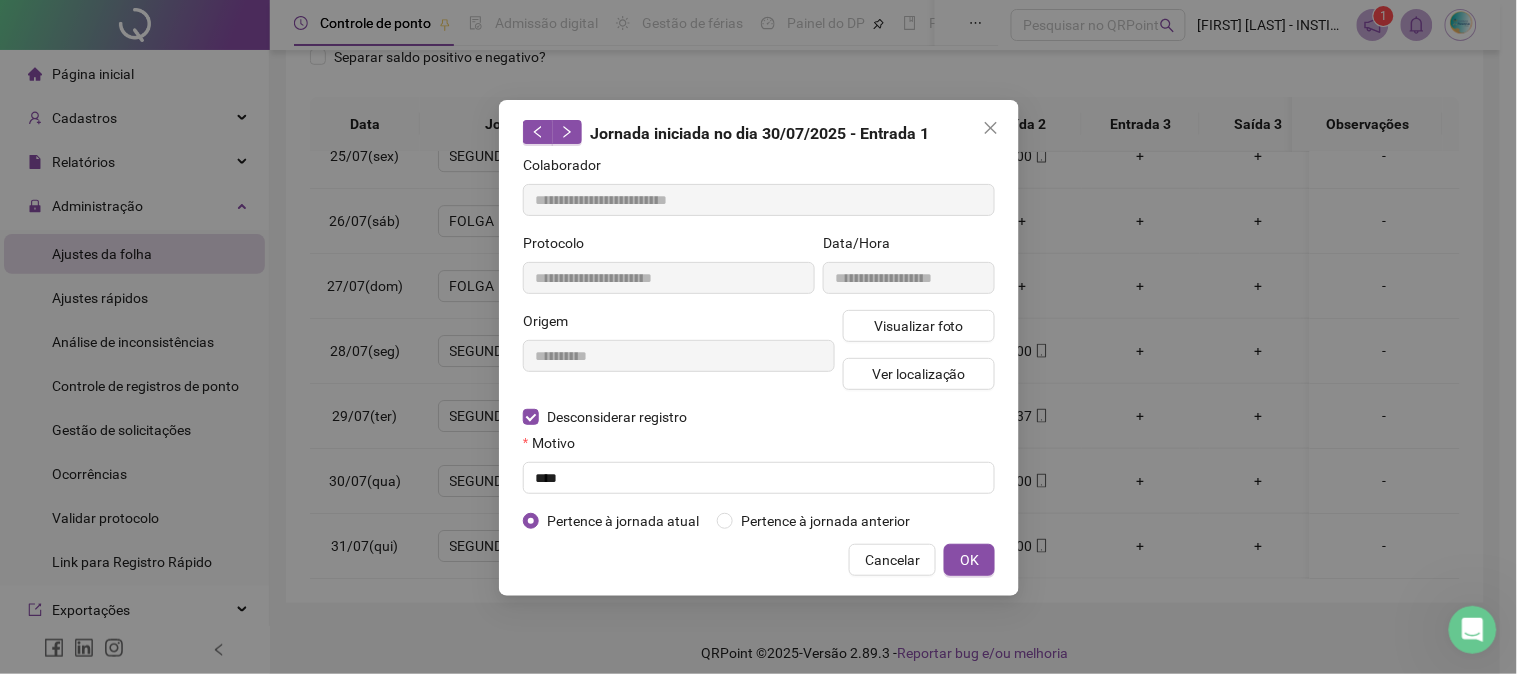 type on "**********" 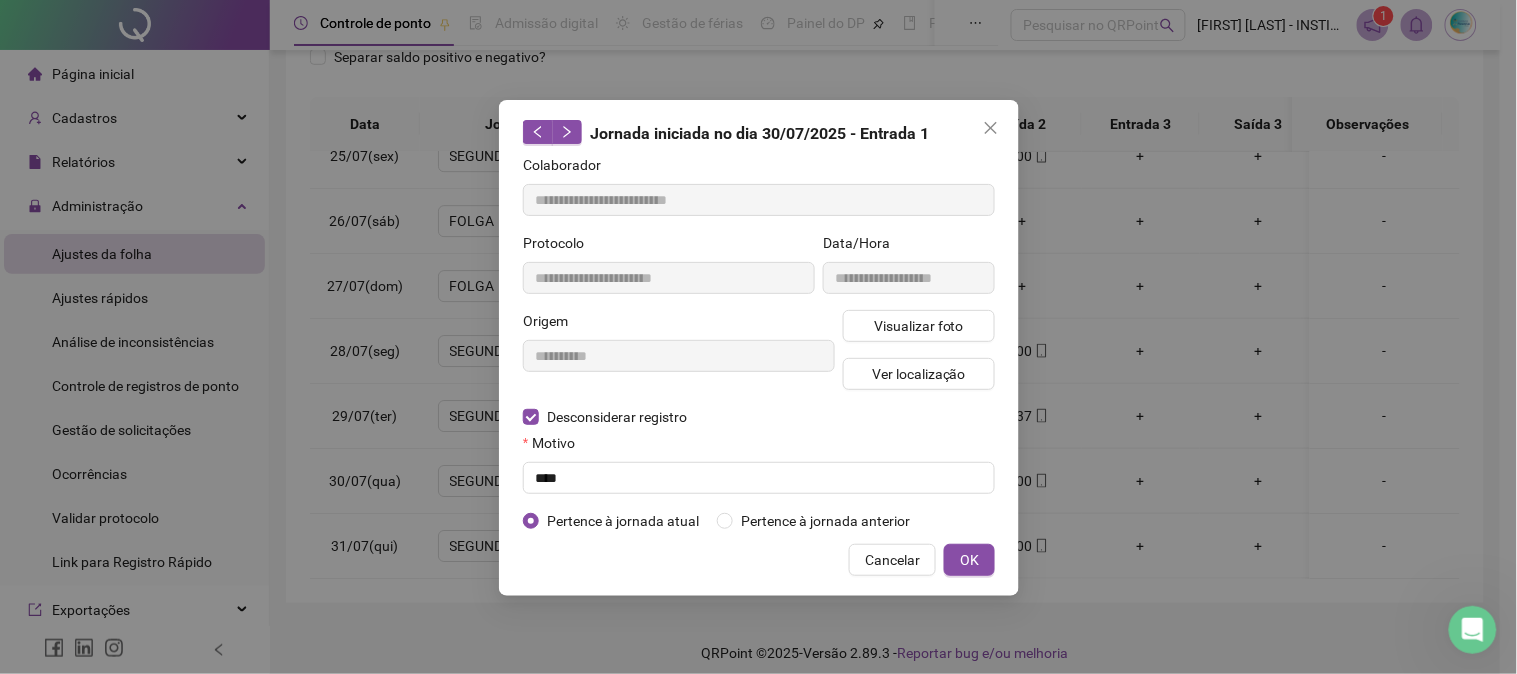 type on "**********" 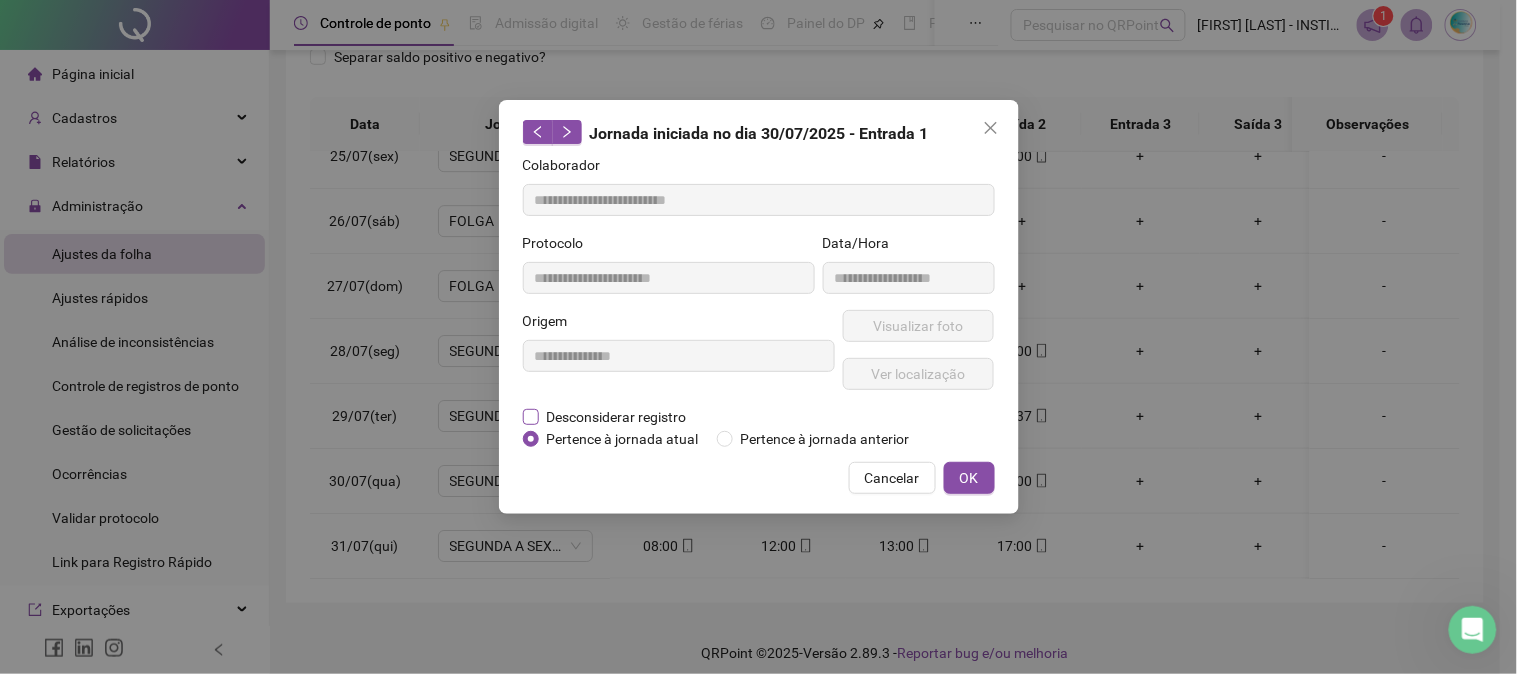 click on "Desconsiderar registro" at bounding box center (617, 417) 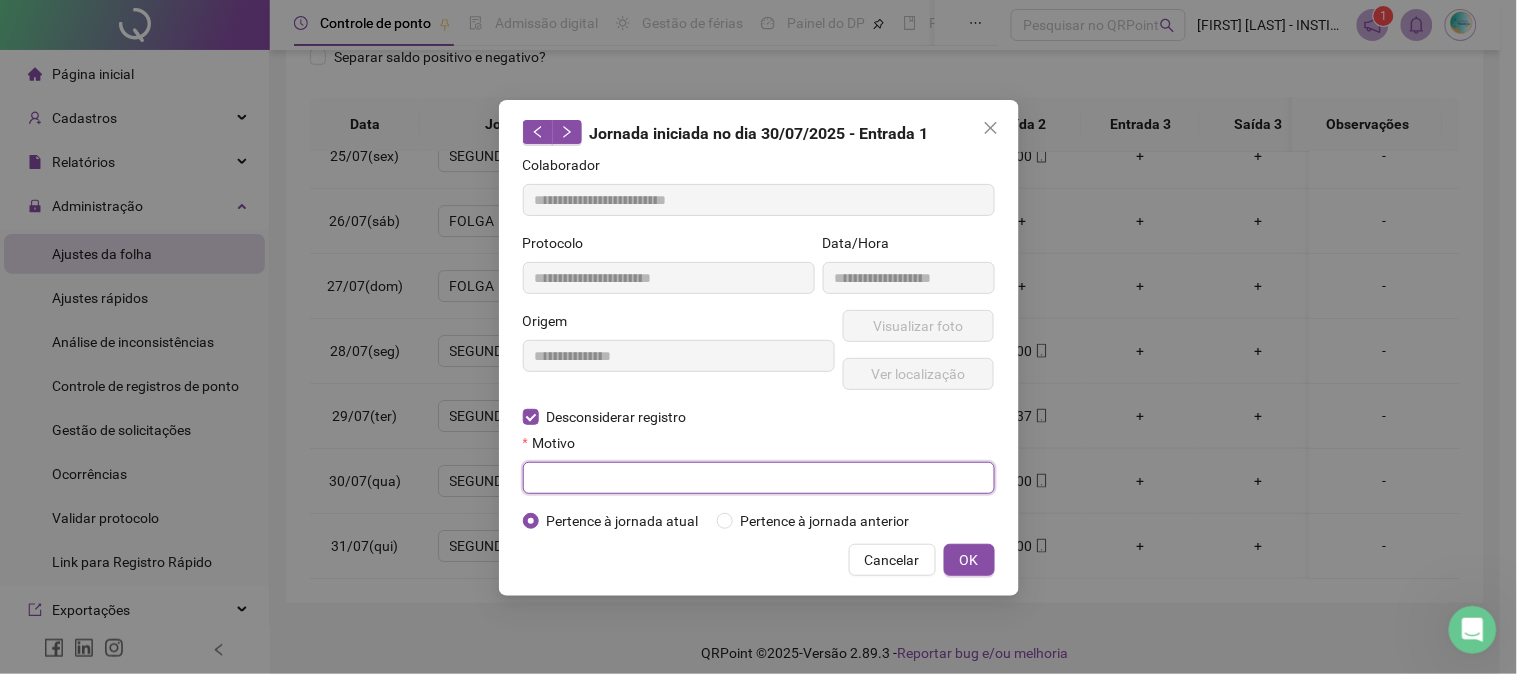 click at bounding box center [759, 478] 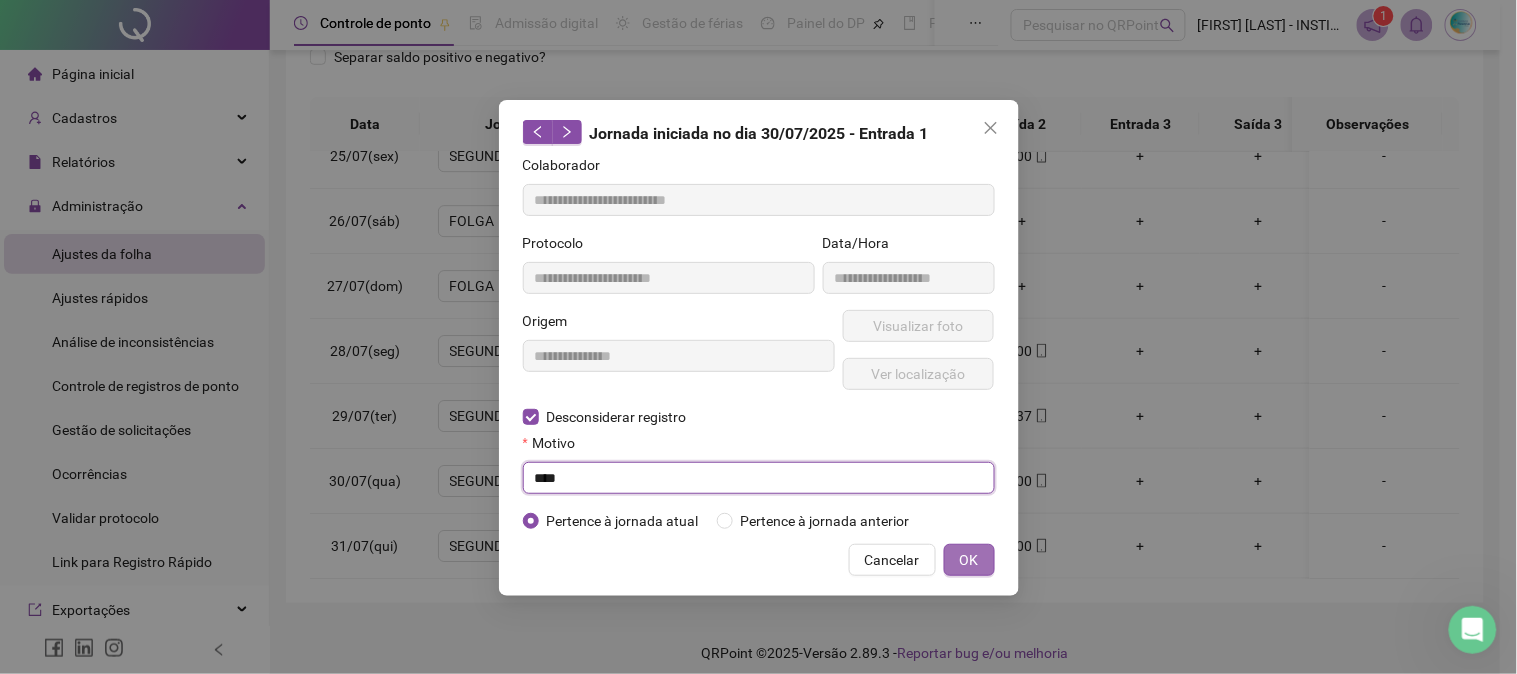 type on "****" 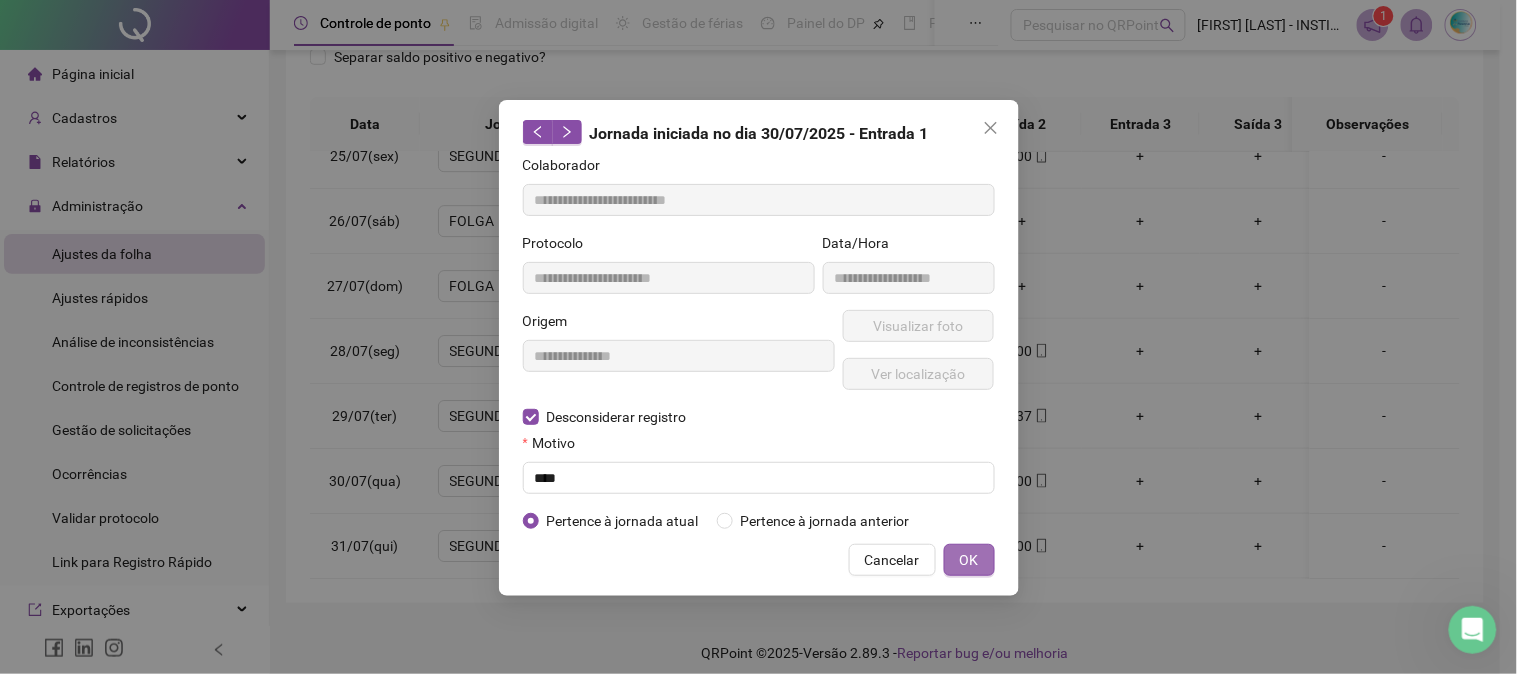 click on "OK" at bounding box center [969, 560] 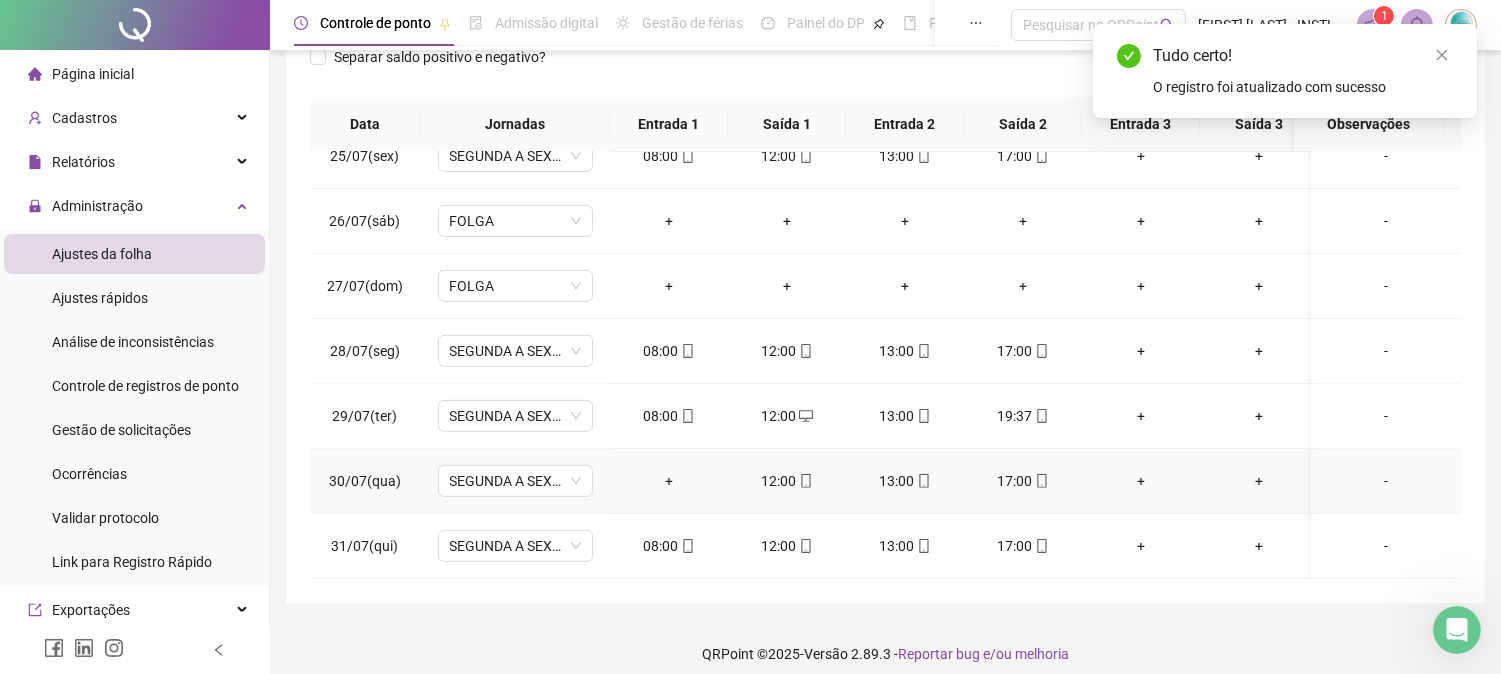 click on "+" at bounding box center (669, 481) 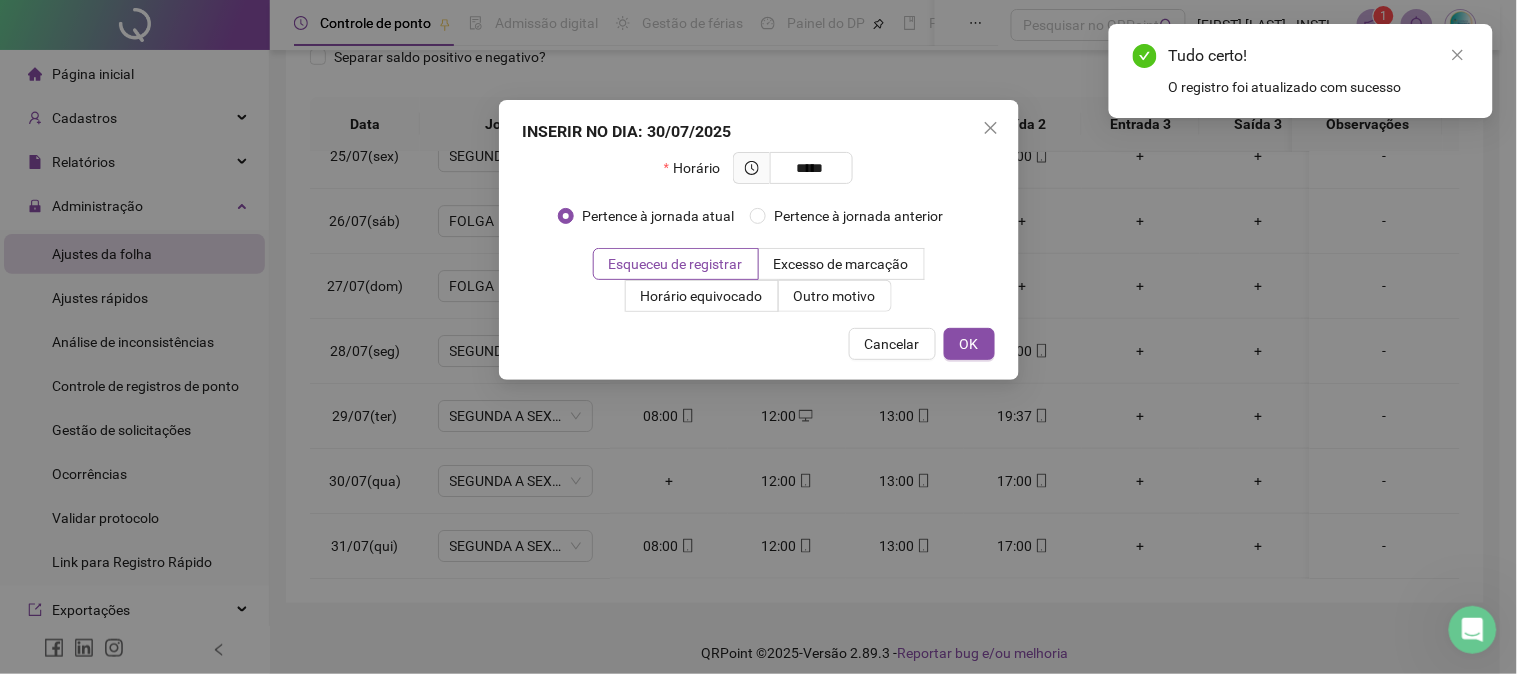 type on "*****" 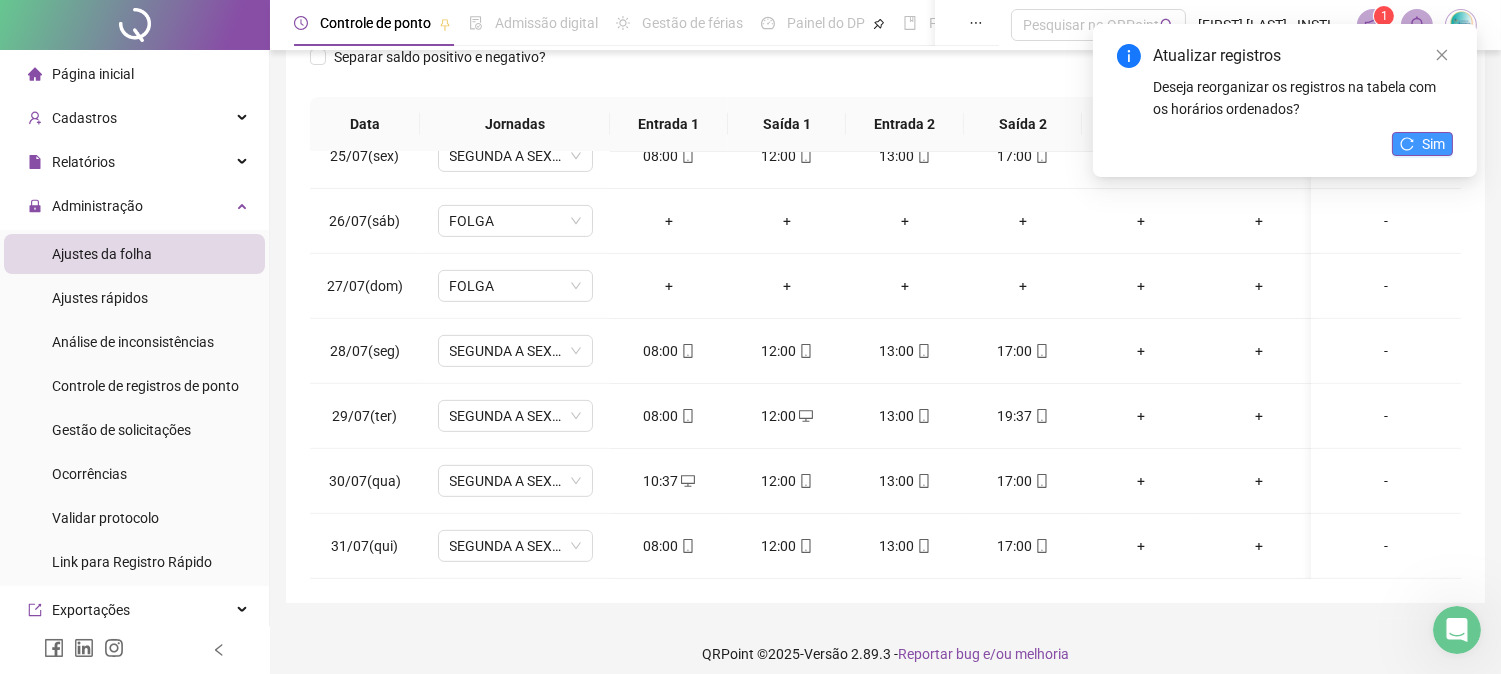 click on "Sim" at bounding box center (1422, 144) 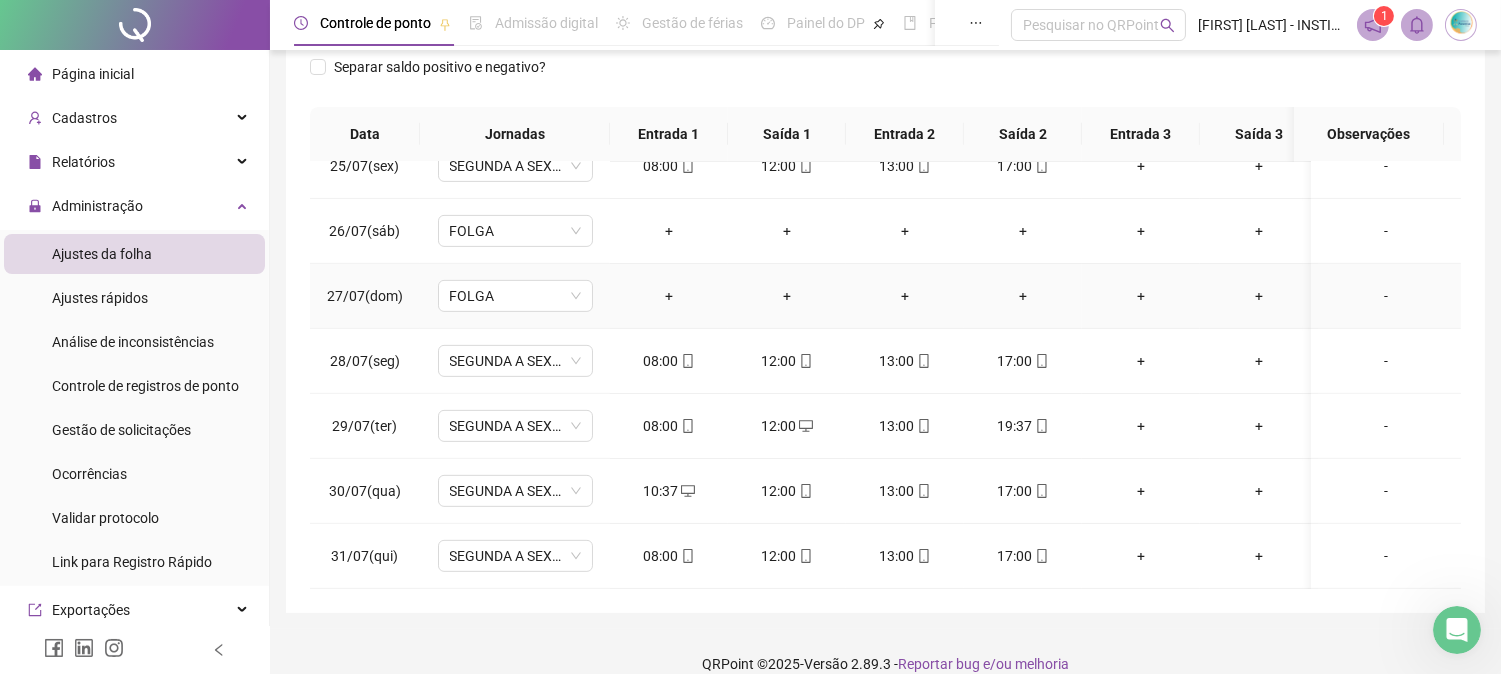 scroll, scrollTop: 347, scrollLeft: 0, axis: vertical 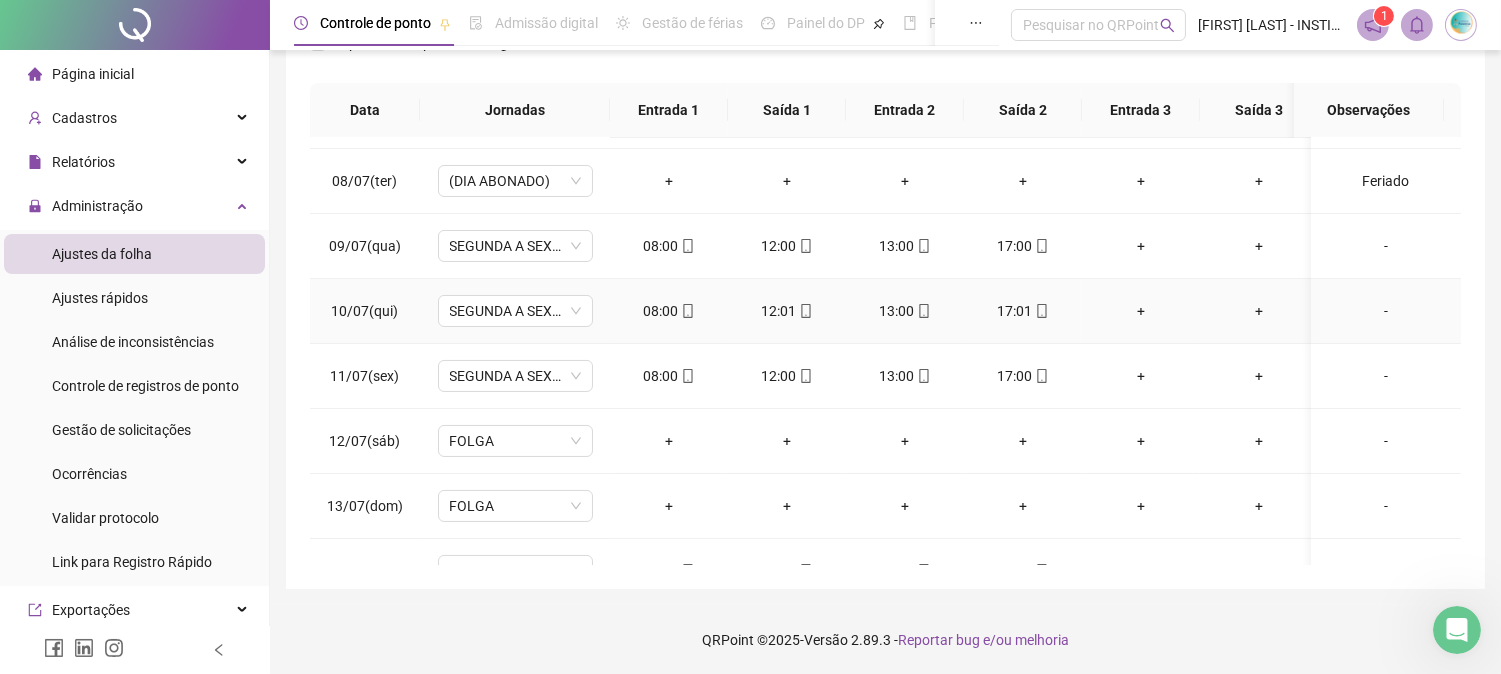 click on "12:01" at bounding box center [787, 311] 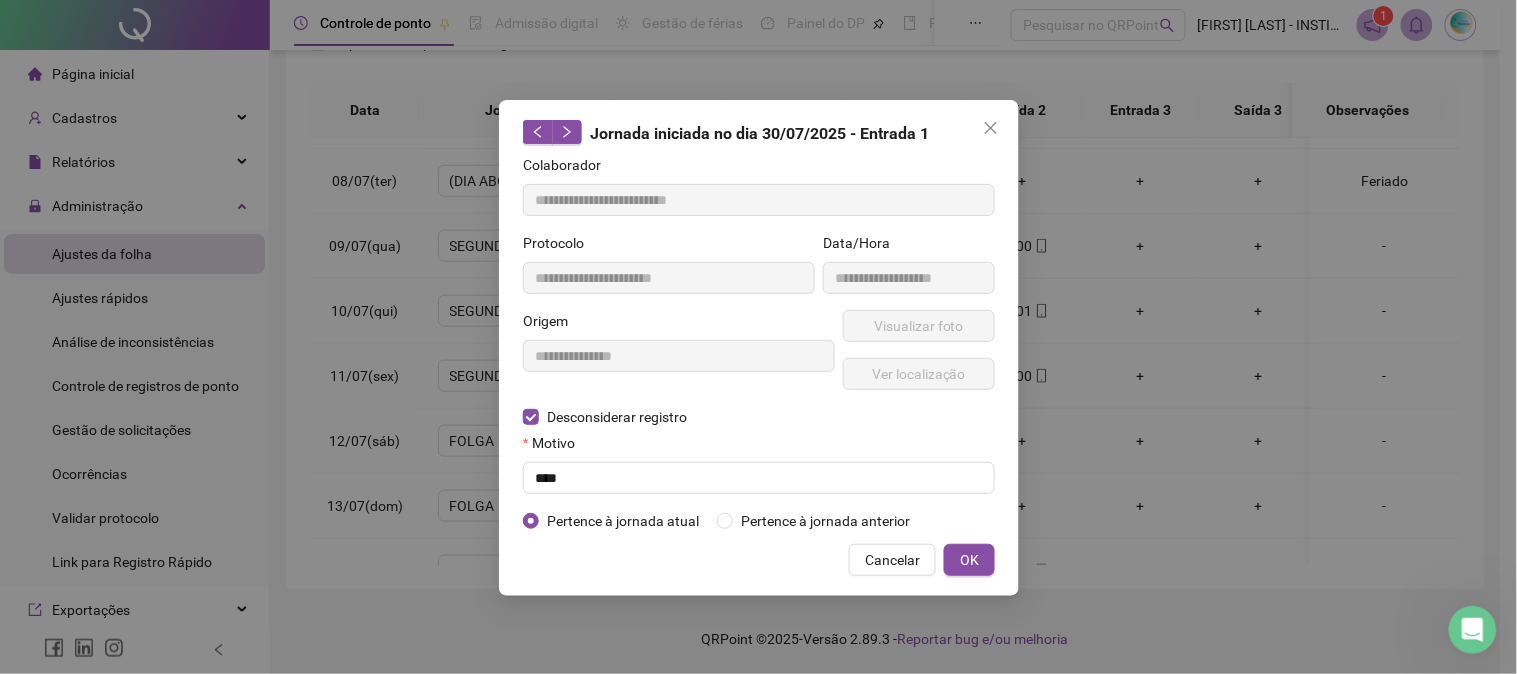 type on "**********" 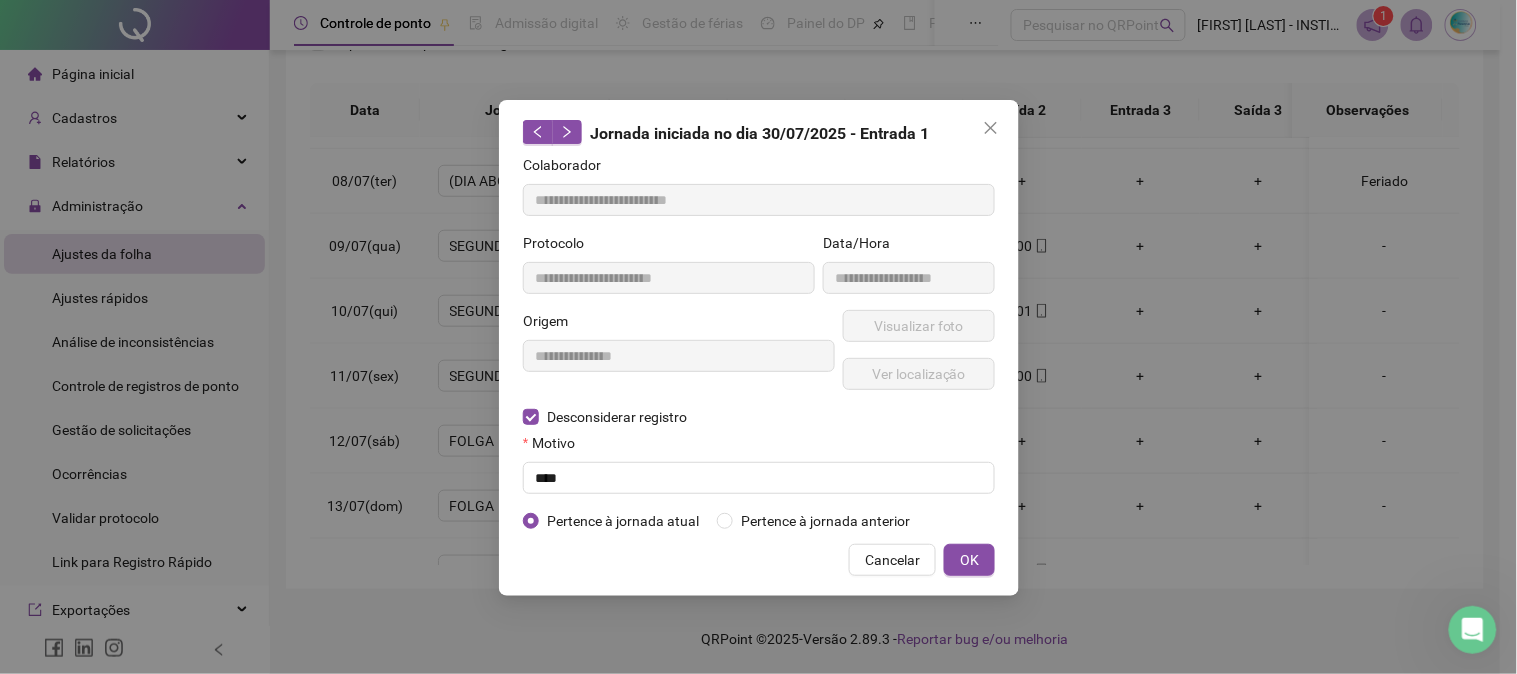 type on "**********" 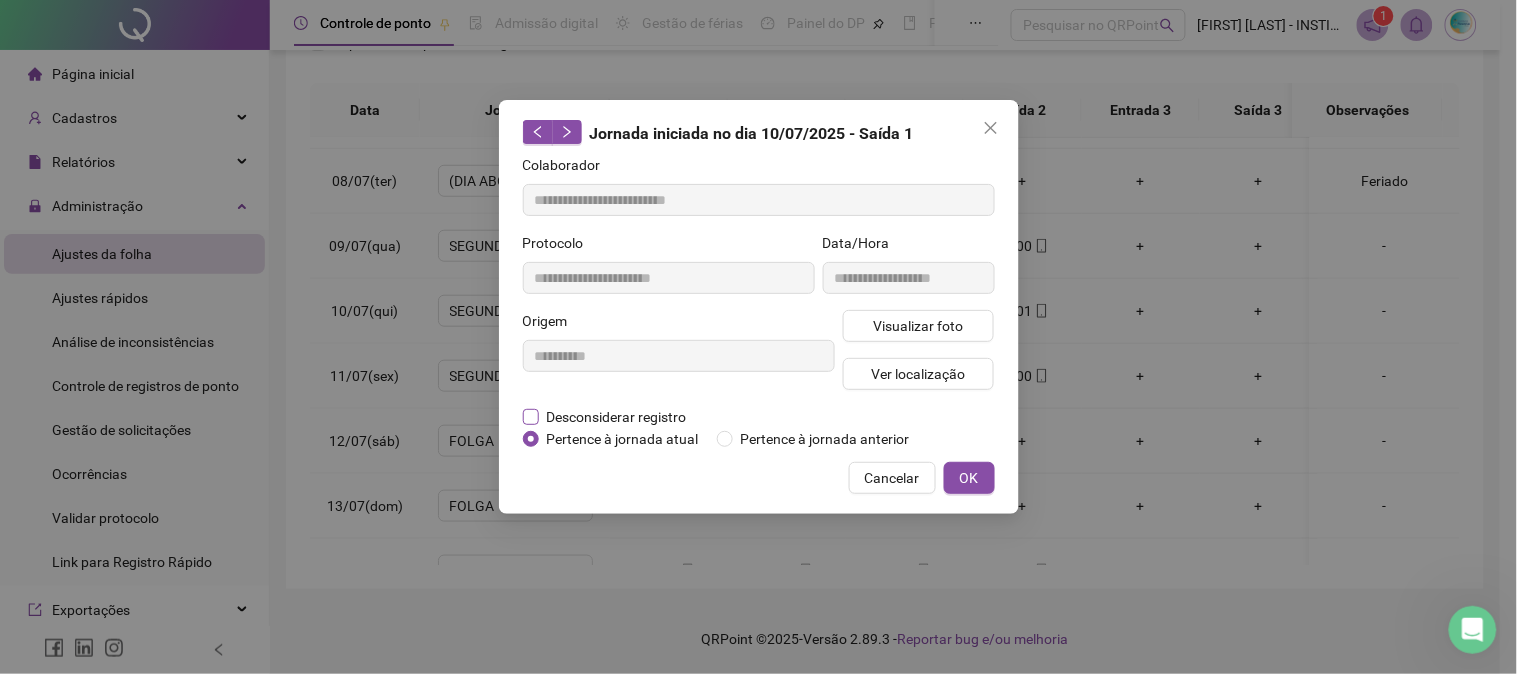 click on "Desconsiderar registro" at bounding box center [617, 417] 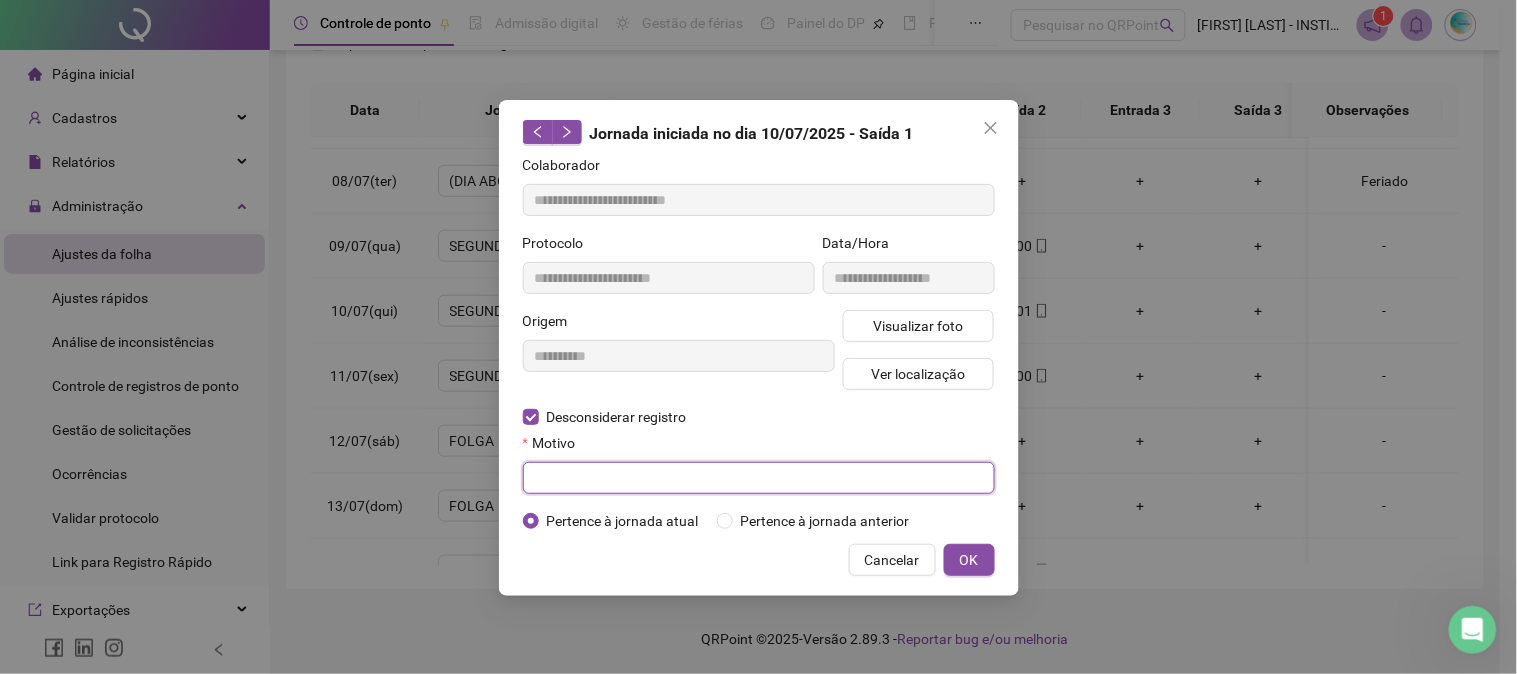 click at bounding box center [759, 478] 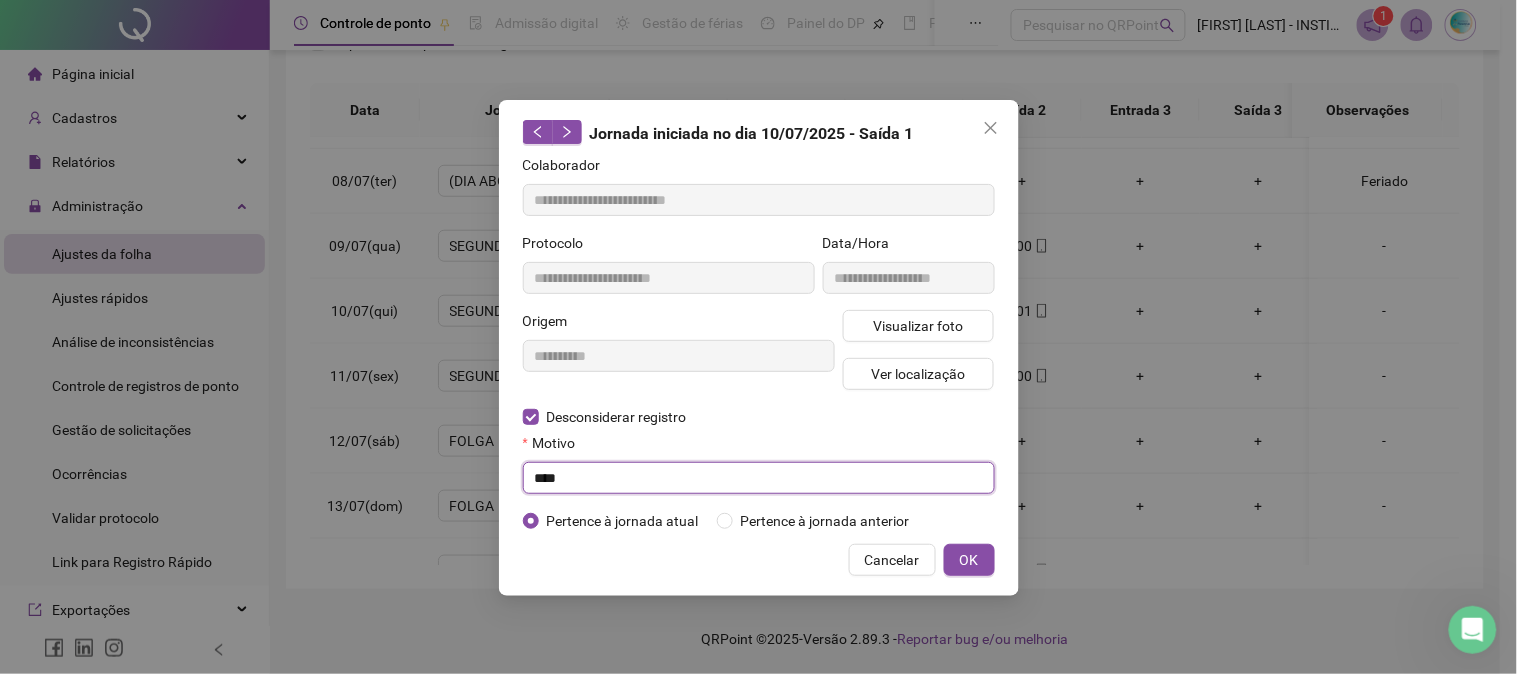 click on "****" at bounding box center [759, 478] 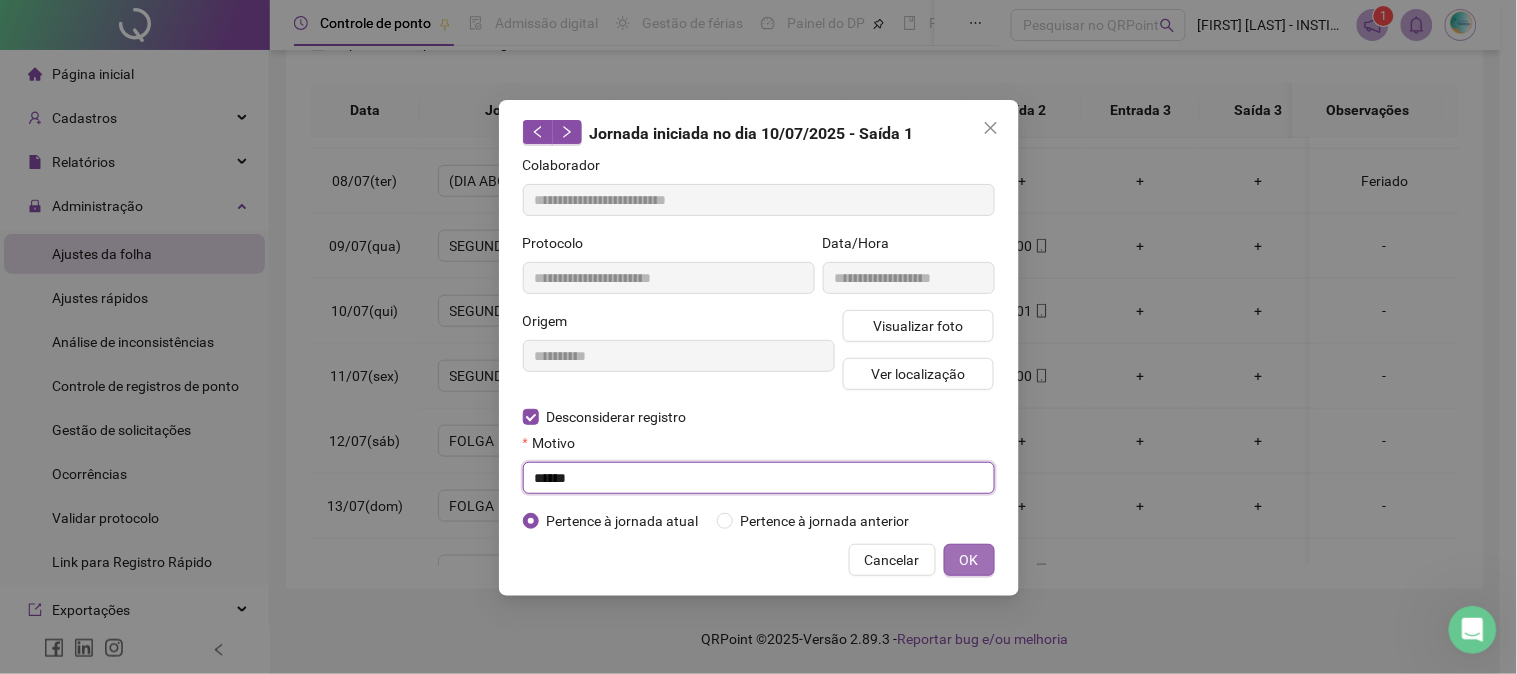 type on "******" 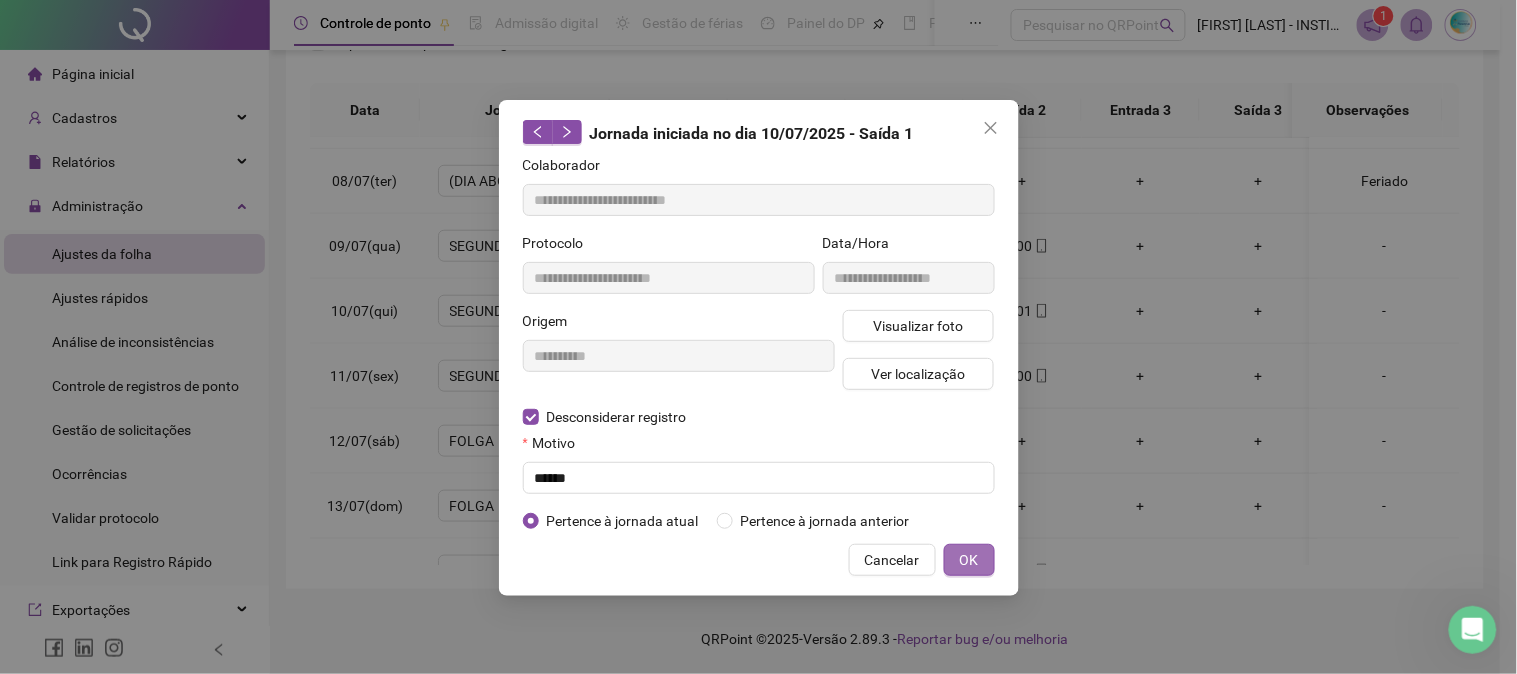 click on "OK" at bounding box center (969, 560) 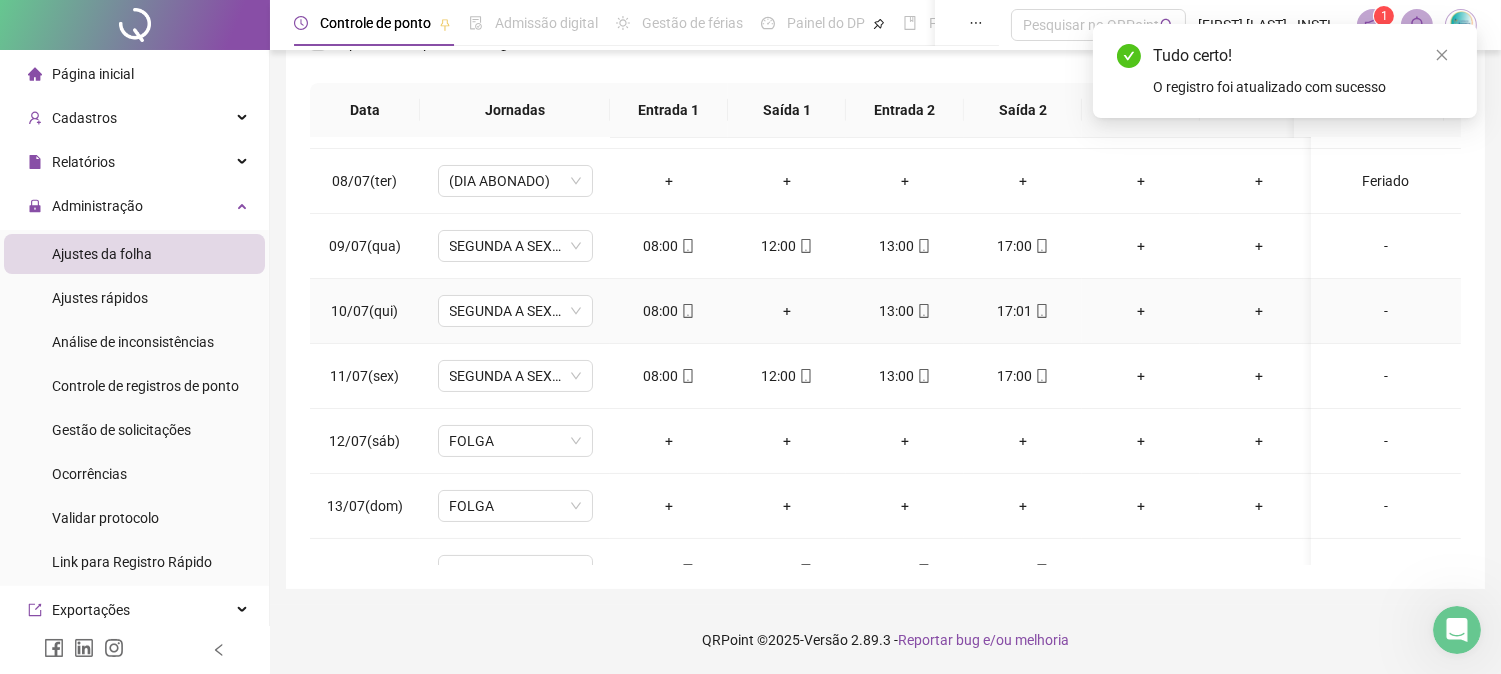 click on "17:01" at bounding box center [1023, 311] 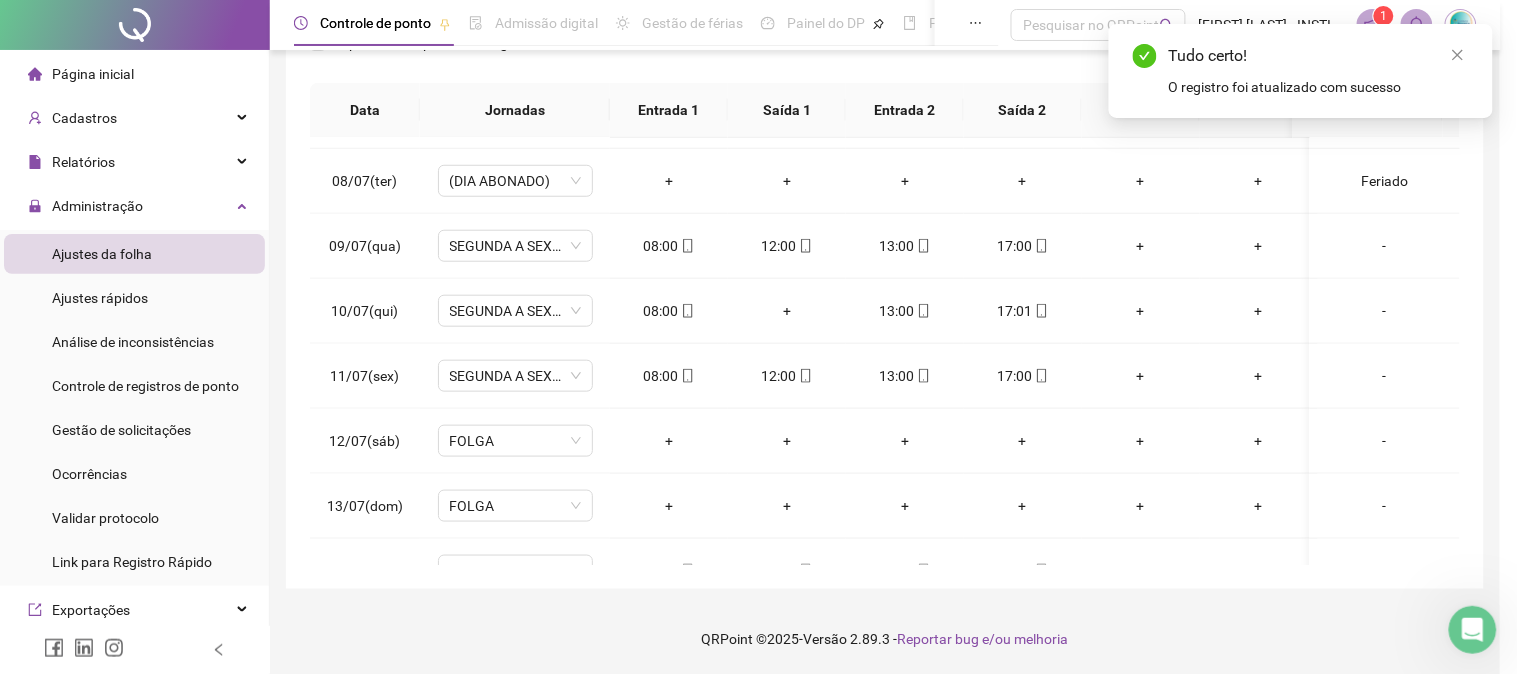type on "**********" 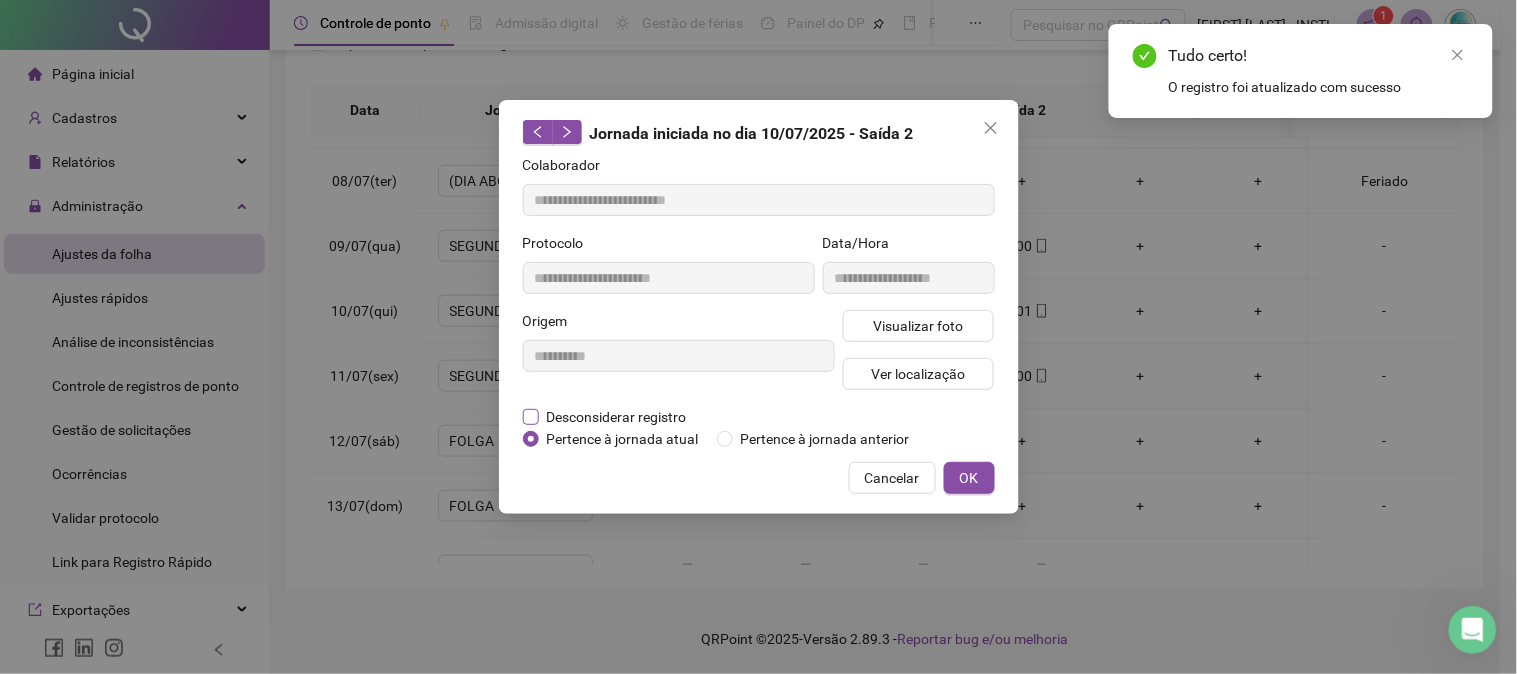 click on "Desconsiderar registro" at bounding box center [617, 417] 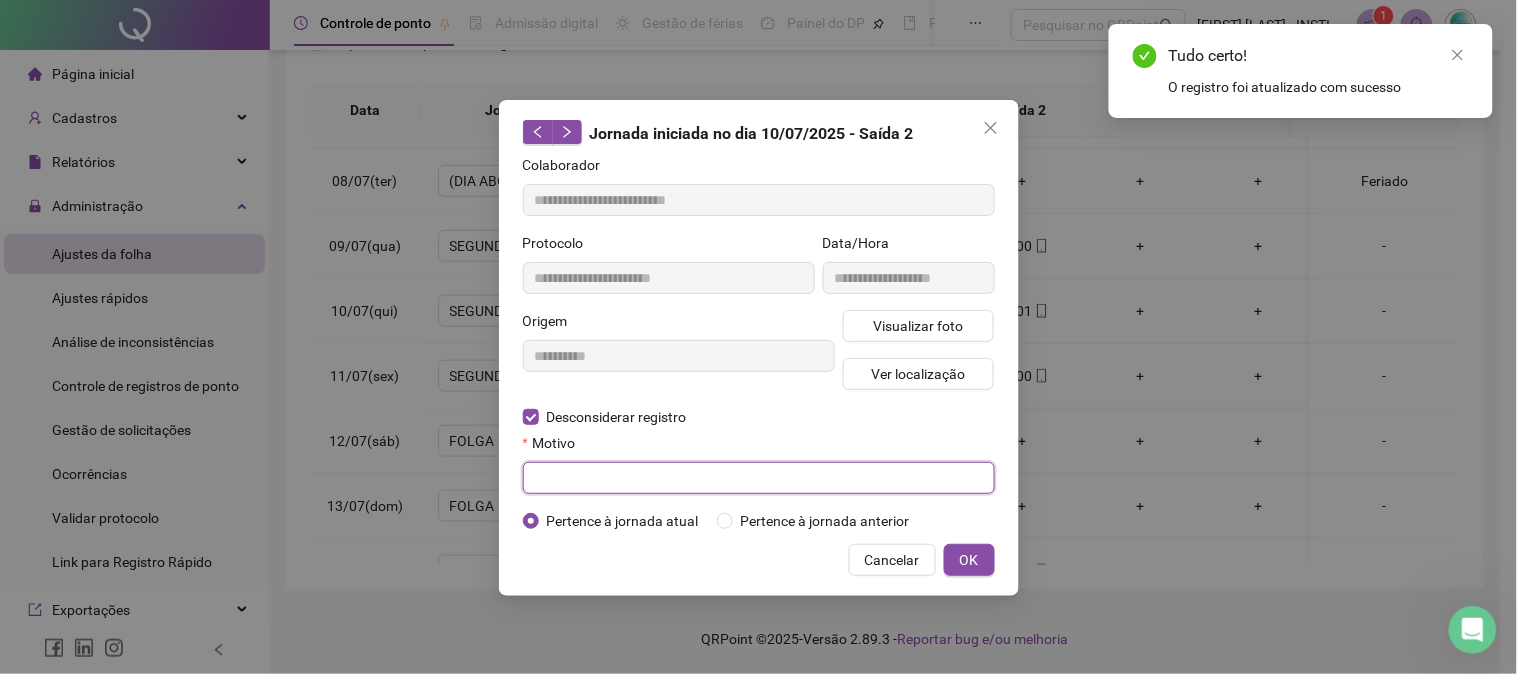 click at bounding box center (759, 478) 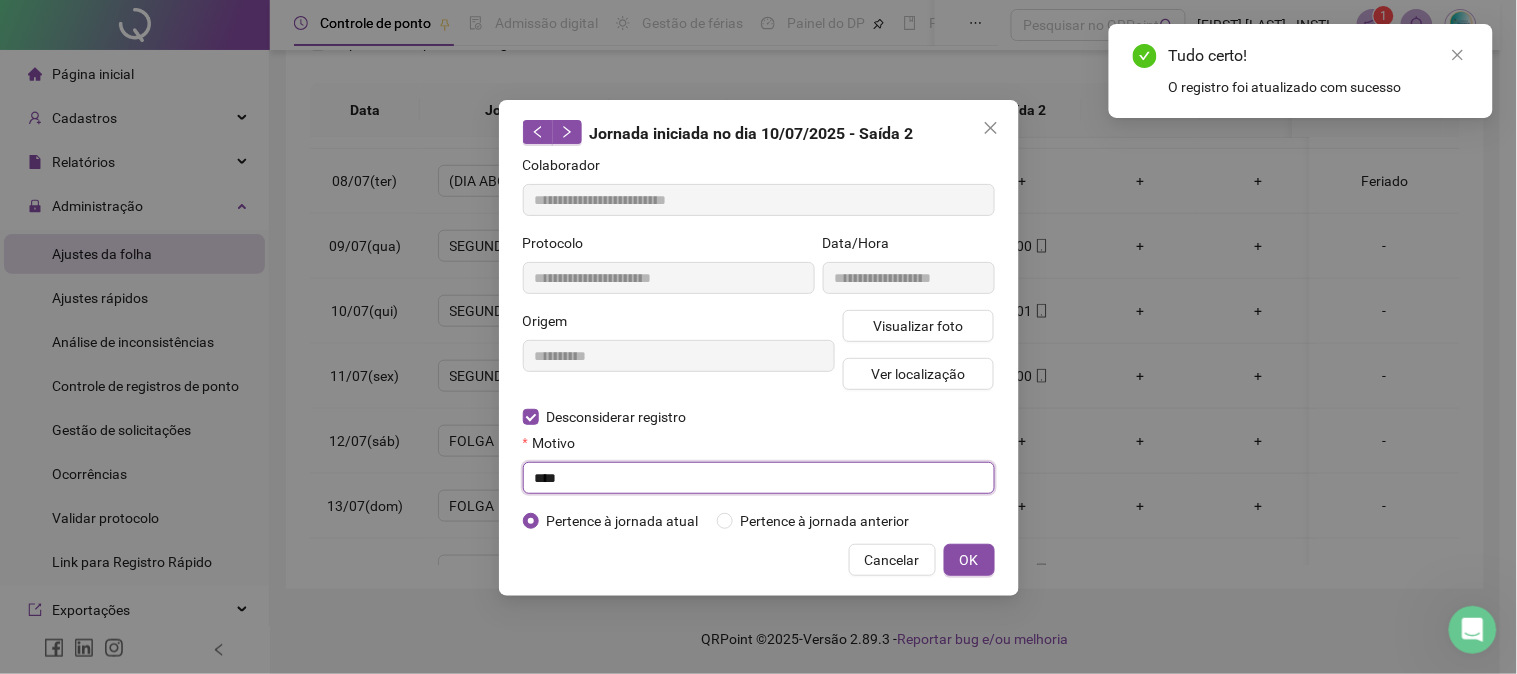 click on "****" at bounding box center [759, 478] 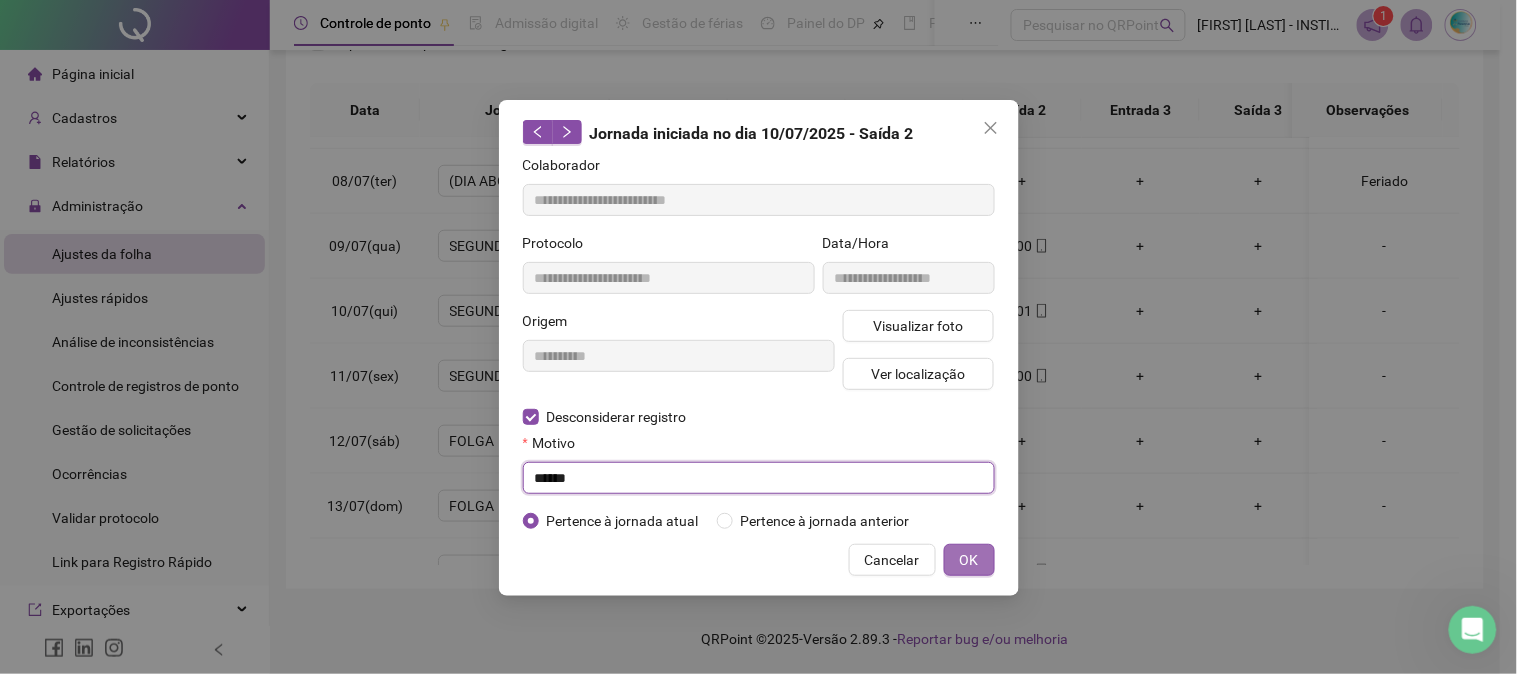 type on "******" 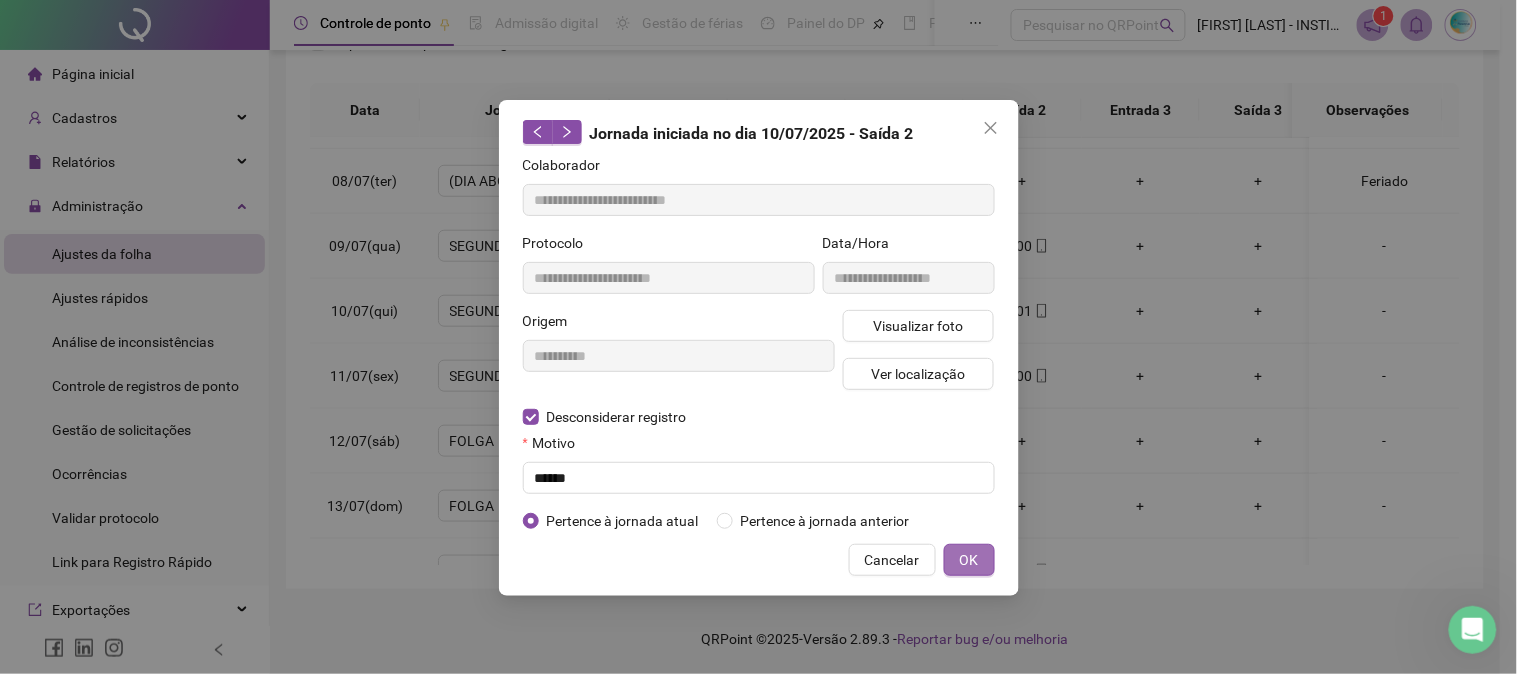 click on "OK" at bounding box center (969, 560) 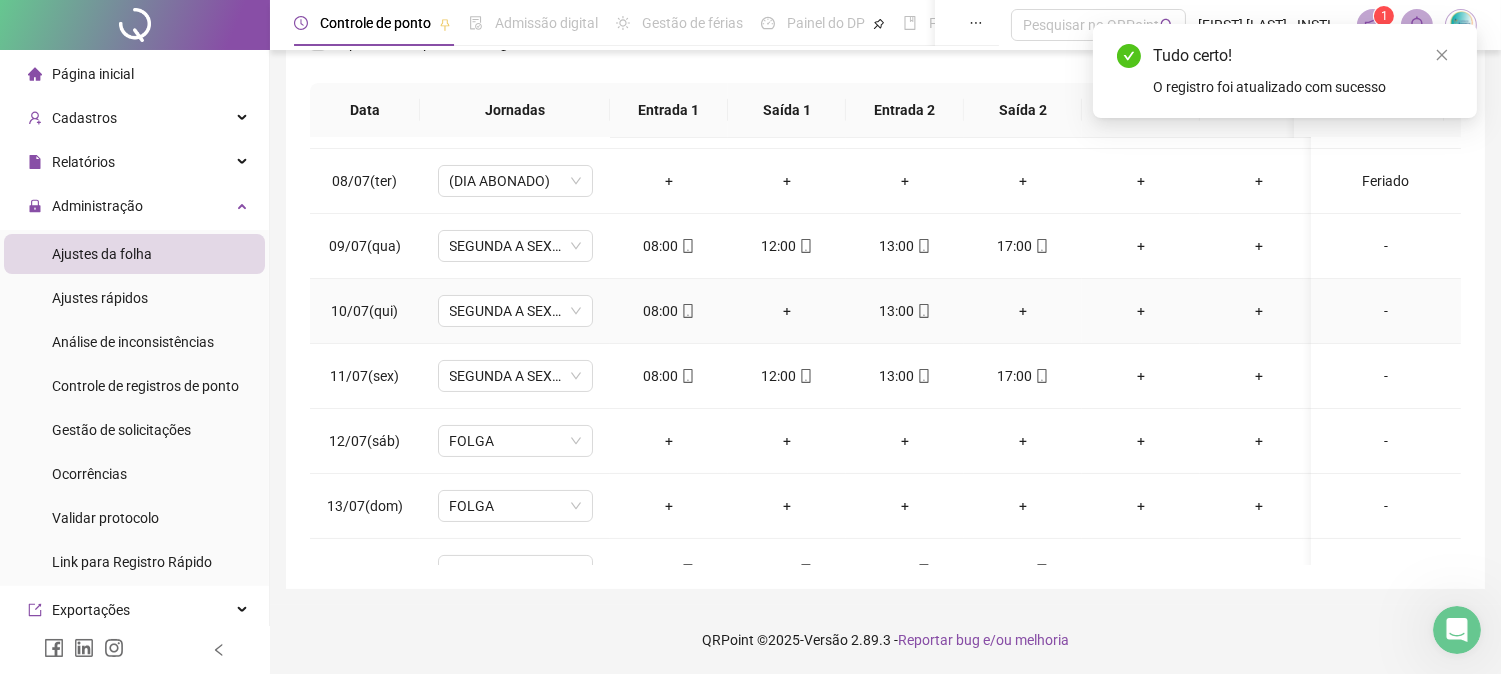 click on "+" at bounding box center [787, 311] 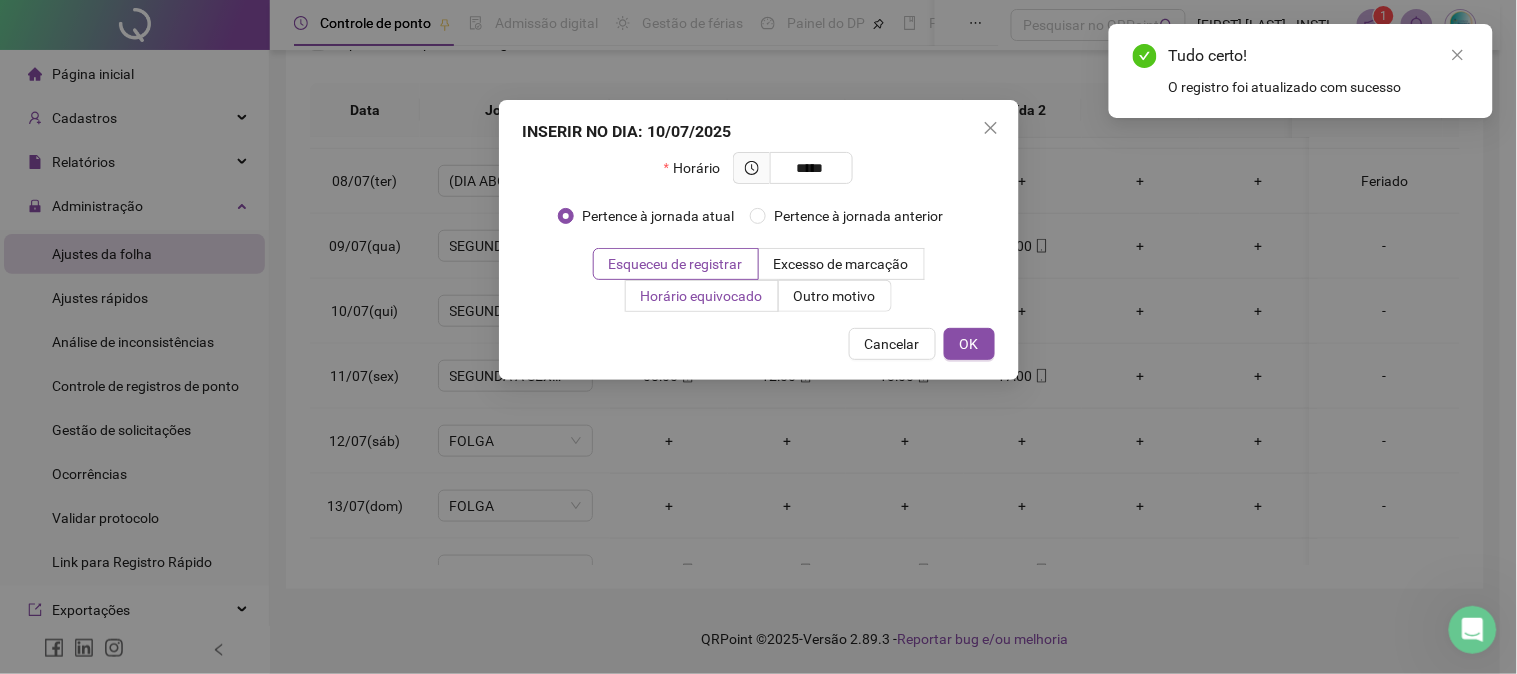 type on "*****" 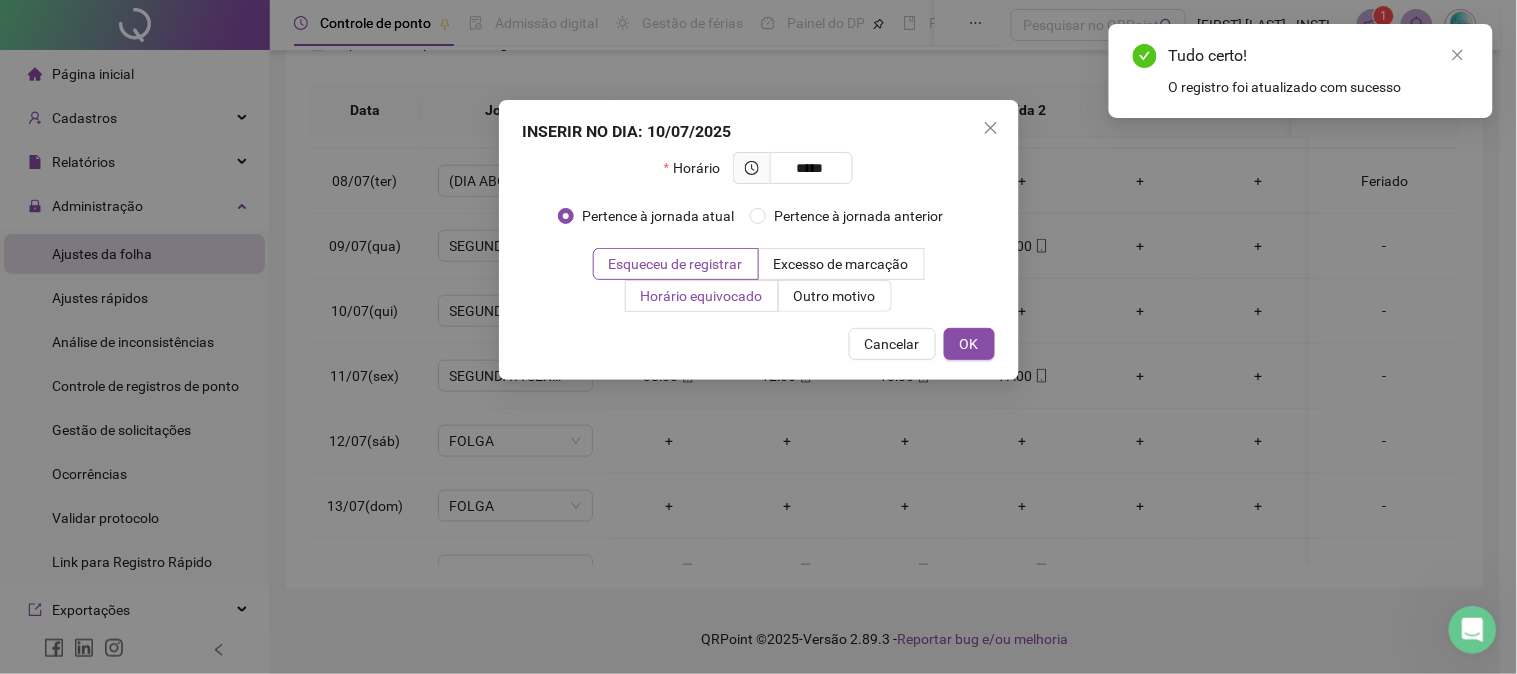 click on "Horário equivocado" at bounding box center [702, 296] 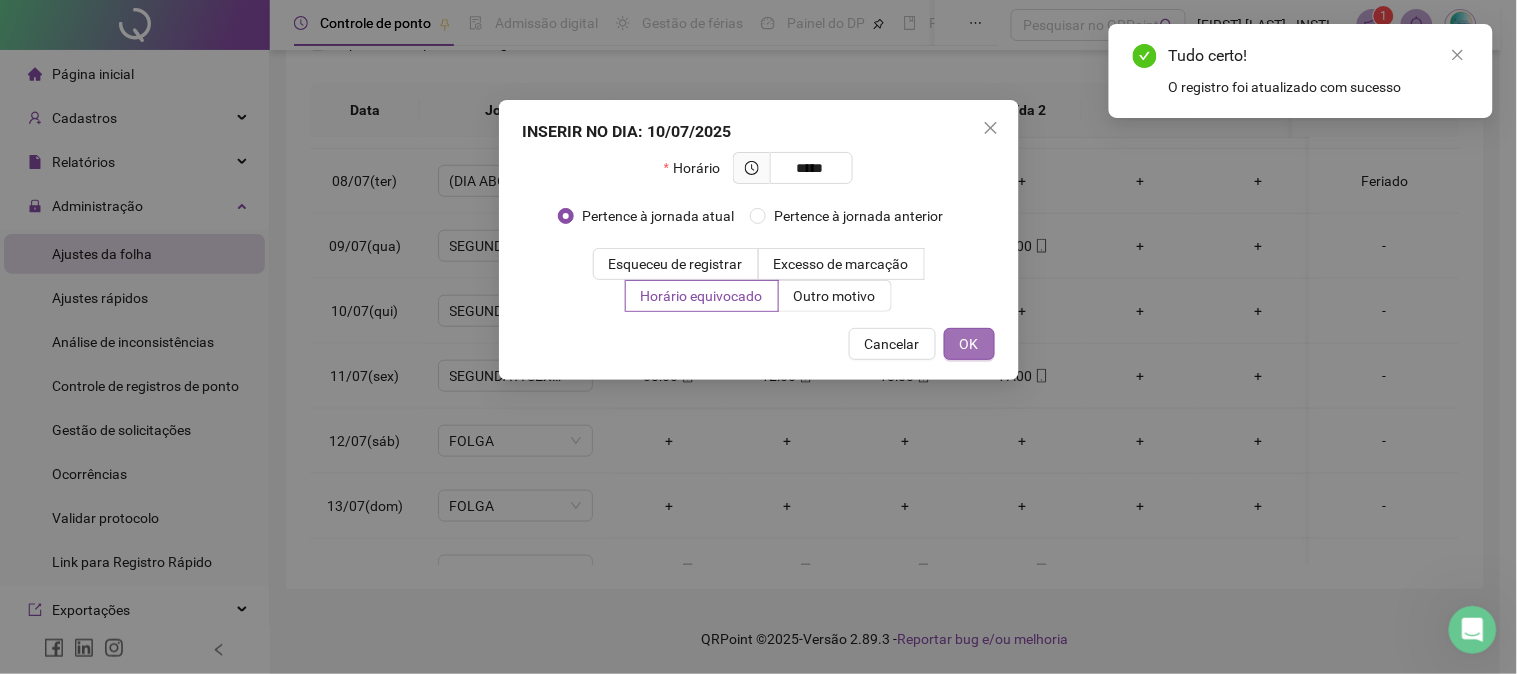 click on "OK" at bounding box center (969, 344) 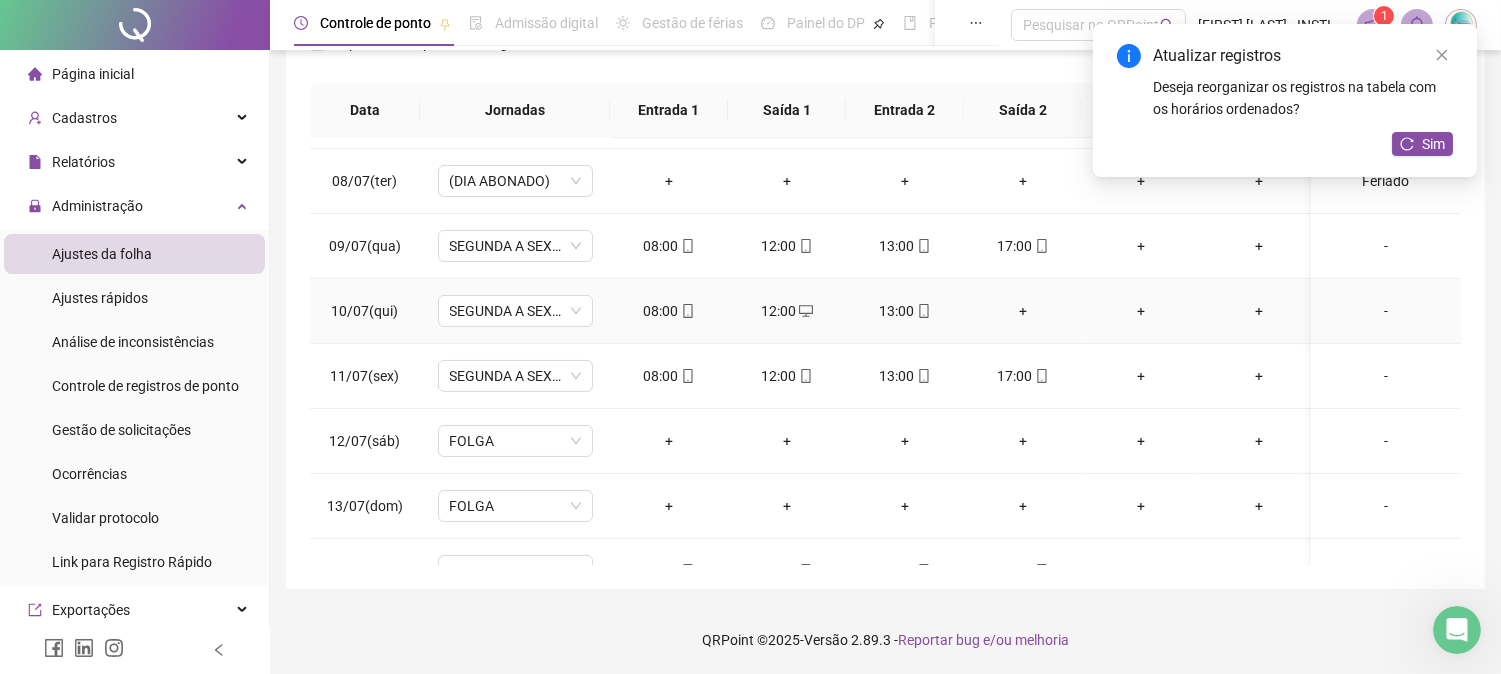 click on "+" at bounding box center [1023, 311] 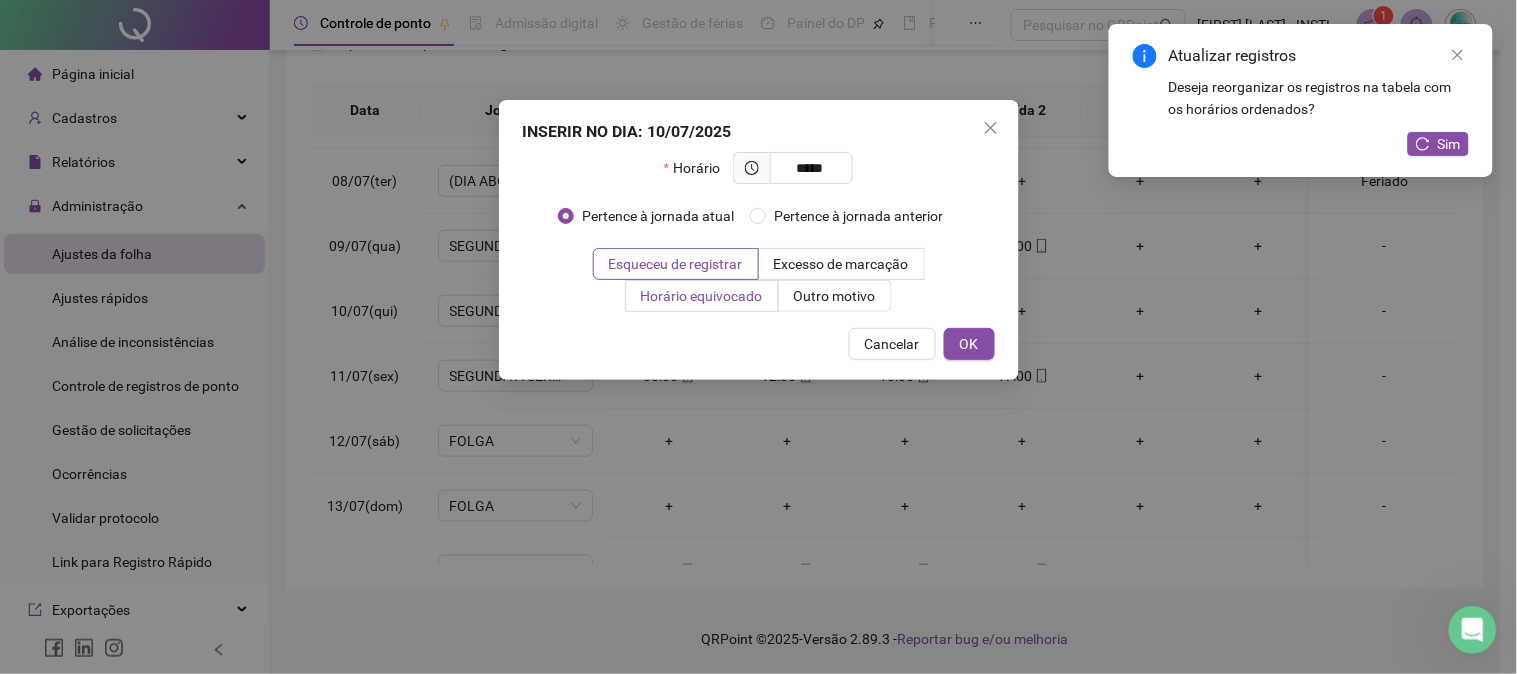 type on "*****" 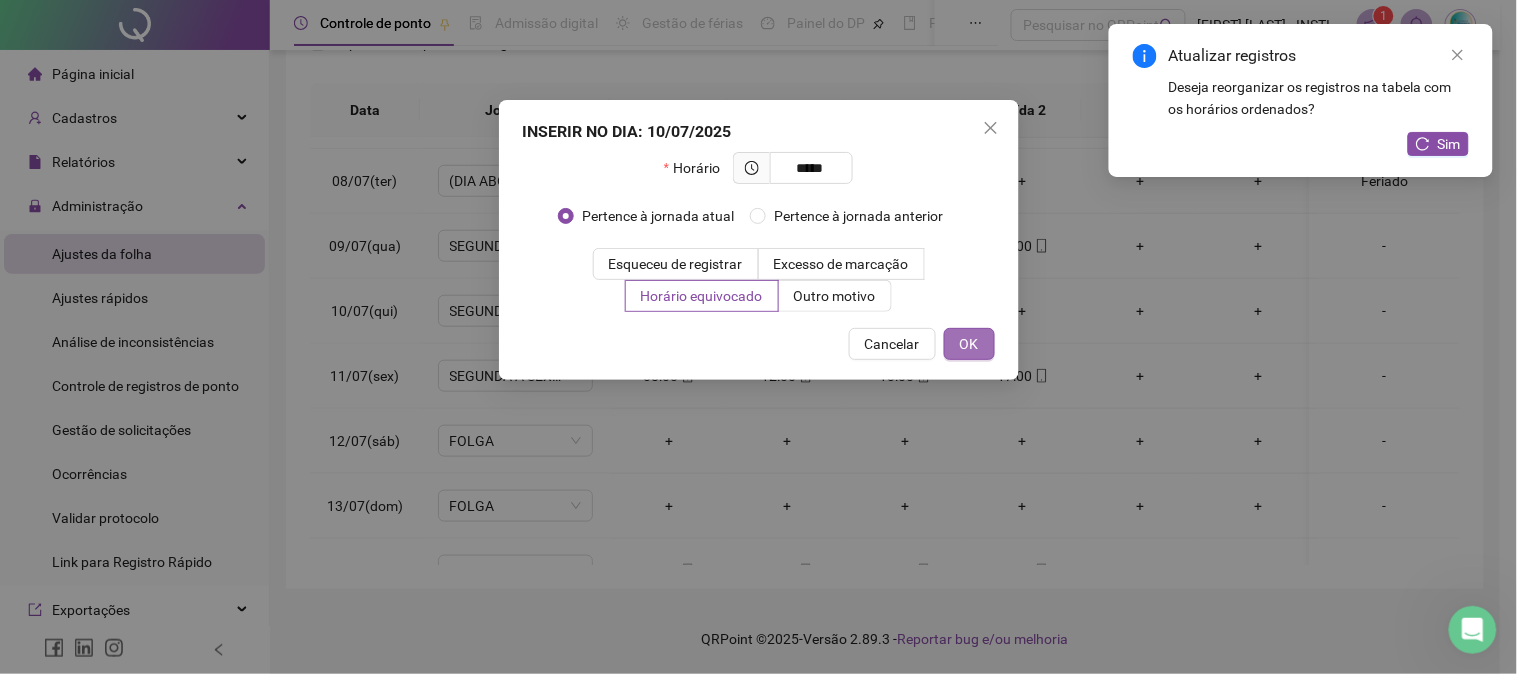 click on "OK" at bounding box center (969, 344) 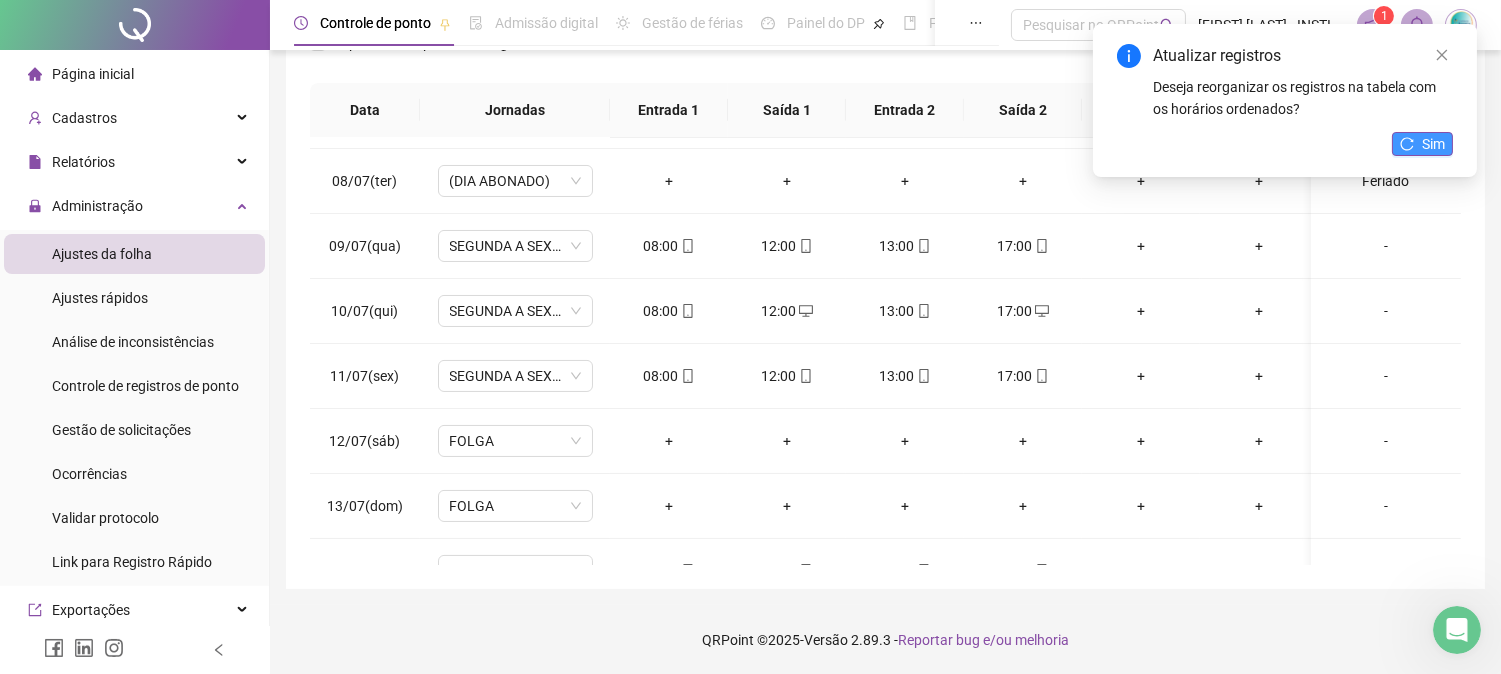 click on "Sim" at bounding box center (1433, 144) 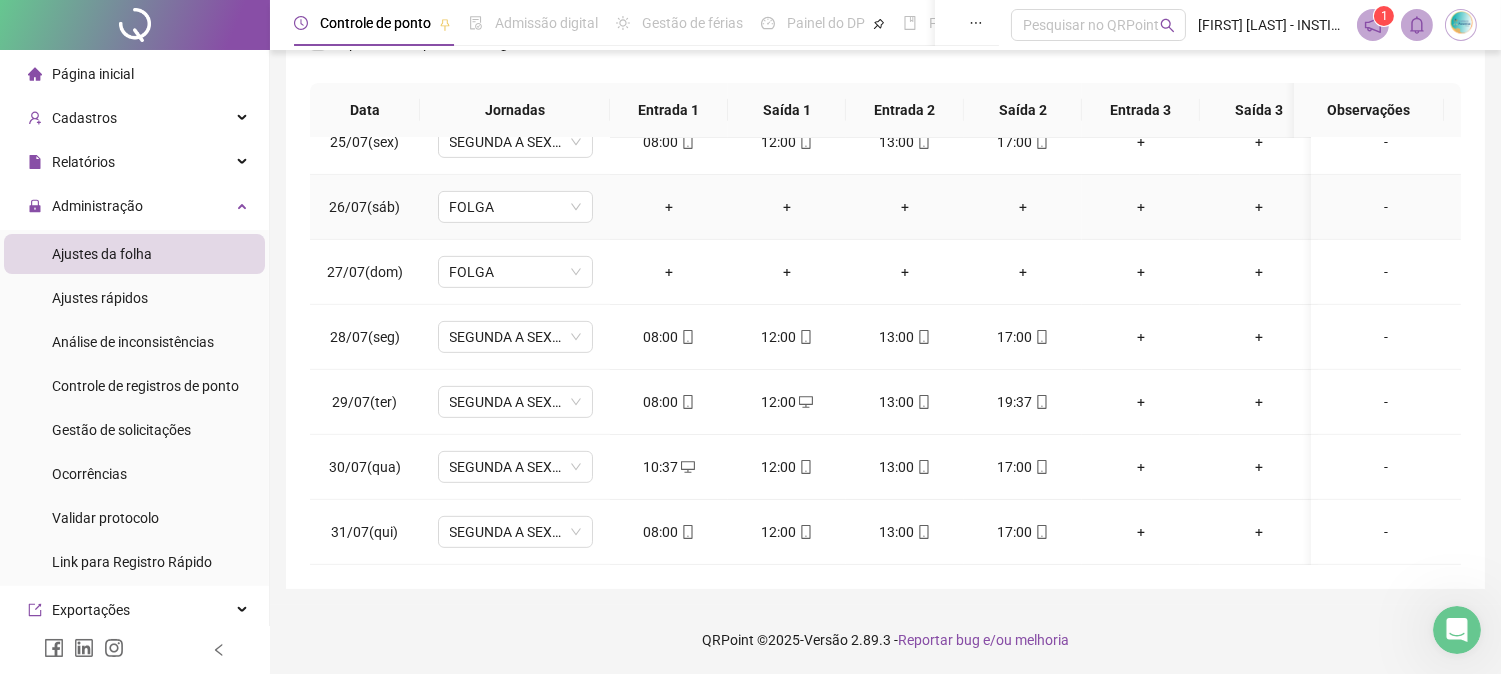 scroll, scrollTop: 1052, scrollLeft: 0, axis: vertical 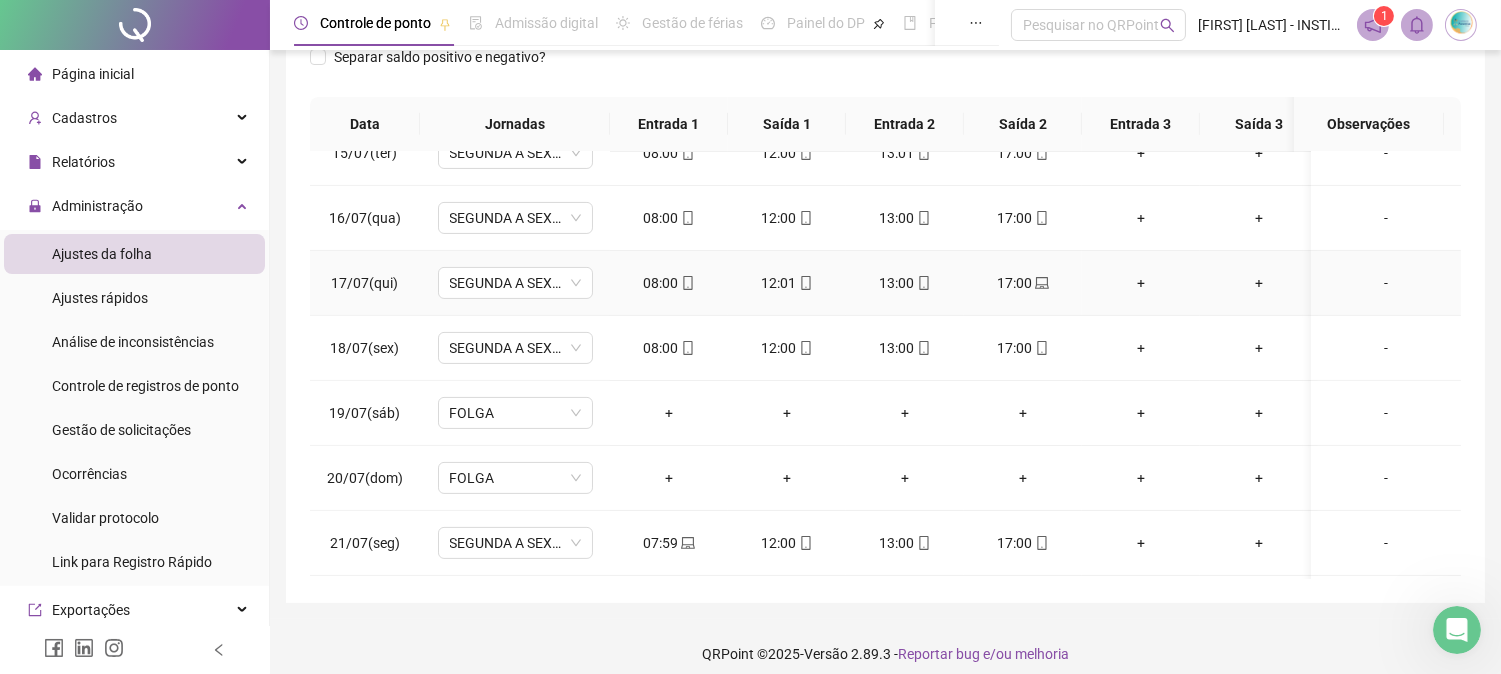 click on "12:01" at bounding box center (787, 283) 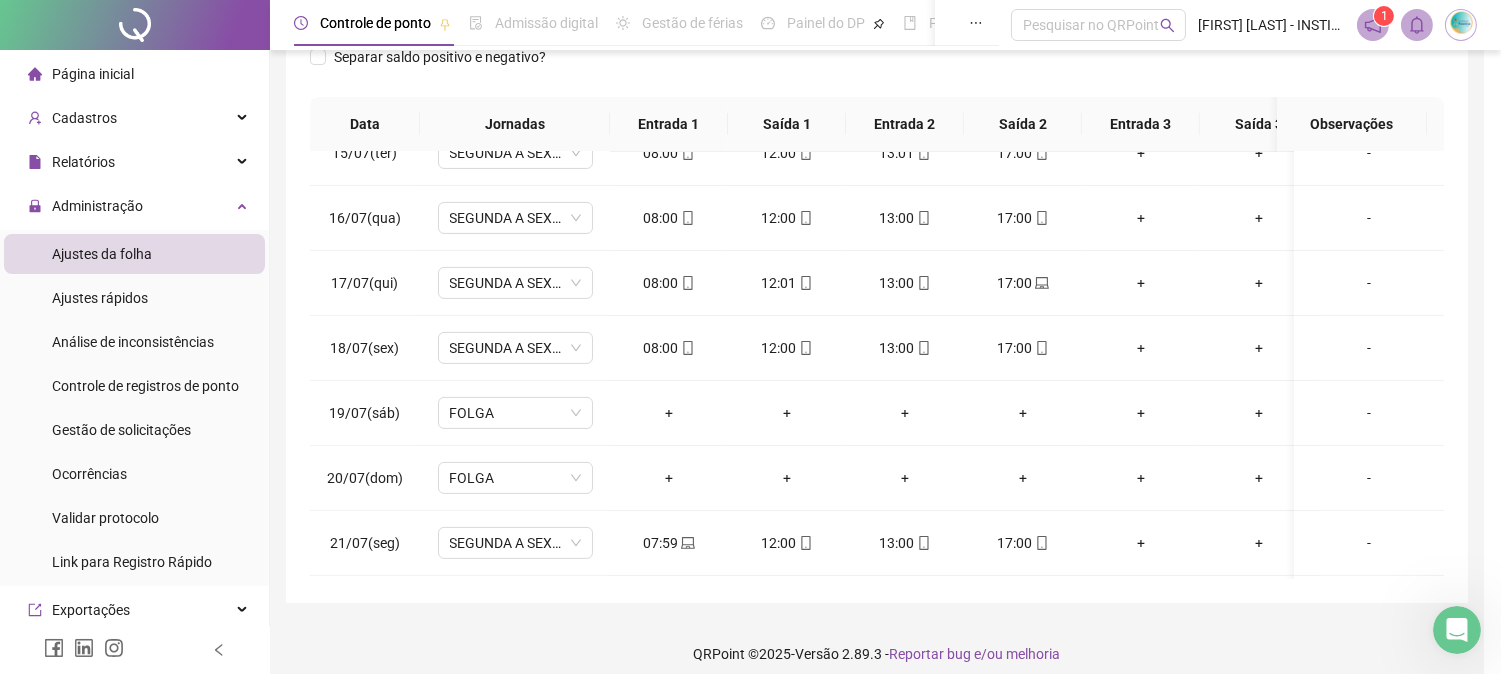 type on "**********" 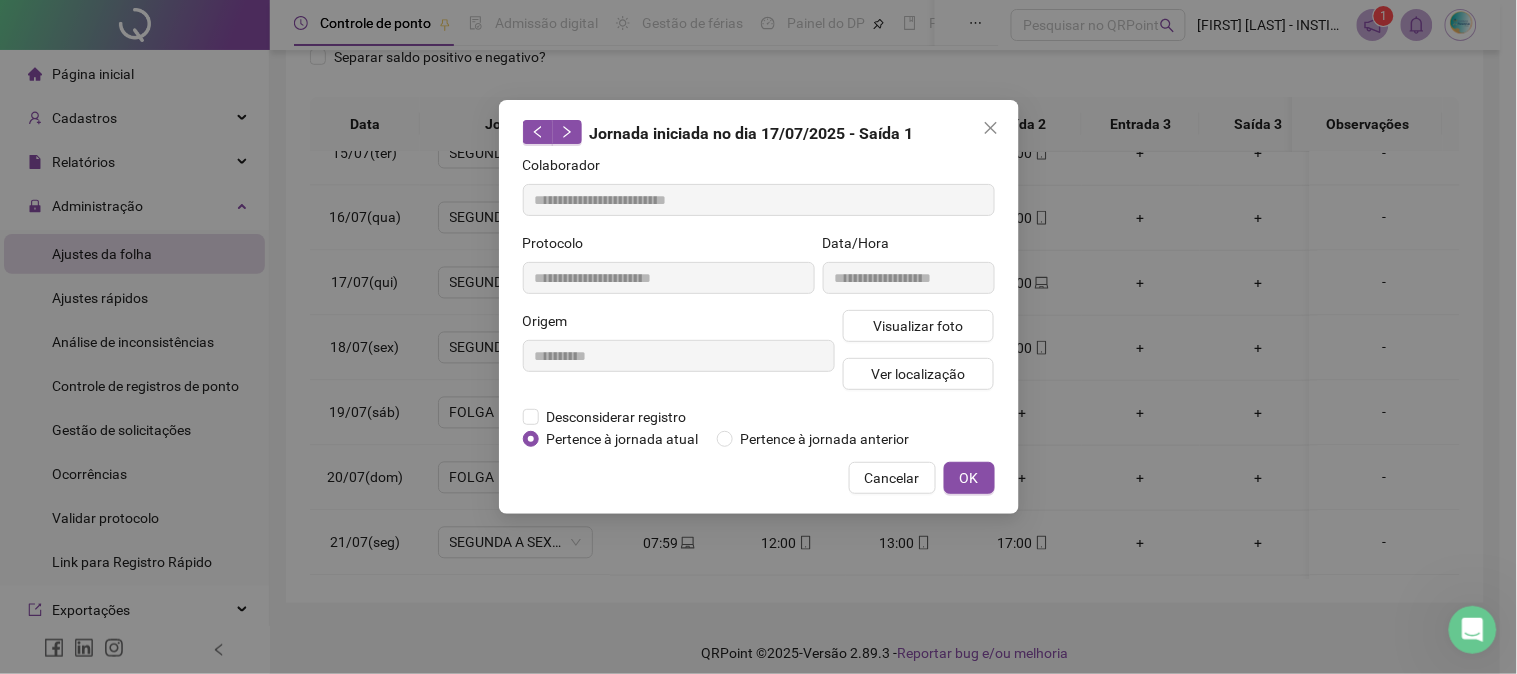 drag, startPoint x: 878, startPoint y: 478, endPoint x: 841, endPoint y: 475, distance: 37.12142 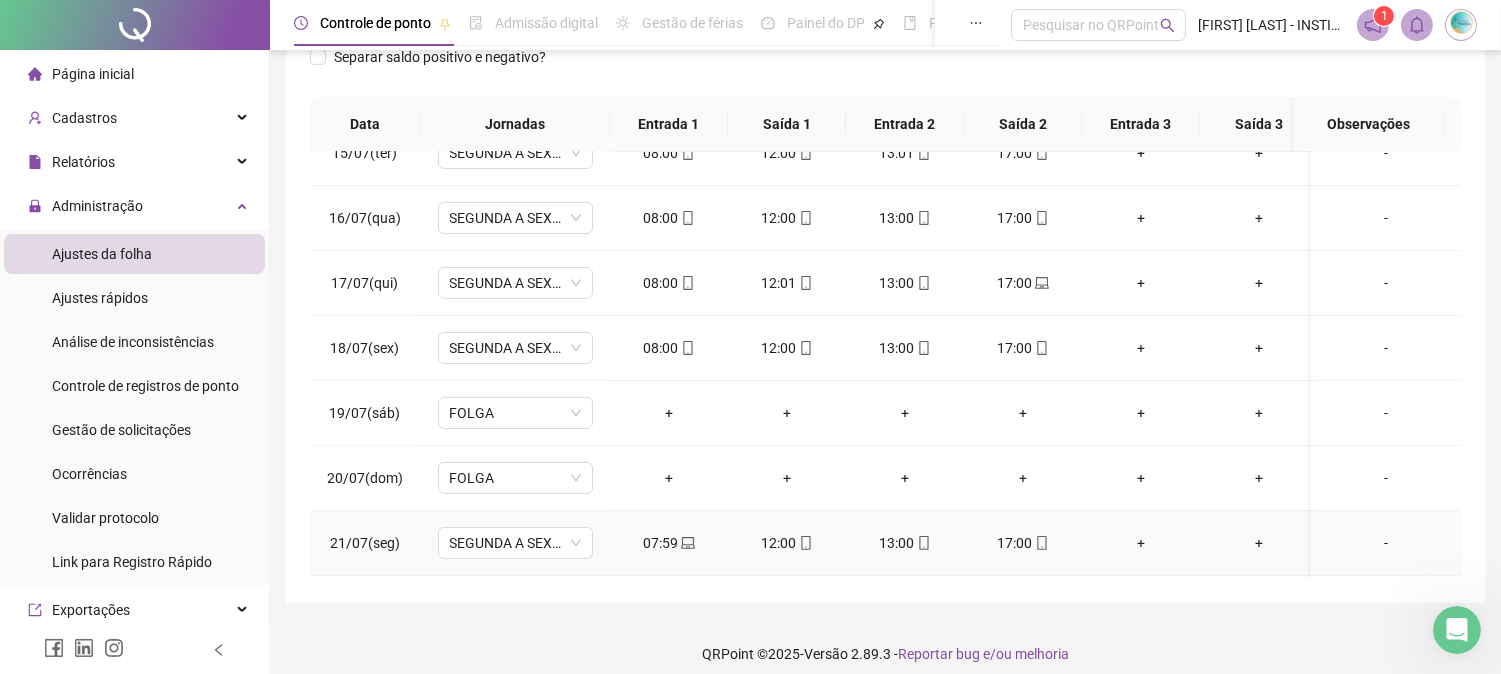 click 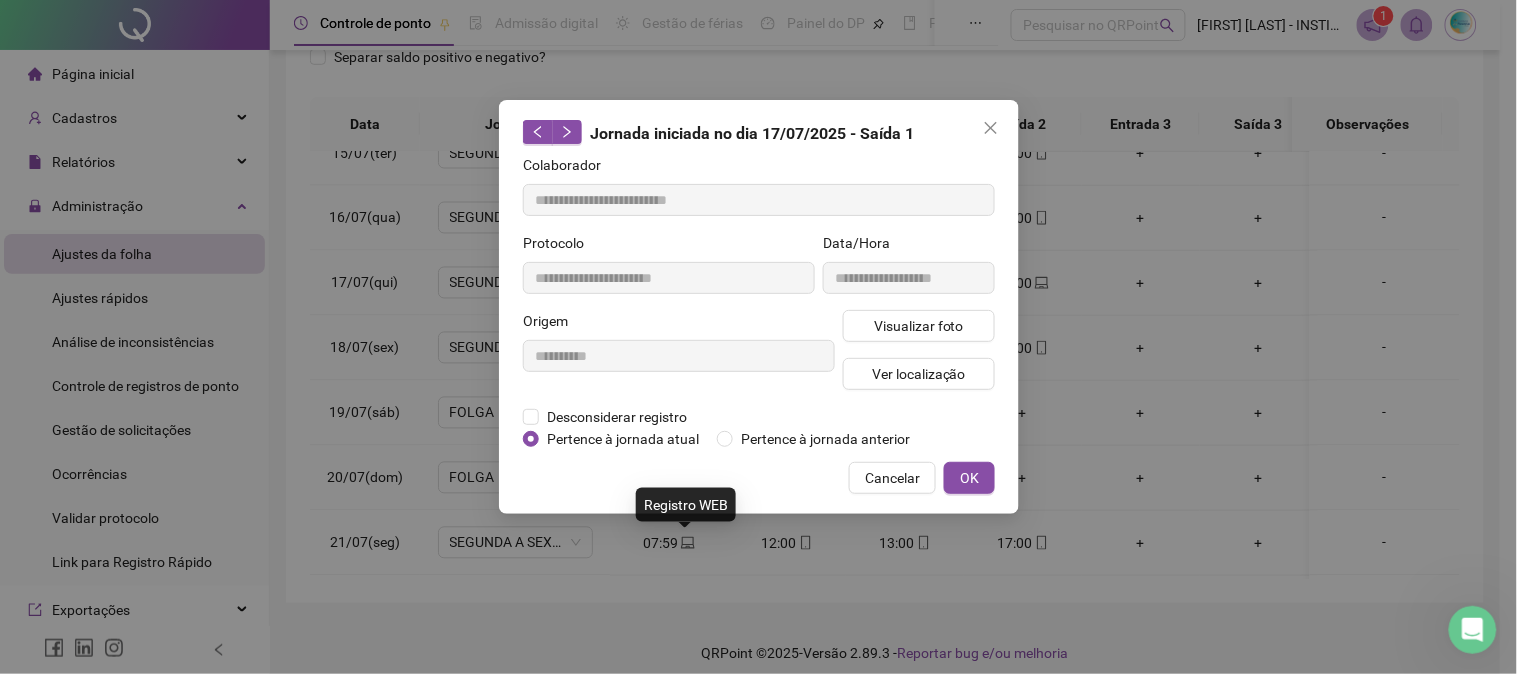 type on "**********" 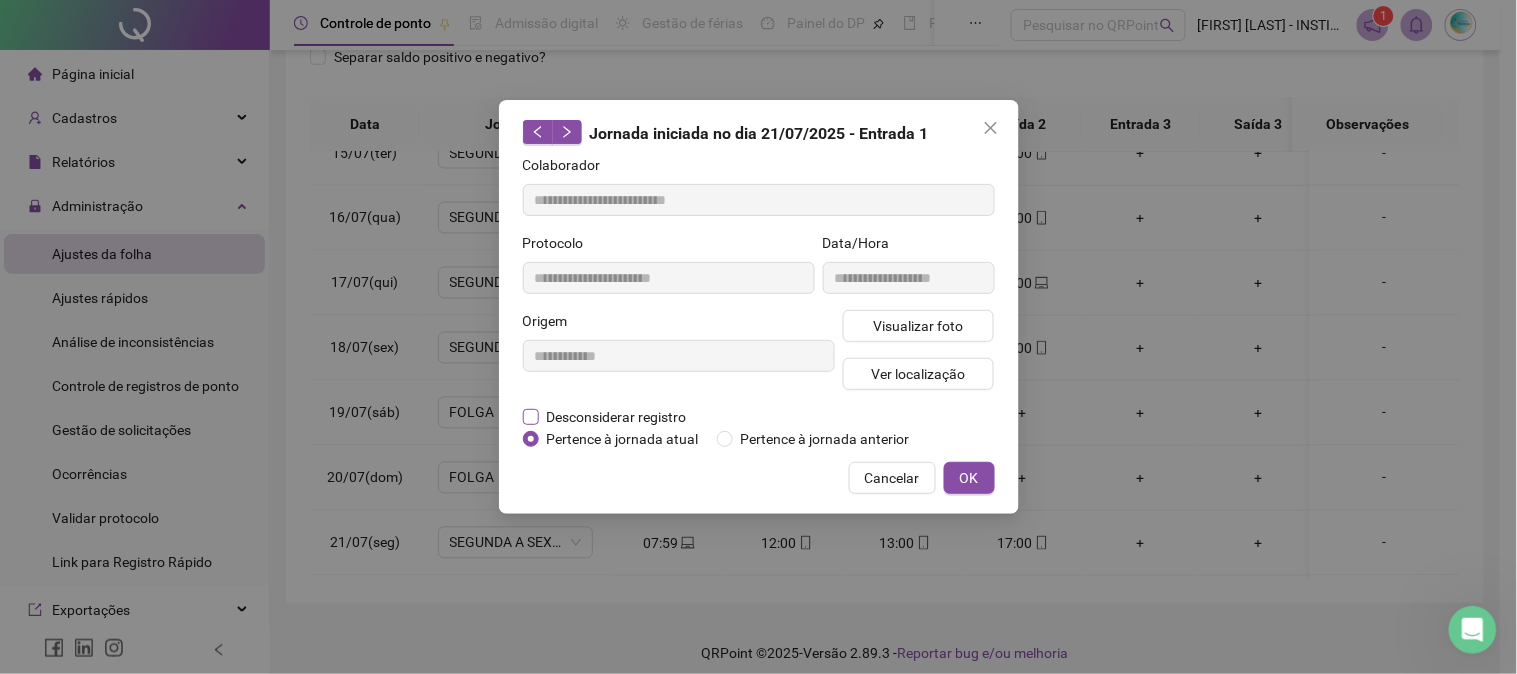 click on "Desconsiderar registro" at bounding box center (617, 417) 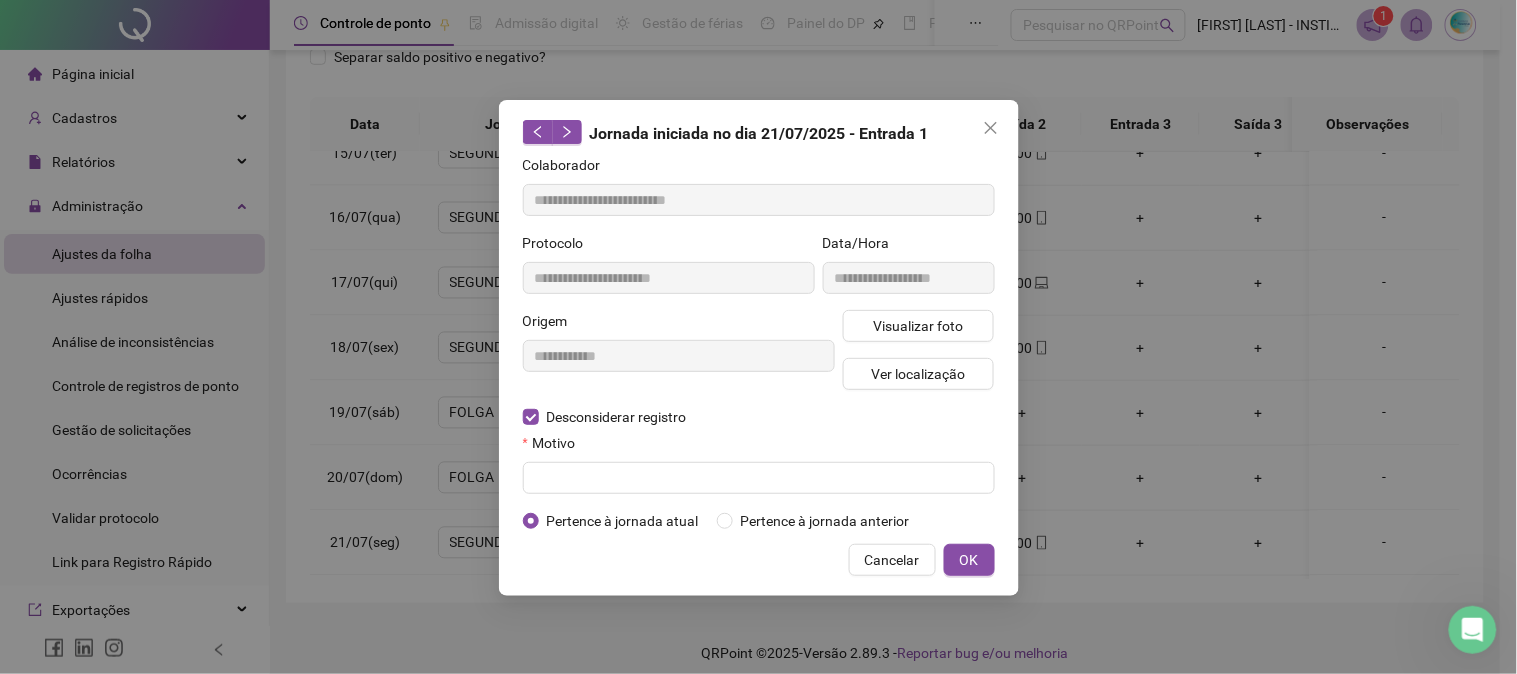 click on "**********" at bounding box center [759, 343] 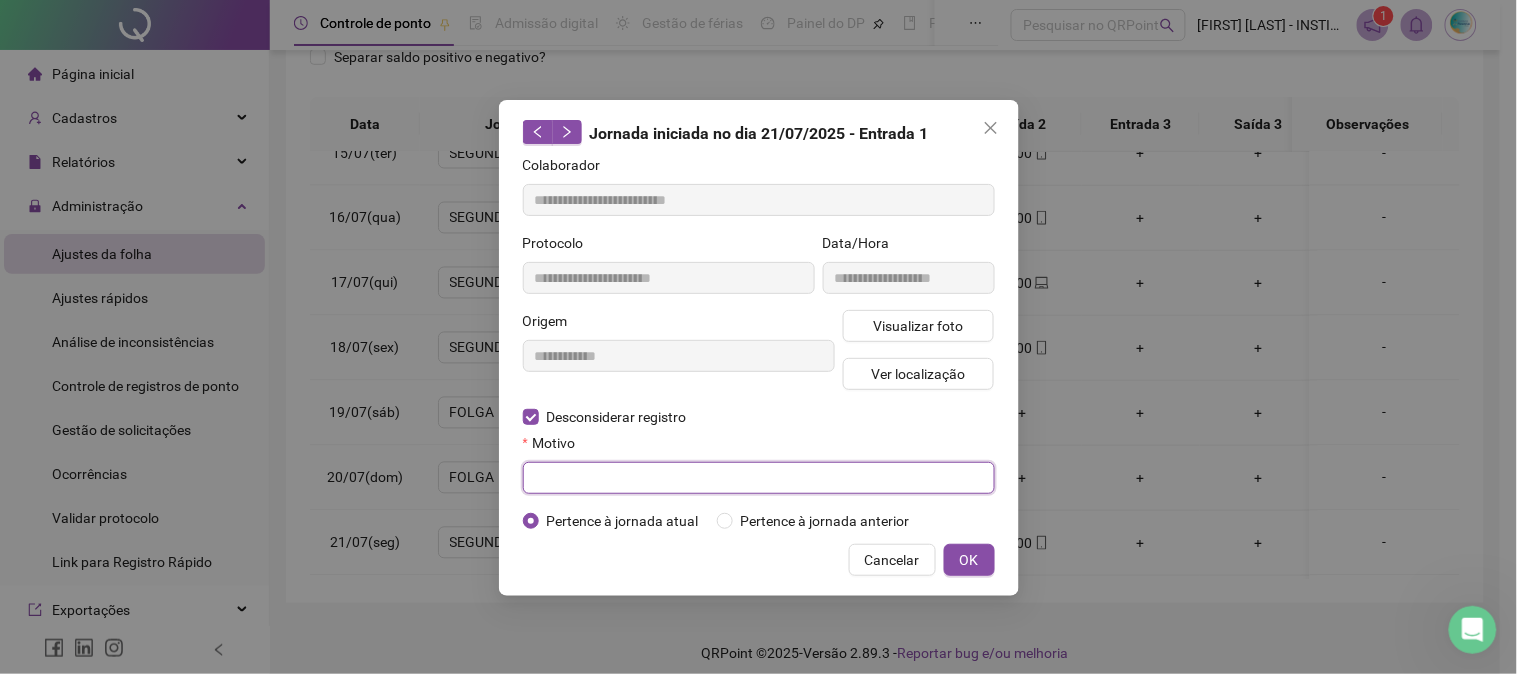 click at bounding box center [759, 478] 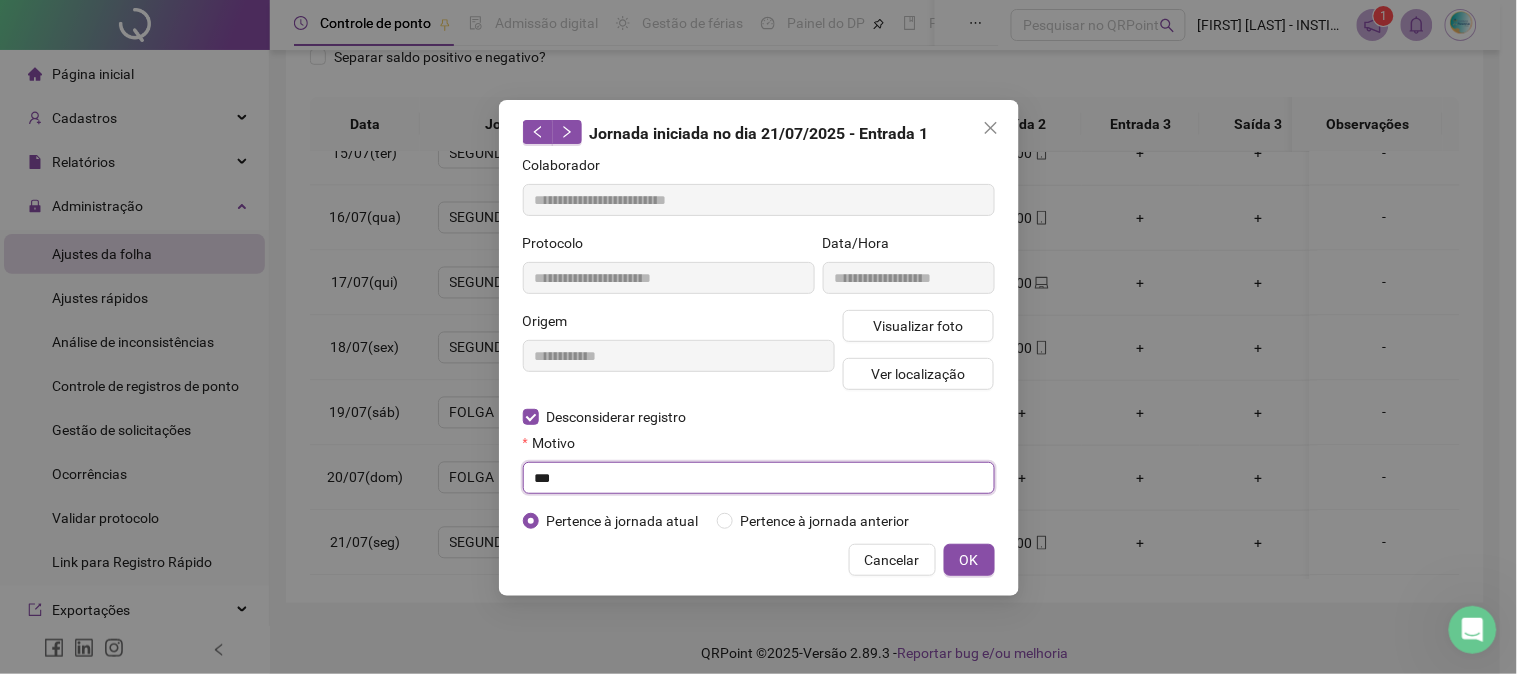 click on "***" at bounding box center [759, 478] 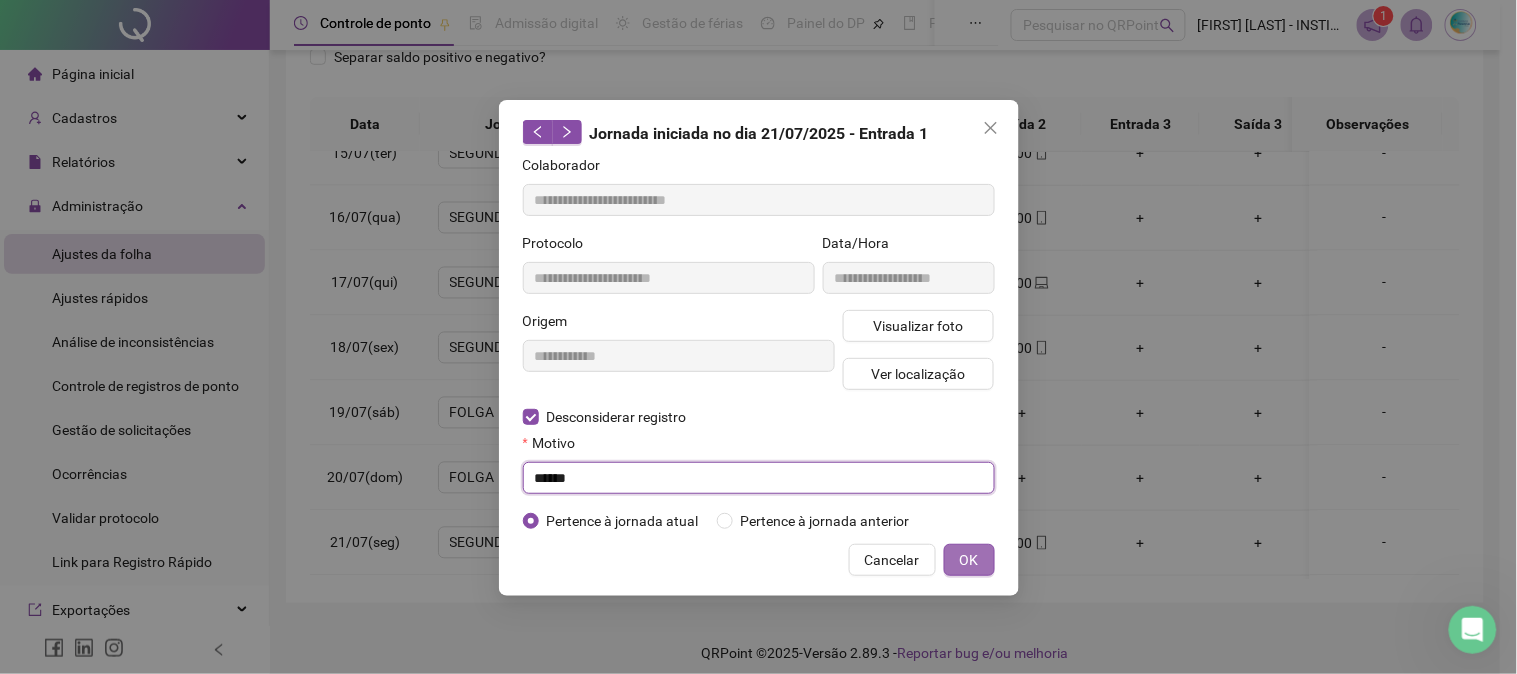 type on "******" 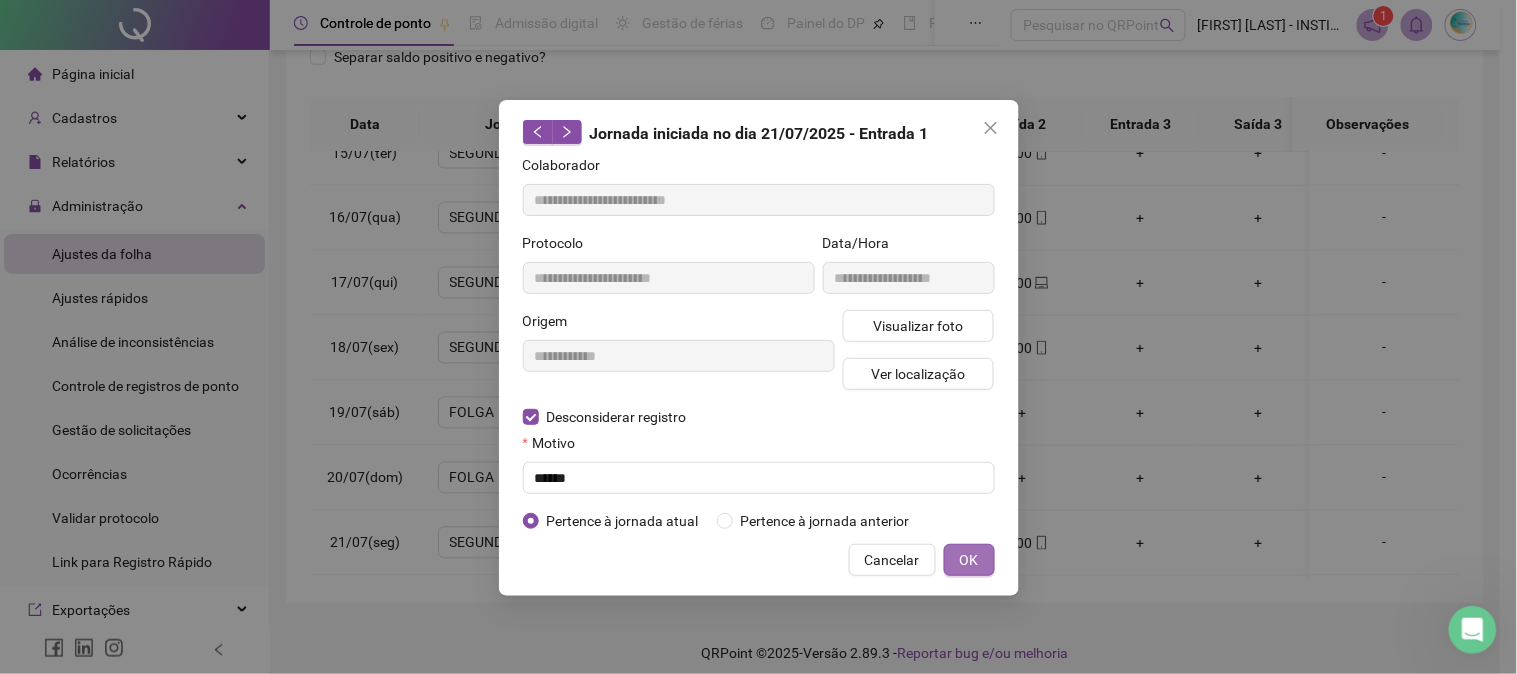 click on "OK" at bounding box center [969, 560] 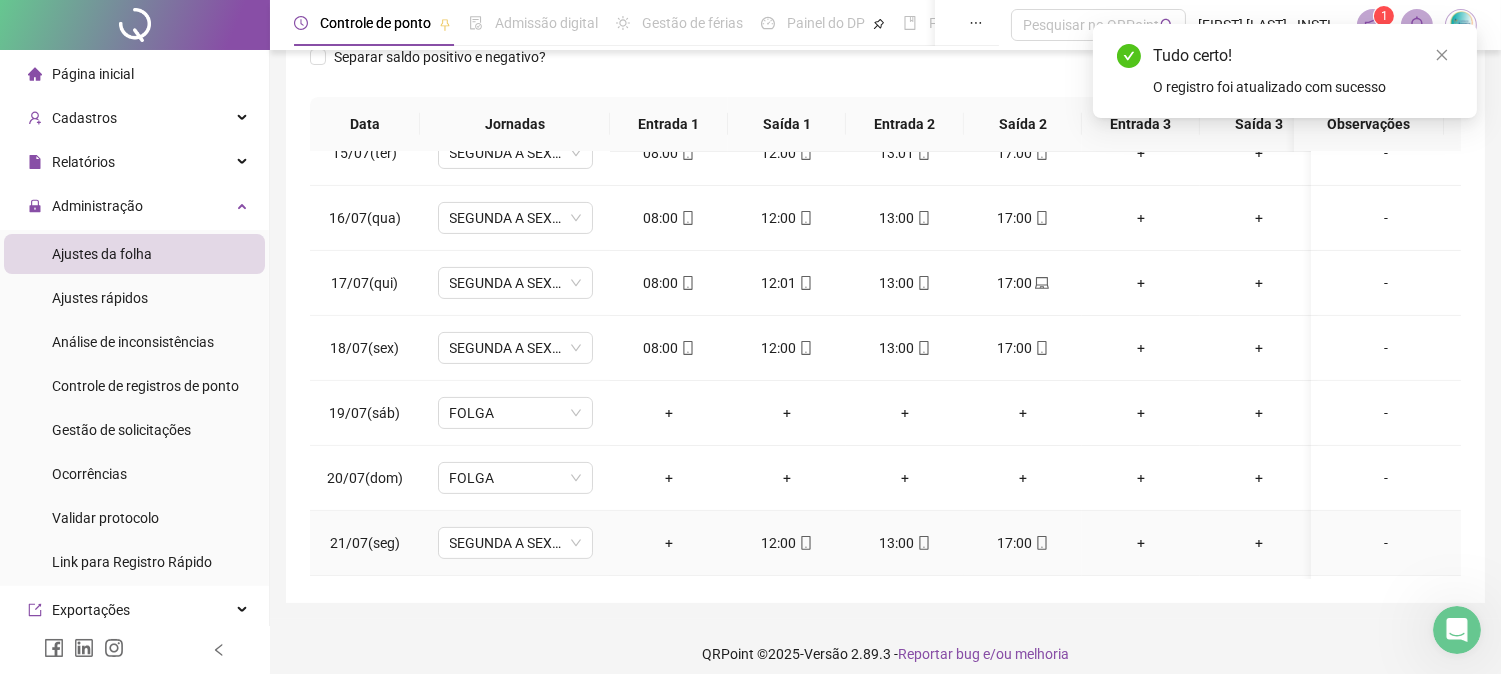 drag, startPoint x: 680, startPoint y: 537, endPoint x: 744, endPoint y: 485, distance: 82.46211 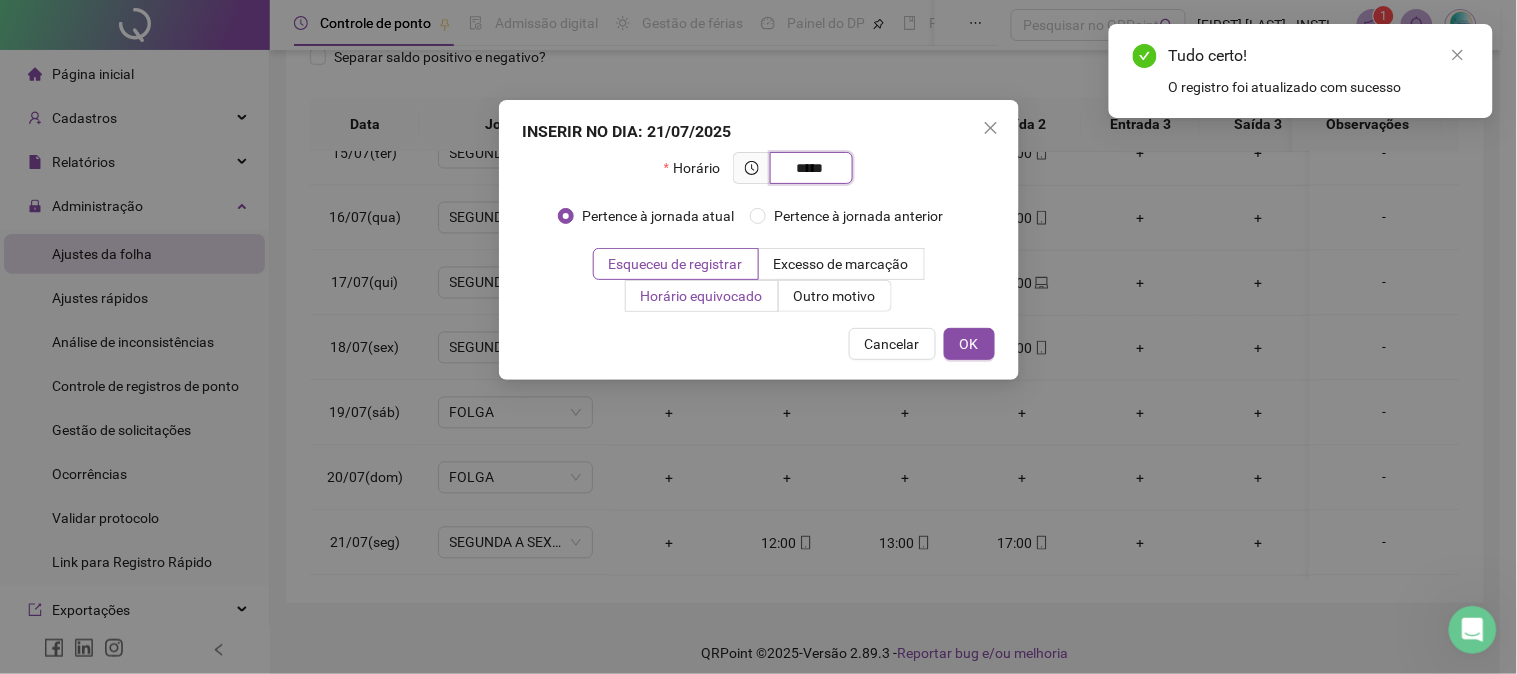 type on "*****" 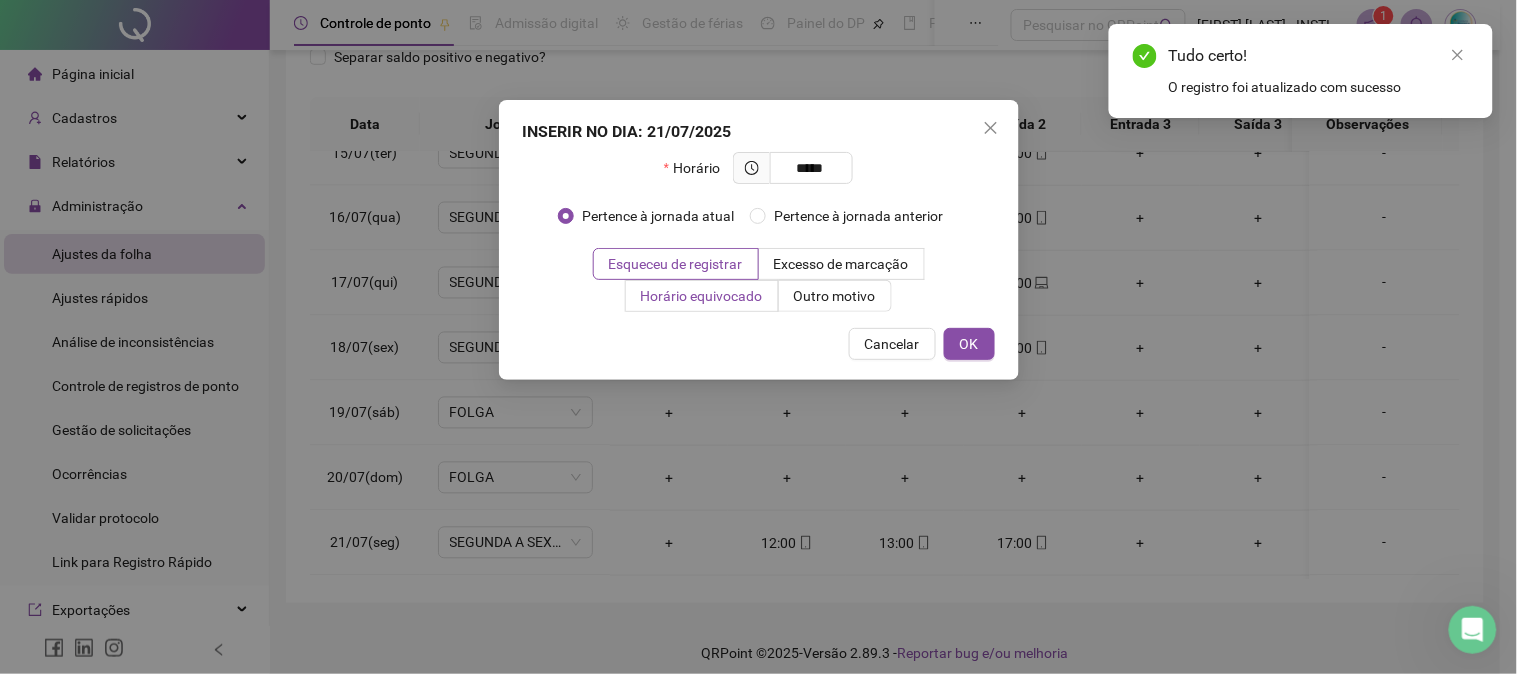 click on "Horário equivocado" at bounding box center [702, 296] 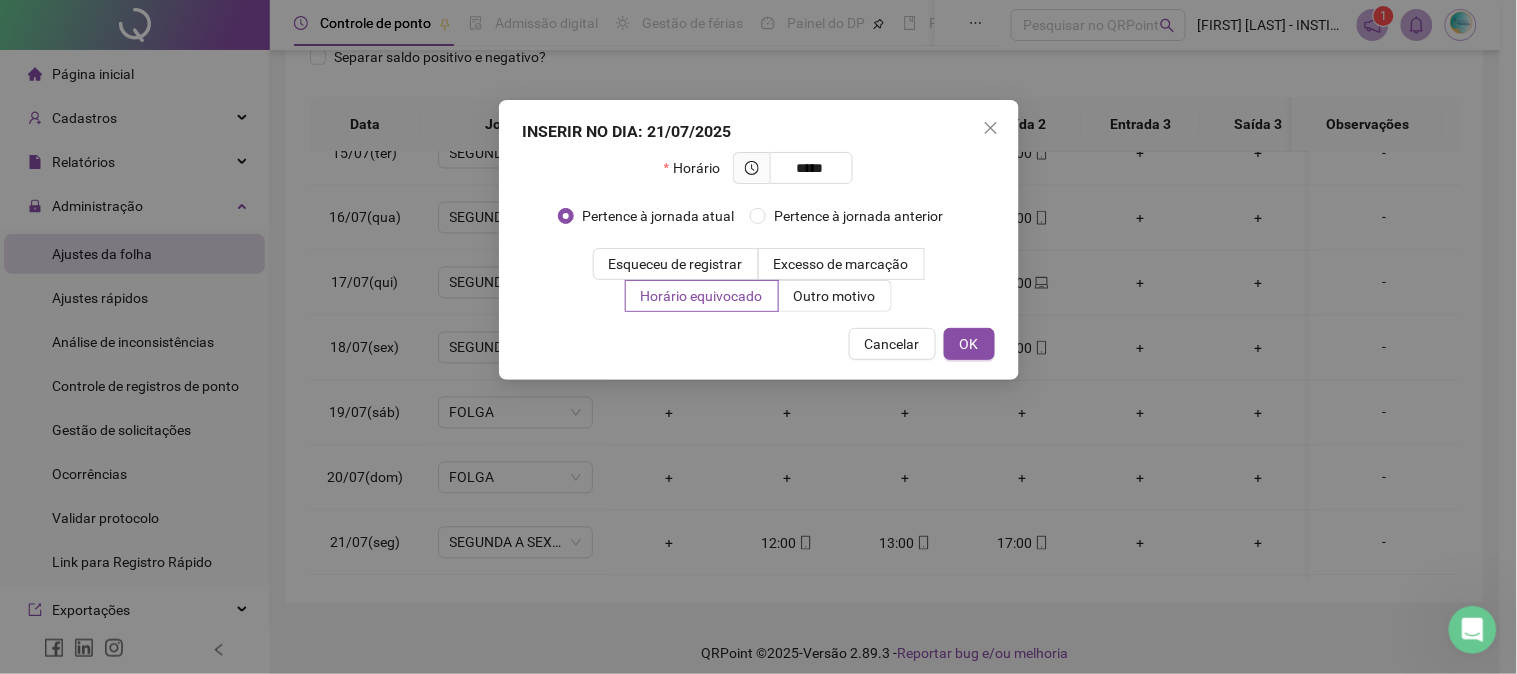 click on "INSERIR NO DIA :   21/07/2025 Horário ***** Pertence à jornada atual Pertence à jornada anterior Esqueceu de registrar Excesso de marcação Horário equivocado Outro motivo Motivo Cancelar OK" at bounding box center [759, 240] 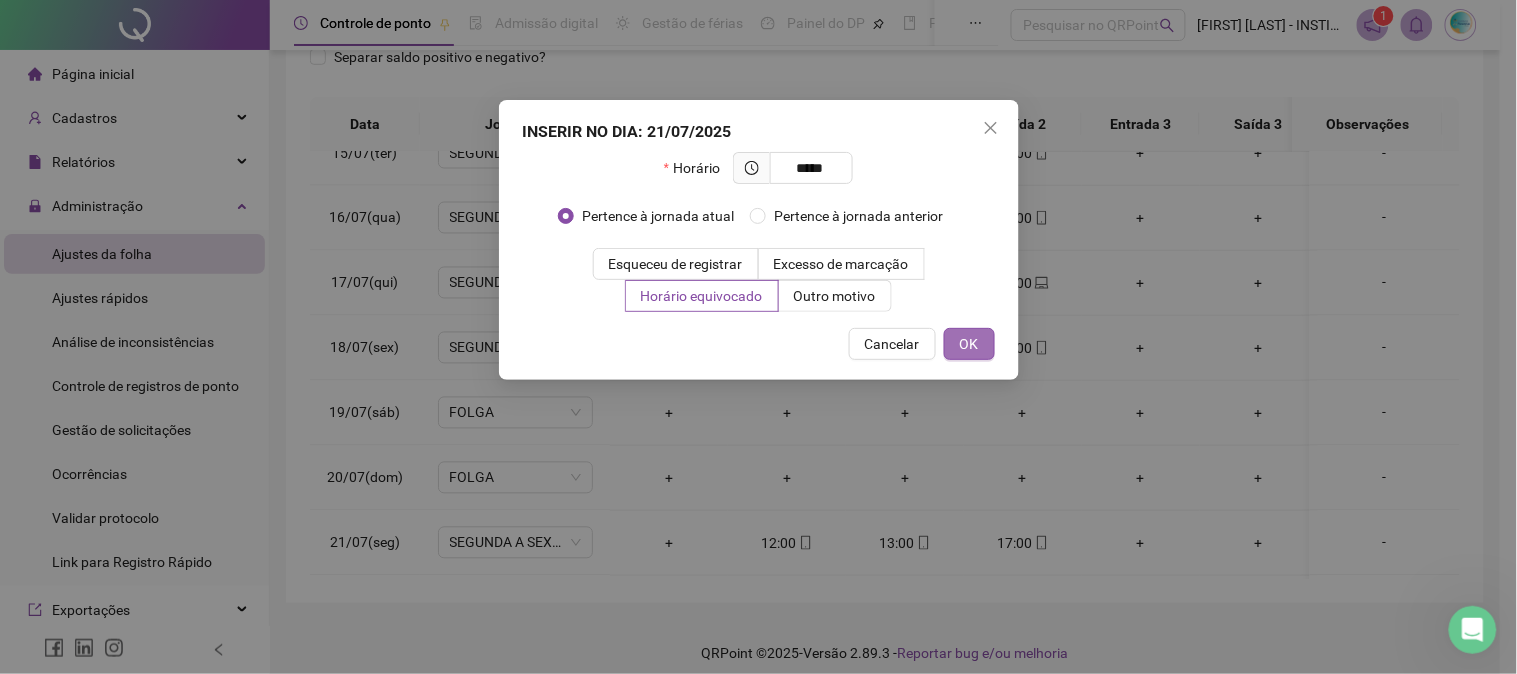 click on "OK" at bounding box center (969, 344) 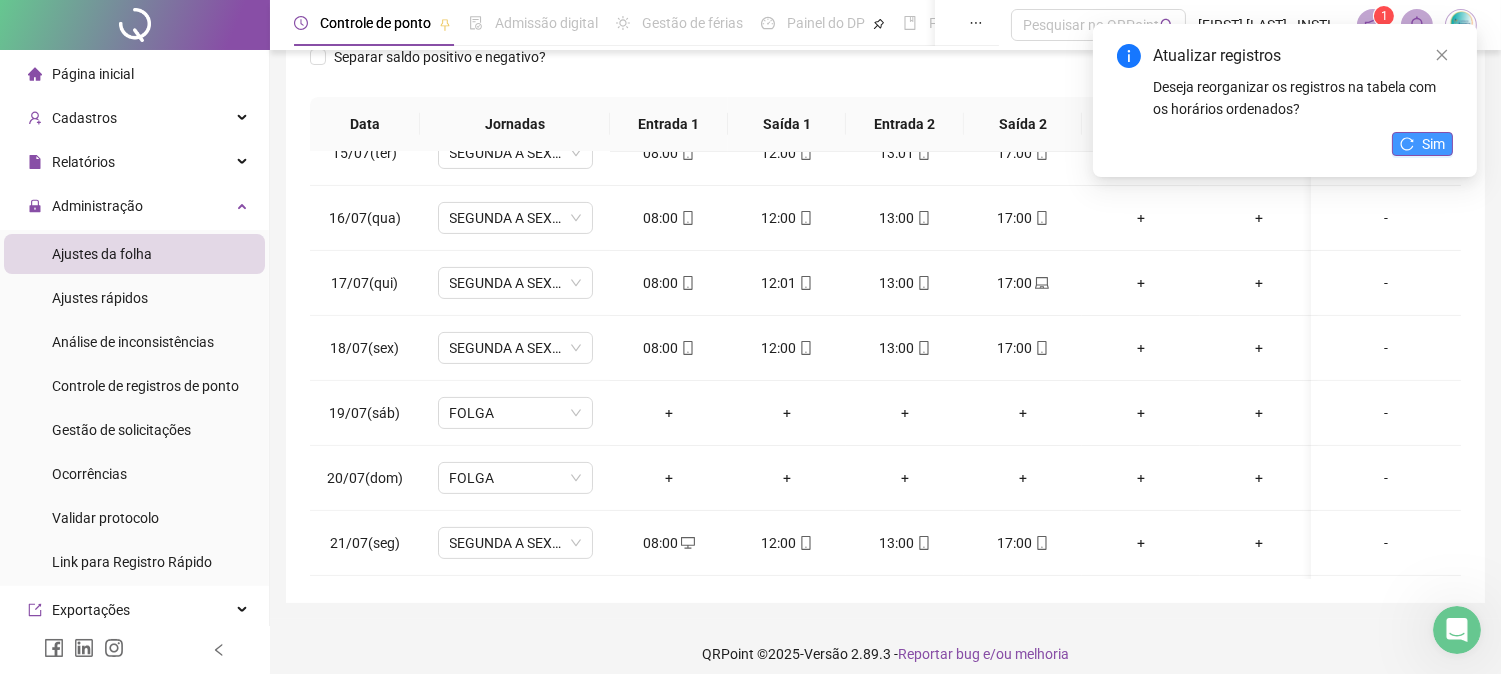click on "Sim" at bounding box center (1433, 144) 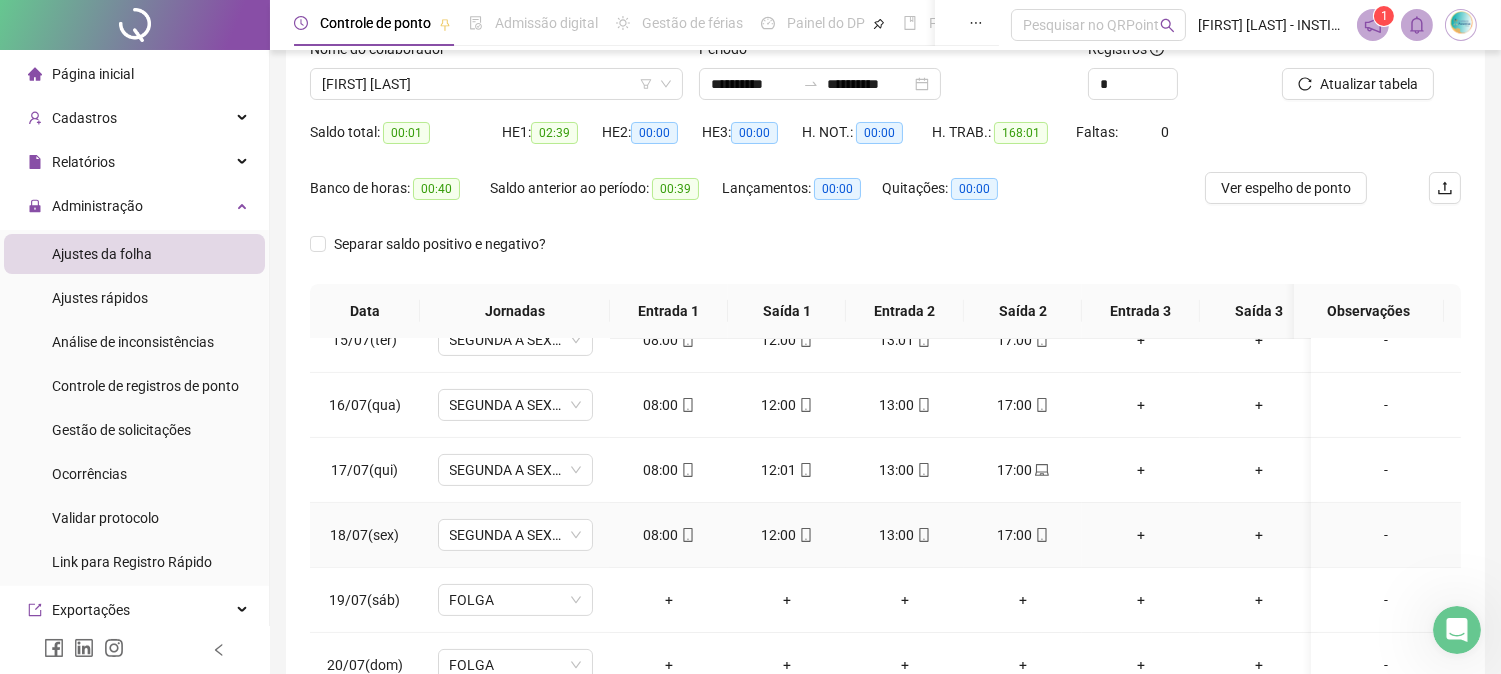 scroll, scrollTop: 347, scrollLeft: 0, axis: vertical 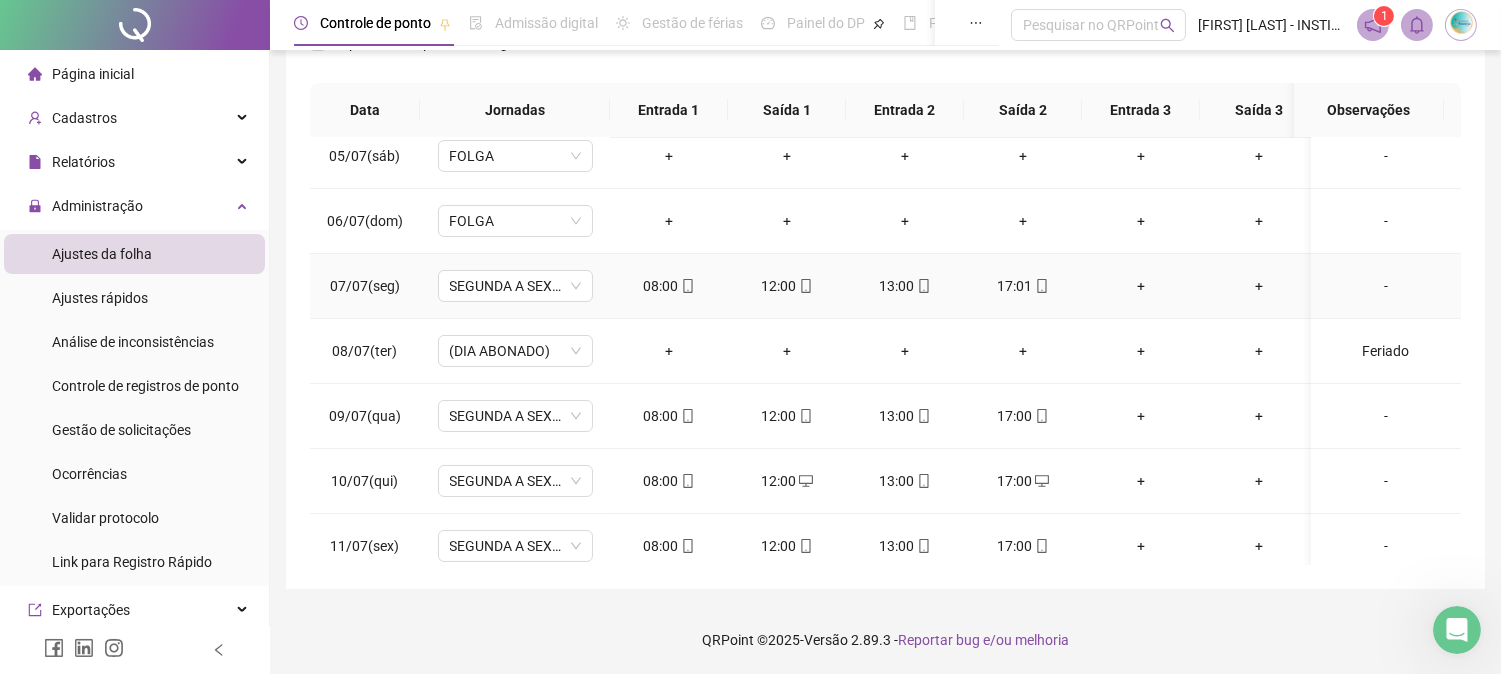 click on "17:01" at bounding box center [1023, 286] 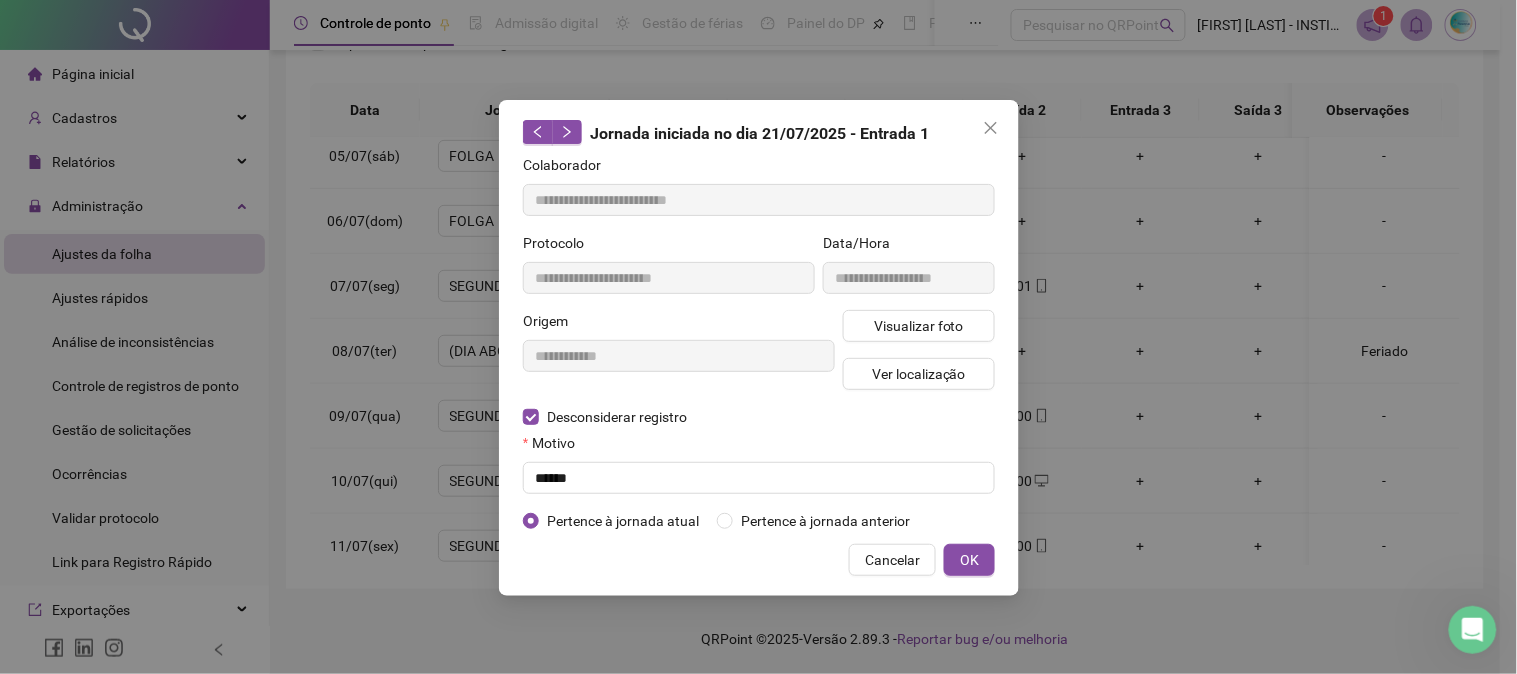 type on "**********" 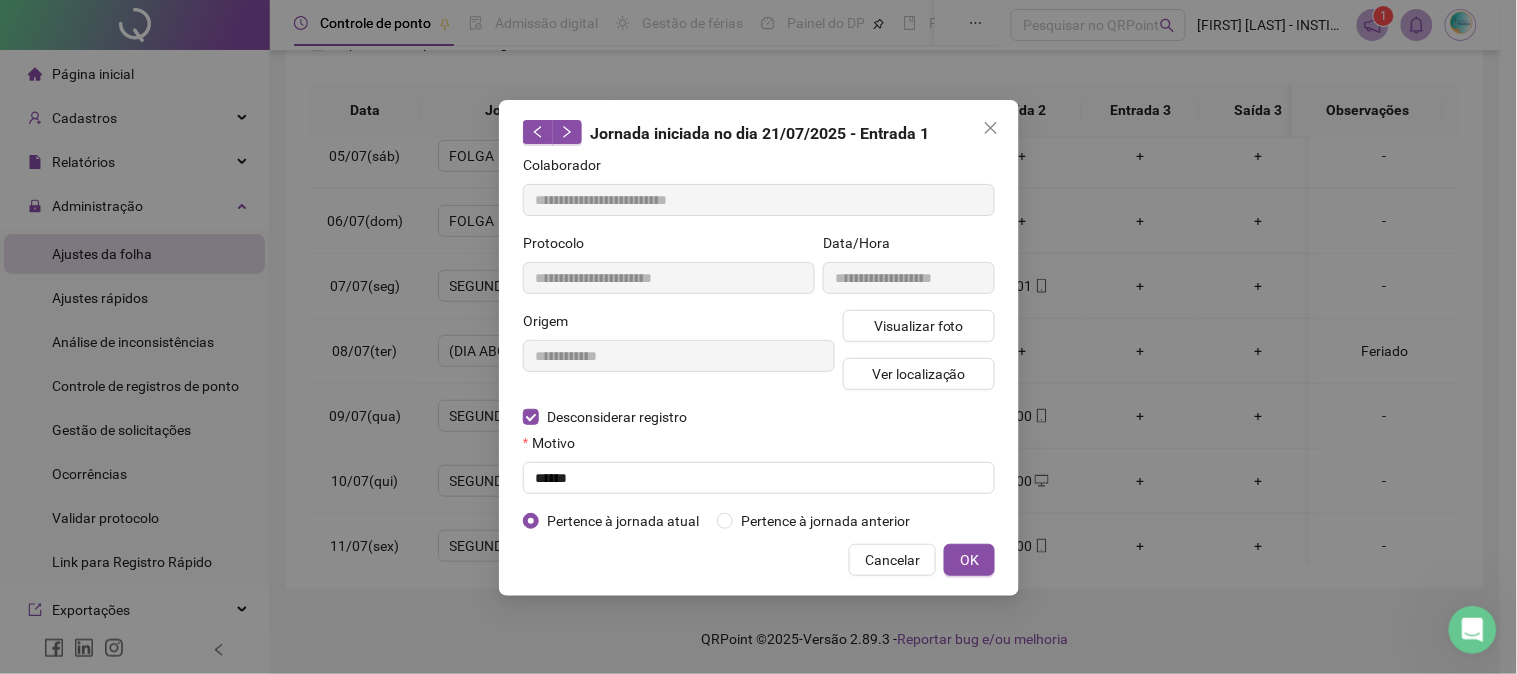 type on "**********" 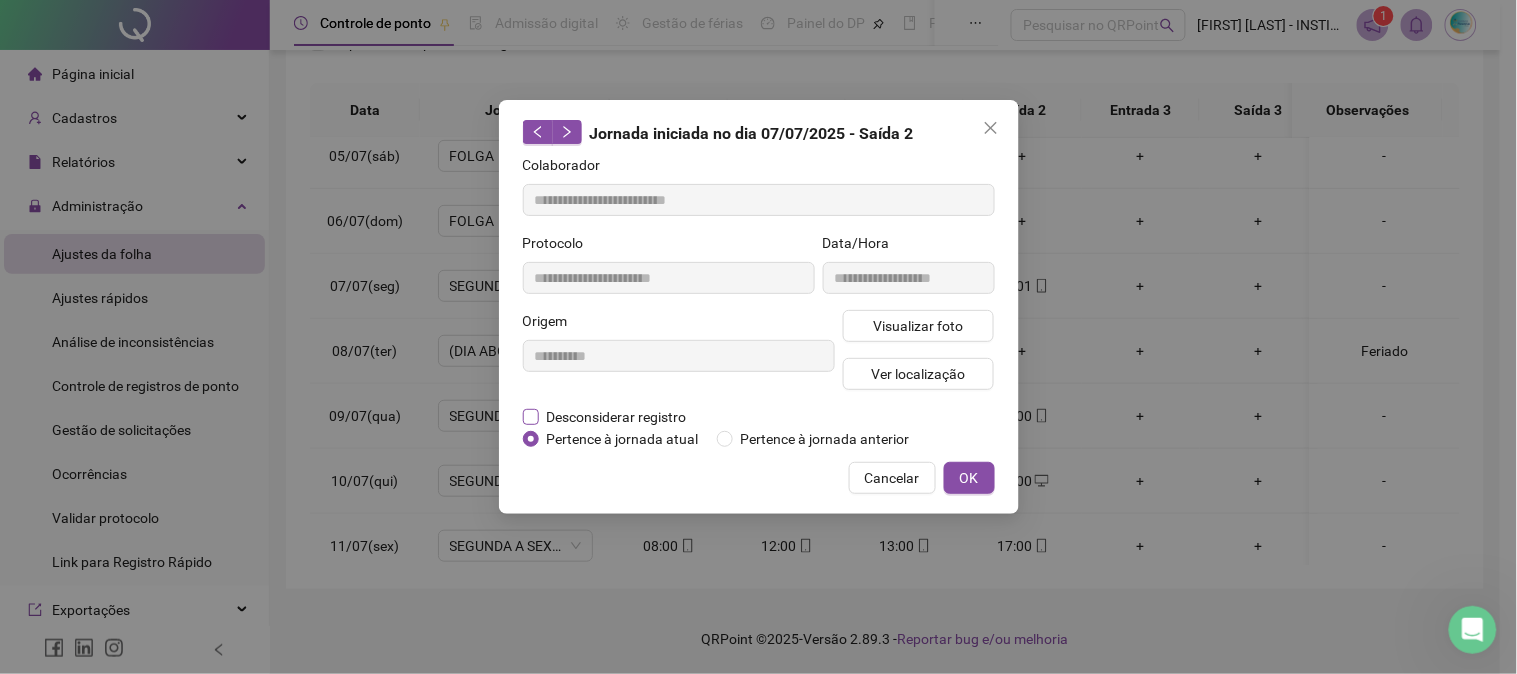 click on "Desconsiderar registro" at bounding box center [617, 417] 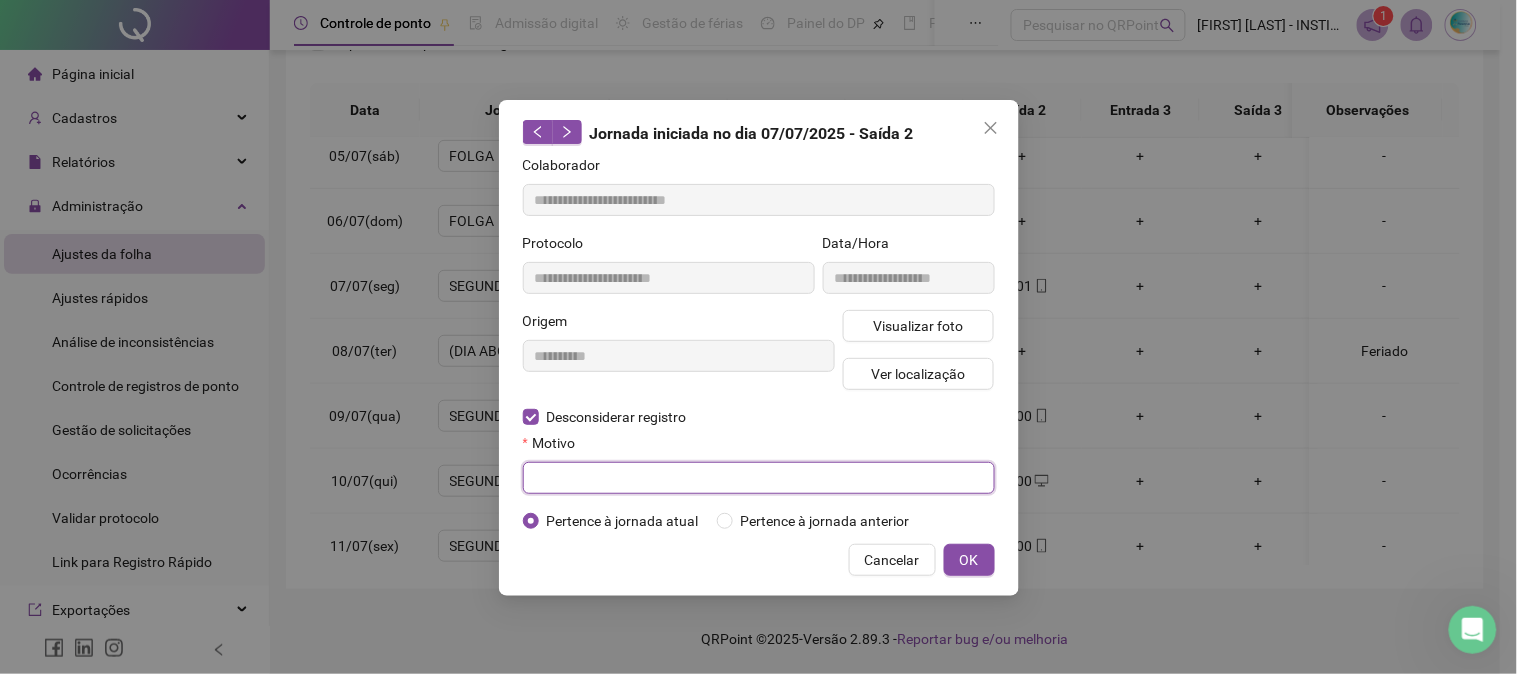 click at bounding box center [759, 478] 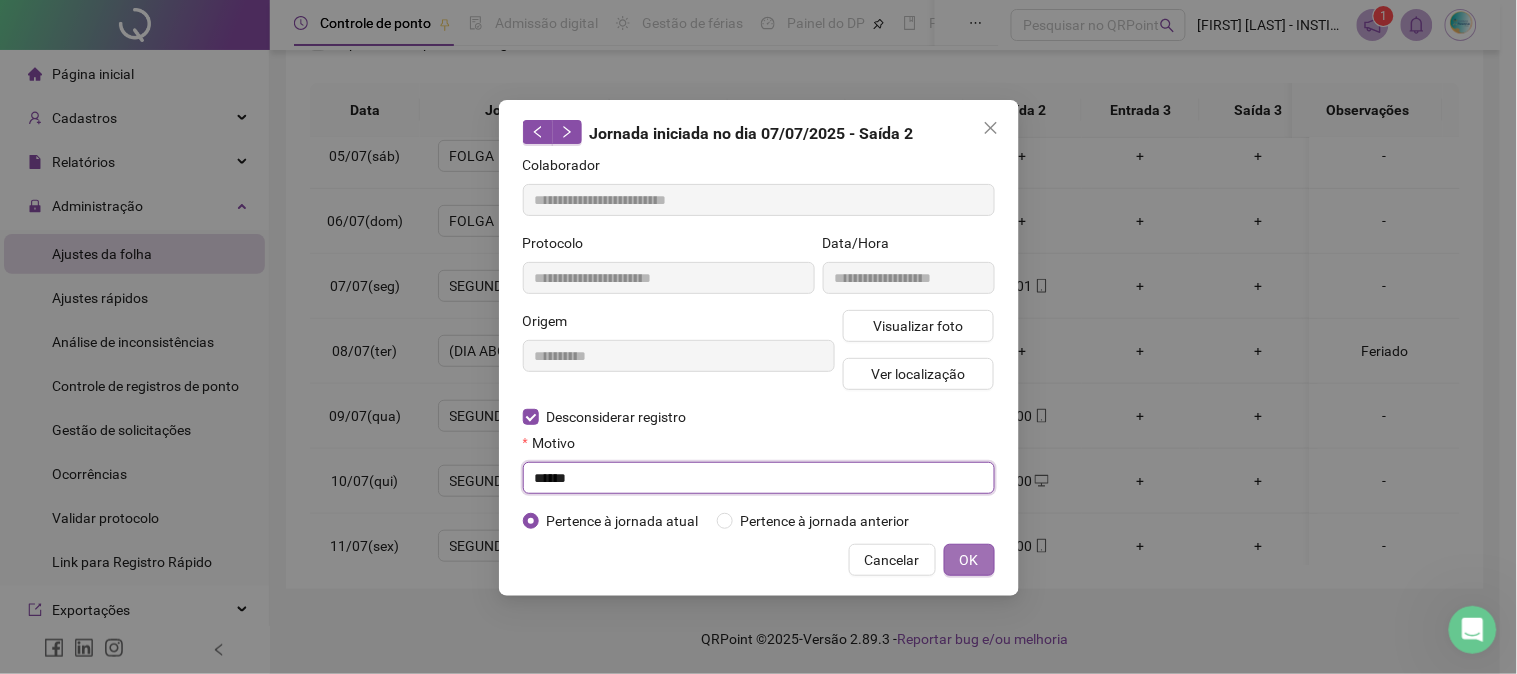 type on "******" 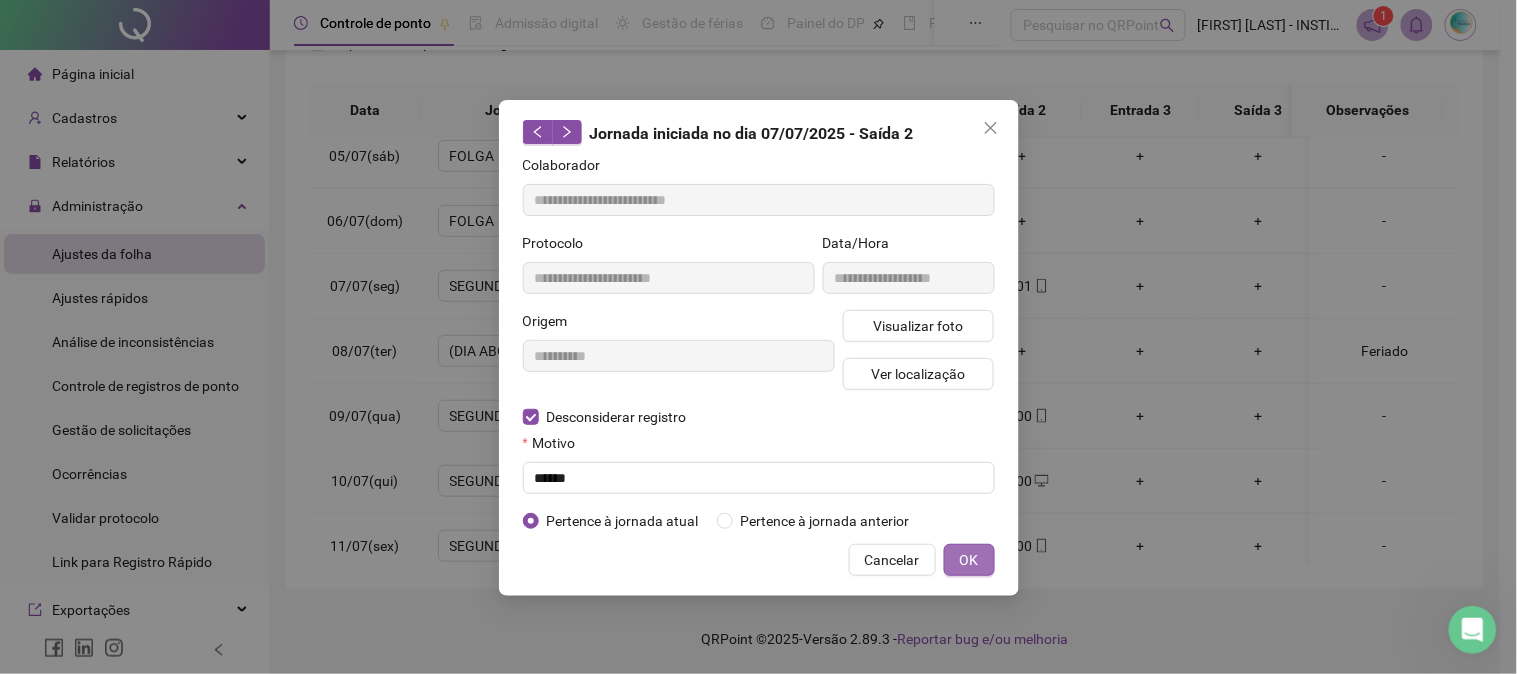 click on "OK" at bounding box center [969, 560] 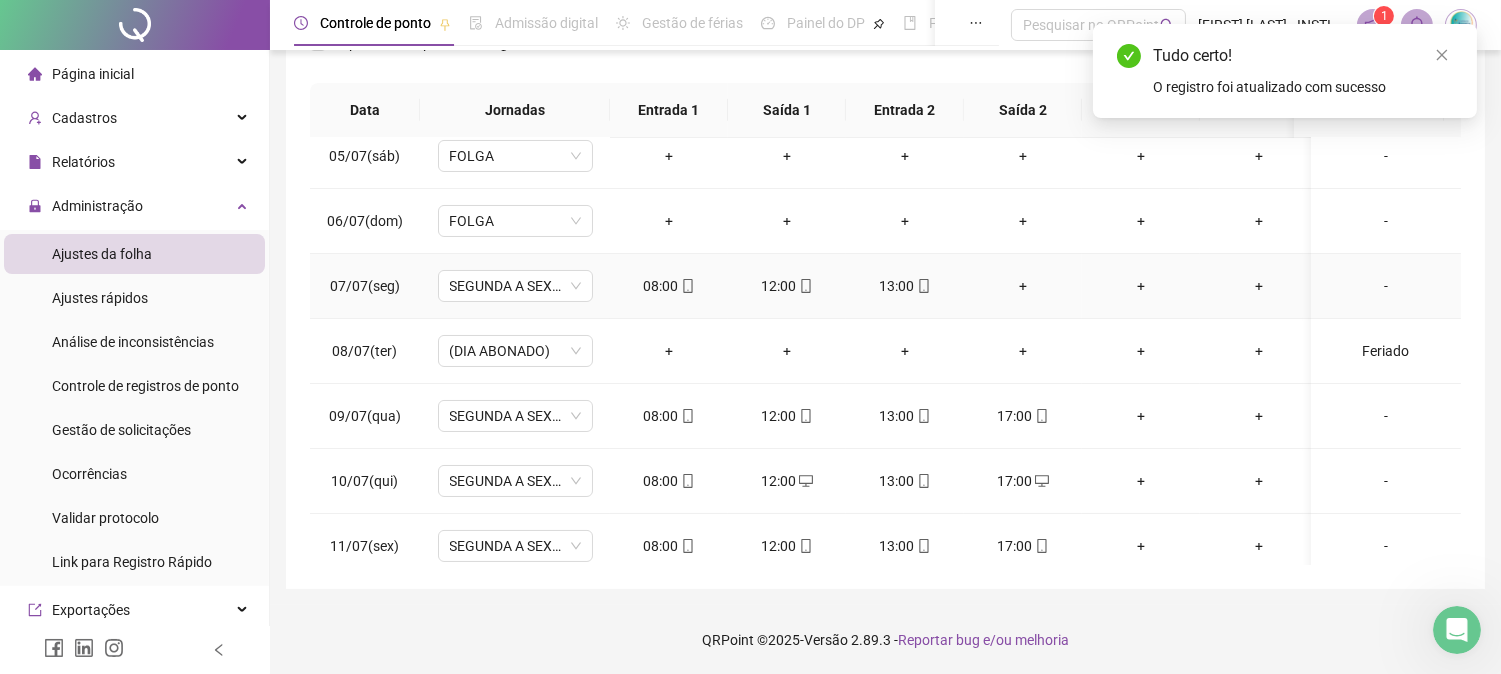 click on "+" at bounding box center (1023, 286) 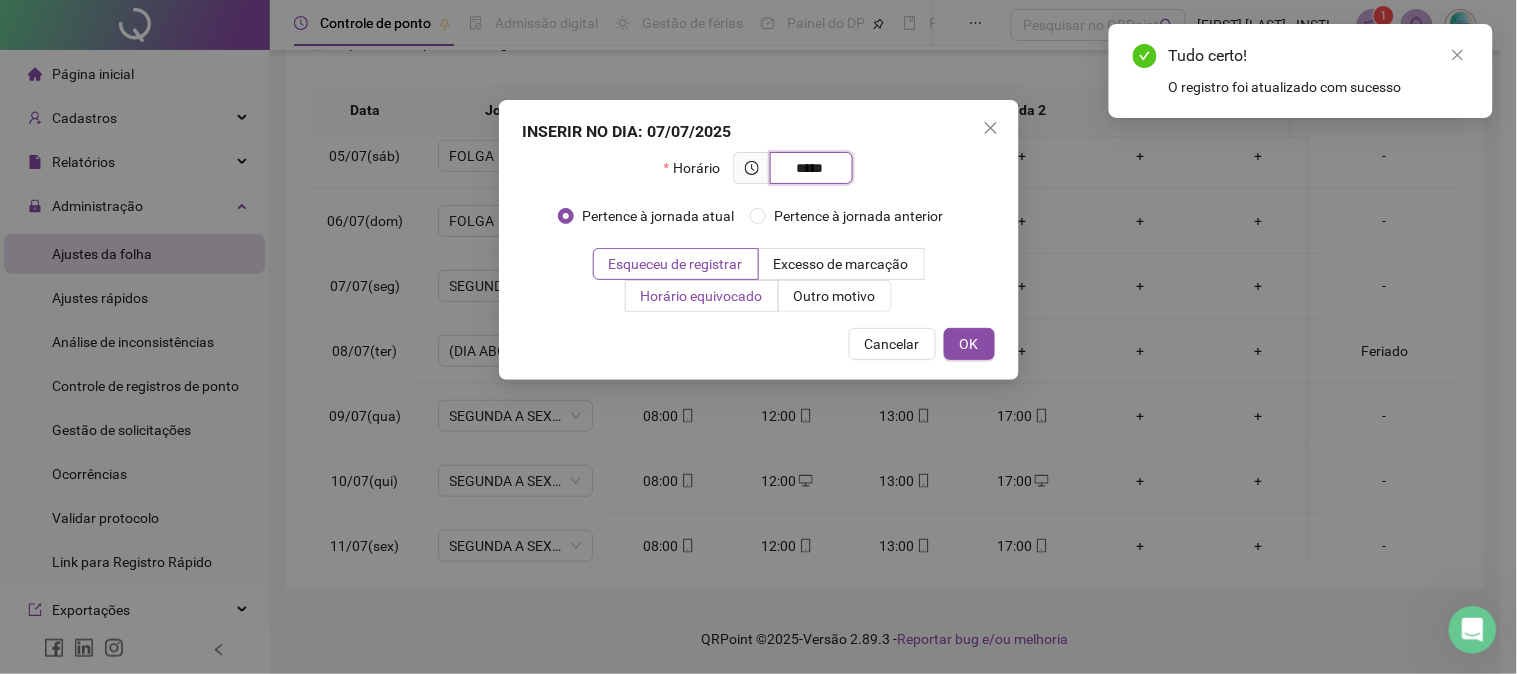 type on "*****" 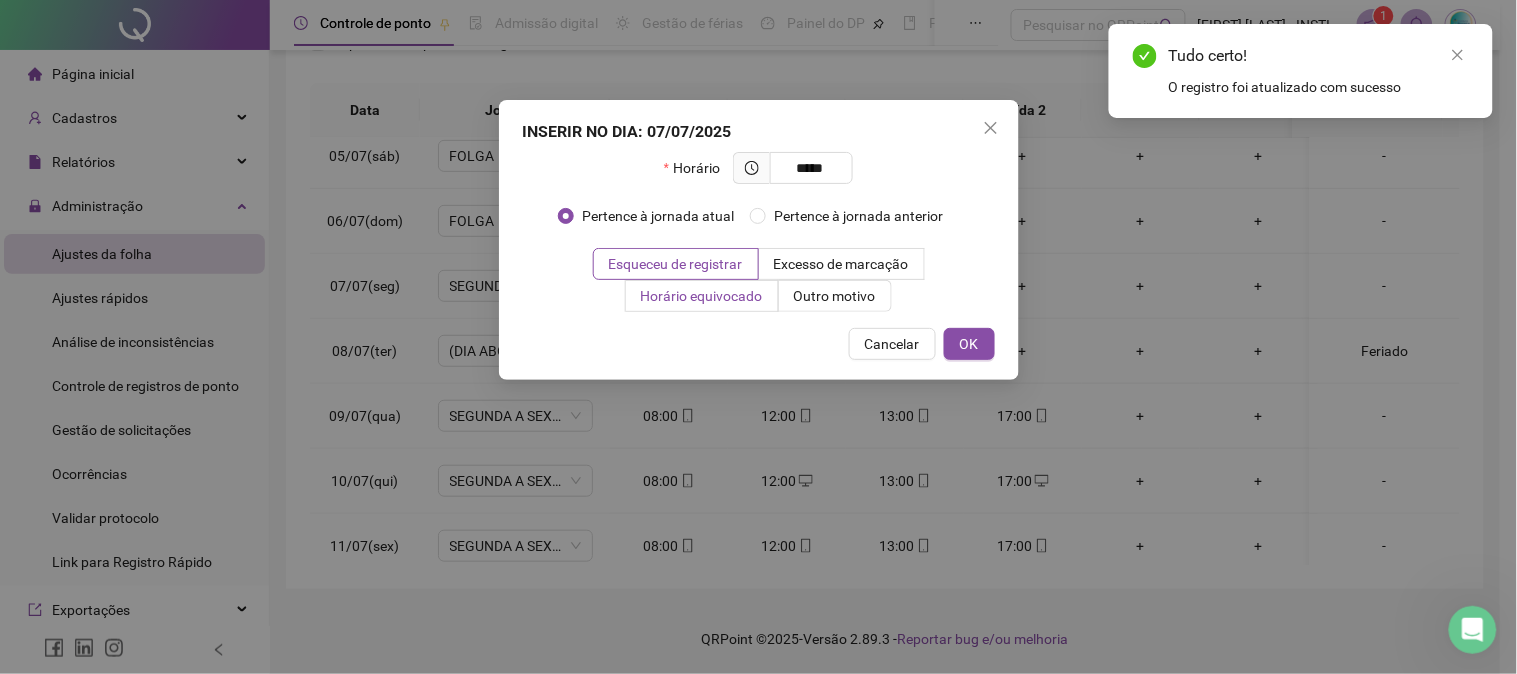 click on "Horário equivocado" at bounding box center [702, 296] 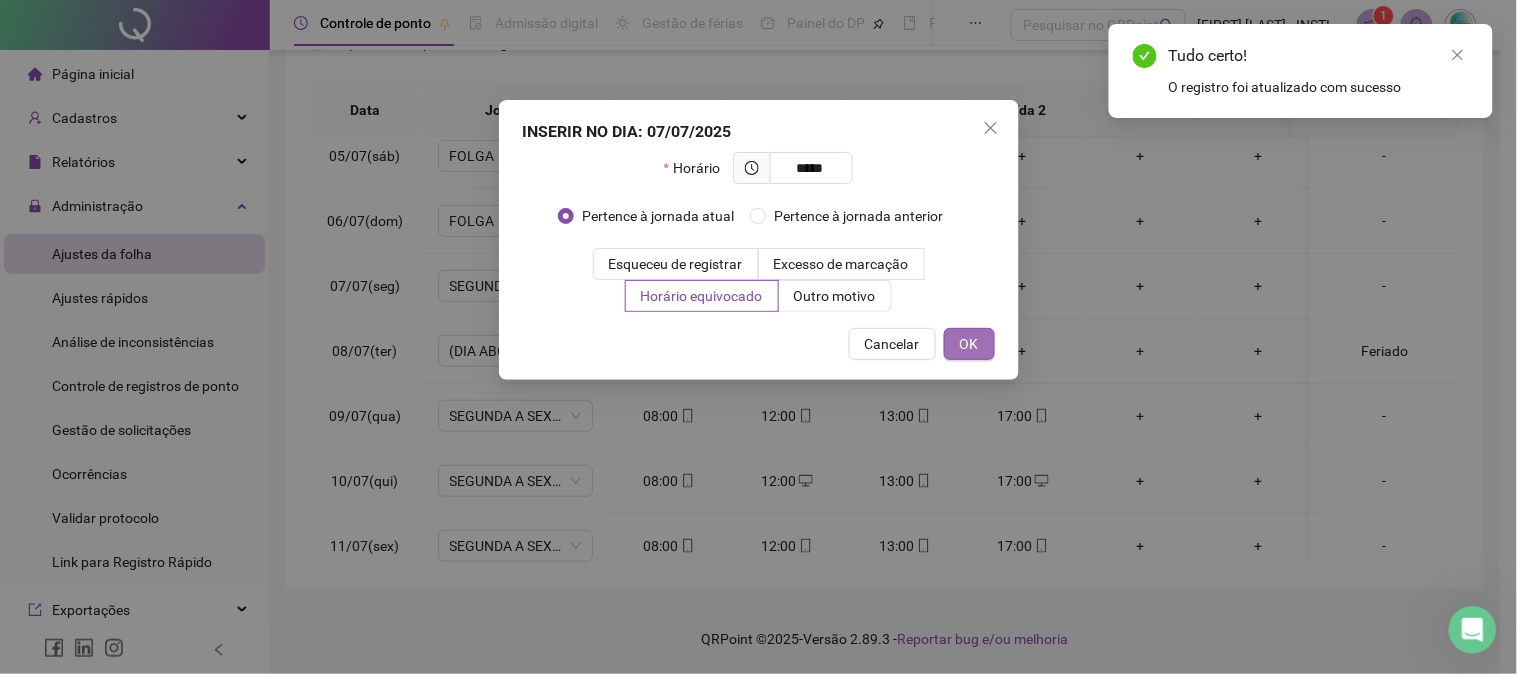 click on "OK" at bounding box center (969, 344) 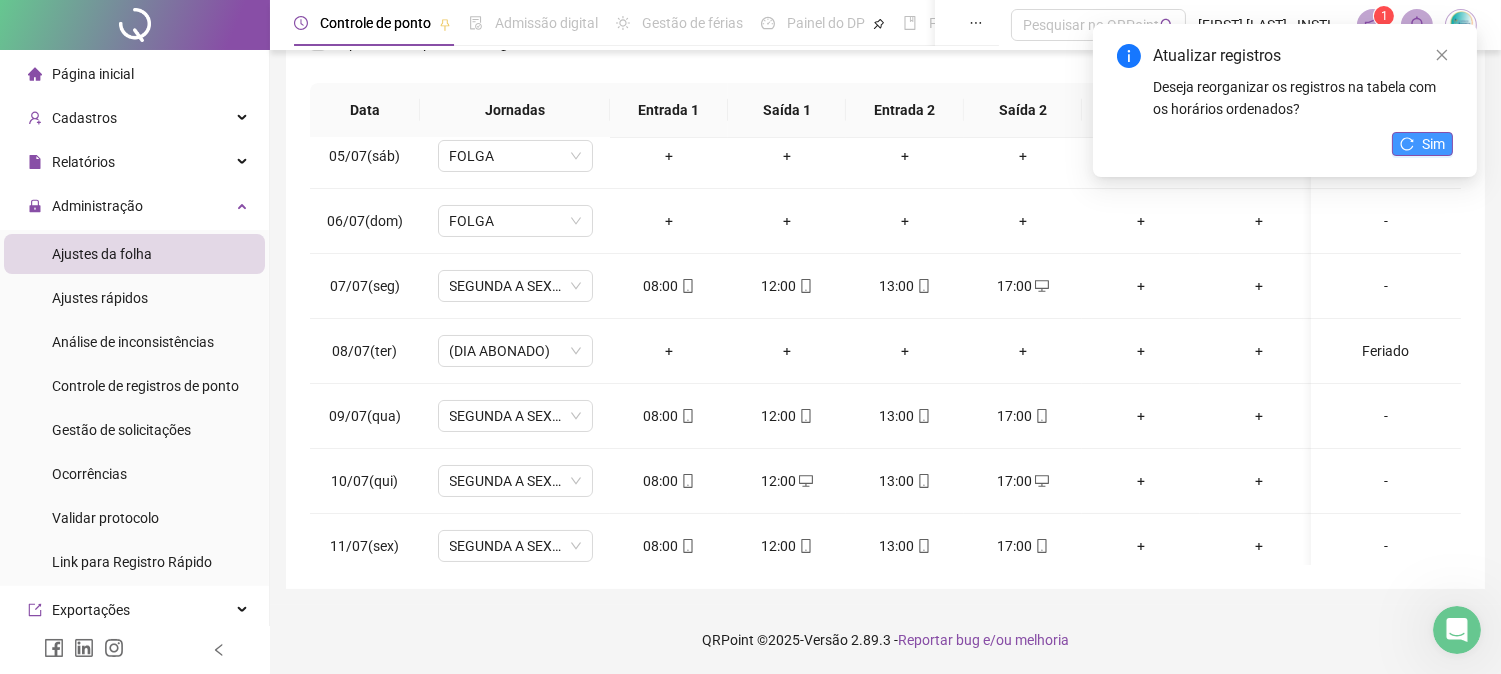 click 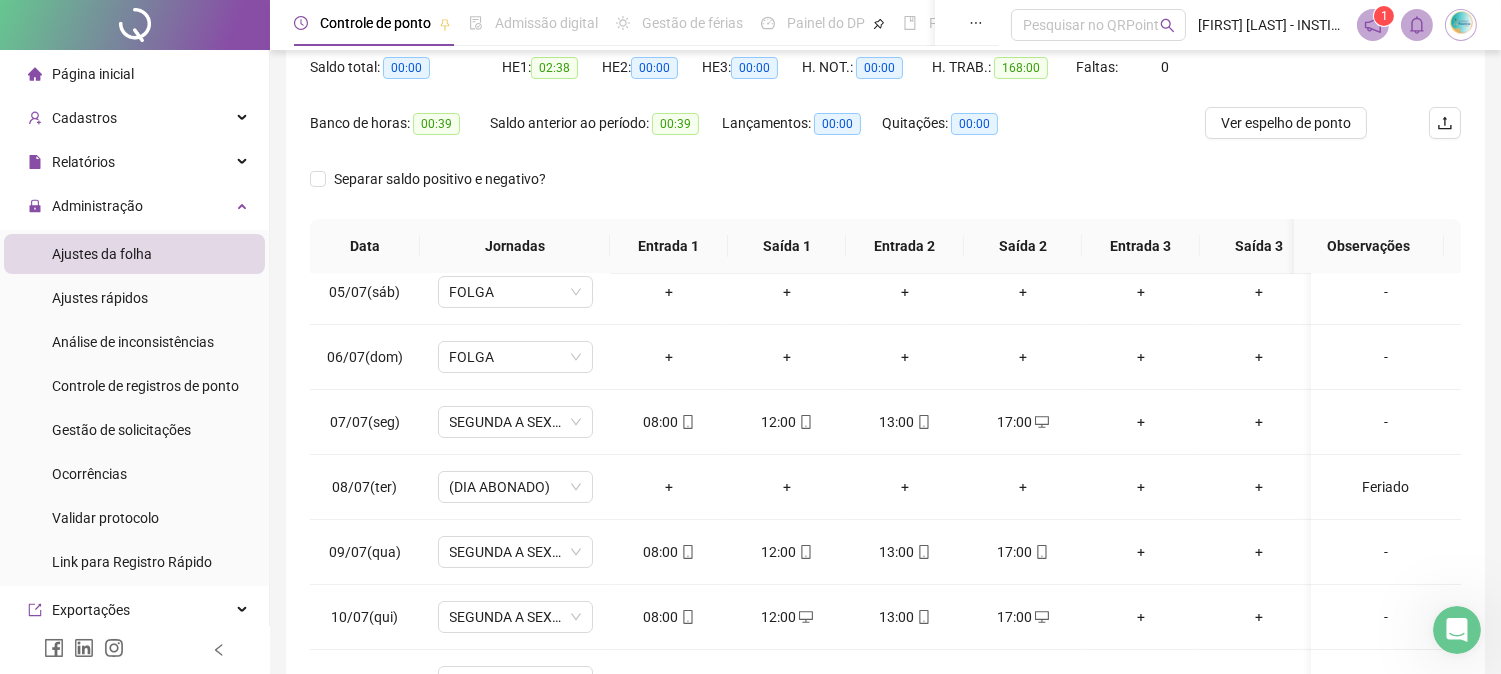 scroll, scrollTop: 0, scrollLeft: 0, axis: both 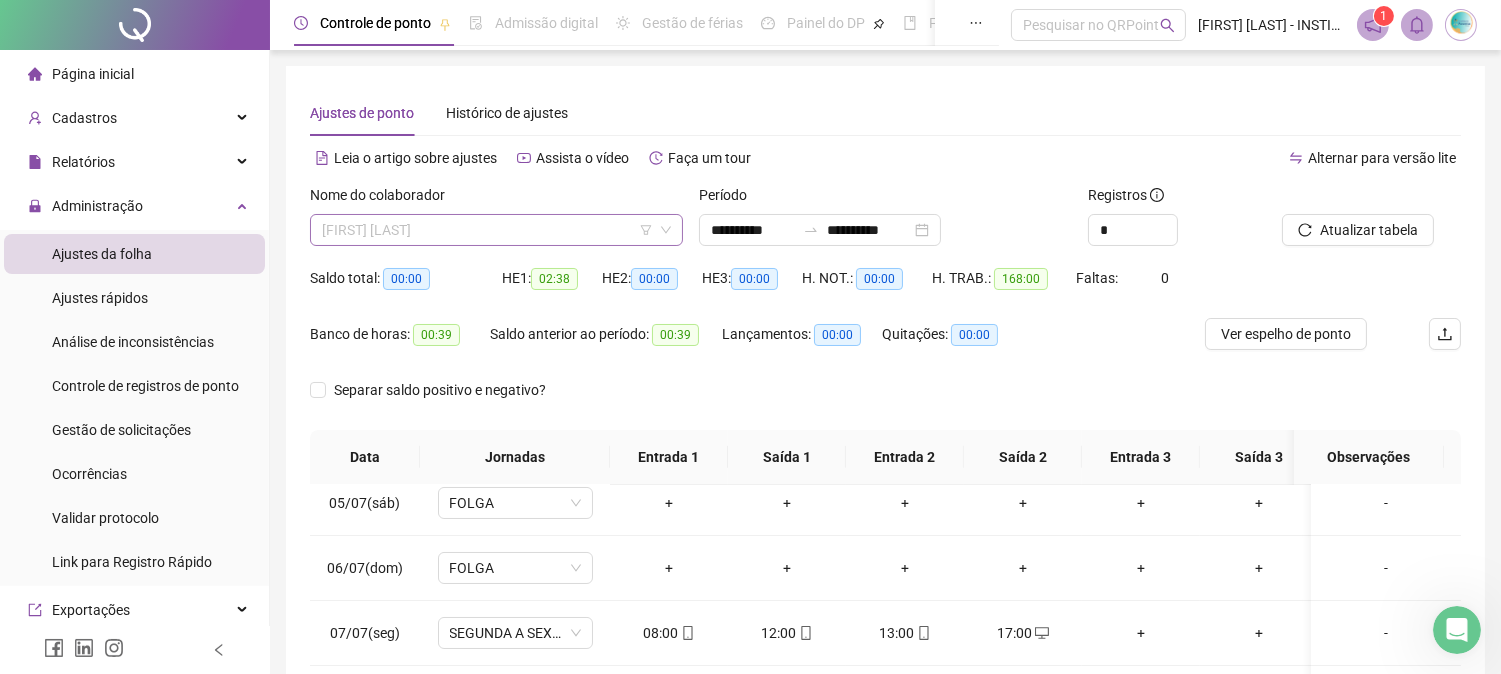 click on "[FIRST] [LAST]" at bounding box center (496, 230) 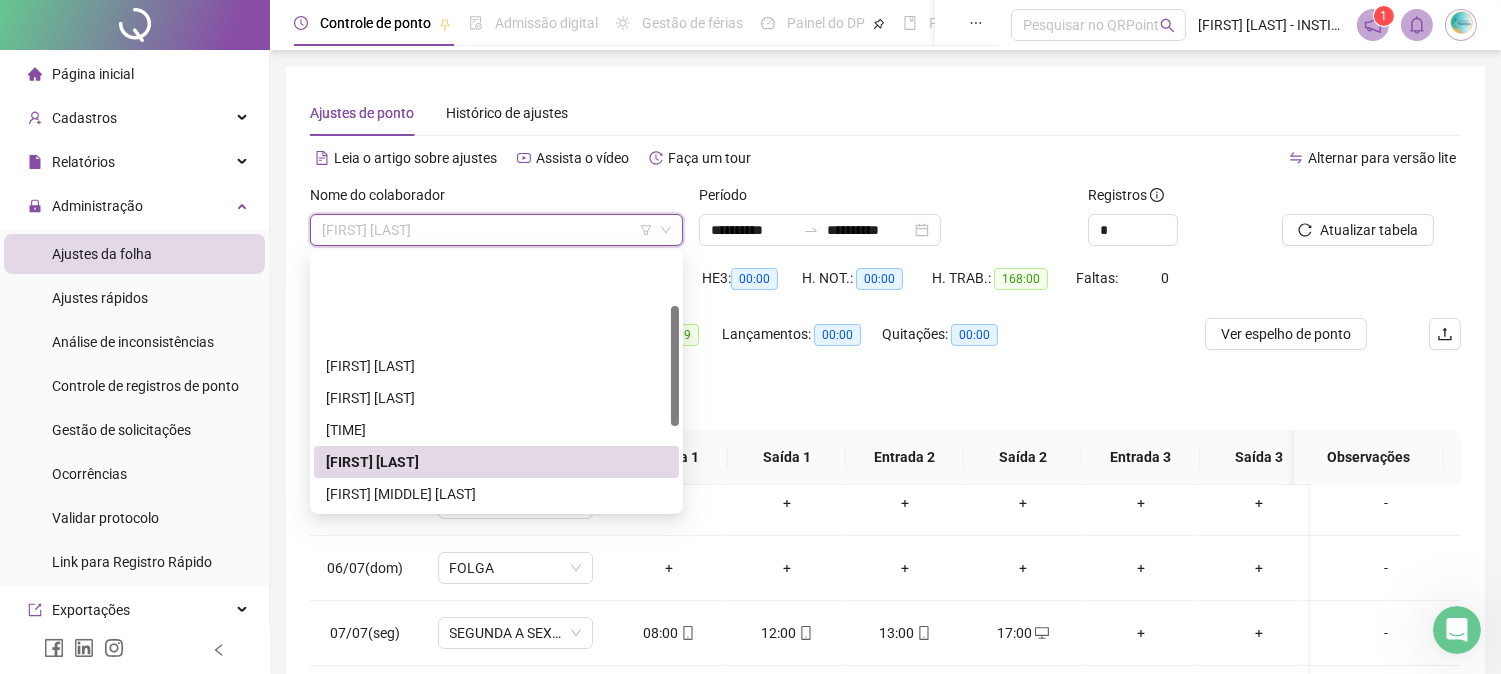 scroll, scrollTop: 222, scrollLeft: 0, axis: vertical 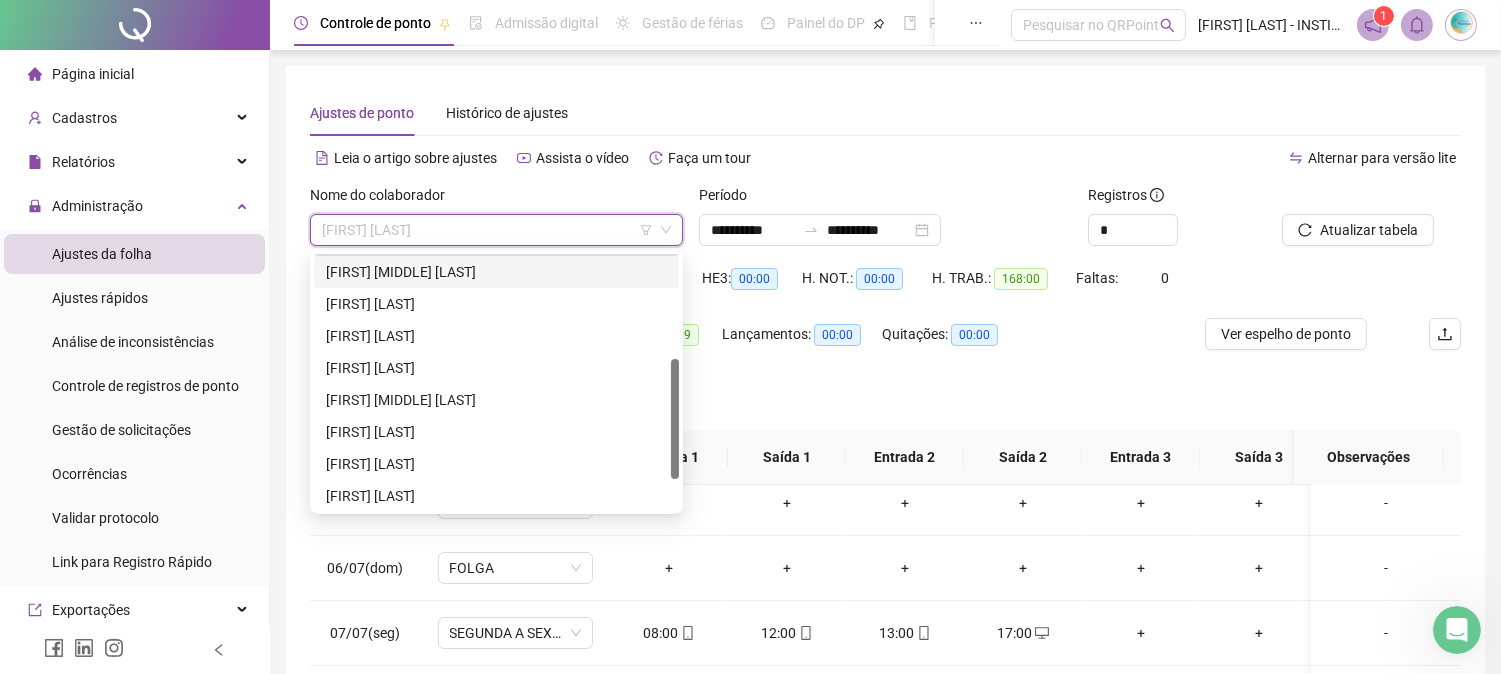 click on "[FIRST] [MIDDLE] [LAST]" at bounding box center [496, 272] 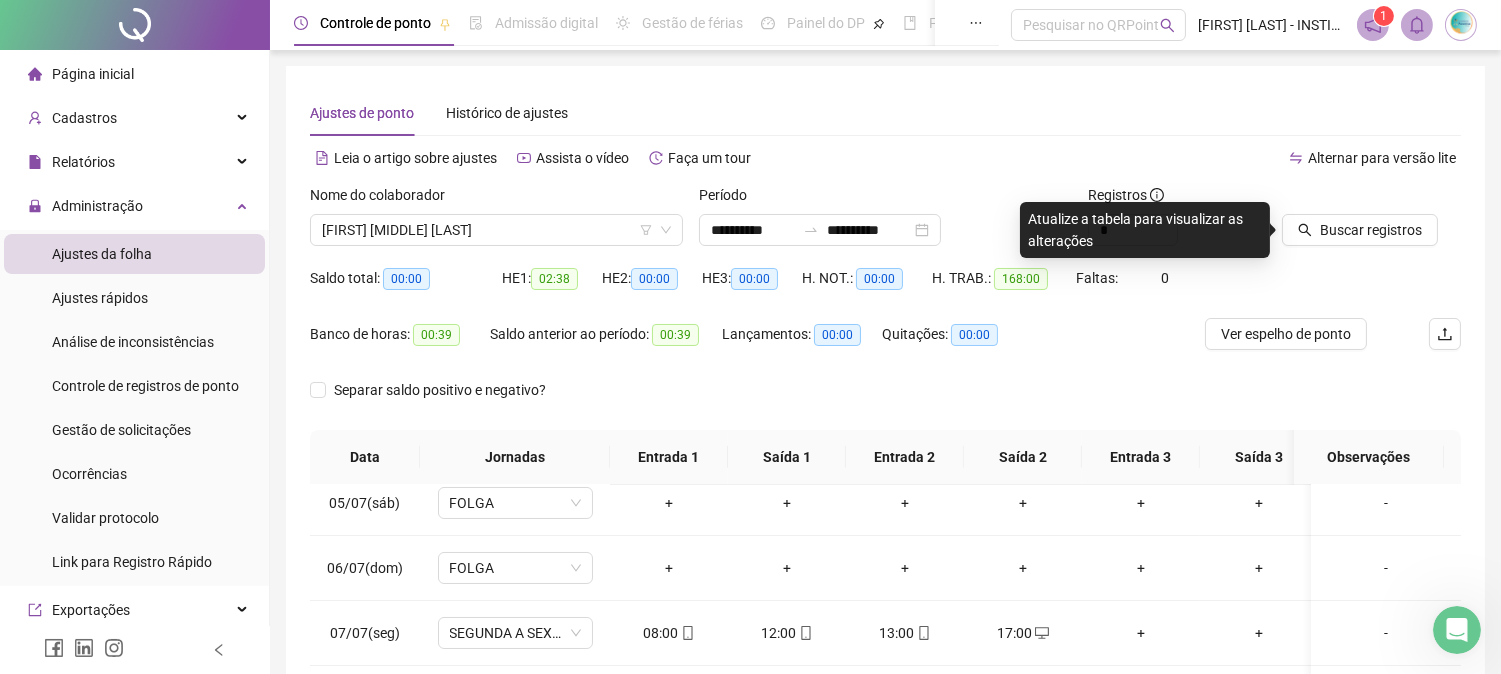 click at bounding box center (1346, 199) 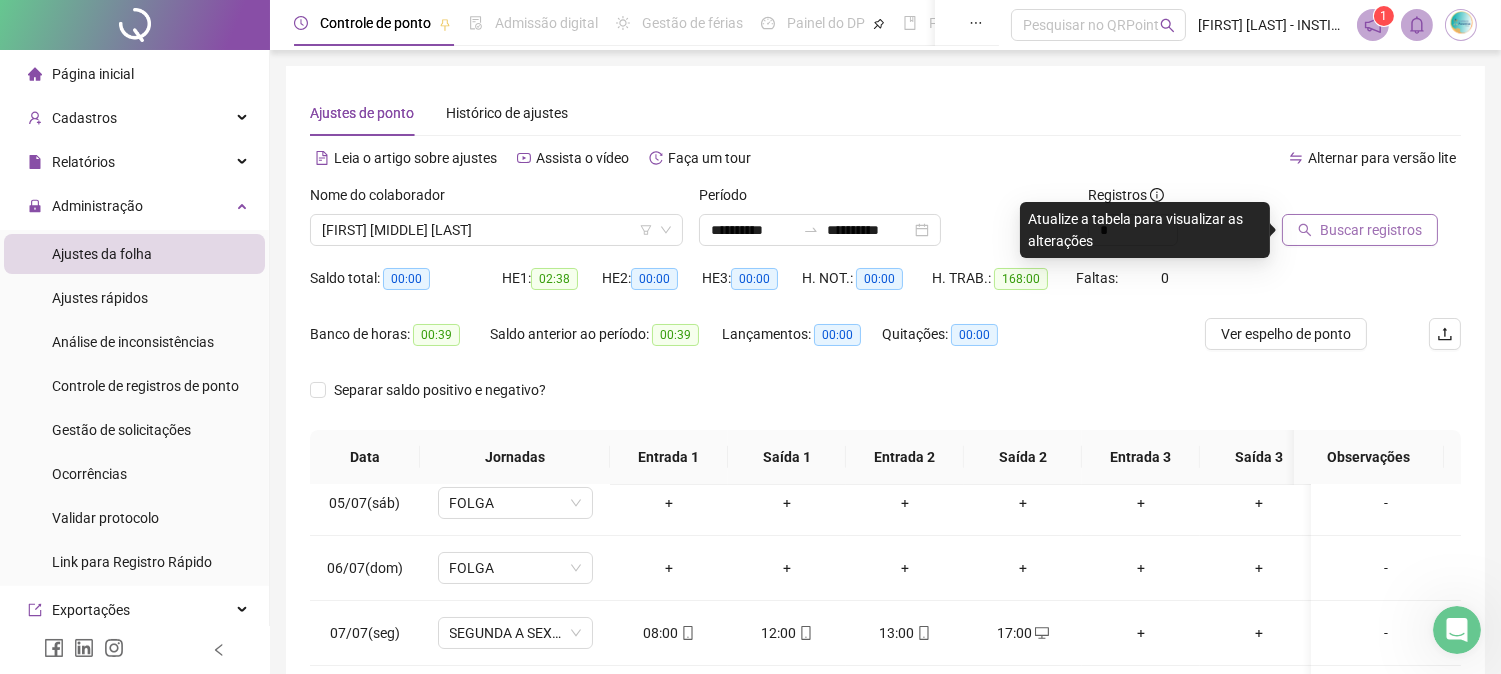 click on "Buscar registros" at bounding box center [1371, 230] 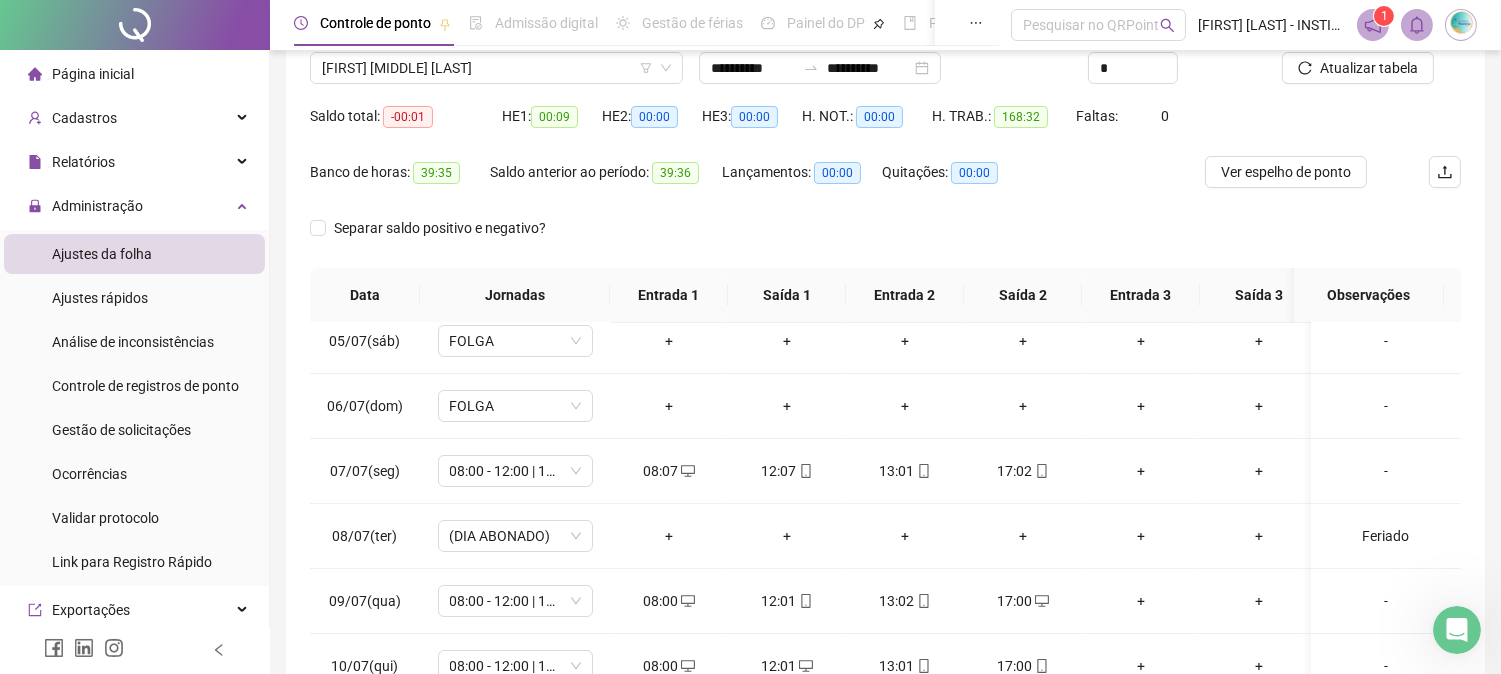 scroll, scrollTop: 0, scrollLeft: 0, axis: both 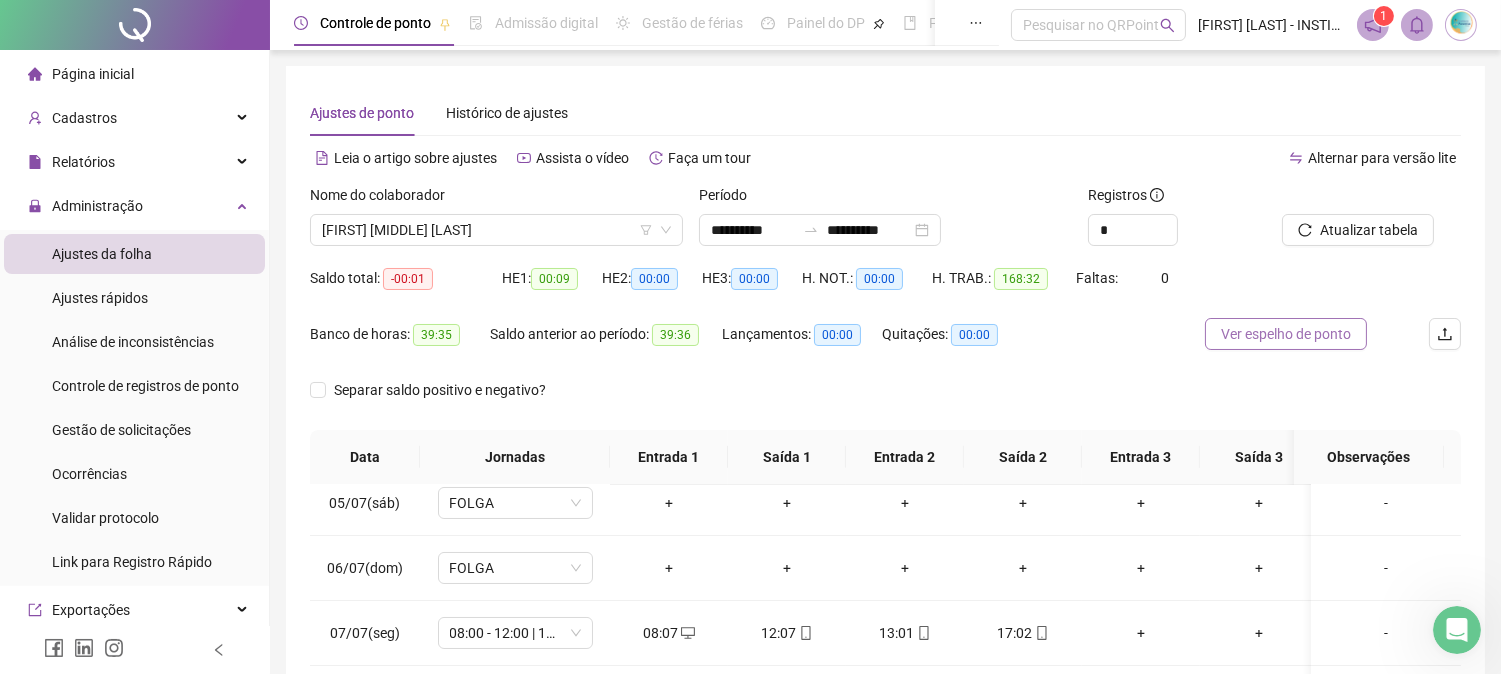 click on "Ver espelho de ponto" at bounding box center (1286, 334) 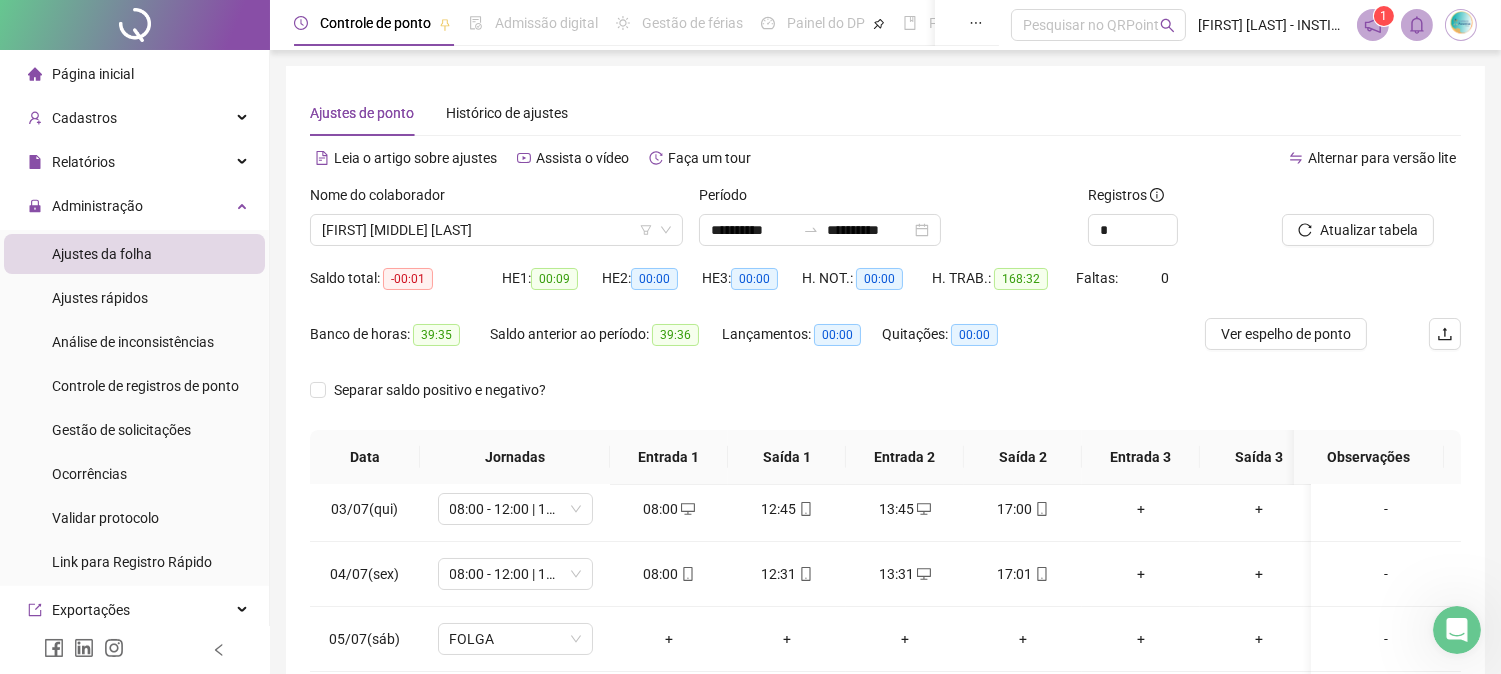 scroll, scrollTop: 0, scrollLeft: 0, axis: both 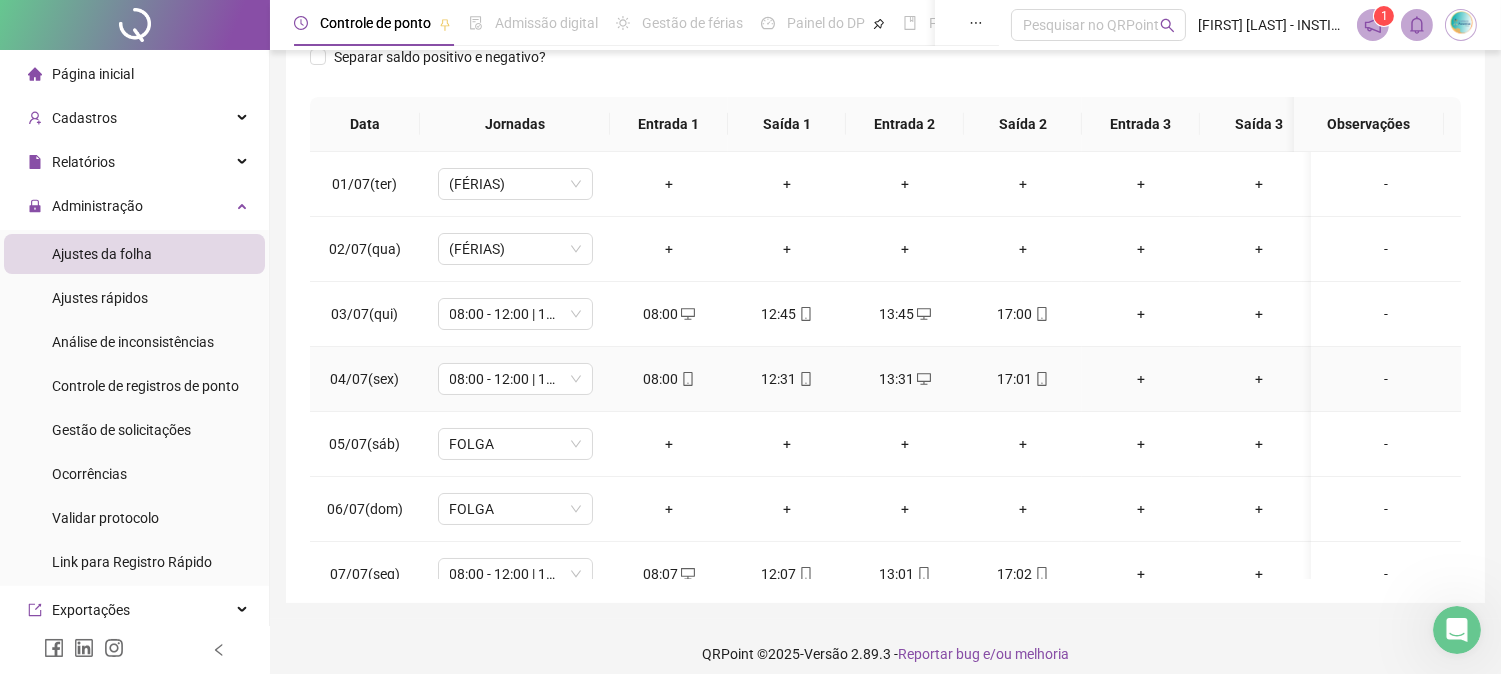 click on "17:01" at bounding box center [1023, 379] 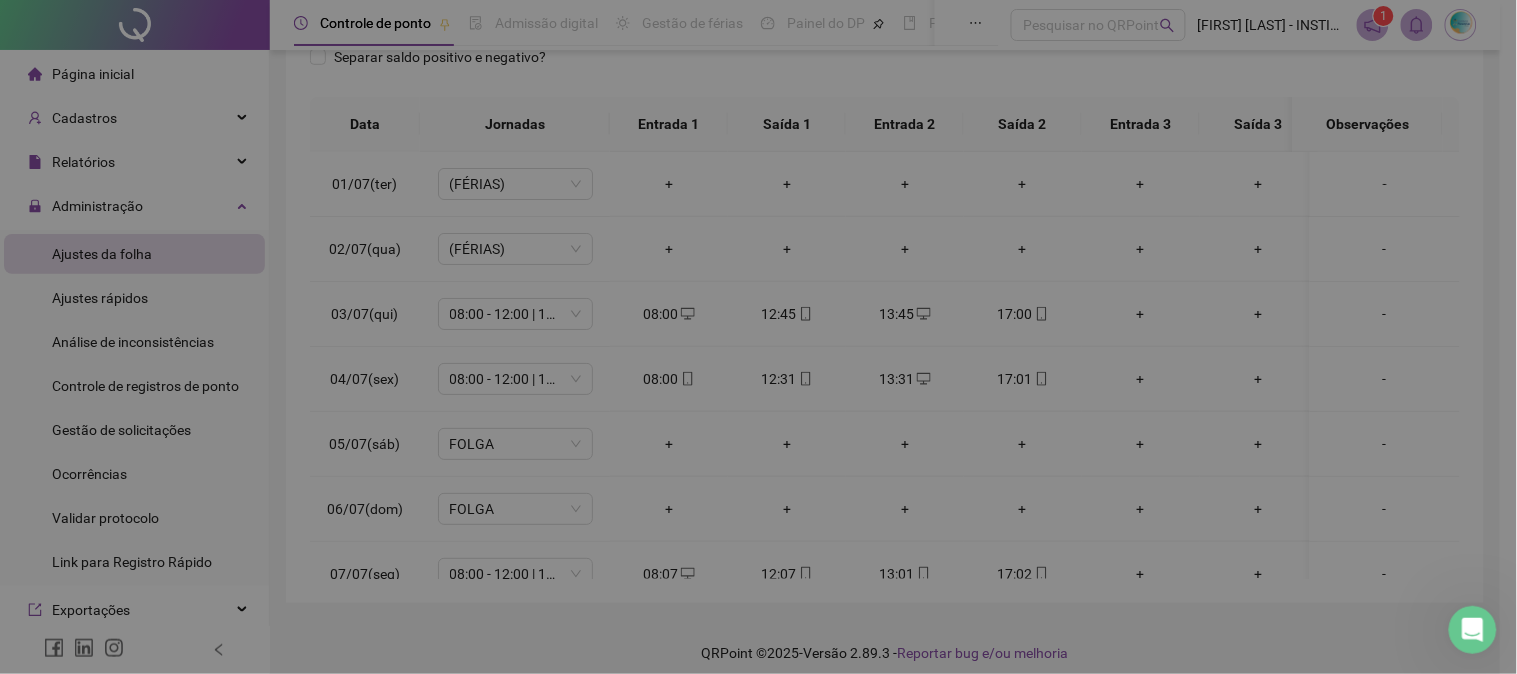 type on "**********" 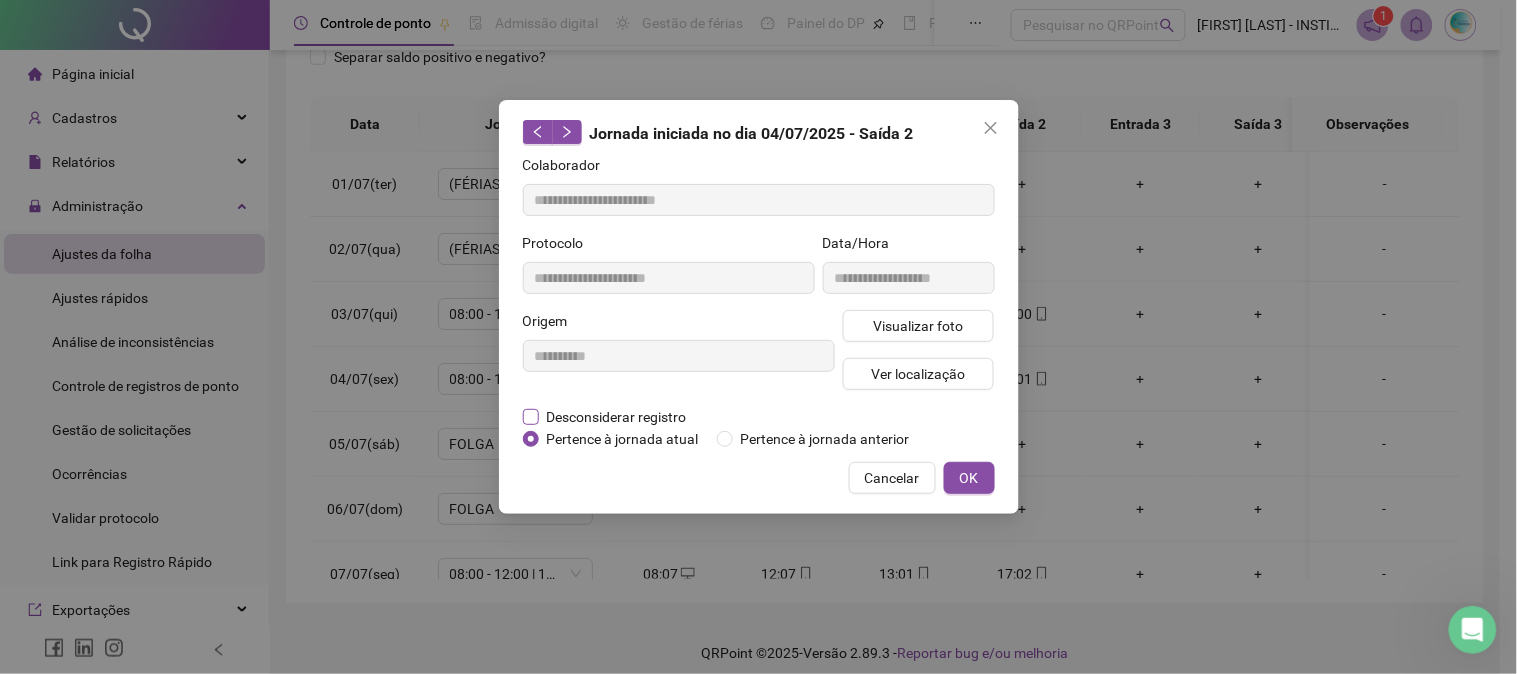 click on "Desconsiderar registro" at bounding box center [617, 417] 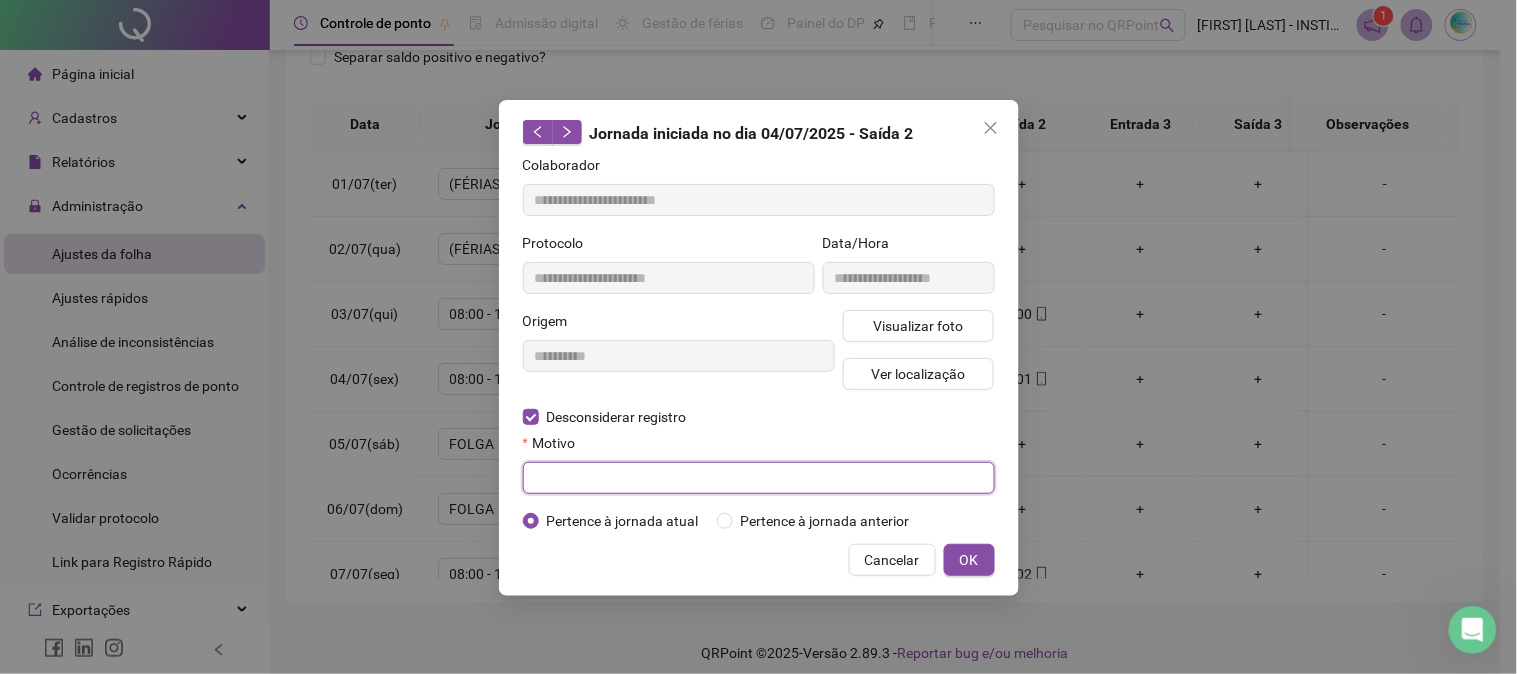 click at bounding box center (759, 478) 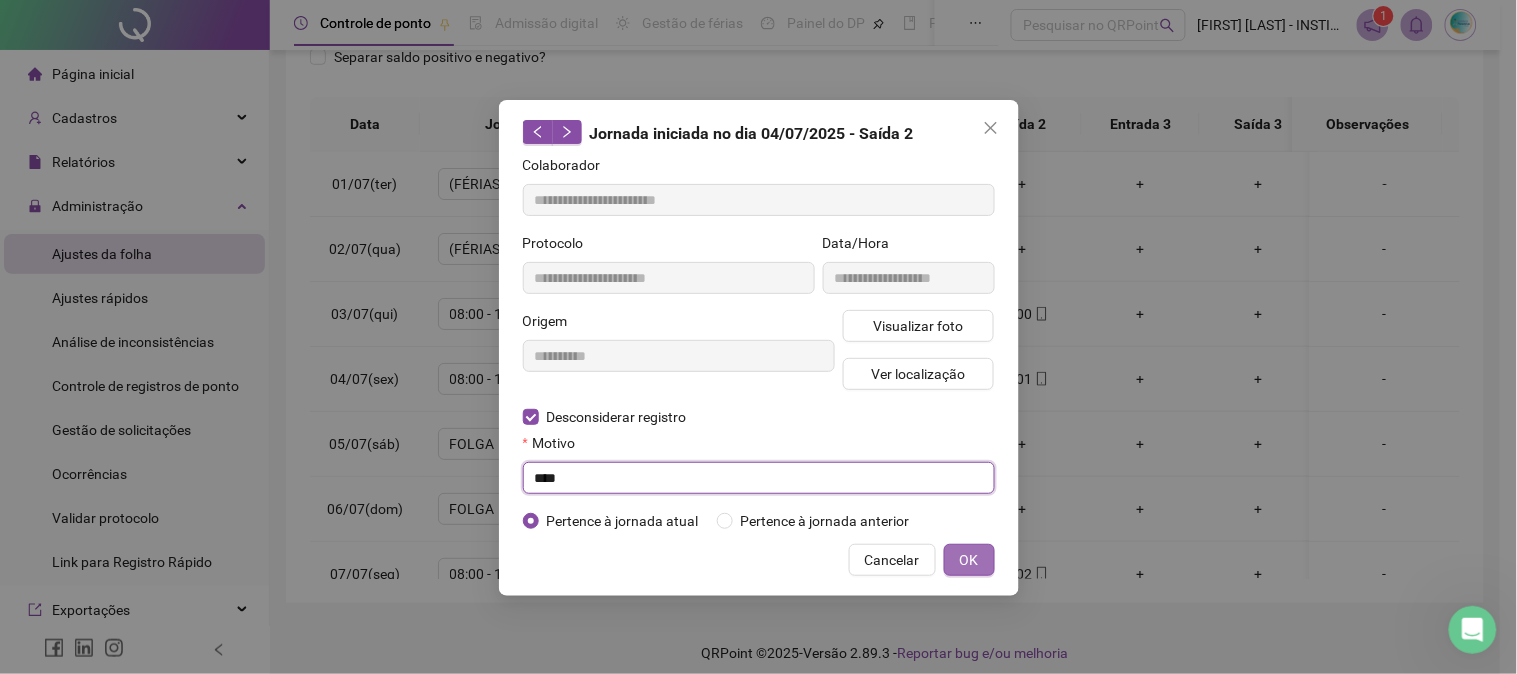 type on "****" 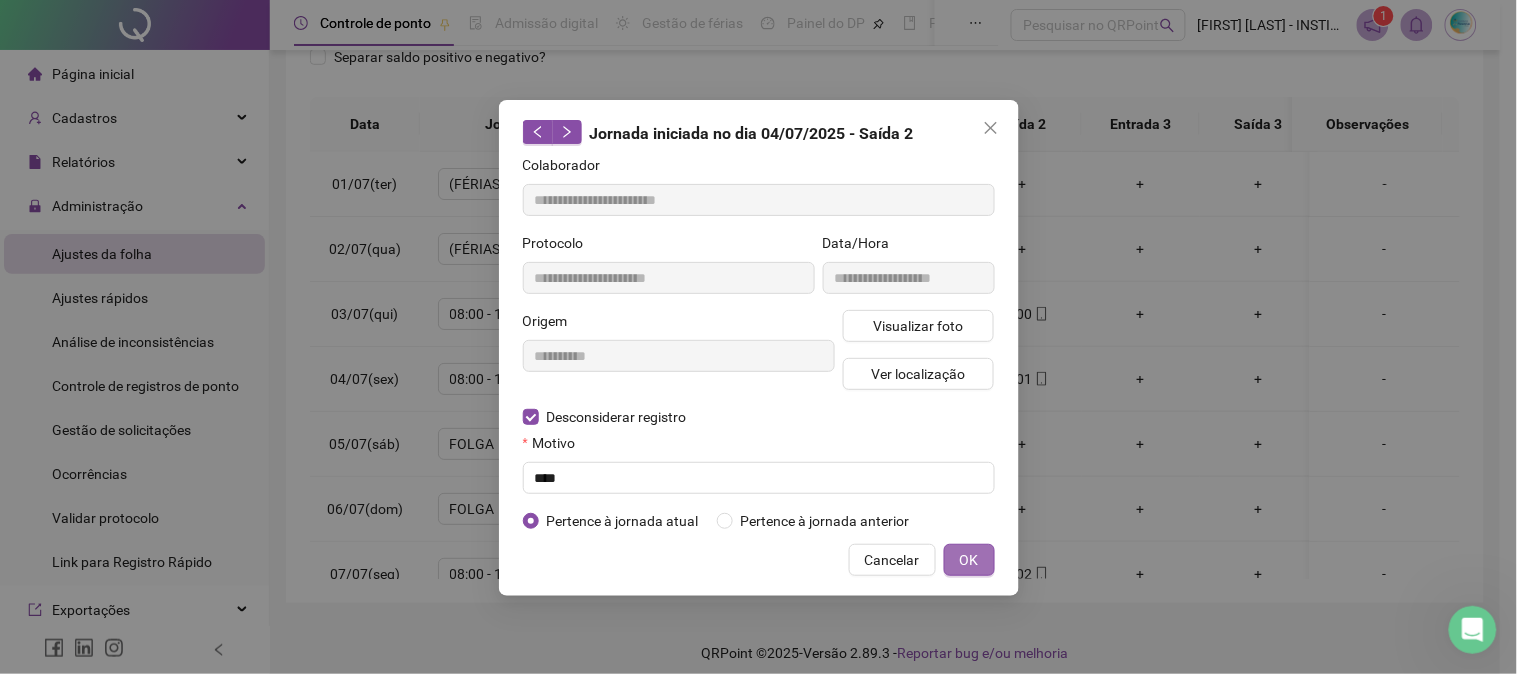 click on "OK" at bounding box center [969, 560] 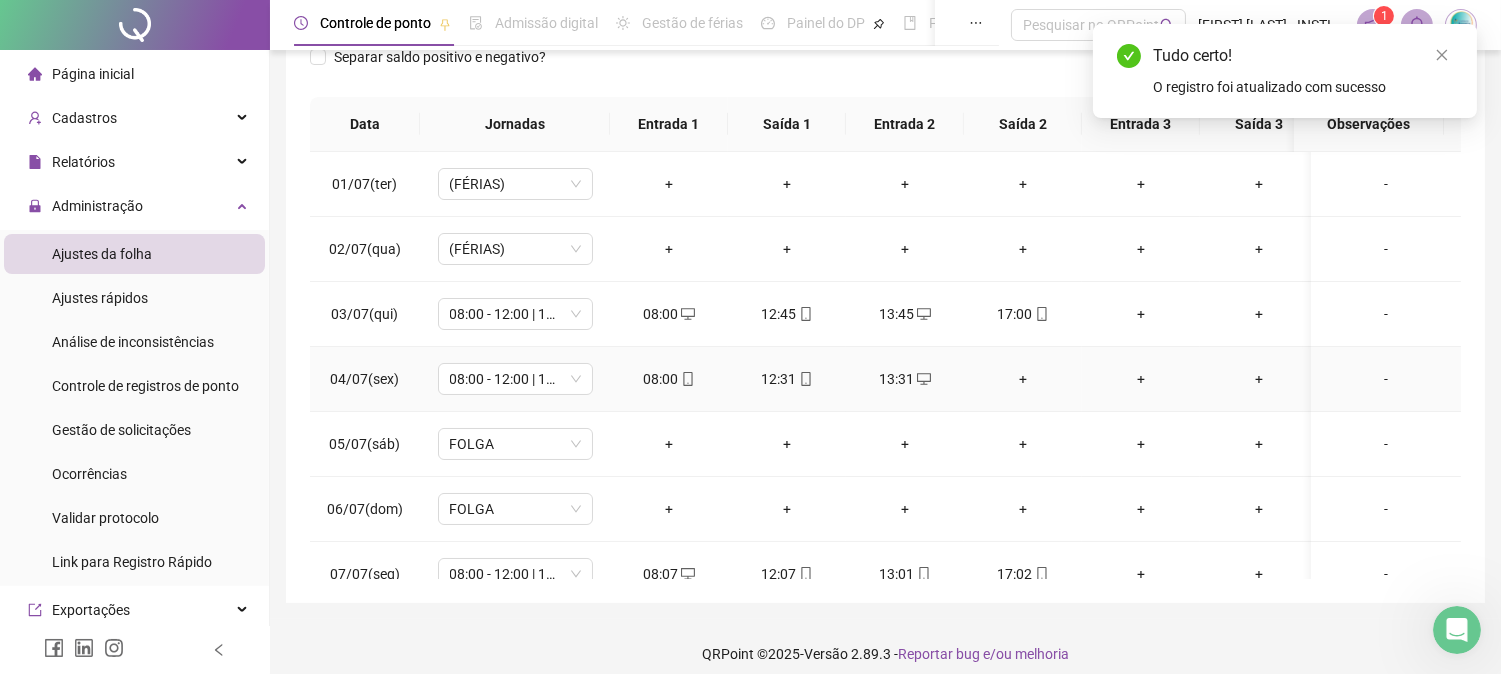click on "+" at bounding box center [1023, 379] 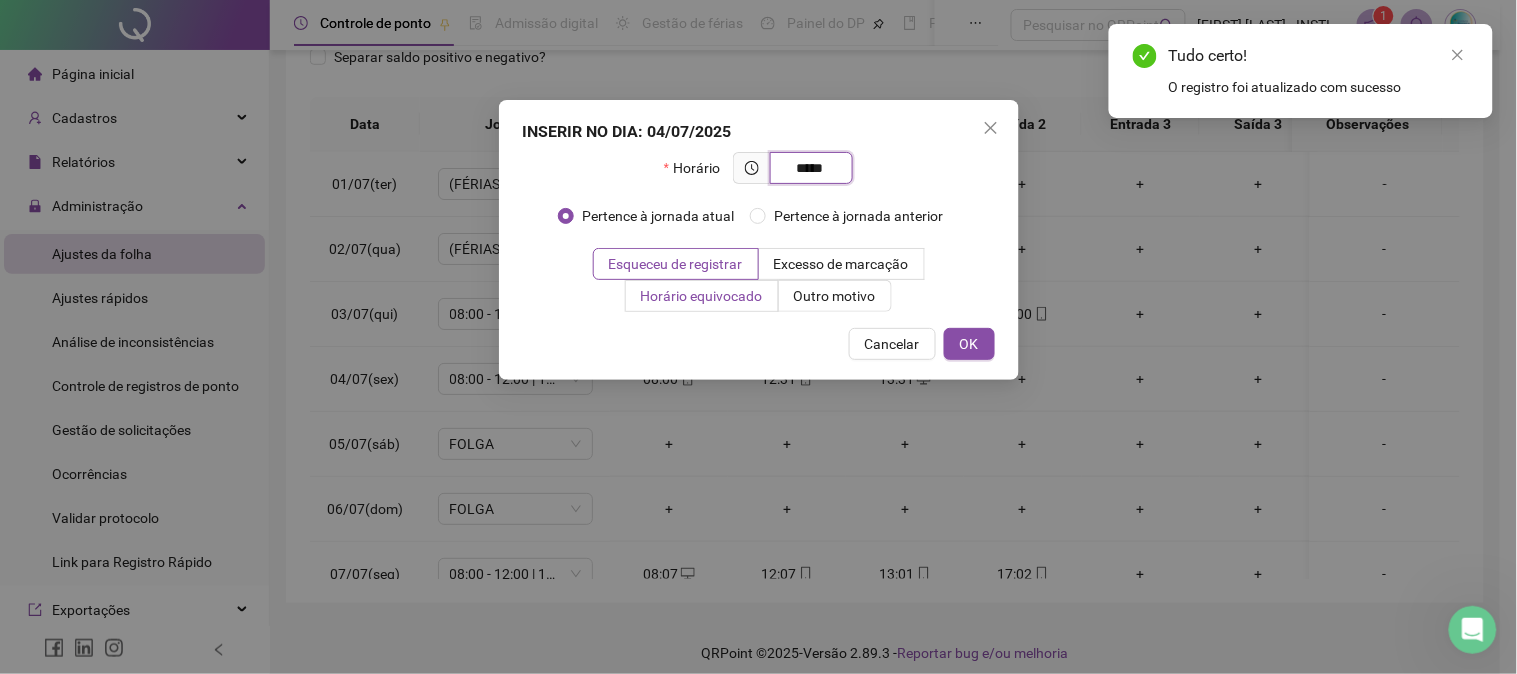 type on "*****" 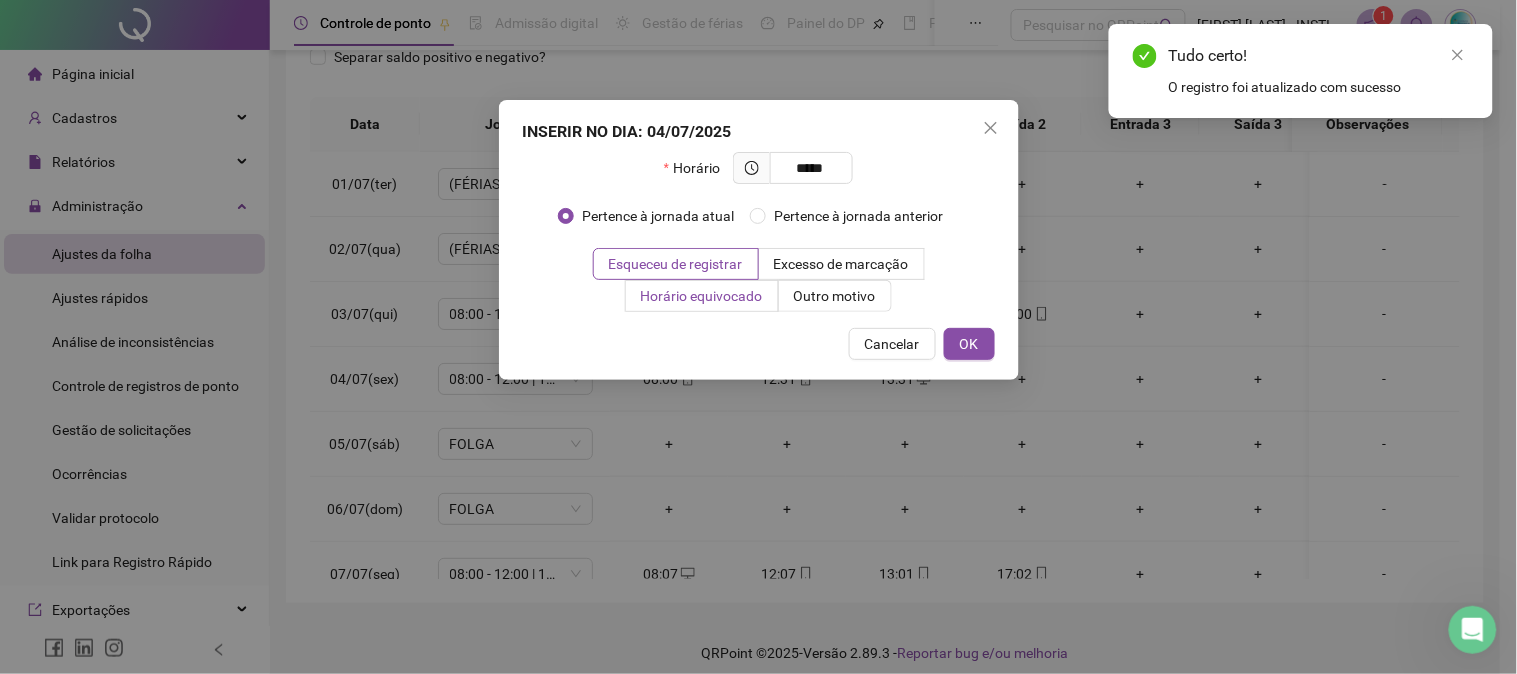 click on "Horário equivocado" at bounding box center [702, 296] 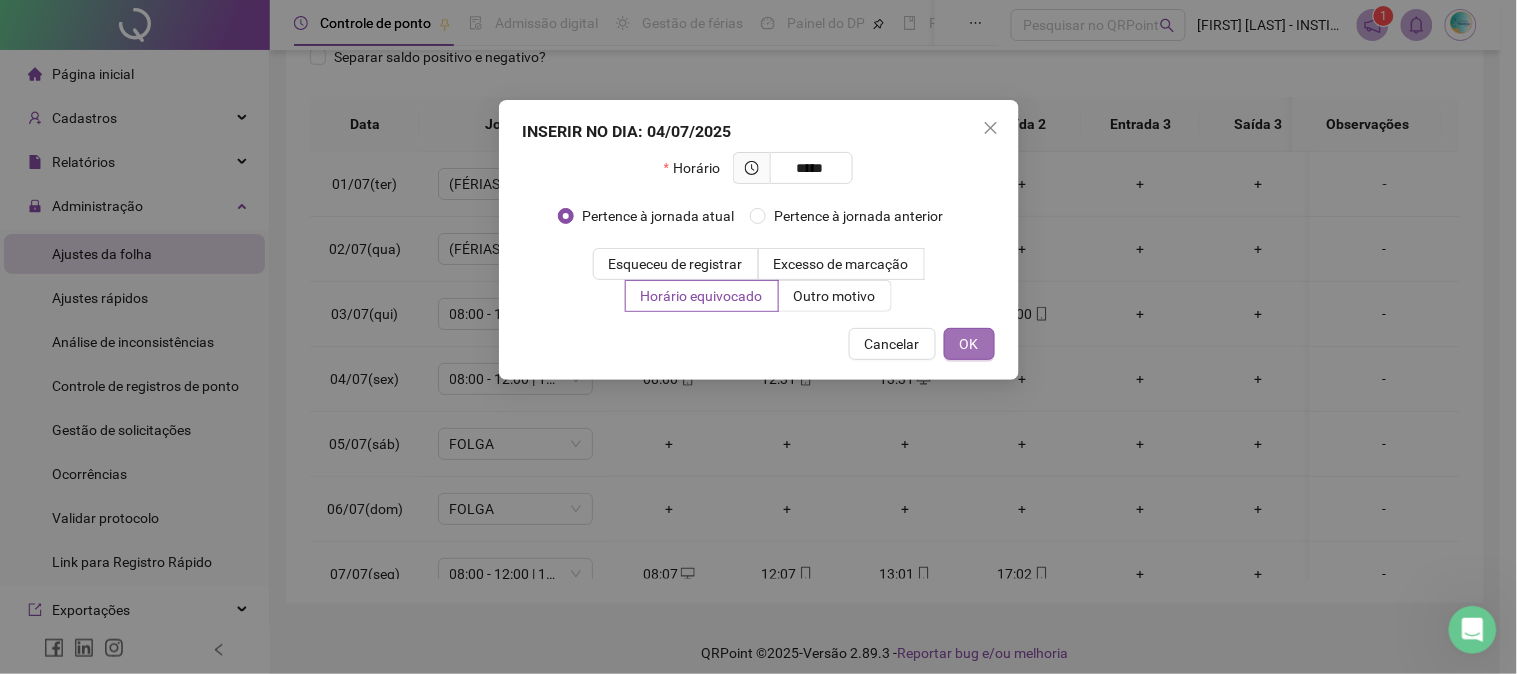 click on "OK" at bounding box center (969, 344) 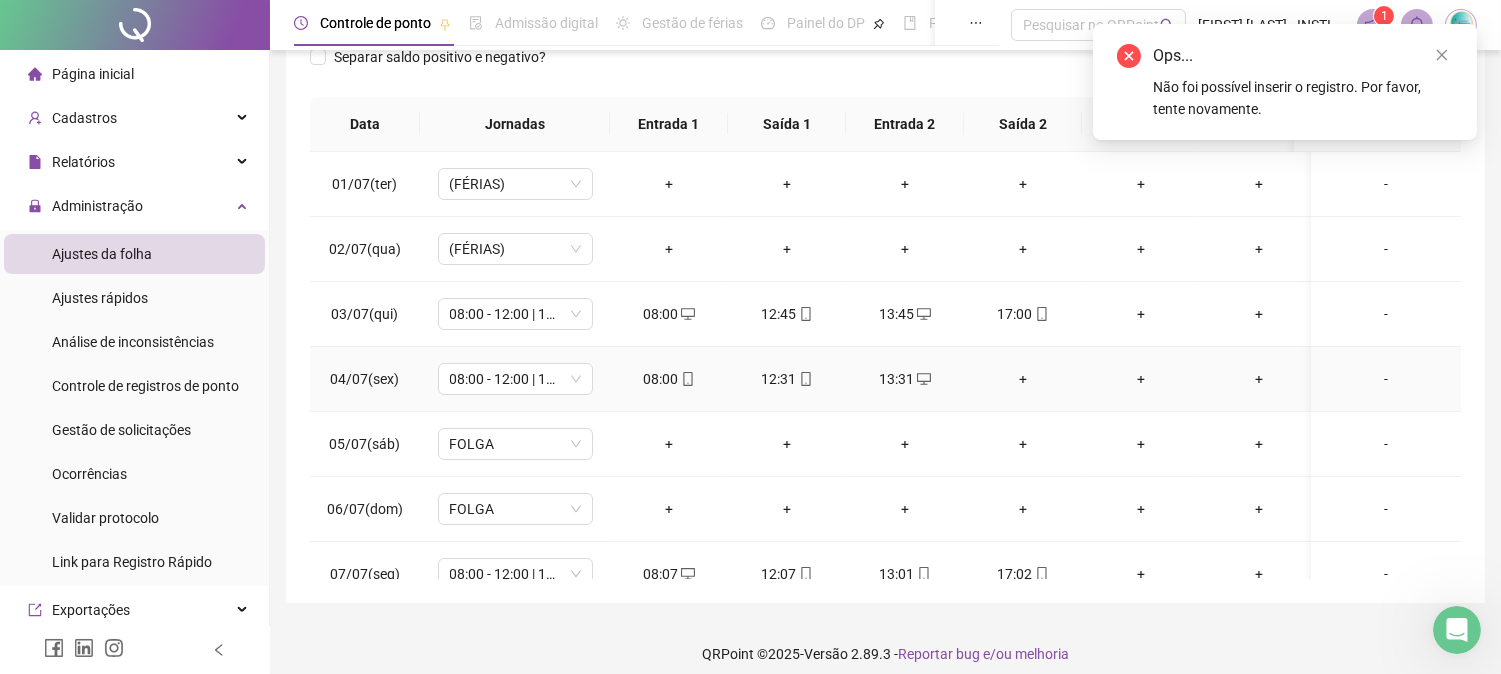 click on "+" at bounding box center (1023, 379) 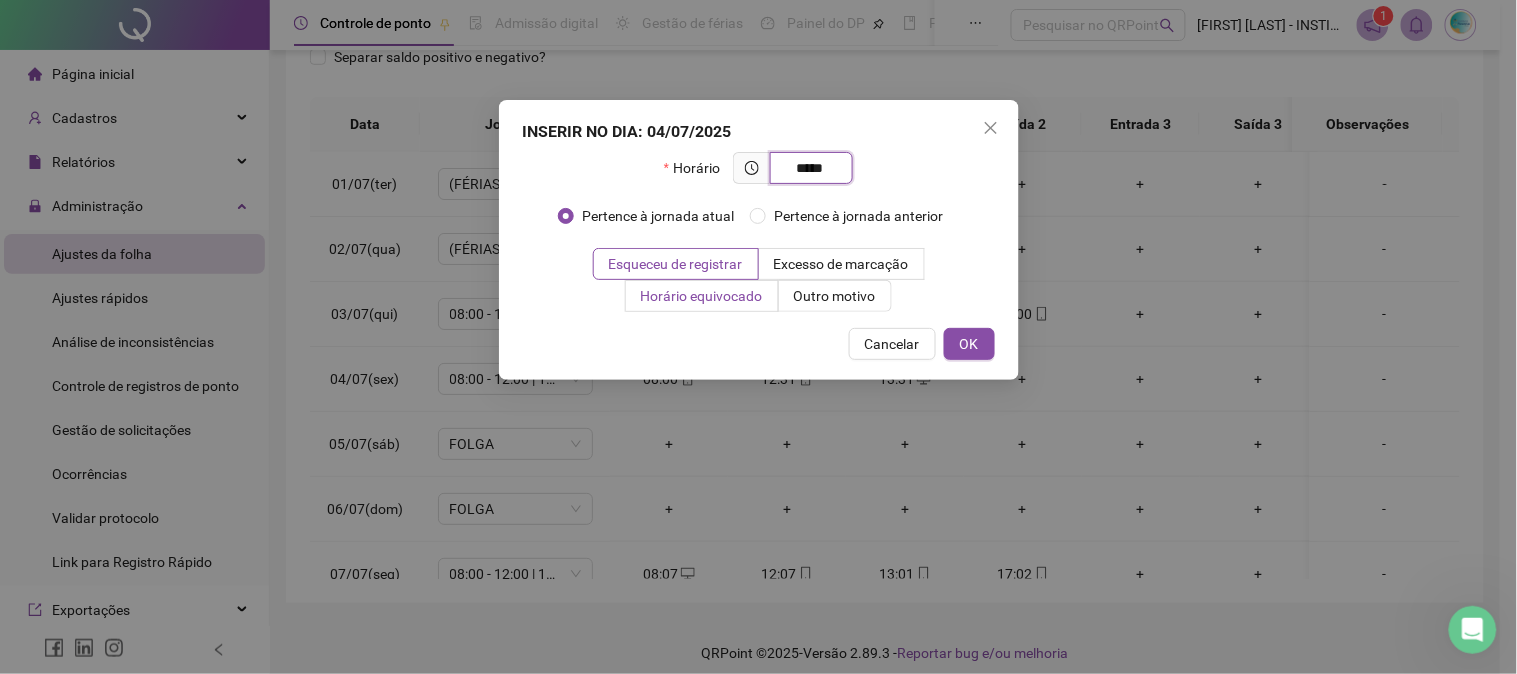 type on "*****" 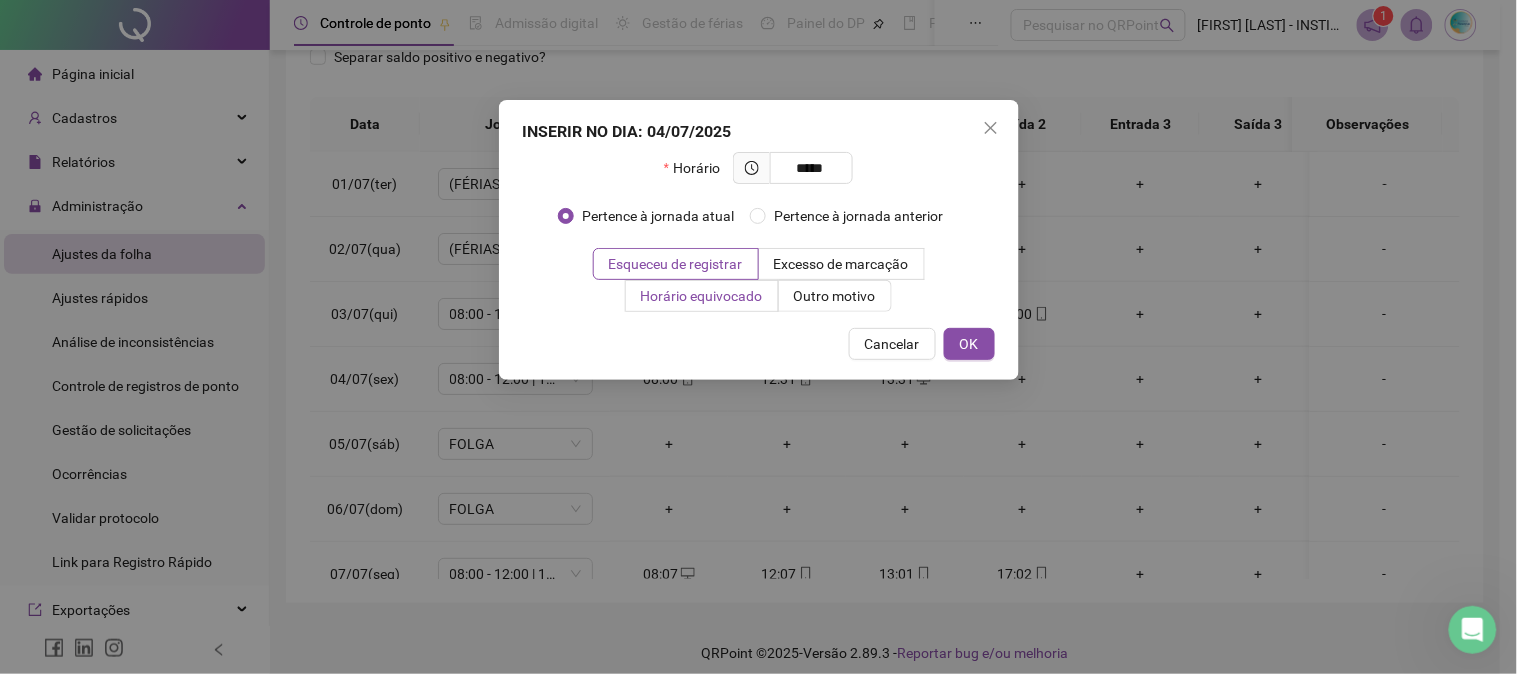 click on "Horário equivocado" at bounding box center (702, 296) 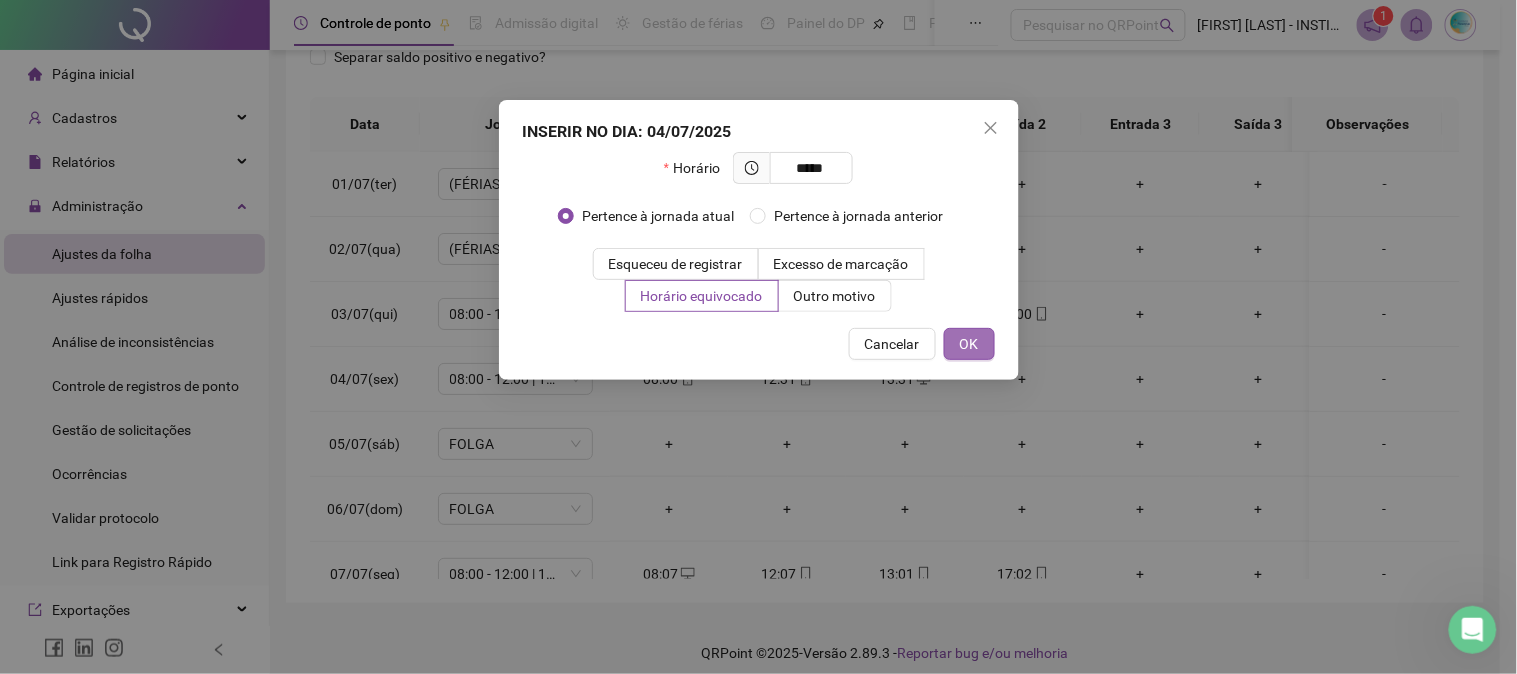 click on "OK" at bounding box center (969, 344) 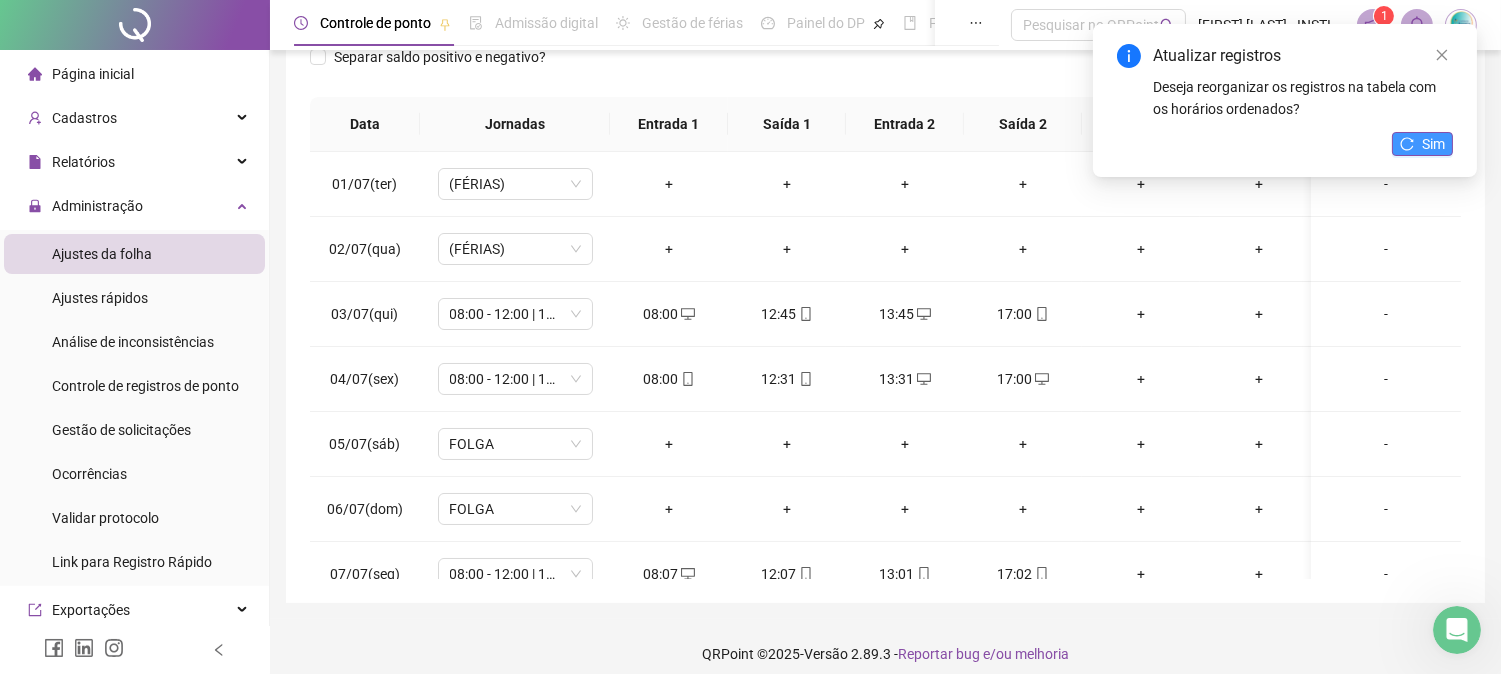 click on "Sim" at bounding box center [1422, 144] 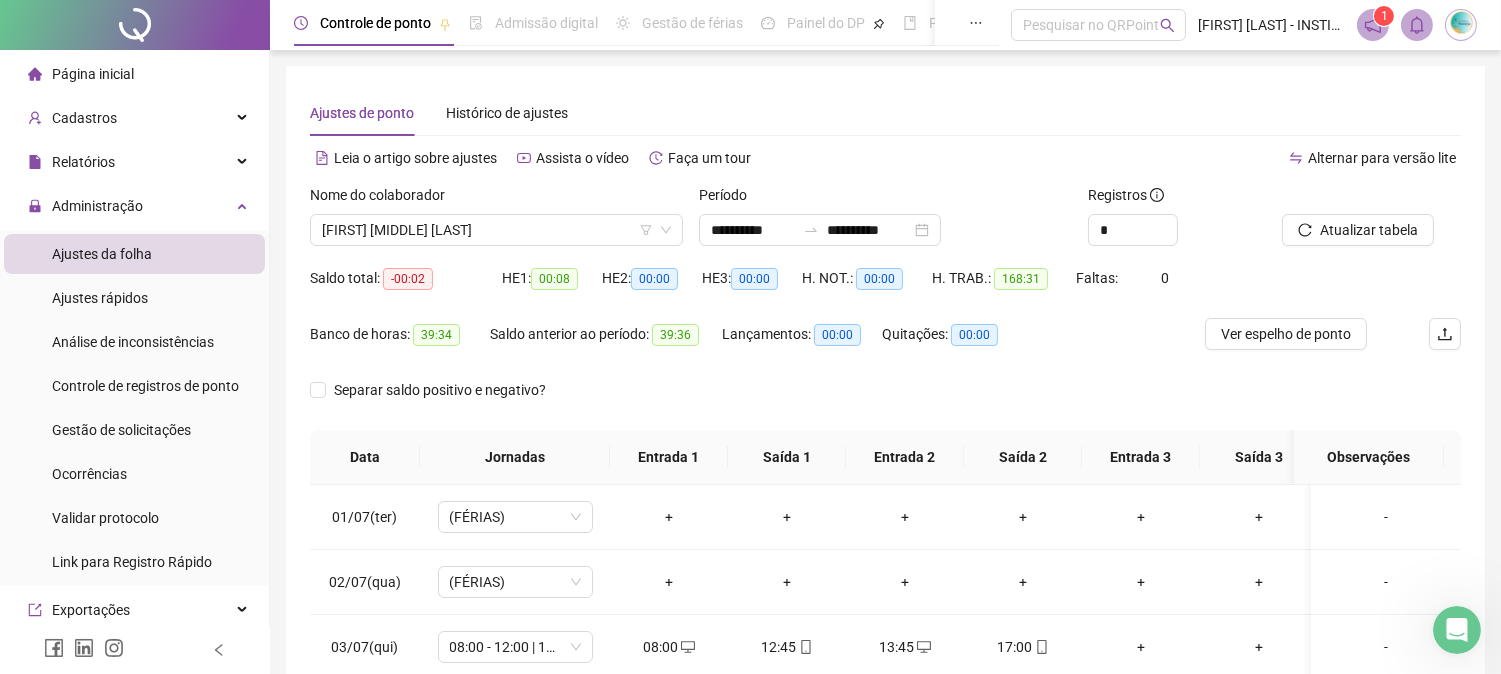 scroll, scrollTop: 222, scrollLeft: 0, axis: vertical 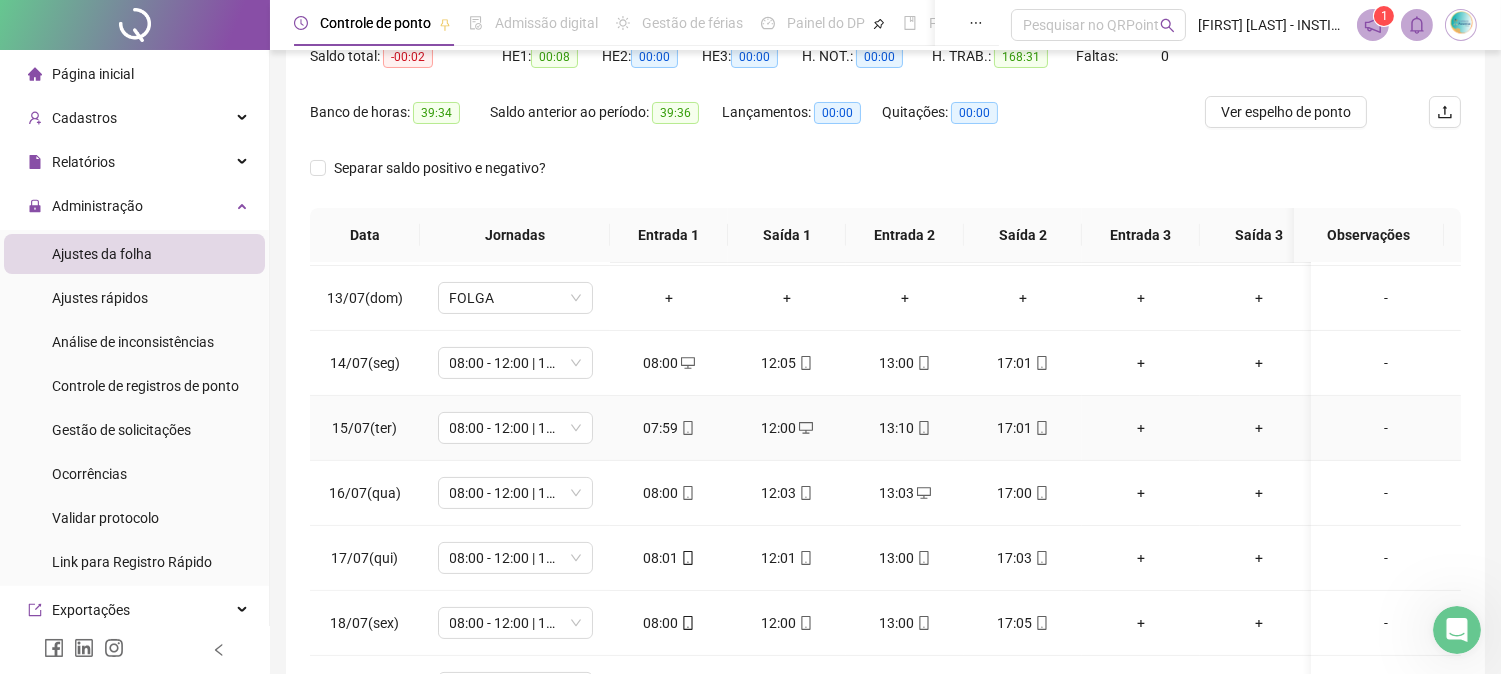 click on "12:00" at bounding box center (787, 428) 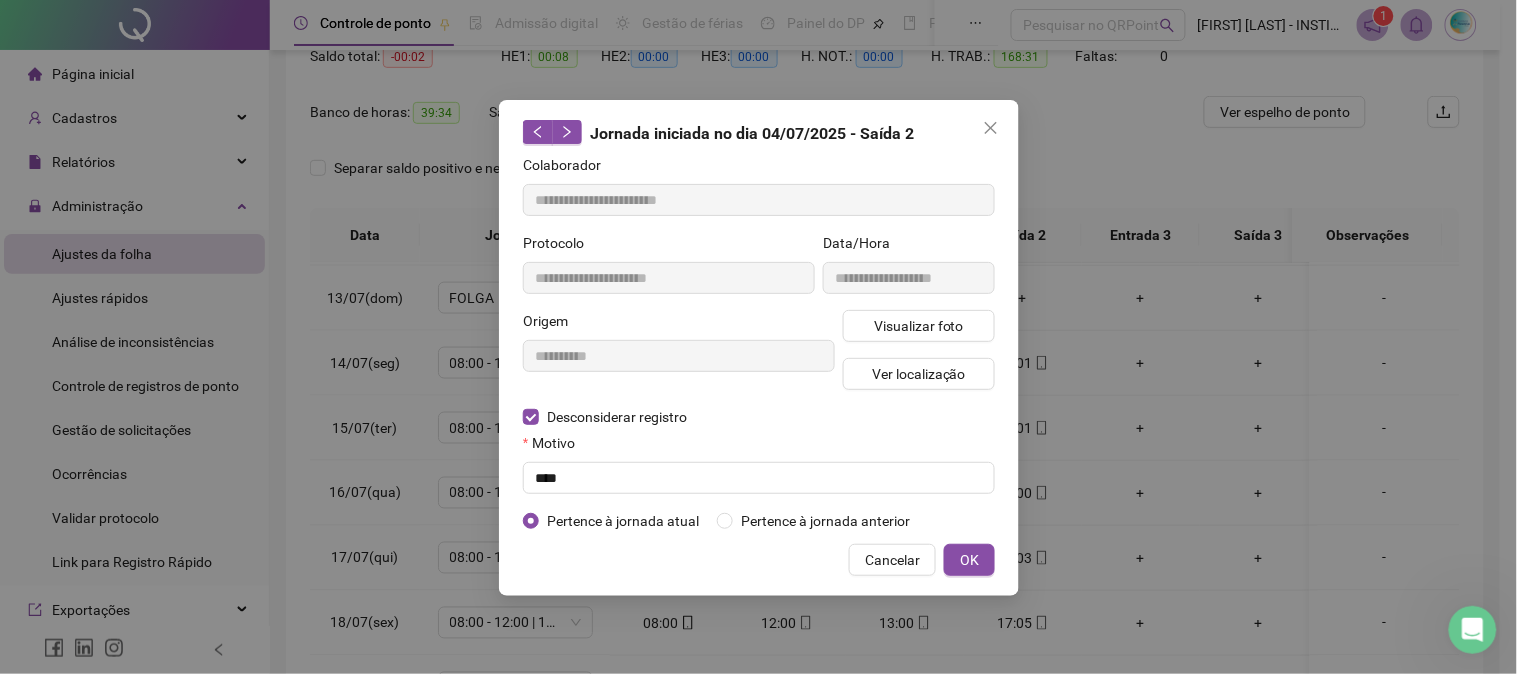 type on "**********" 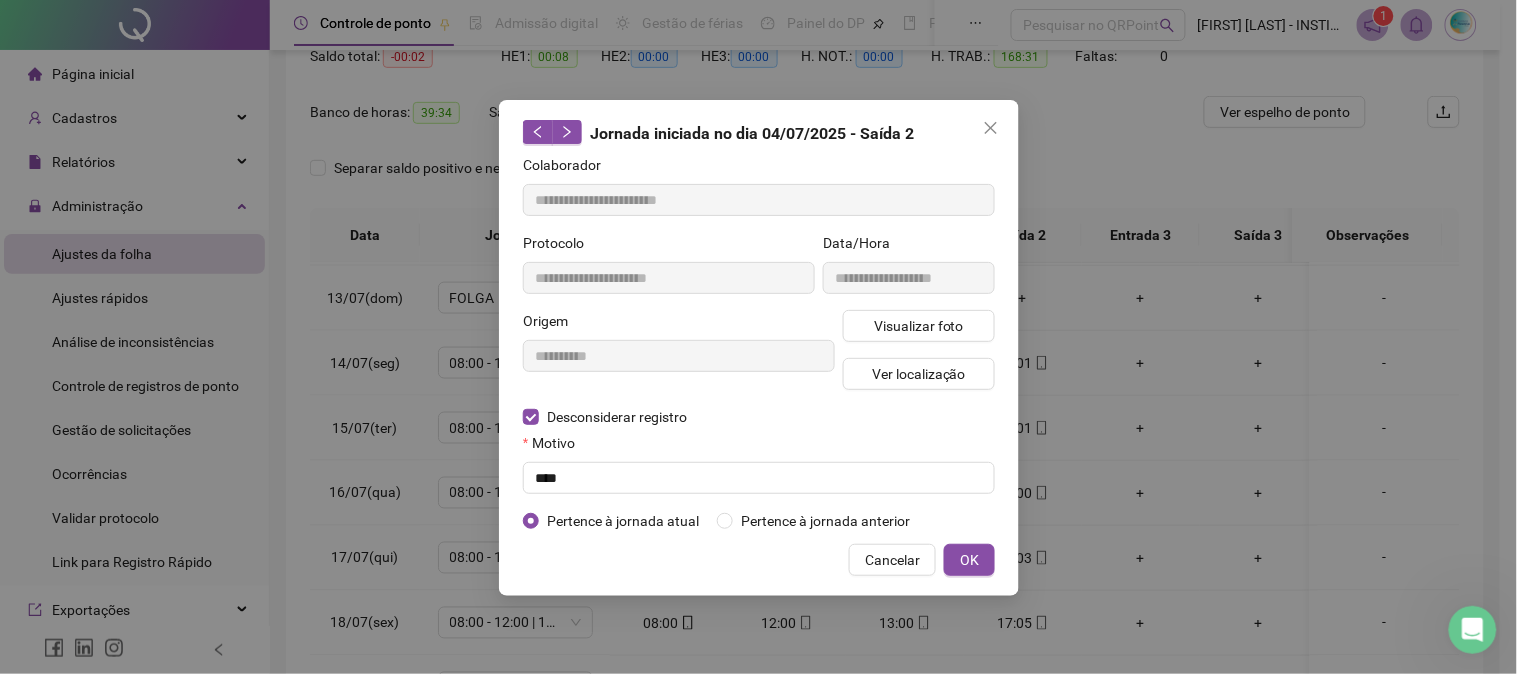 type on "**********" 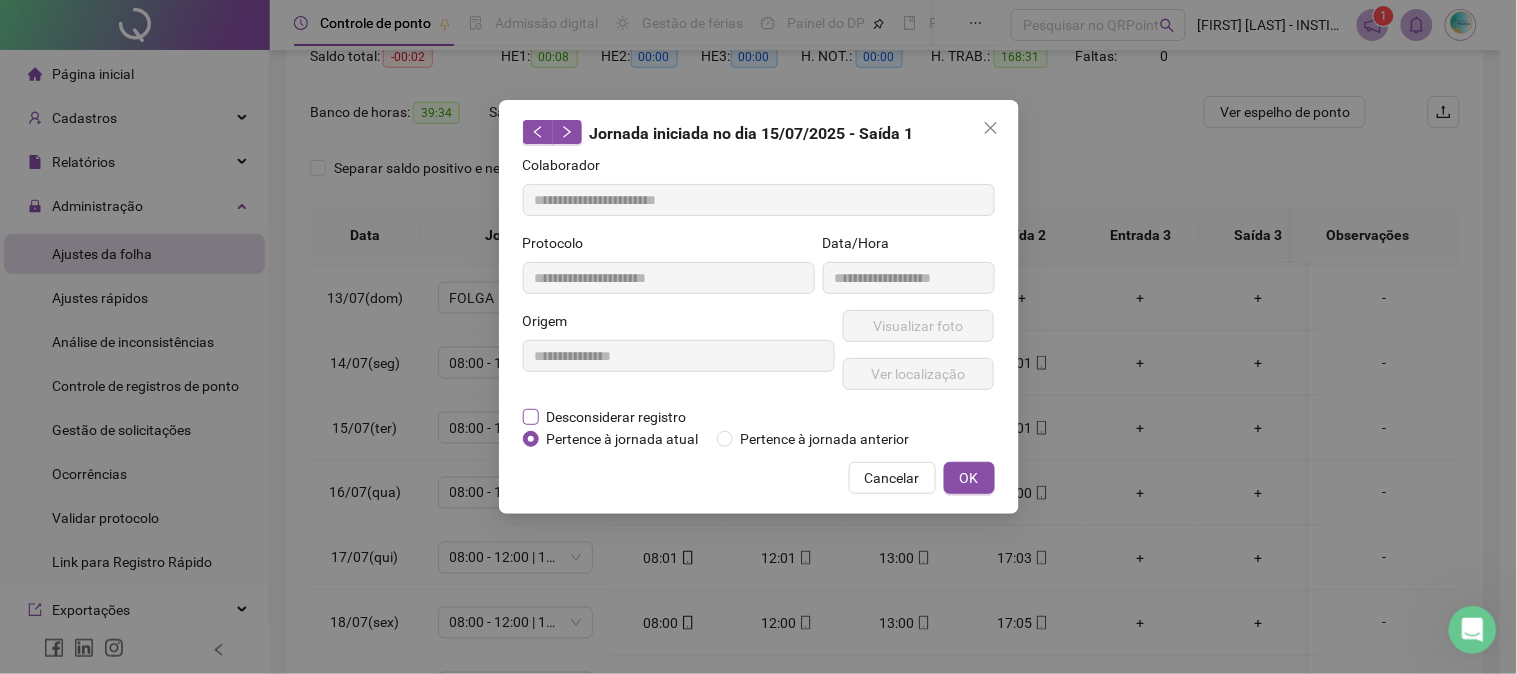 click on "Desconsiderar registro" at bounding box center (617, 417) 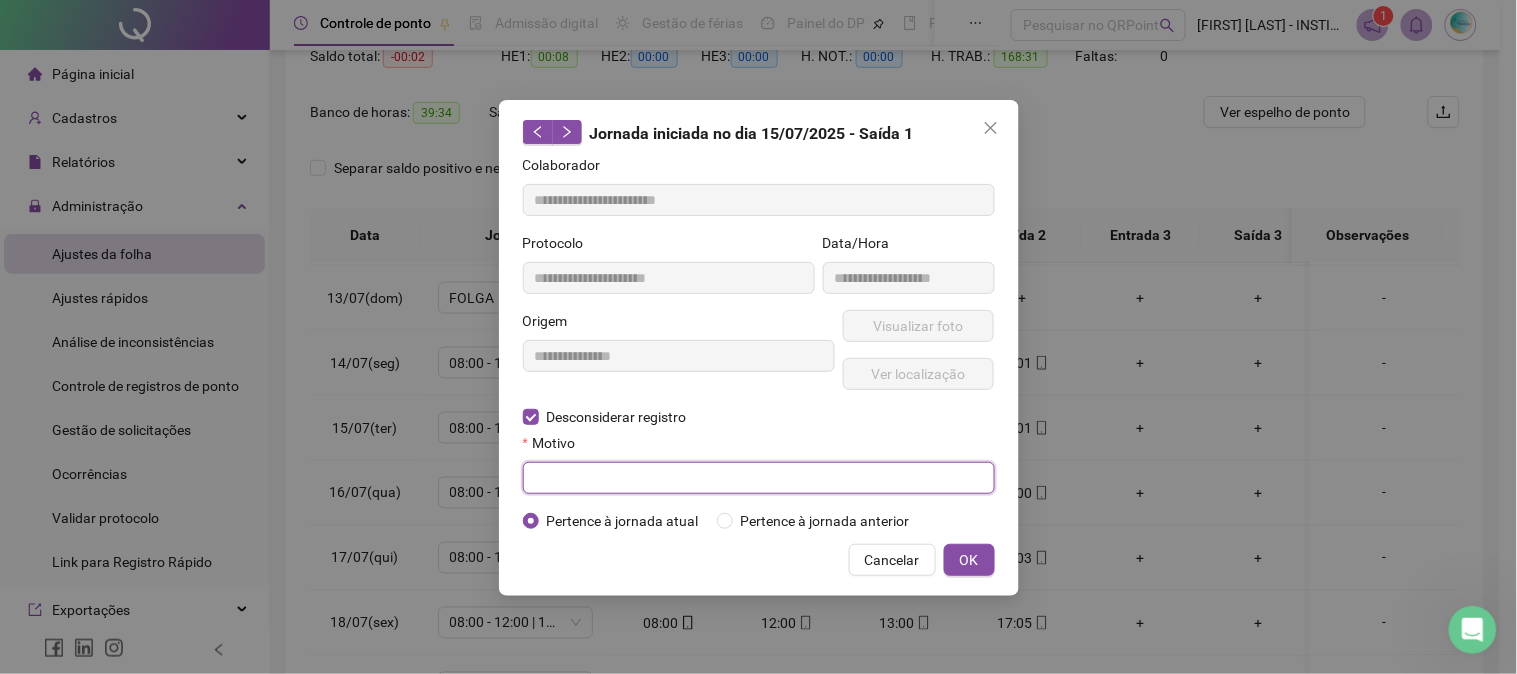 click at bounding box center [759, 478] 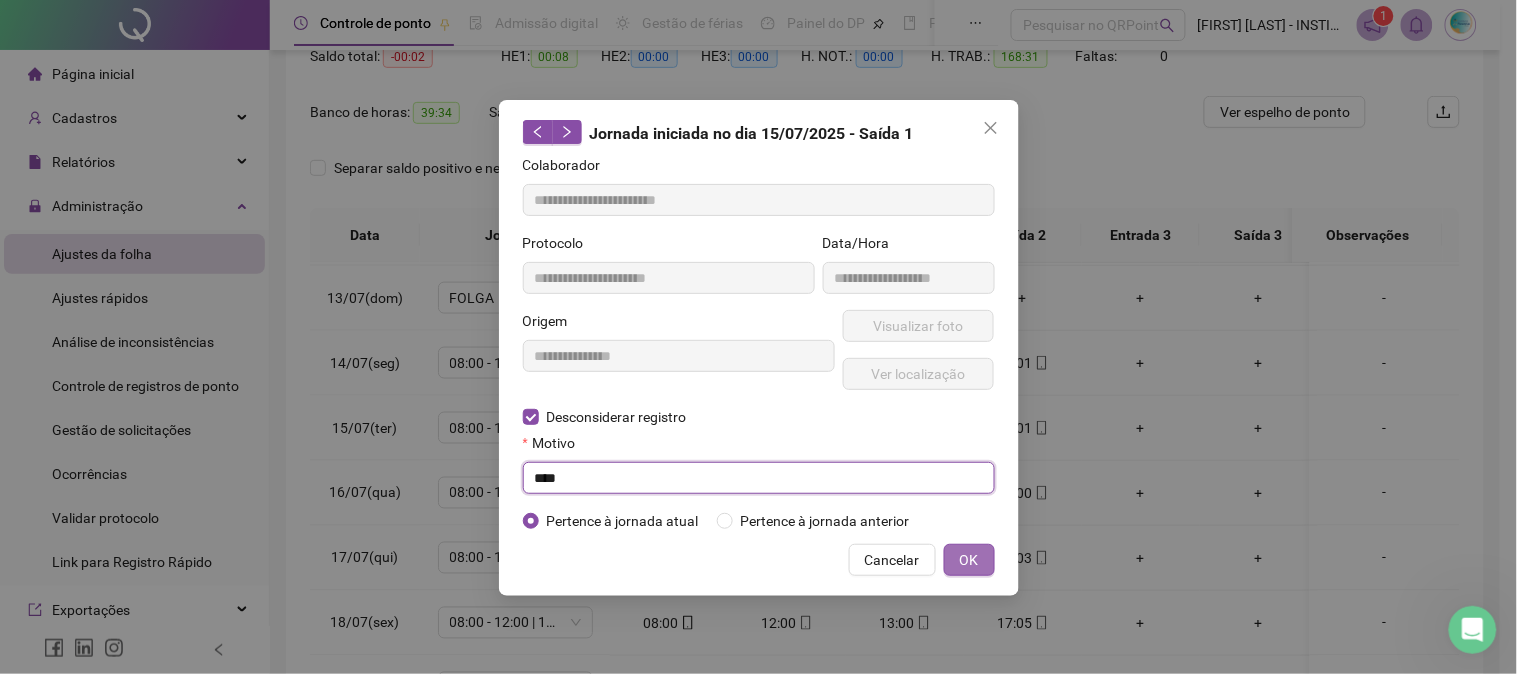 type on "****" 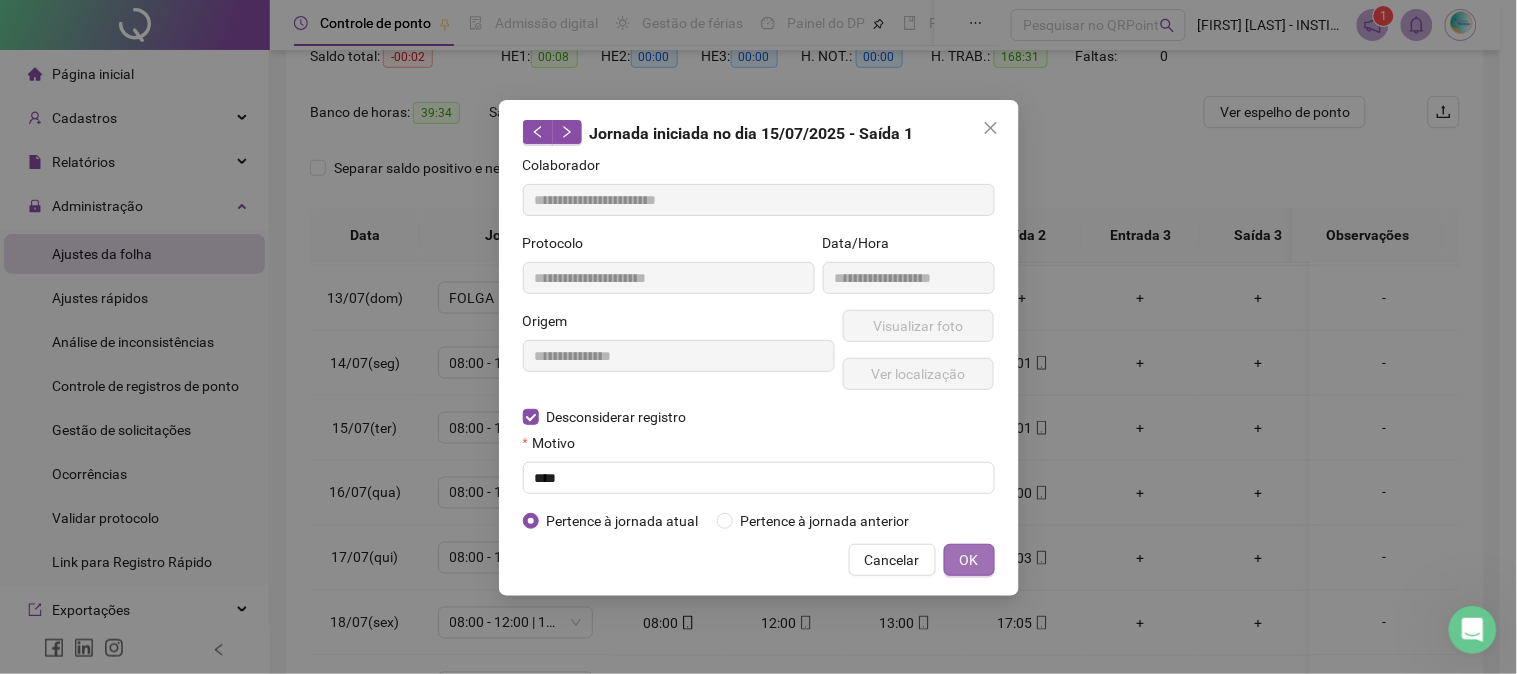 click on "OK" at bounding box center [969, 560] 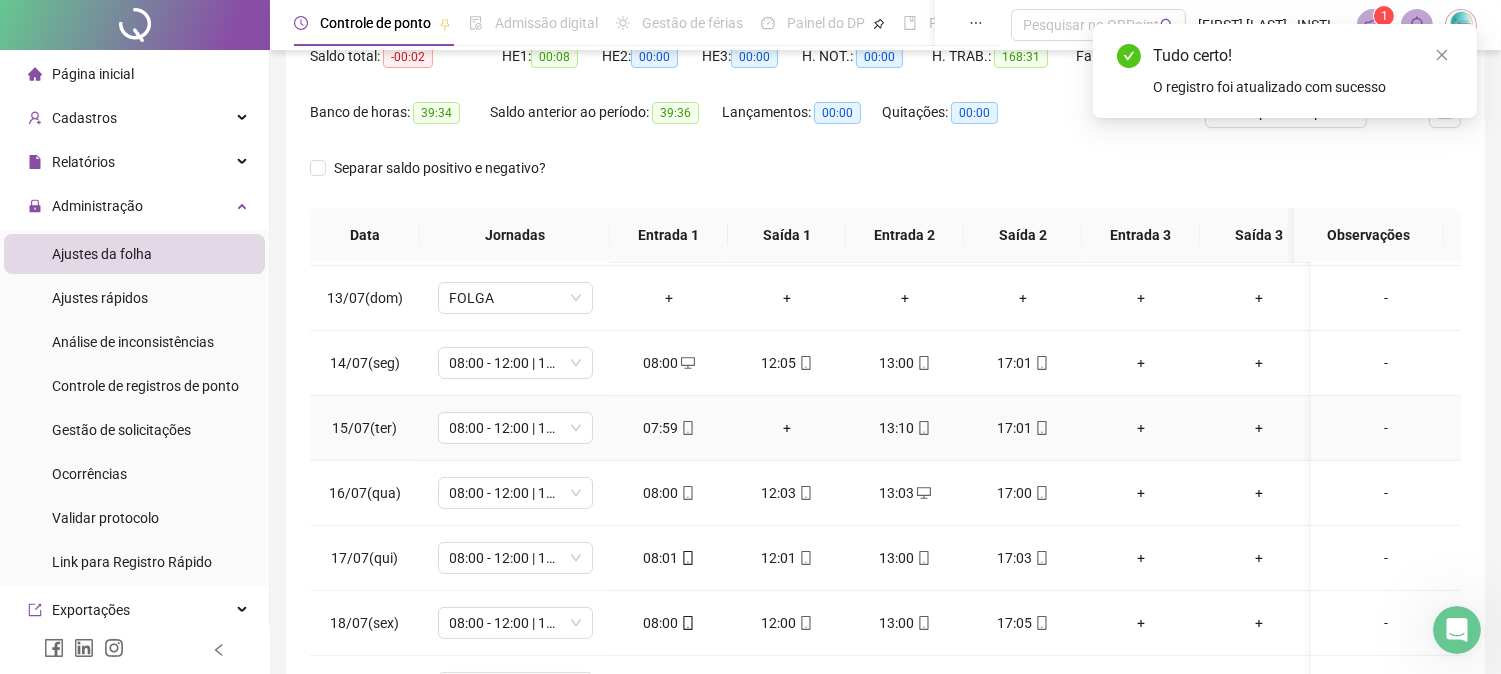 click on "+" at bounding box center (787, 428) 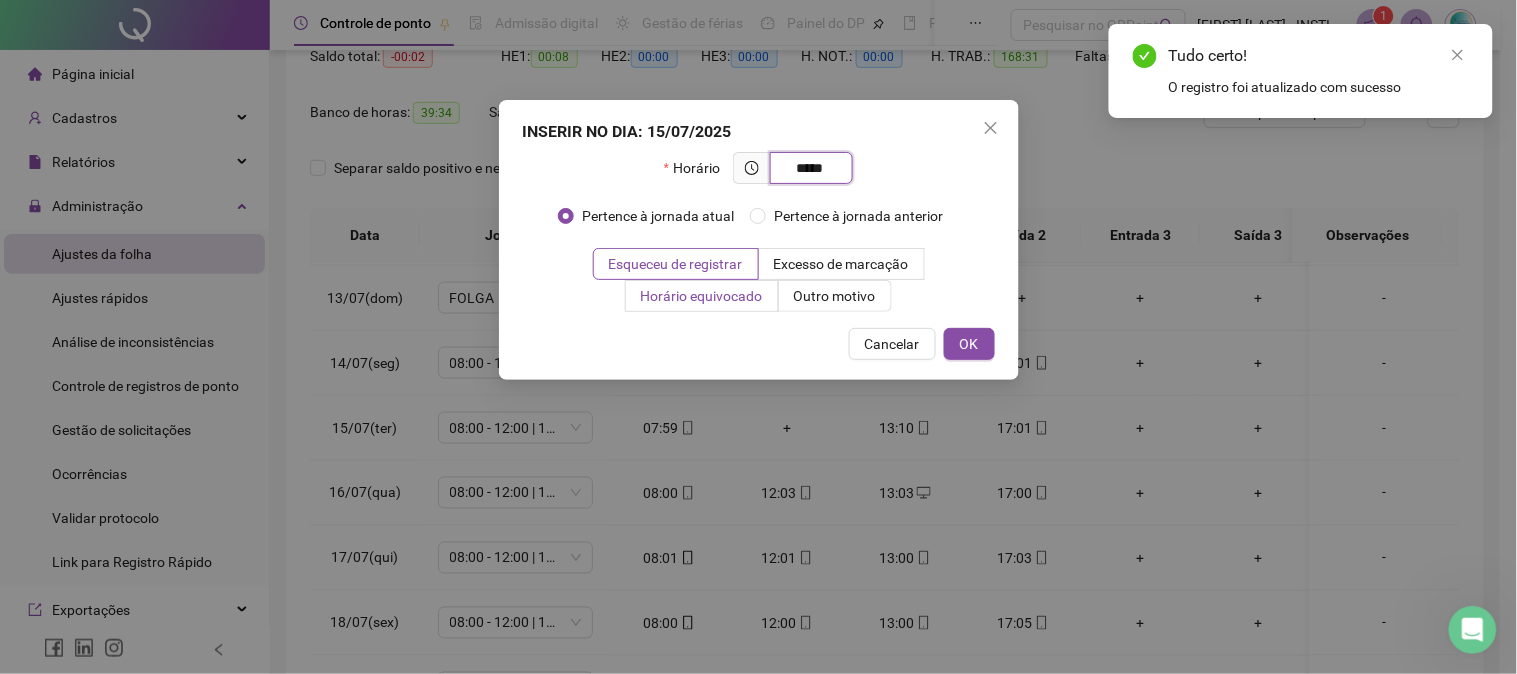 type on "*****" 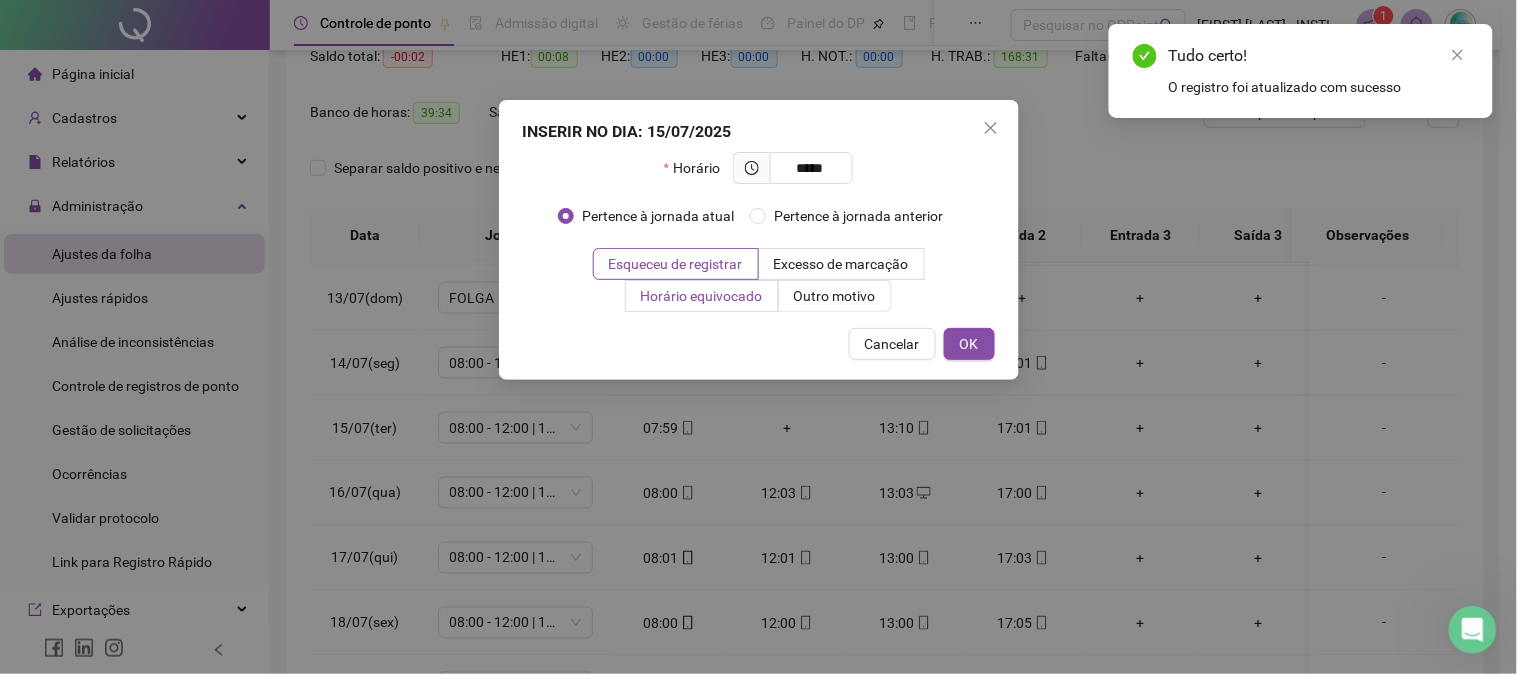 click on "Horário equivocado" at bounding box center (702, 296) 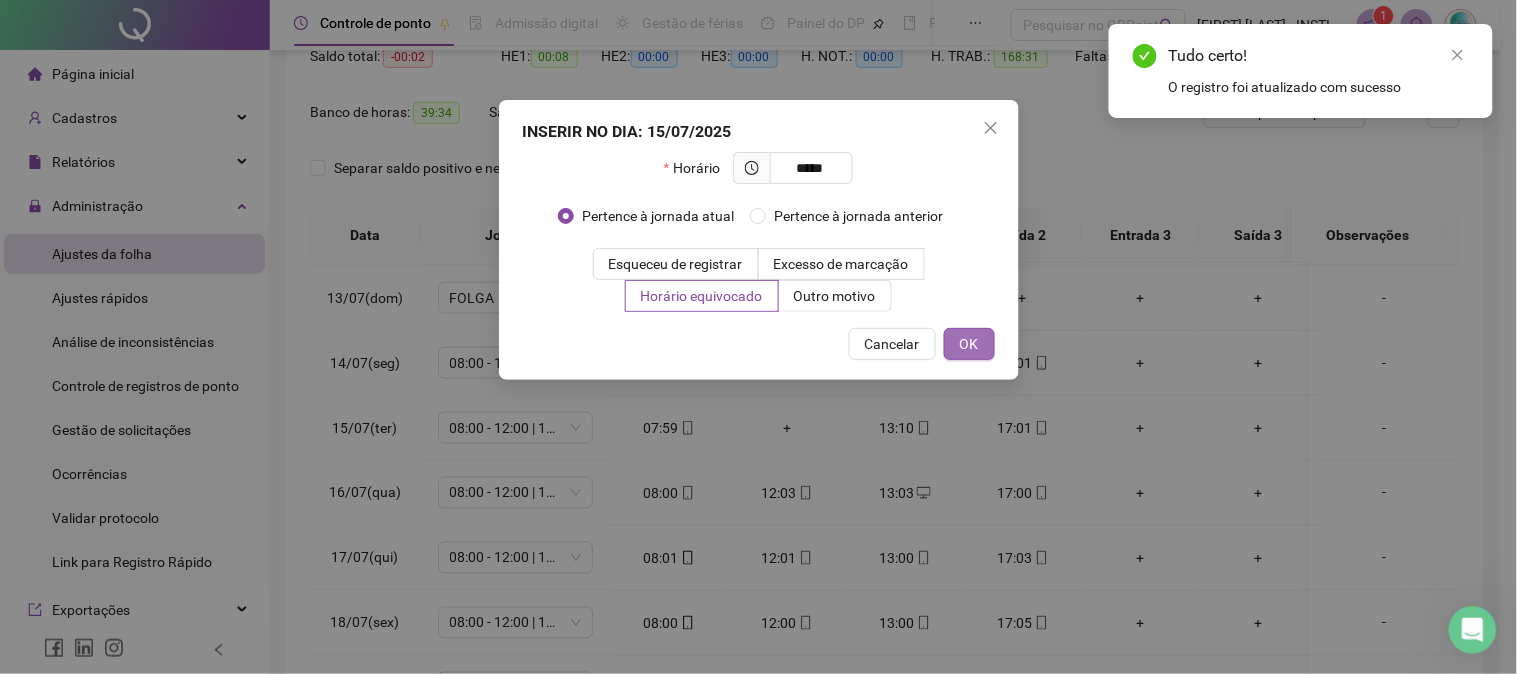 click on "OK" at bounding box center [969, 344] 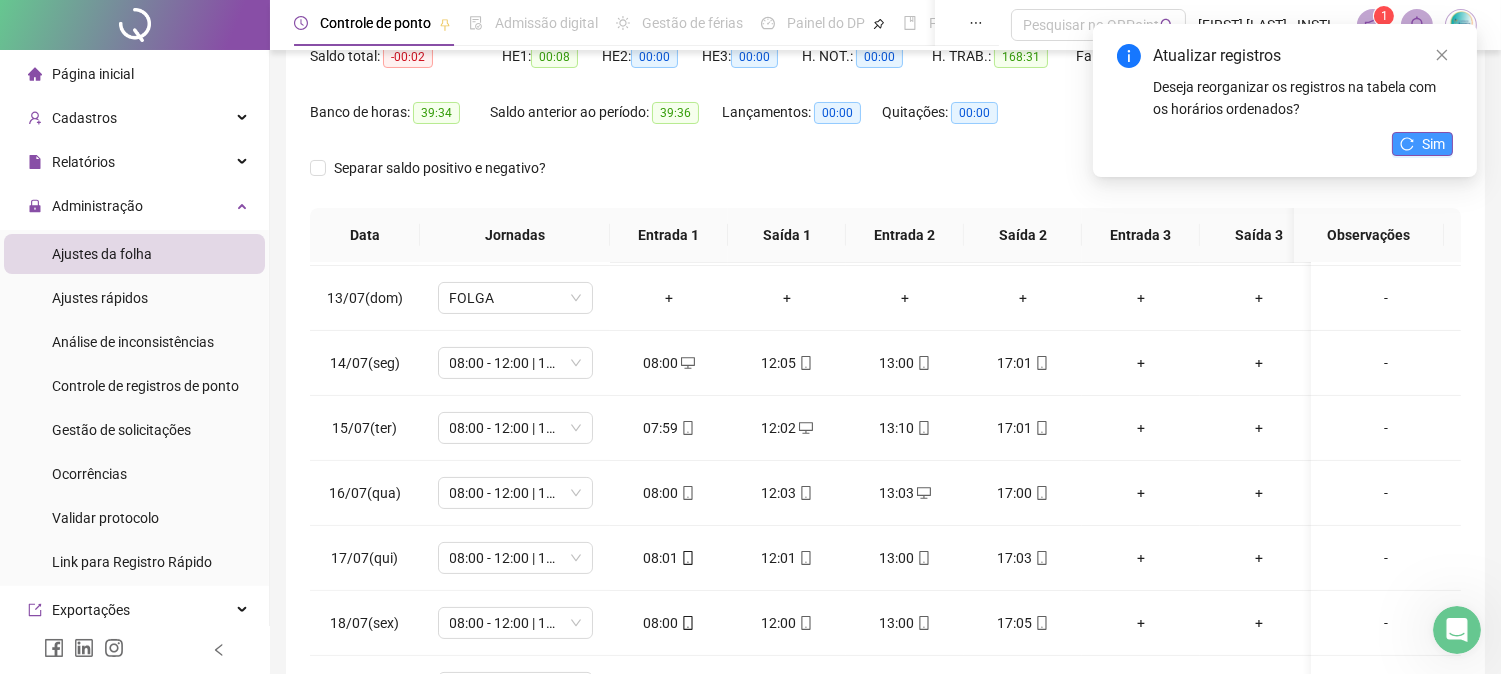 click on "Atualizar registros Deseja reorganizar os registros na tabela com os horários ordenados? Sim" at bounding box center (1285, 100) 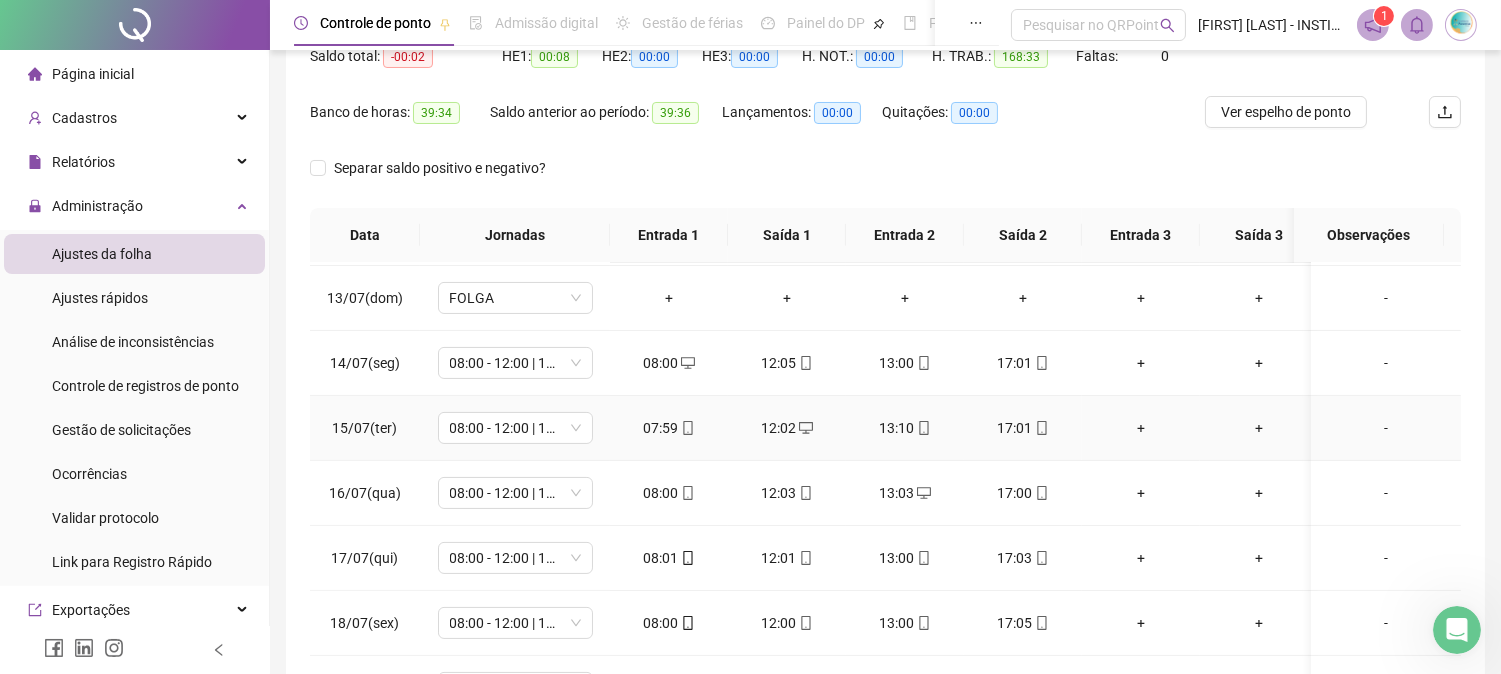click at bounding box center (687, 428) 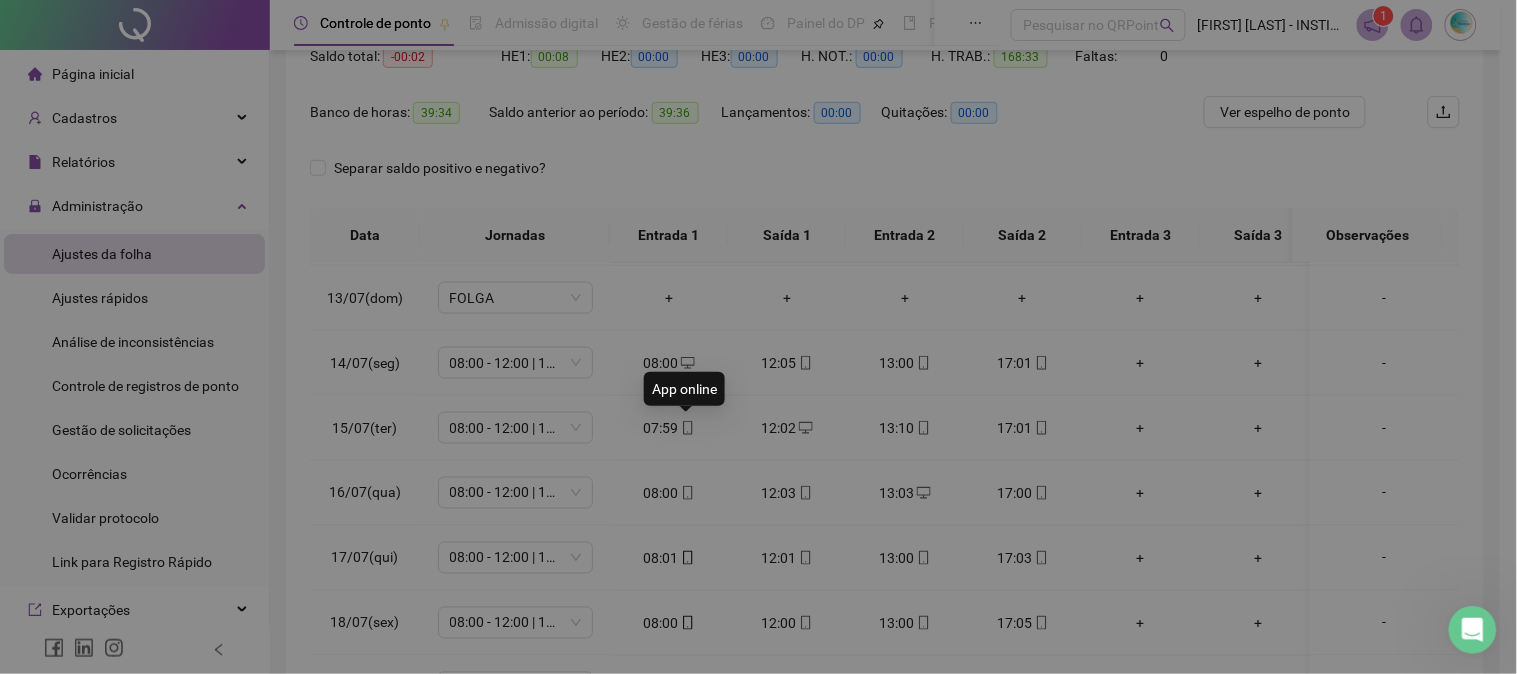 type on "**********" 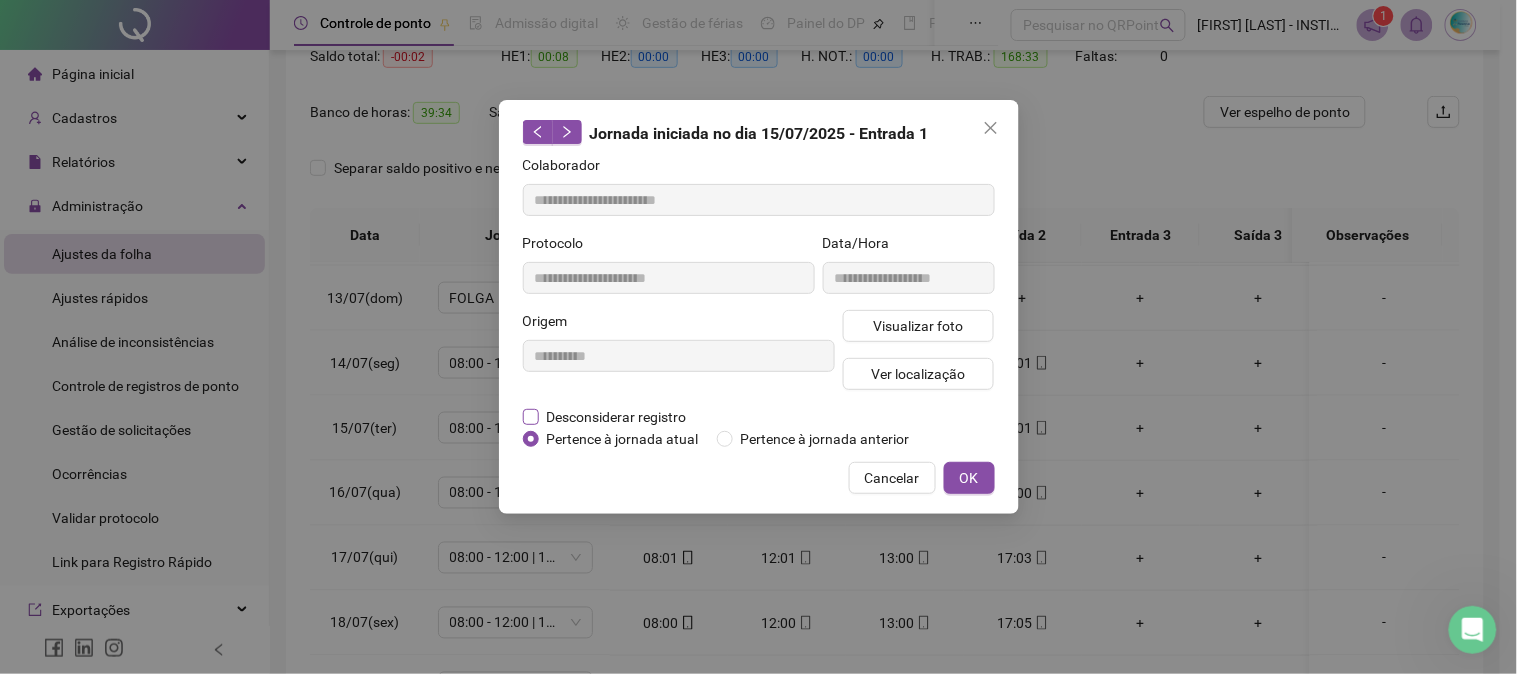 click on "Desconsiderar registro" at bounding box center [617, 417] 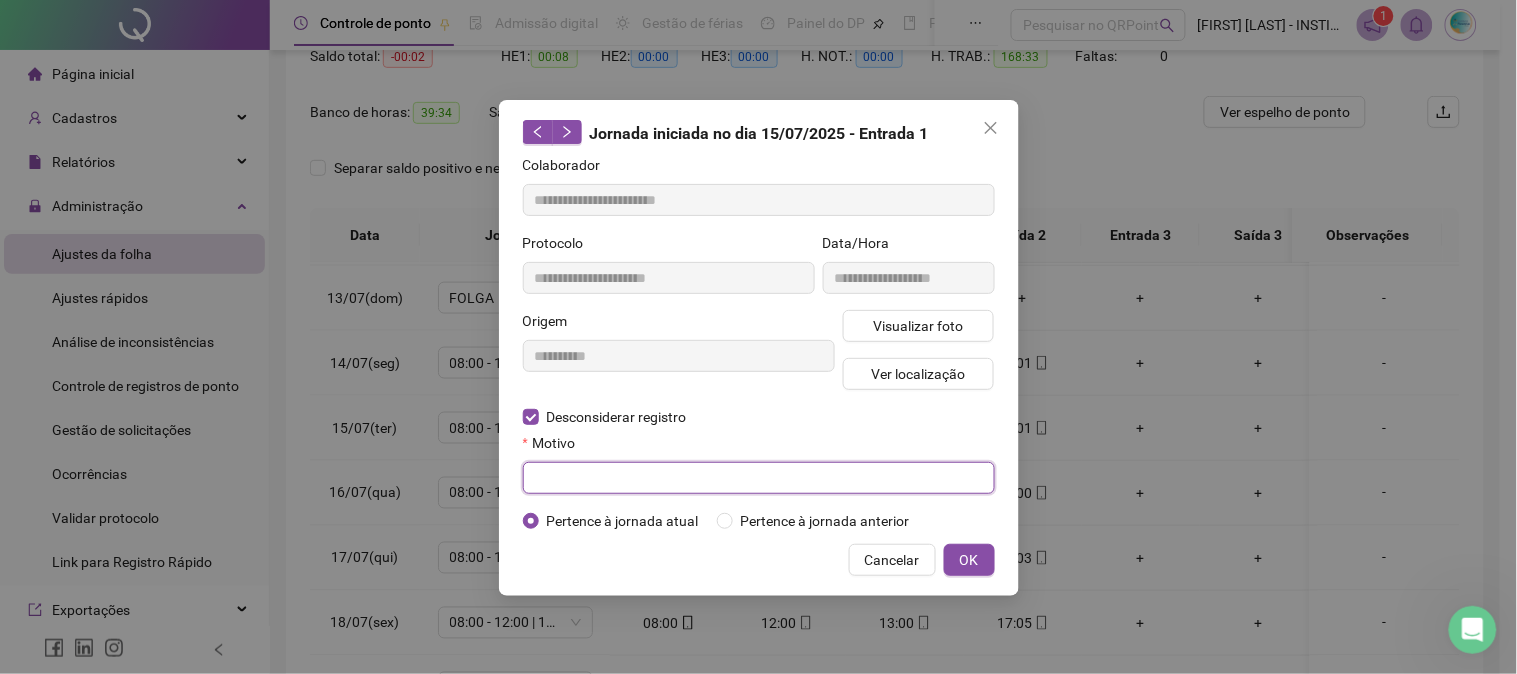 click at bounding box center (759, 478) 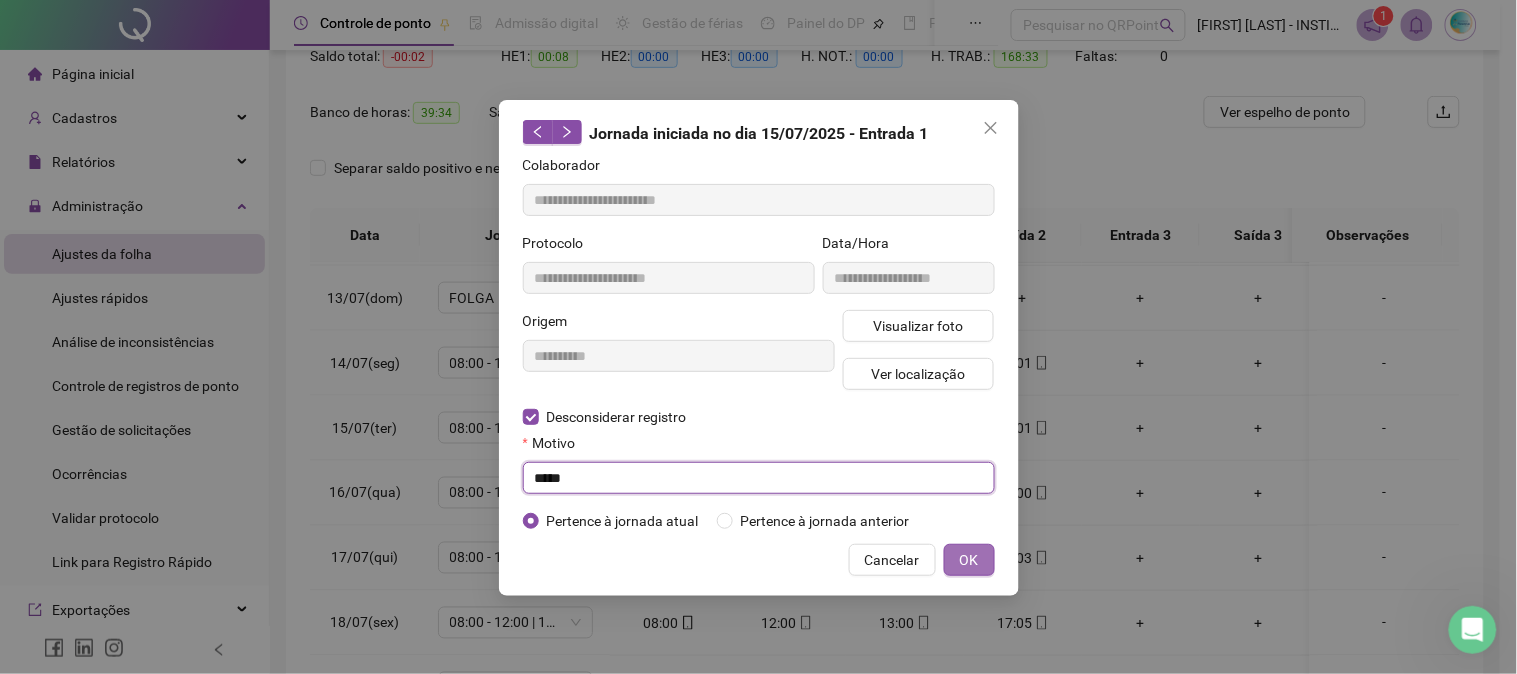 type on "*****" 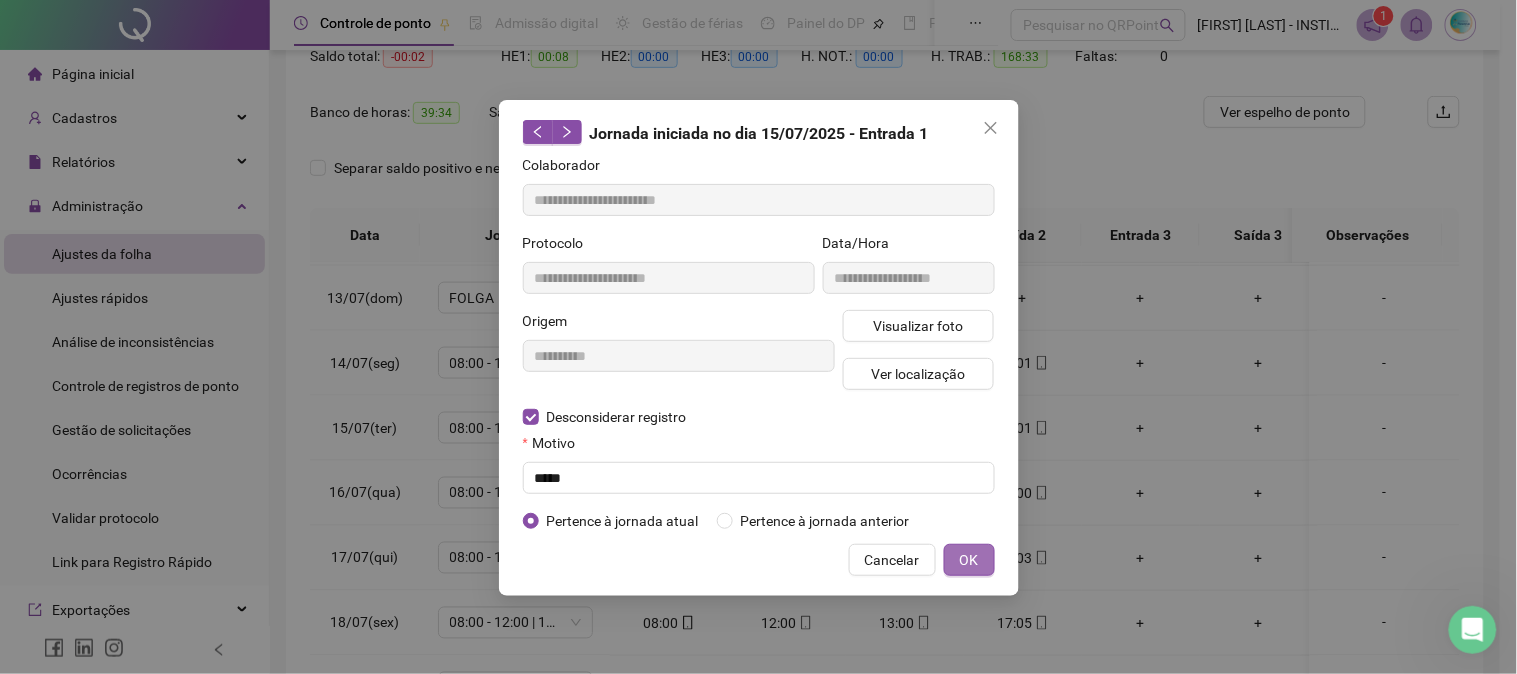 click on "OK" at bounding box center [969, 560] 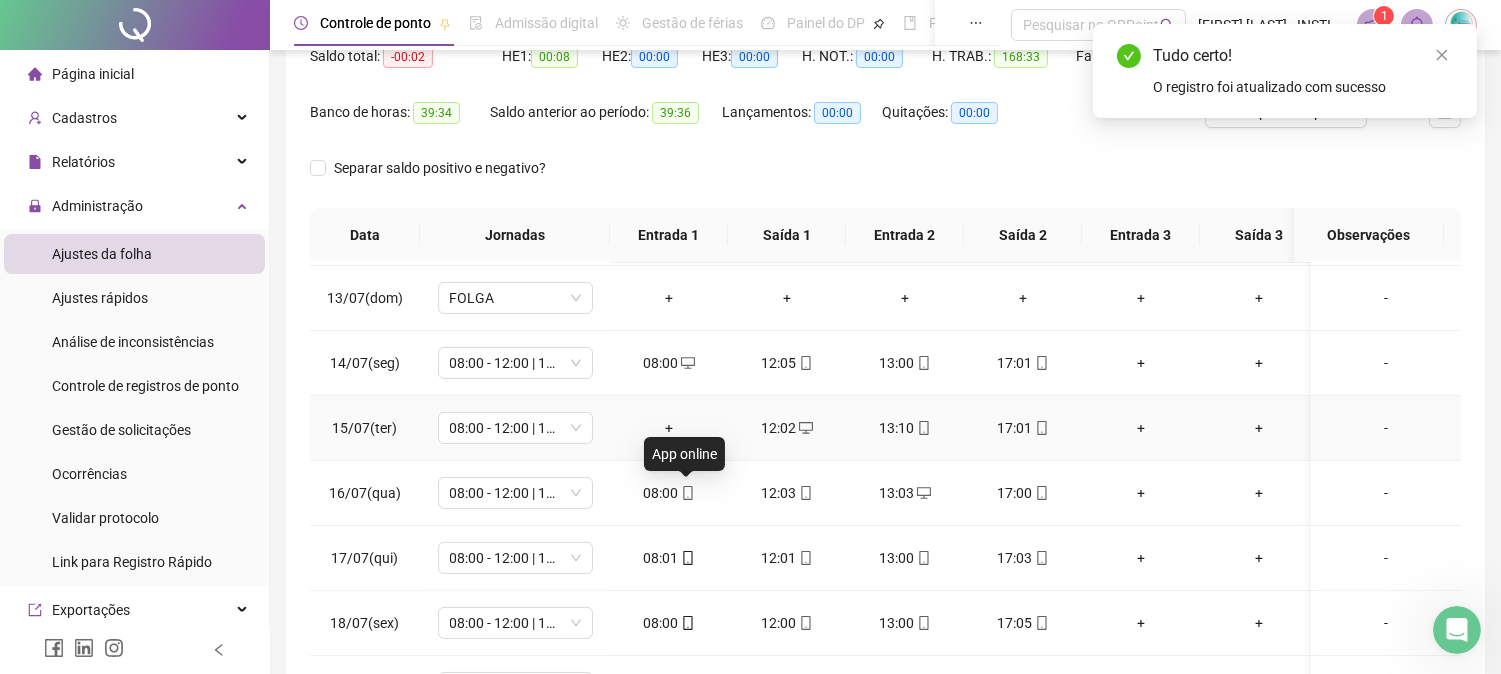click on "+" at bounding box center [669, 428] 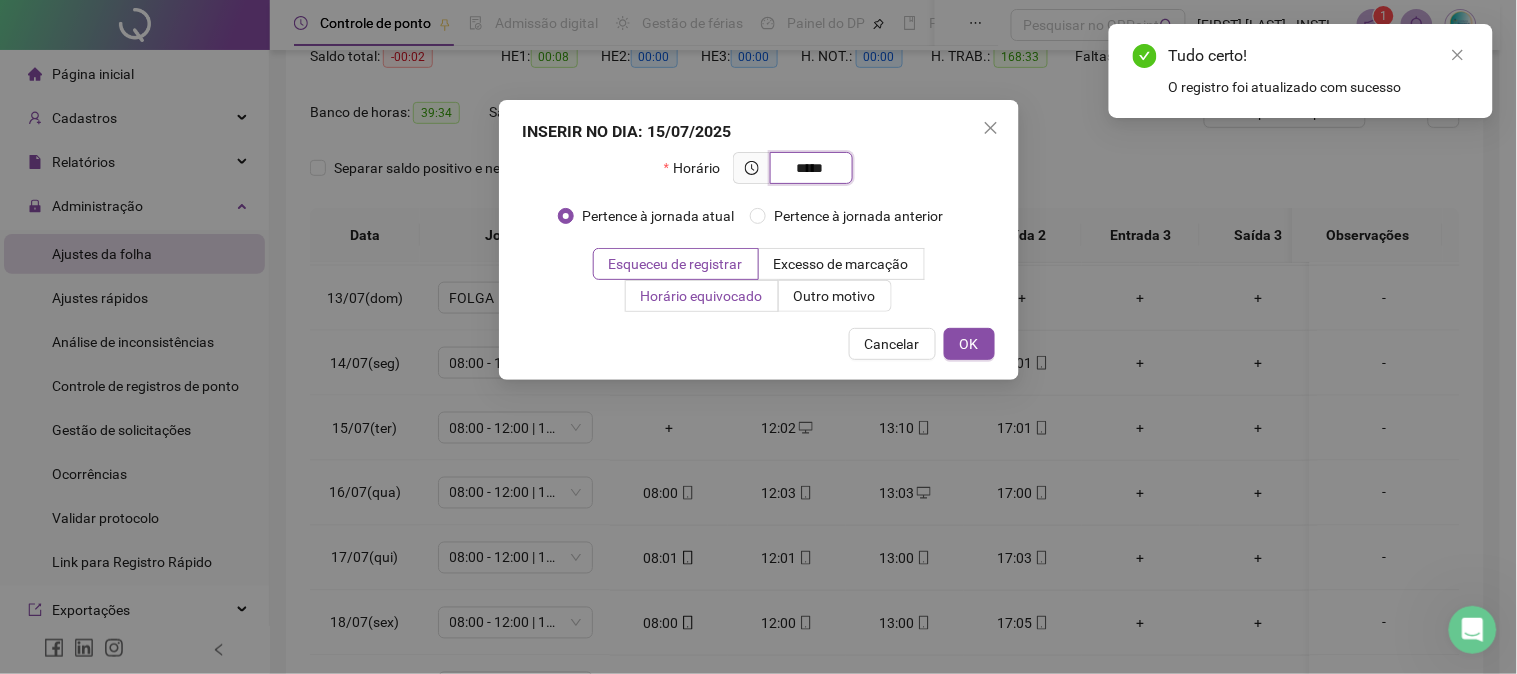 type on "*****" 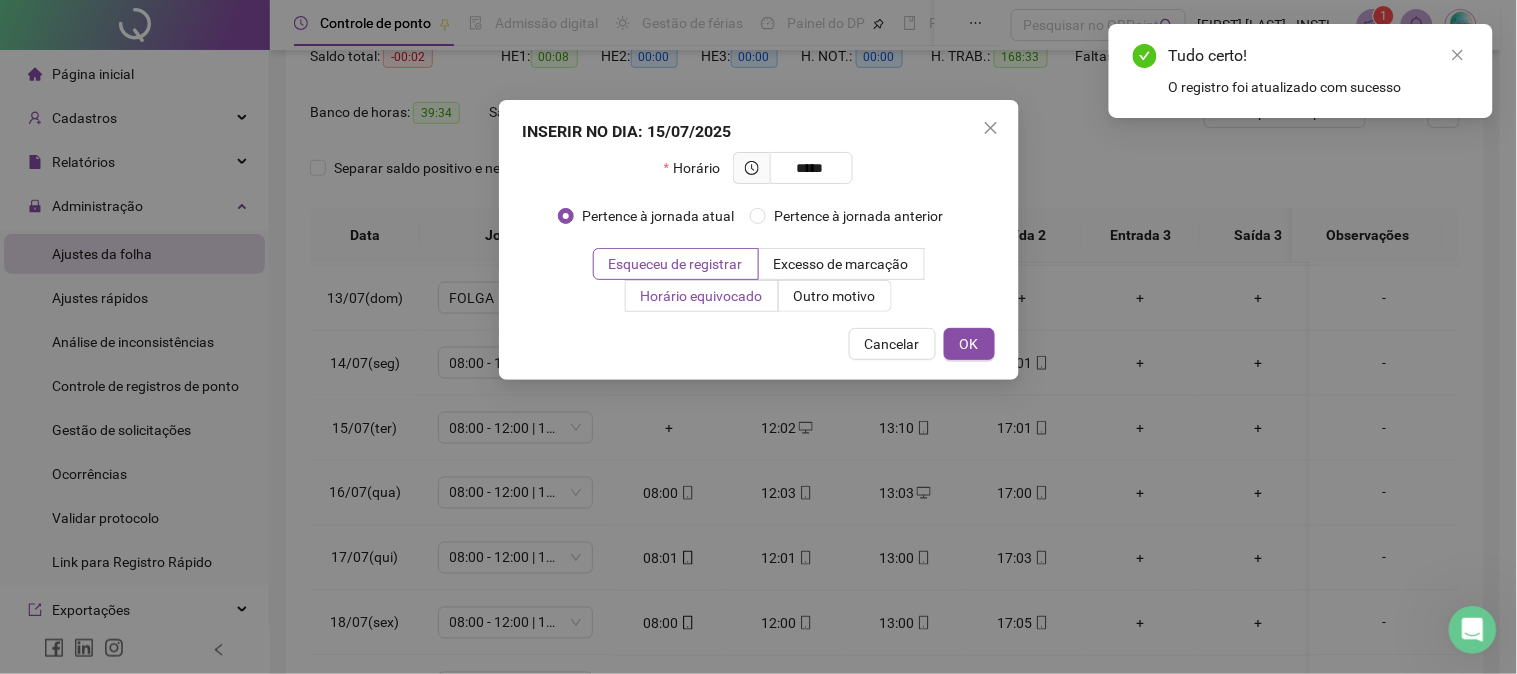 click on "Horário equivocado" at bounding box center (702, 296) 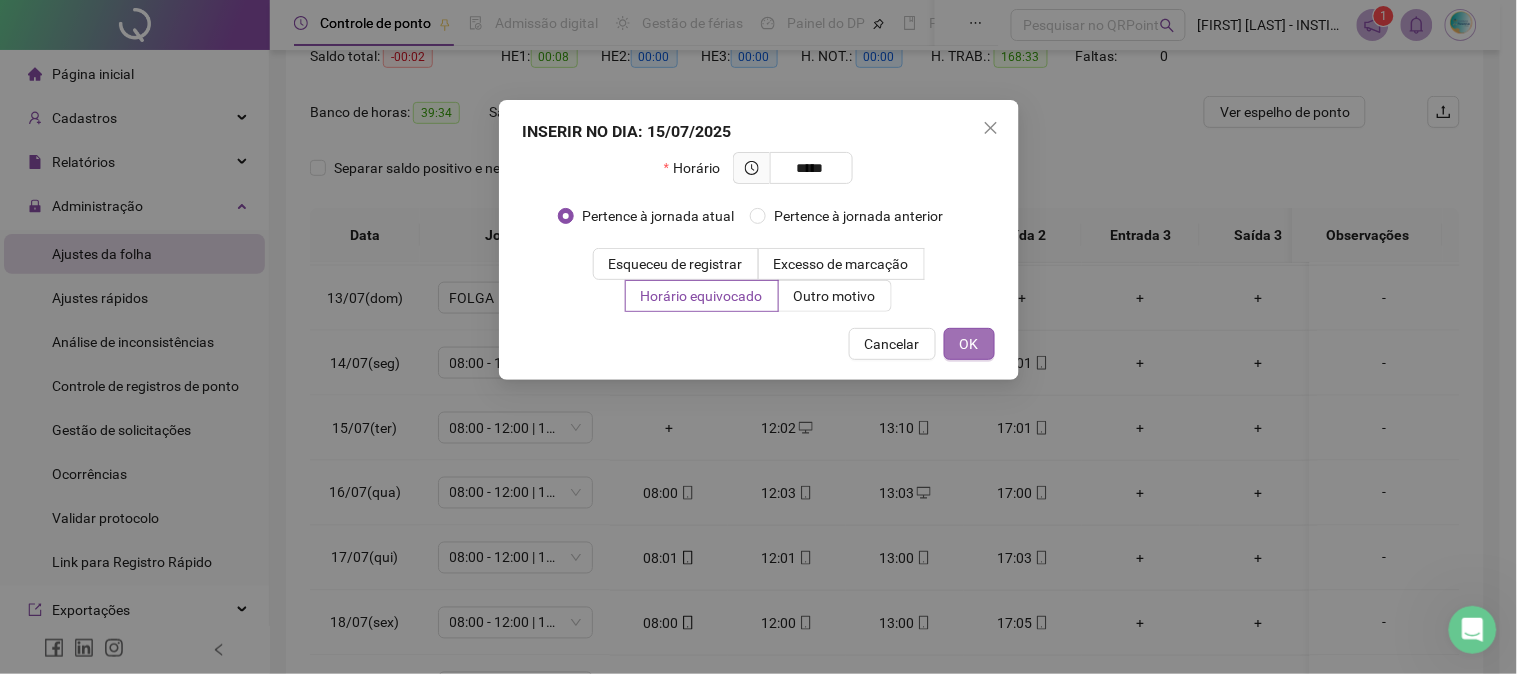 click on "INSERIR NO DIA :   15/07/2025 Horário ***** Pertence à jornada atual Pertence à jornada anterior Esqueceu de registrar Excesso de marcação Horário equivocado Outro motivo Motivo Cancelar OK" at bounding box center [759, 240] 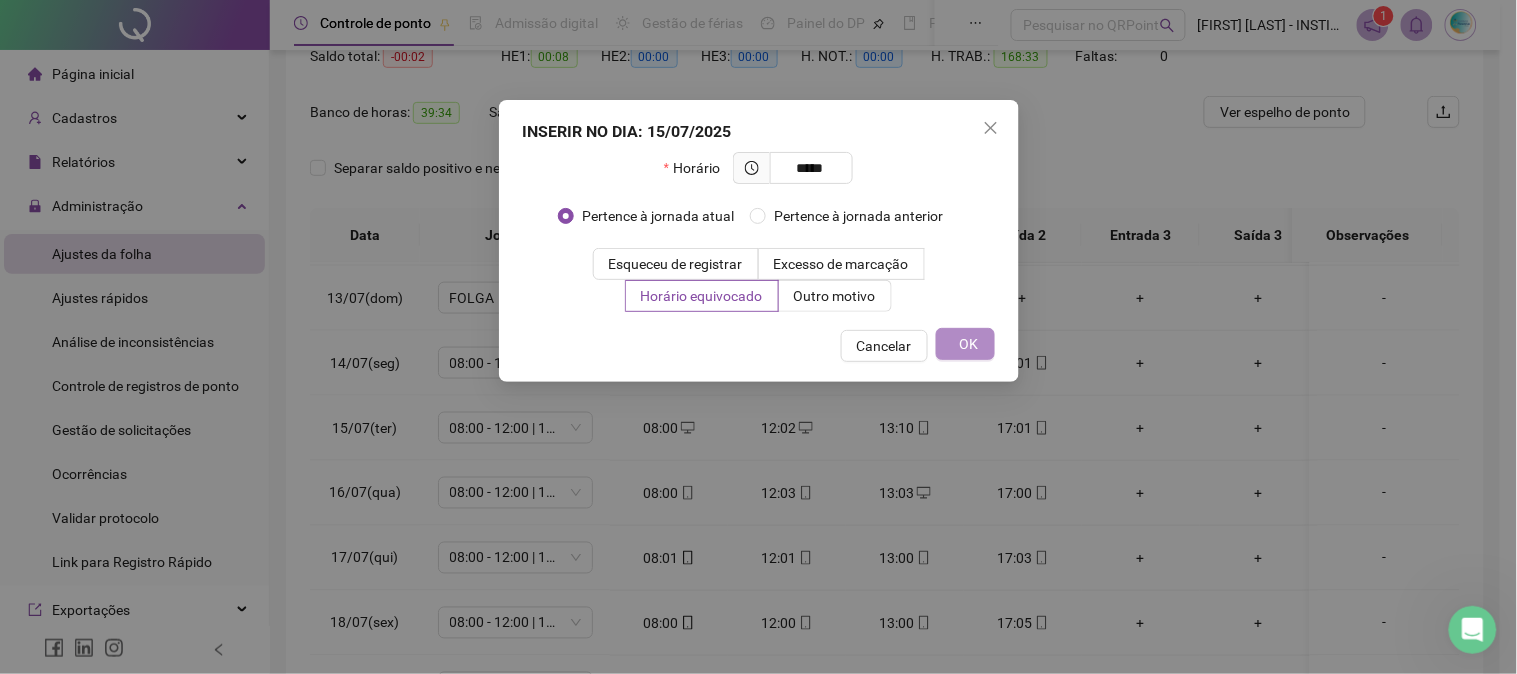 click on "INSERIR NO DIA :   15/07/2025 Horário ***** Pertence à jornada atual Pertence à jornada anterior Esqueceu de registrar Excesso de marcação Horário equivocado Outro motivo Motivo Cancelar OK" at bounding box center (758, 337) 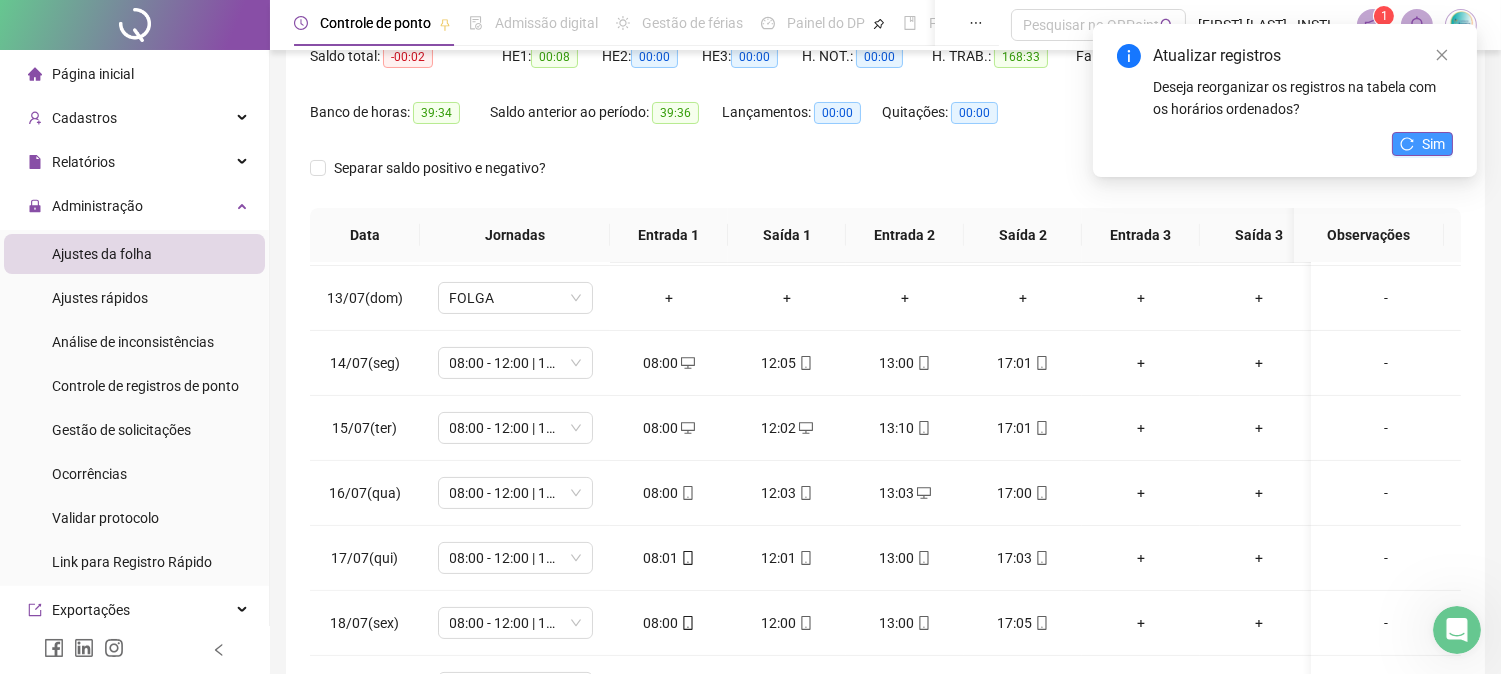 click on "Sim" at bounding box center [1433, 144] 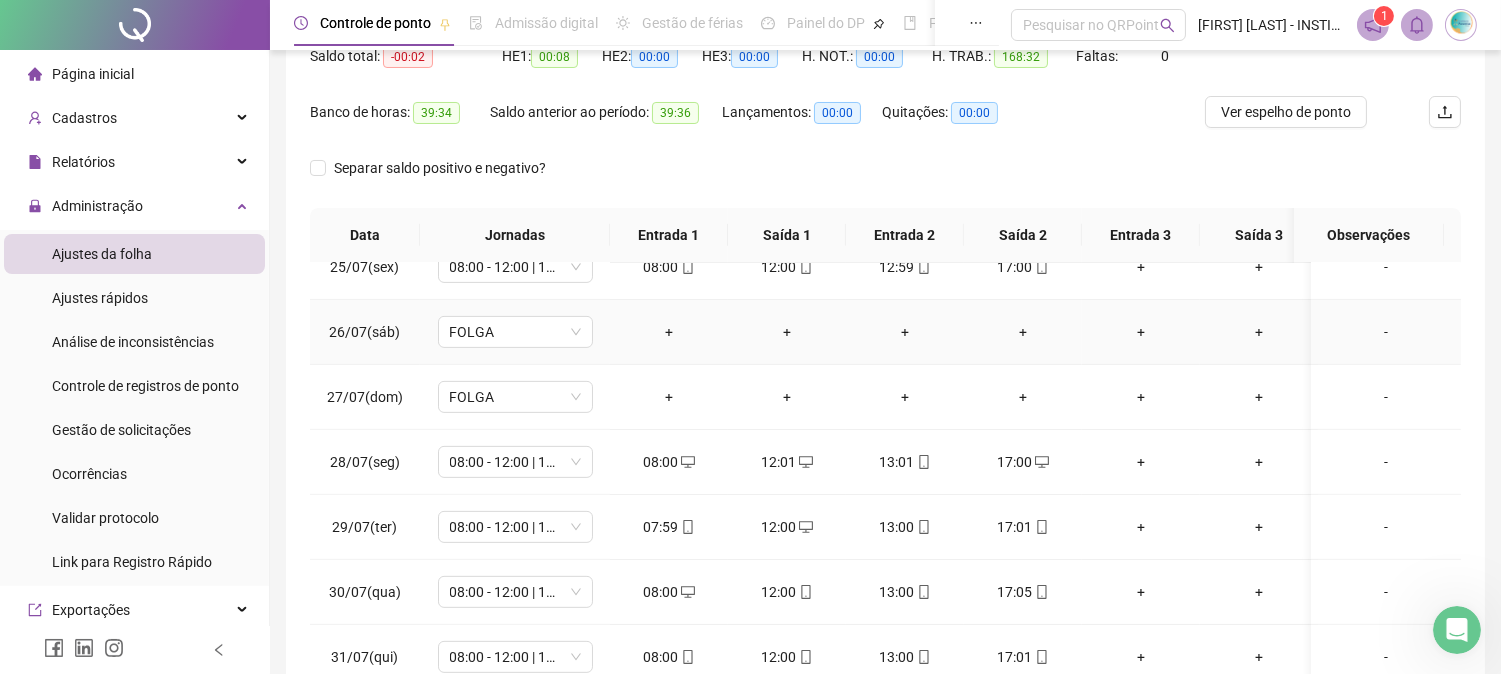 scroll, scrollTop: 1607, scrollLeft: 0, axis: vertical 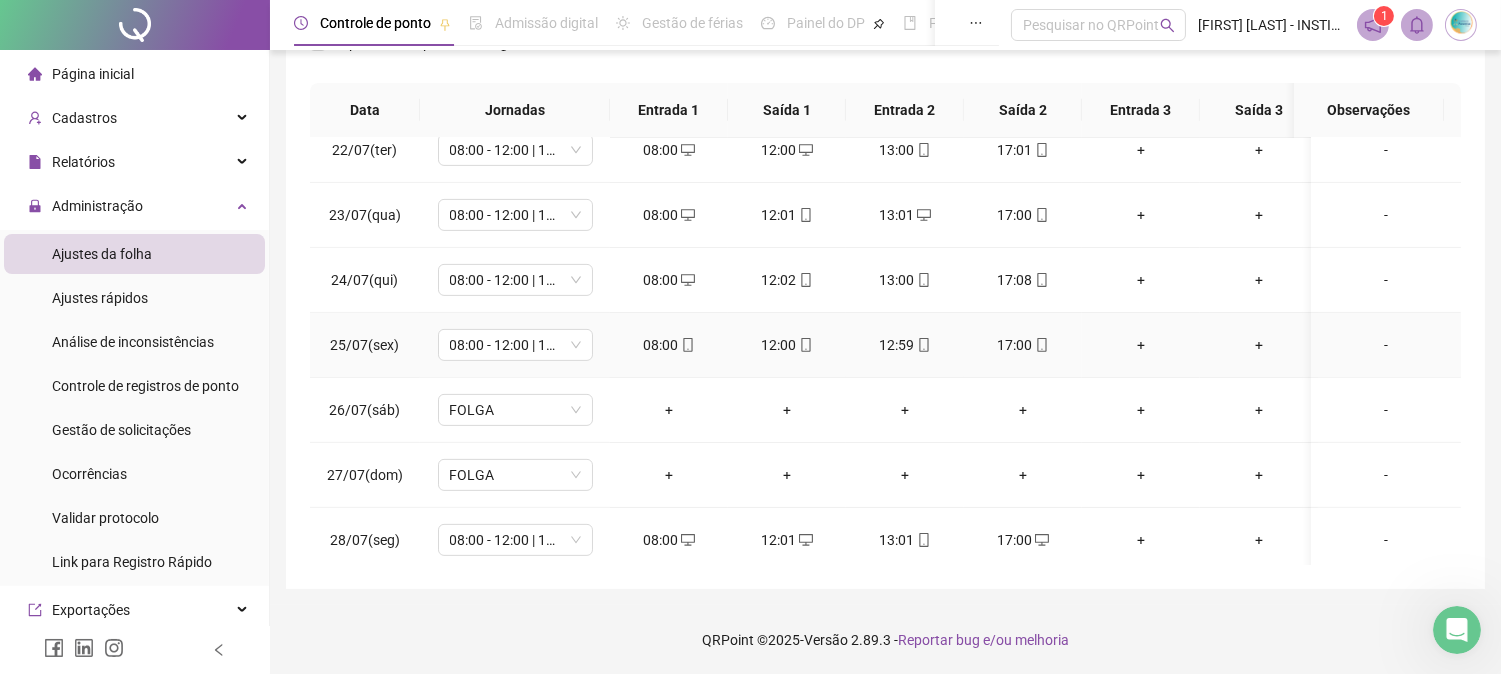 click on "-" at bounding box center [1386, 345] 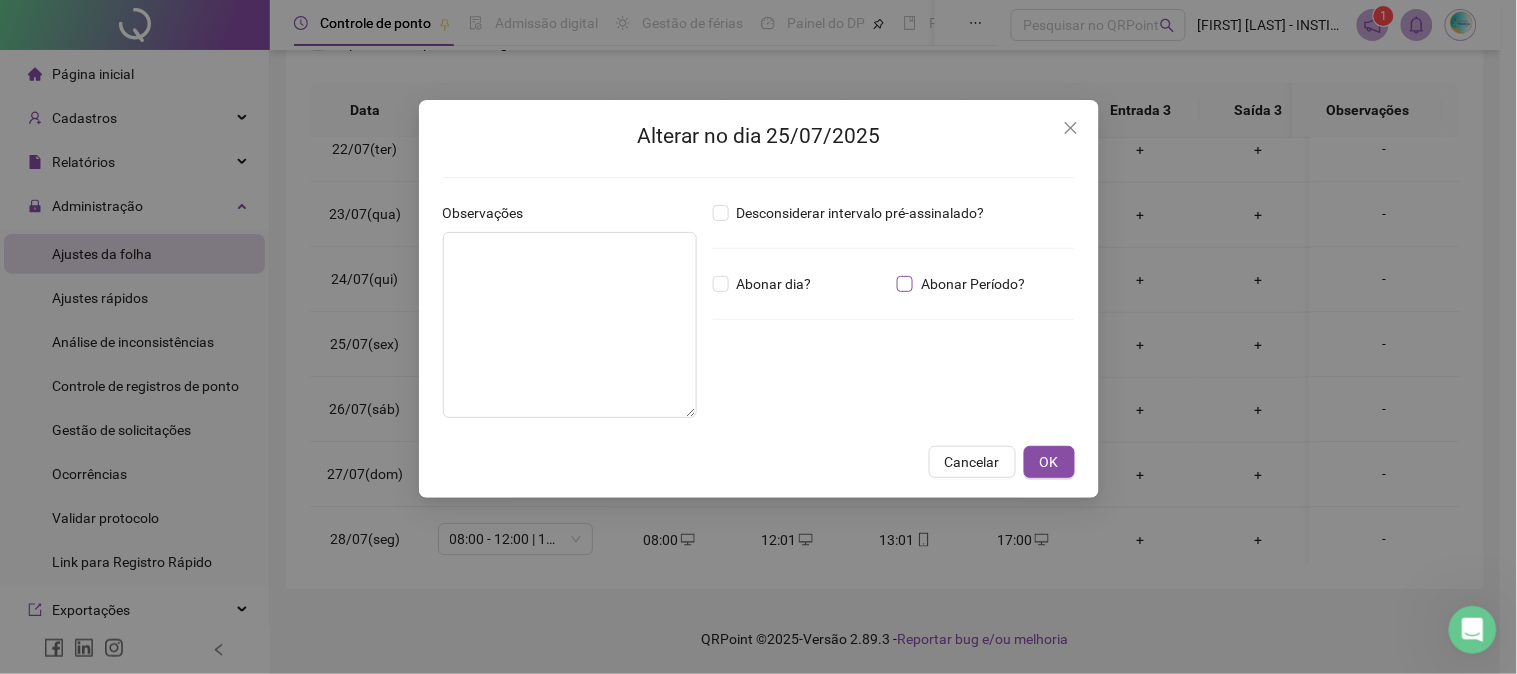 click on "Abonar Período?" at bounding box center [973, 284] 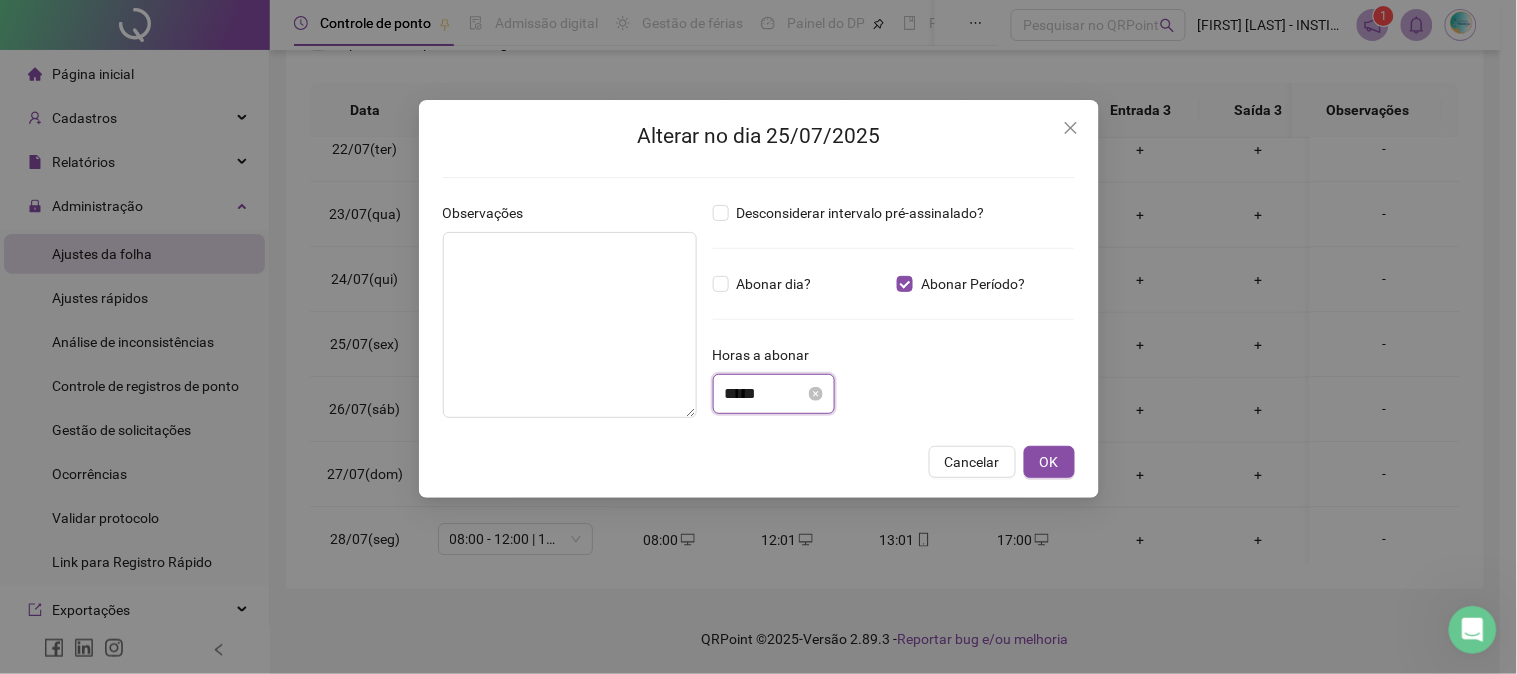 click on "*****" at bounding box center (765, 394) 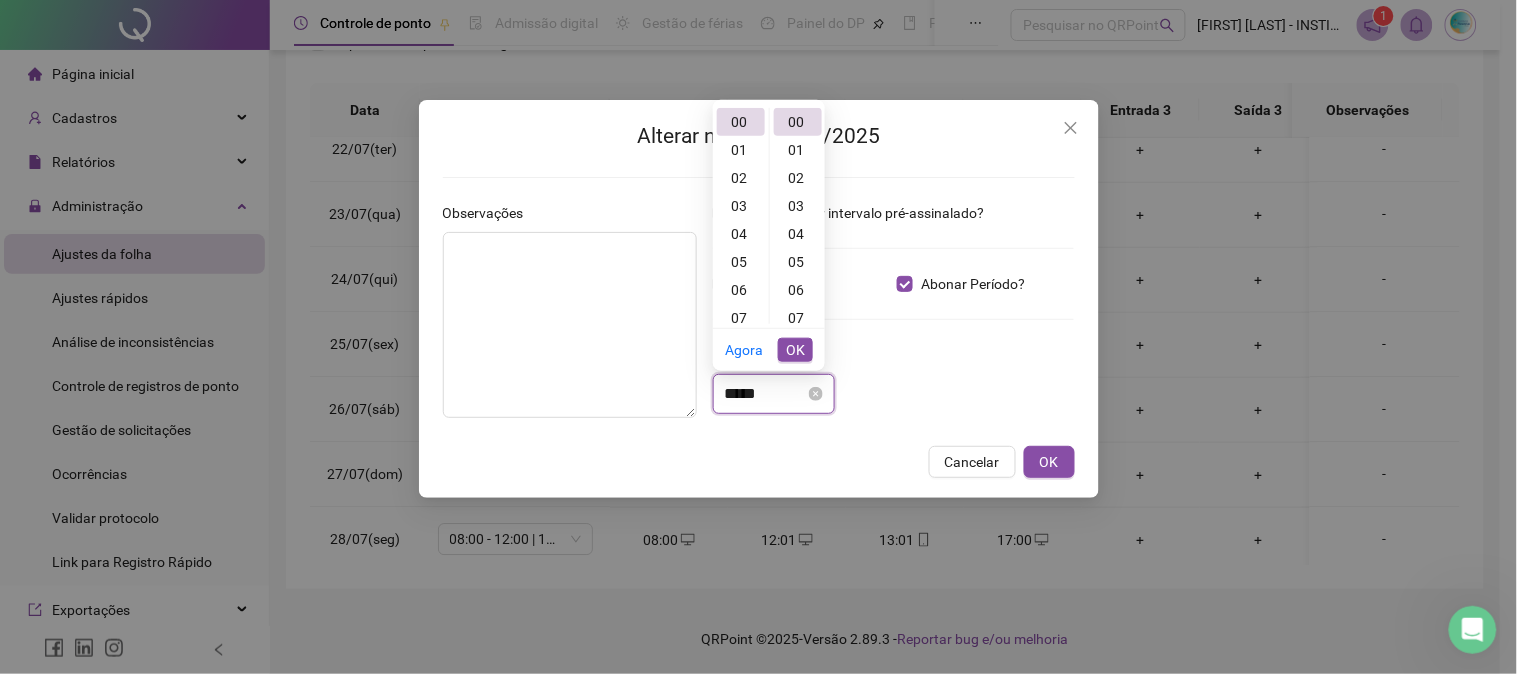 scroll, scrollTop: 0, scrollLeft: 0, axis: both 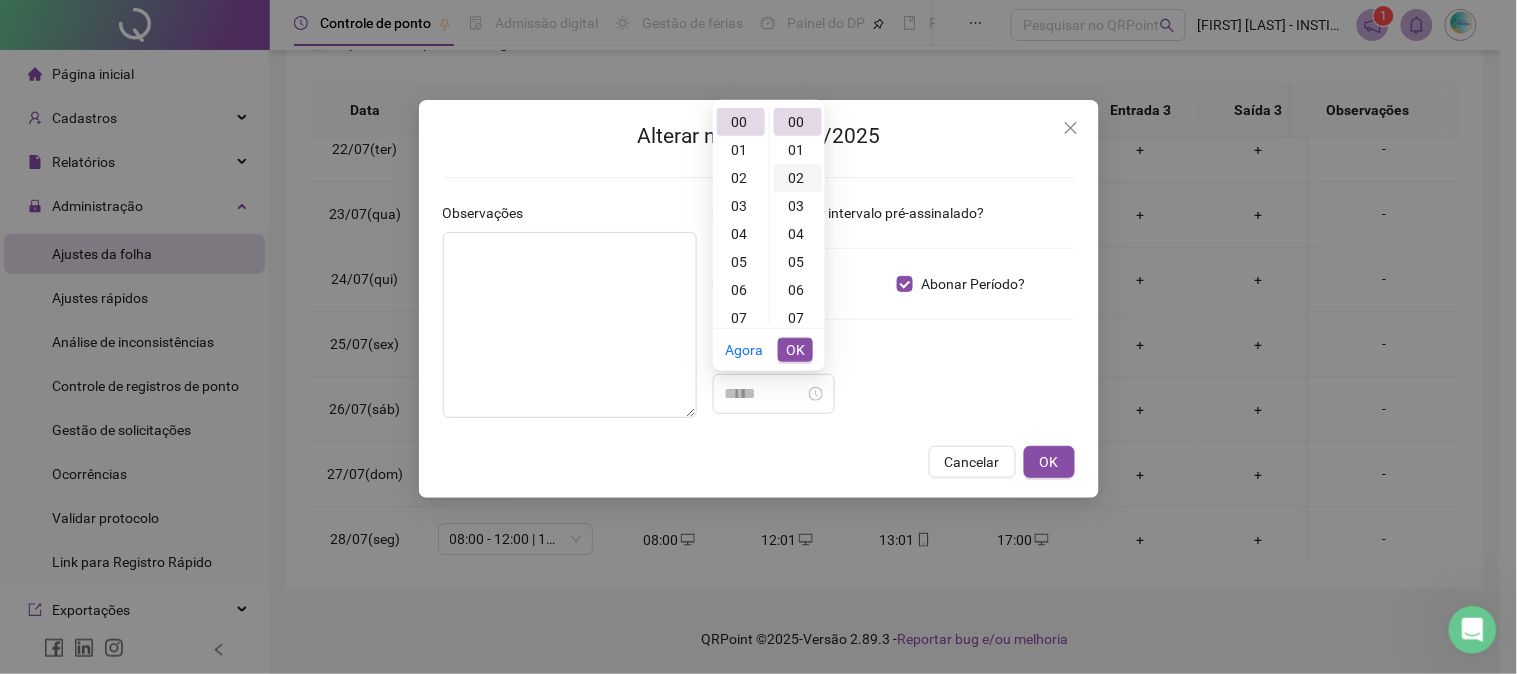 click on "02" at bounding box center [798, 178] 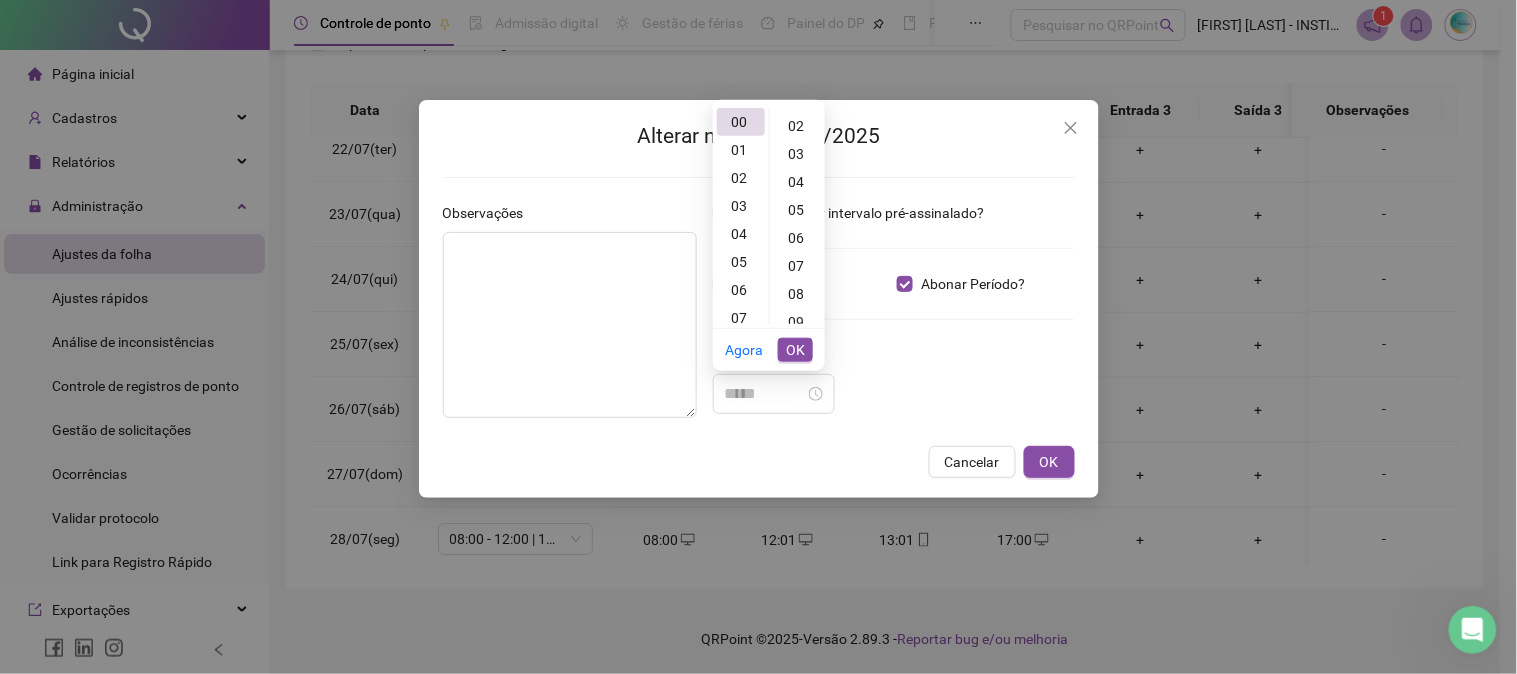 type on "*****" 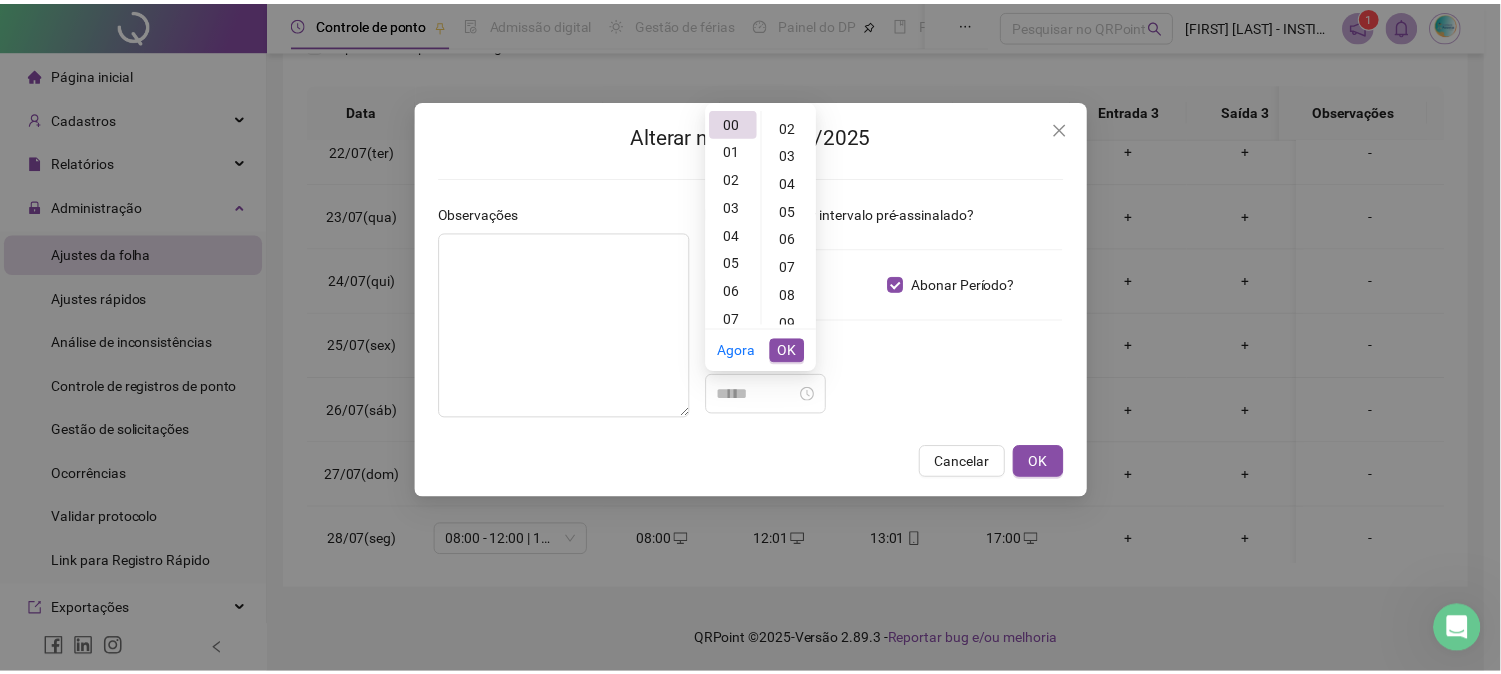 scroll, scrollTop: 54, scrollLeft: 0, axis: vertical 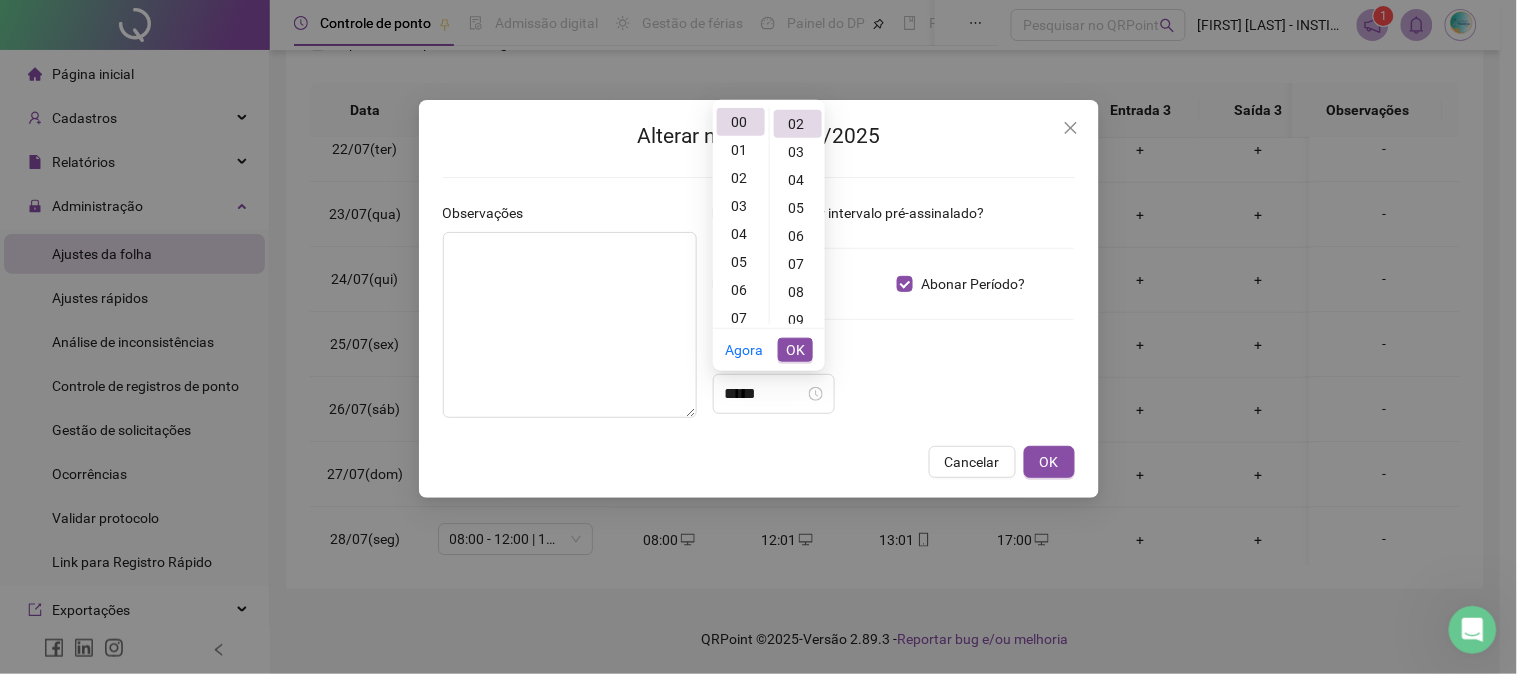 drag, startPoint x: 802, startPoint y: 343, endPoint x: 830, endPoint y: 350, distance: 28.86174 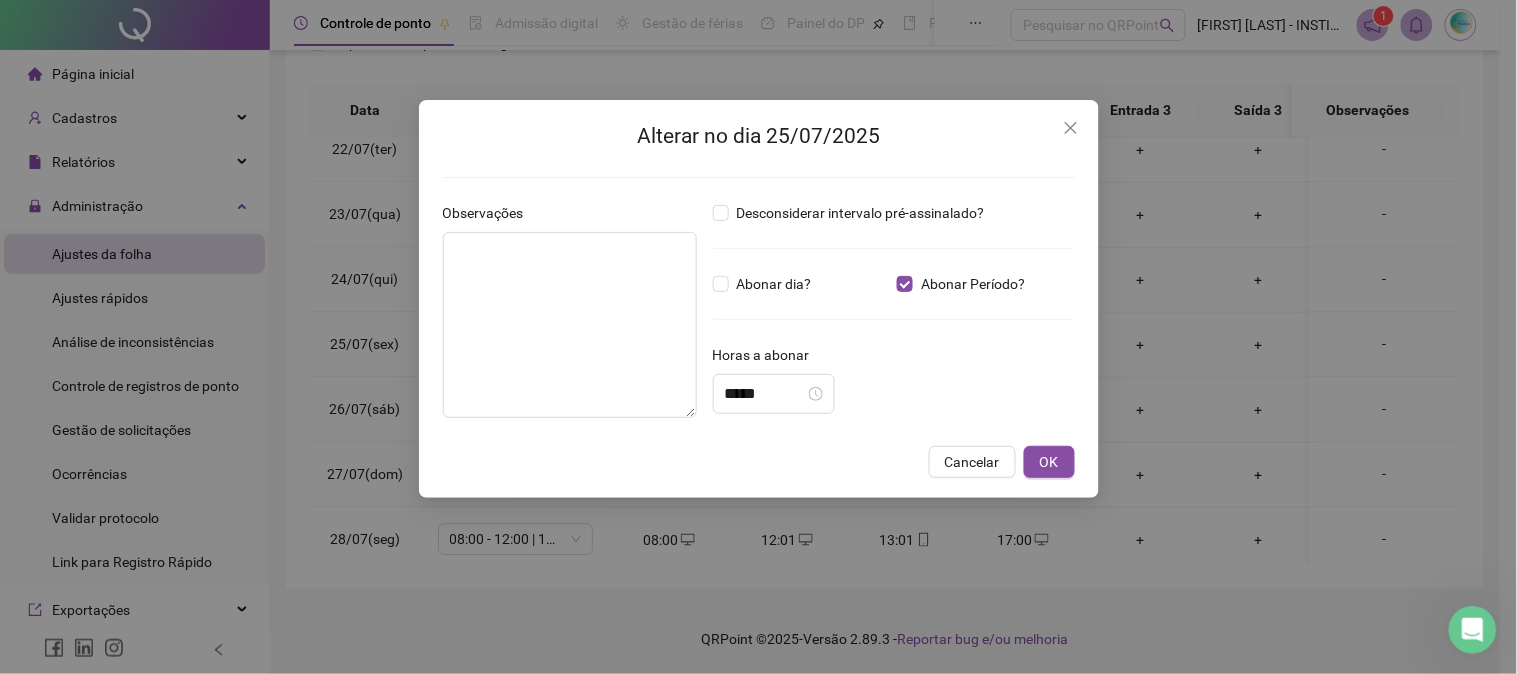 click on "Alterar no dia   25/07/2025 Observações Desconsiderar intervalo pré-assinalado? Abonar dia? Abonar Período? Horas a abonar ***** Aplicar regime de compensação Cancelar OK" at bounding box center [759, 299] 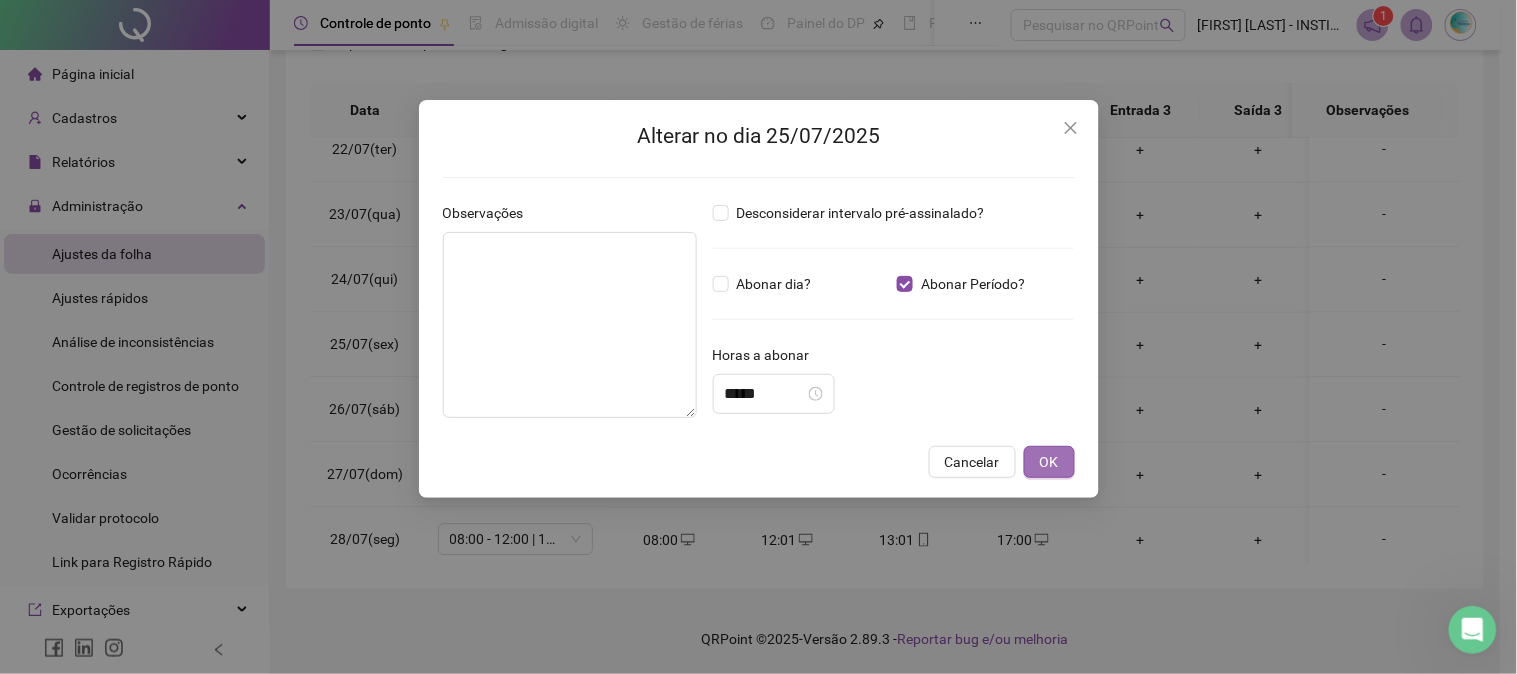 click on "OK" at bounding box center [1049, 462] 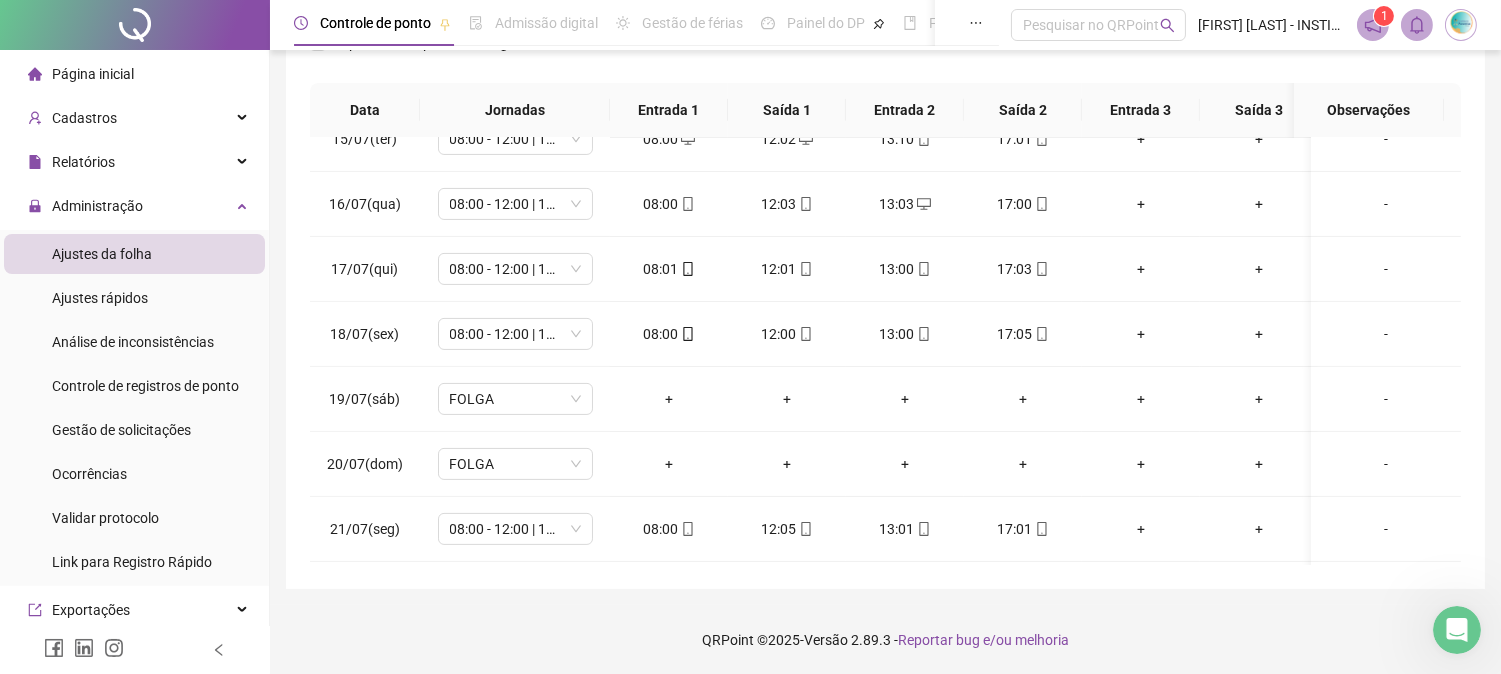 scroll, scrollTop: 496, scrollLeft: 0, axis: vertical 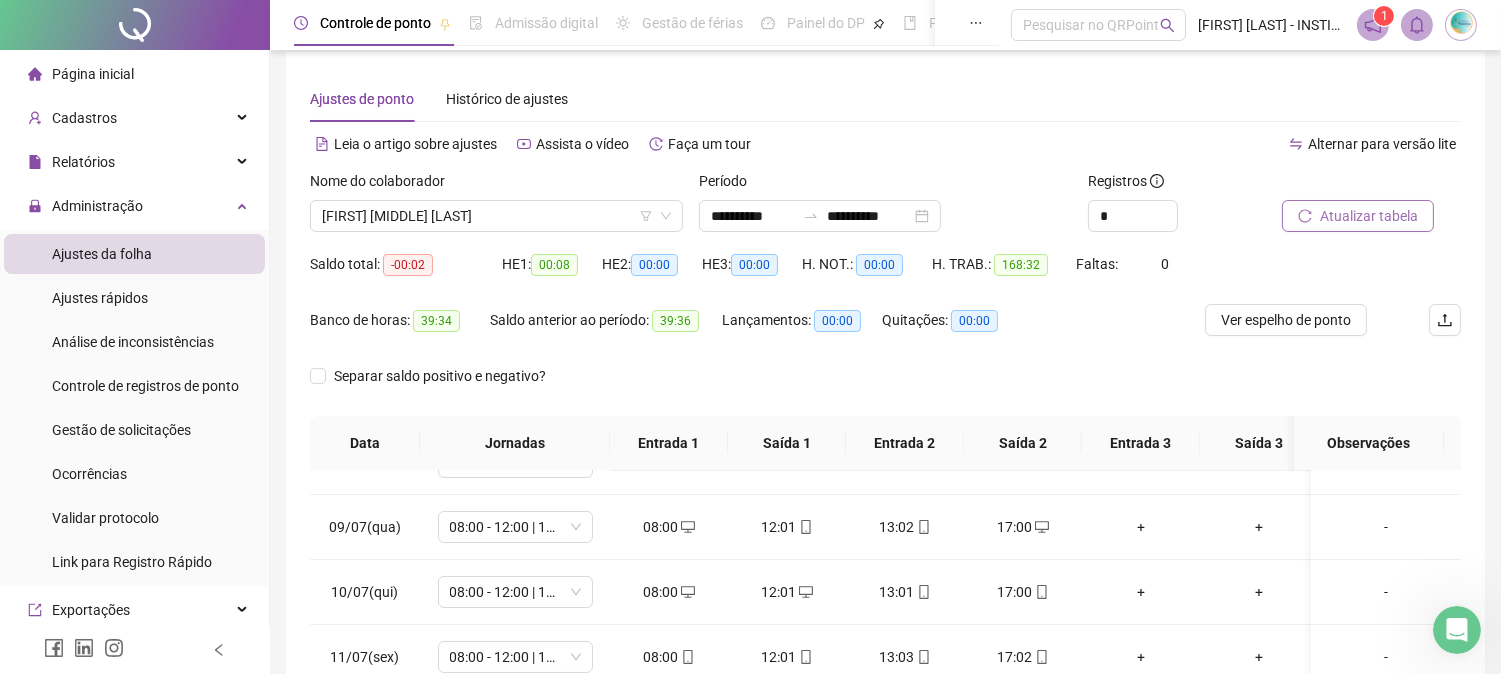 click on "Atualizar tabela" at bounding box center (1369, 216) 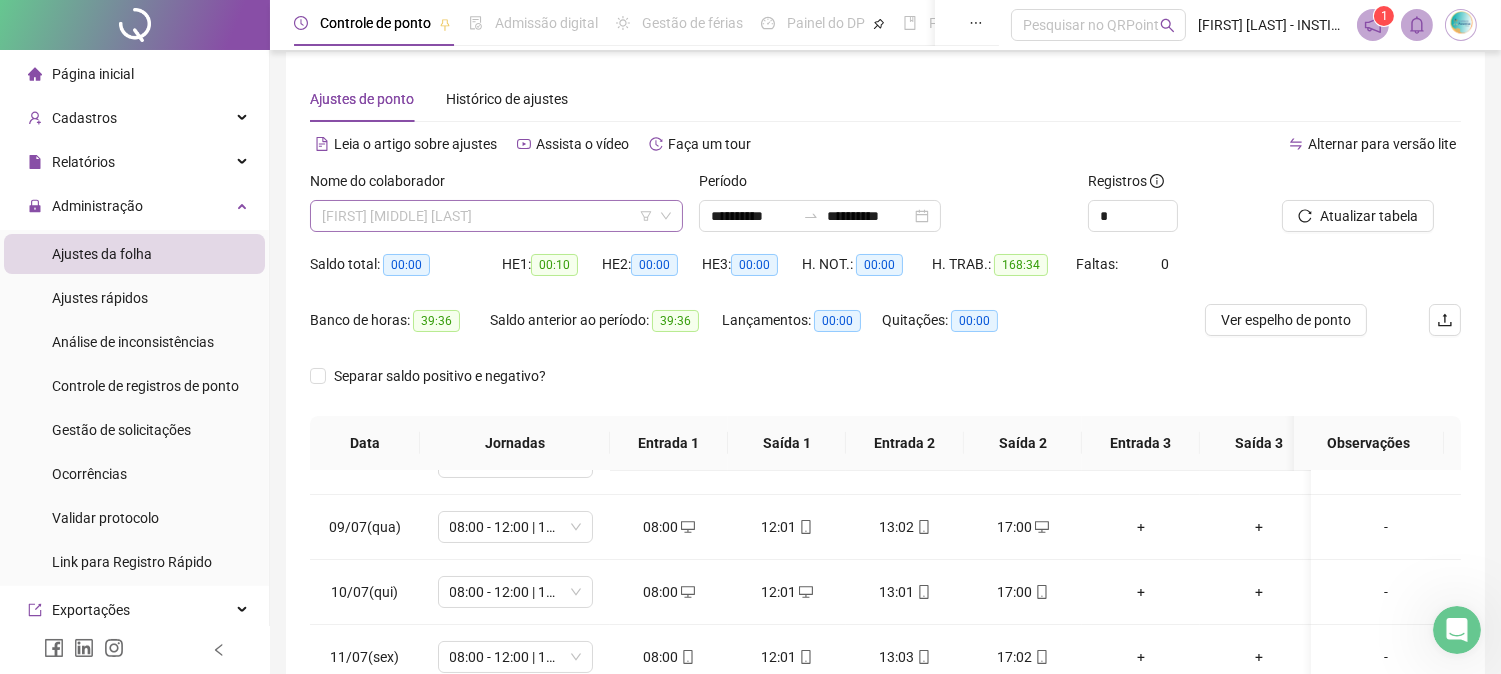 click on "[FIRST] [MIDDLE] [LAST]" at bounding box center (496, 216) 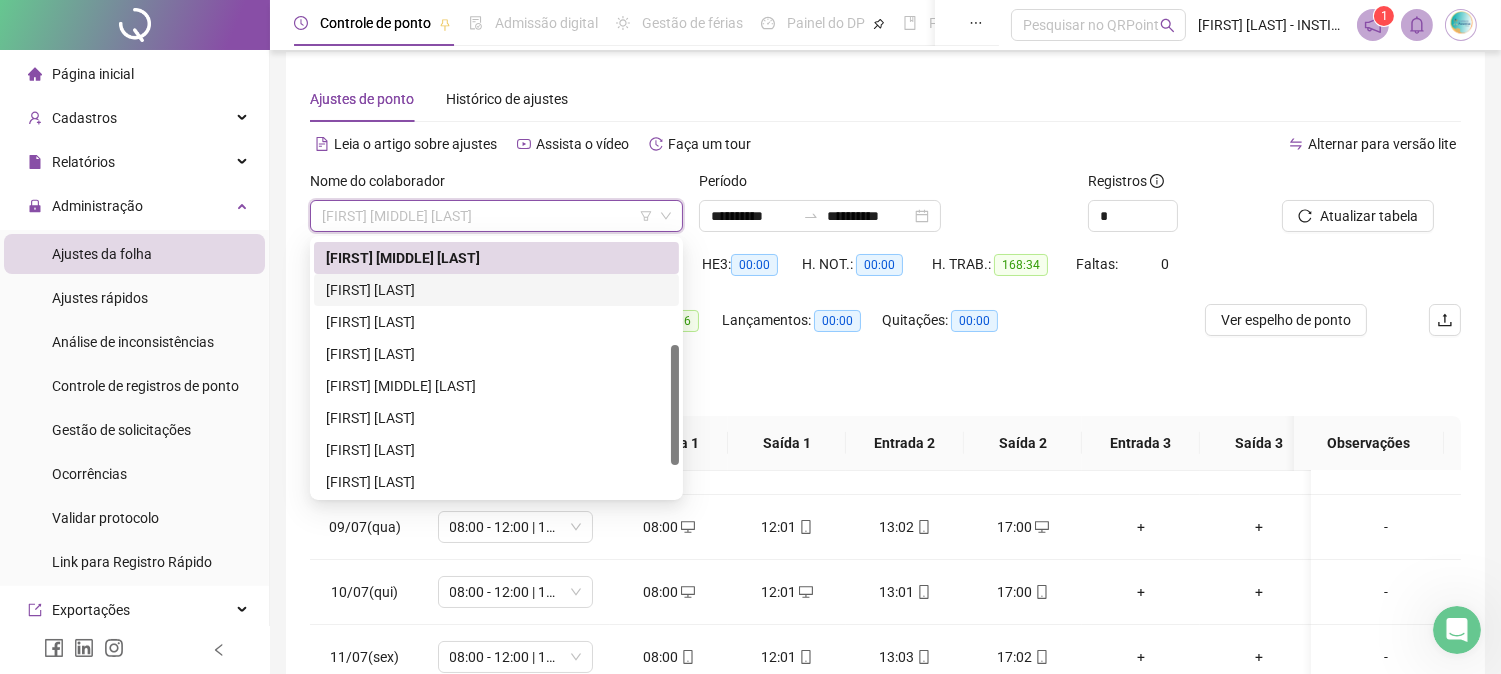 click on "[FIRST] [LAST]" at bounding box center (496, 290) 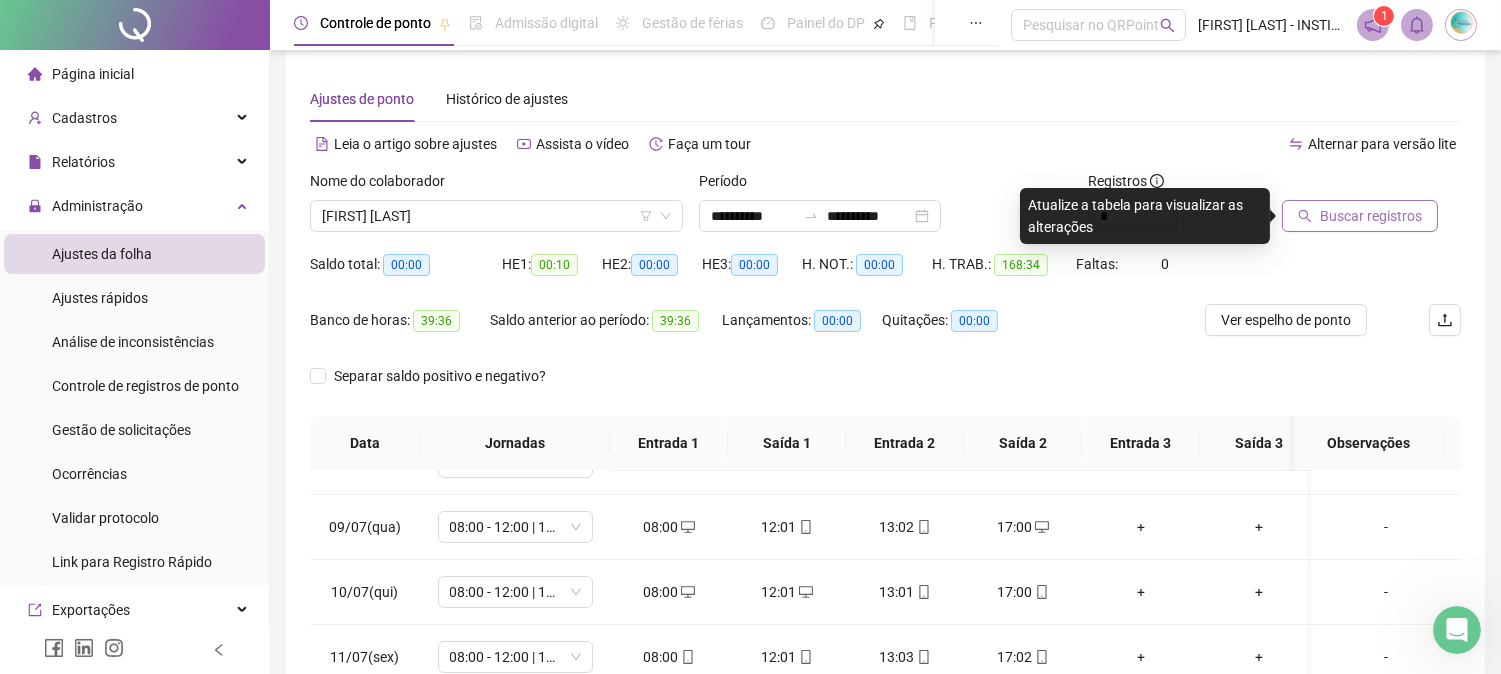 click on "Buscar registros" at bounding box center (1371, 216) 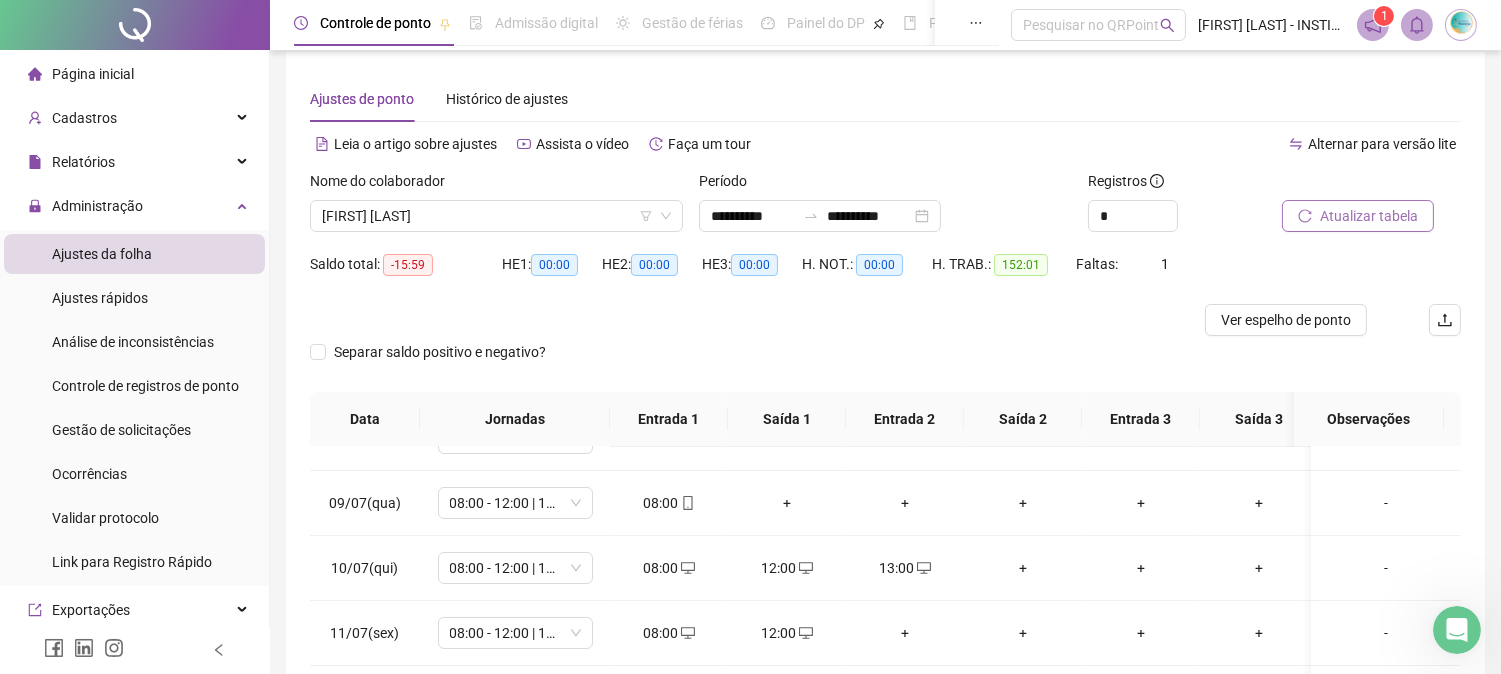 scroll, scrollTop: 125, scrollLeft: 0, axis: vertical 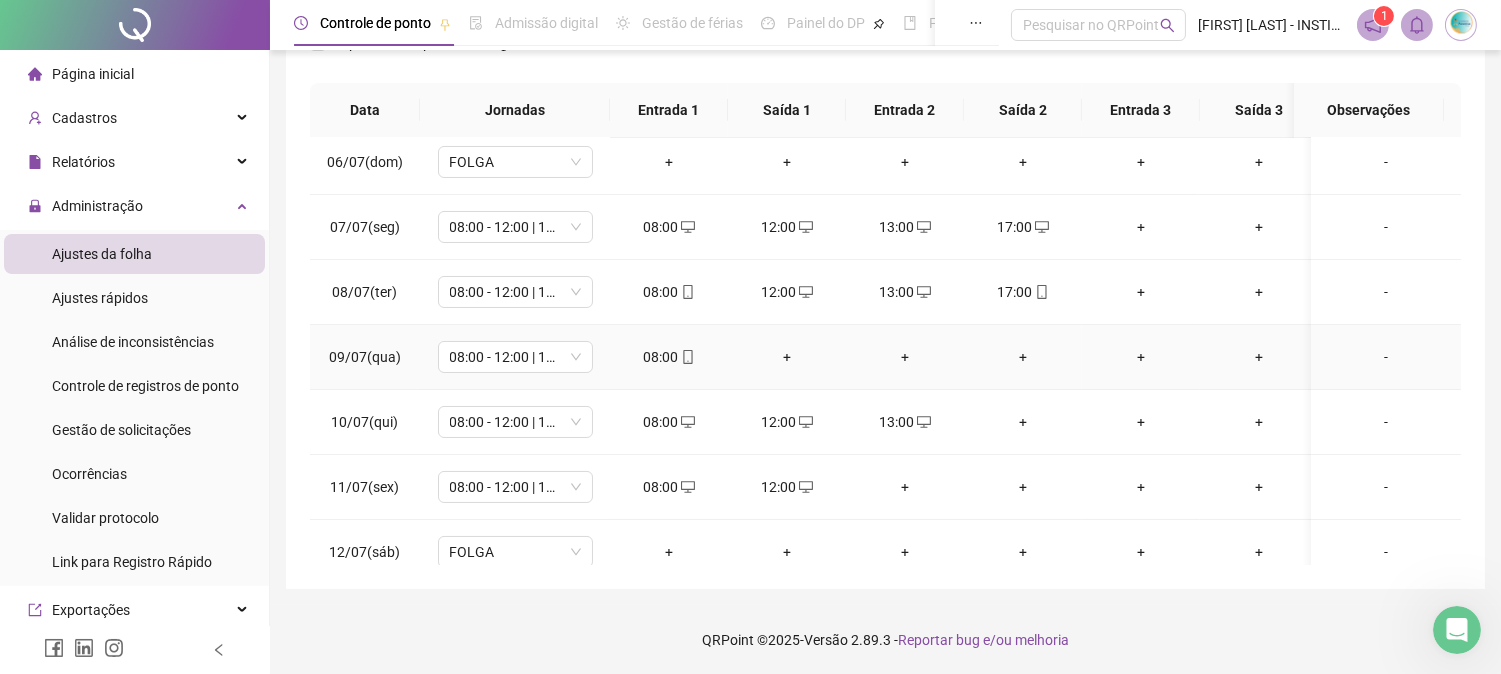 click on "+" at bounding box center [787, 357] 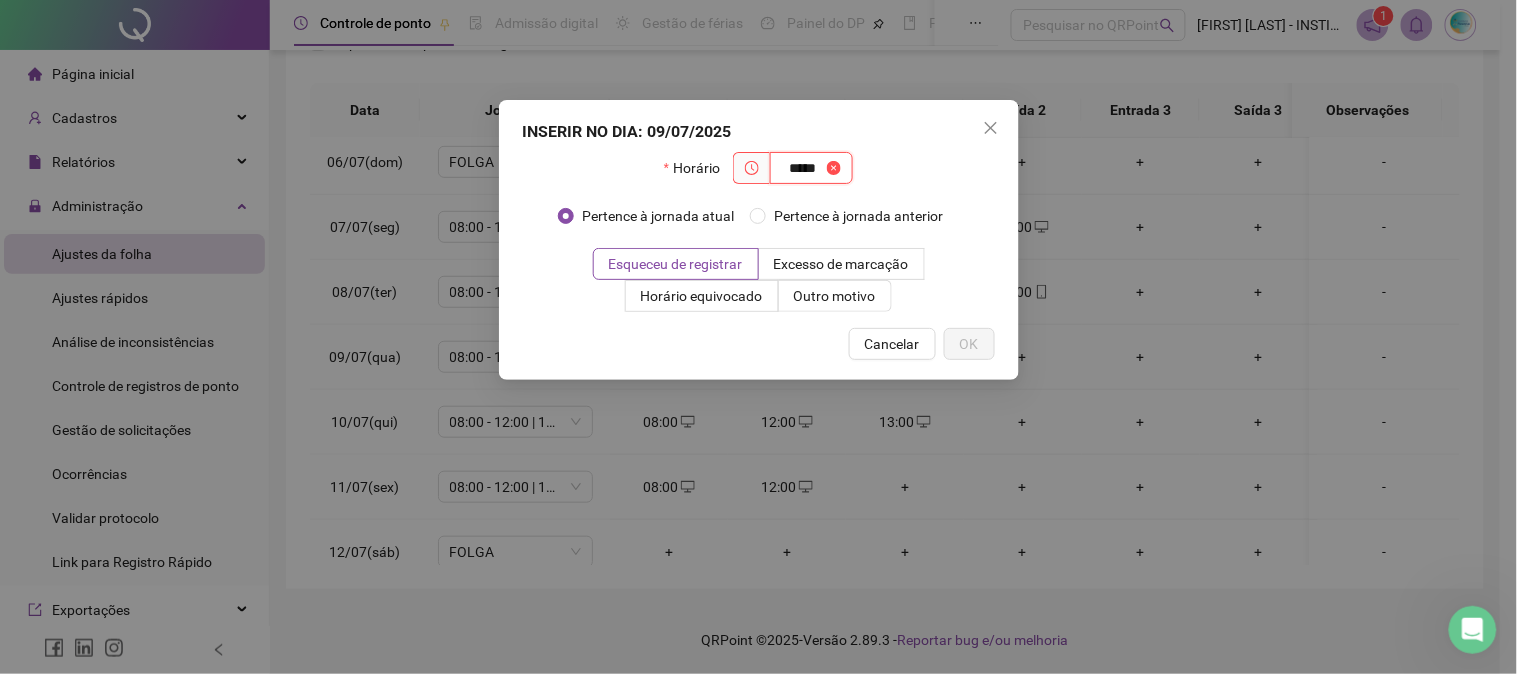 type on "*****" 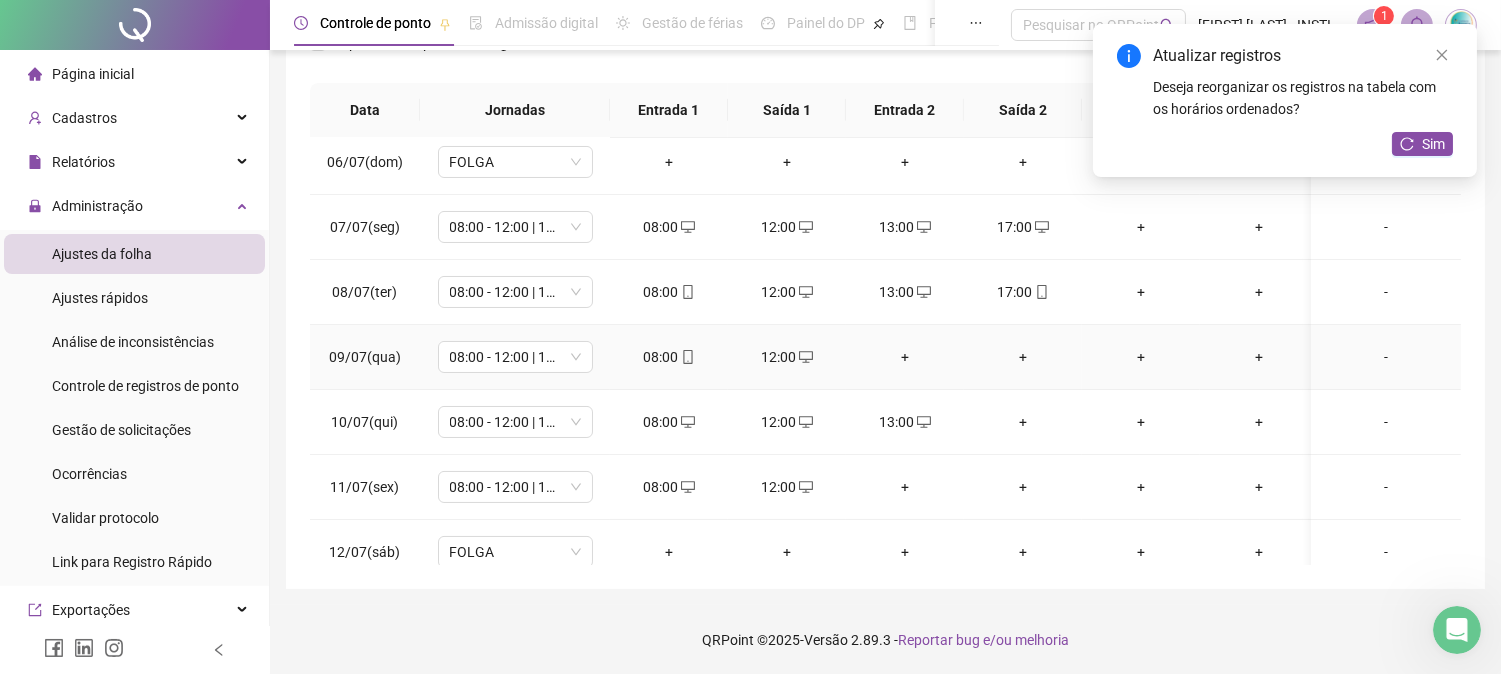 click on "+" at bounding box center (905, 357) 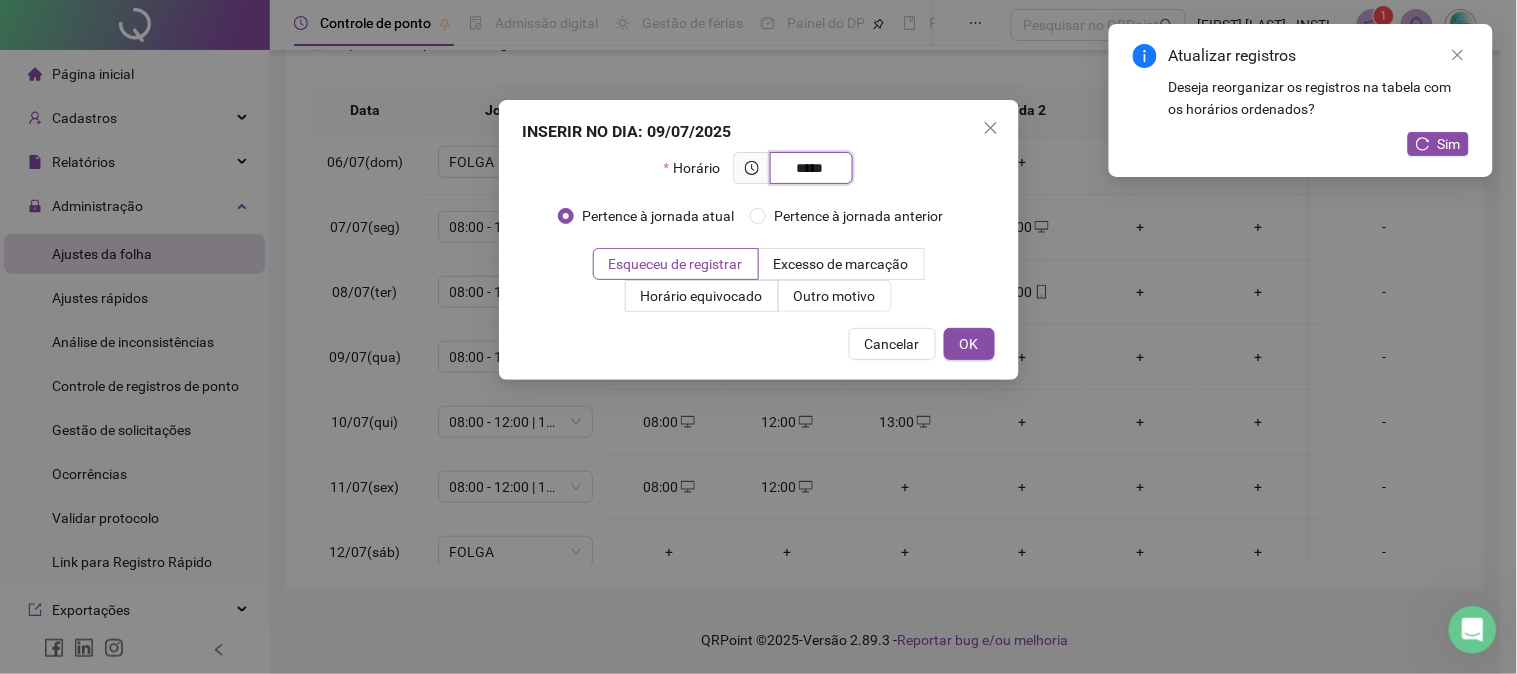 type on "*****" 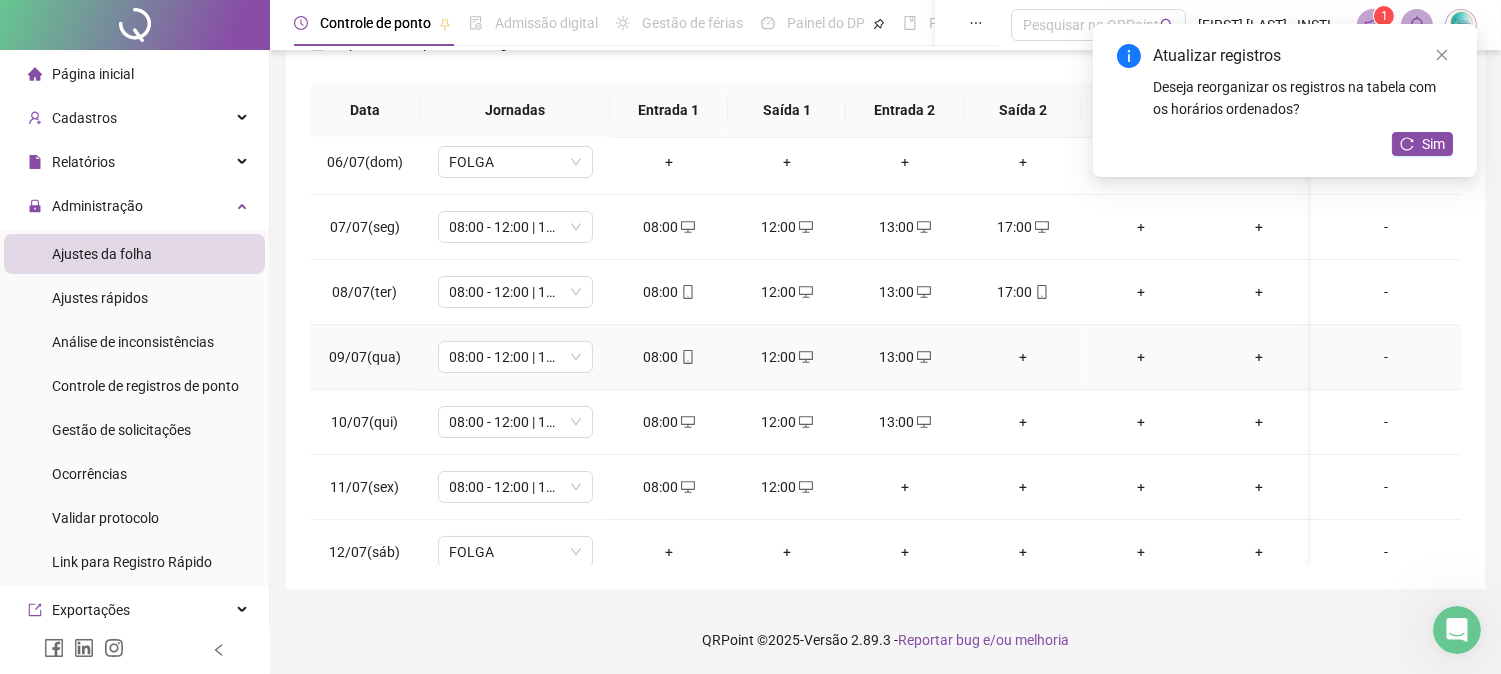 click on "+" at bounding box center [1023, 357] 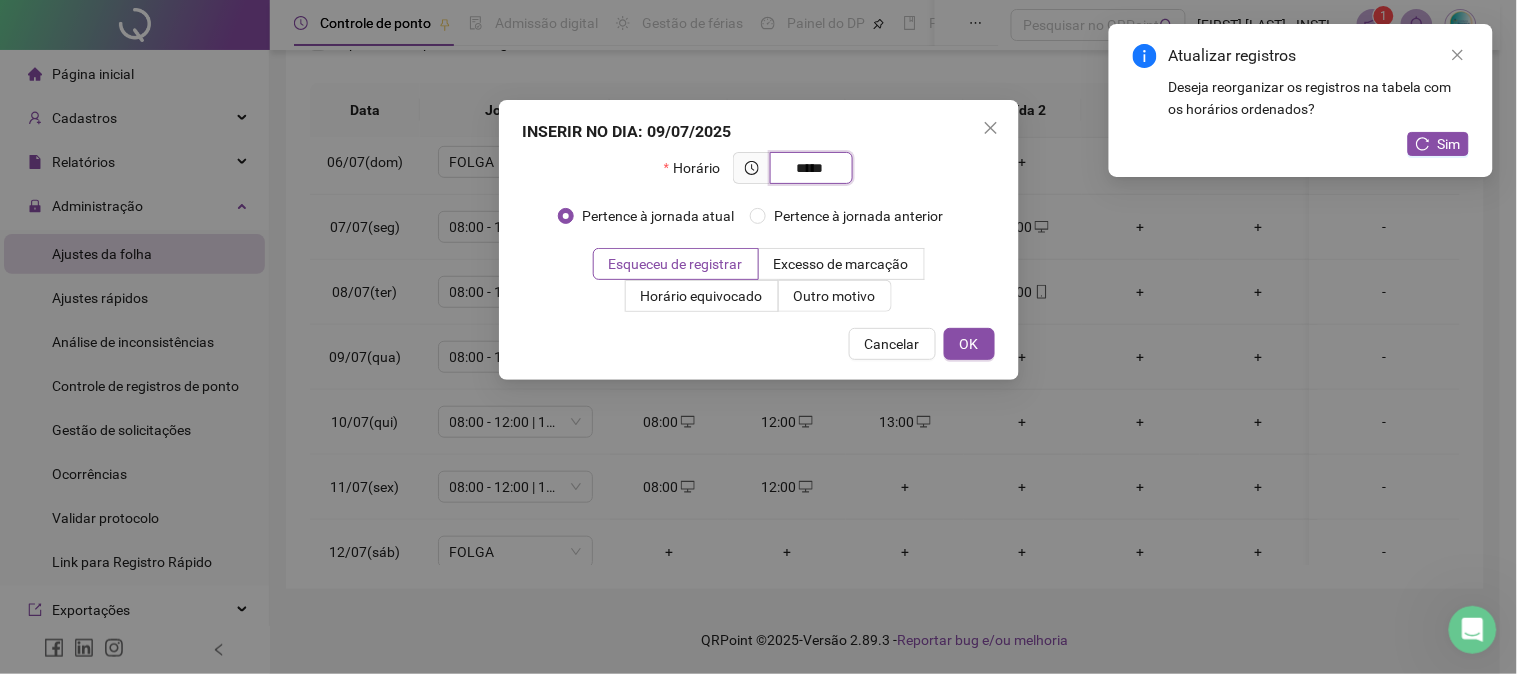 type on "*****" 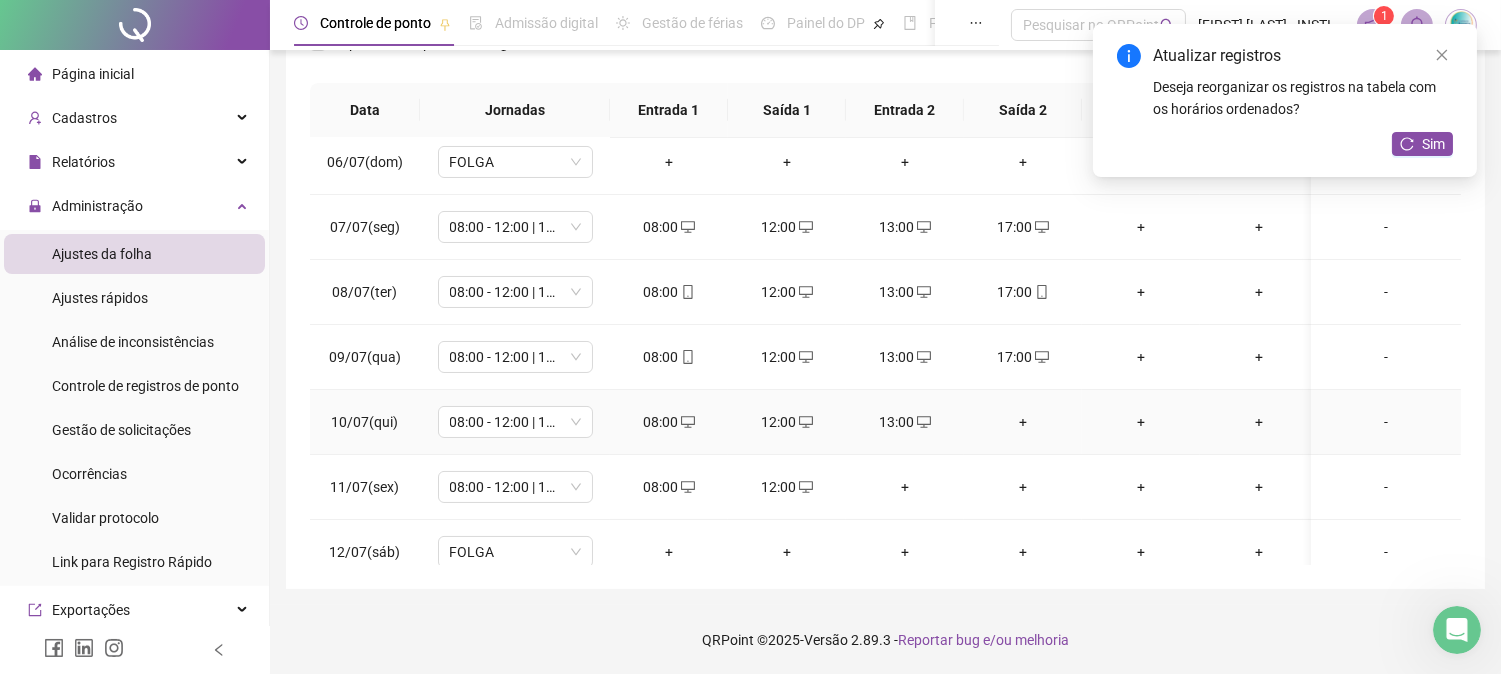 click on "+" at bounding box center [1023, 422] 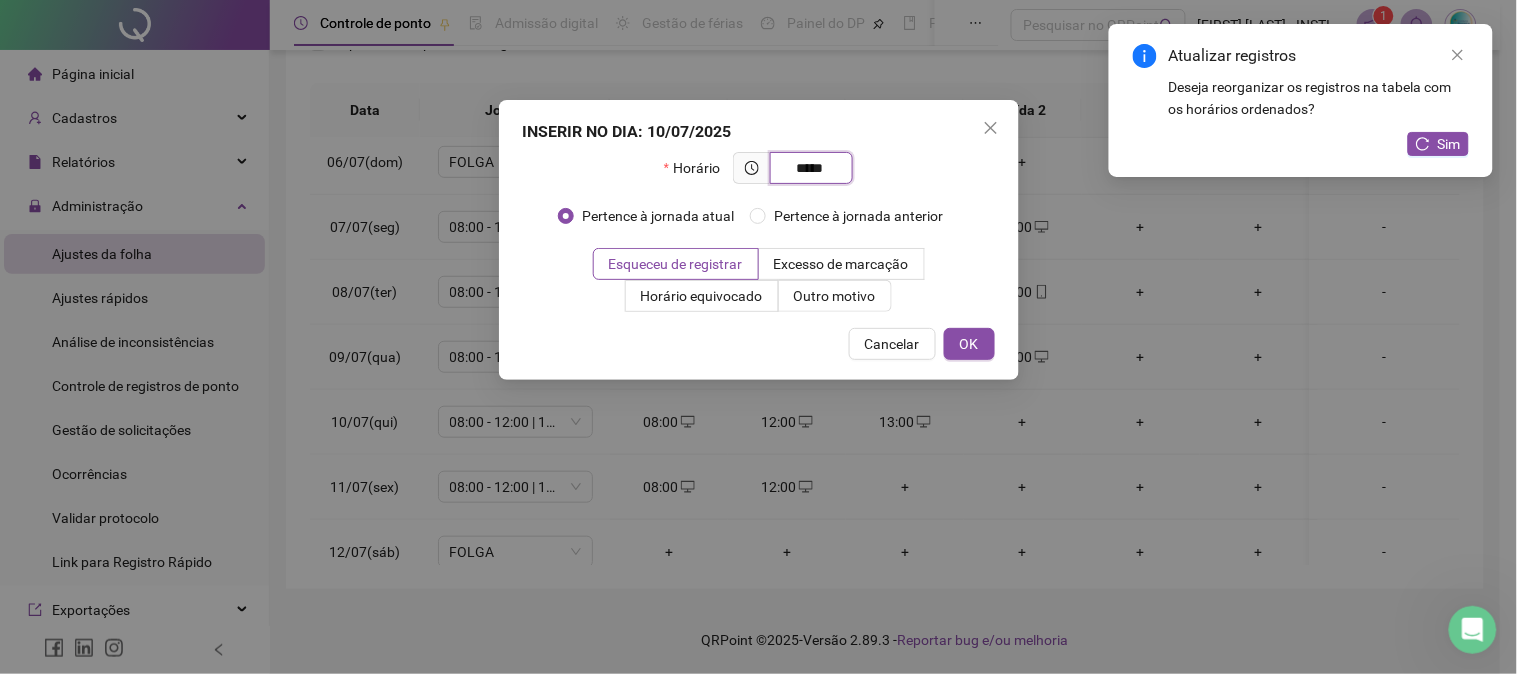 type on "*****" 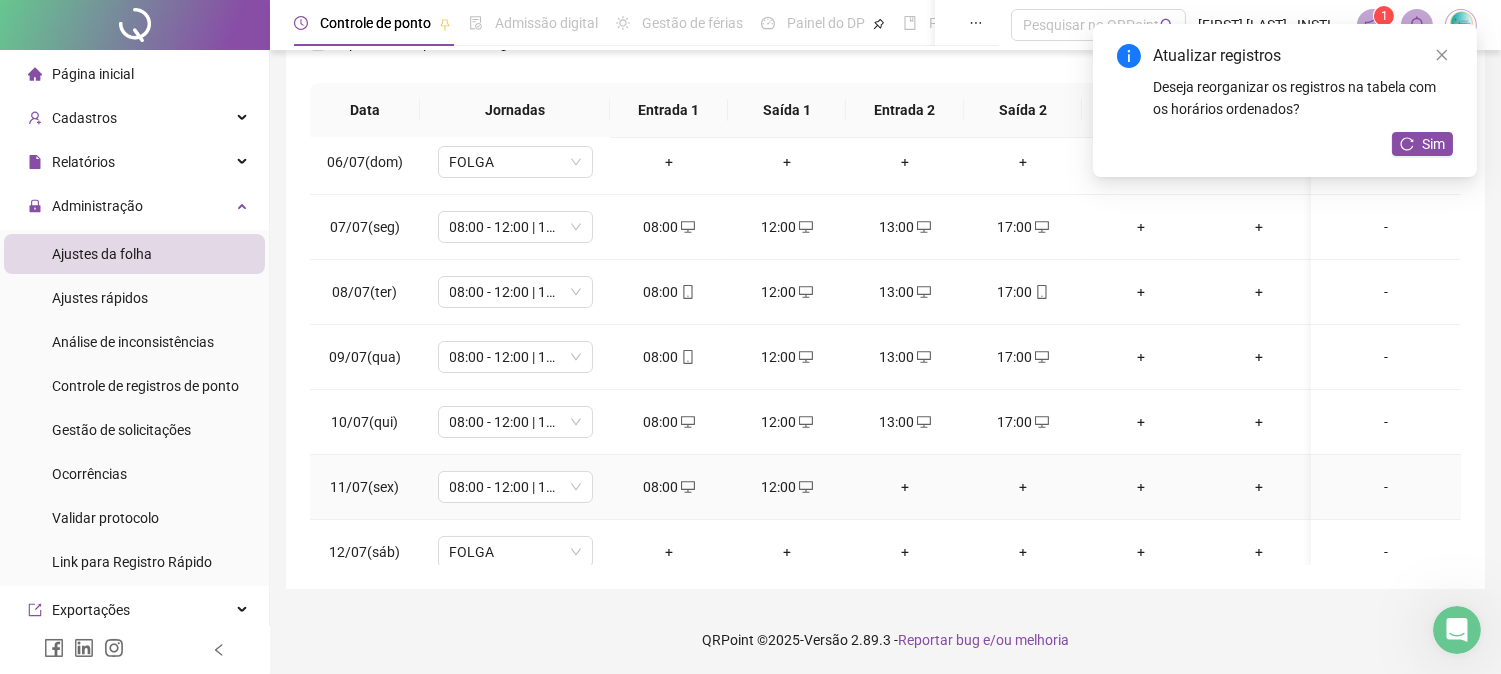 click on "+" at bounding box center (905, 487) 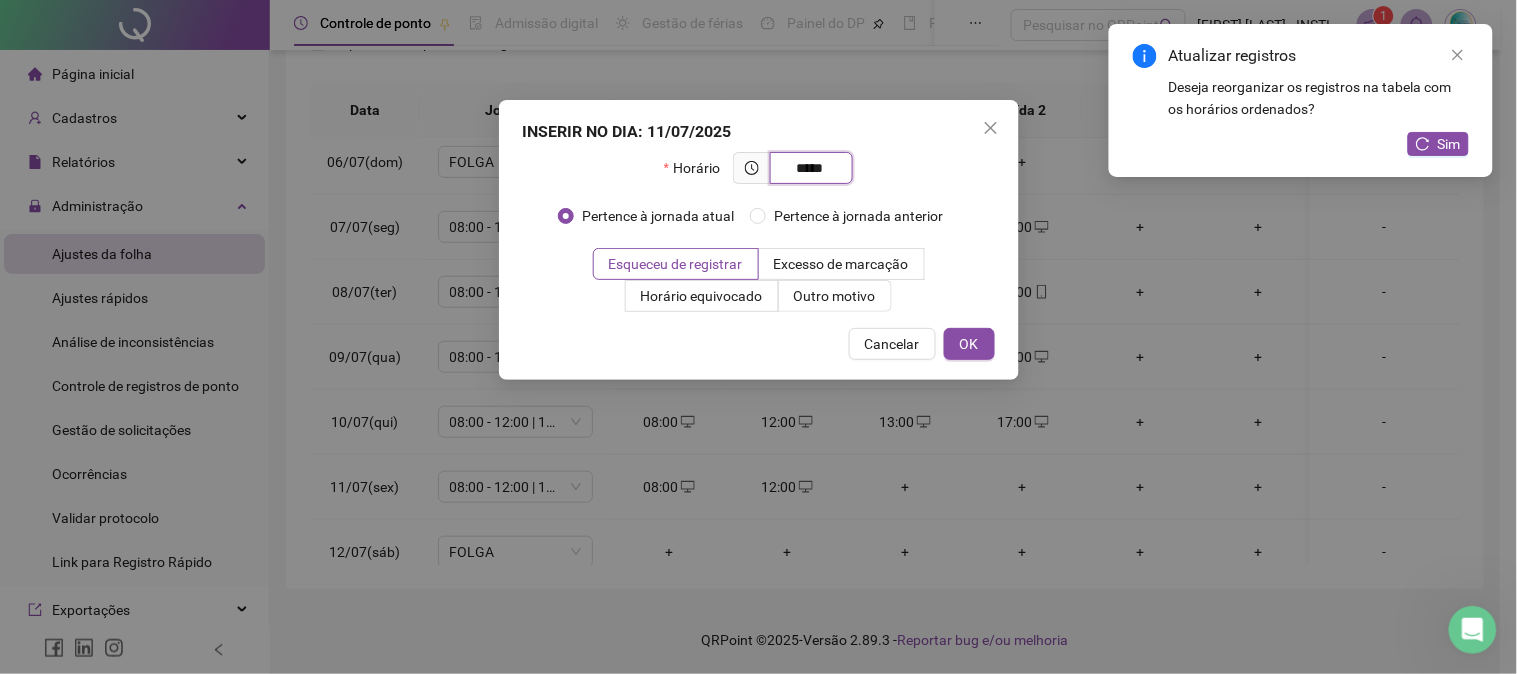 type on "*****" 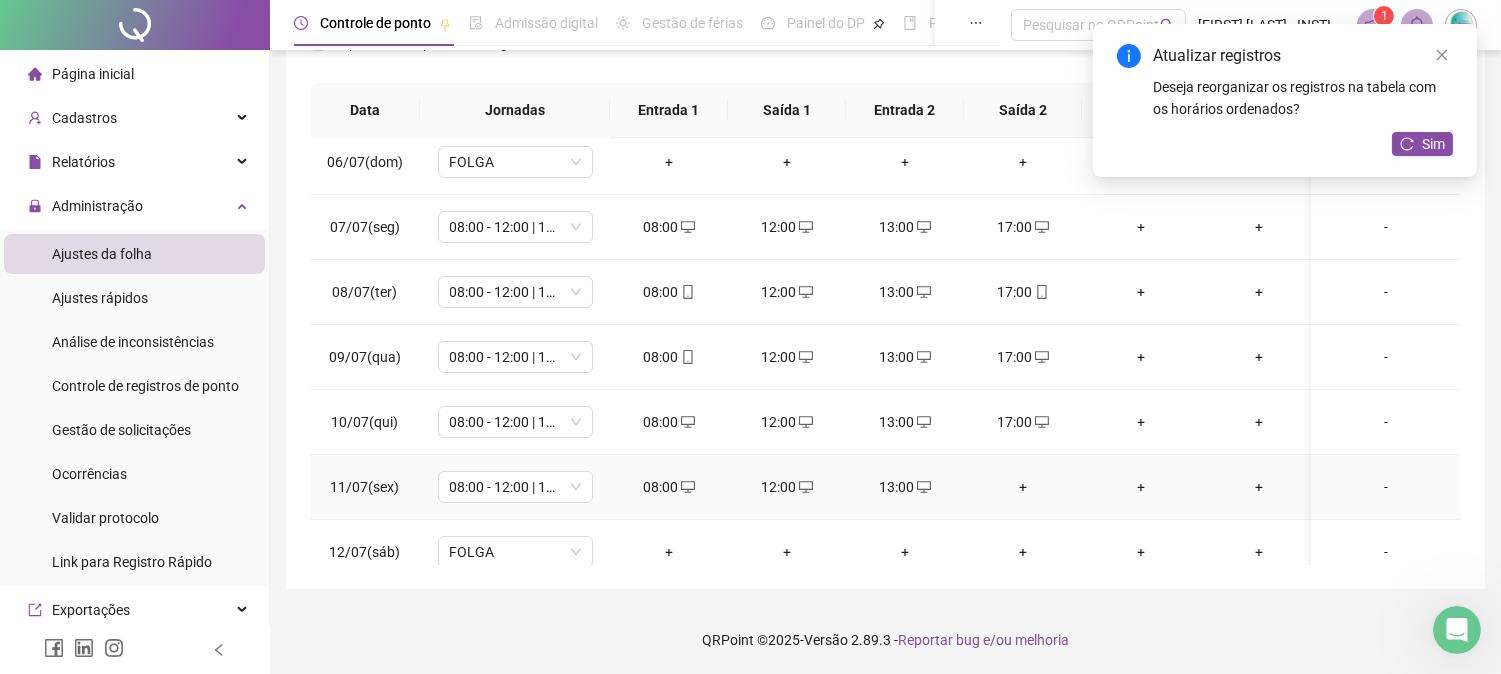 click on "+" at bounding box center [1023, 487] 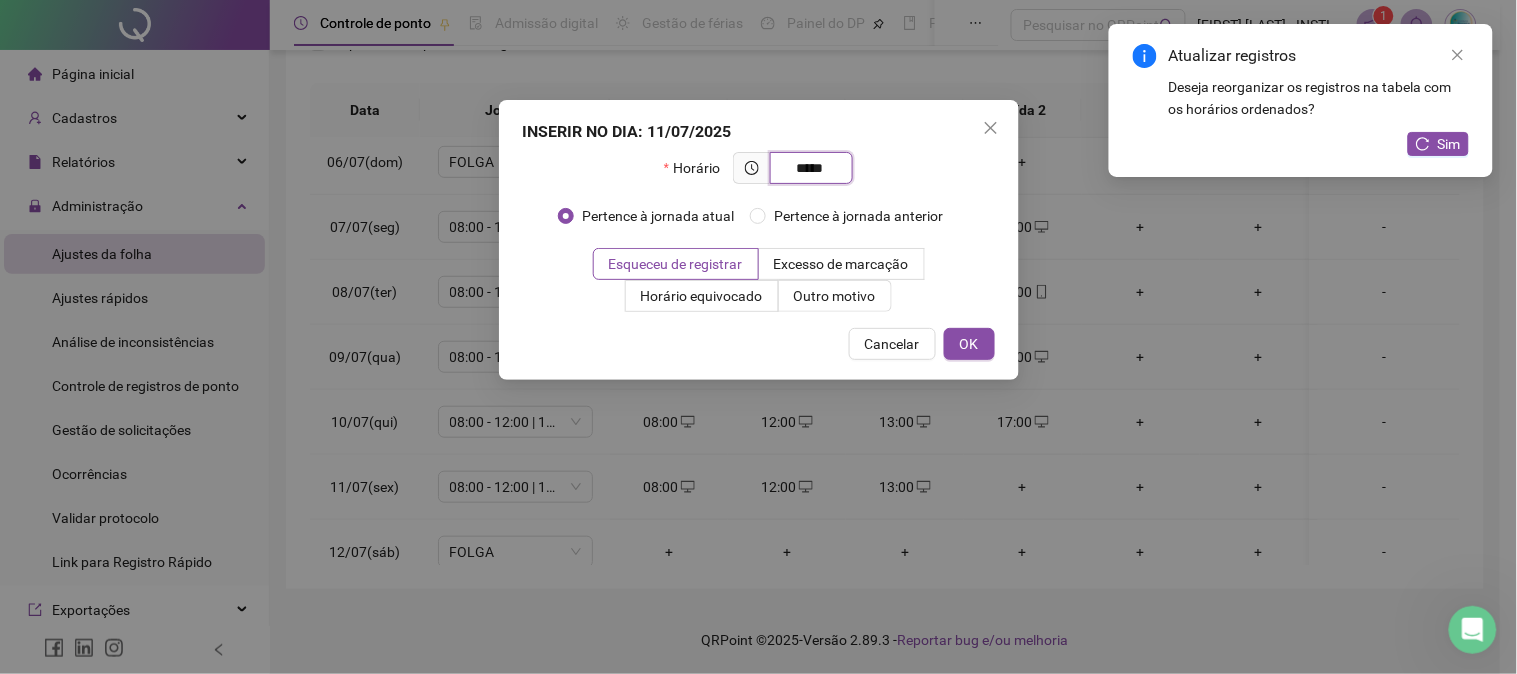 type on "*****" 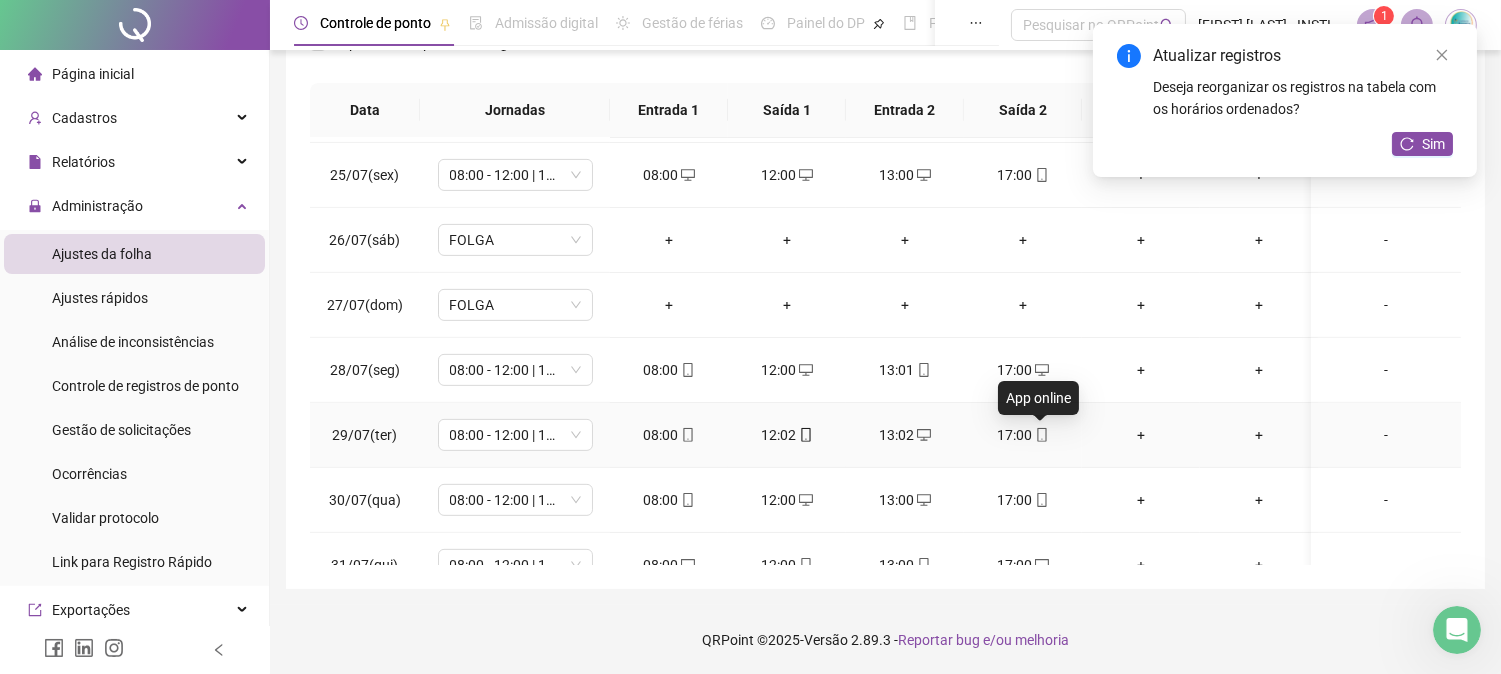 scroll, scrollTop: 1607, scrollLeft: 0, axis: vertical 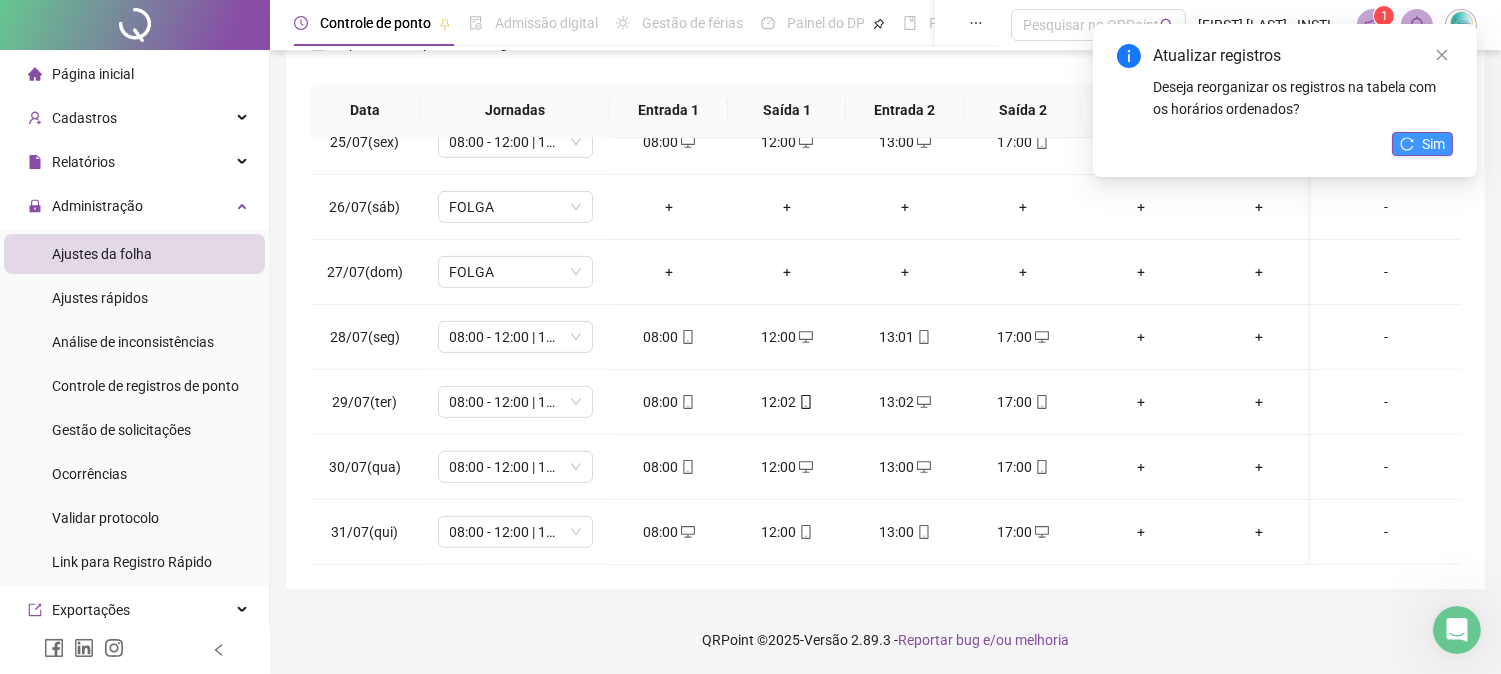 click 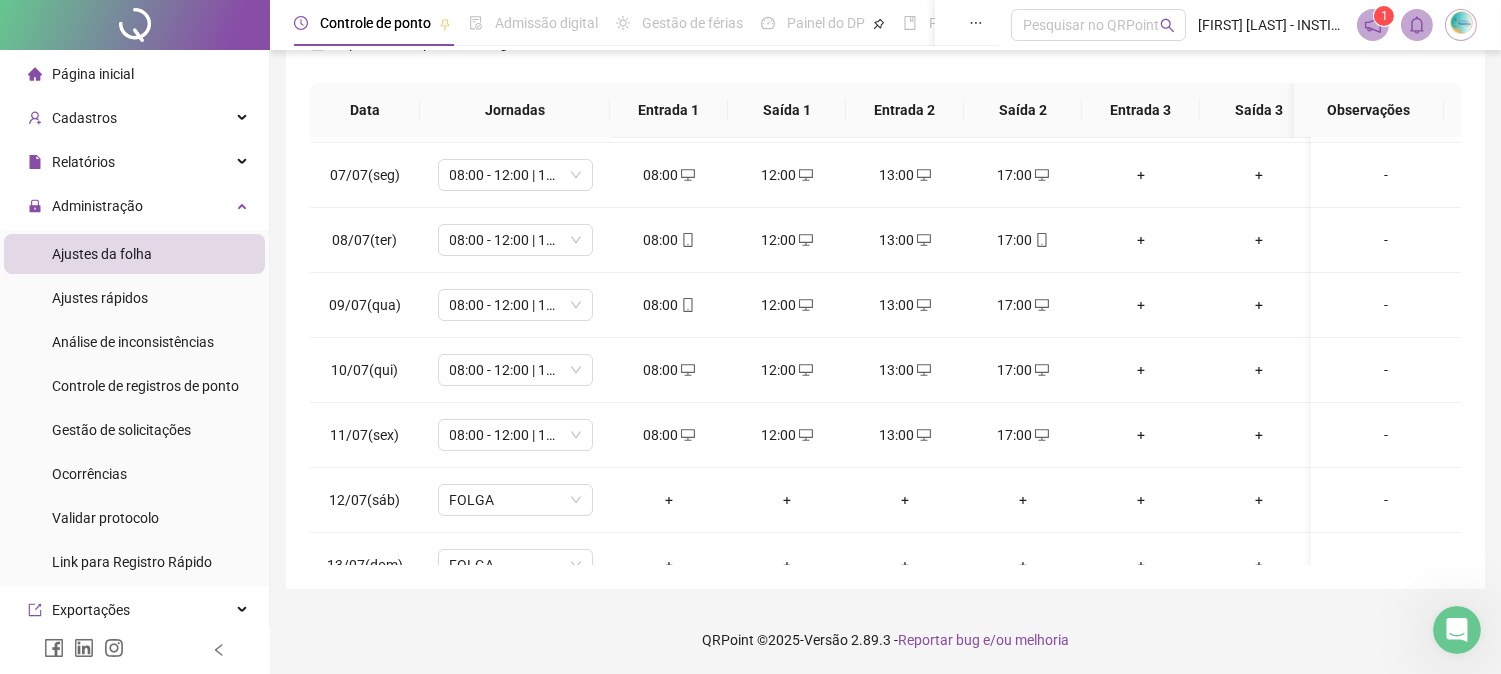 scroll, scrollTop: 0, scrollLeft: 0, axis: both 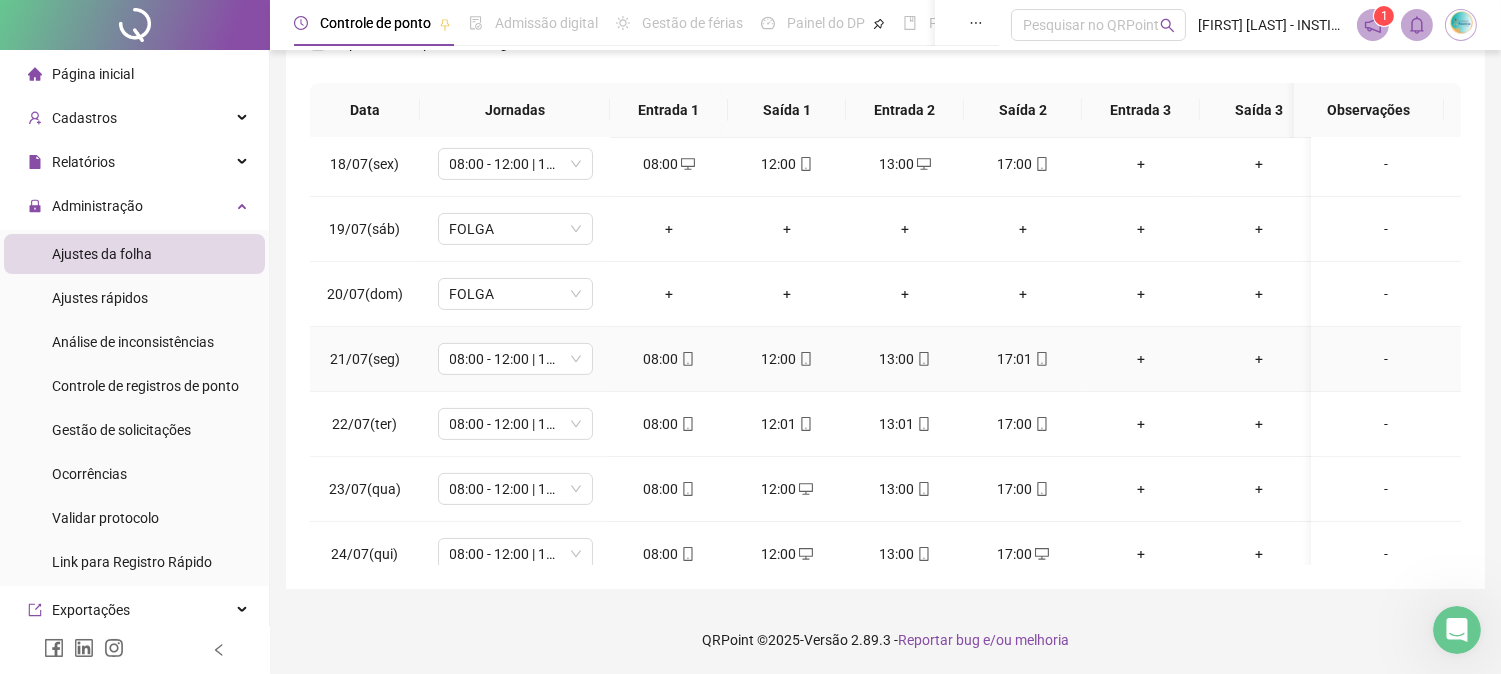 click on "17:01" at bounding box center [1023, 359] 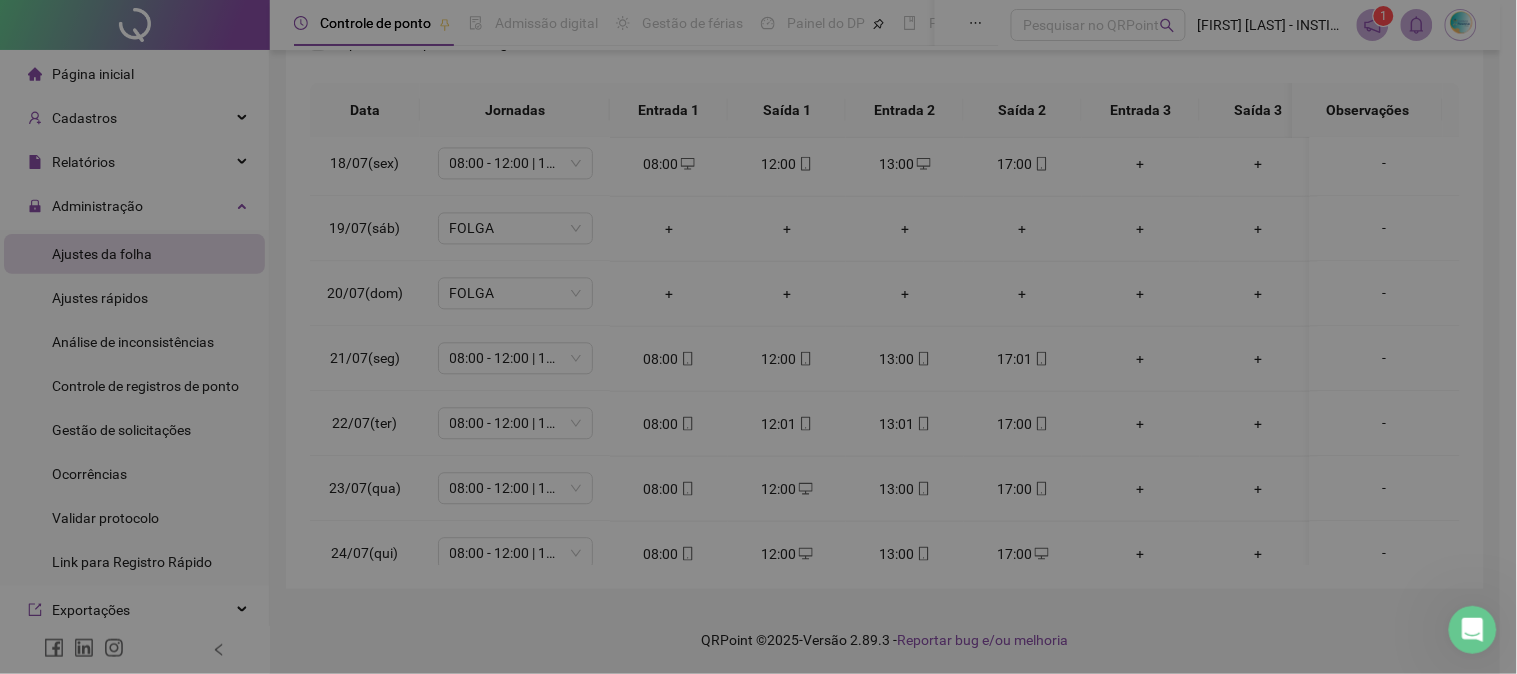 type on "**********" 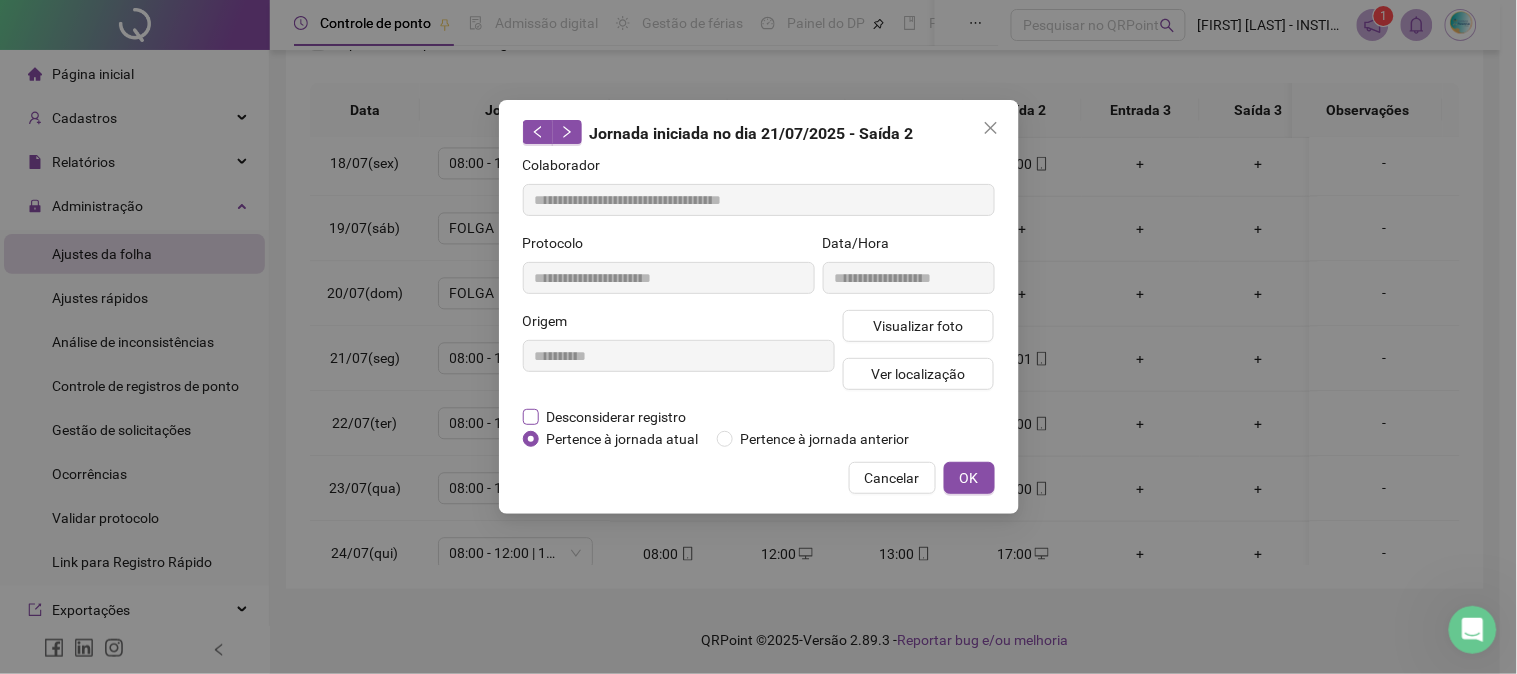click on "**********" at bounding box center [759, 302] 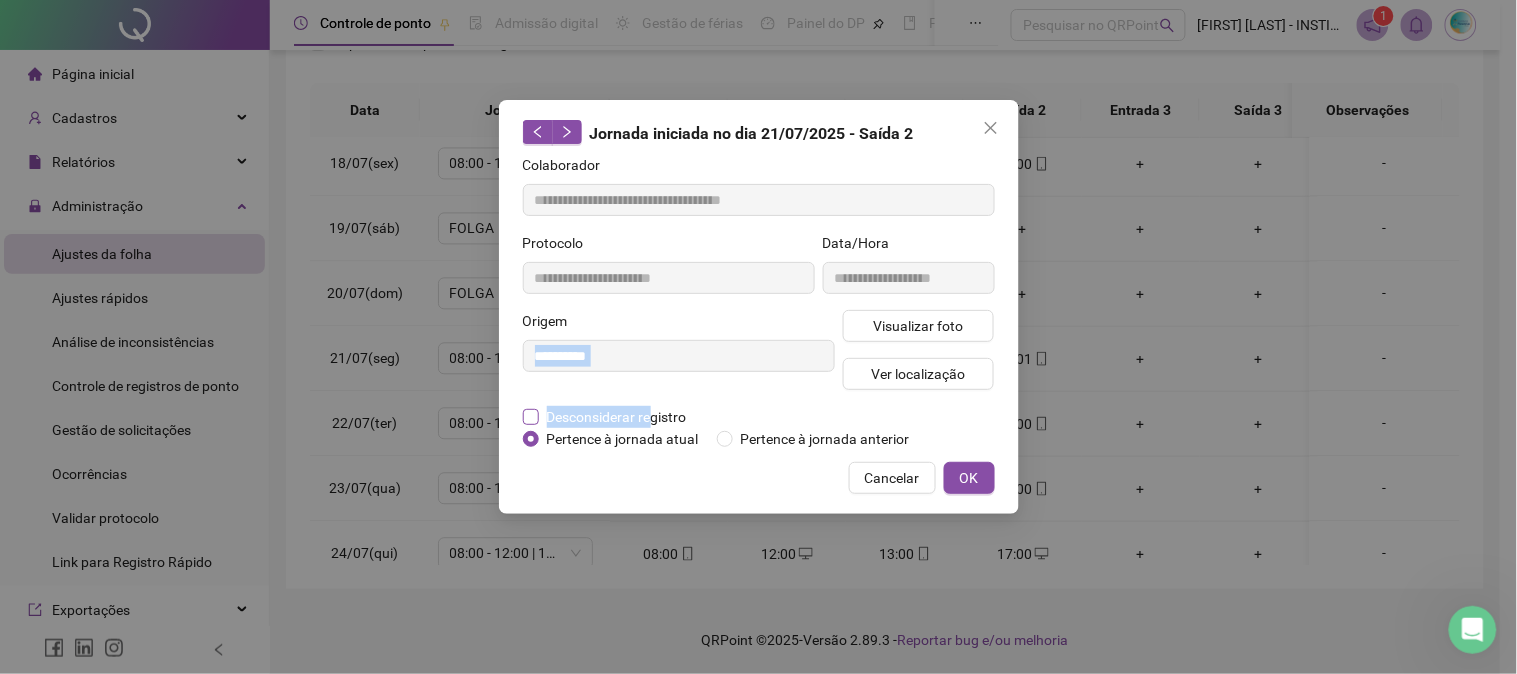 click on "Desconsiderar registro" at bounding box center [617, 417] 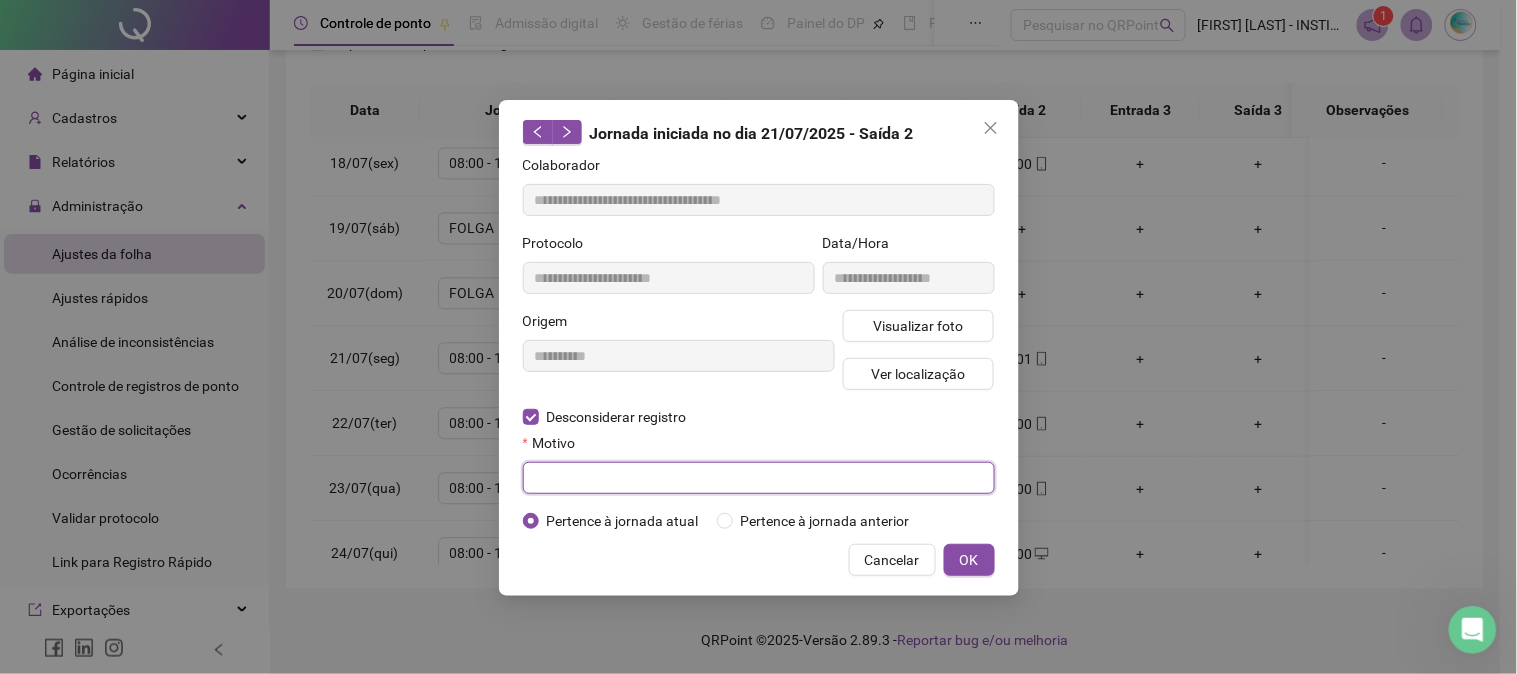 click at bounding box center (759, 478) 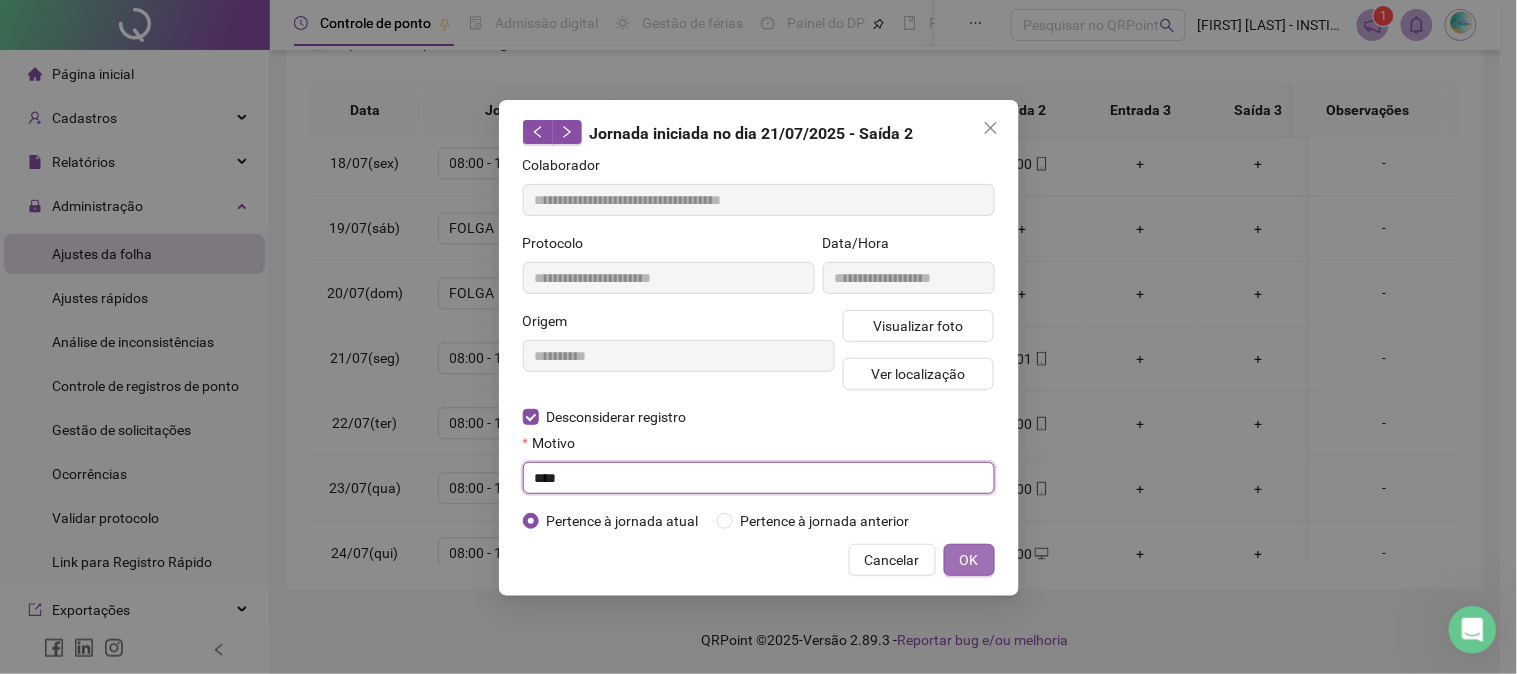 type on "****" 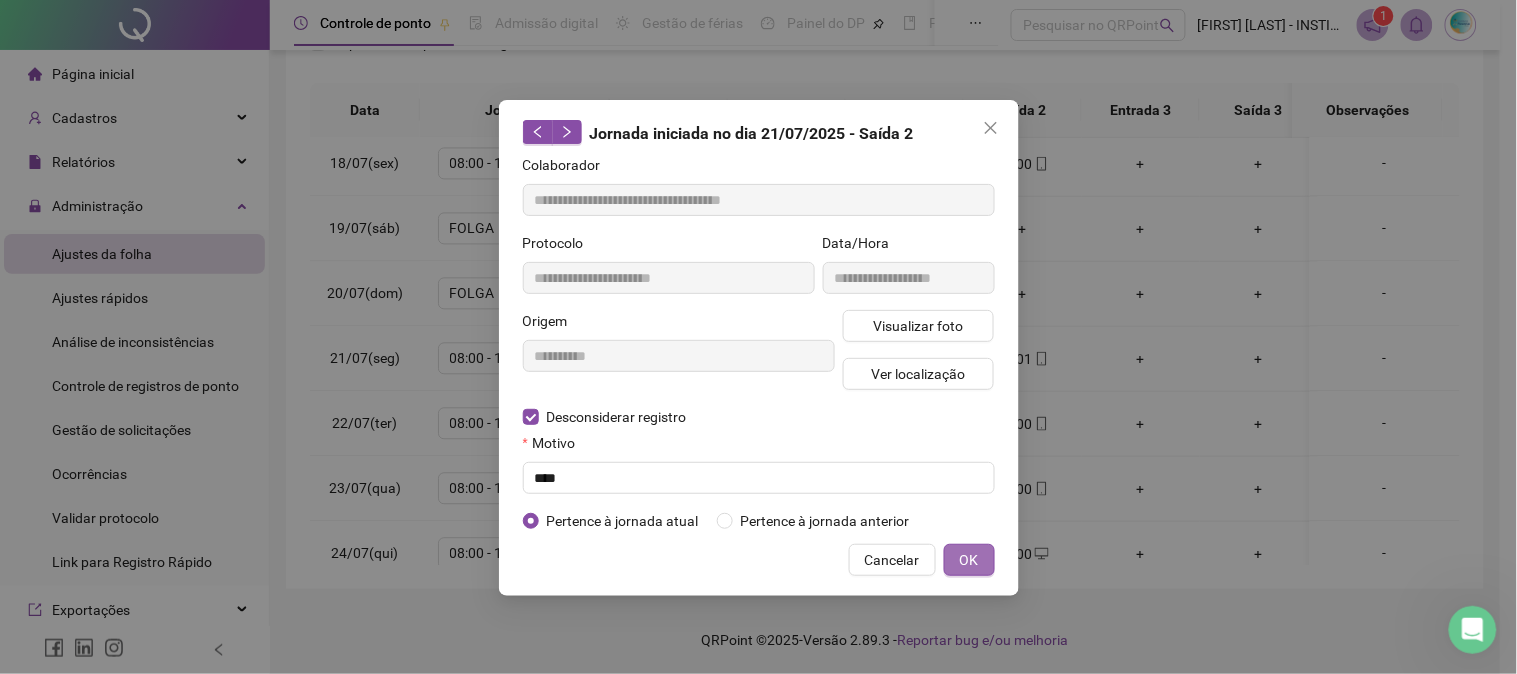 click on "OK" at bounding box center [969, 560] 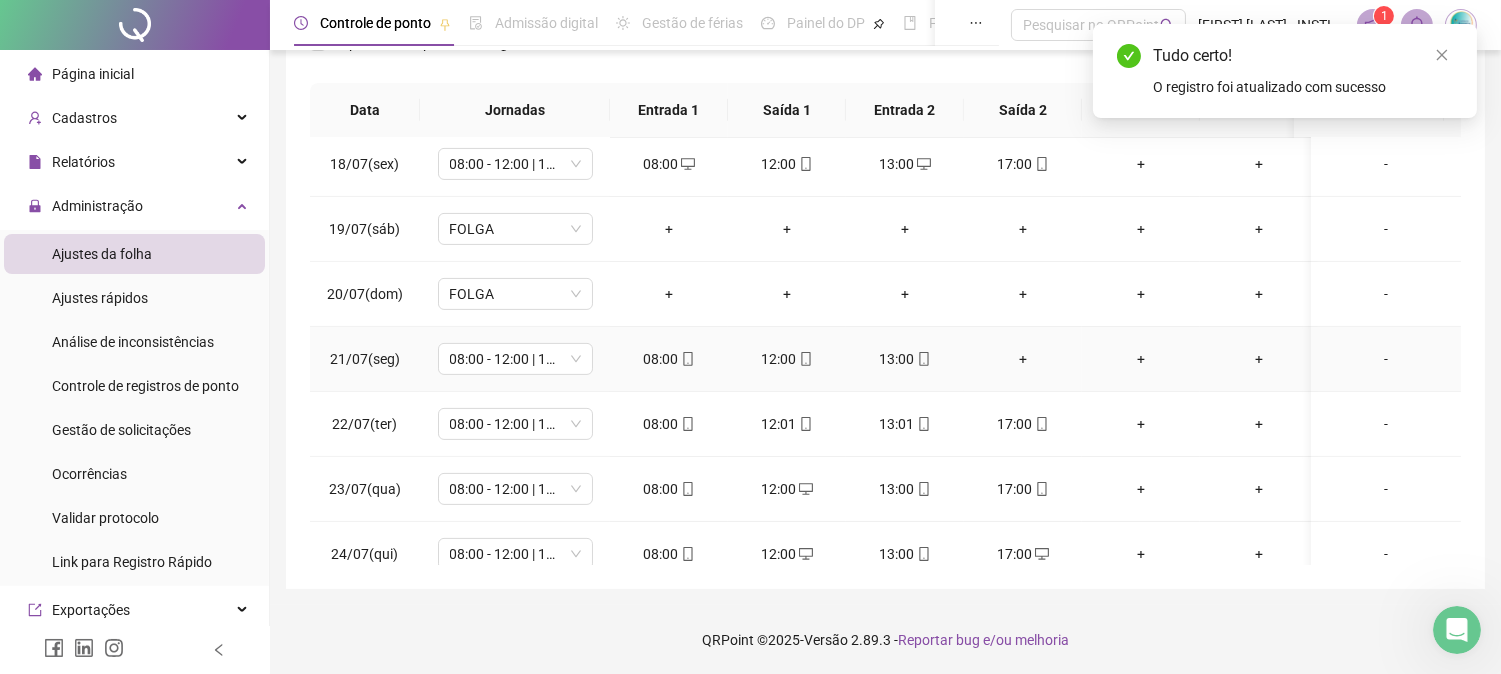 click on "+" at bounding box center (1023, 359) 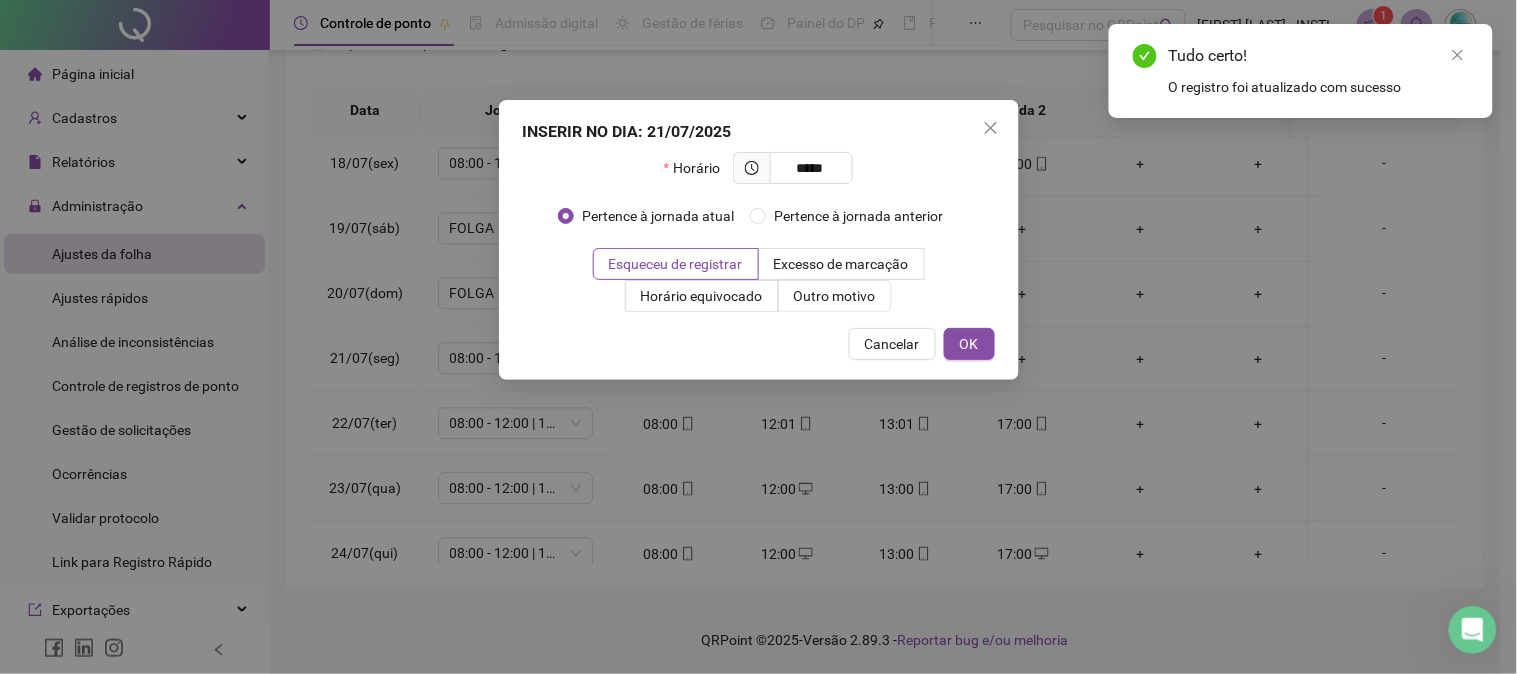type on "*****" 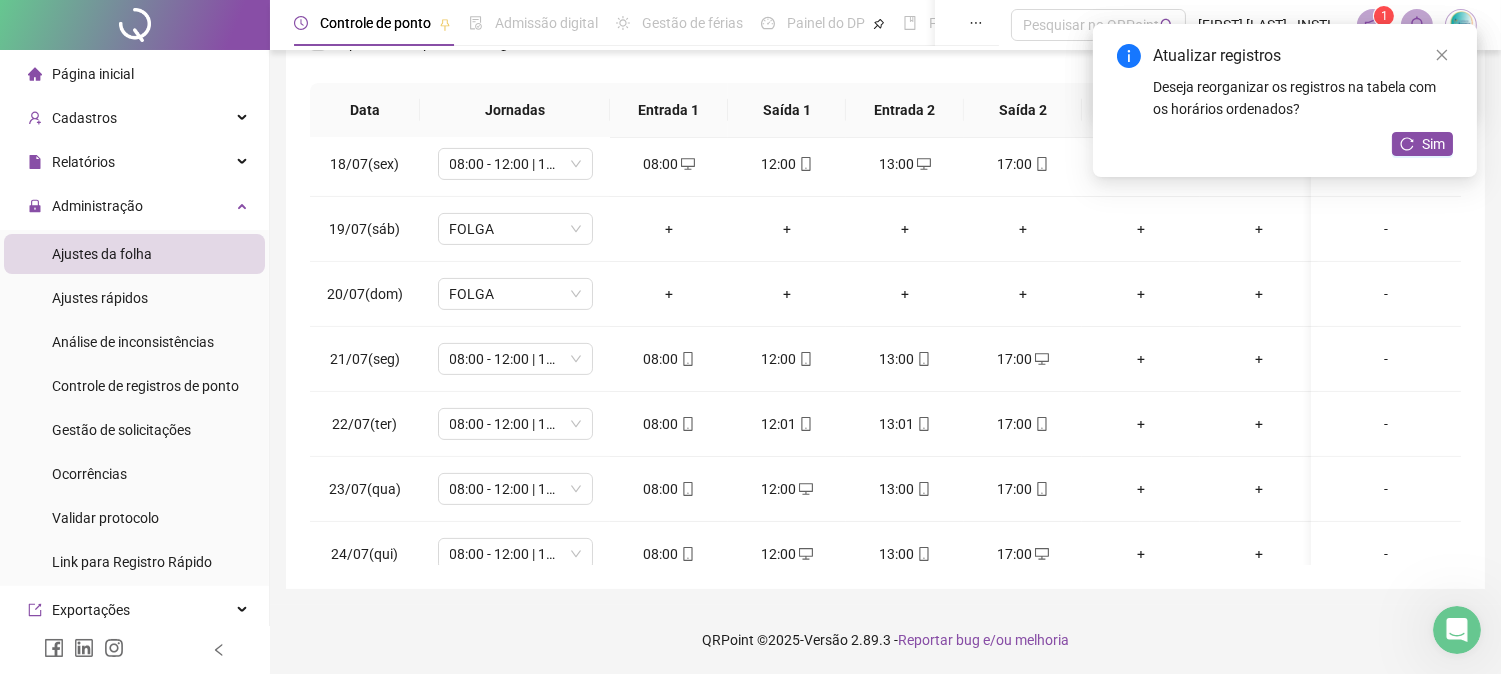 click on "Atualizar registros Deseja reorganizar os registros na tabela com os horários ordenados? Sim" at bounding box center (1285, 100) 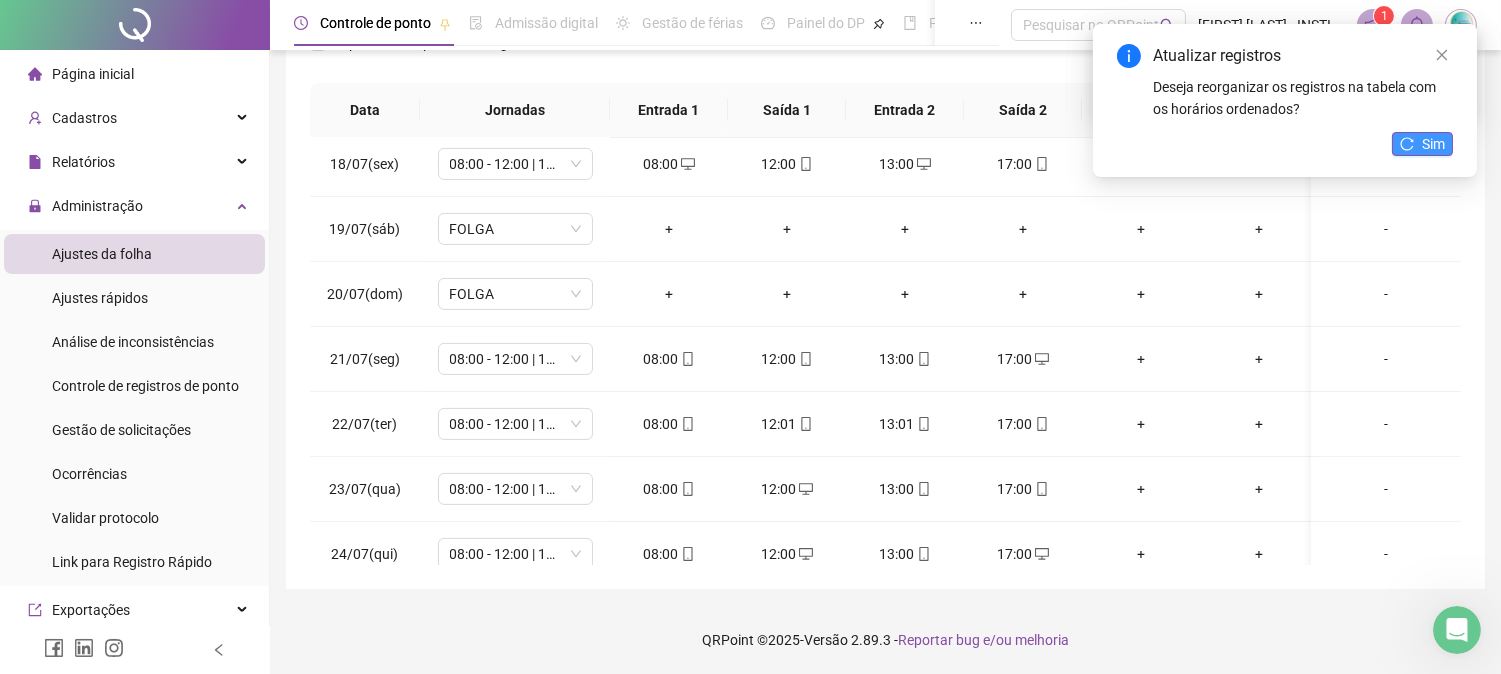 click on "Sim" at bounding box center [1422, 144] 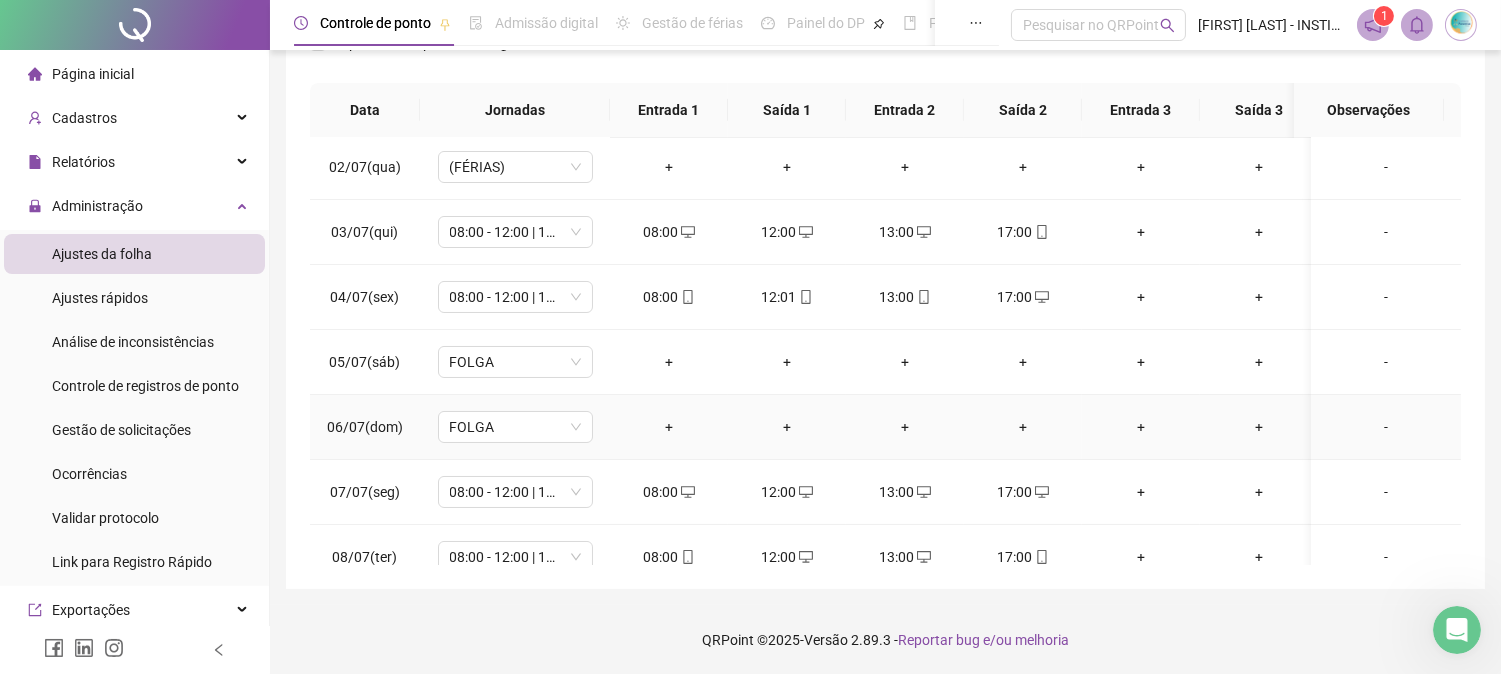 scroll, scrollTop: 0, scrollLeft: 0, axis: both 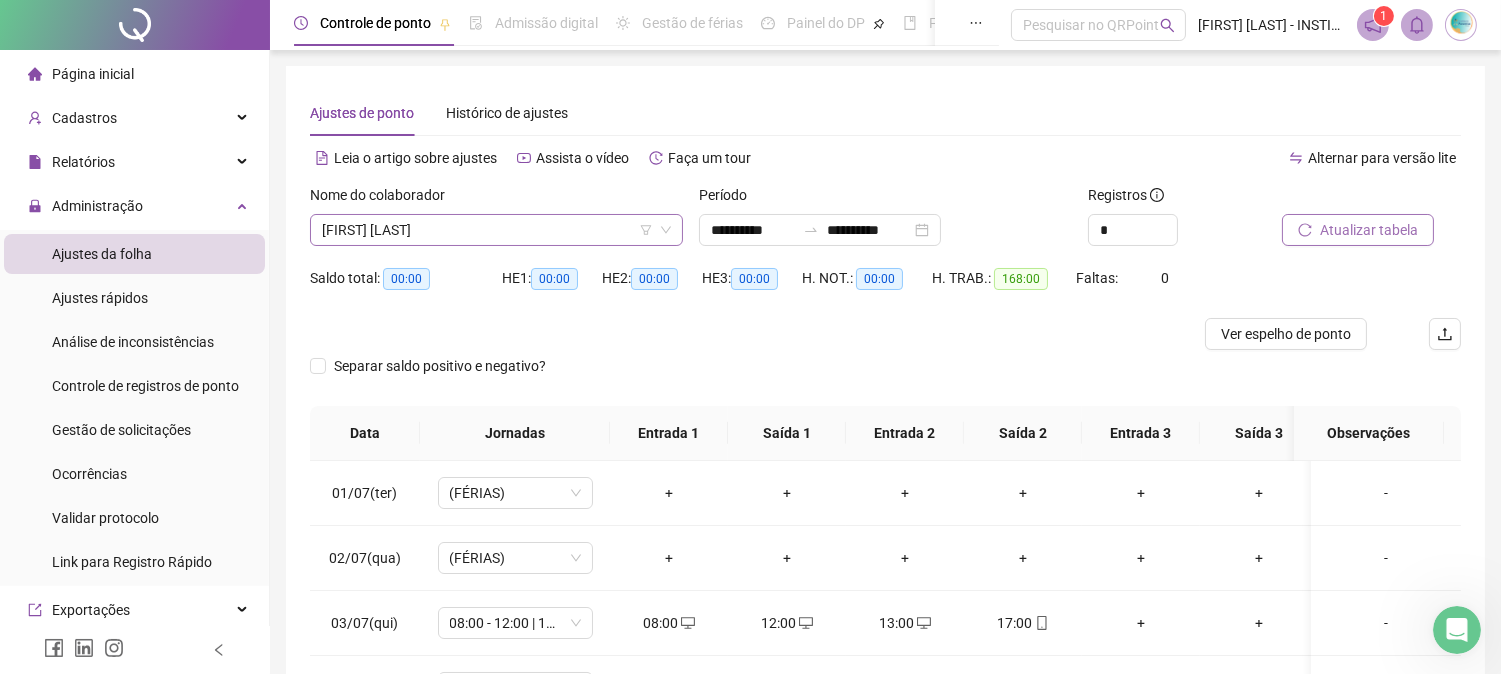 click on "[FIRST] [LAST]" at bounding box center (496, 230) 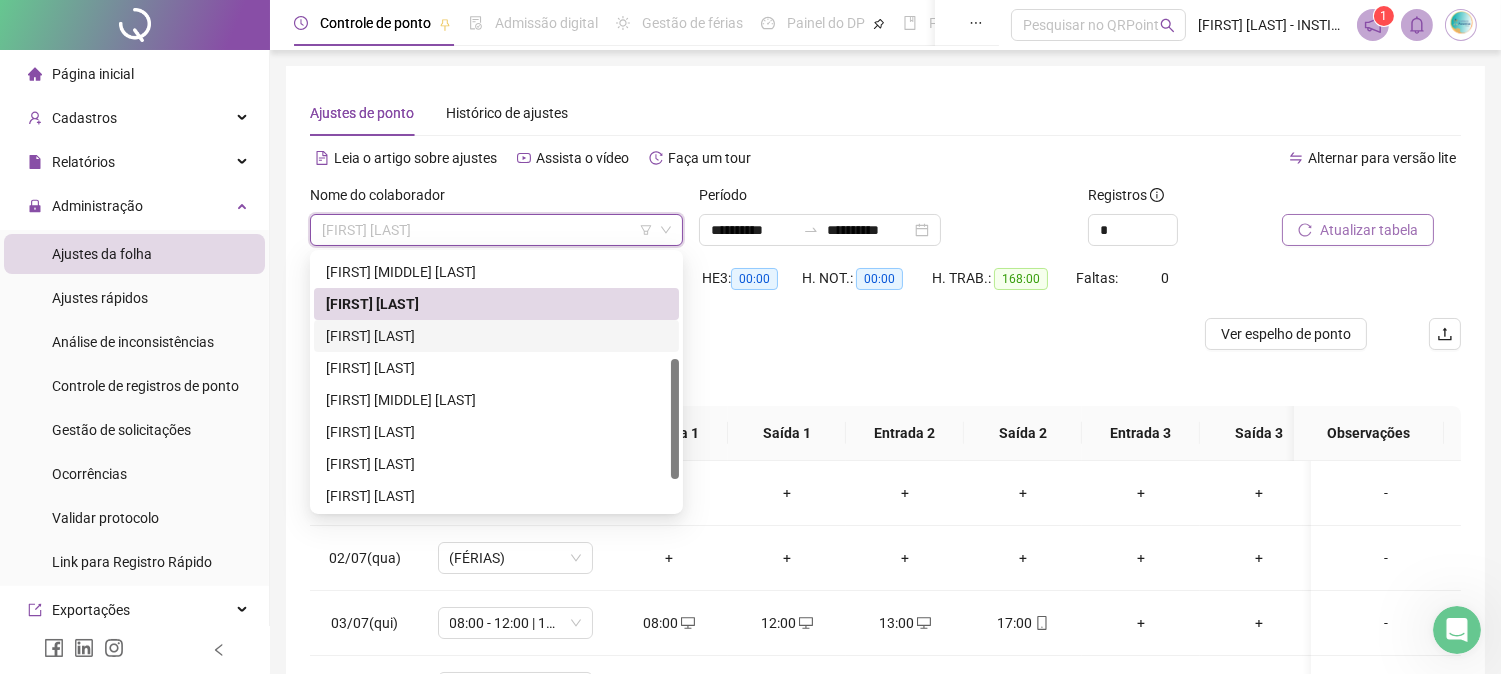 click on "[FIRST] [LAST]" at bounding box center [496, 336] 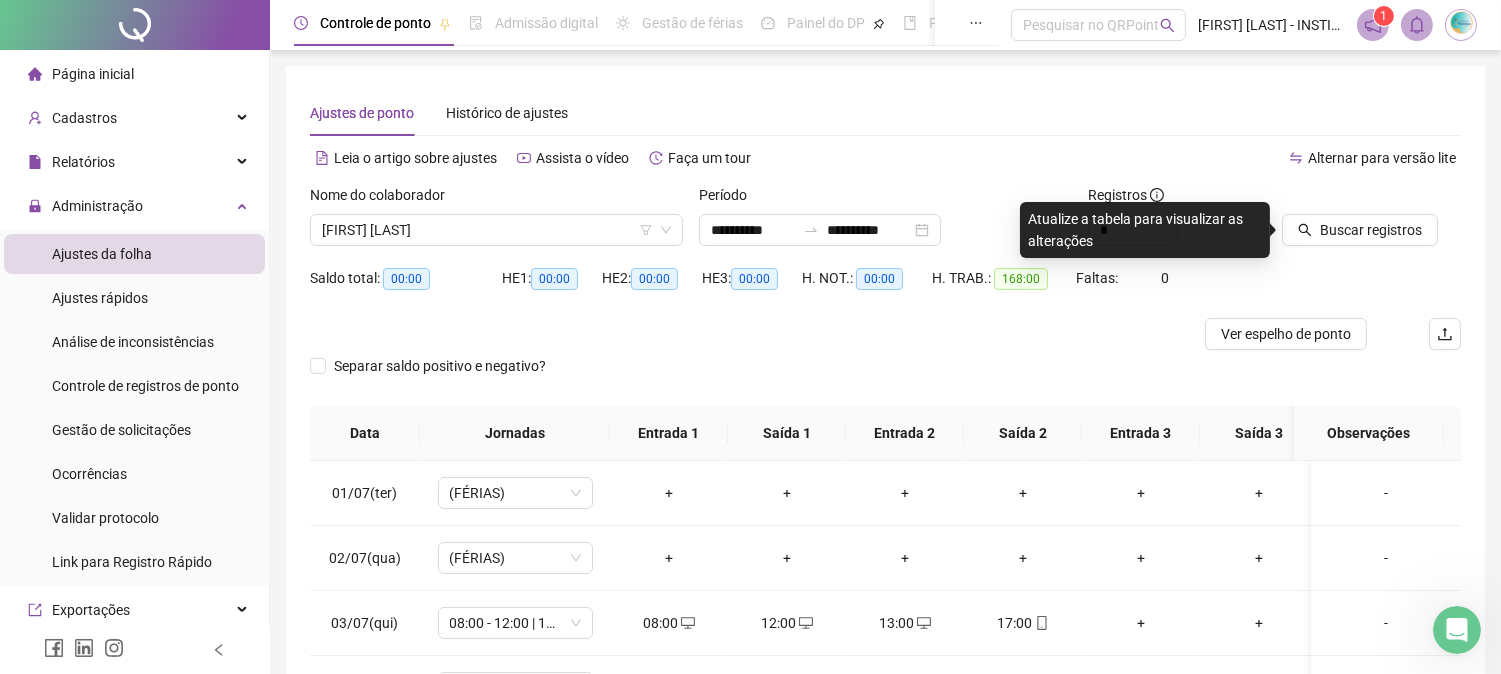 drag, startPoint x: 1308, startPoint y: 213, endPoint x: 1302, endPoint y: 261, distance: 48.373547 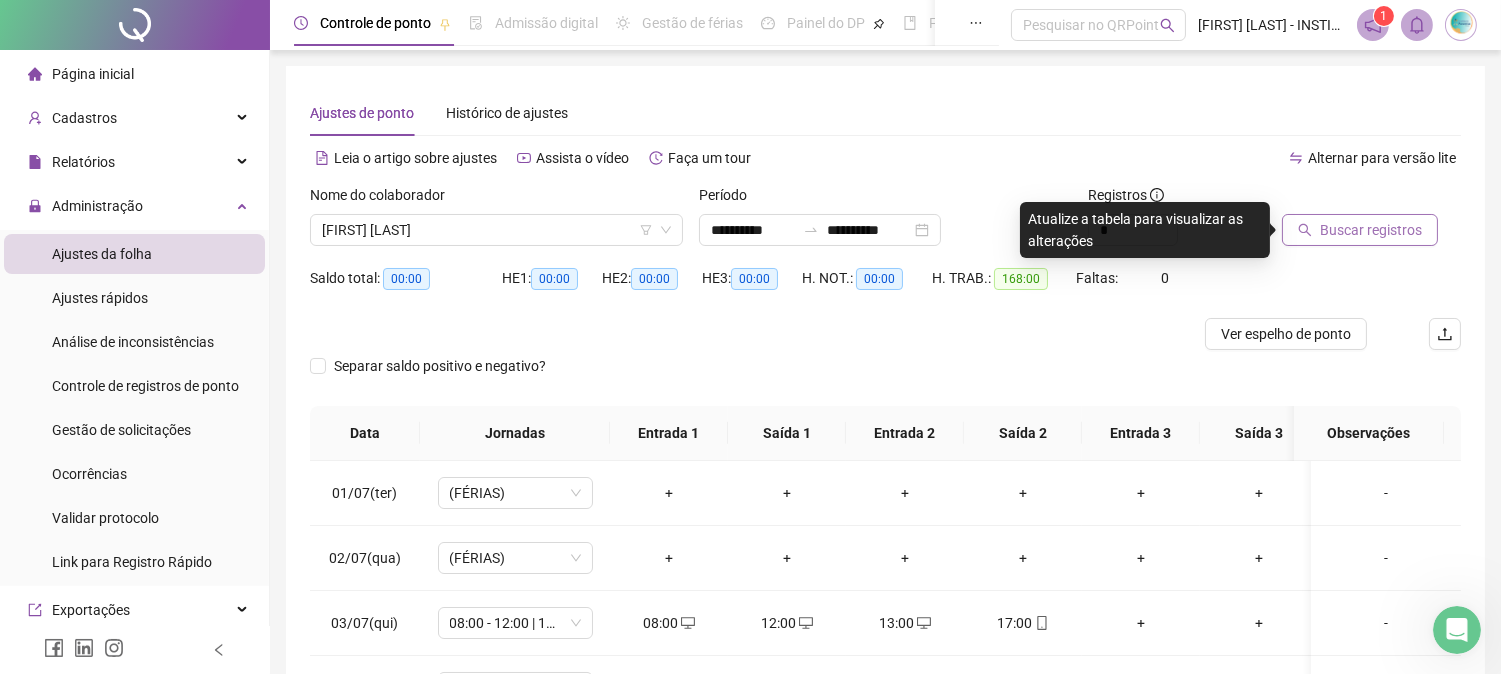 click on "Buscar registros" at bounding box center (1360, 230) 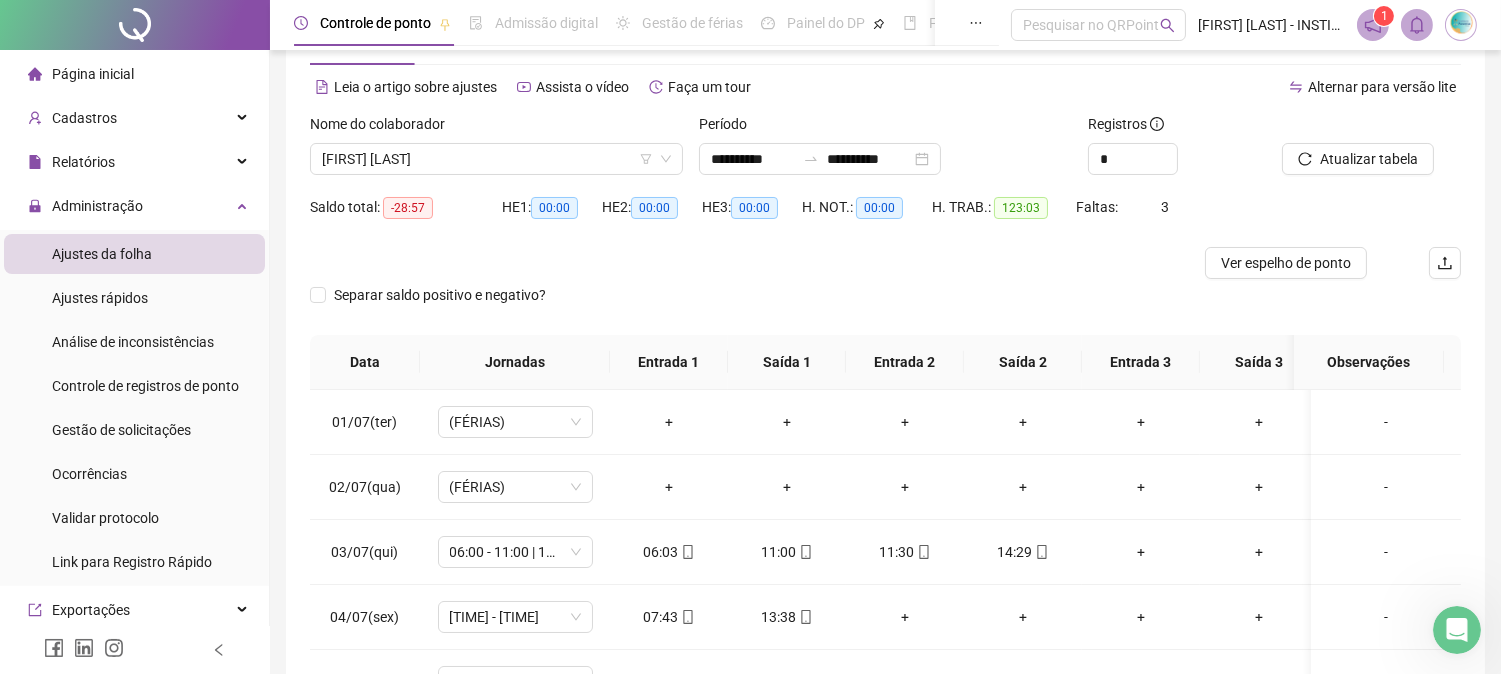 scroll, scrollTop: 111, scrollLeft: 0, axis: vertical 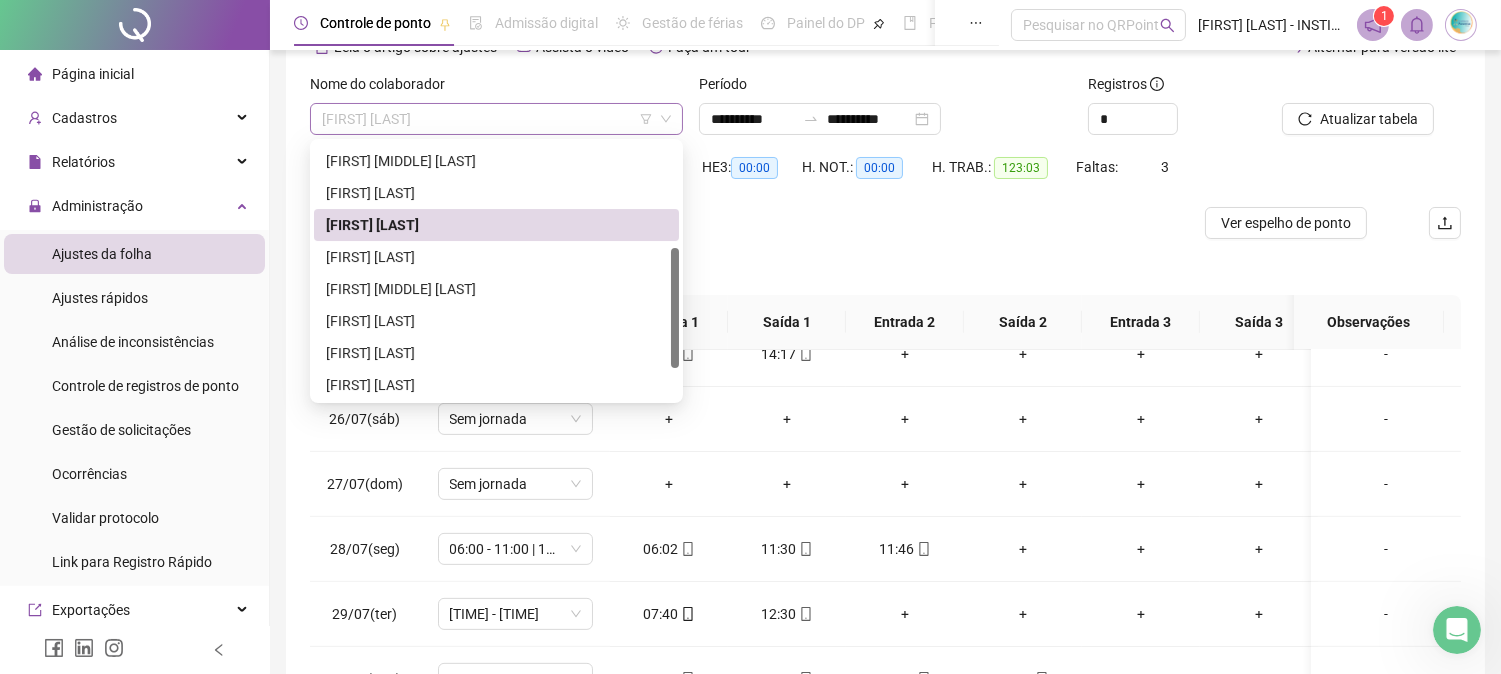 click on "[FIRST] [LAST]" at bounding box center (496, 119) 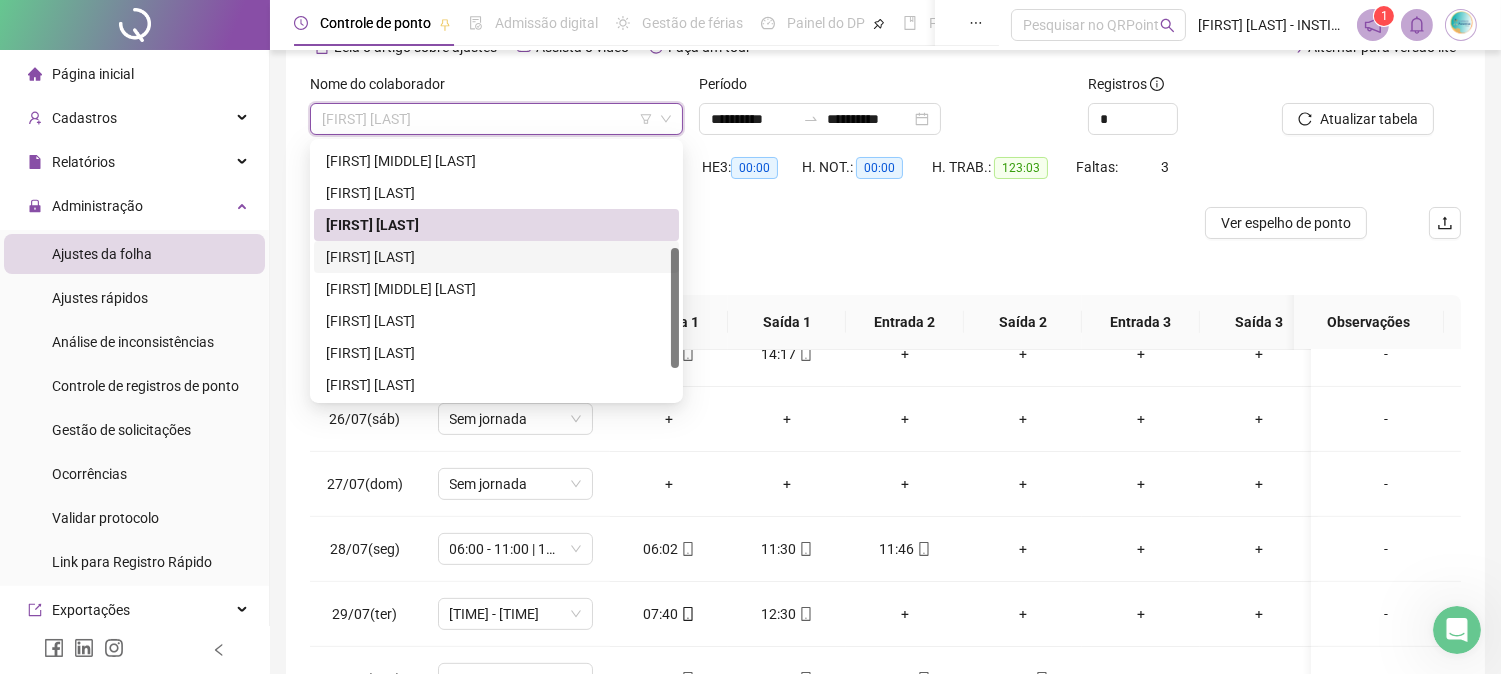 click on "[FIRST] [LAST]" at bounding box center (496, 257) 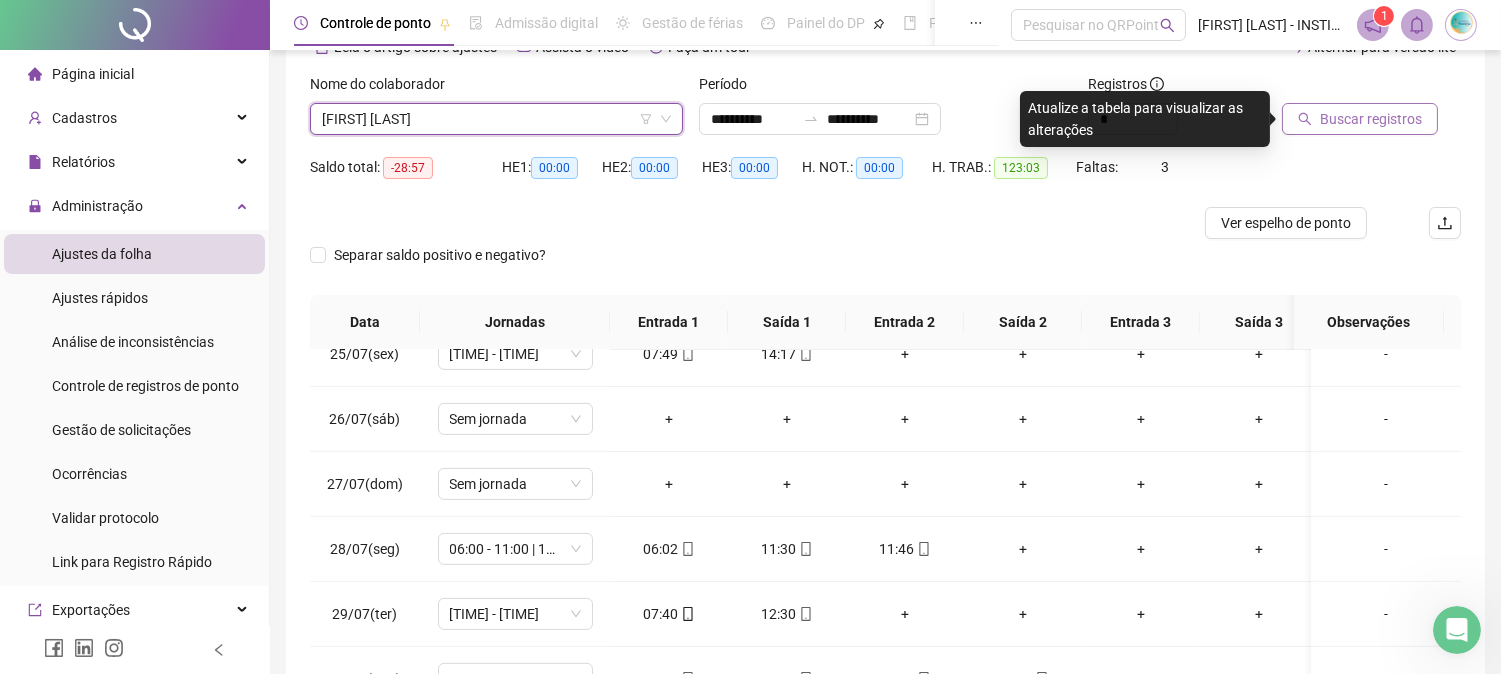 click on "Buscar registros" at bounding box center [1371, 119] 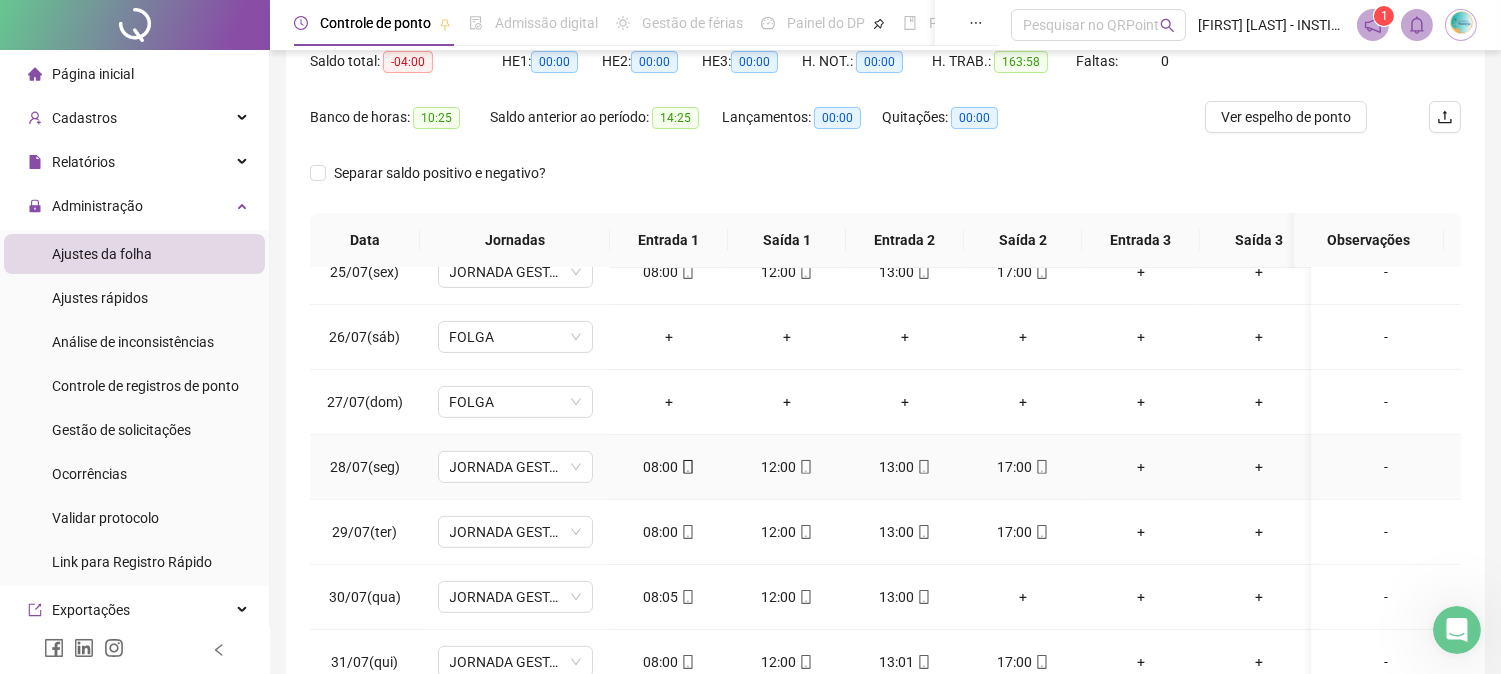 scroll, scrollTop: 347, scrollLeft: 0, axis: vertical 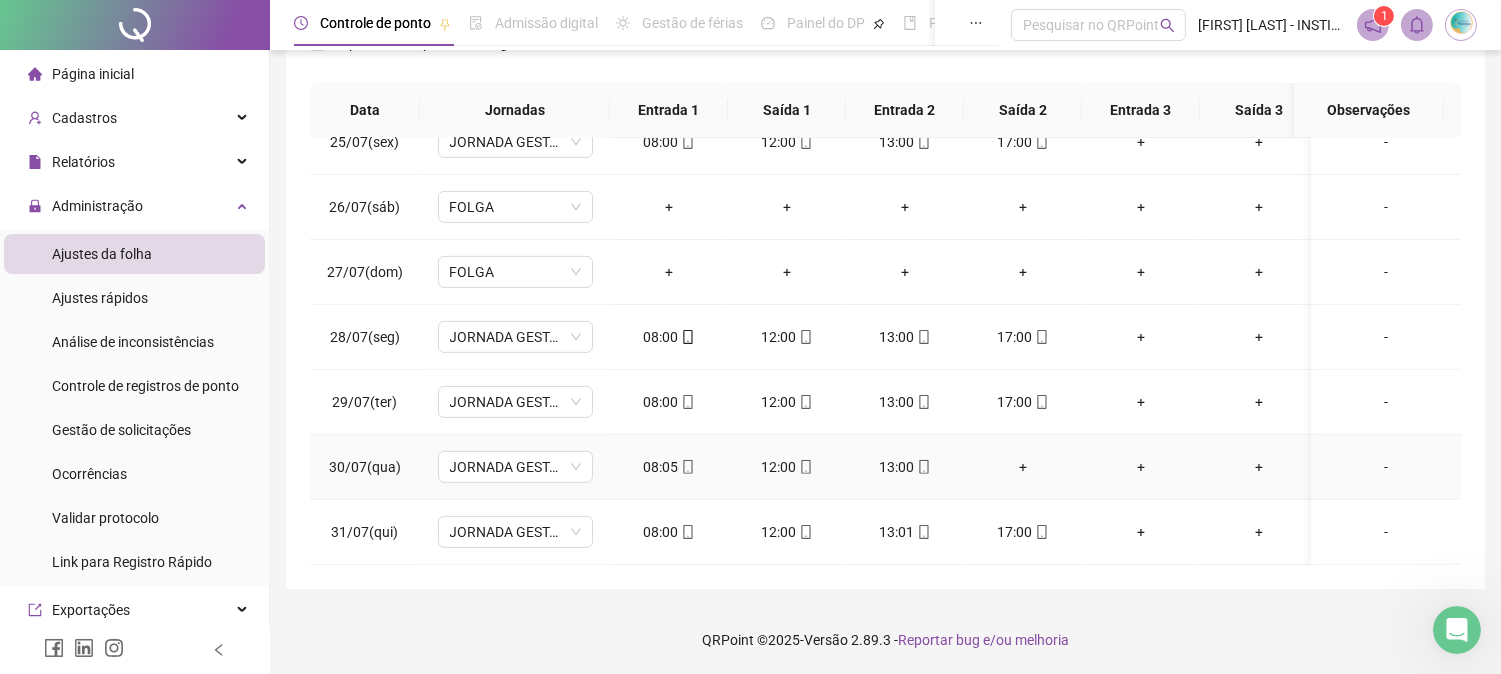 click on "+" at bounding box center [1023, 467] 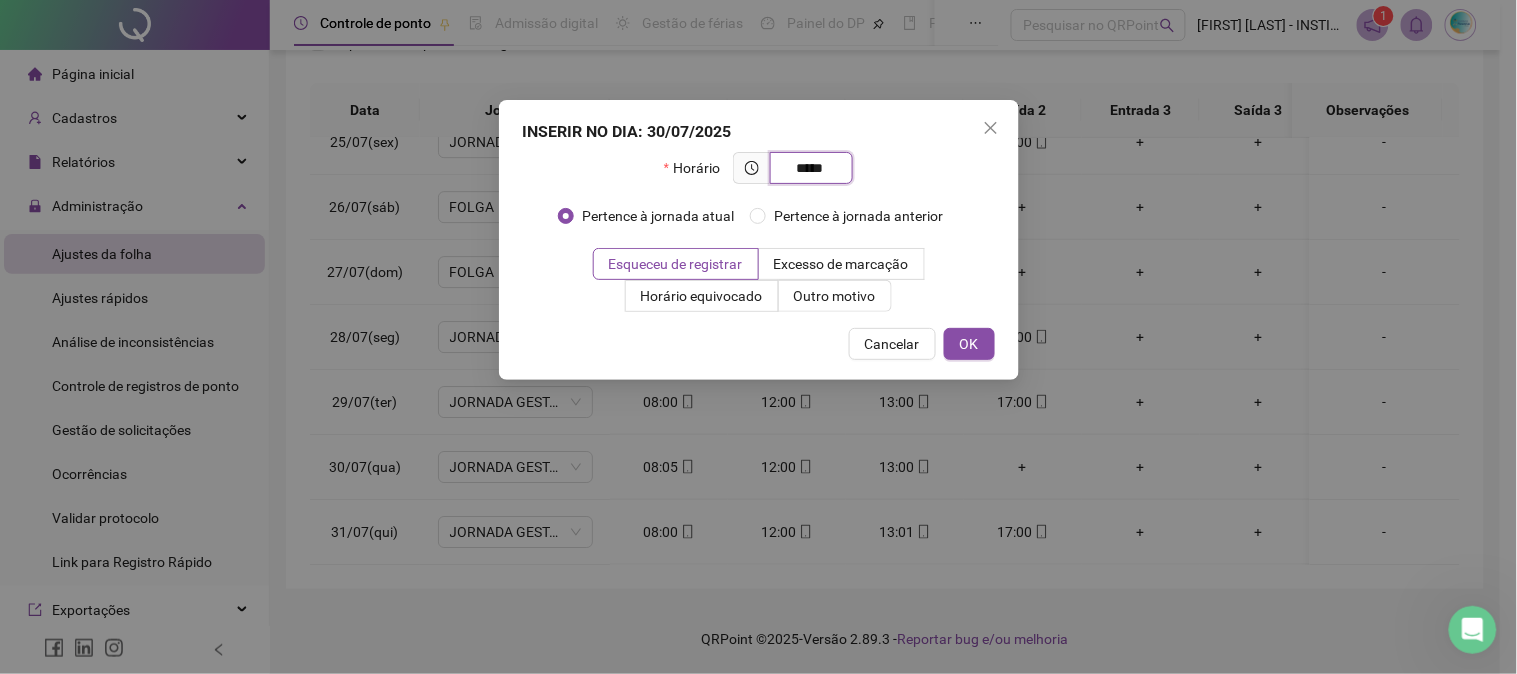 type on "*****" 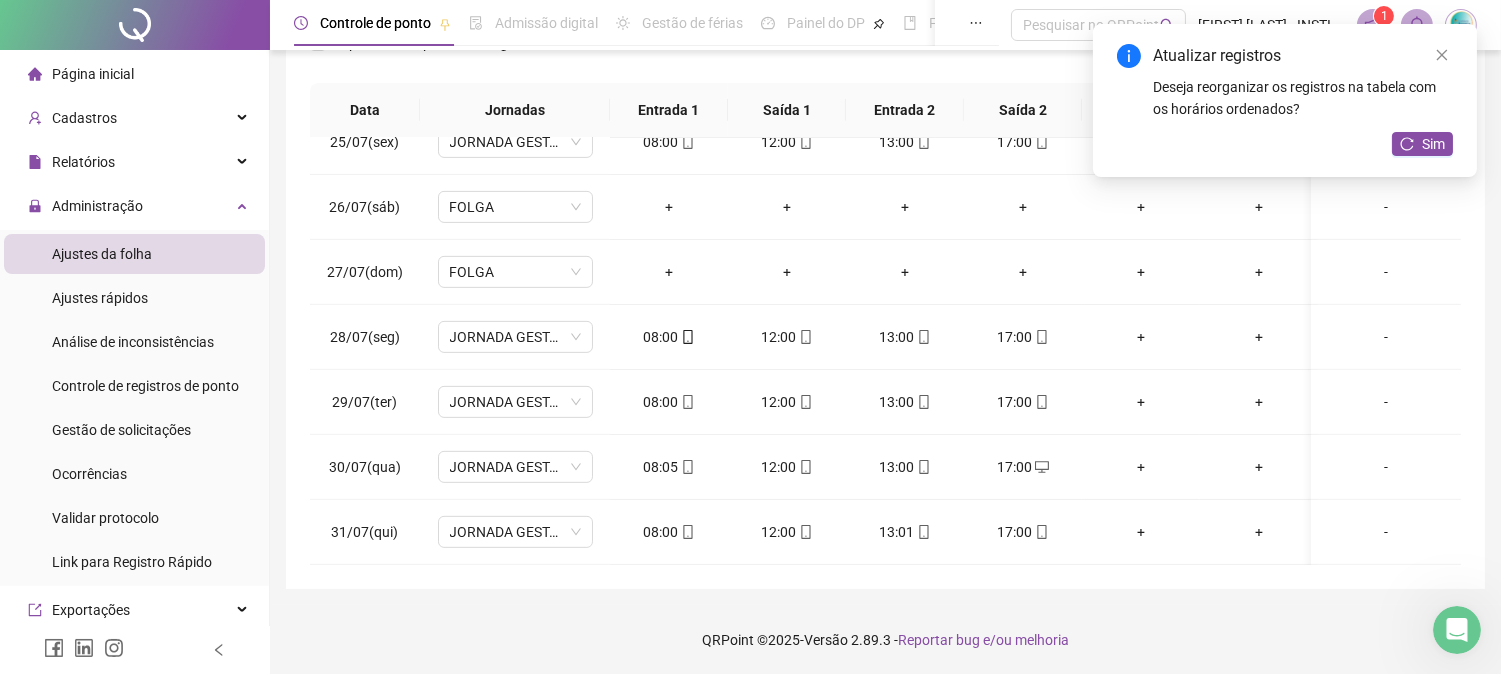 drag, startPoint x: 1430, startPoint y: 141, endPoint x: 1440, endPoint y: 163, distance: 24.166092 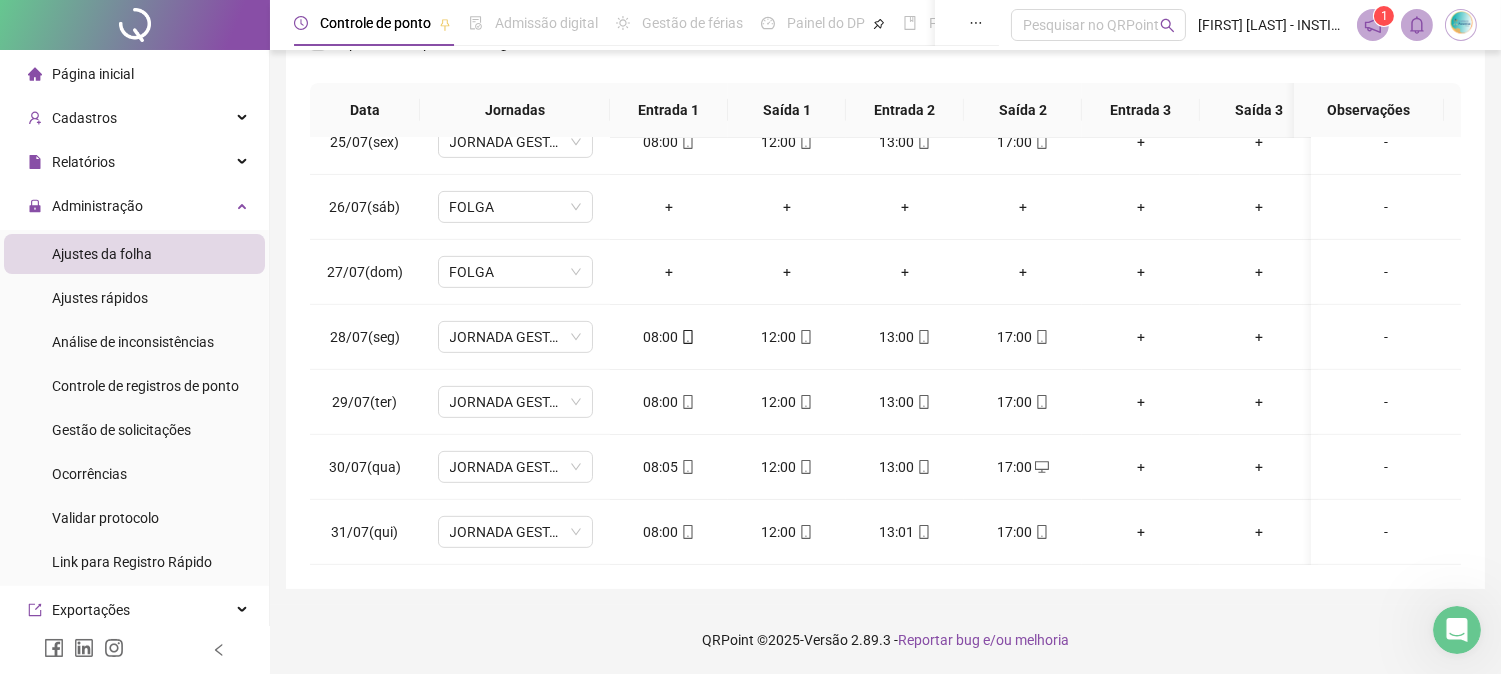 scroll, scrollTop: 0, scrollLeft: 0, axis: both 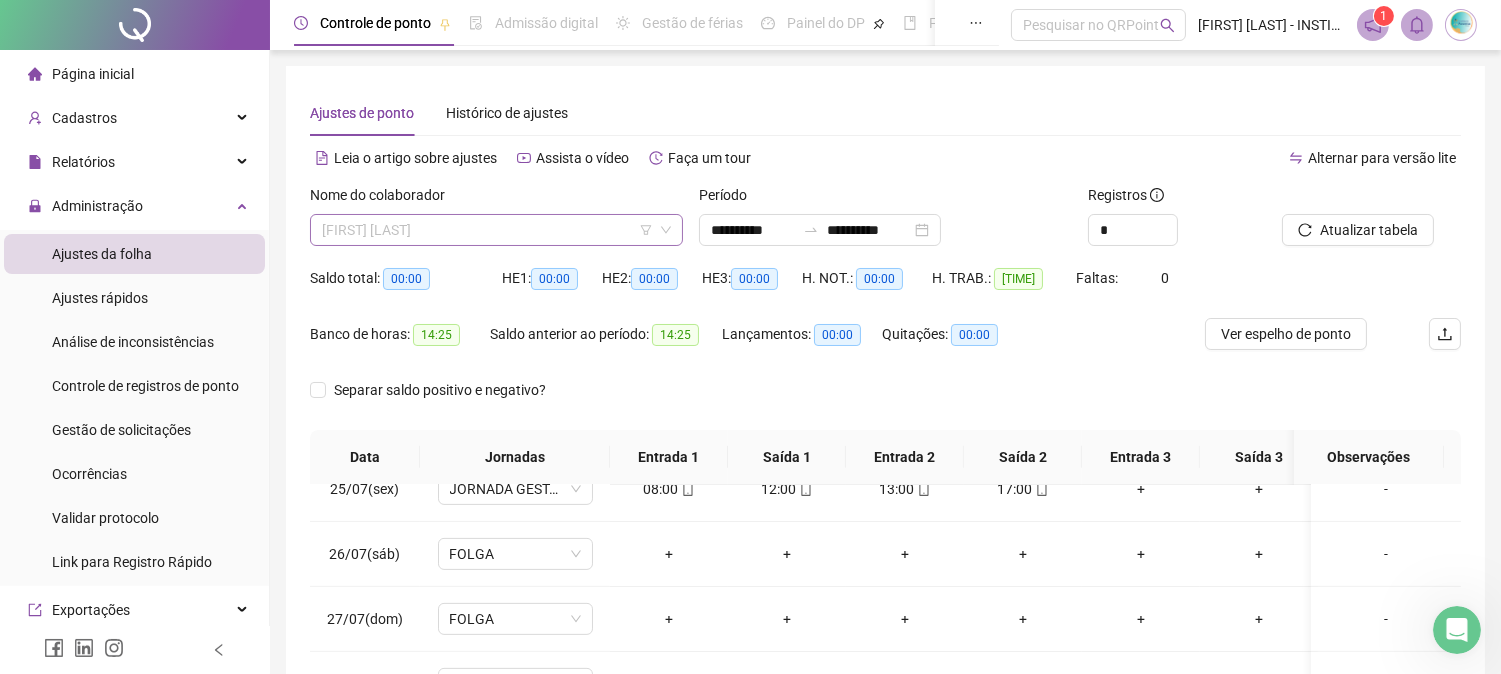 click on "[FIRST] [LAST]" at bounding box center [496, 230] 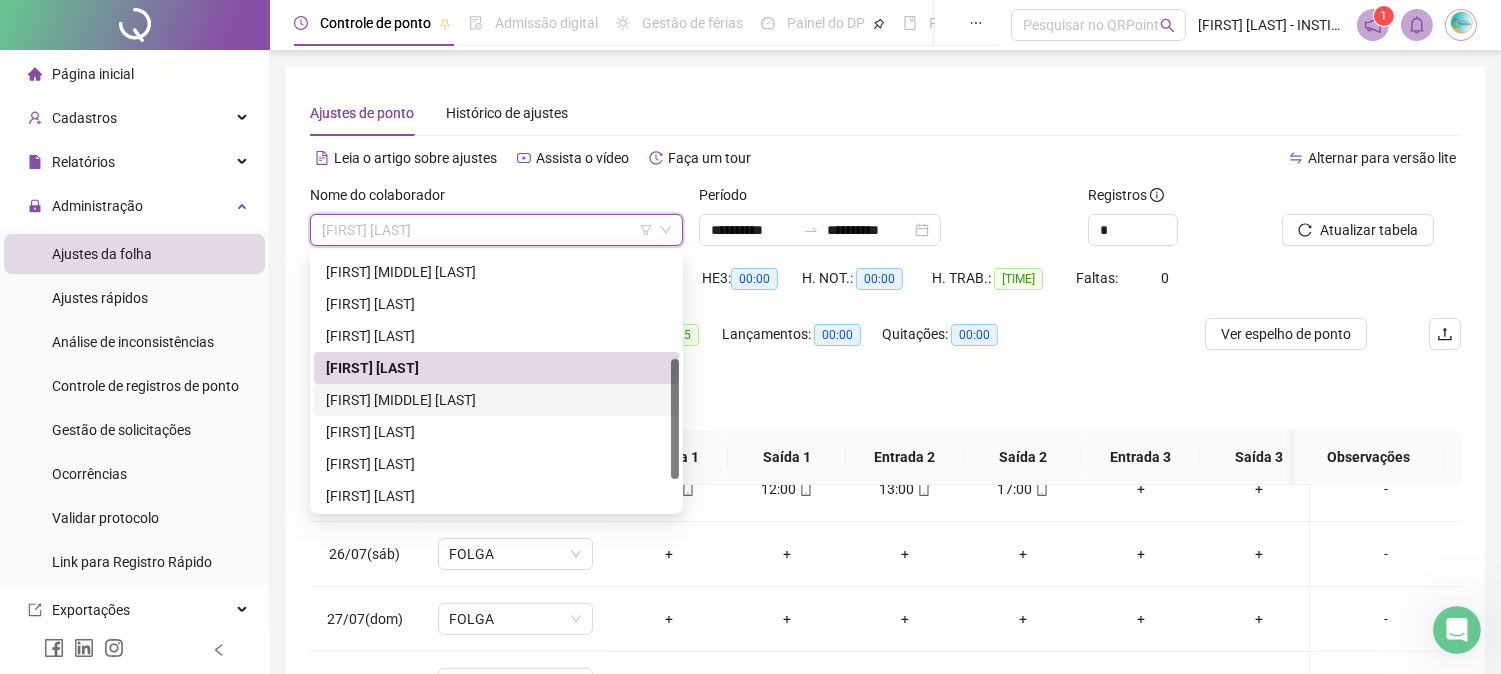 click on "[FIRST] [MIDDLE] [LAST]" at bounding box center (496, 400) 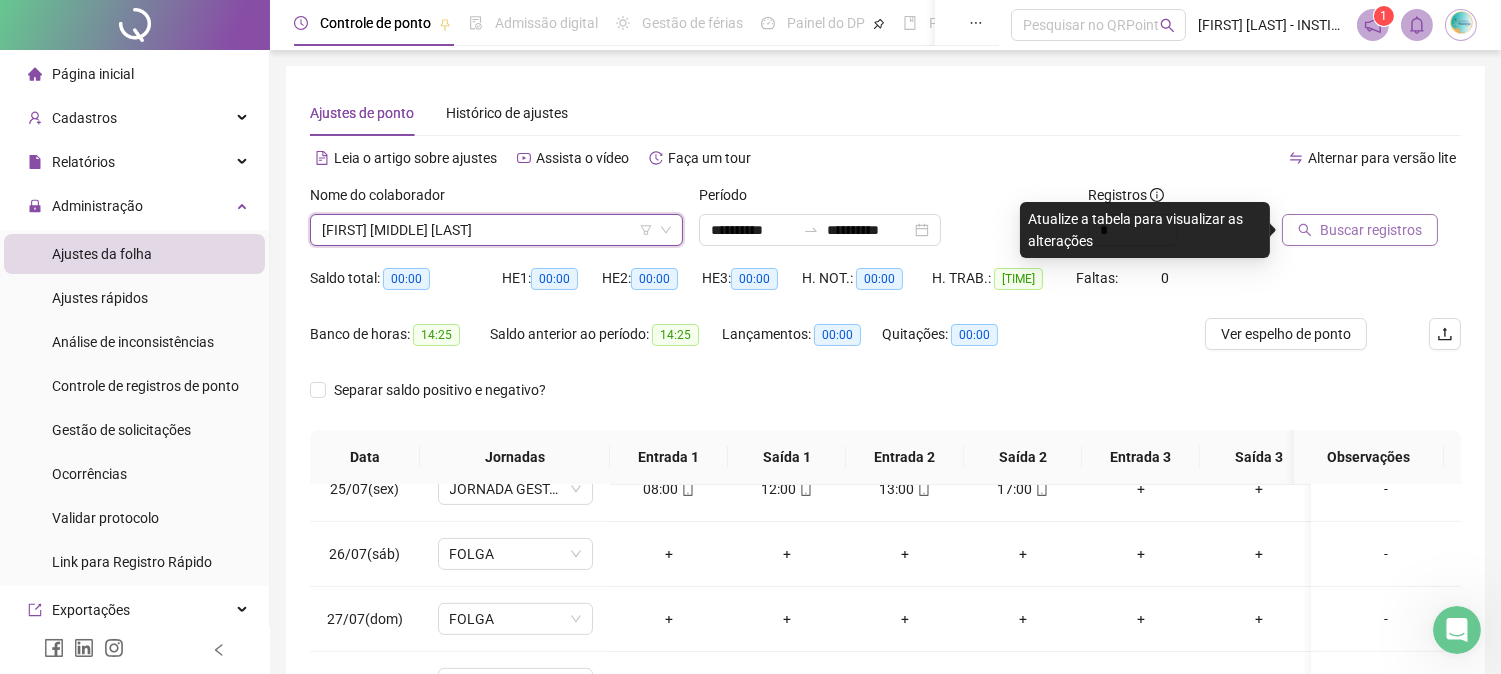 click on "Buscar registros" at bounding box center [1360, 230] 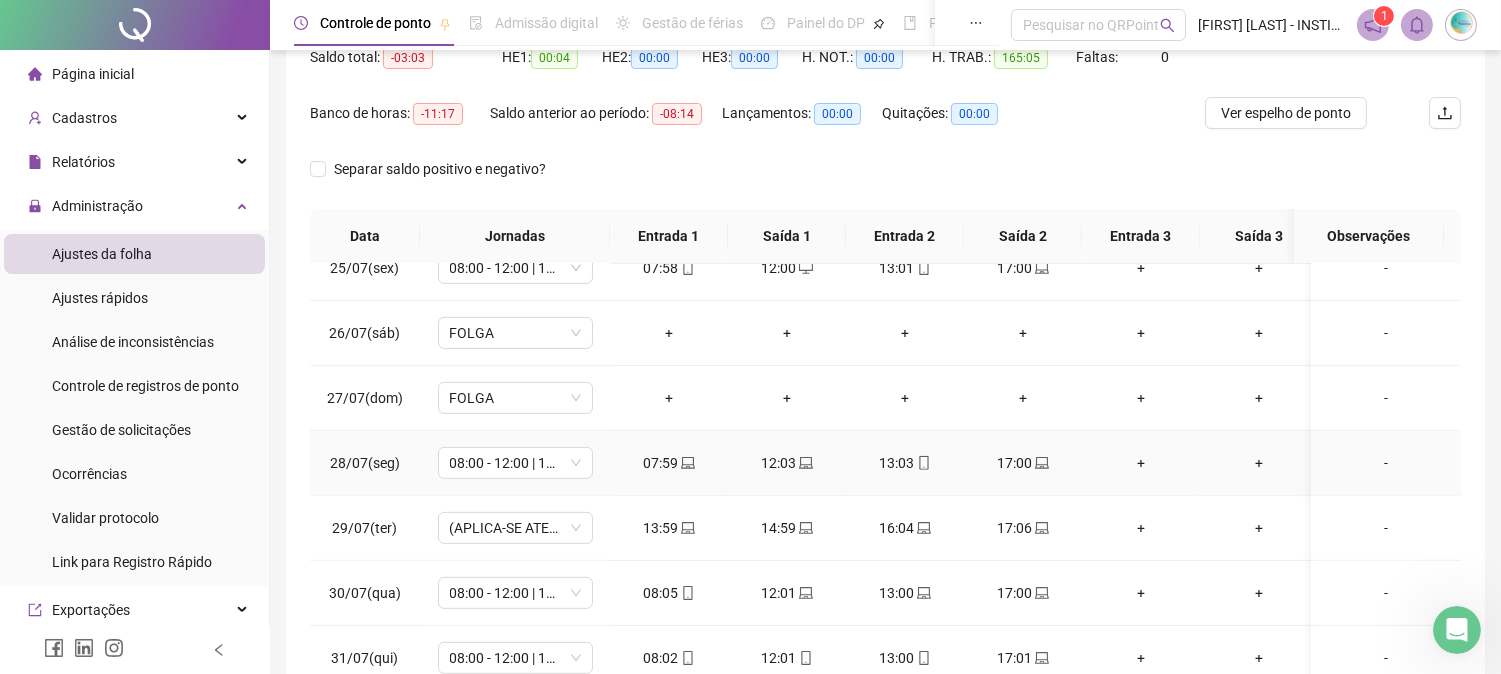scroll, scrollTop: 222, scrollLeft: 0, axis: vertical 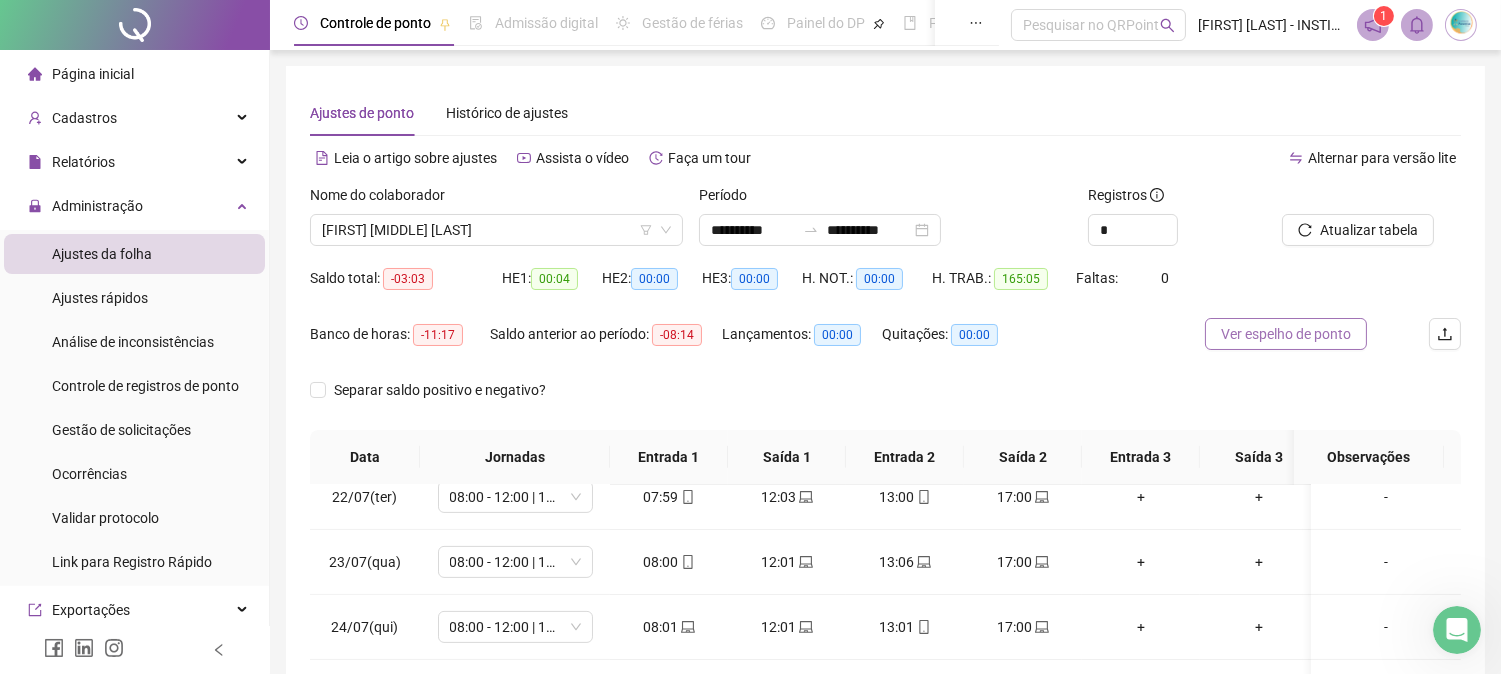 click on "Ver espelho de ponto" at bounding box center (1286, 334) 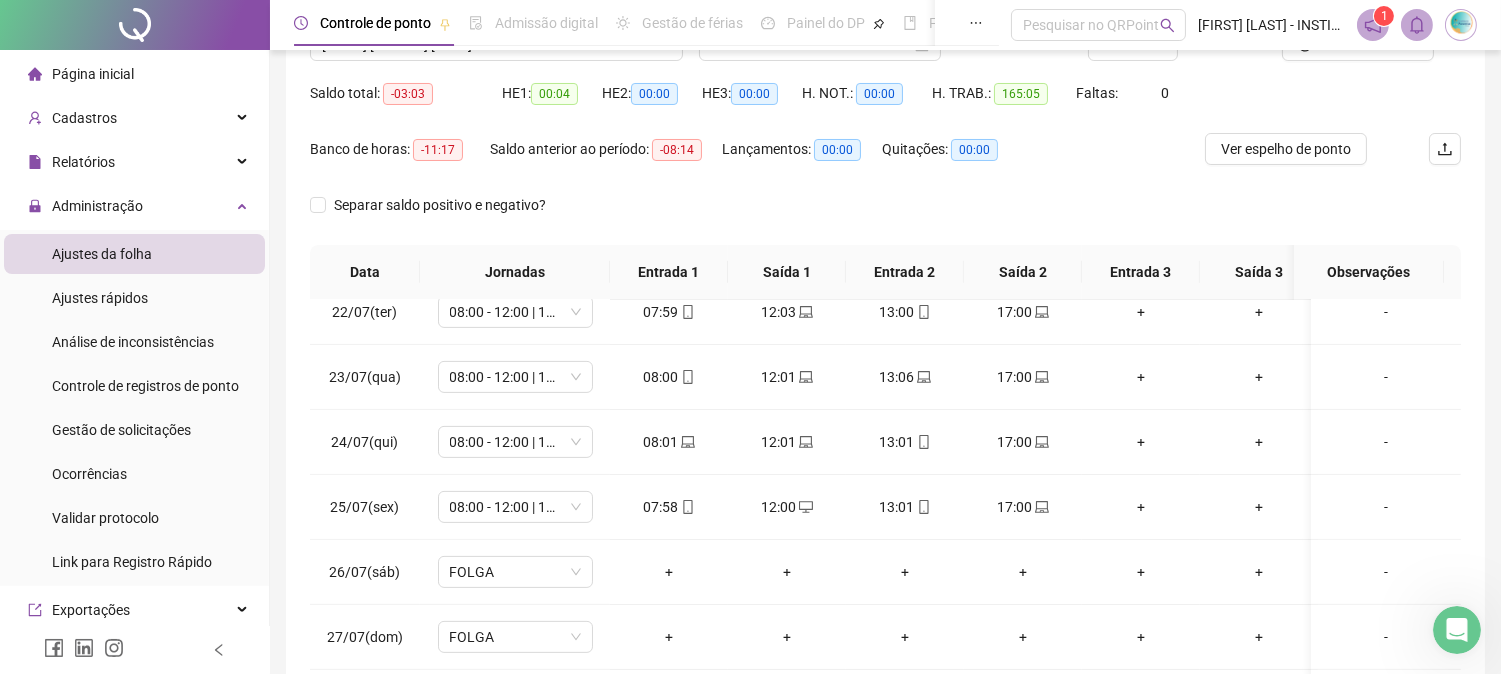 scroll, scrollTop: 347, scrollLeft: 0, axis: vertical 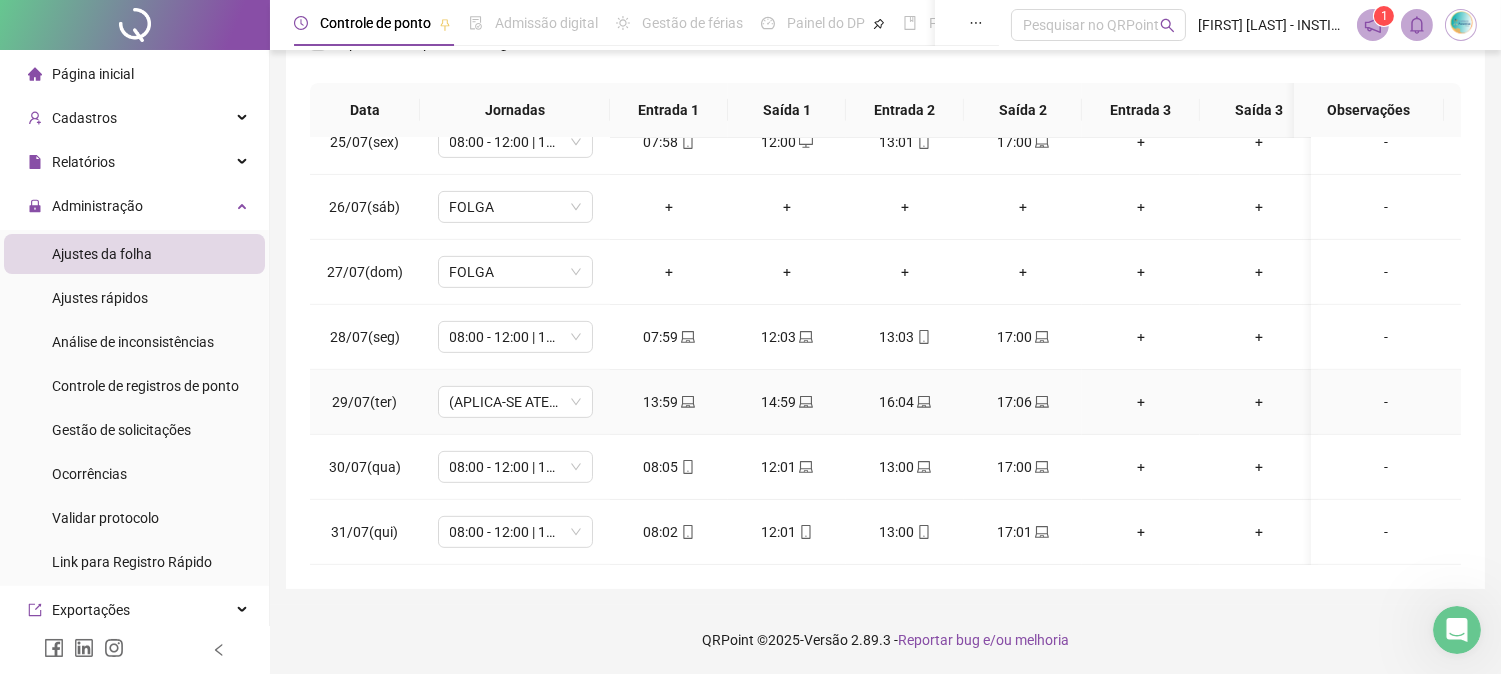 click on "-" at bounding box center [1386, 402] 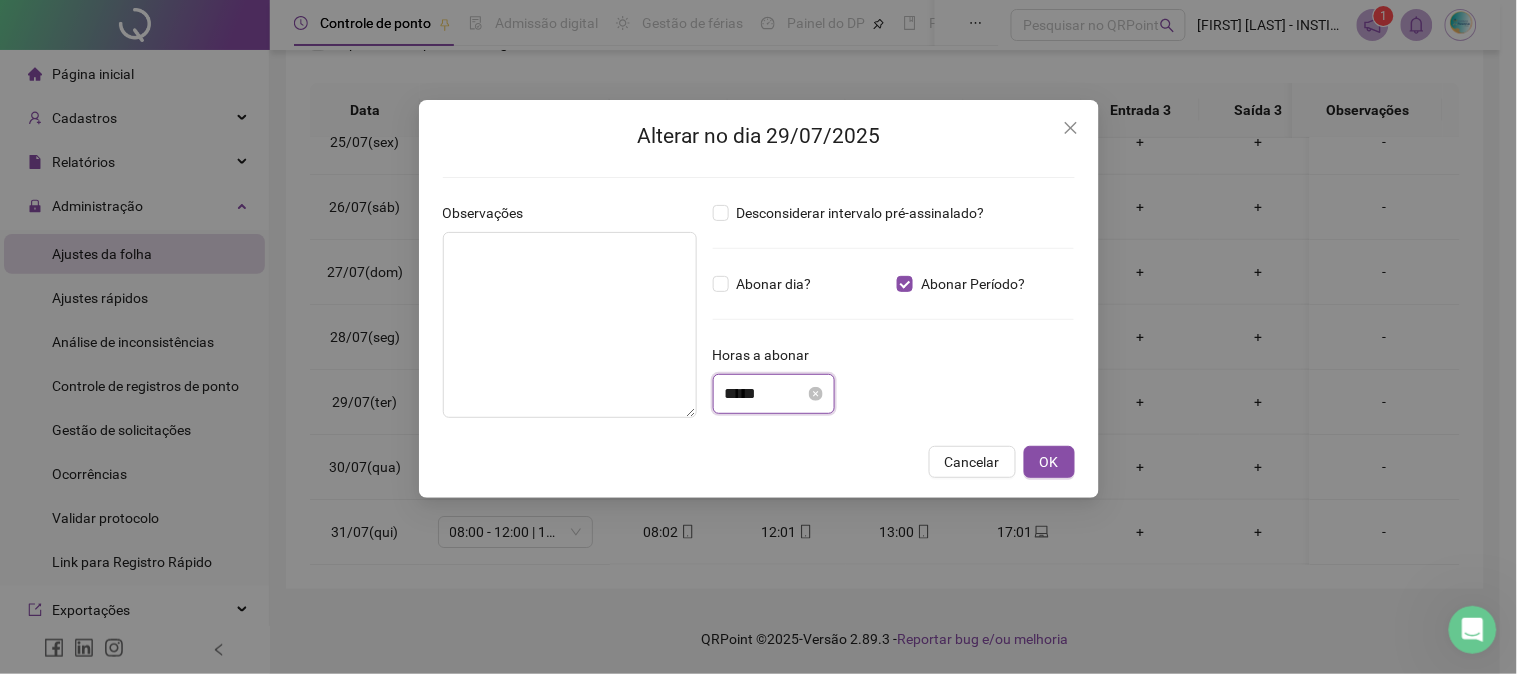 click on "*****" at bounding box center [765, 394] 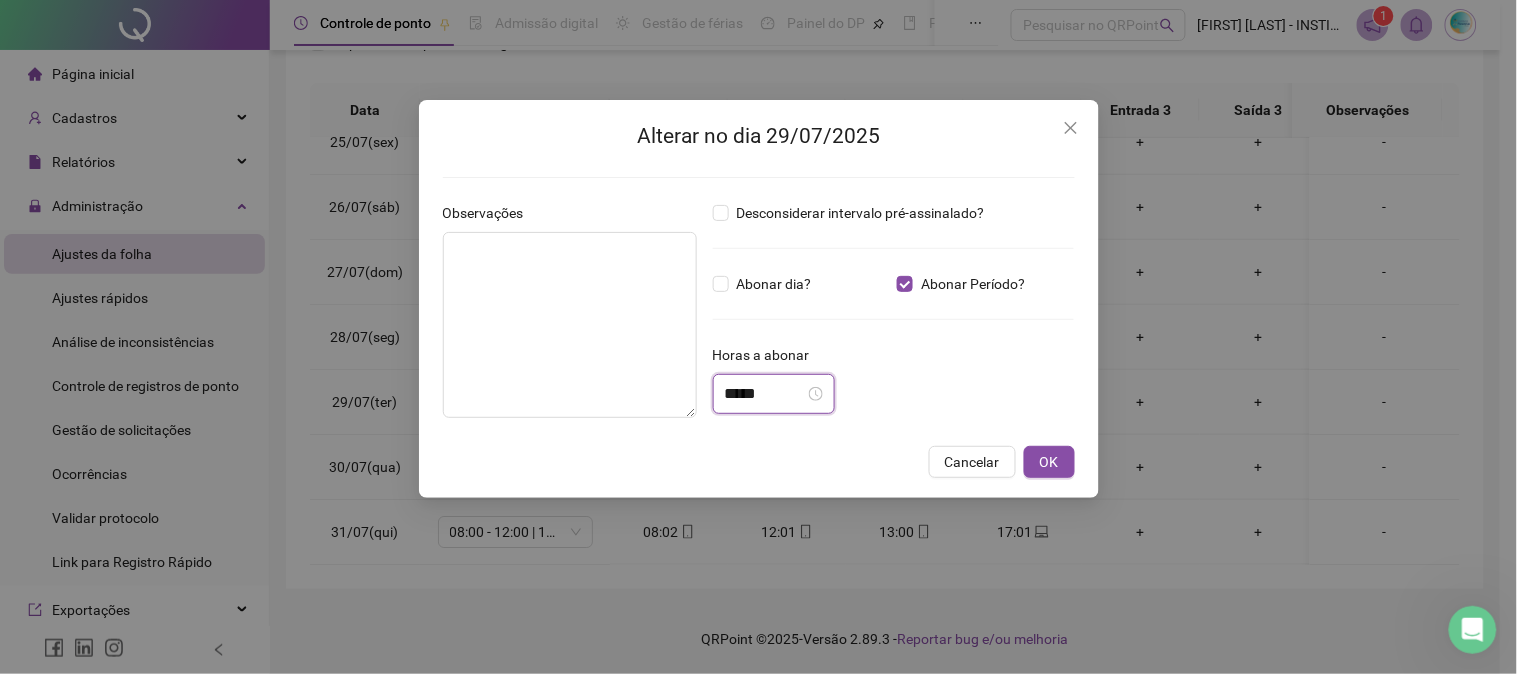 scroll, scrollTop: 0, scrollLeft: 0, axis: both 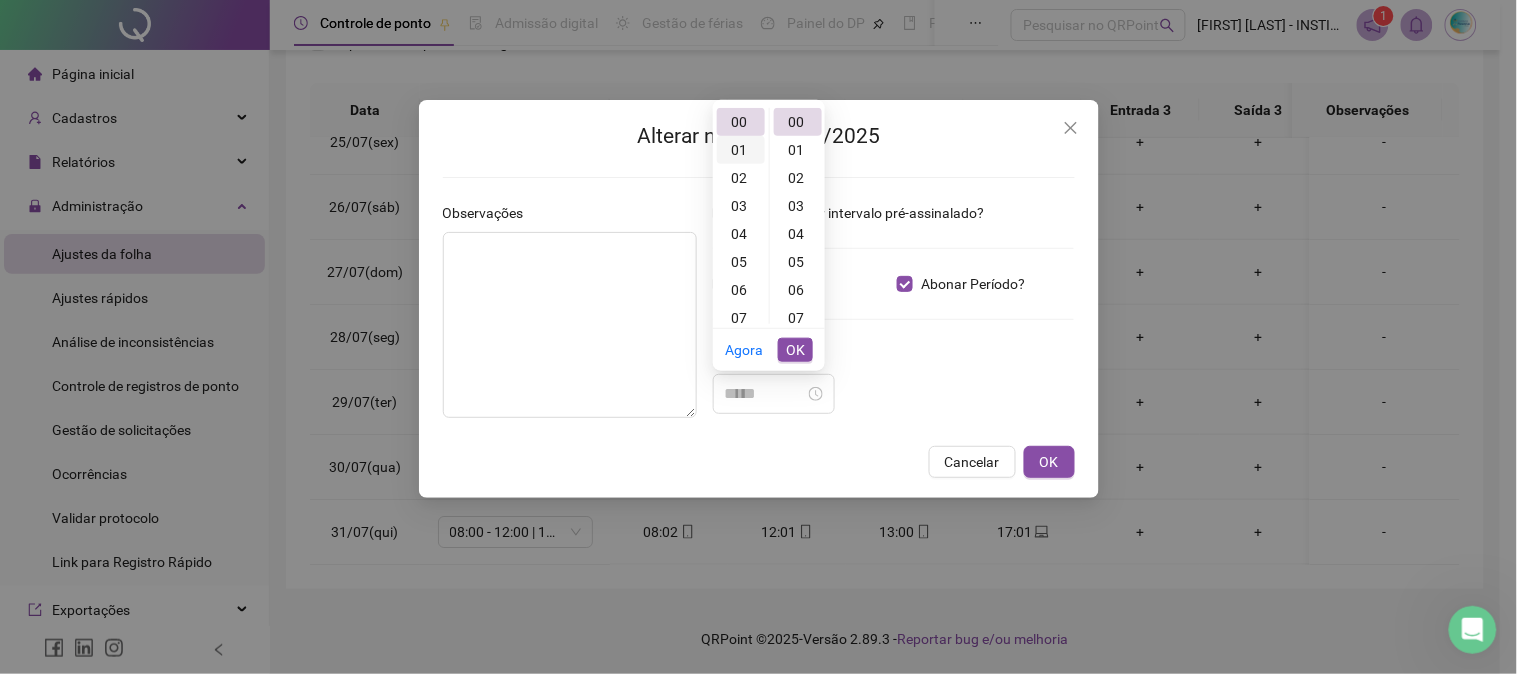 click on "01" at bounding box center [741, 150] 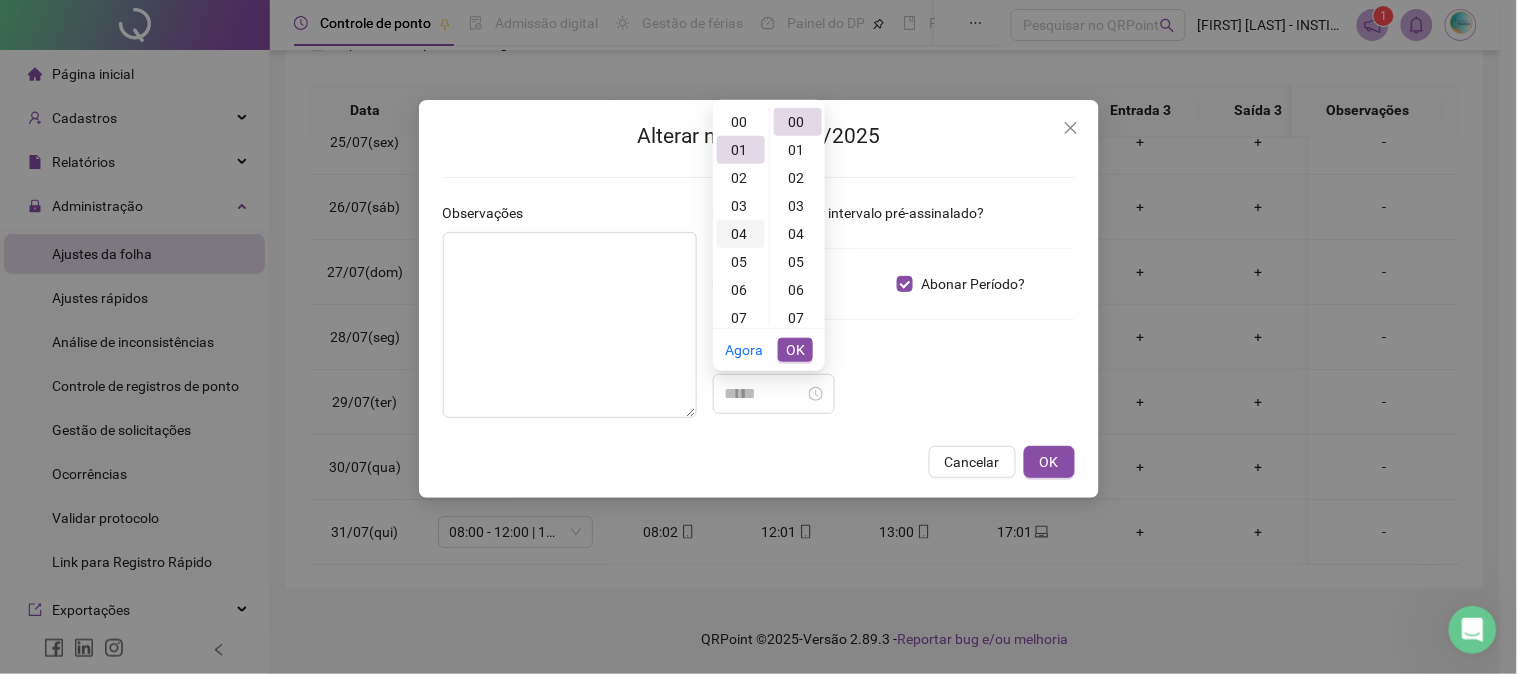 scroll, scrollTop: 27, scrollLeft: 0, axis: vertical 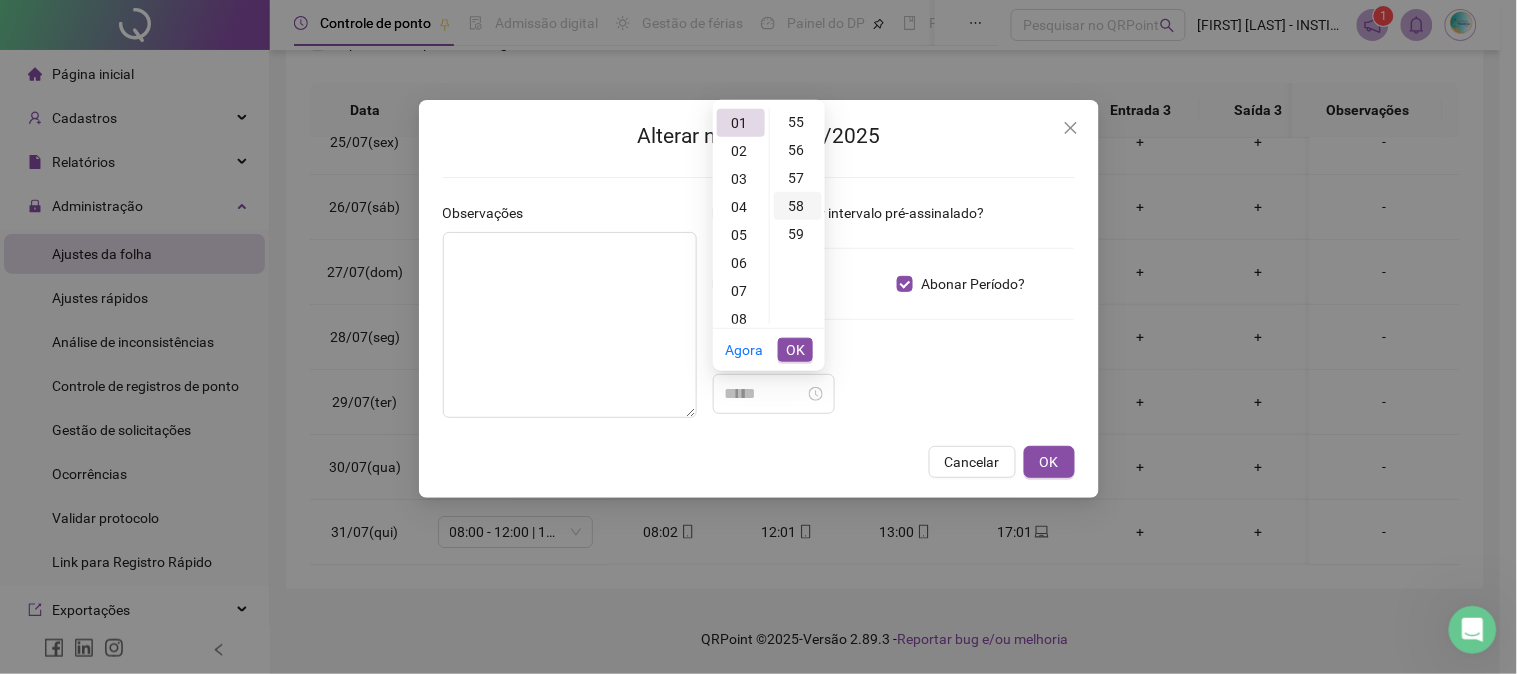 click on "58" at bounding box center [798, 206] 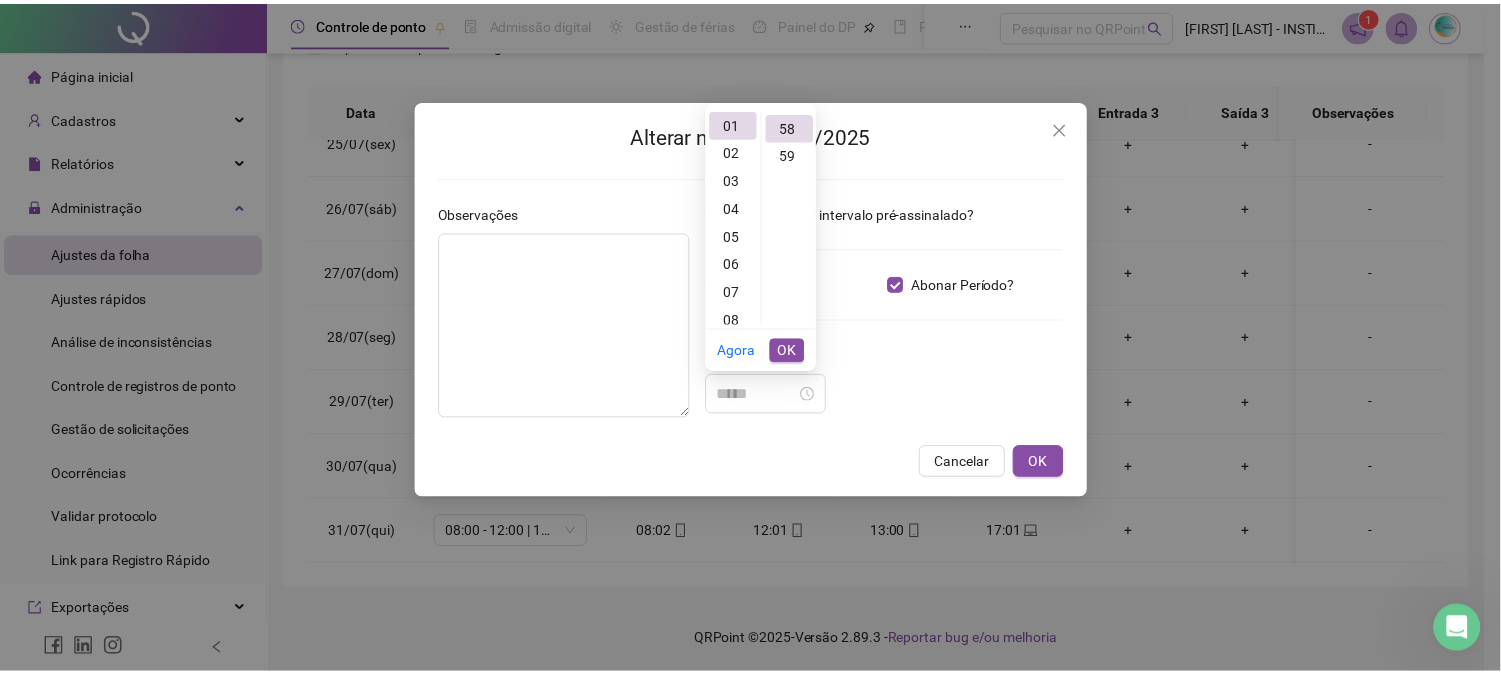 scroll, scrollTop: 1623, scrollLeft: 0, axis: vertical 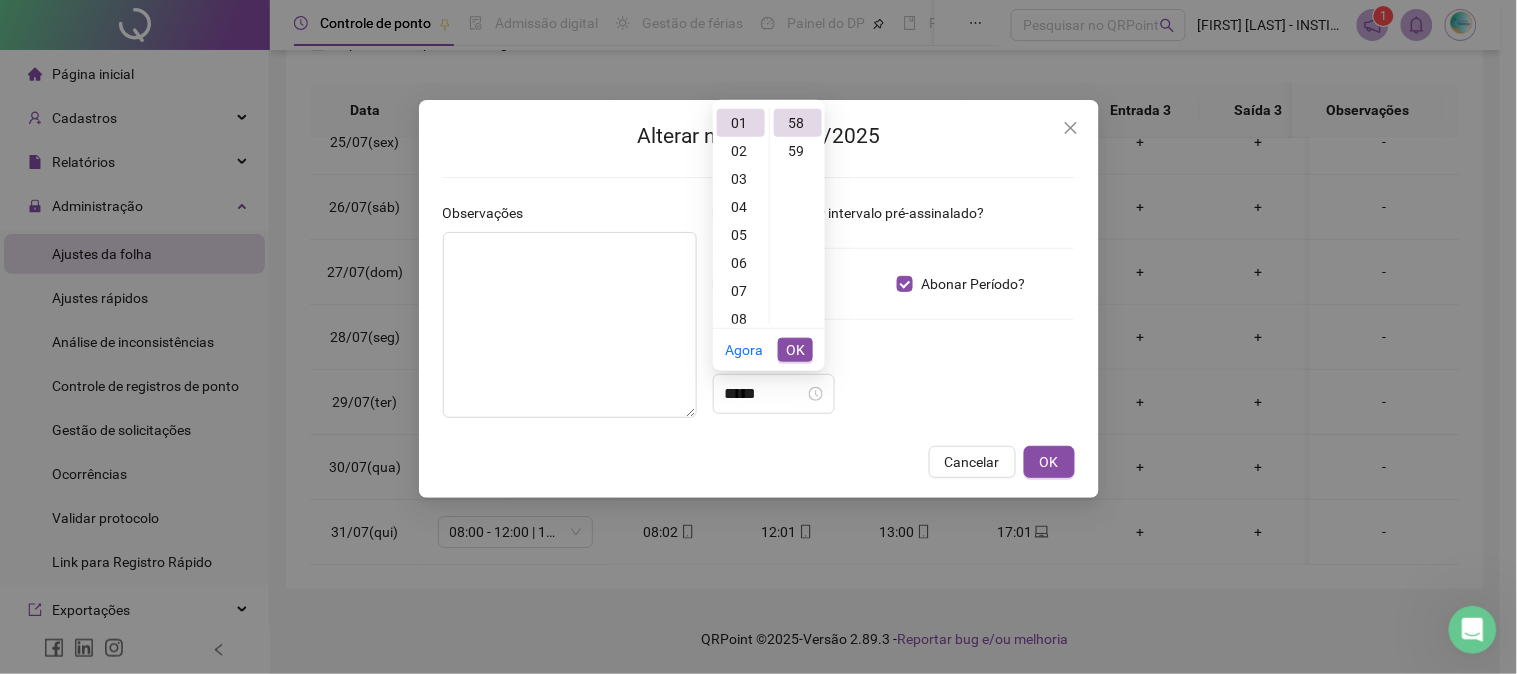 click on "OK" at bounding box center (795, 350) 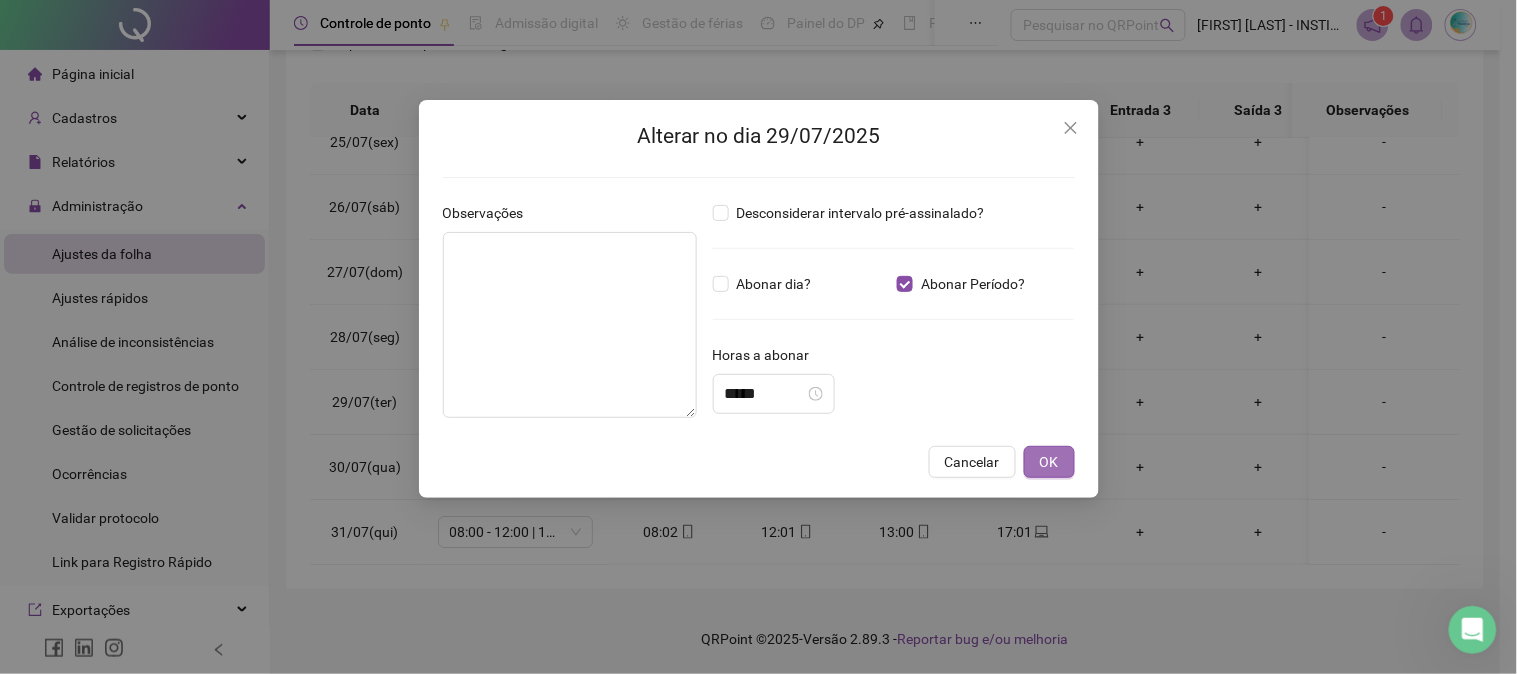 click on "OK" at bounding box center [1049, 462] 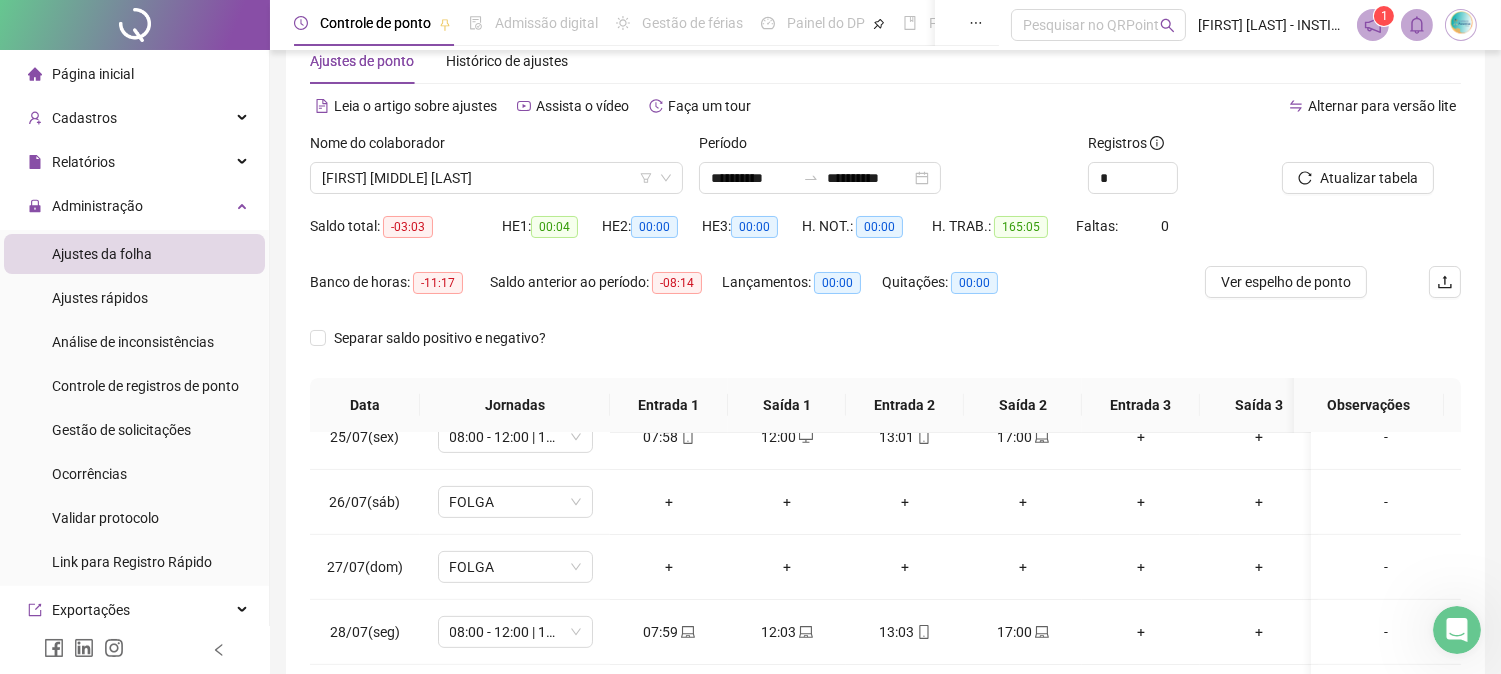 scroll, scrollTop: 0, scrollLeft: 0, axis: both 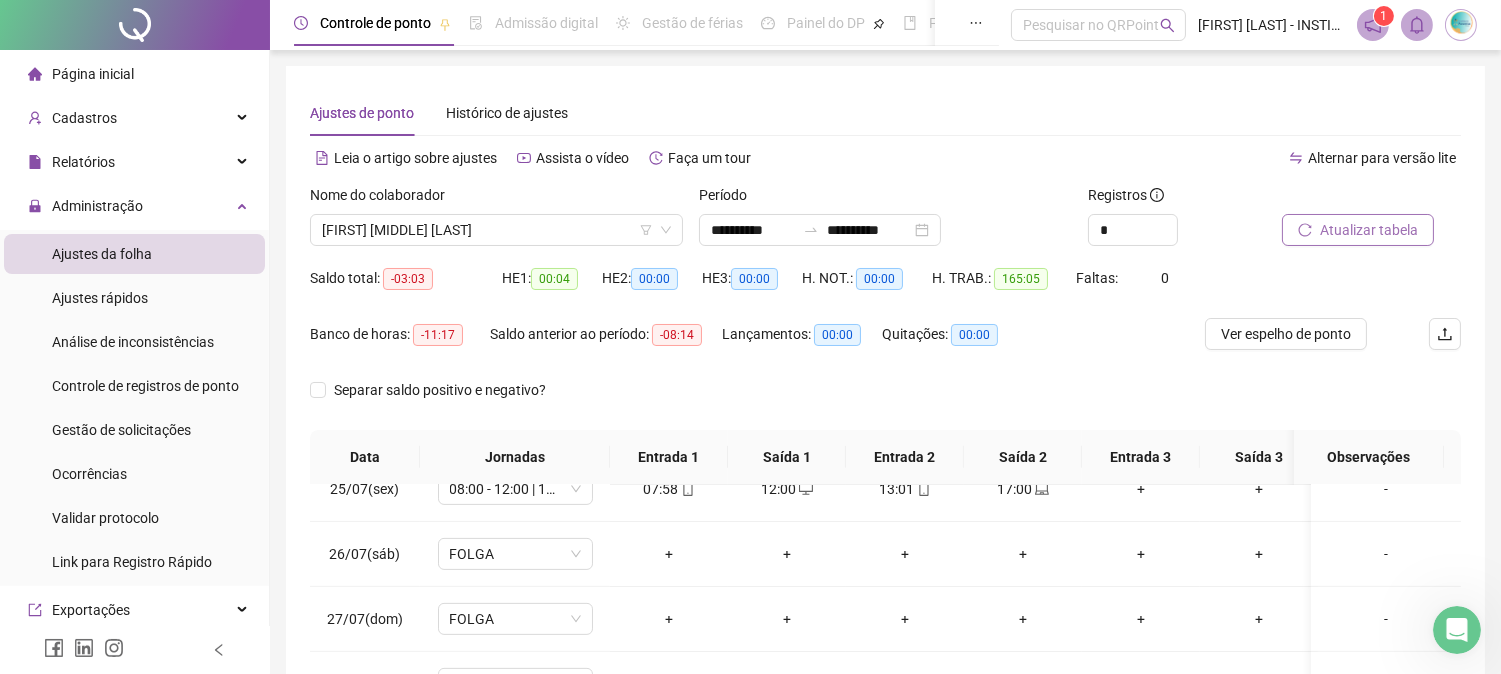 click on "Atualizar tabela" at bounding box center [1369, 230] 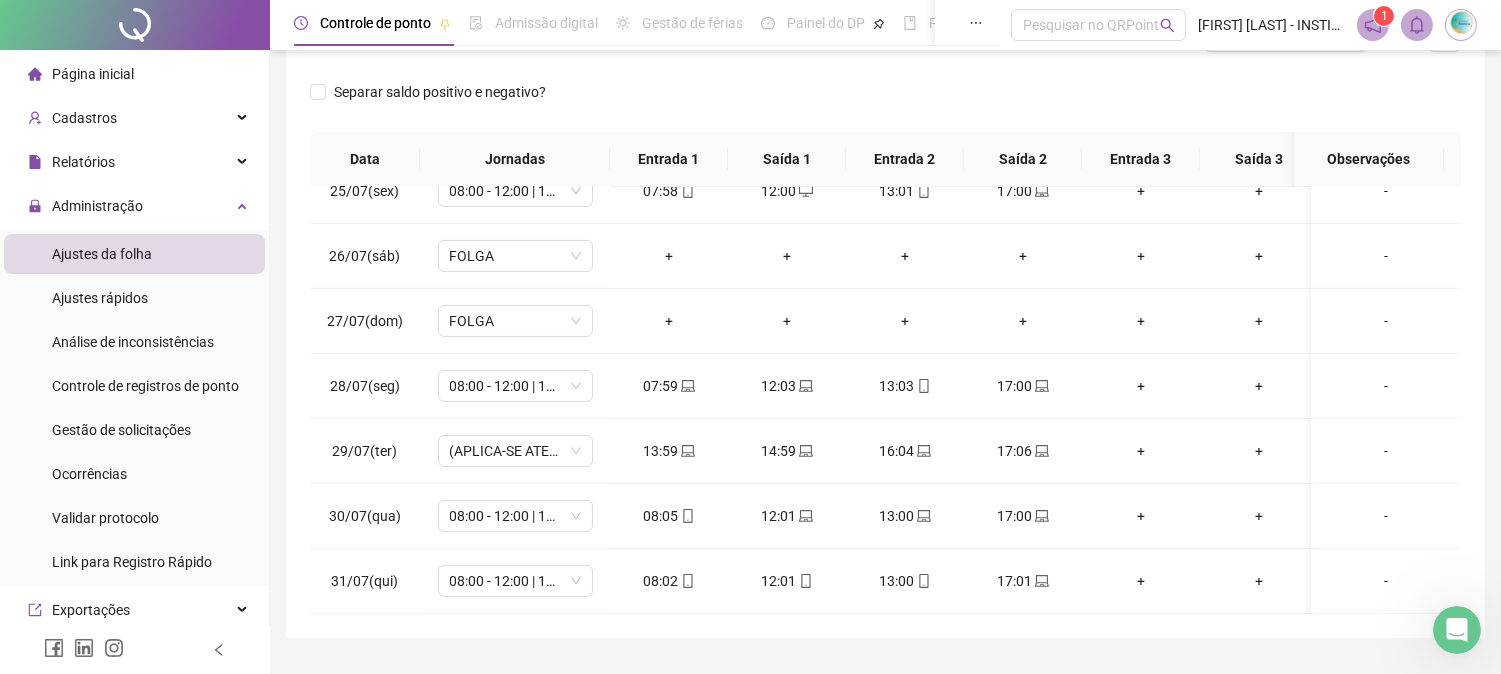 scroll, scrollTop: 347, scrollLeft: 0, axis: vertical 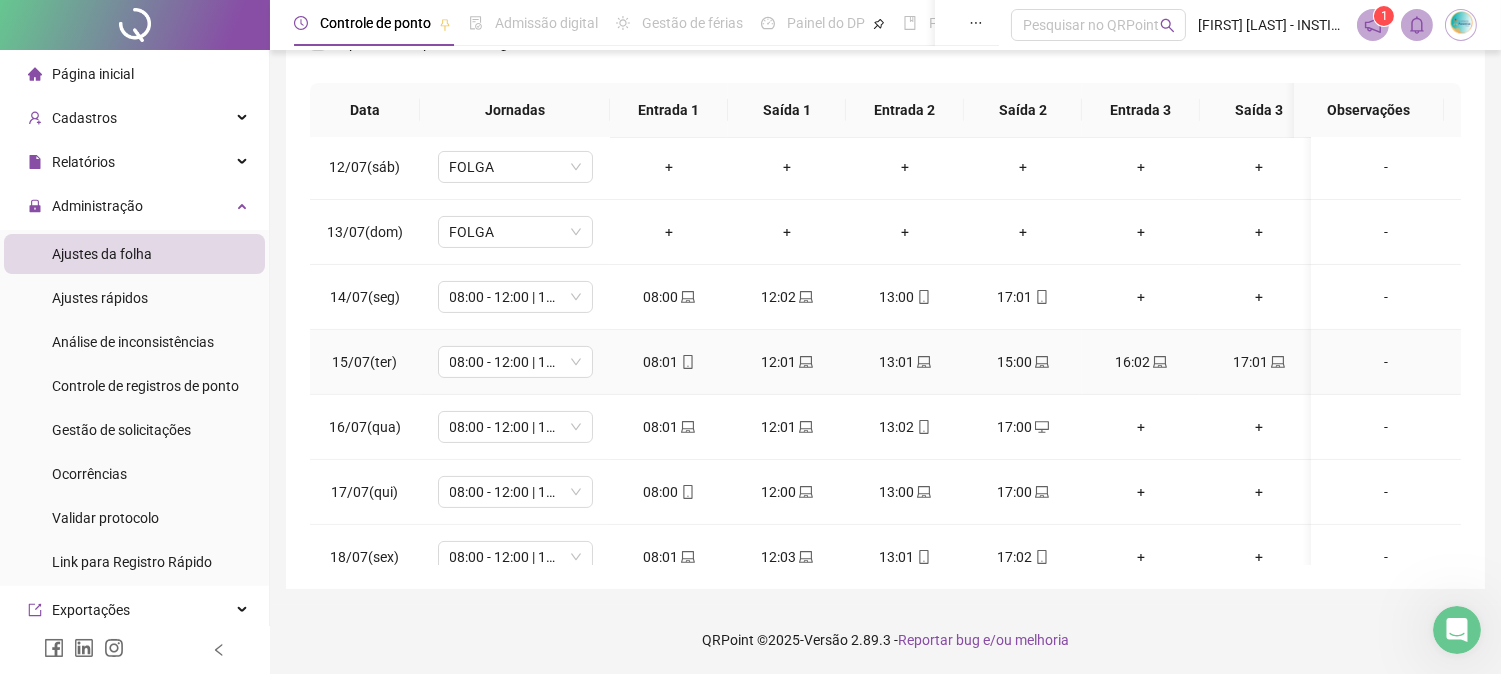 click on "-" at bounding box center (1386, 362) 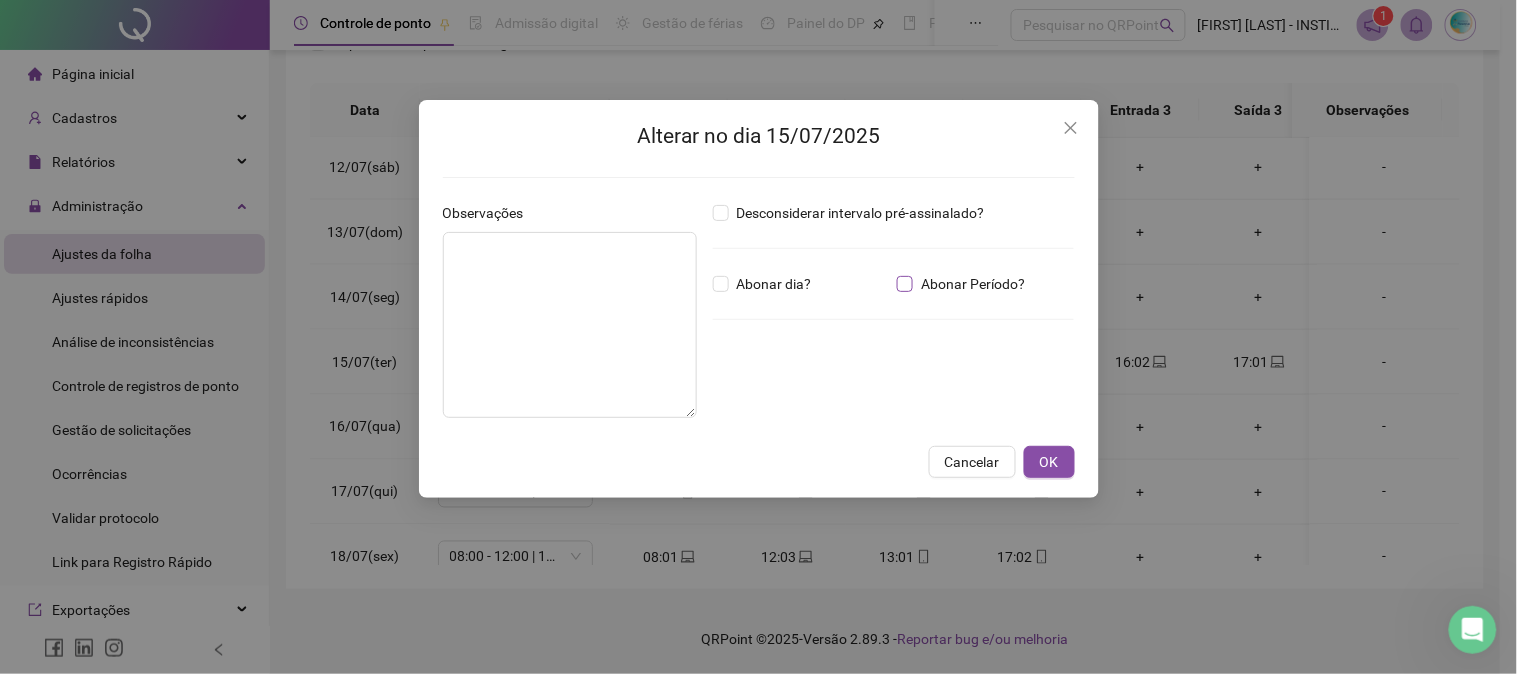 click on "Abonar Período?" at bounding box center [973, 284] 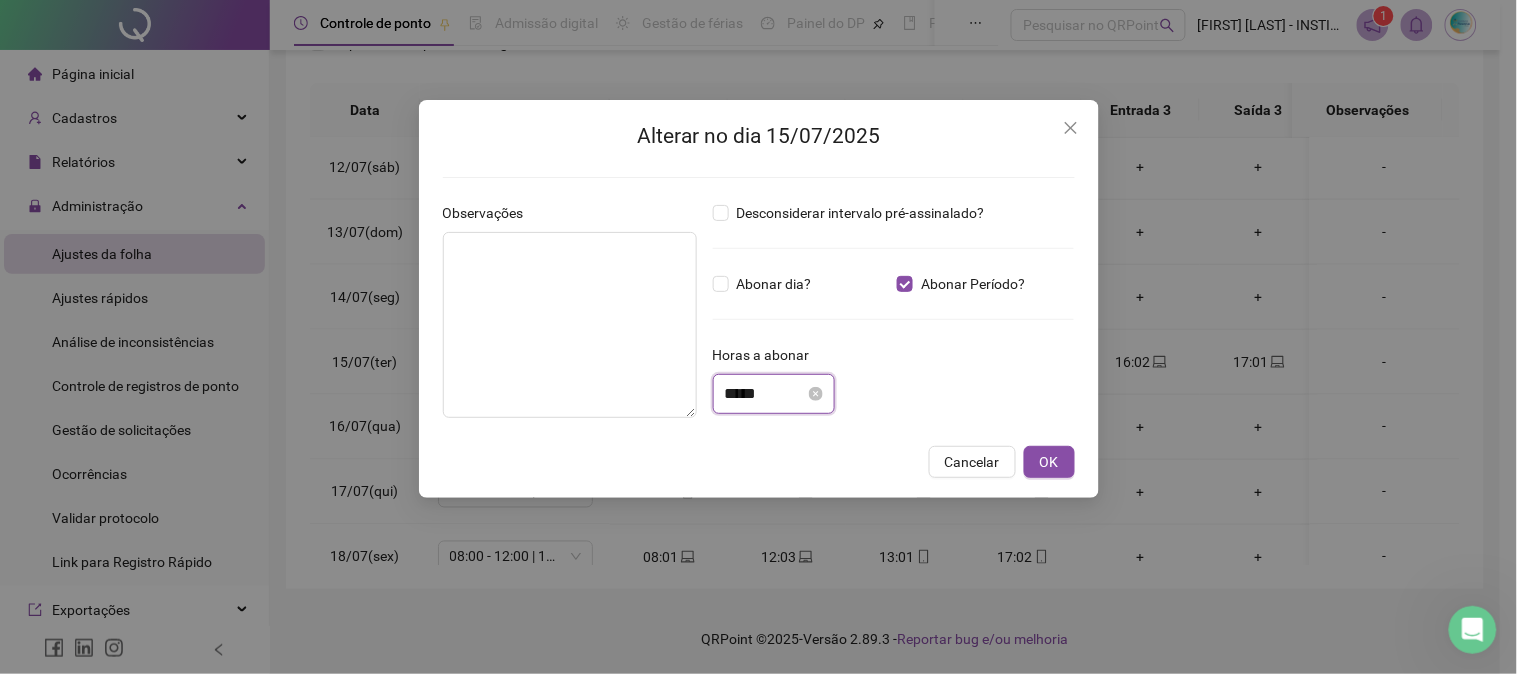 click on "*****" at bounding box center [765, 394] 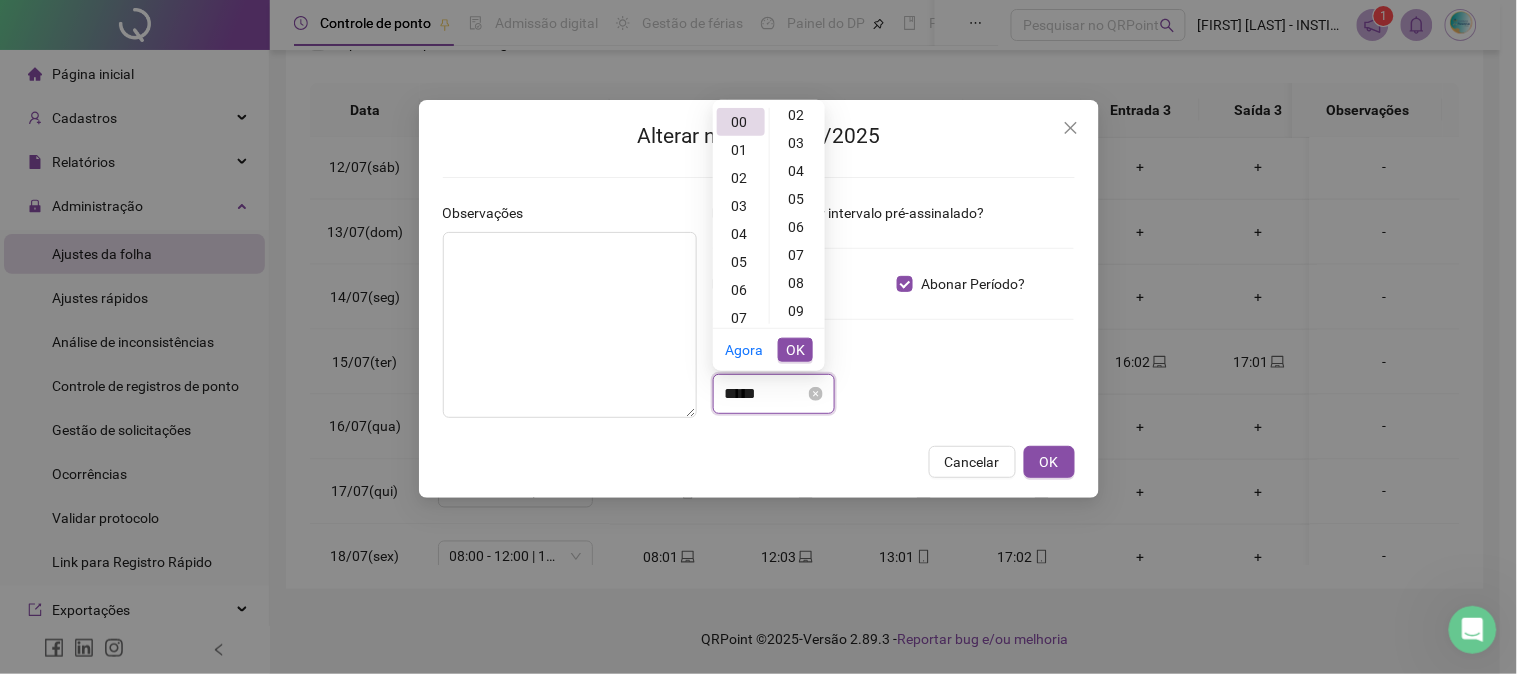 scroll, scrollTop: 0, scrollLeft: 0, axis: both 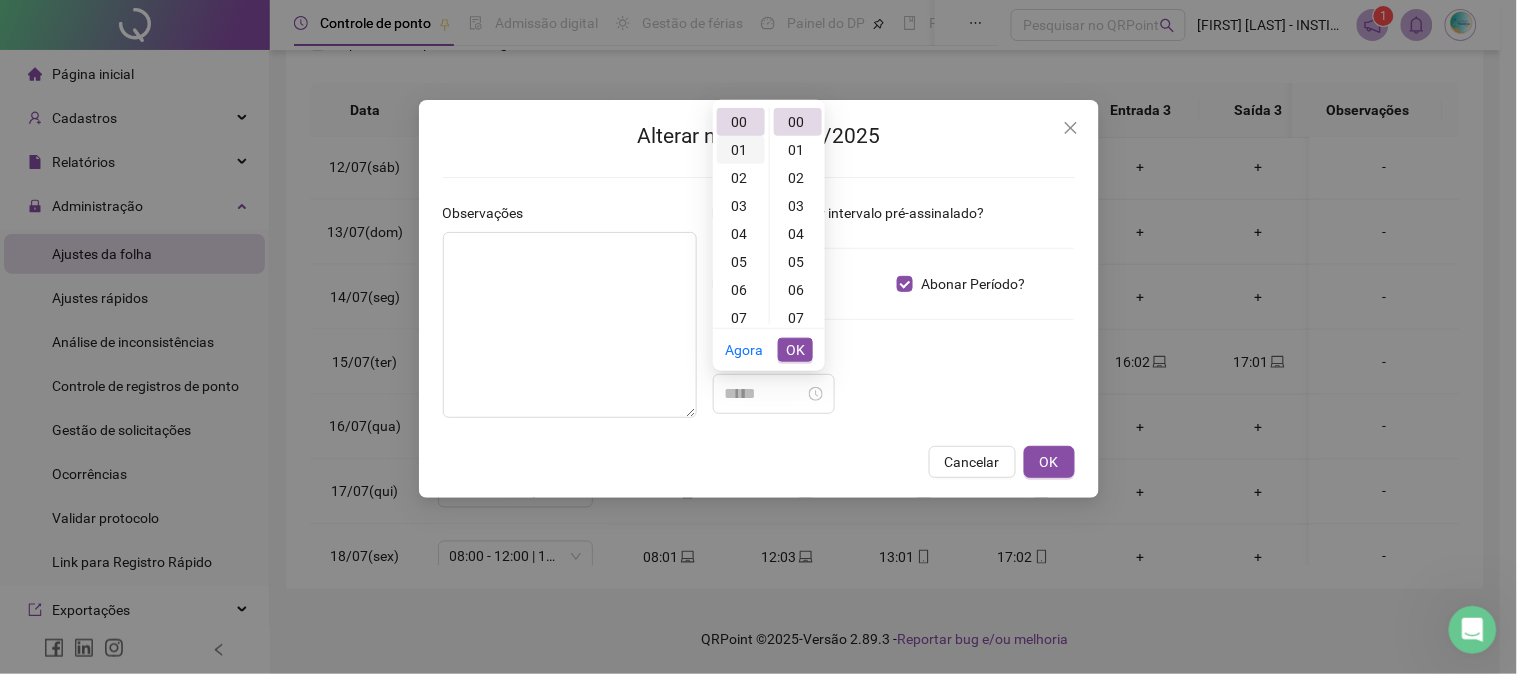 click on "01" at bounding box center [741, 150] 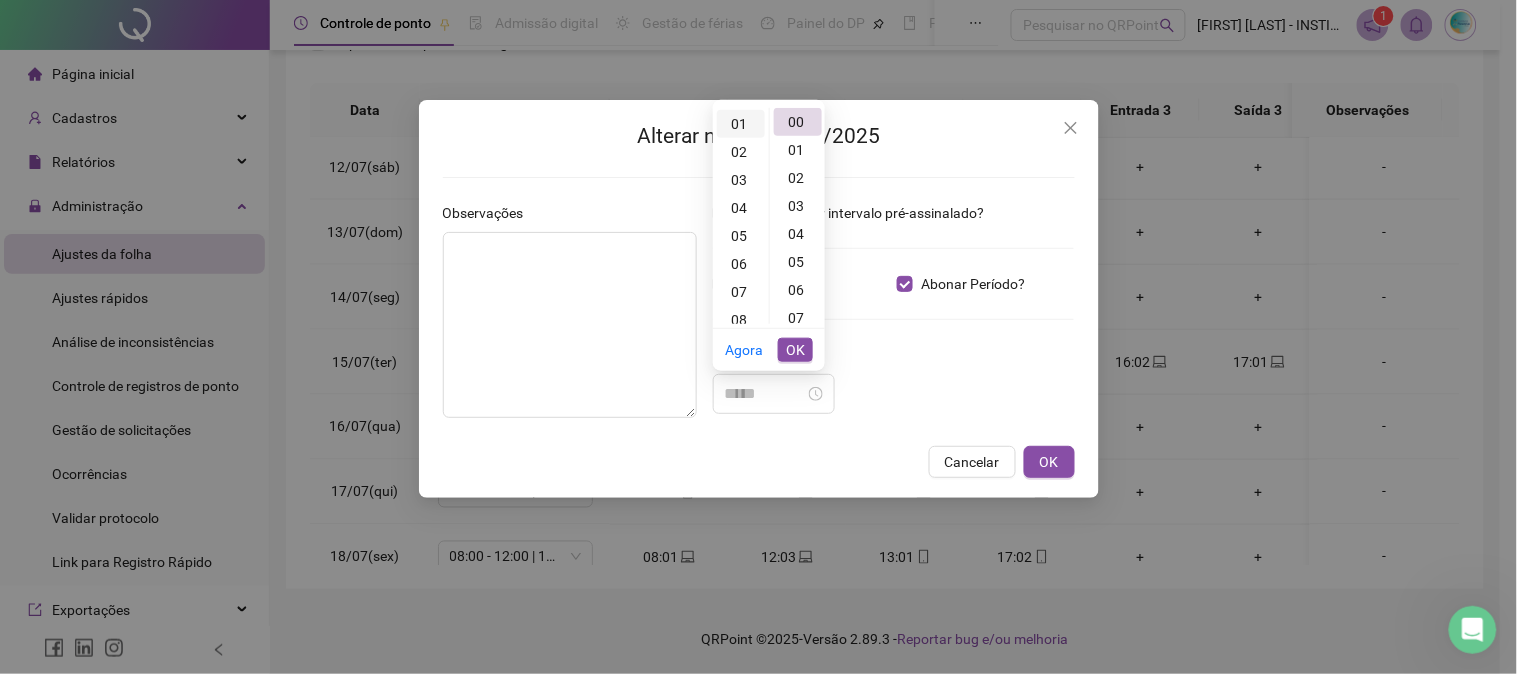 scroll, scrollTop: 27, scrollLeft: 0, axis: vertical 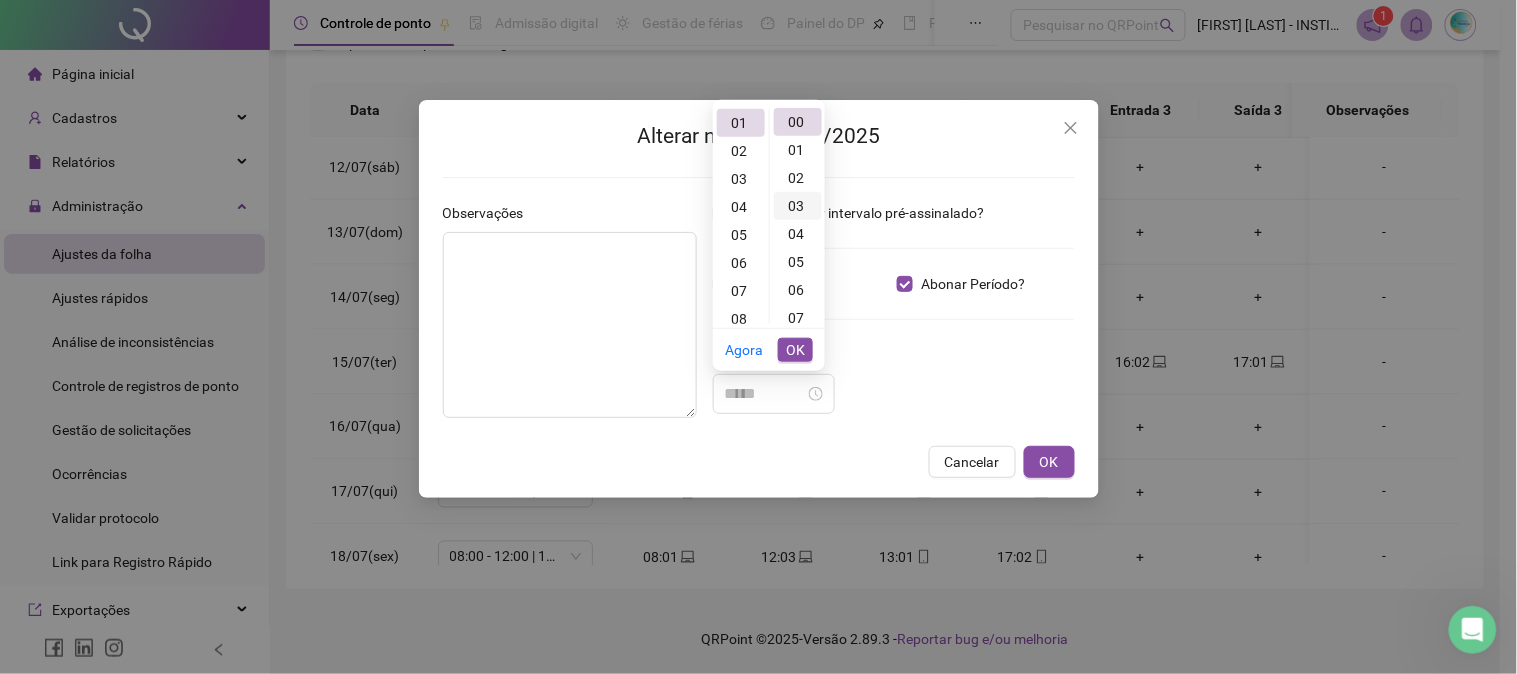 click on "03" at bounding box center [798, 206] 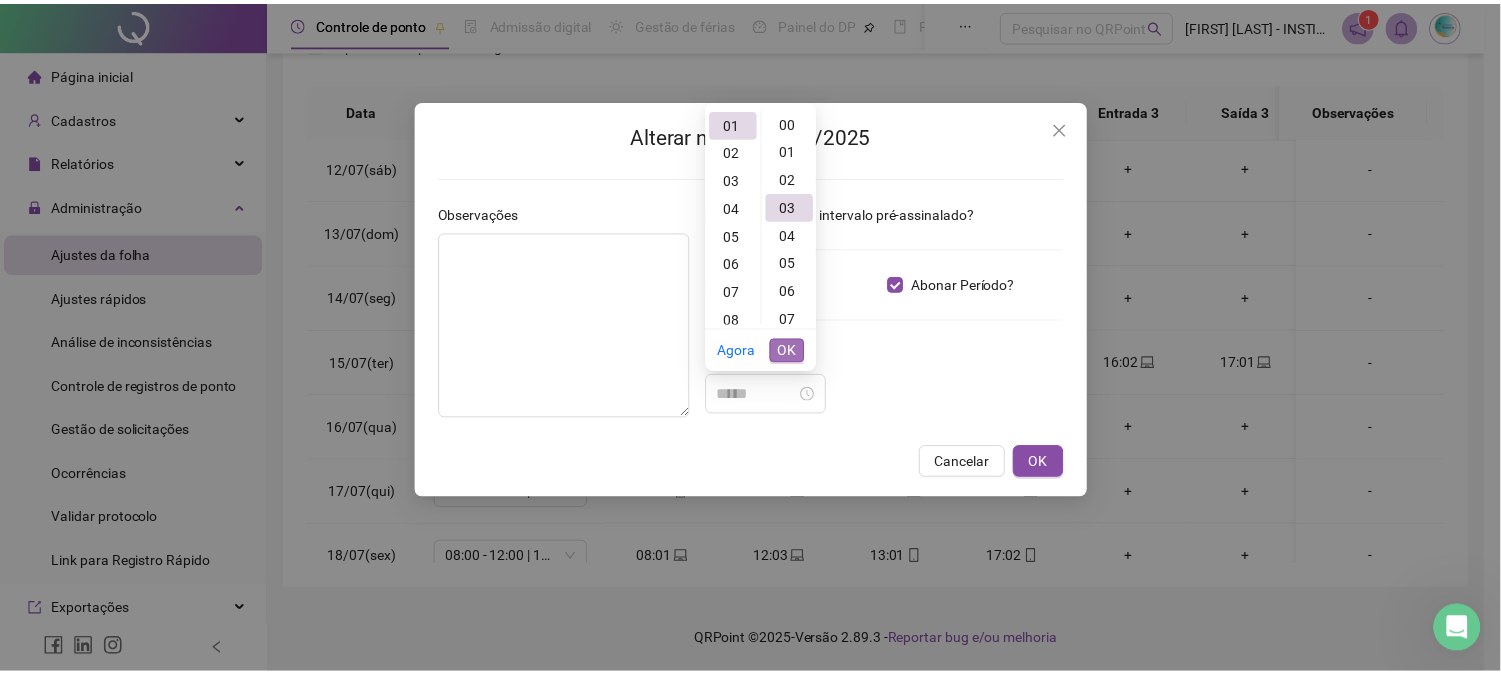 scroll, scrollTop: 84, scrollLeft: 0, axis: vertical 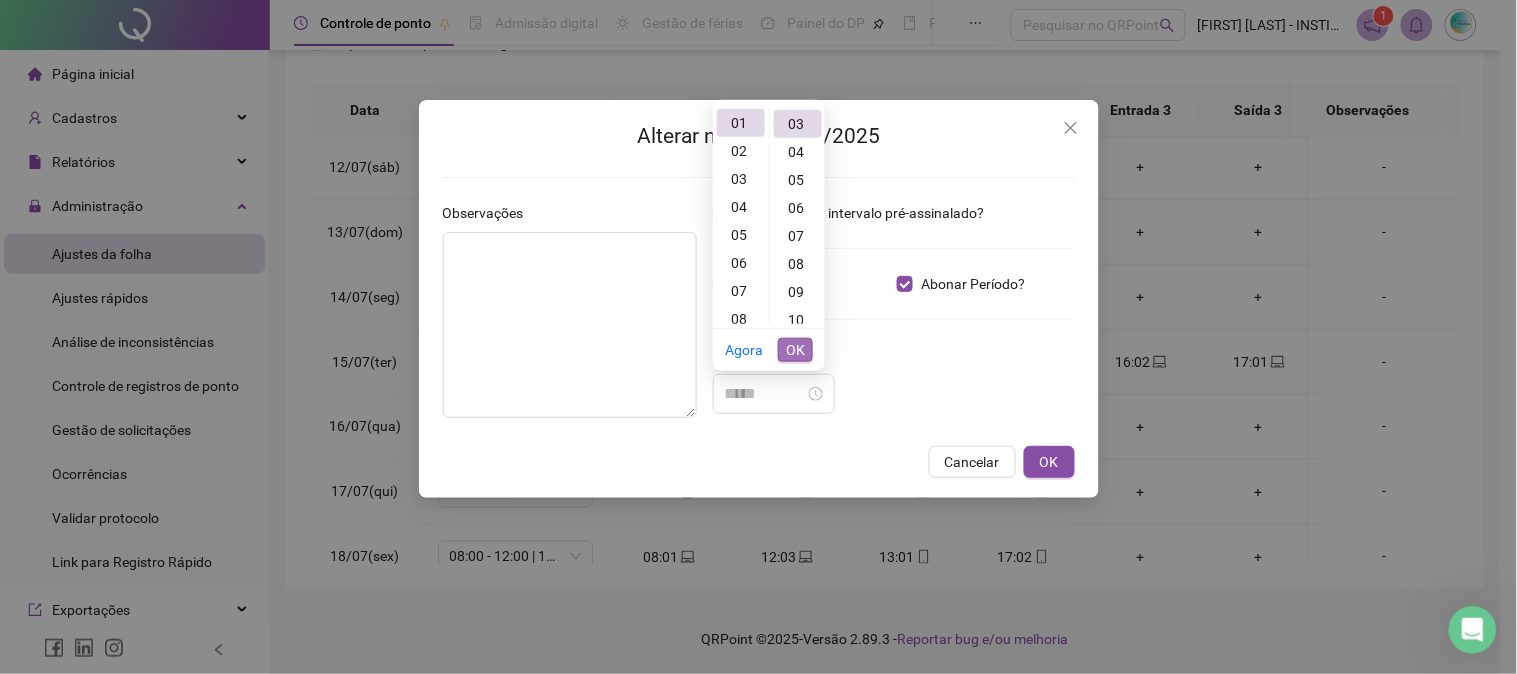type on "*****" 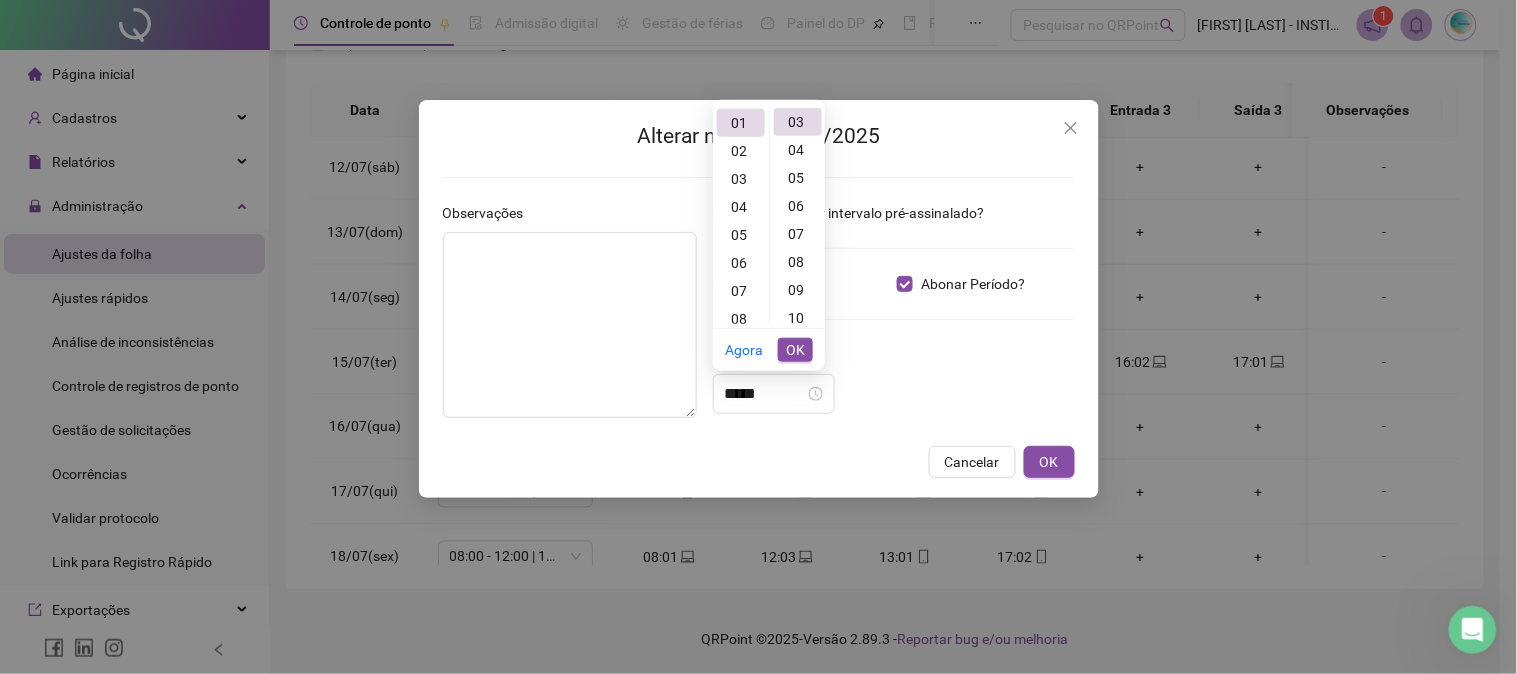 click on "OK" at bounding box center (795, 350) 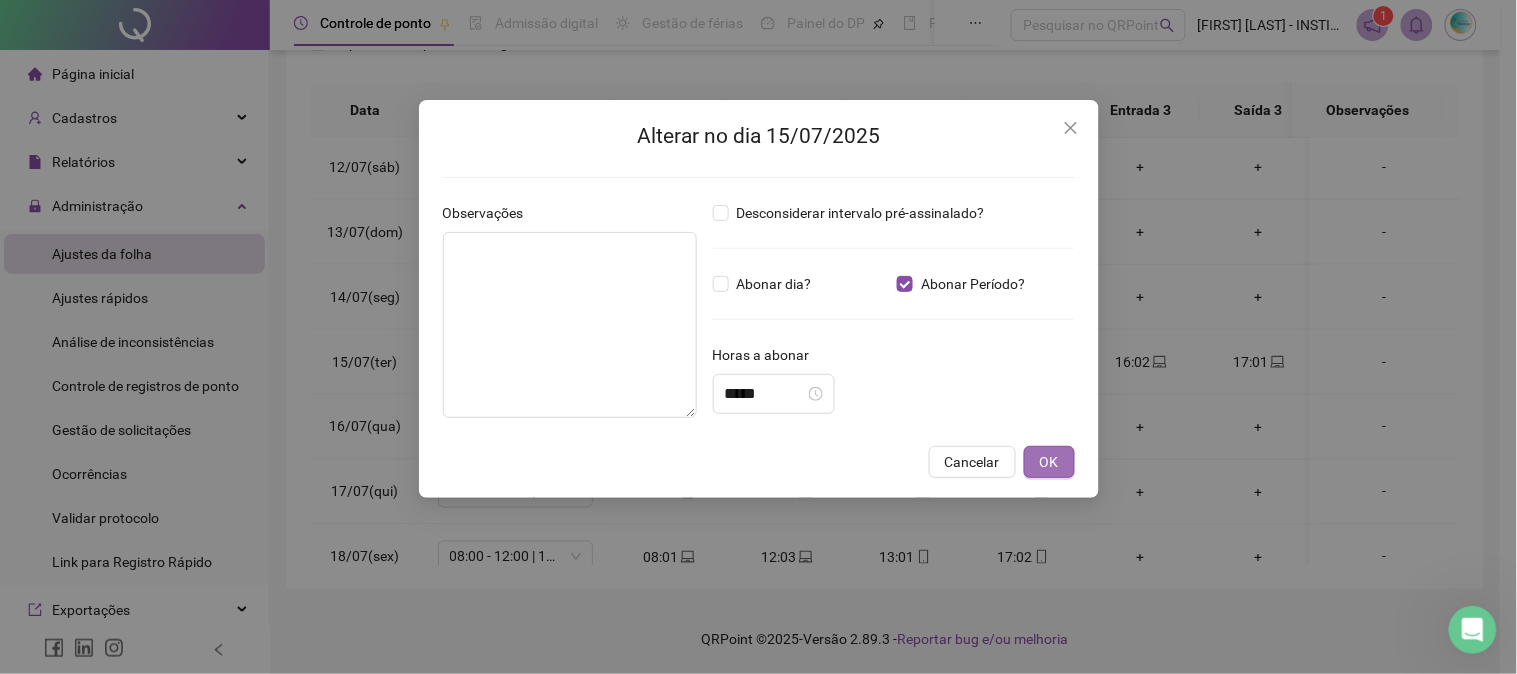 click on "OK" at bounding box center [1049, 462] 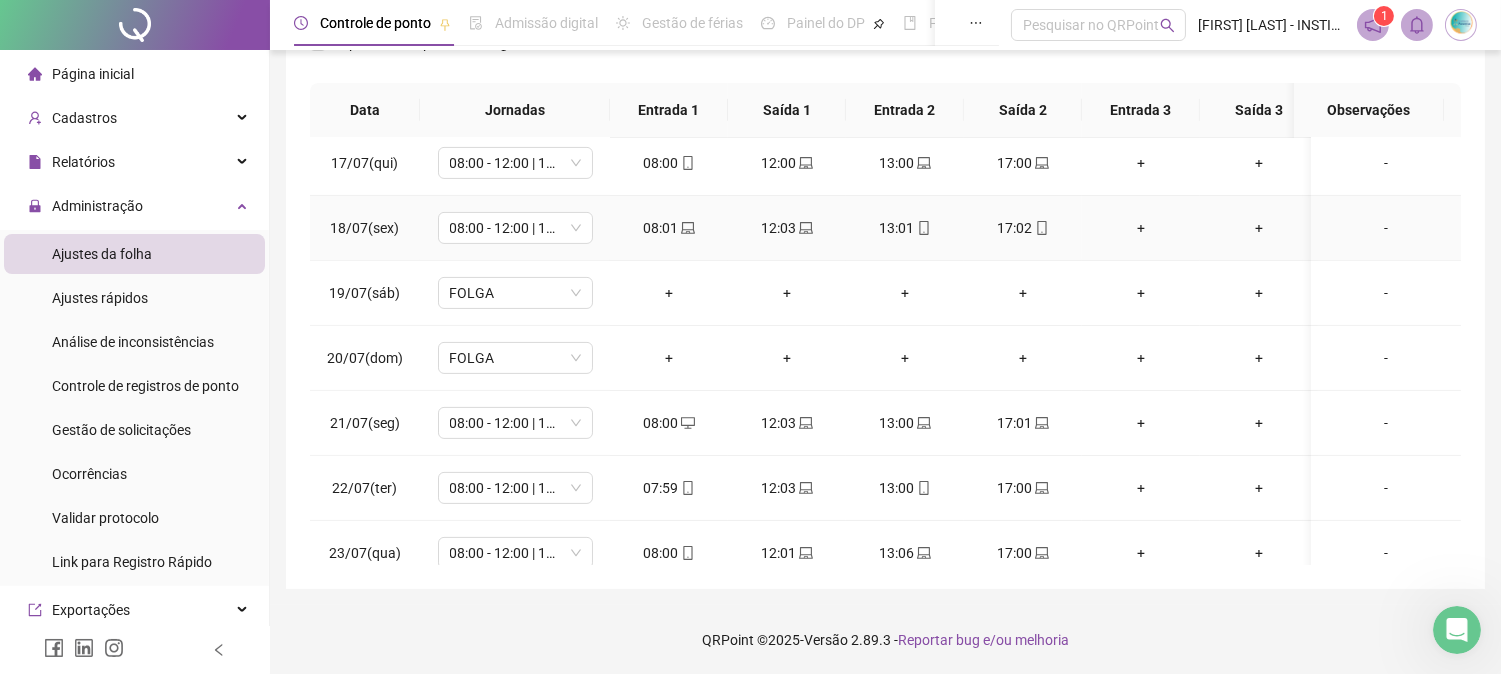 scroll, scrollTop: 1052, scrollLeft: 0, axis: vertical 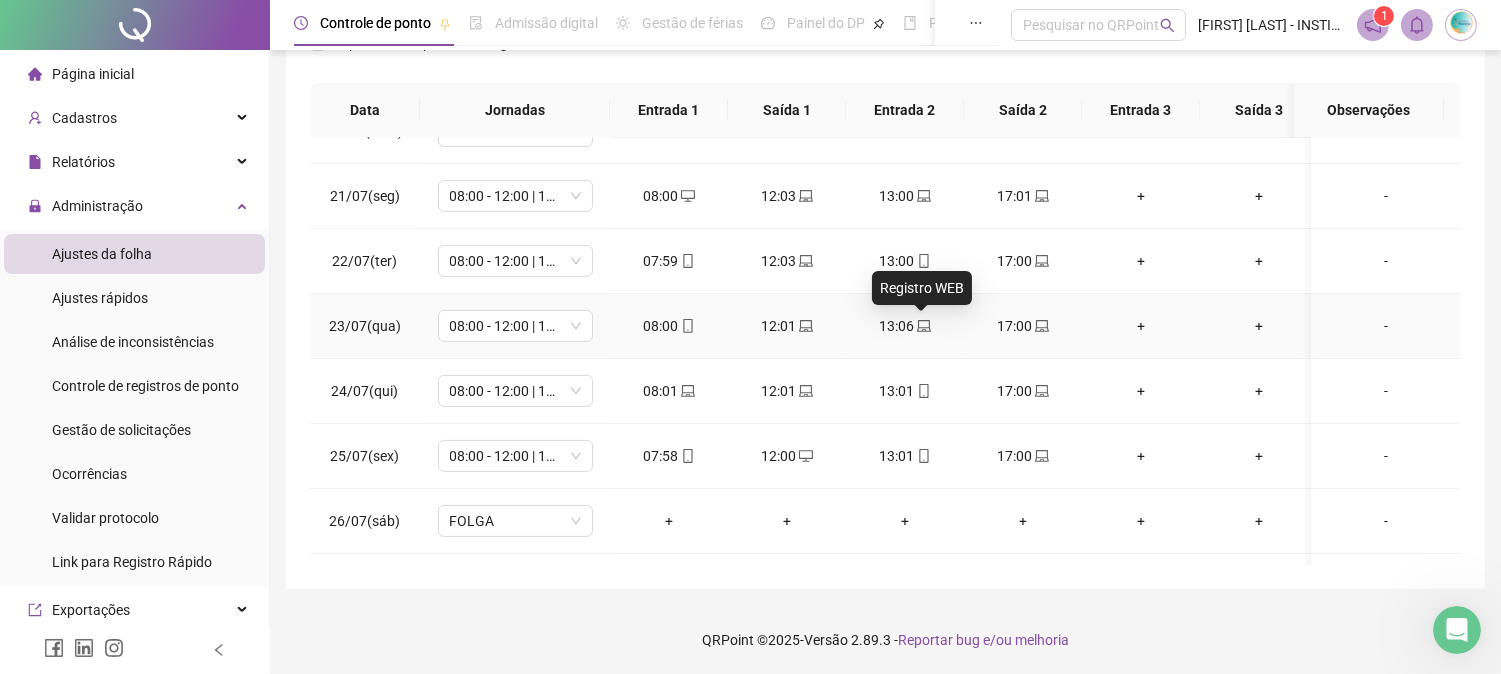 click on "13:06" at bounding box center (905, 326) 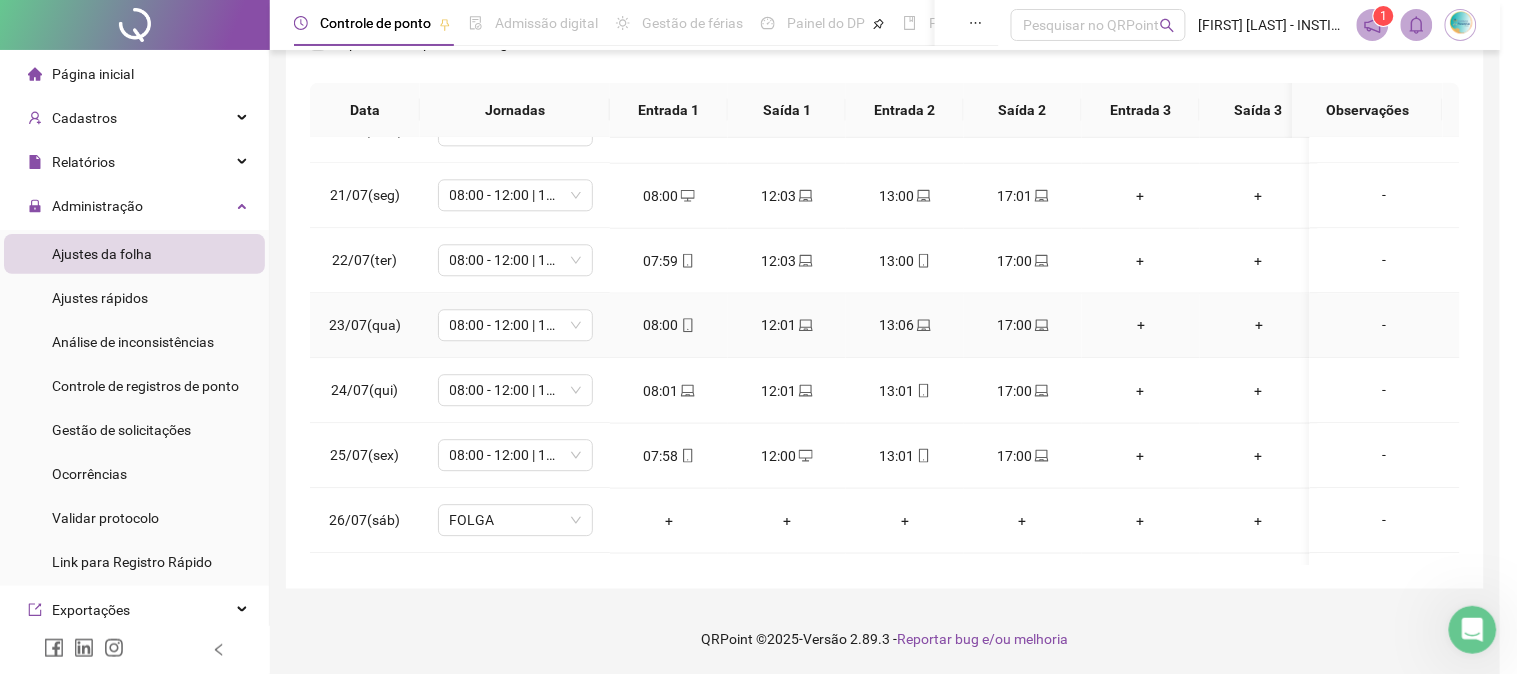 type on "**********" 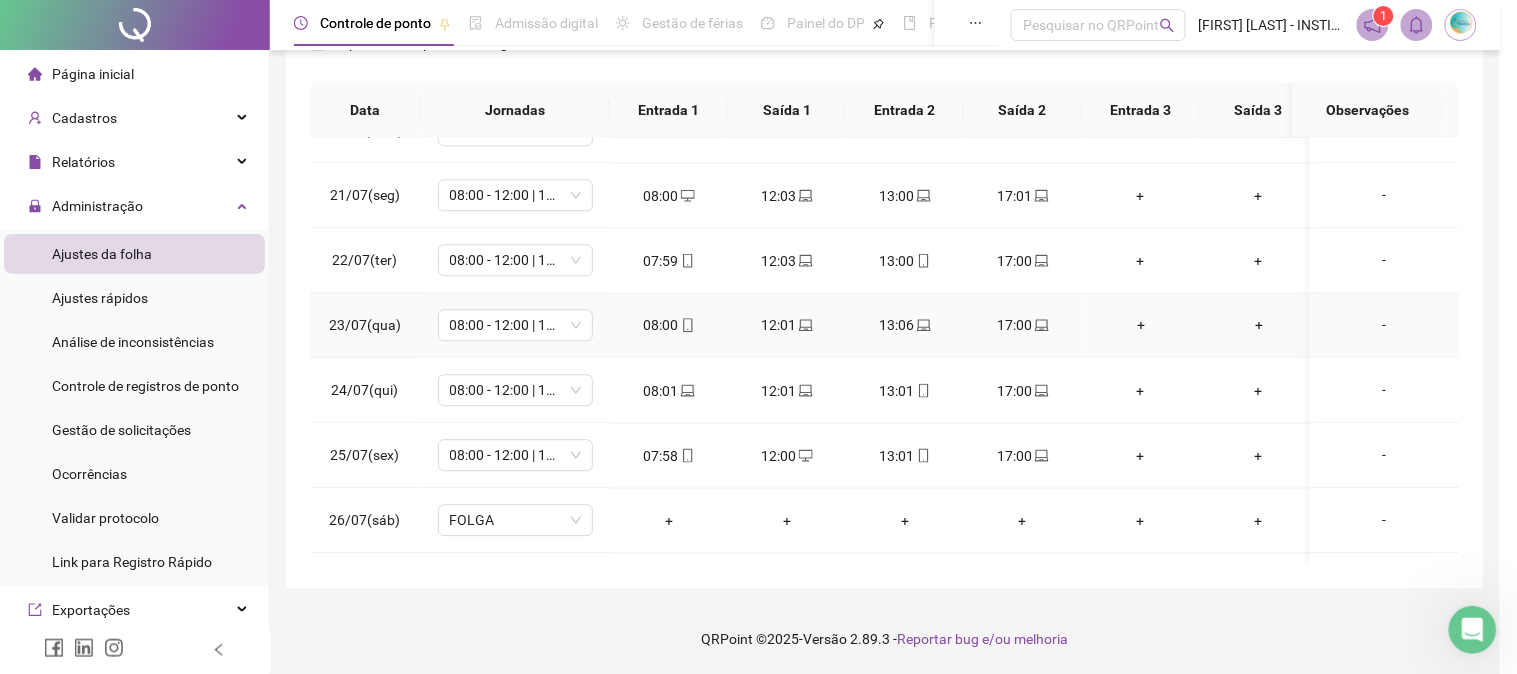 type on "**********" 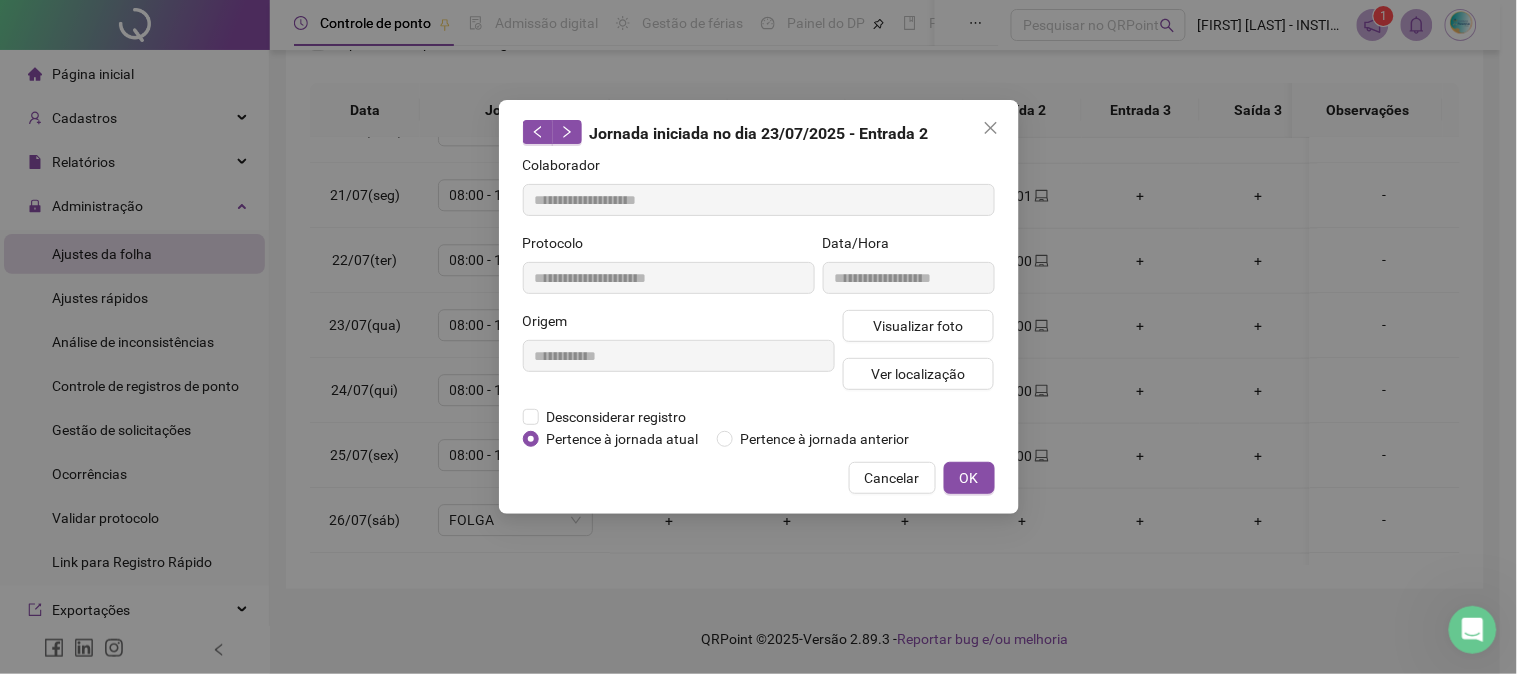 click on "Pertence à jornada atual" at bounding box center [623, 439] 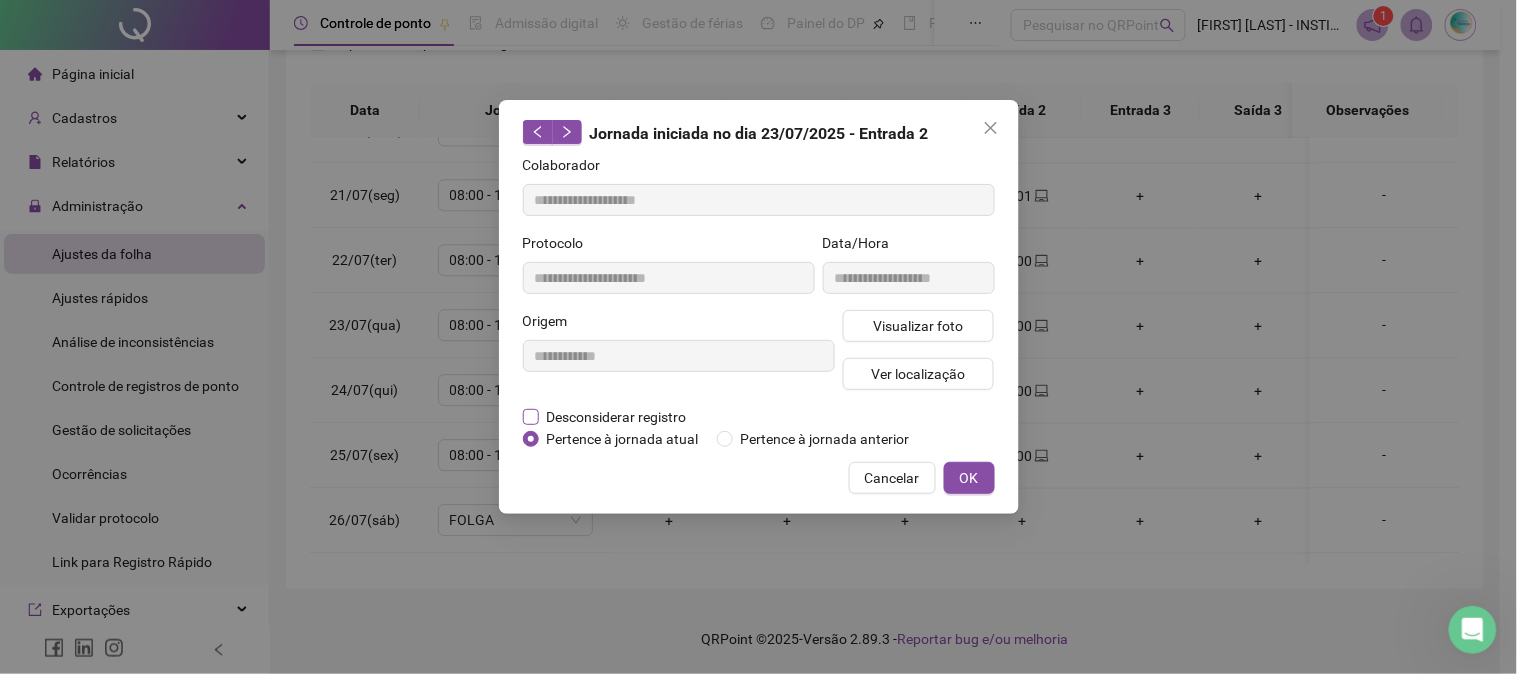 click on "Desconsiderar registro" at bounding box center (617, 417) 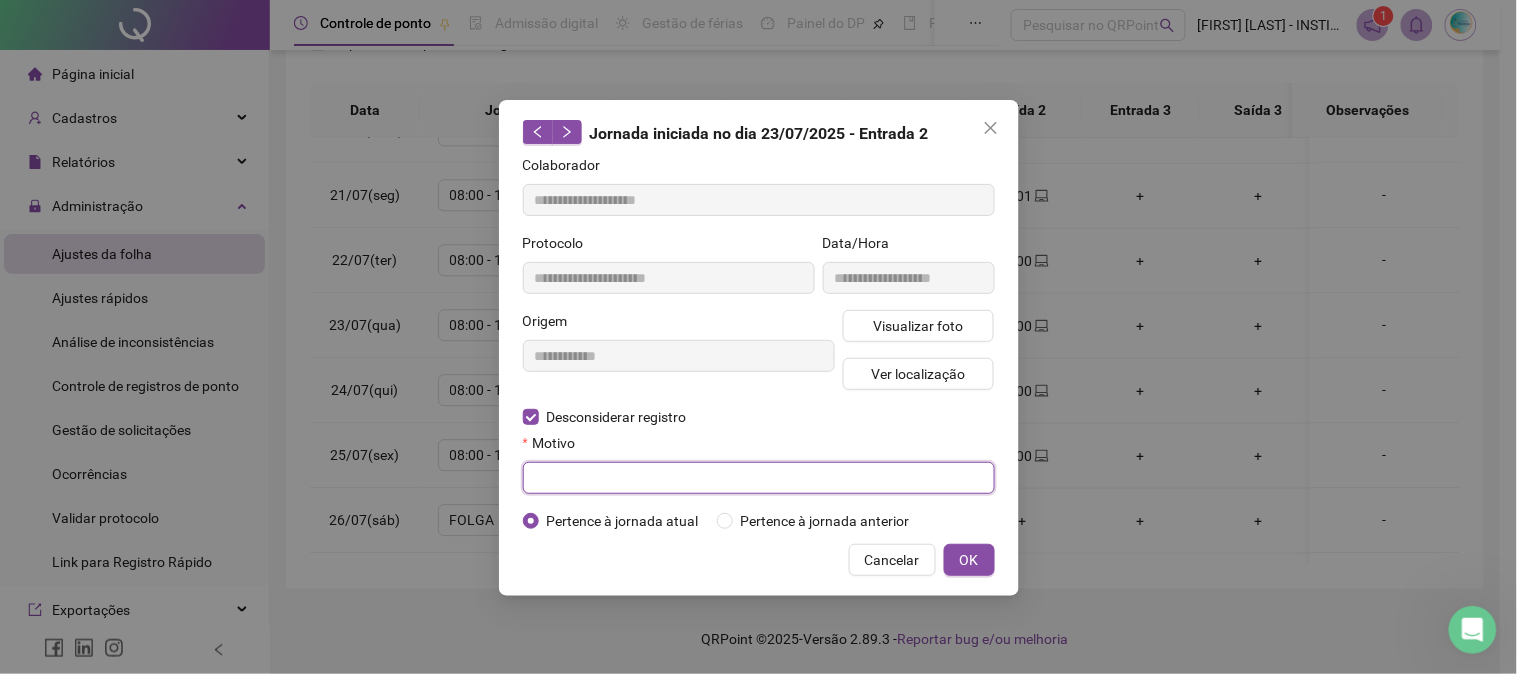 click at bounding box center (759, 478) 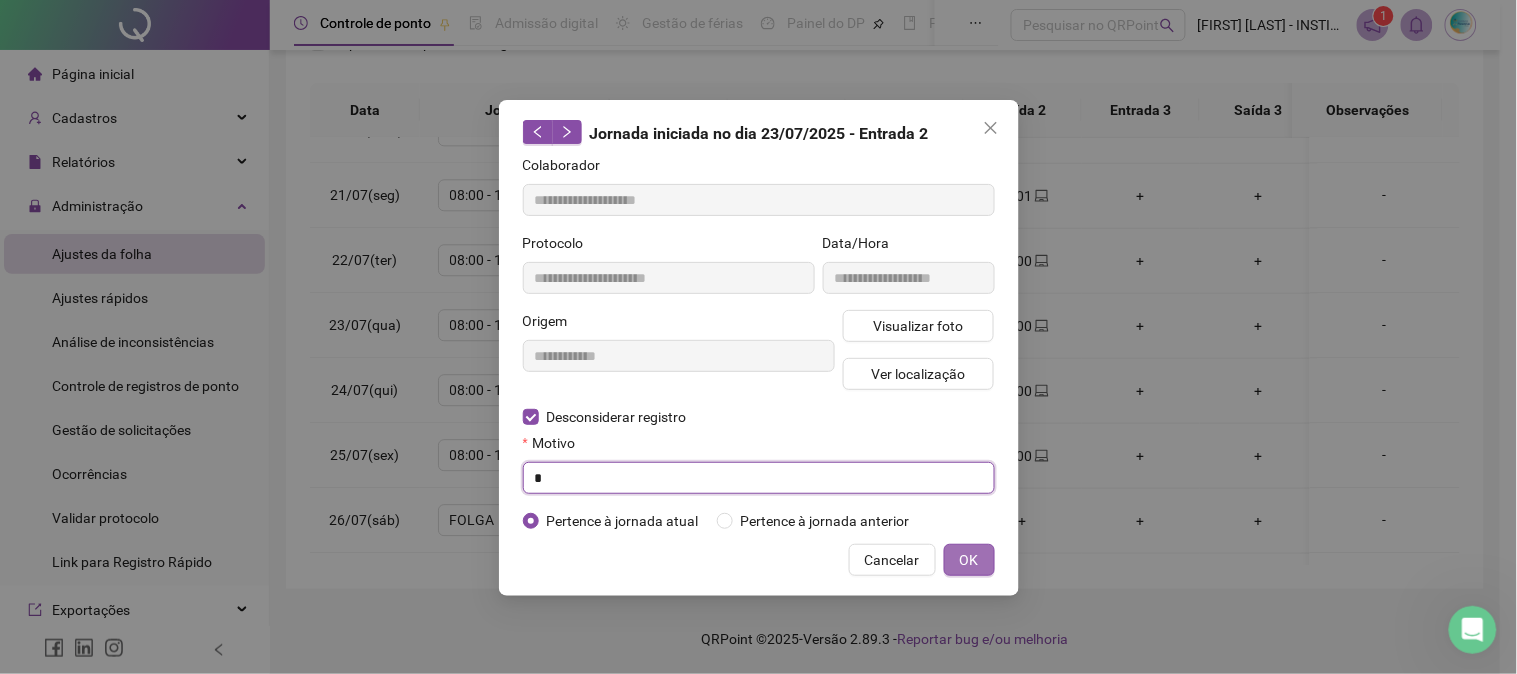 type on "*" 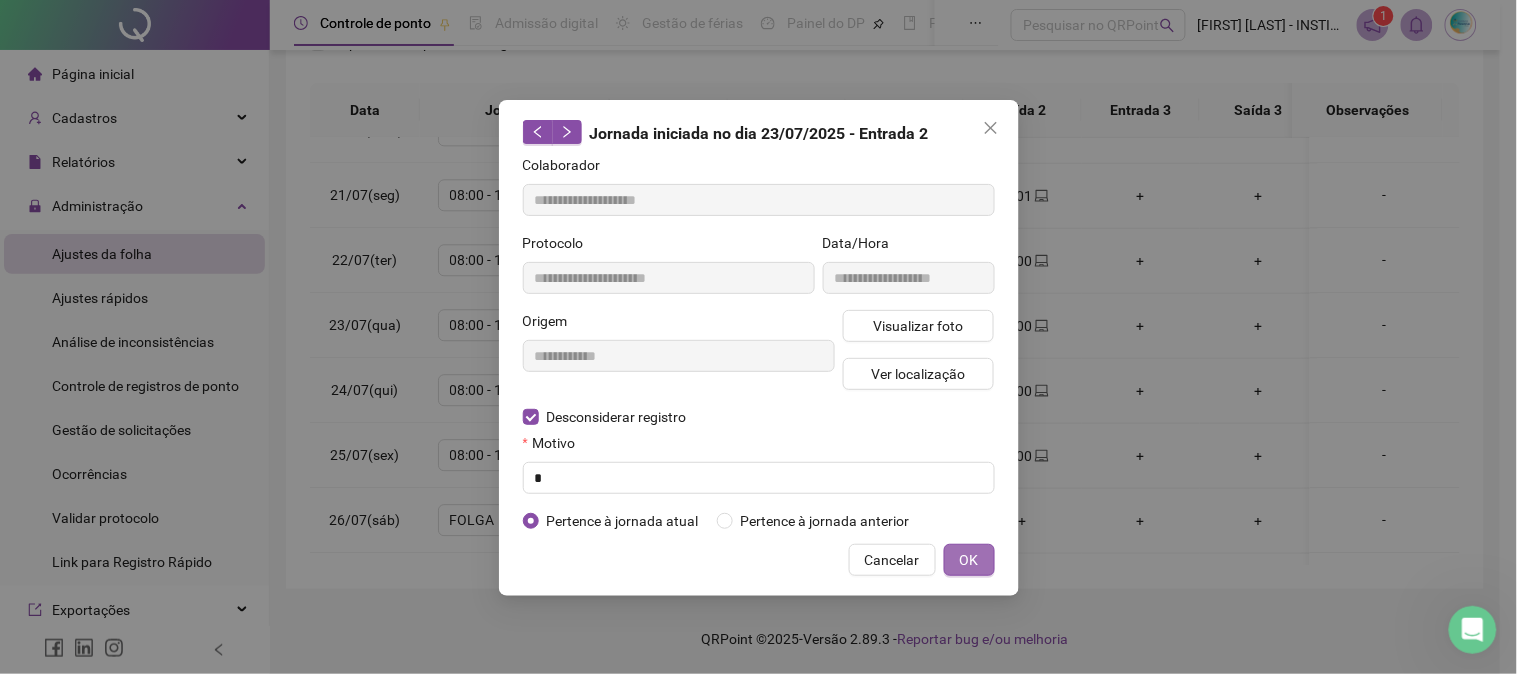 click on "OK" at bounding box center (969, 560) 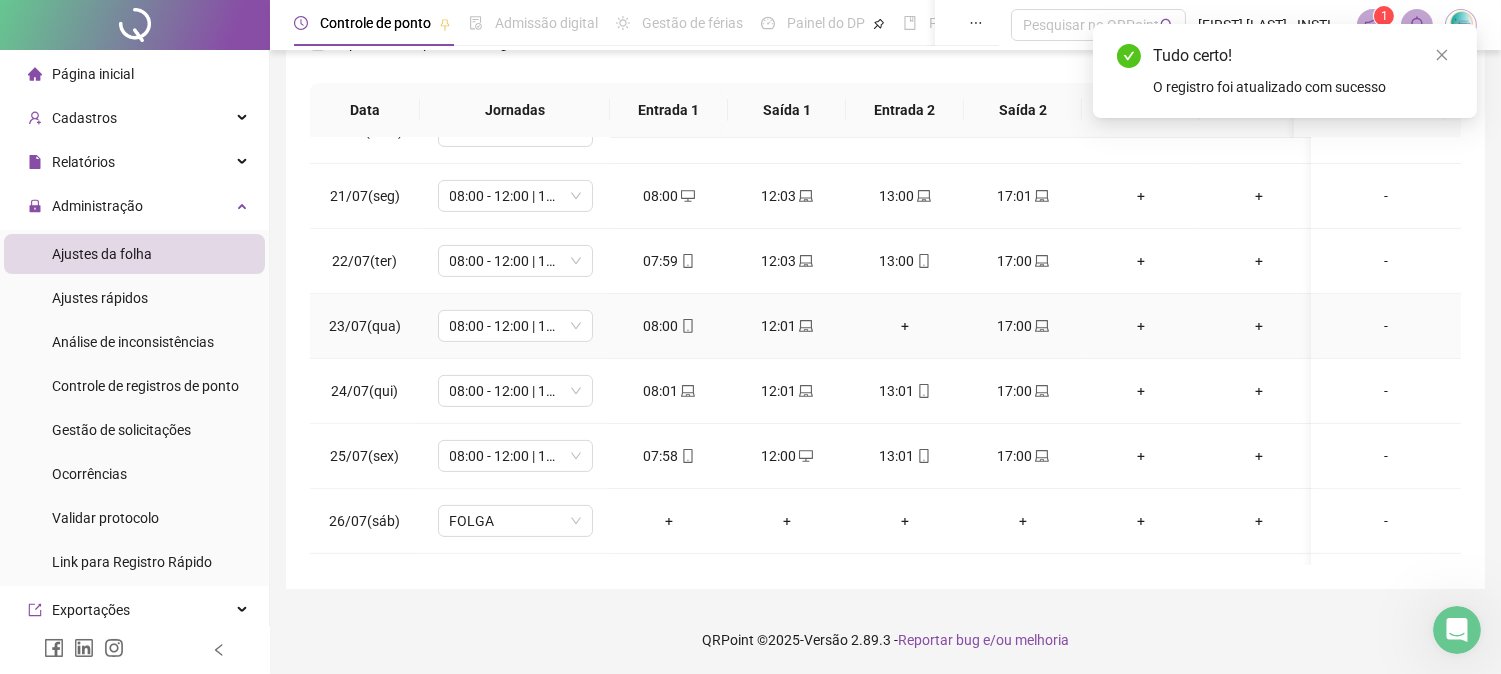 click on "+" at bounding box center [905, 326] 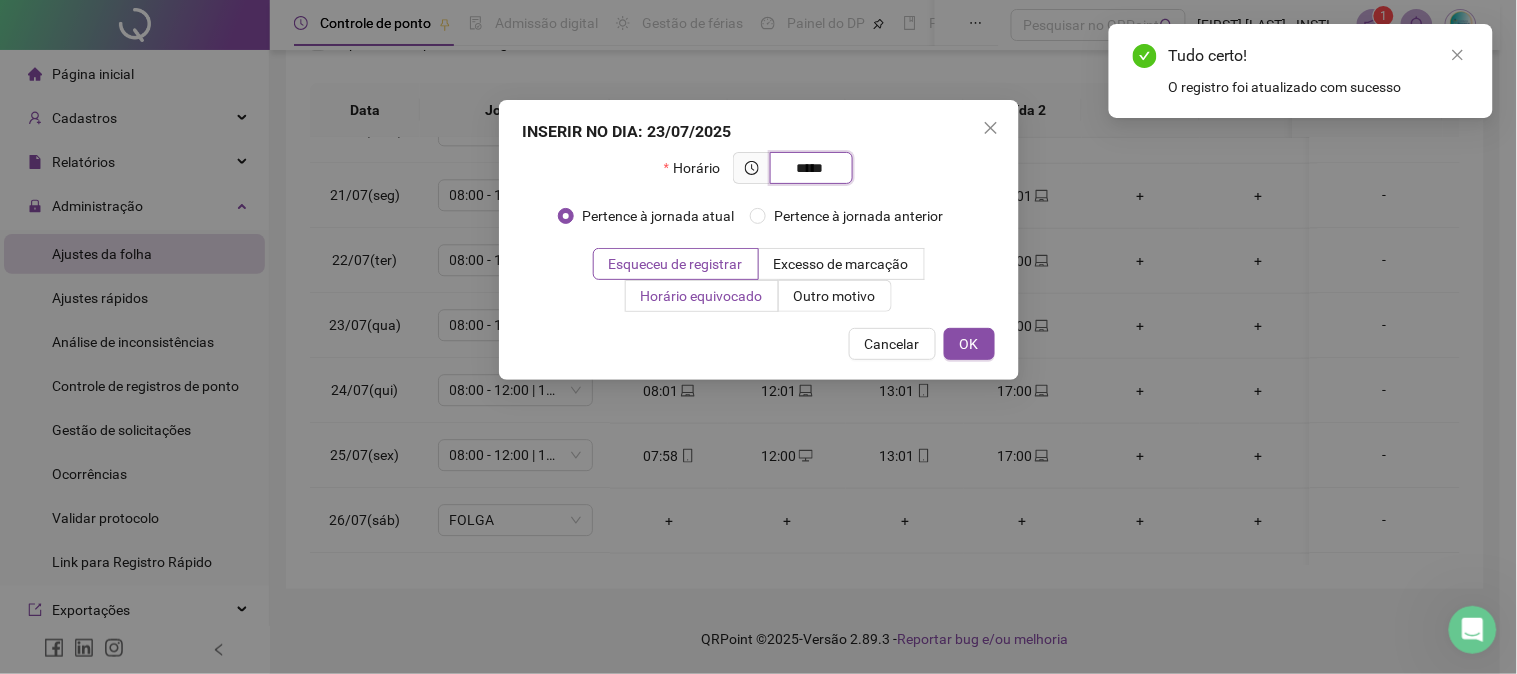 type on "*****" 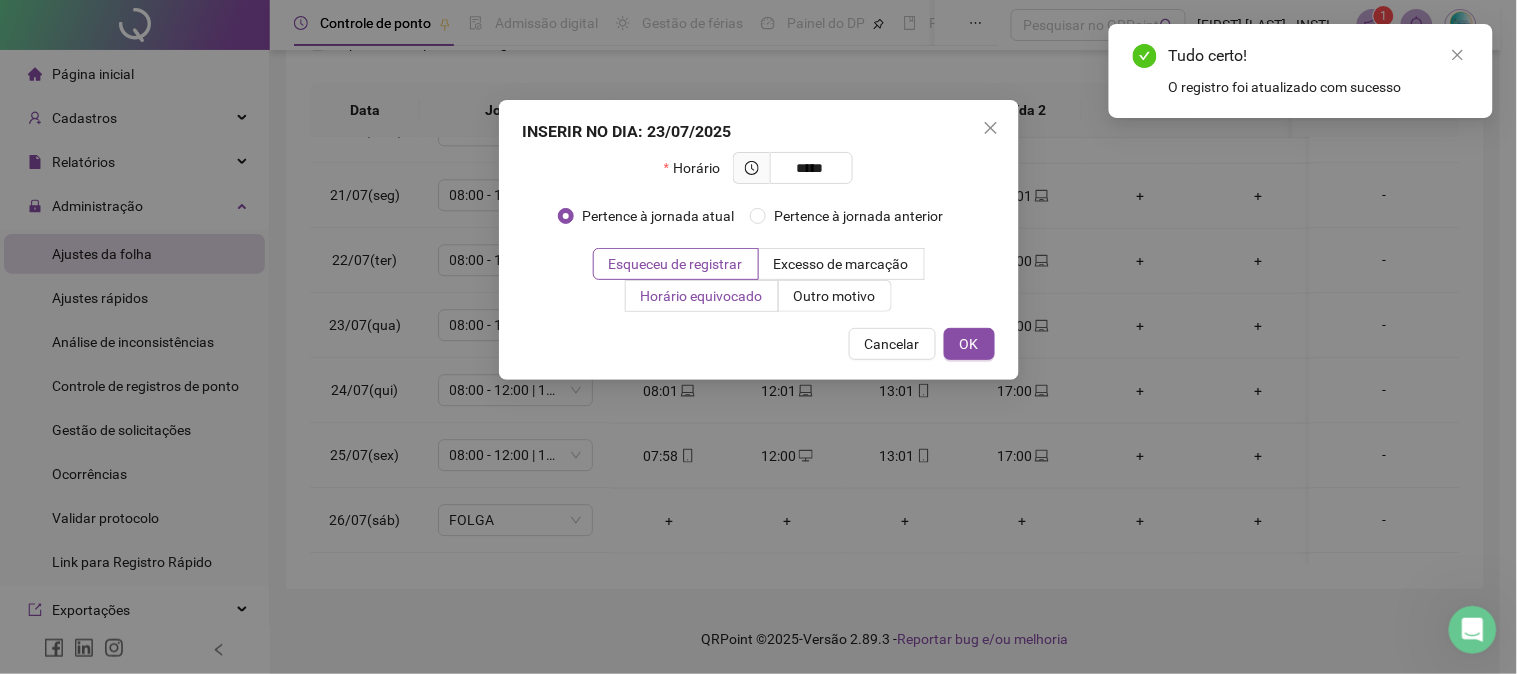 click on "Horário equivocado" at bounding box center [702, 296] 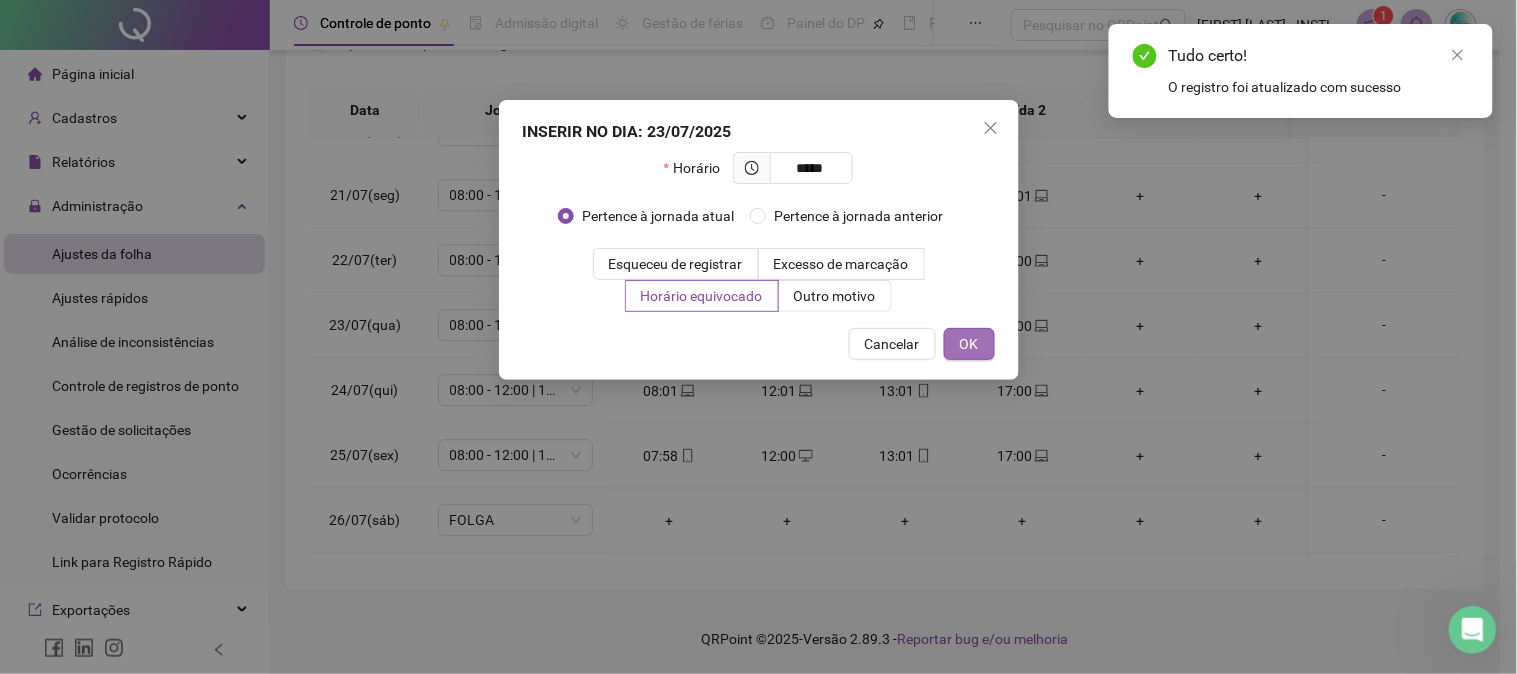 click on "OK" at bounding box center (969, 344) 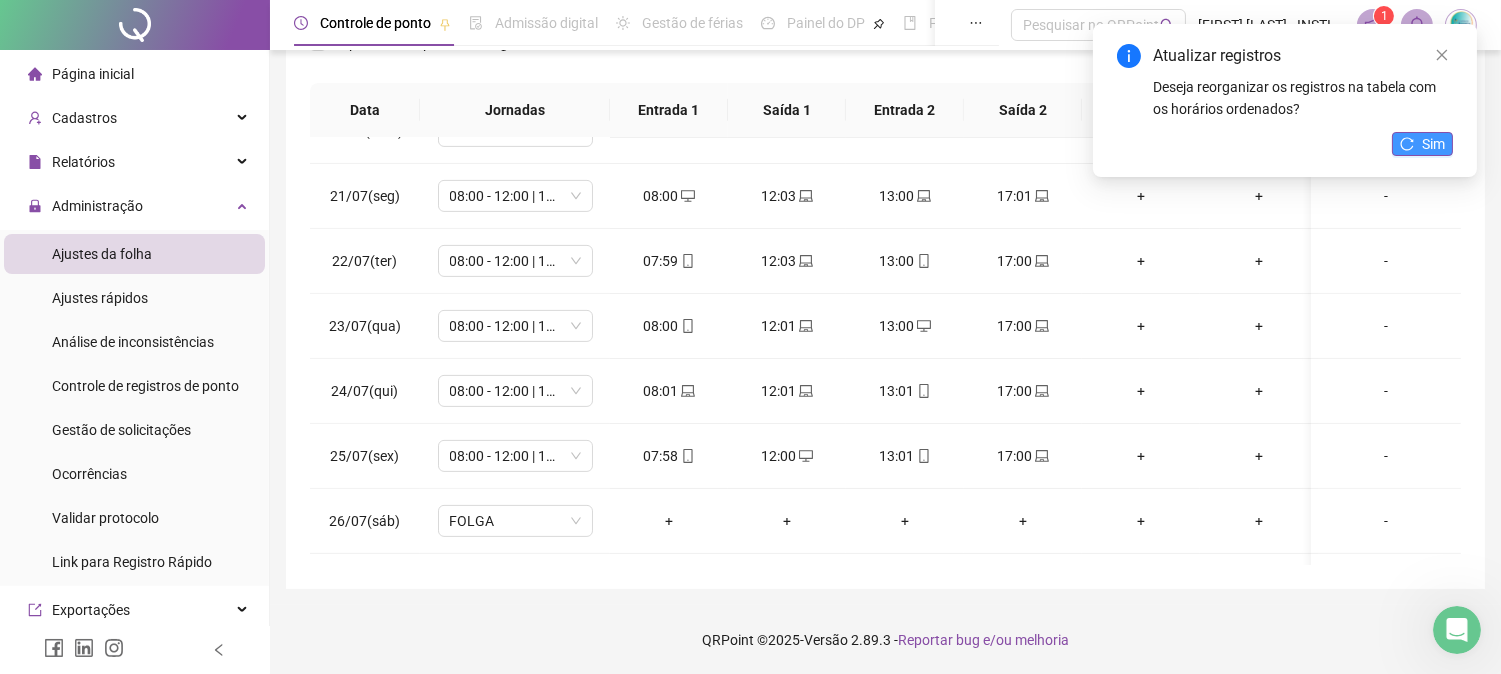 click on "Sim" at bounding box center [1422, 144] 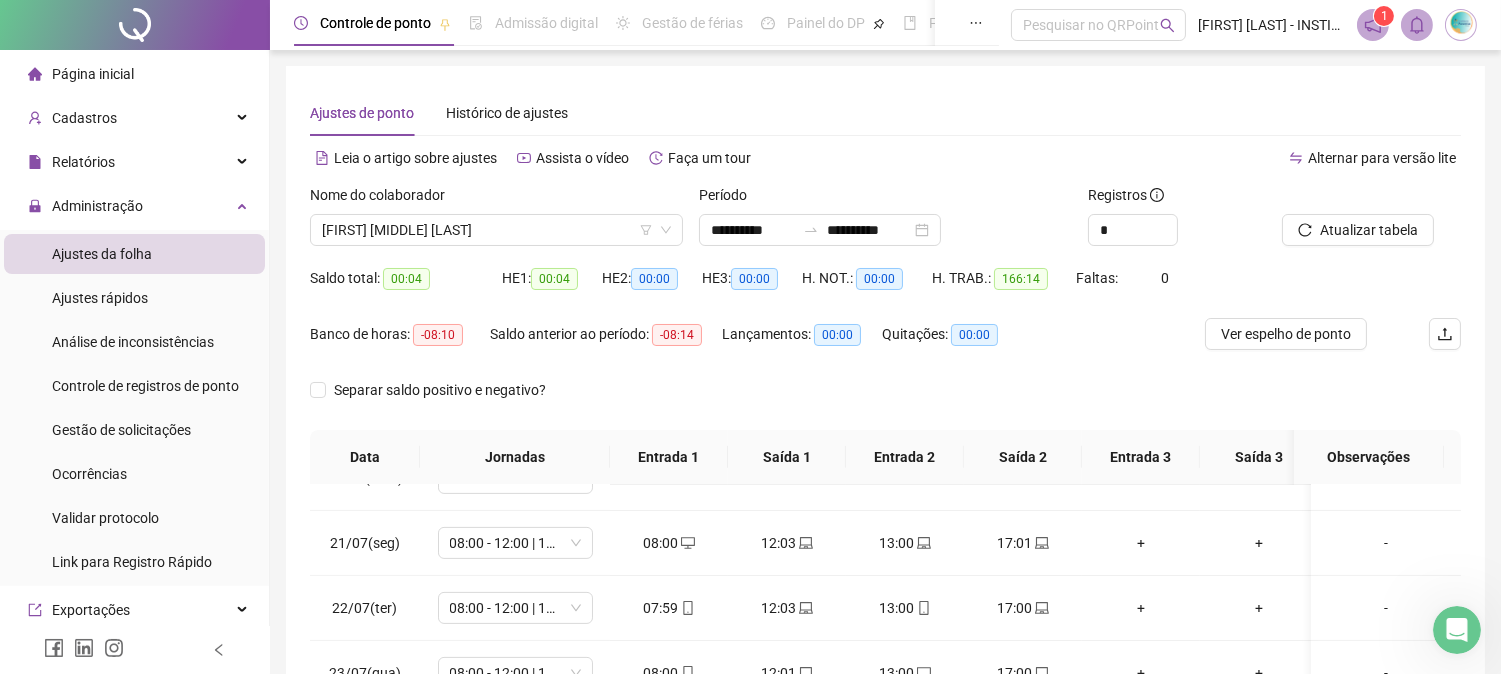 scroll, scrollTop: 222, scrollLeft: 0, axis: vertical 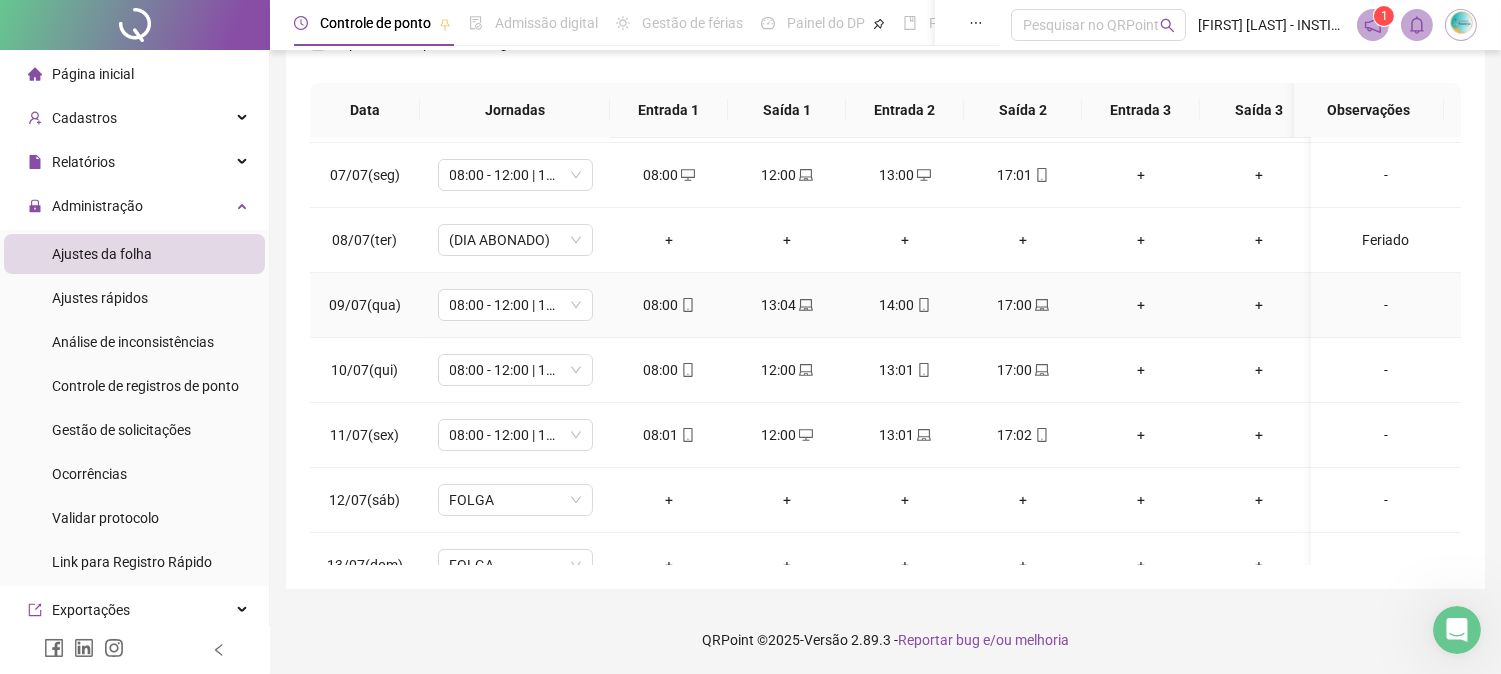 click on "13:04" at bounding box center (787, 305) 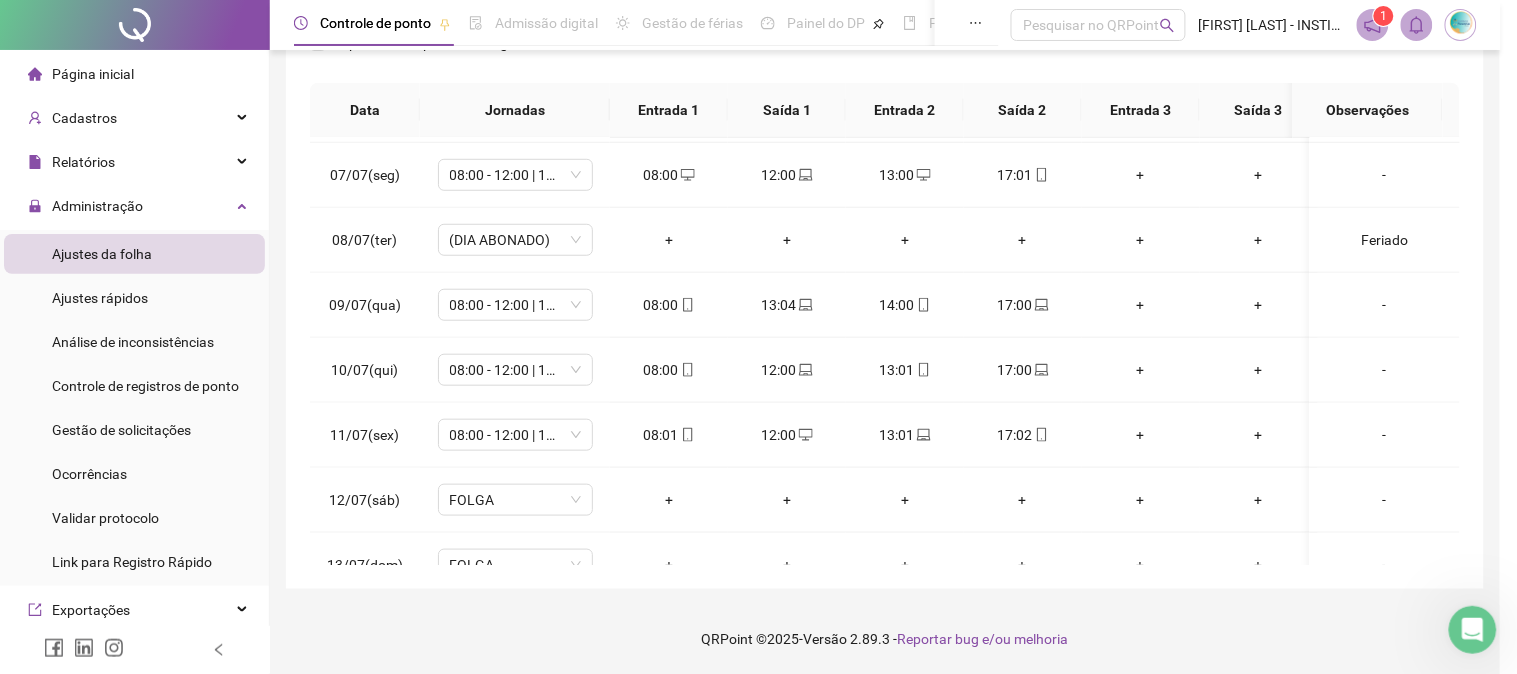 type on "**********" 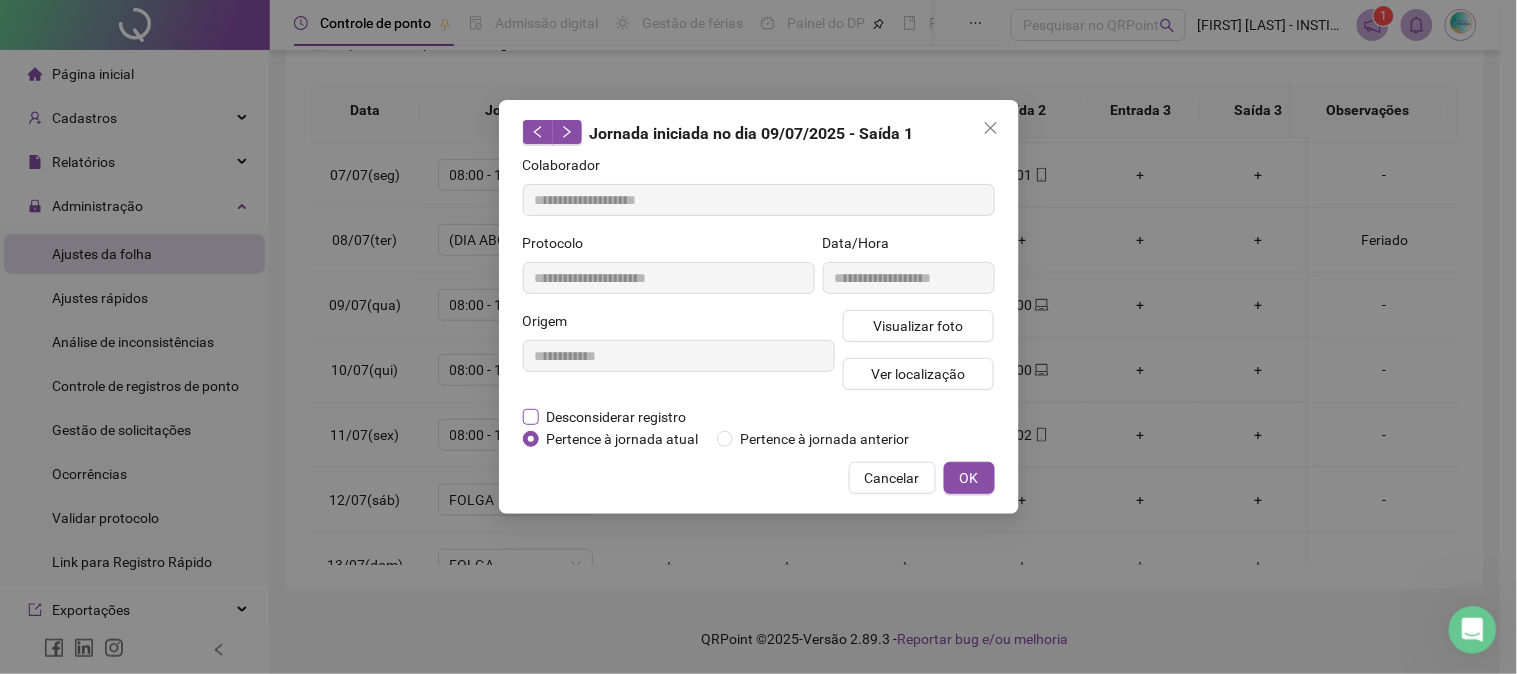 click on "Desconsiderar registro" at bounding box center (617, 417) 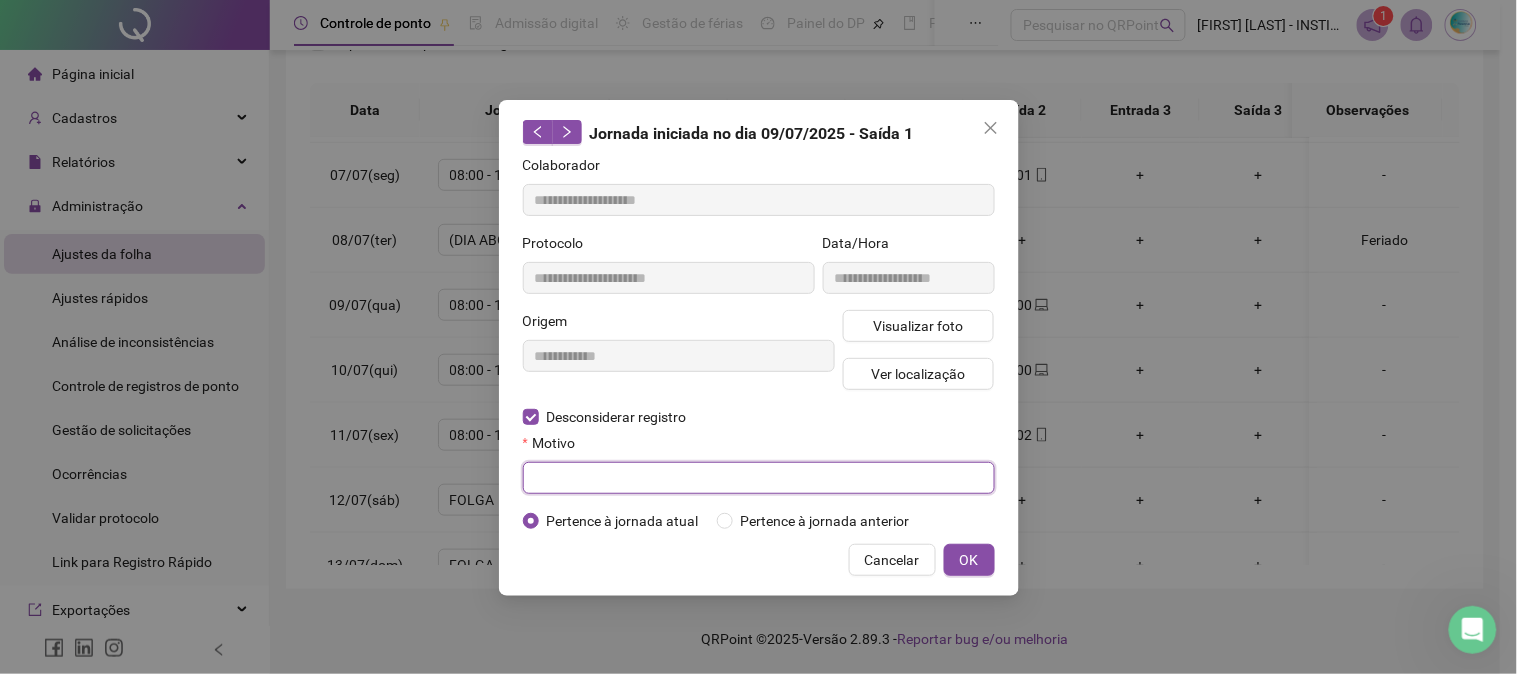 click at bounding box center [759, 478] 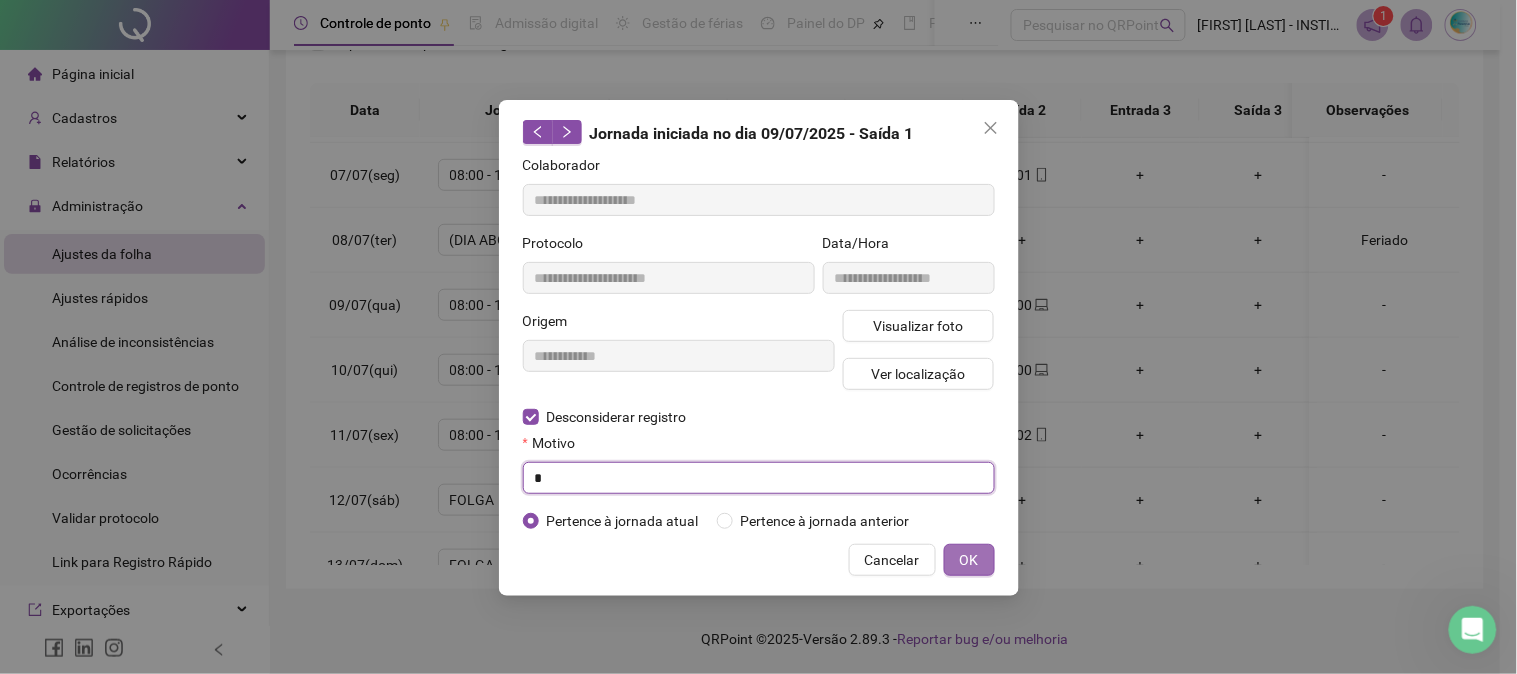 type on "*" 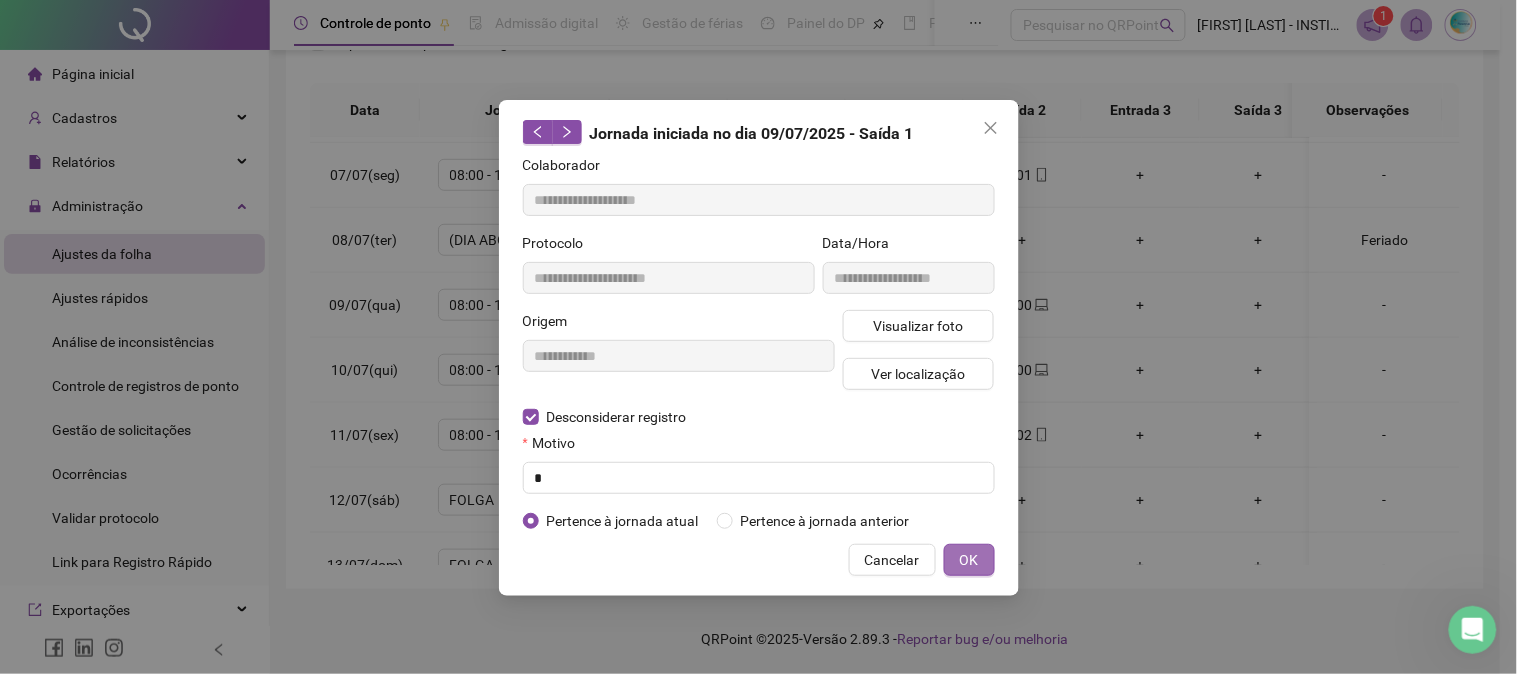 click on "OK" at bounding box center [969, 560] 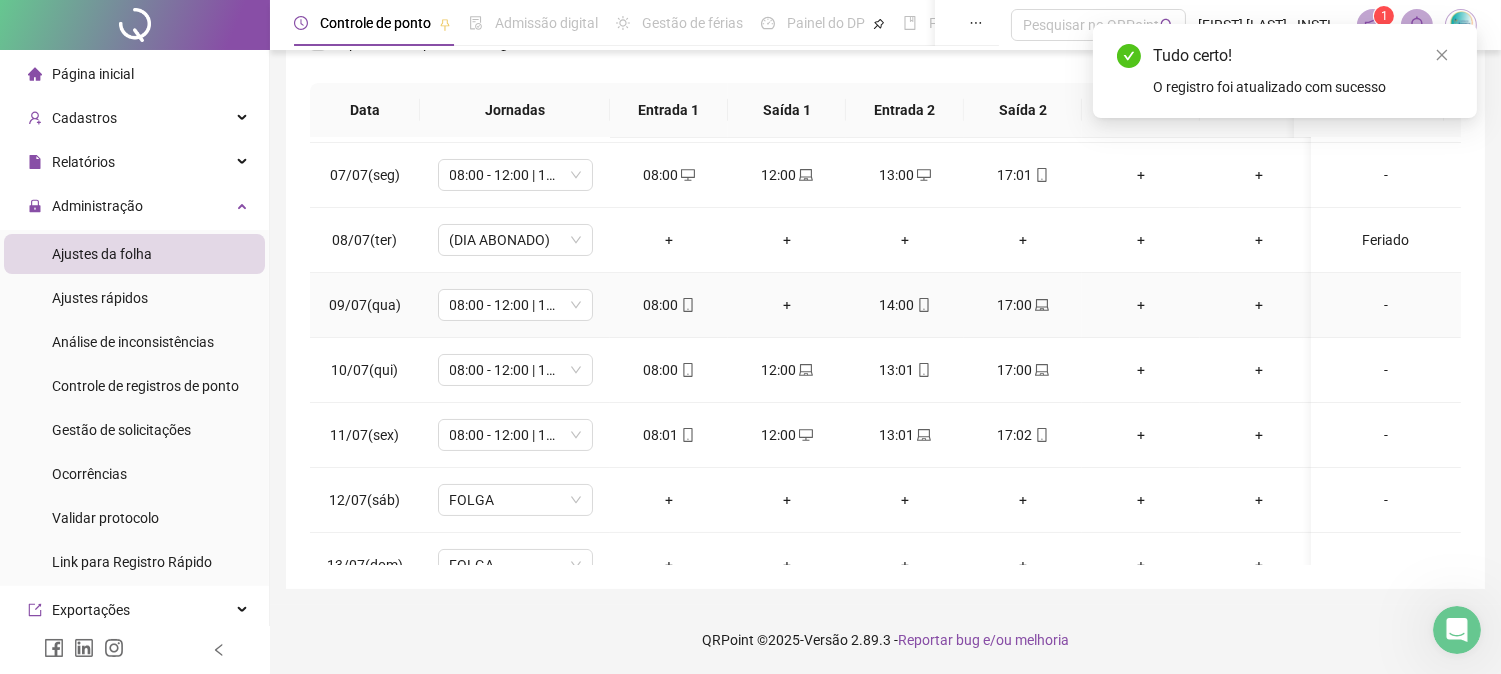 click on "+" at bounding box center [787, 305] 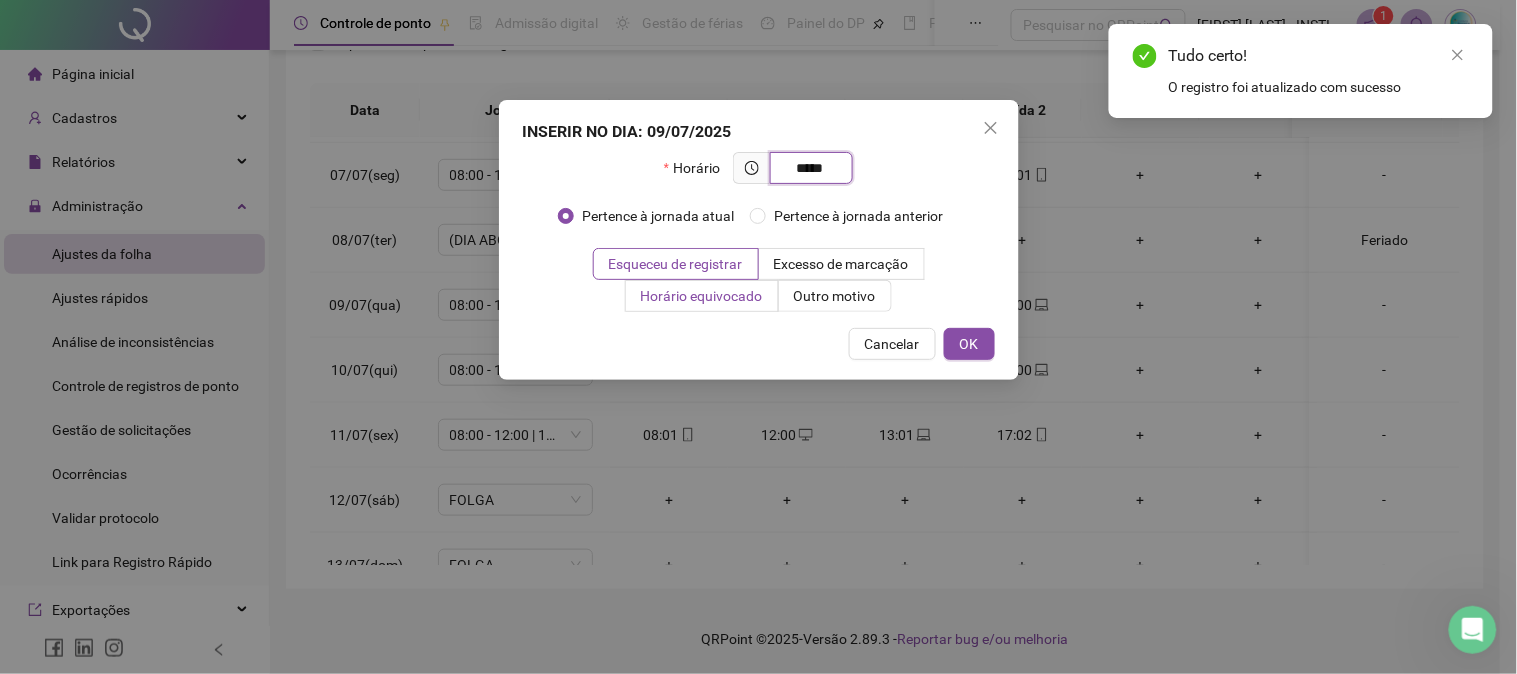 type on "*****" 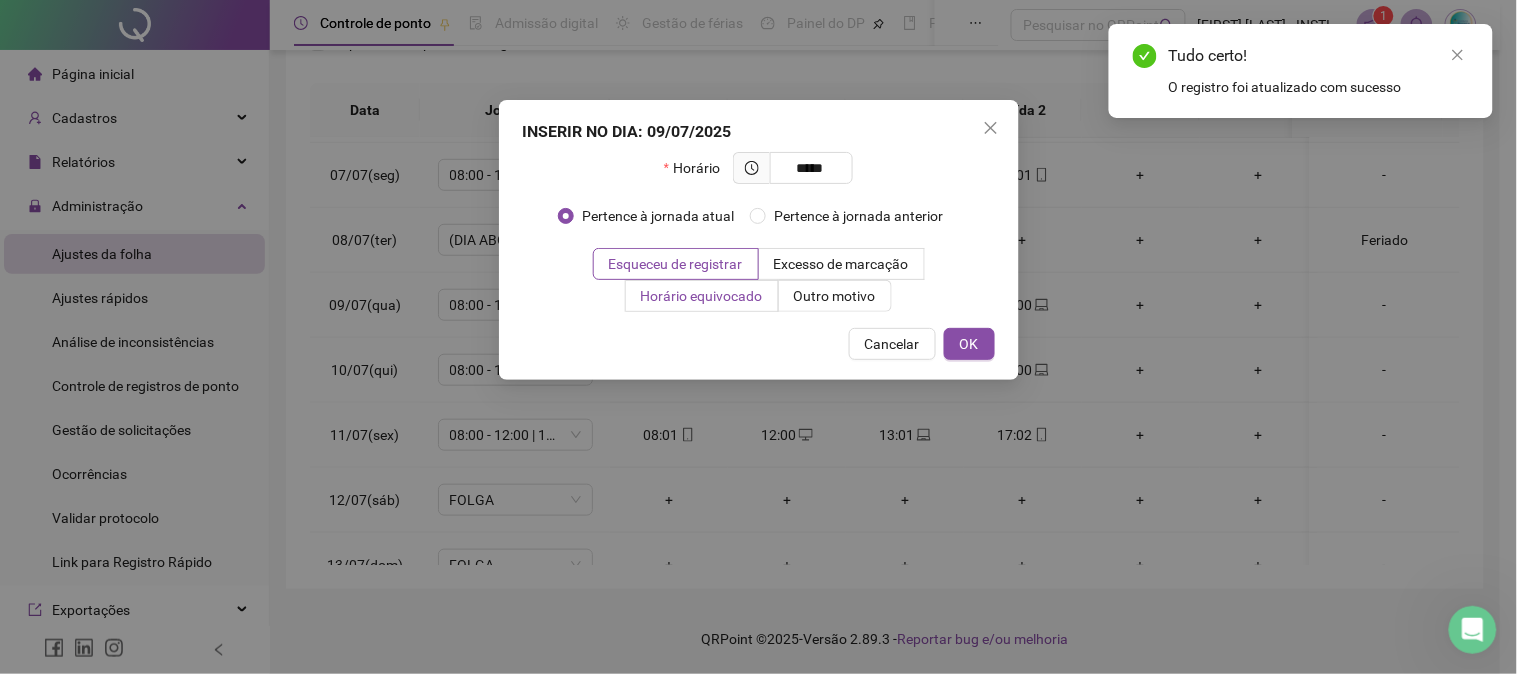 click on "Horário equivocado" at bounding box center [702, 296] 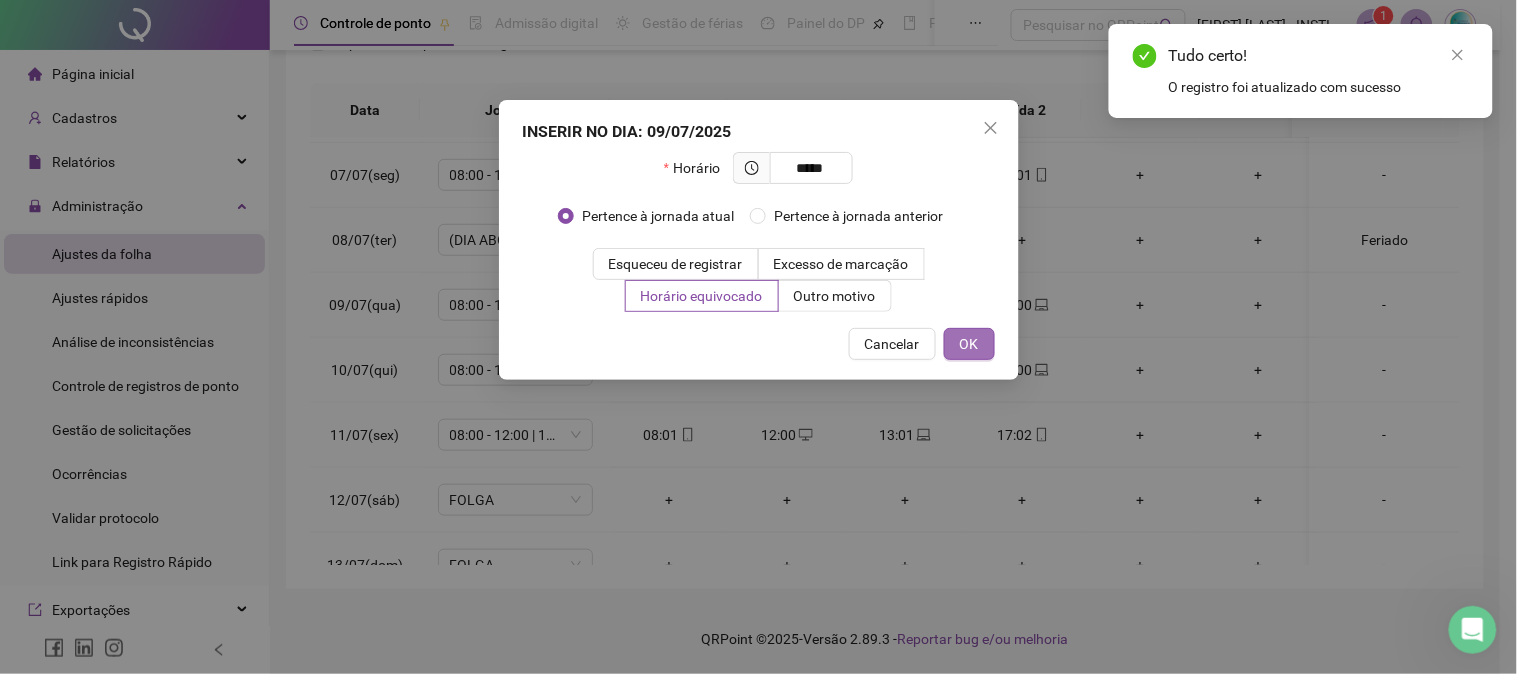 click on "OK" at bounding box center [969, 344] 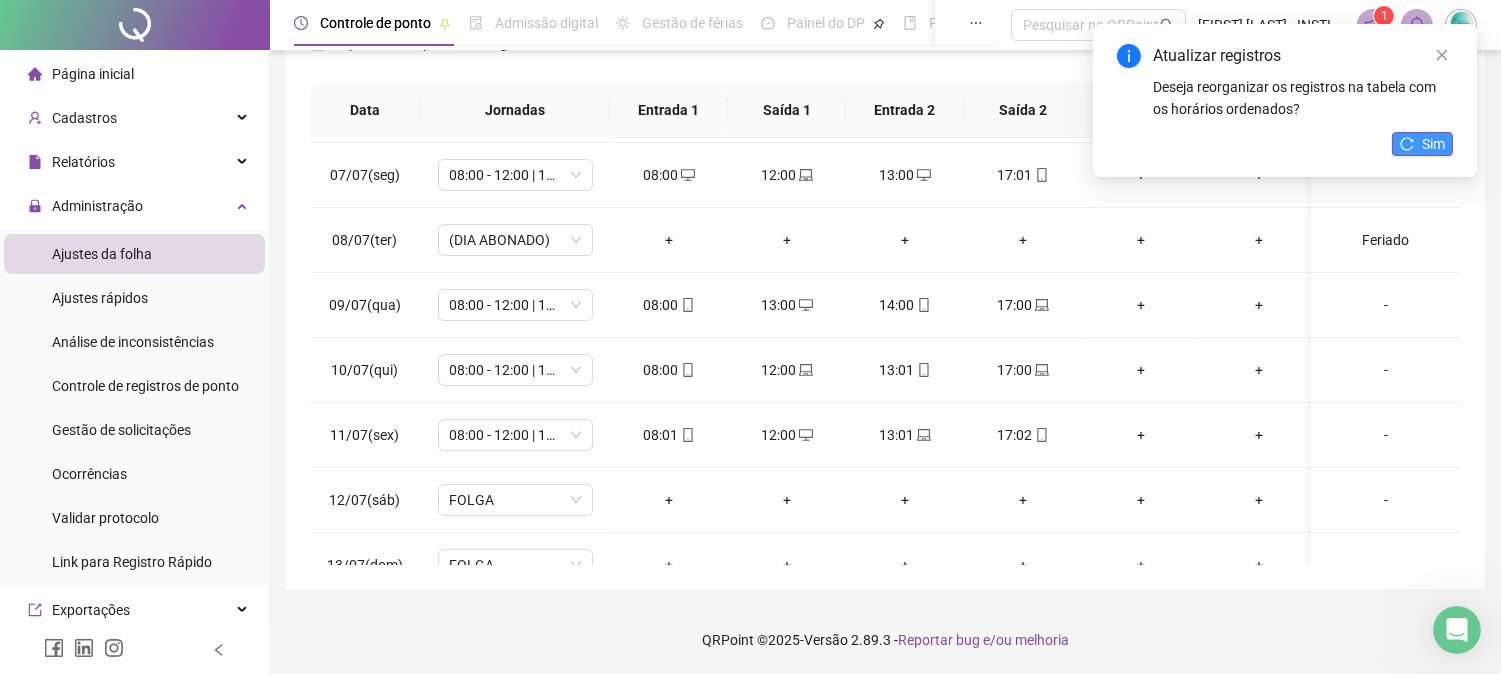 click on "Sim" at bounding box center [1422, 144] 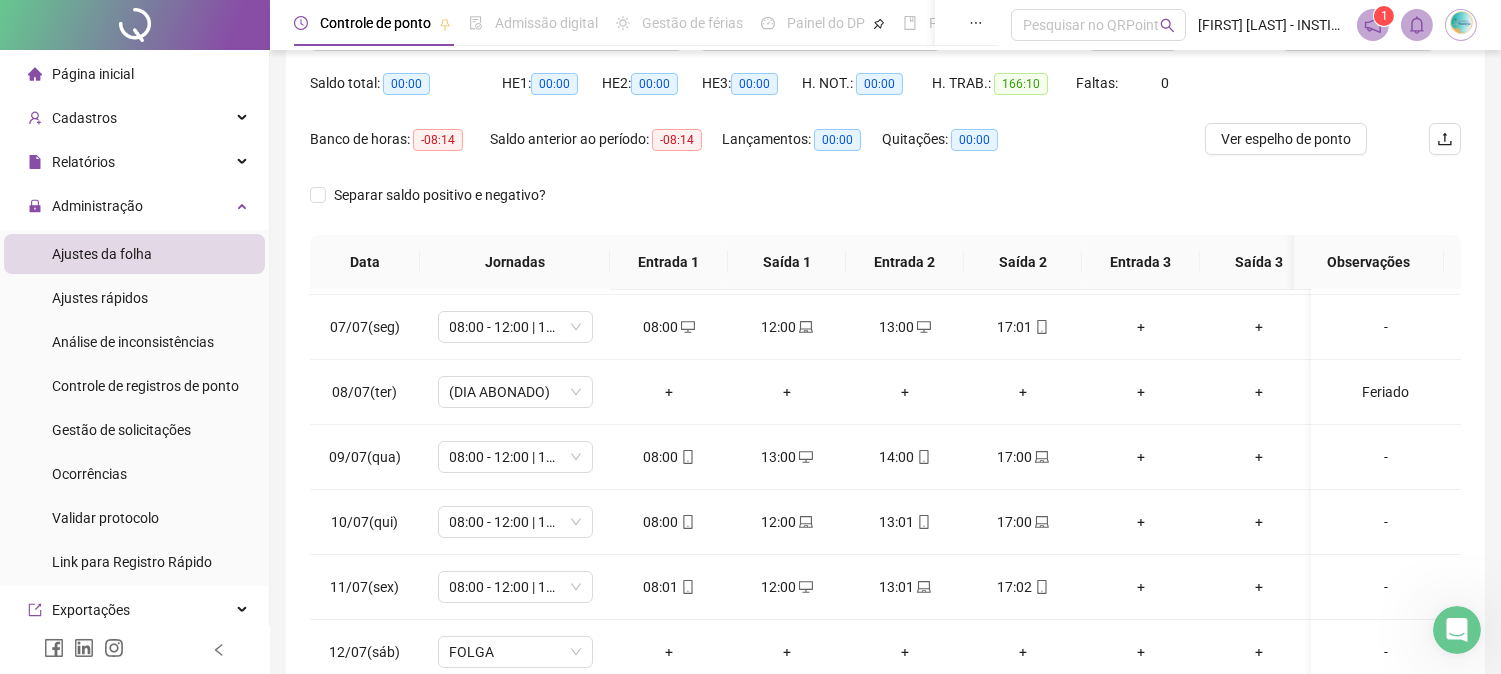 scroll, scrollTop: 0, scrollLeft: 0, axis: both 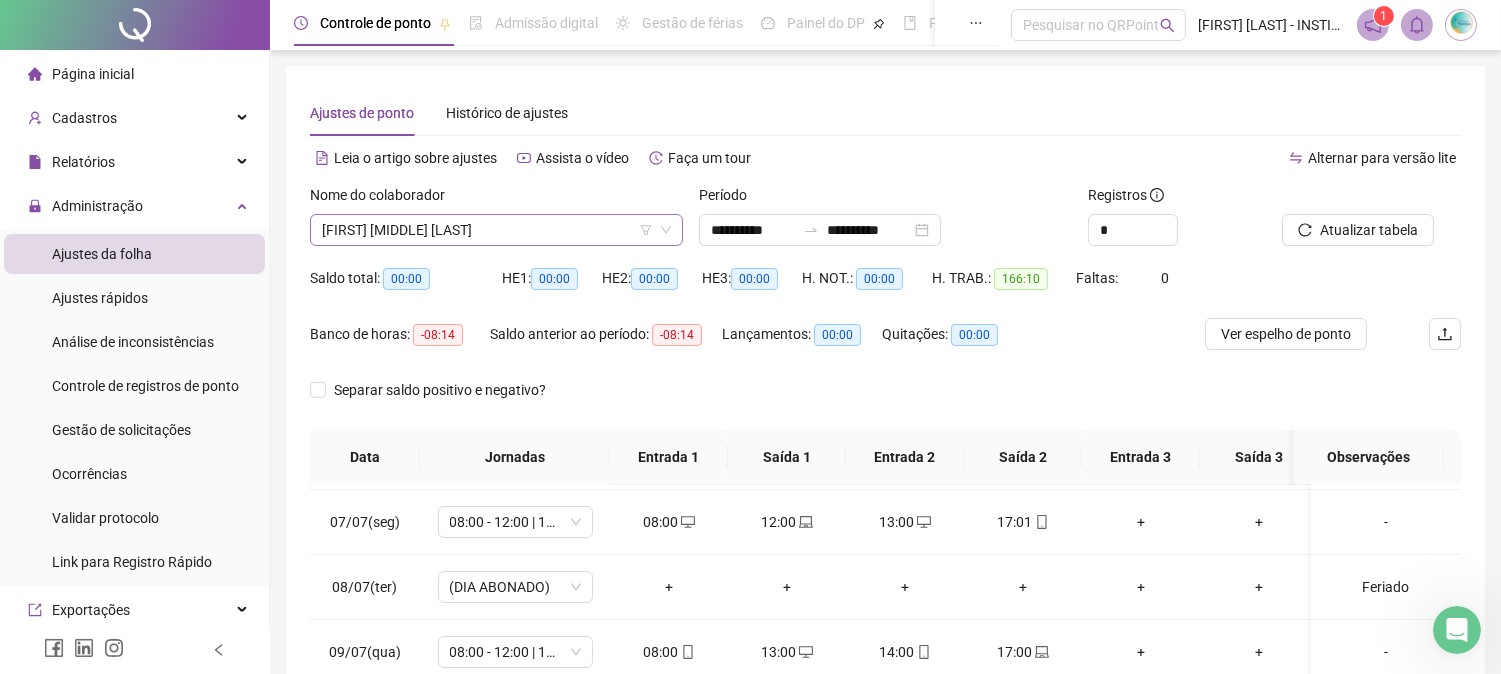 click on "[FIRST] [MIDDLE] [LAST]" at bounding box center (496, 230) 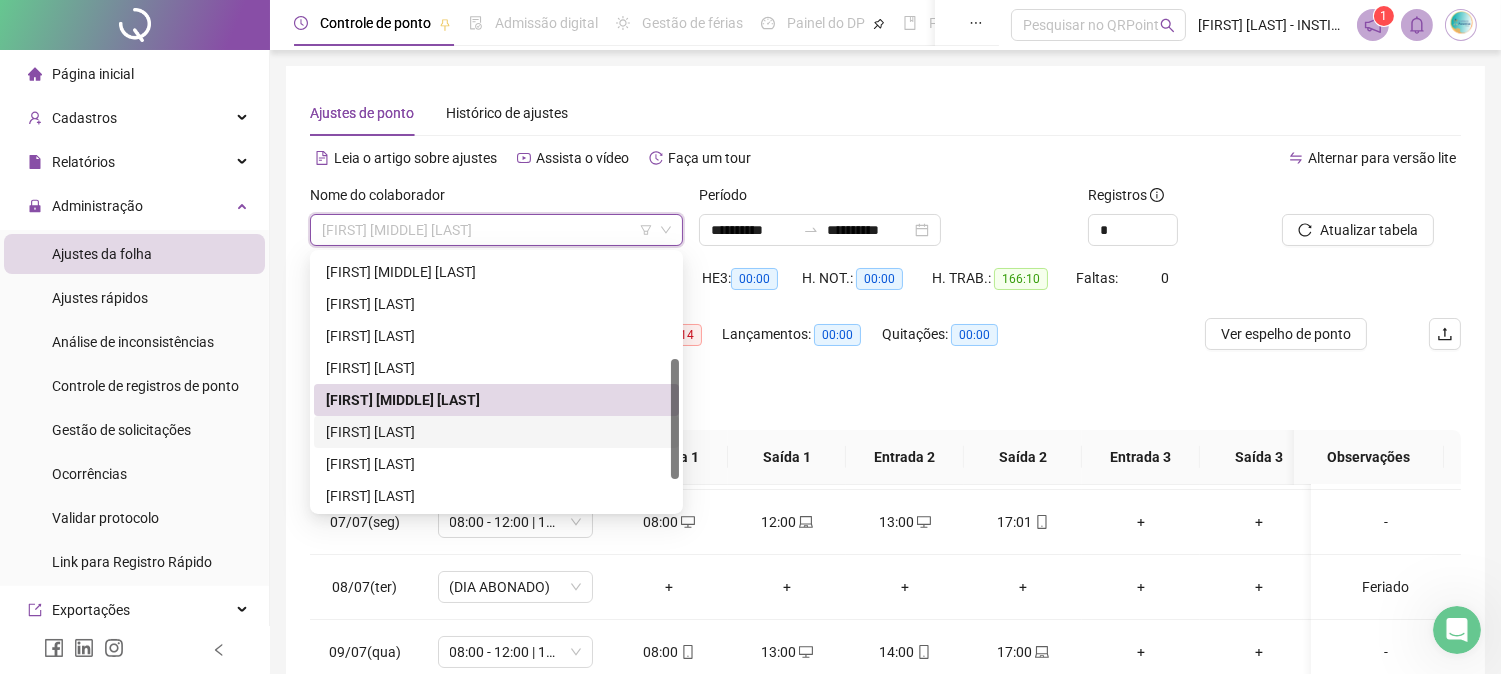 click on "[FIRST] [LAST]" at bounding box center [496, 432] 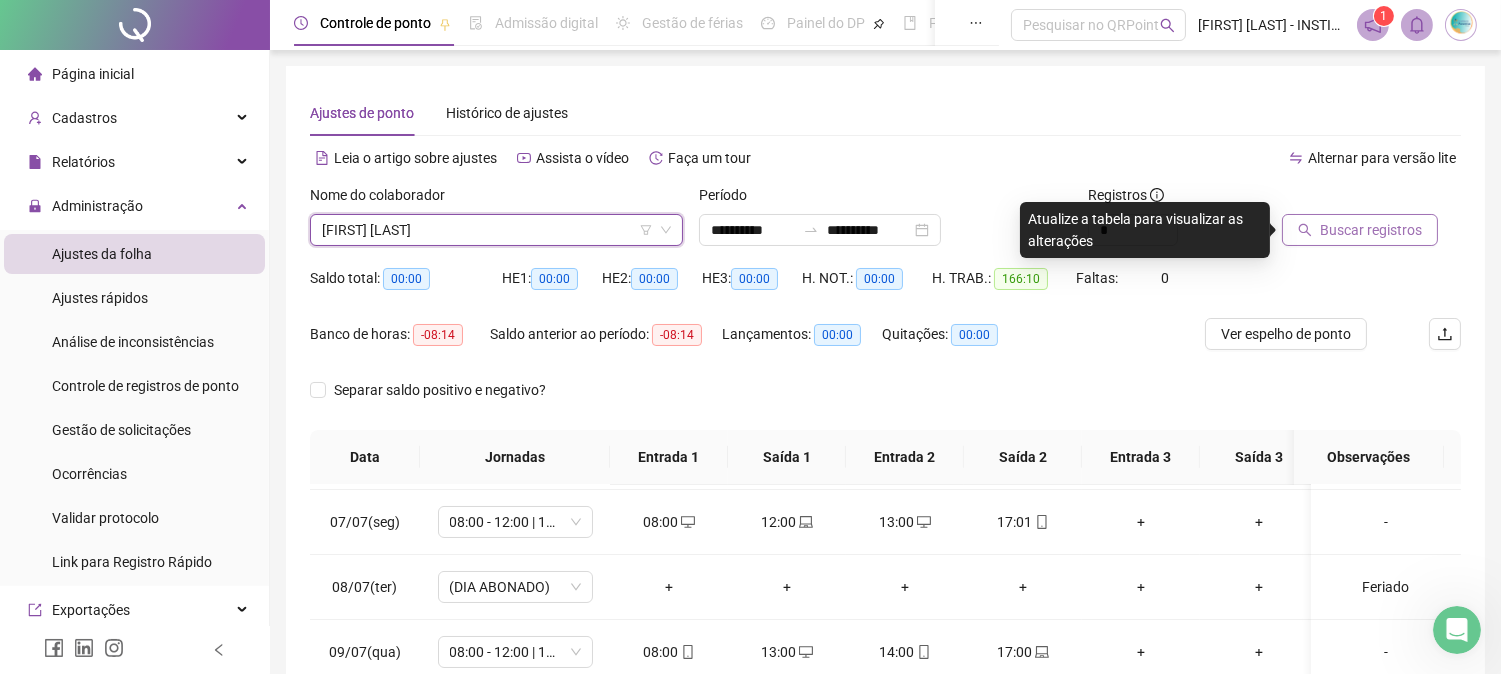 click 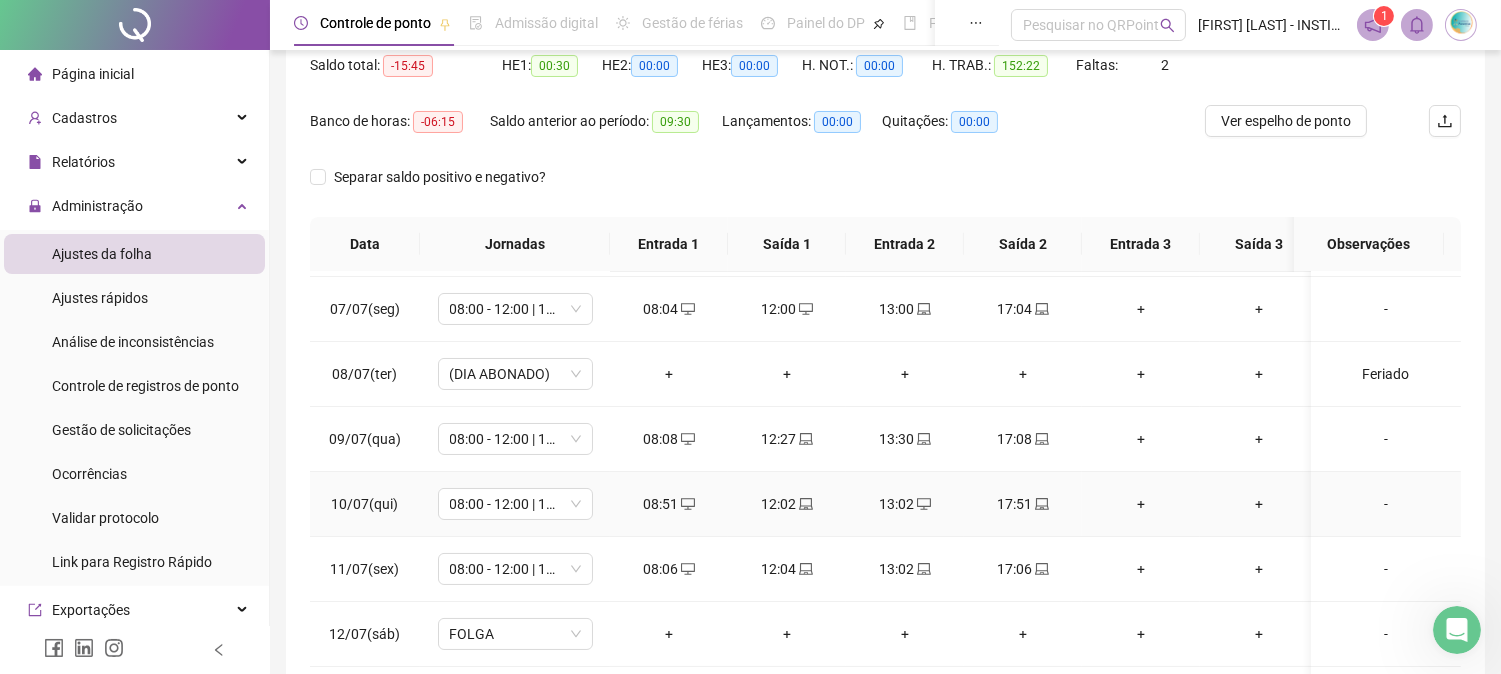 scroll, scrollTop: 333, scrollLeft: 0, axis: vertical 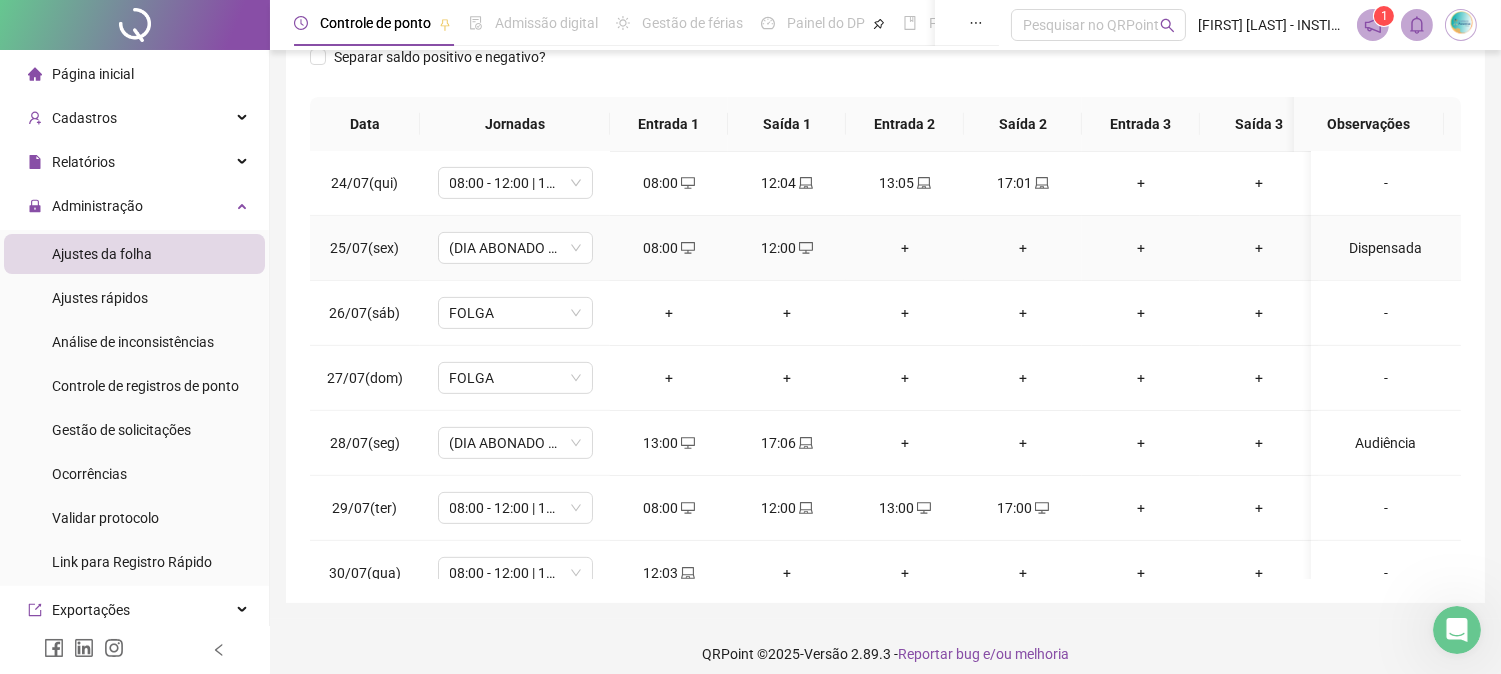 click on "+" at bounding box center (905, 248) 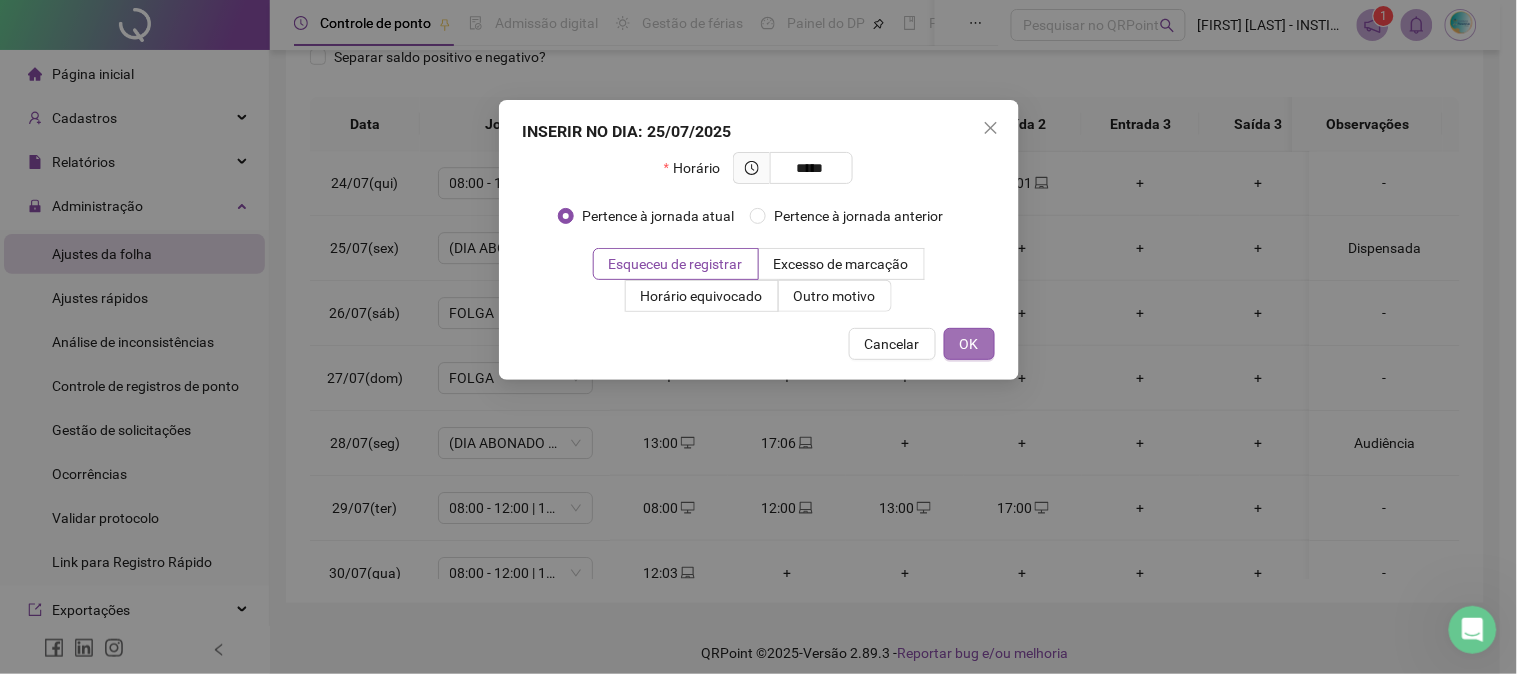 type on "*****" 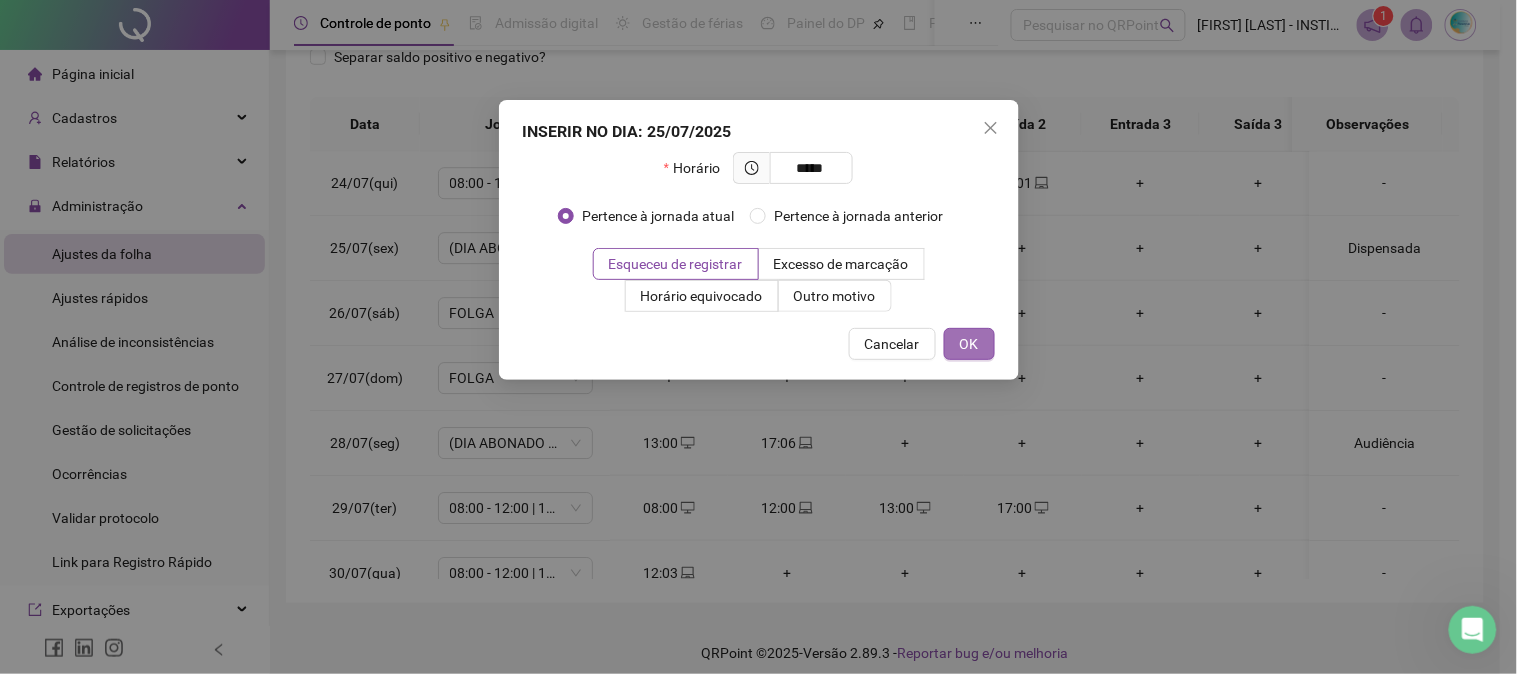 click on "OK" at bounding box center [969, 344] 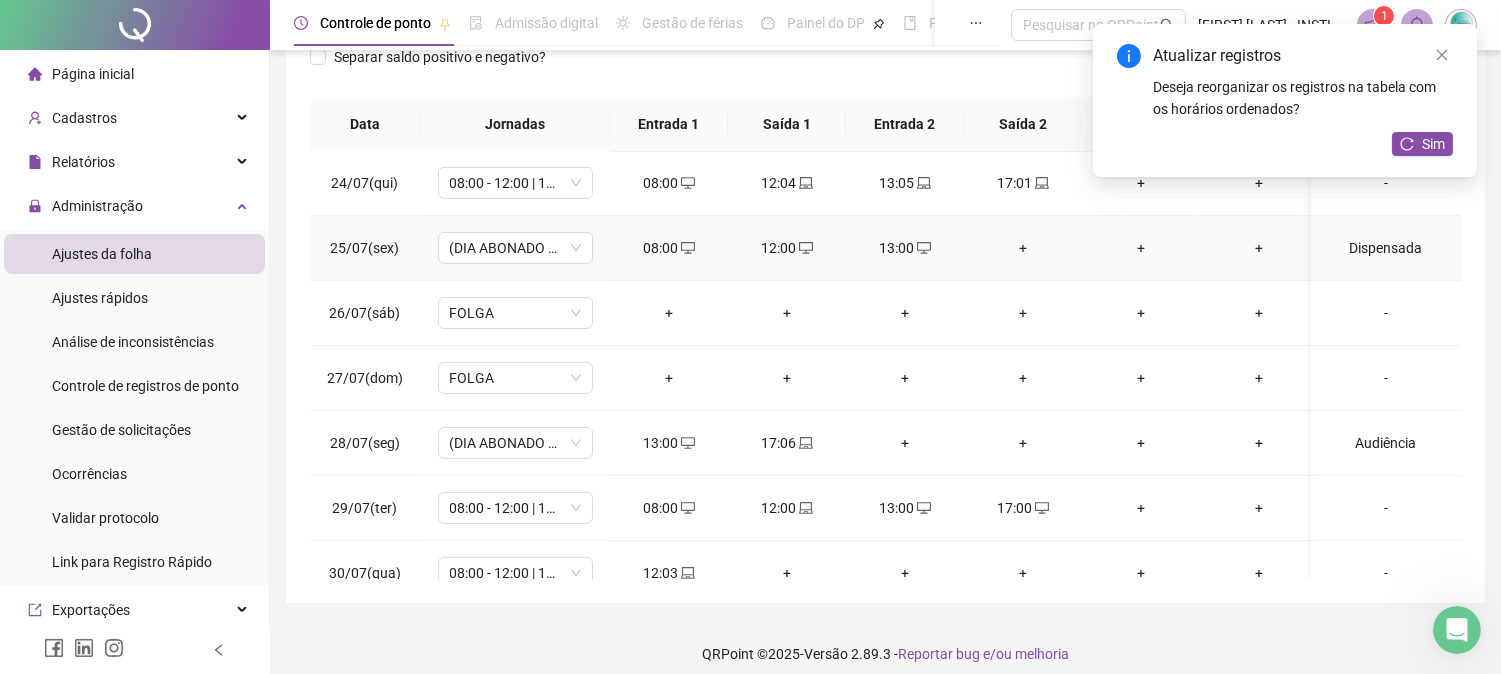 click on "+" at bounding box center (1023, 248) 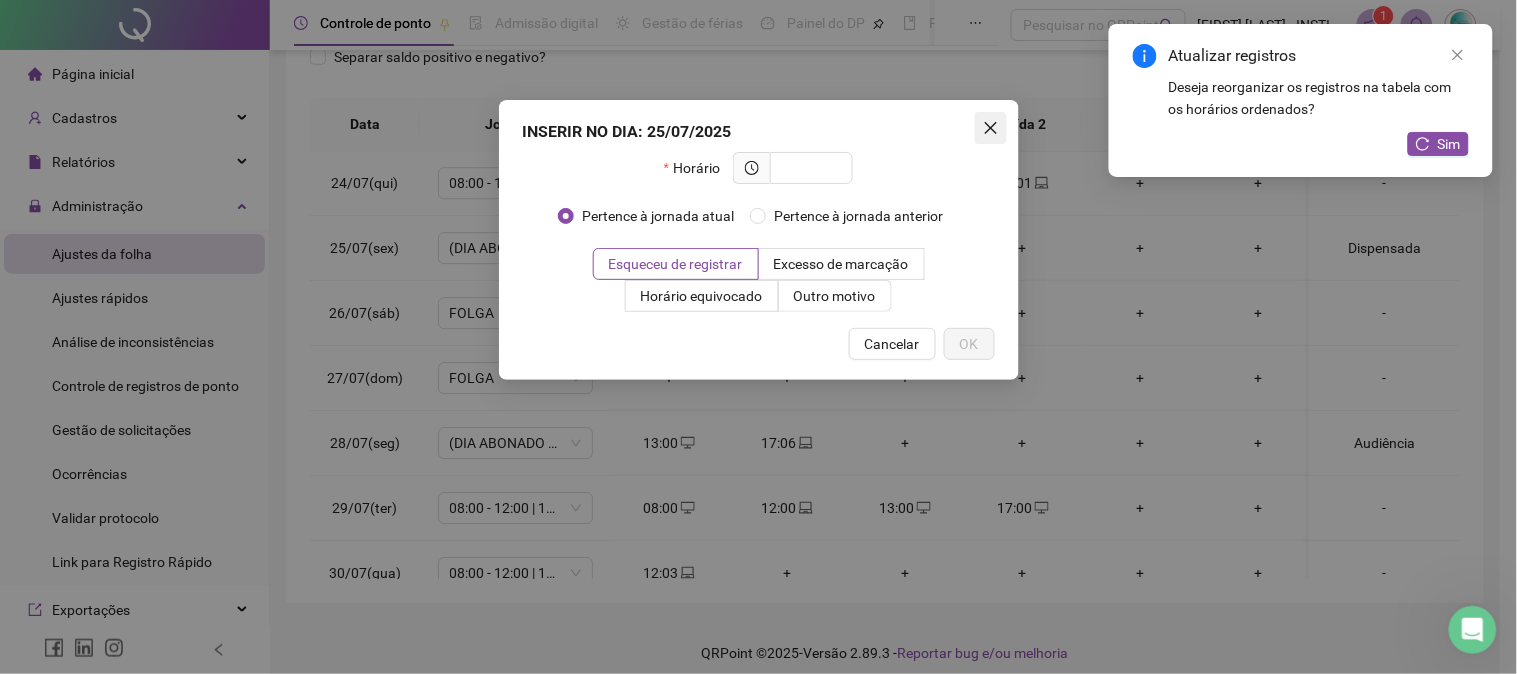 click at bounding box center [991, 128] 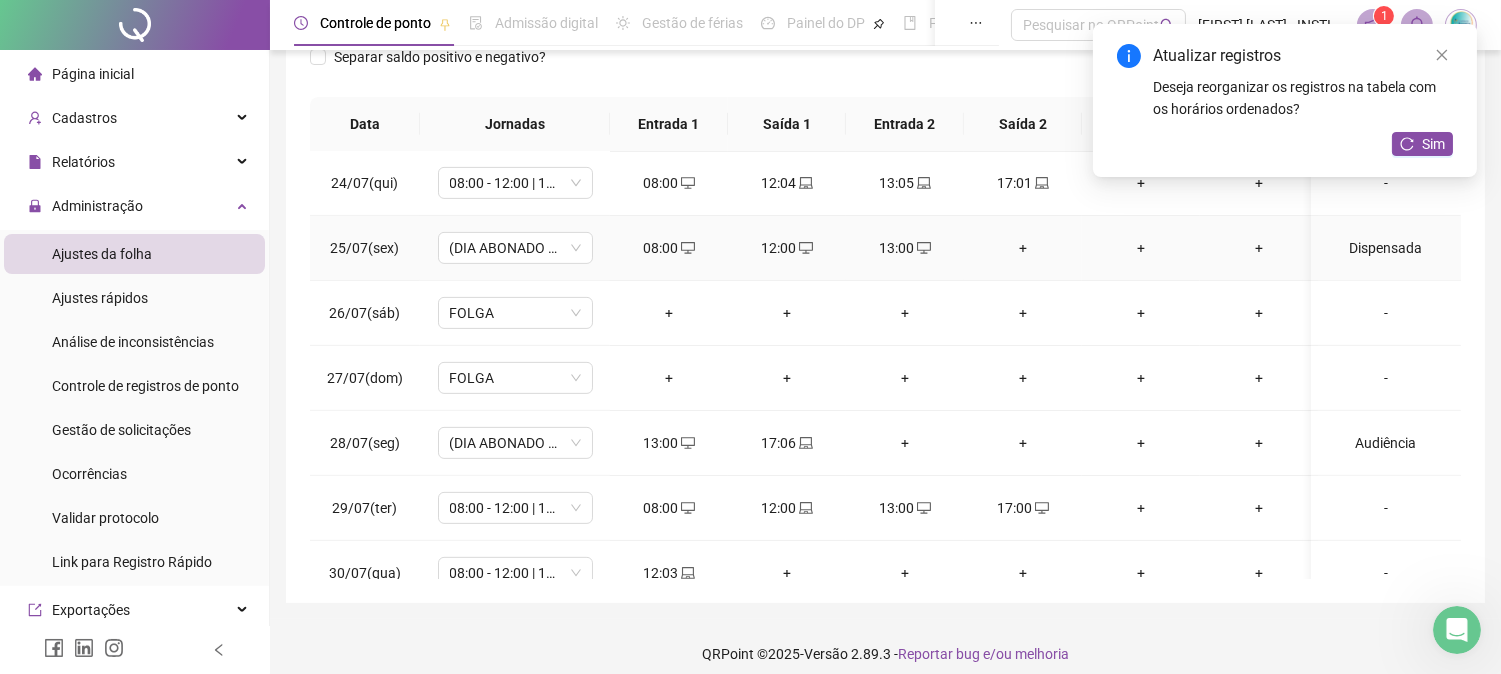 click 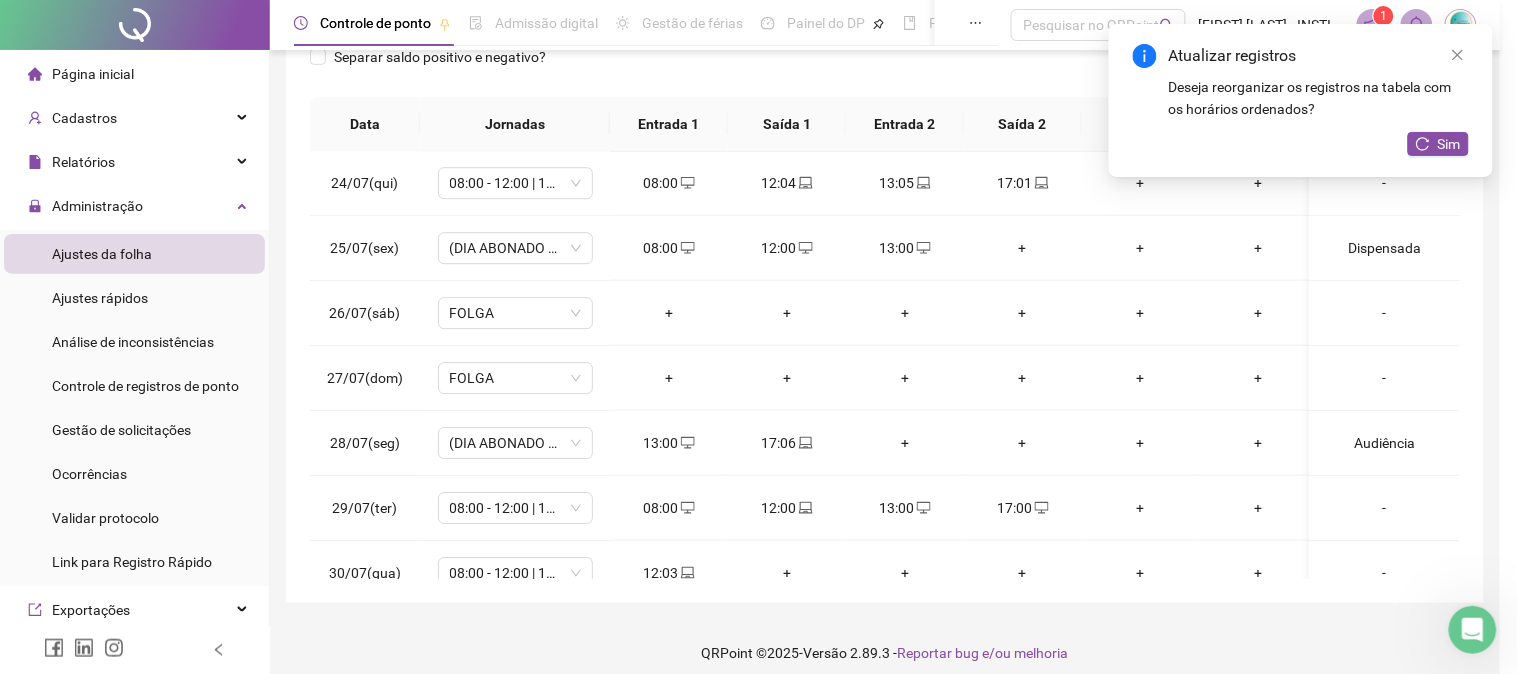 type on "**********" 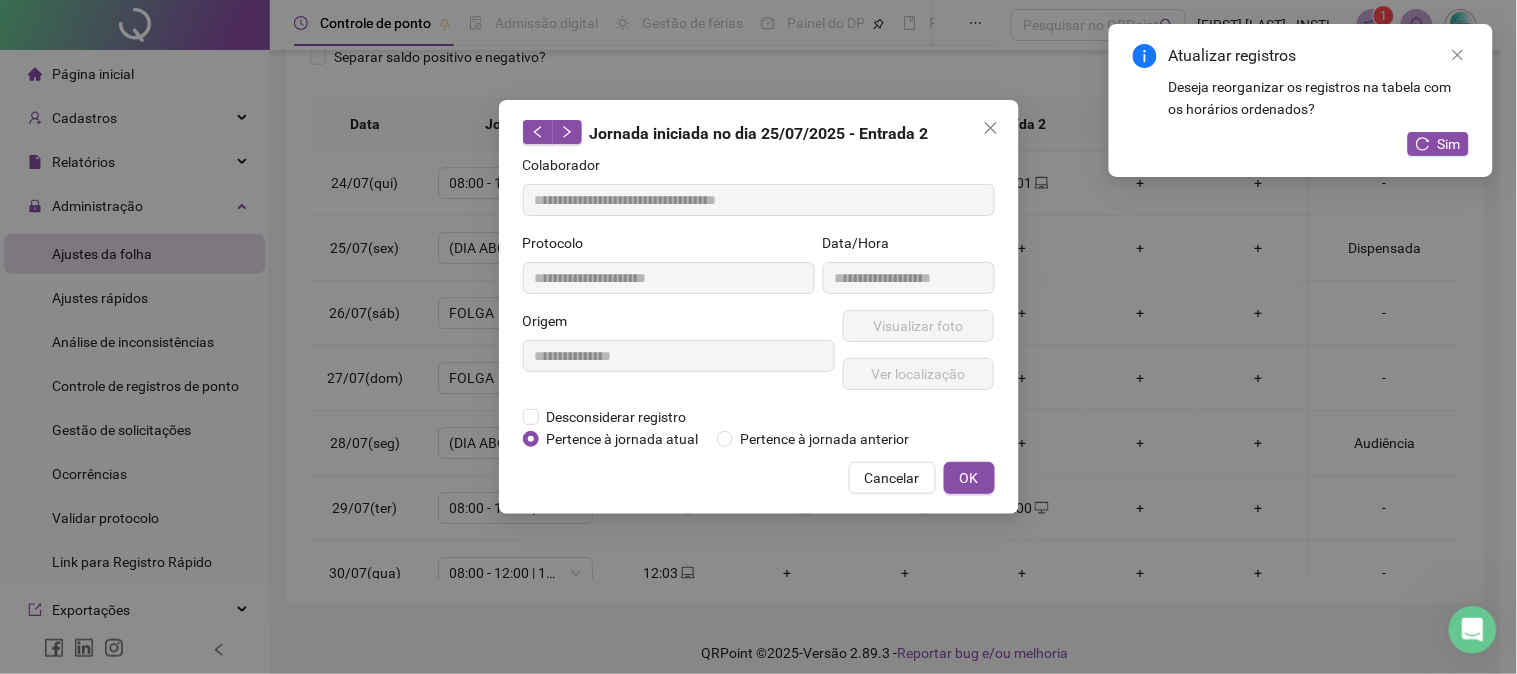click on "**********" at bounding box center (679, 358) 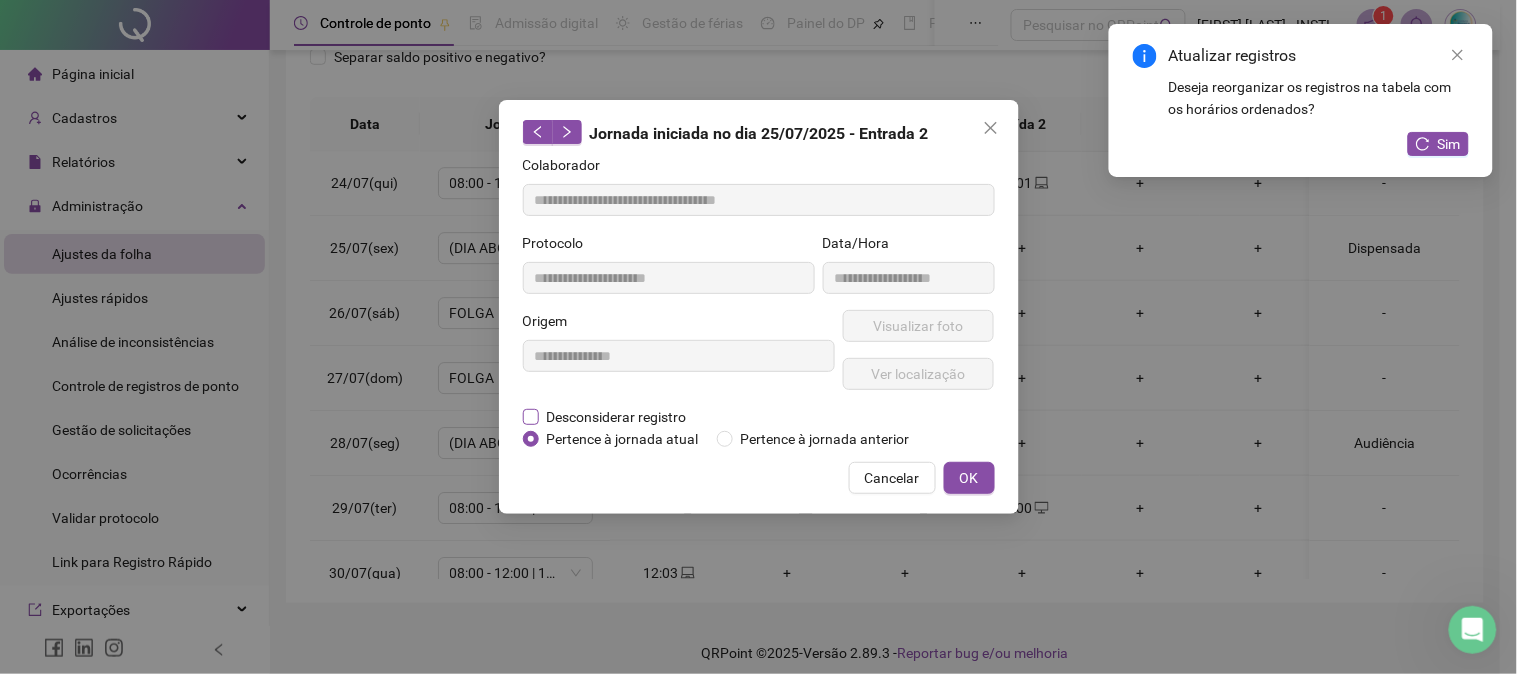 click on "Desconsiderar registro" at bounding box center [617, 417] 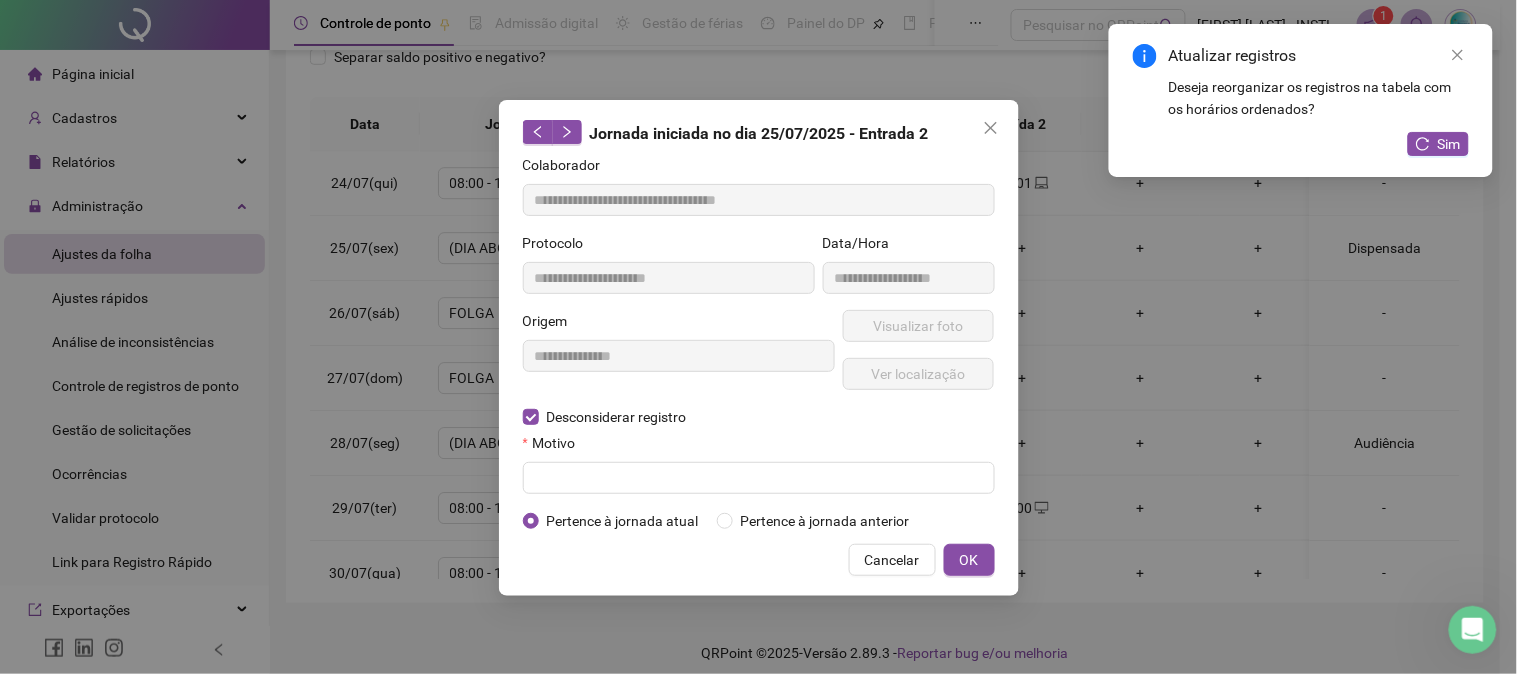 click on "Motivo" at bounding box center (759, 447) 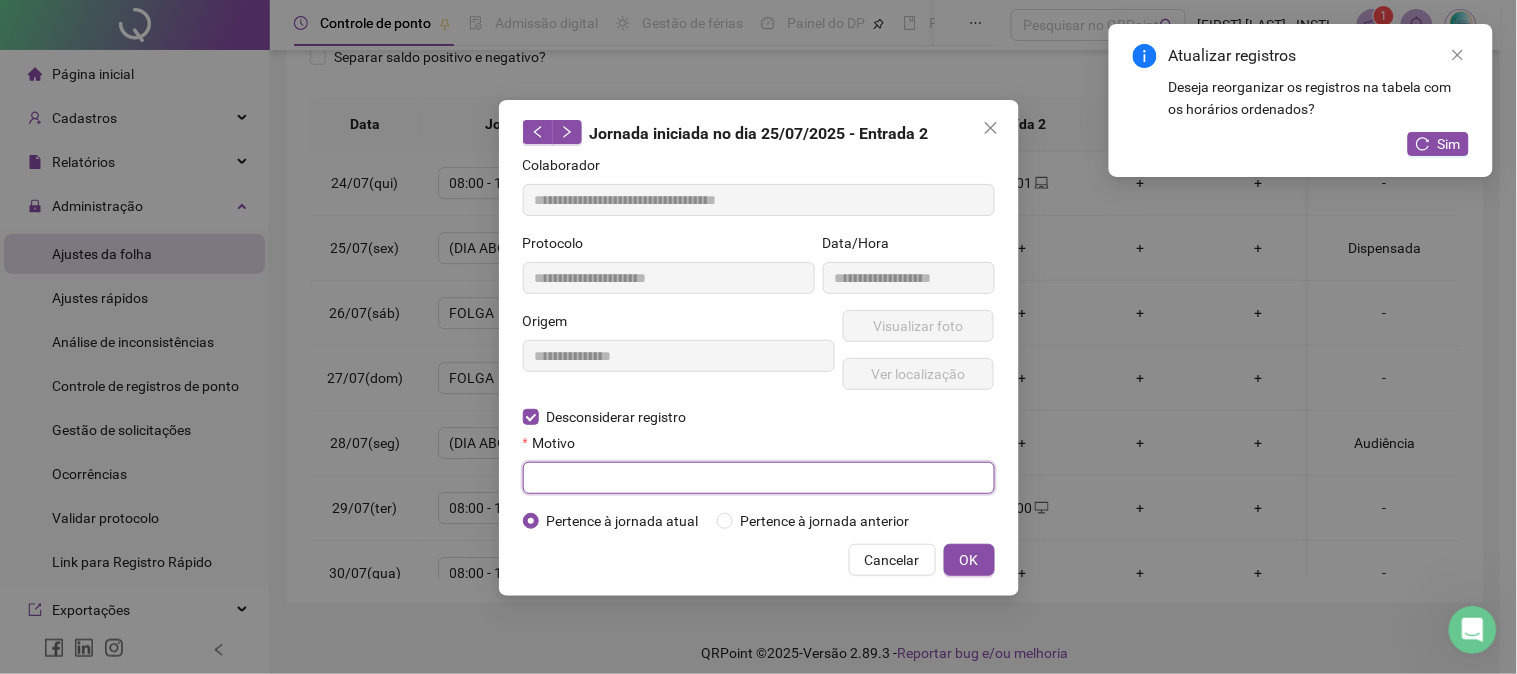 click at bounding box center [759, 478] 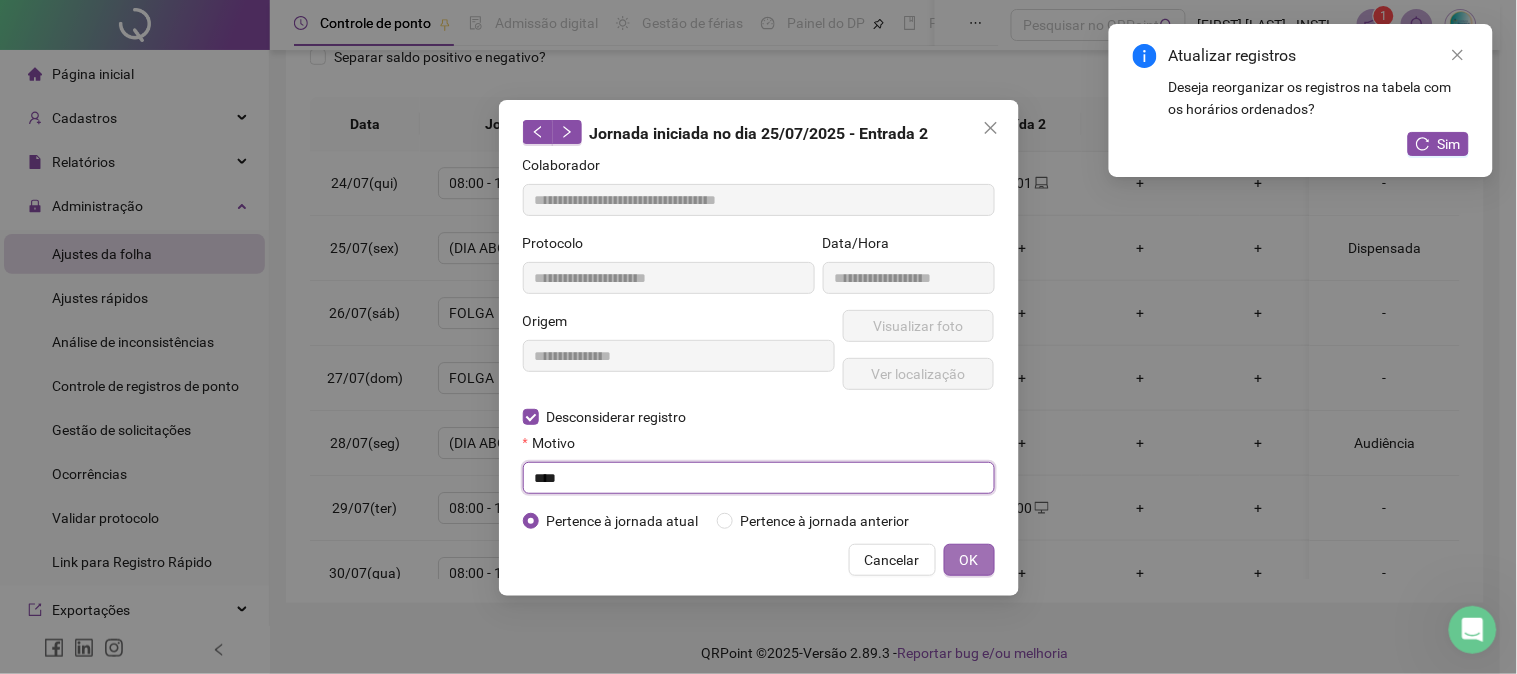 type on "****" 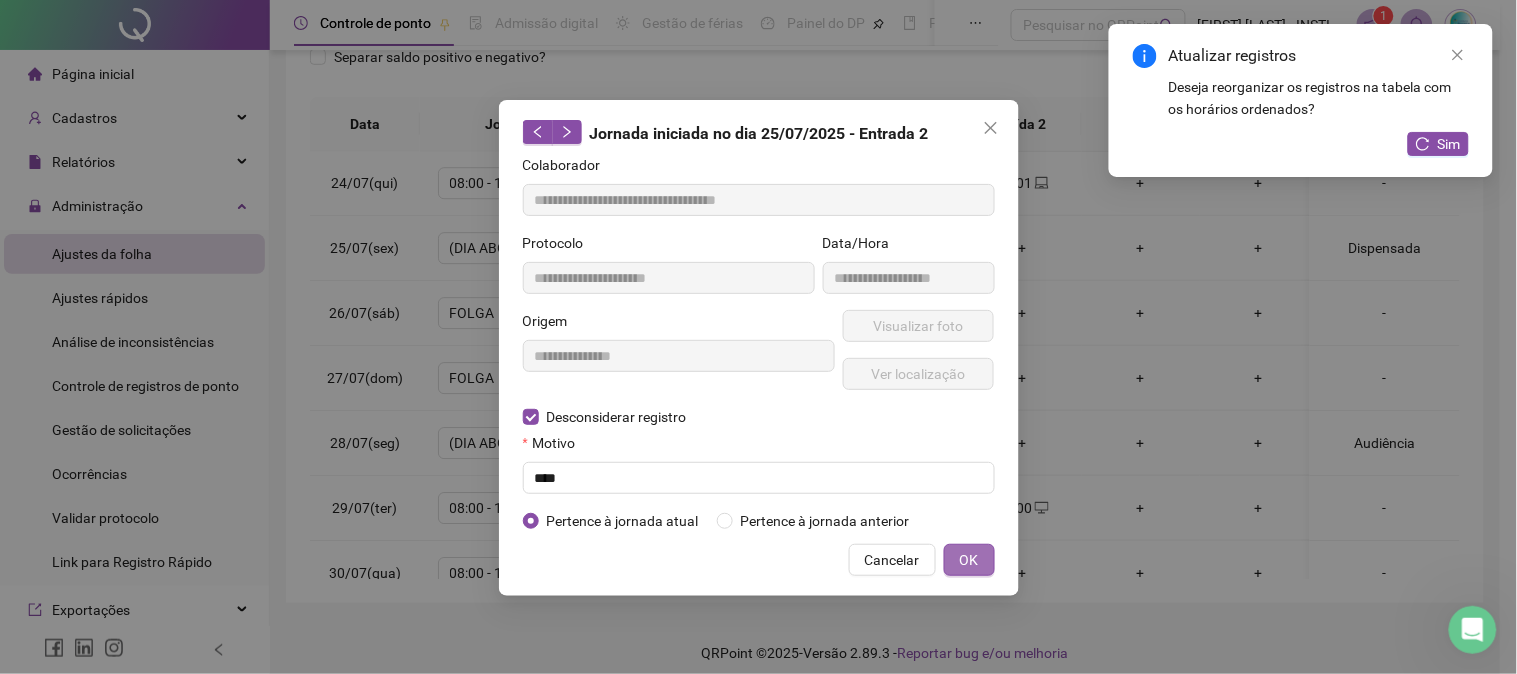 click on "OK" at bounding box center [969, 560] 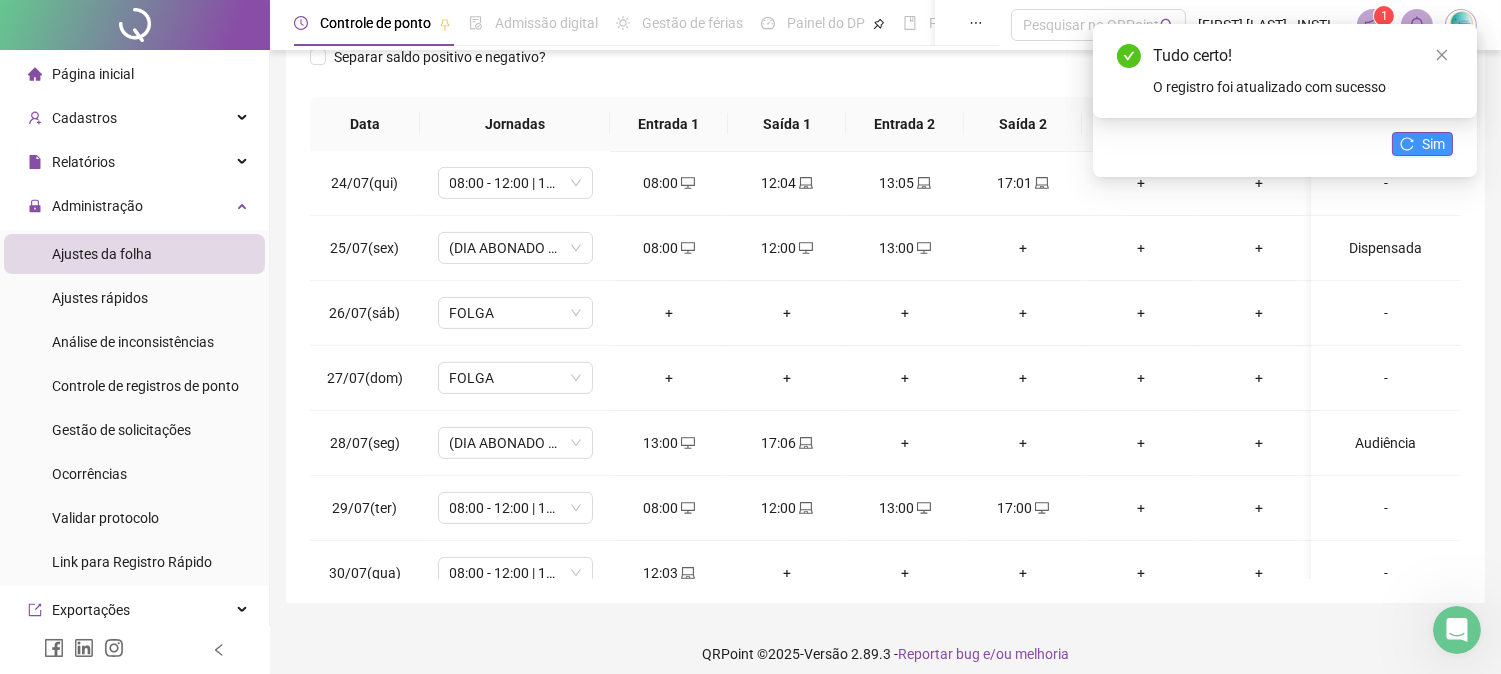 click on "Sim" at bounding box center [1433, 144] 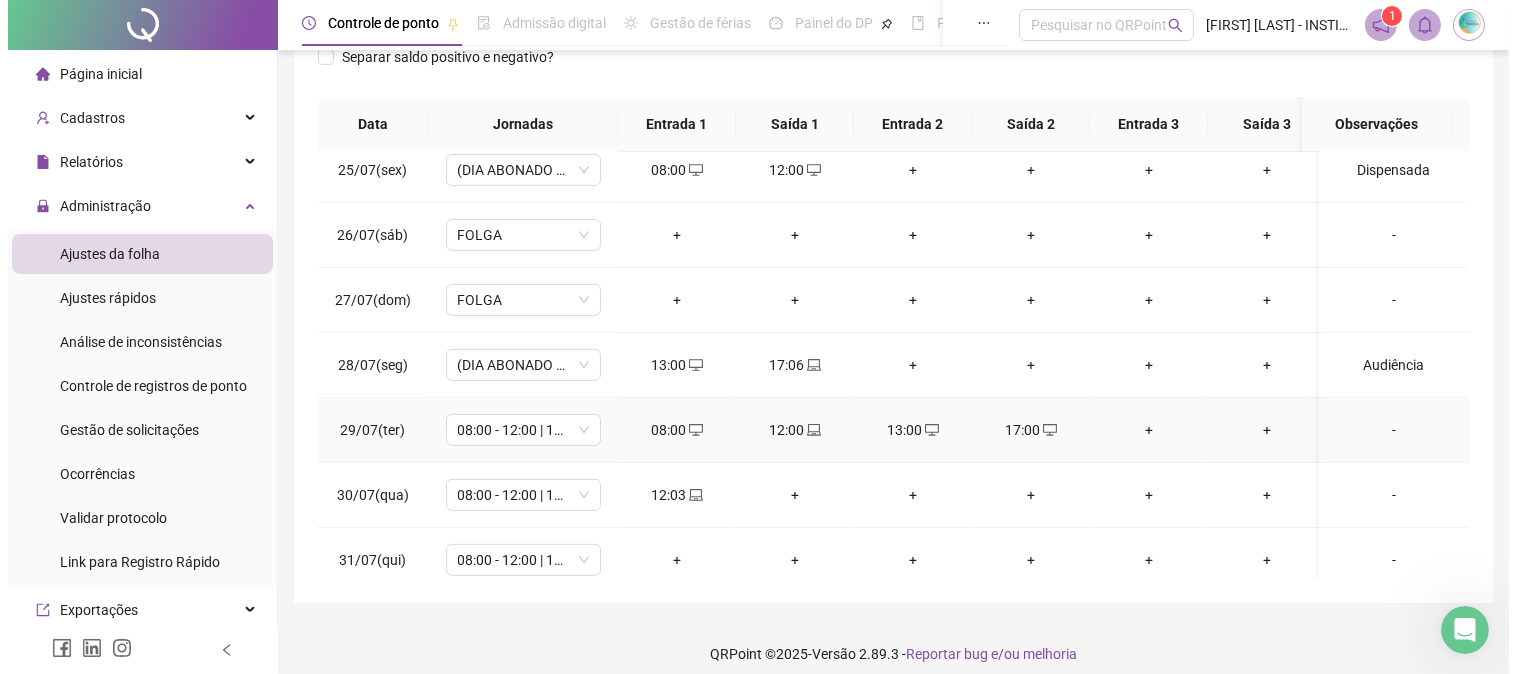 scroll, scrollTop: 1607, scrollLeft: 0, axis: vertical 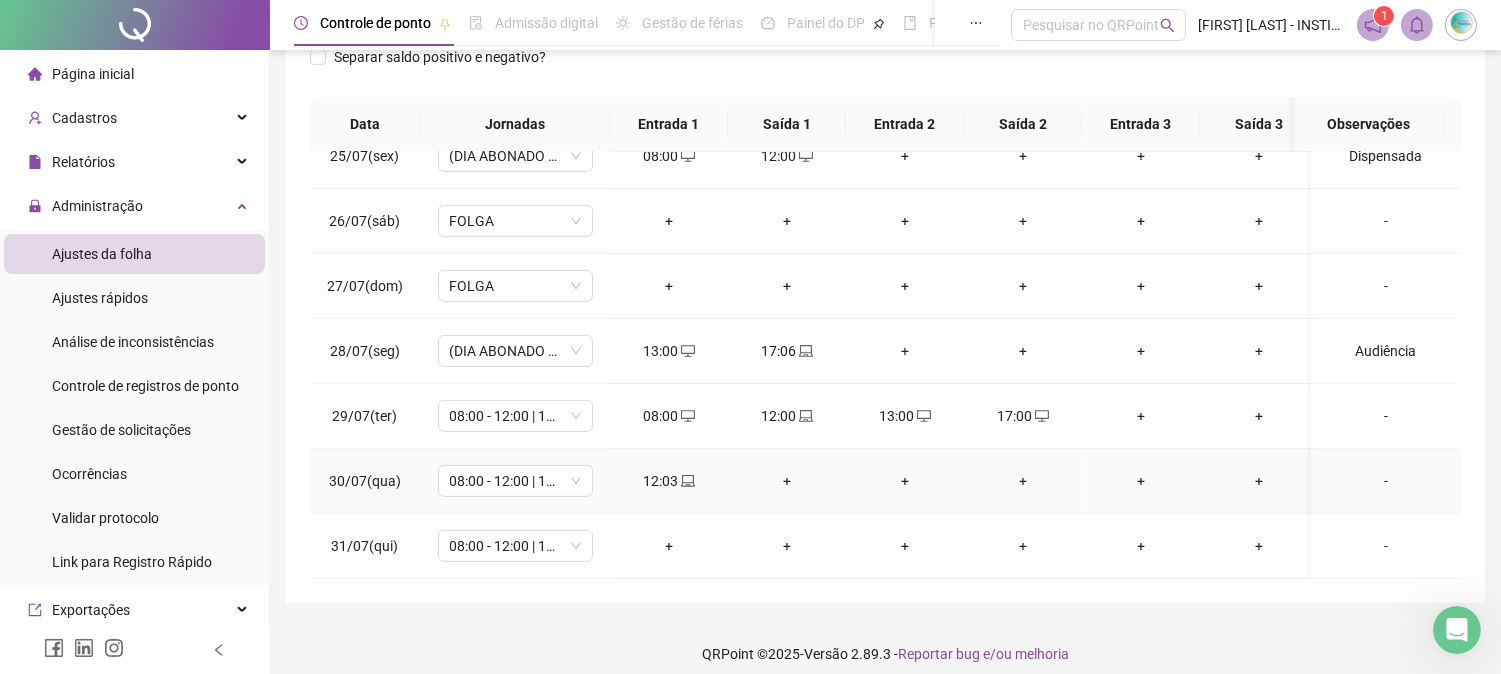 click on "+" at bounding box center (787, 481) 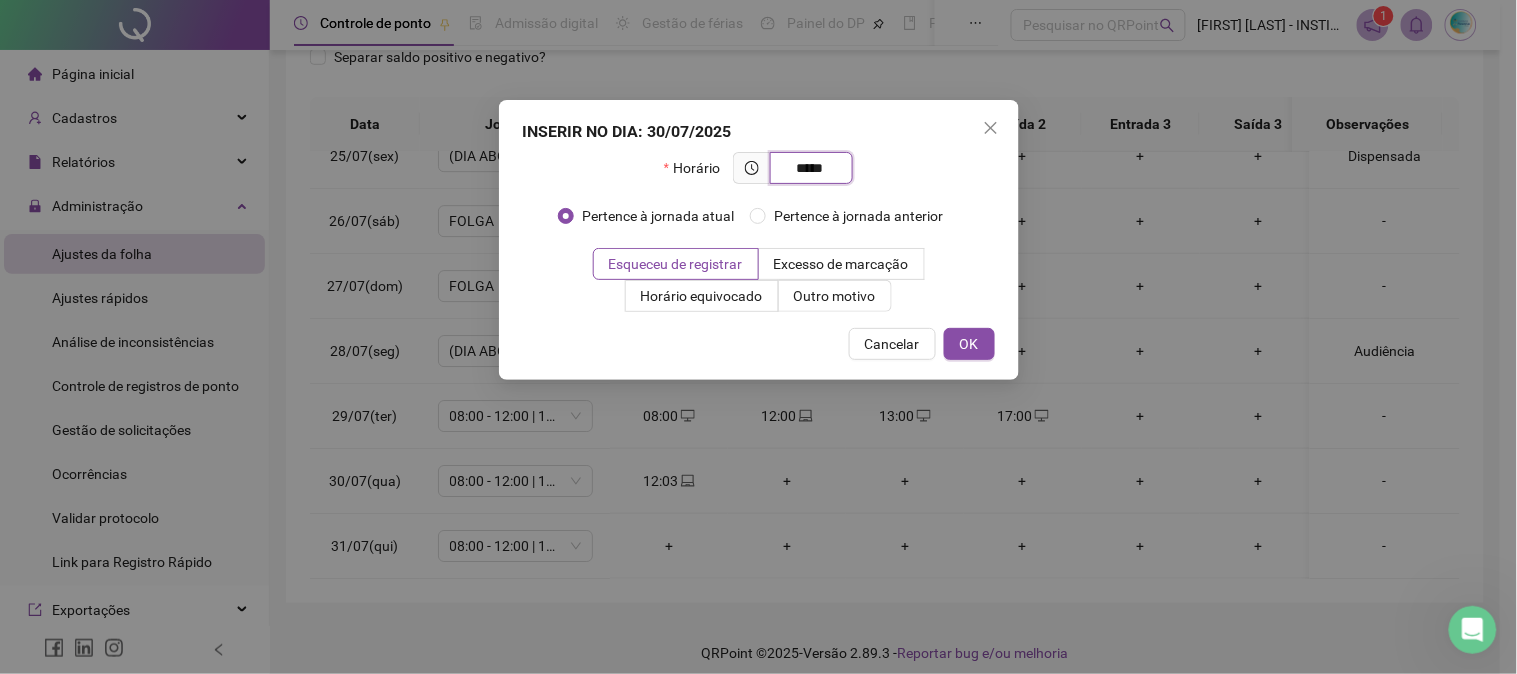 type on "*****" 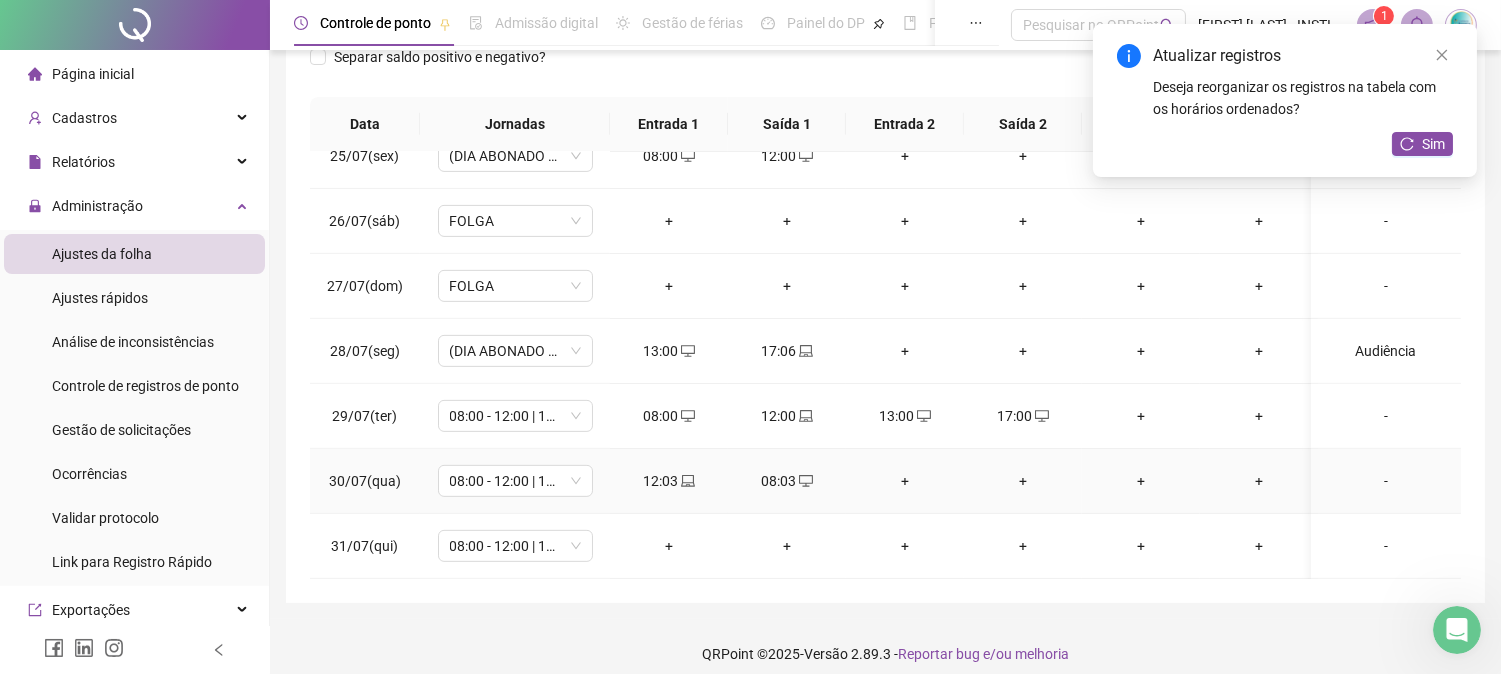 click on "-" at bounding box center [1386, 481] 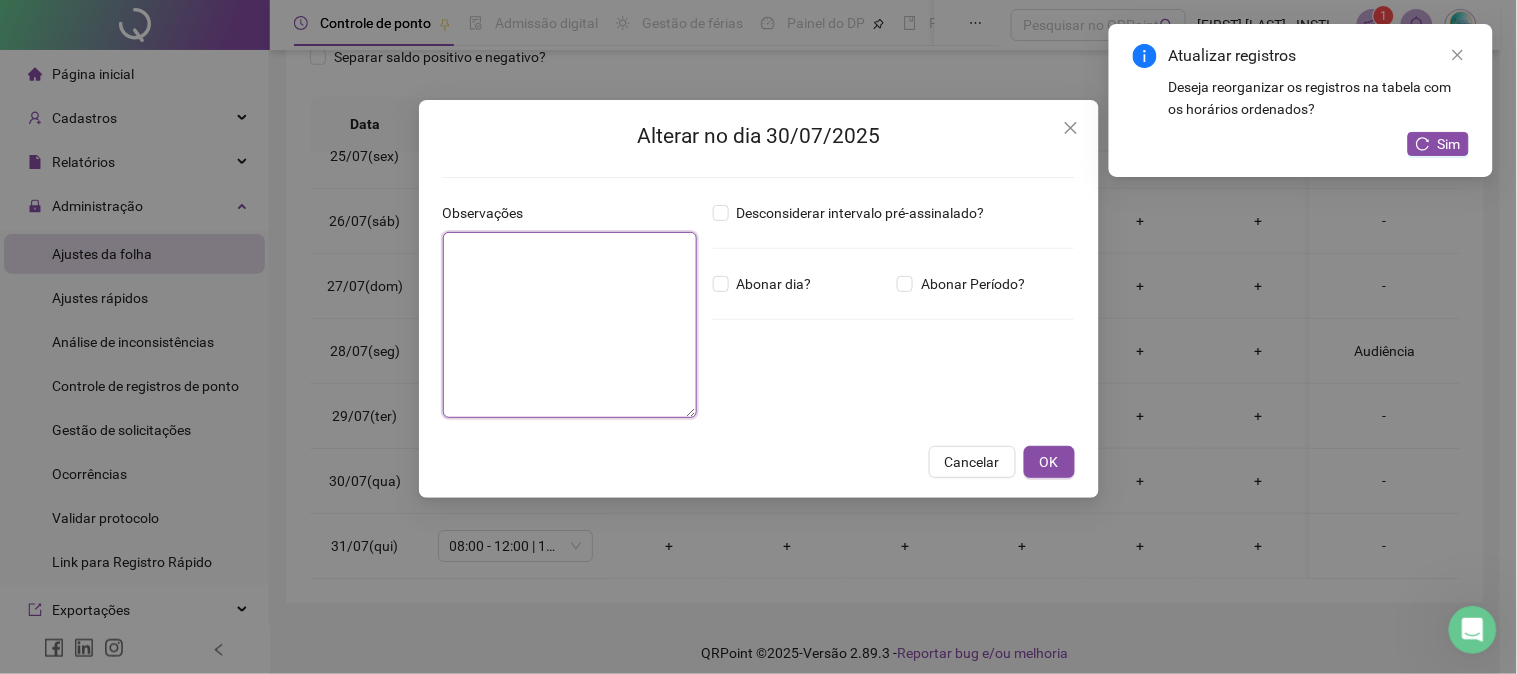 click at bounding box center [570, 325] 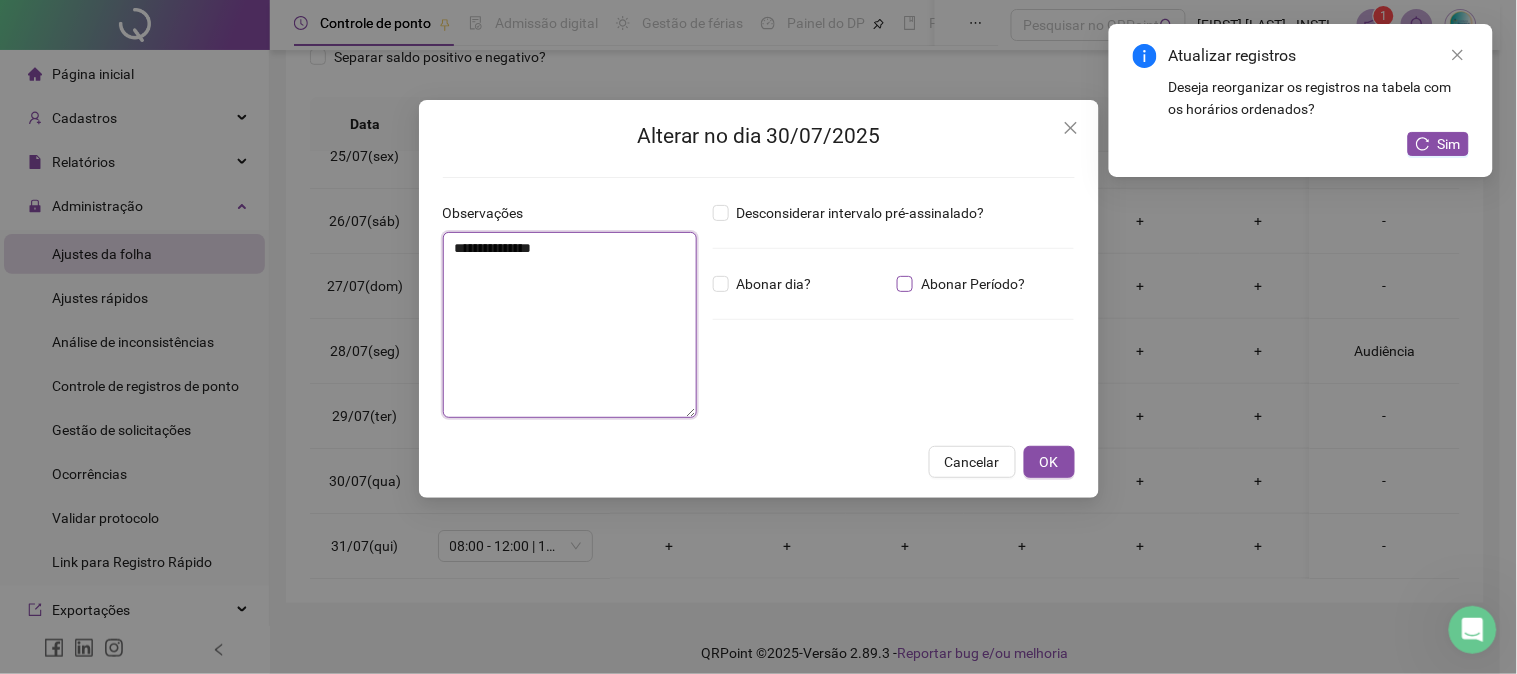 type on "**********" 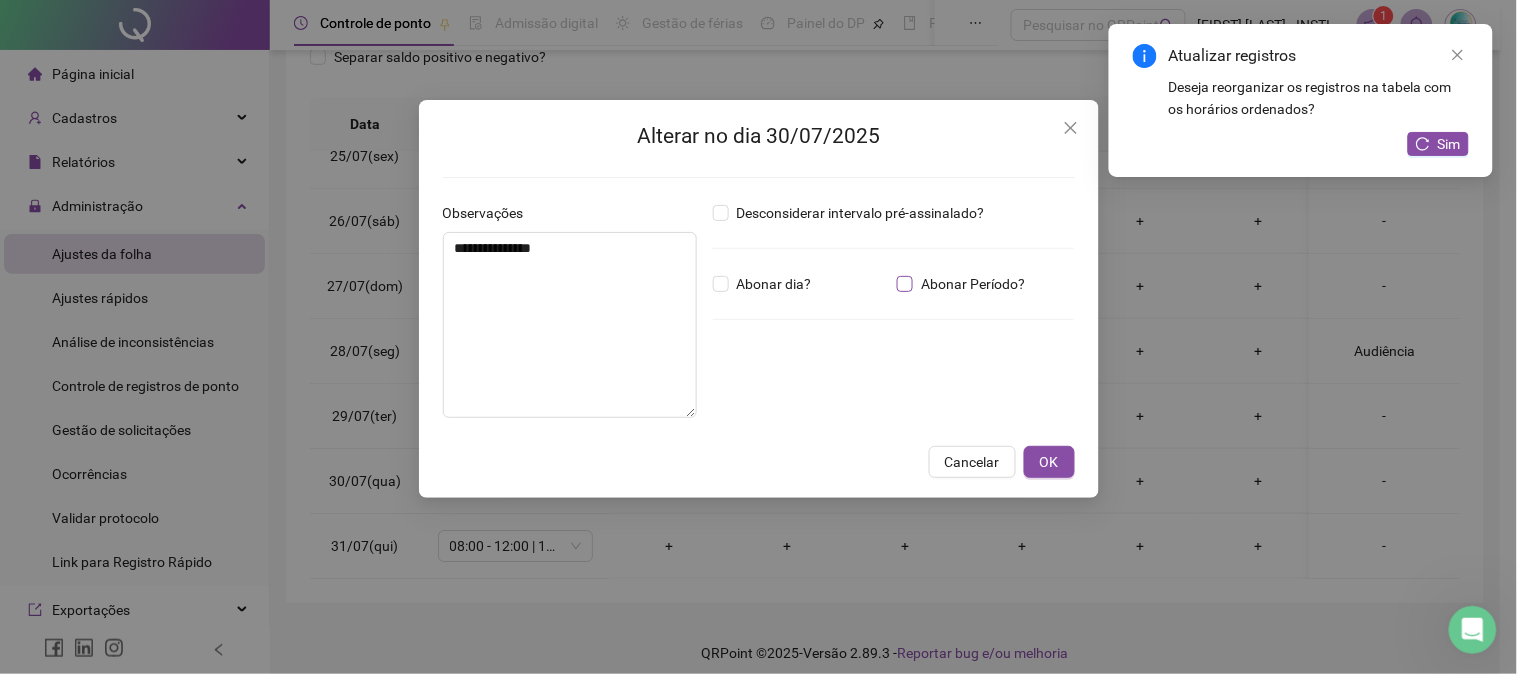 click on "Abonar Período?" at bounding box center [973, 284] 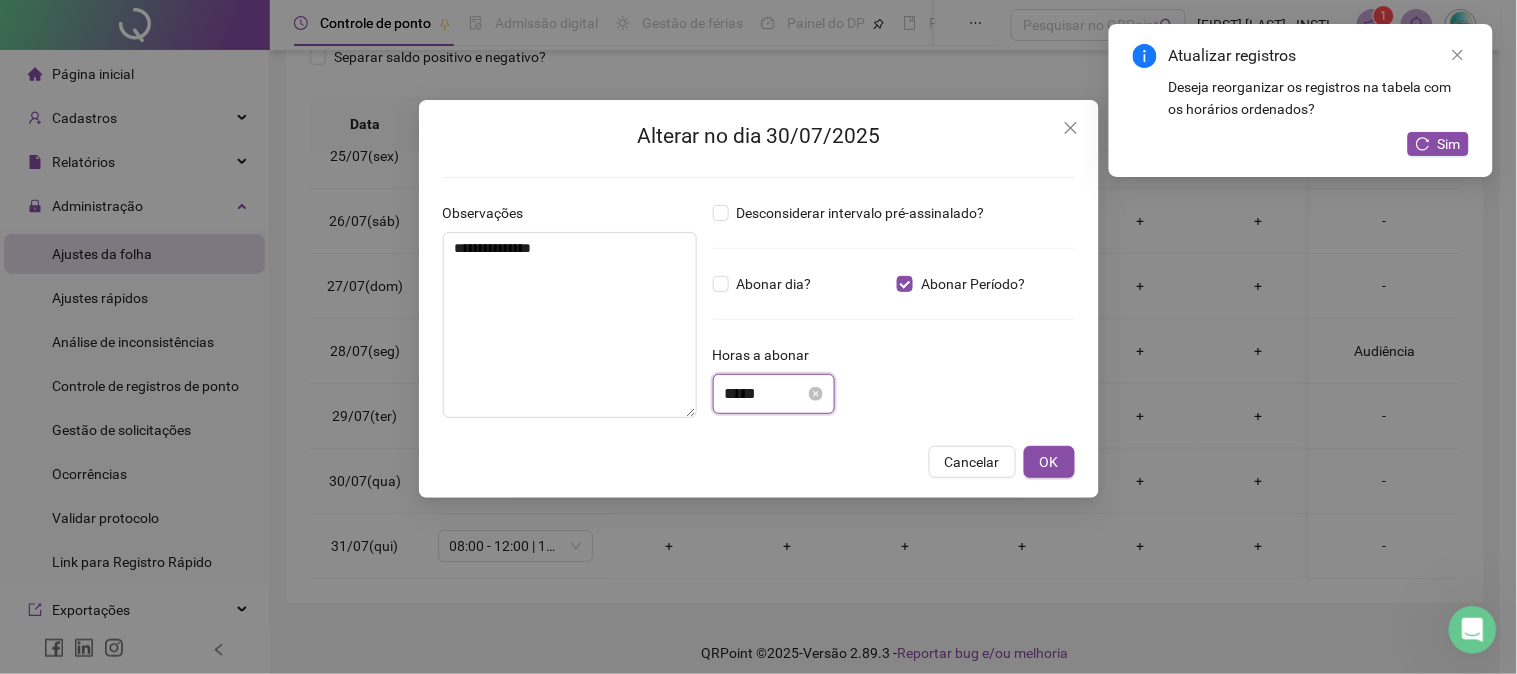 click on "*****" at bounding box center (765, 394) 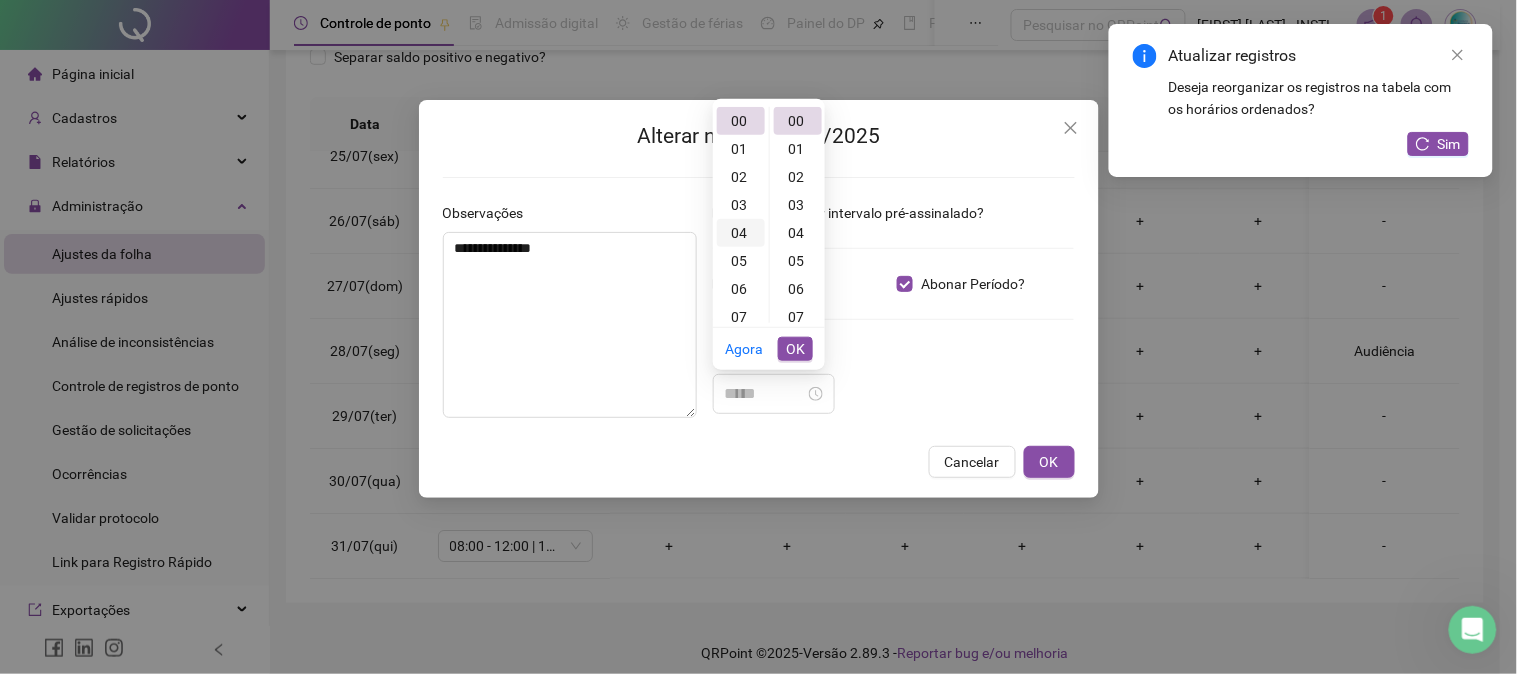click on "04" at bounding box center (741, 233) 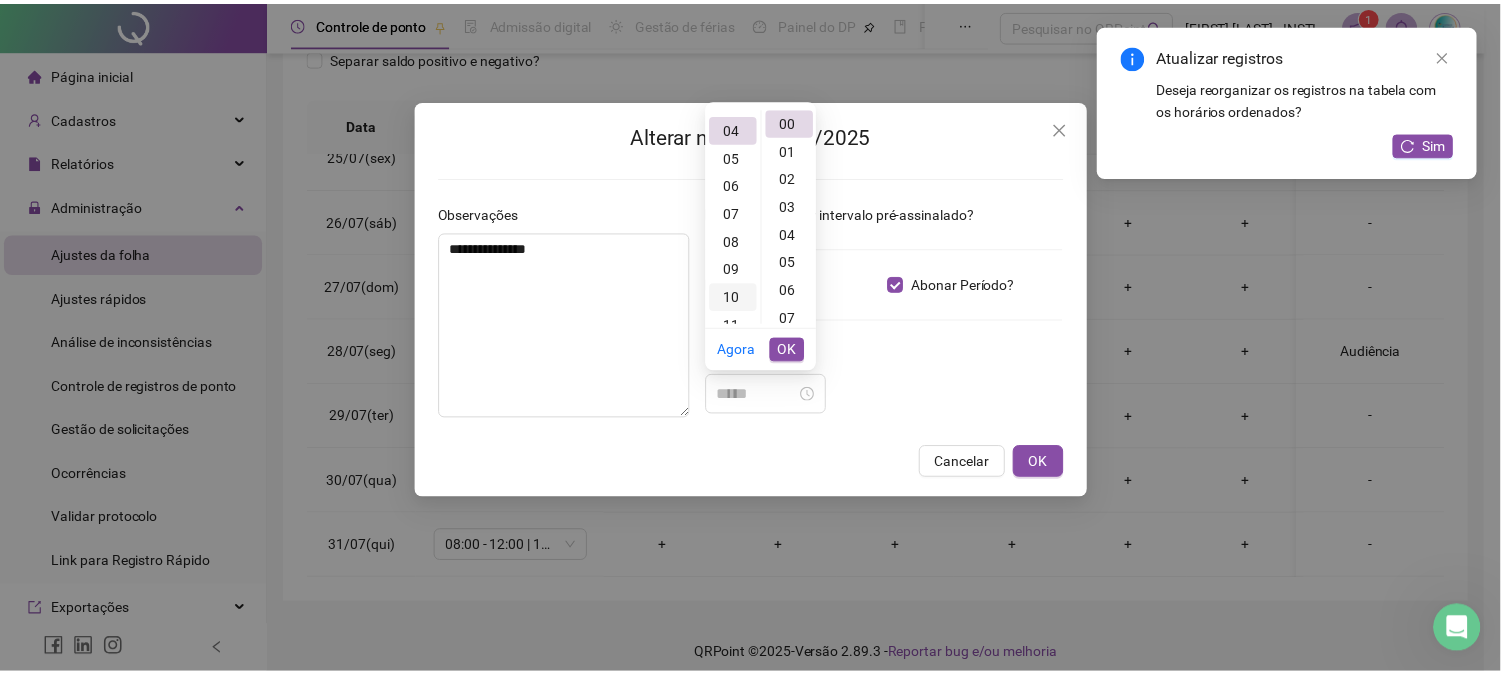 scroll, scrollTop: 112, scrollLeft: 0, axis: vertical 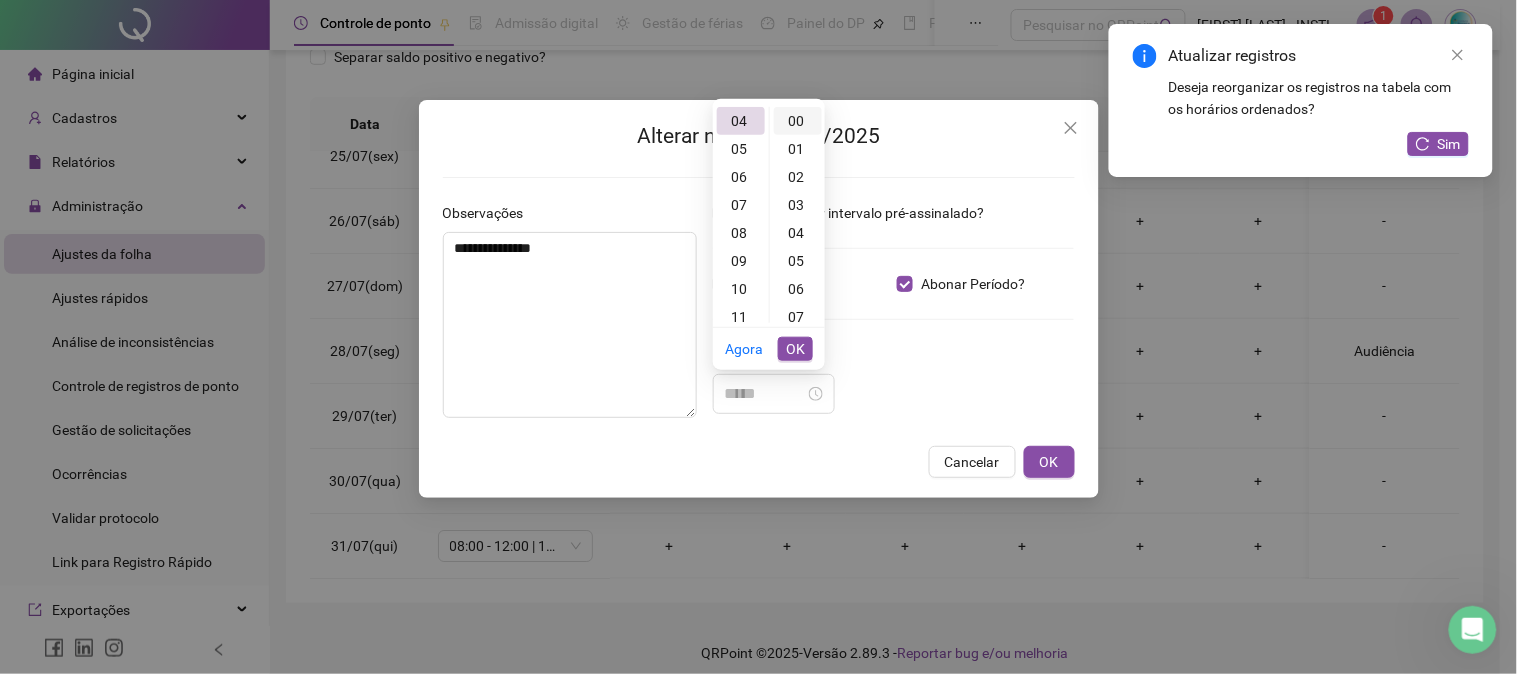 click on "00" at bounding box center [798, 121] 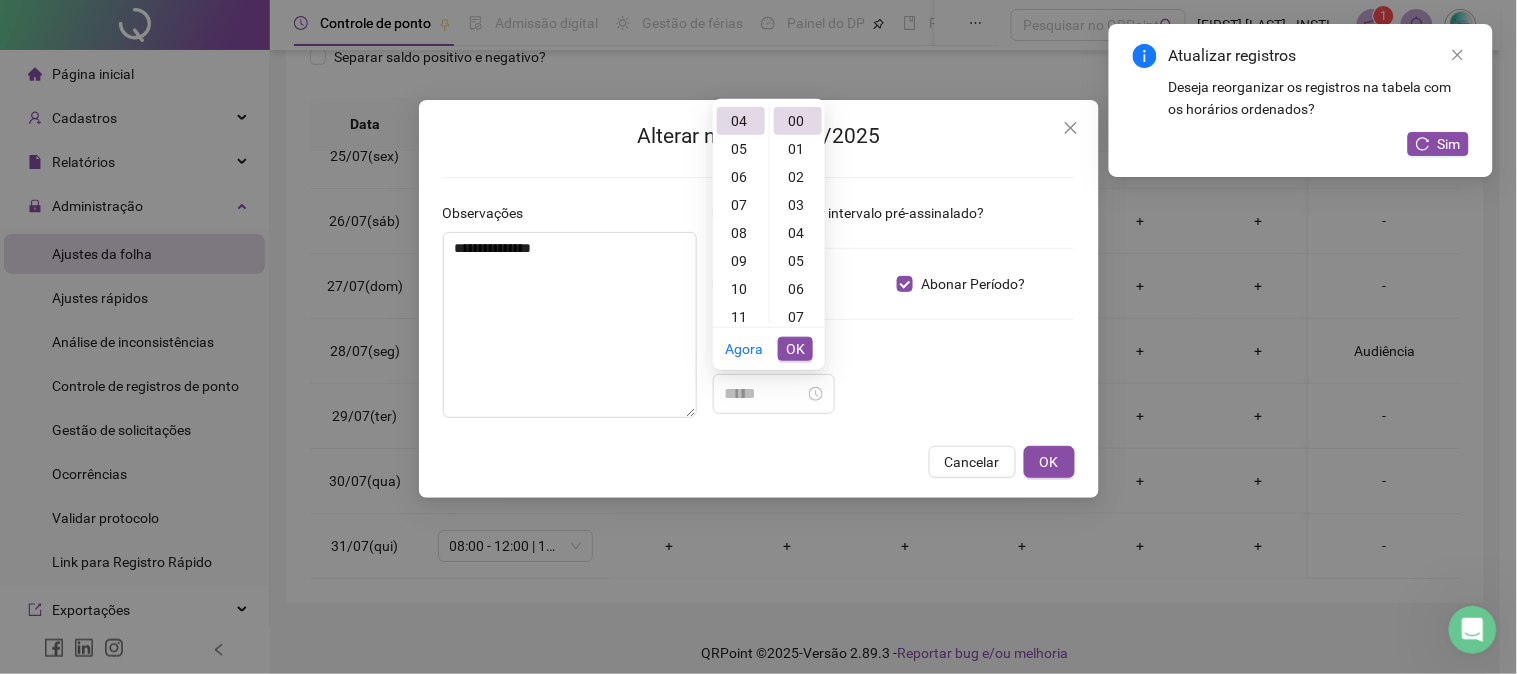 type on "*****" 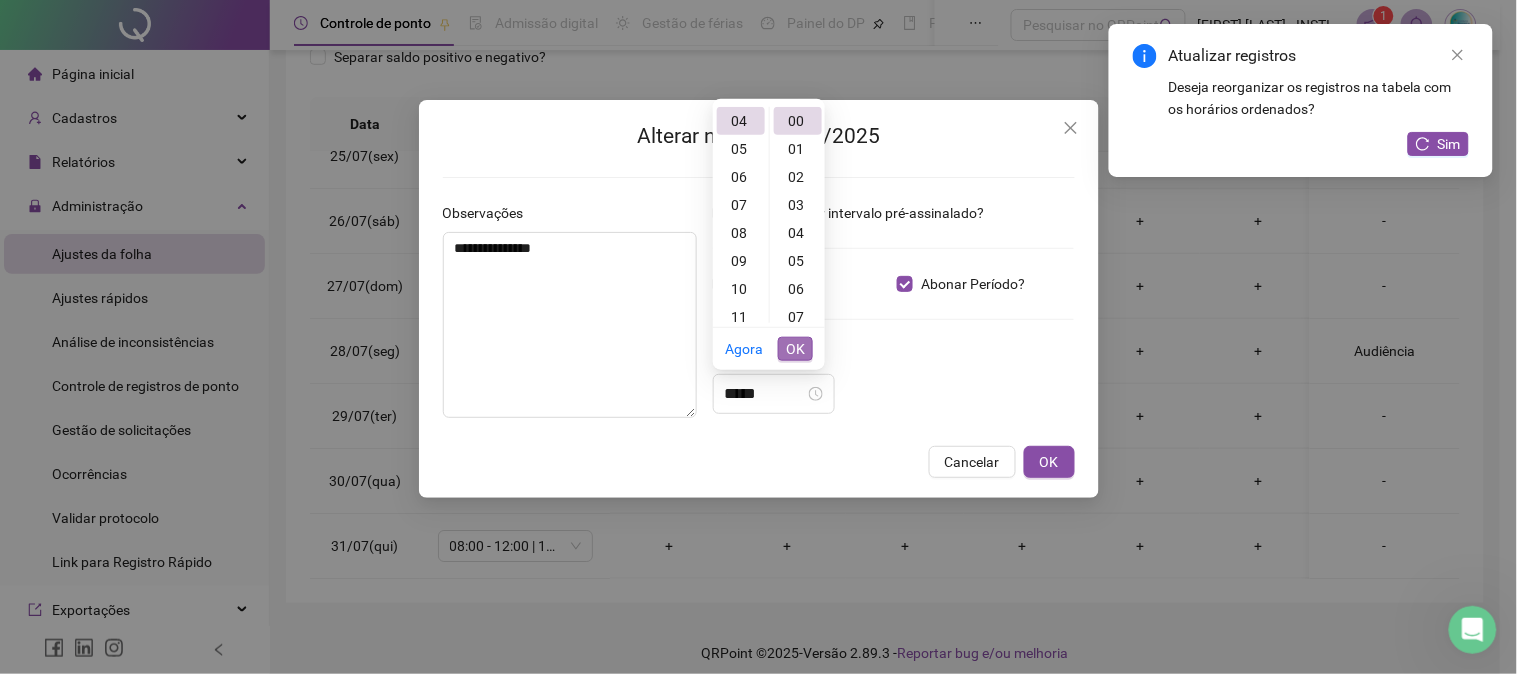 click on "OK" at bounding box center (795, 349) 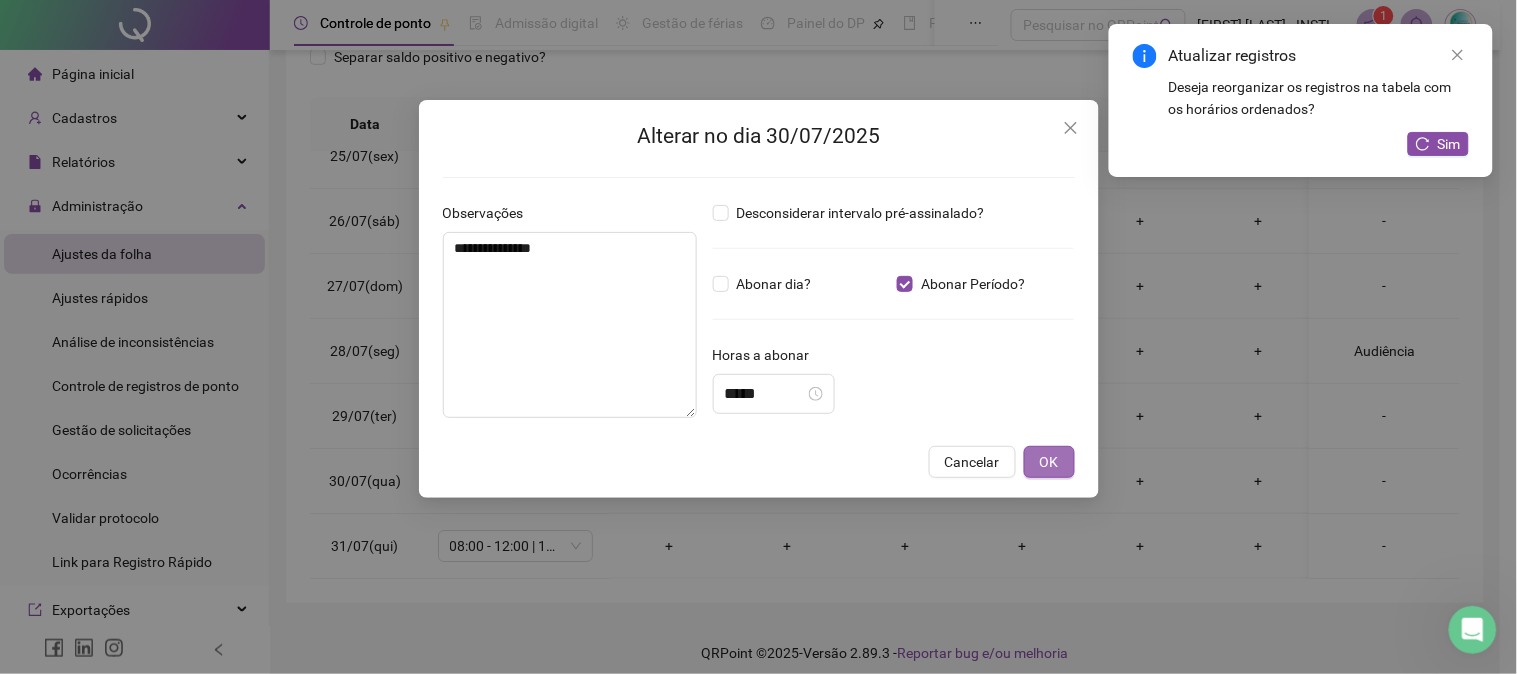 click on "OK" at bounding box center (1049, 462) 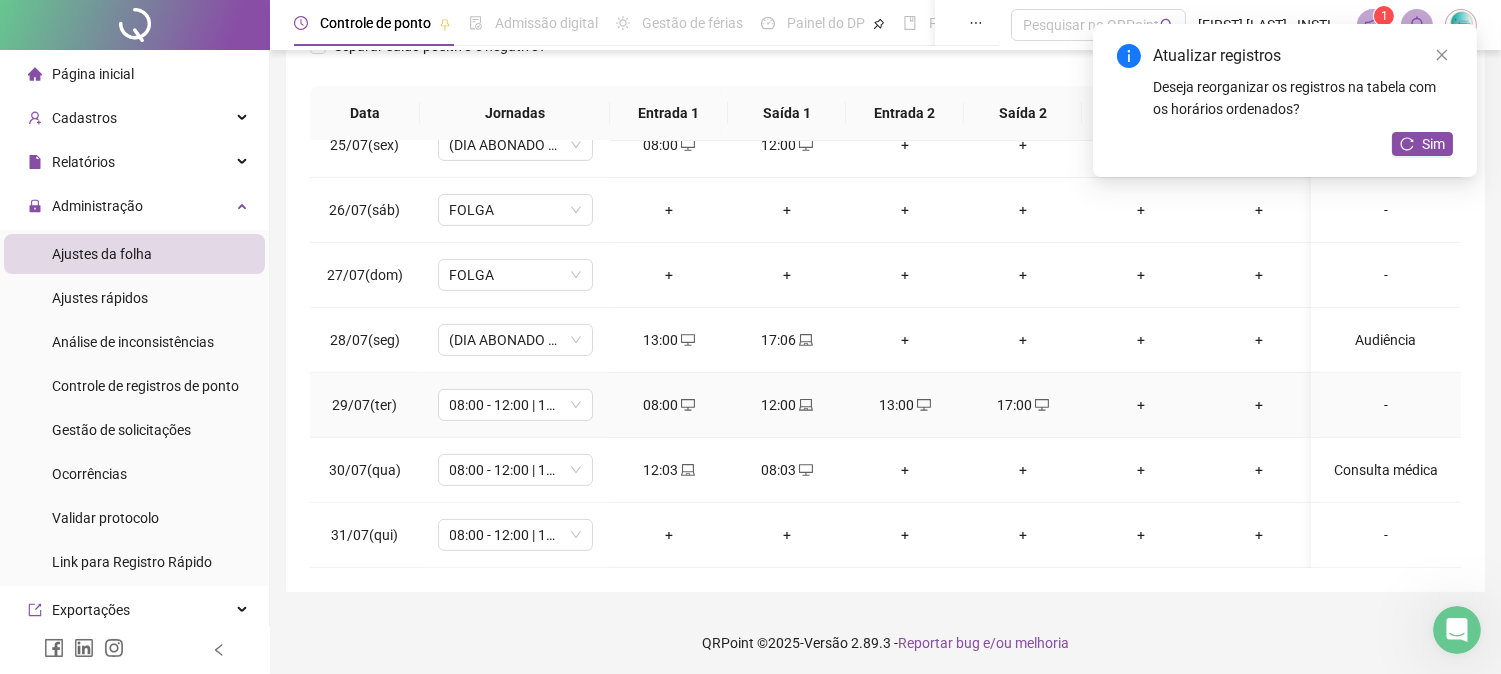 scroll, scrollTop: 347, scrollLeft: 0, axis: vertical 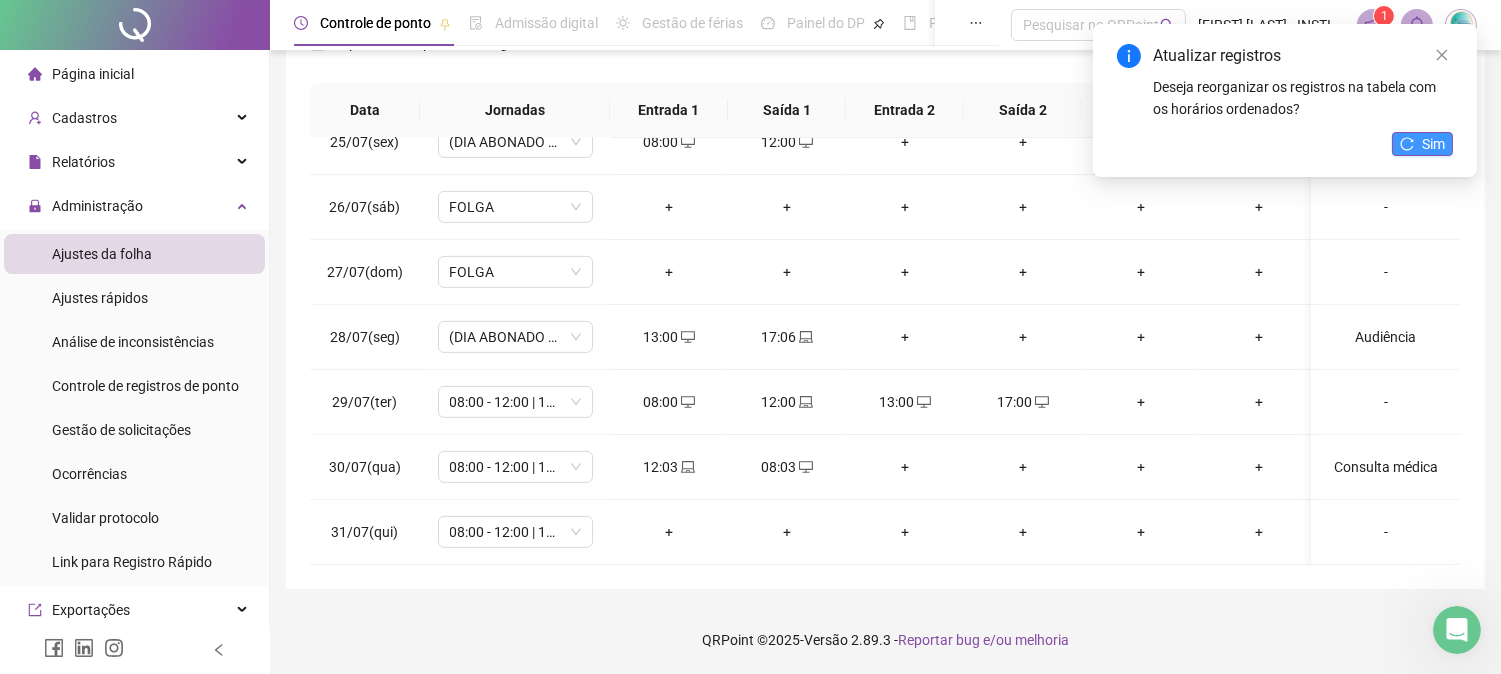 click on "Sim" at bounding box center (1433, 144) 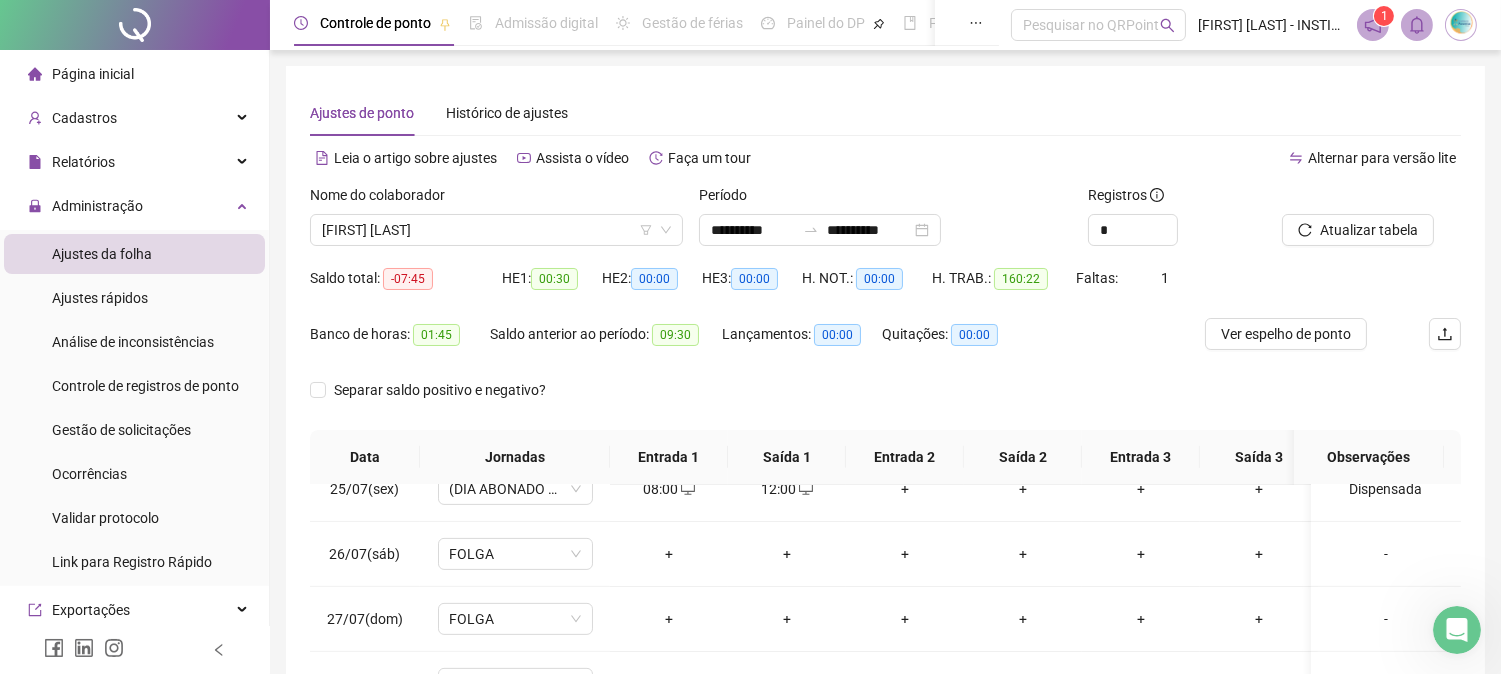 scroll, scrollTop: 347, scrollLeft: 0, axis: vertical 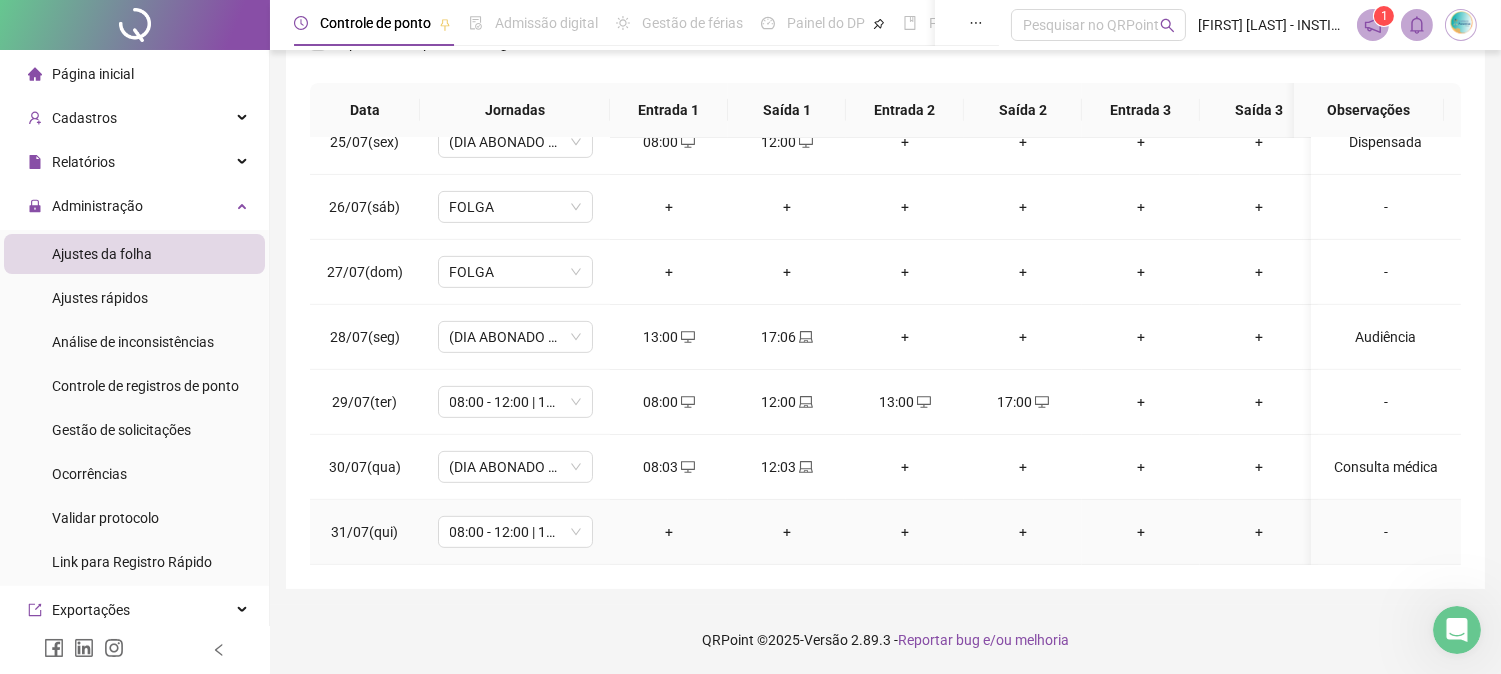 click on "+" at bounding box center [669, 532] 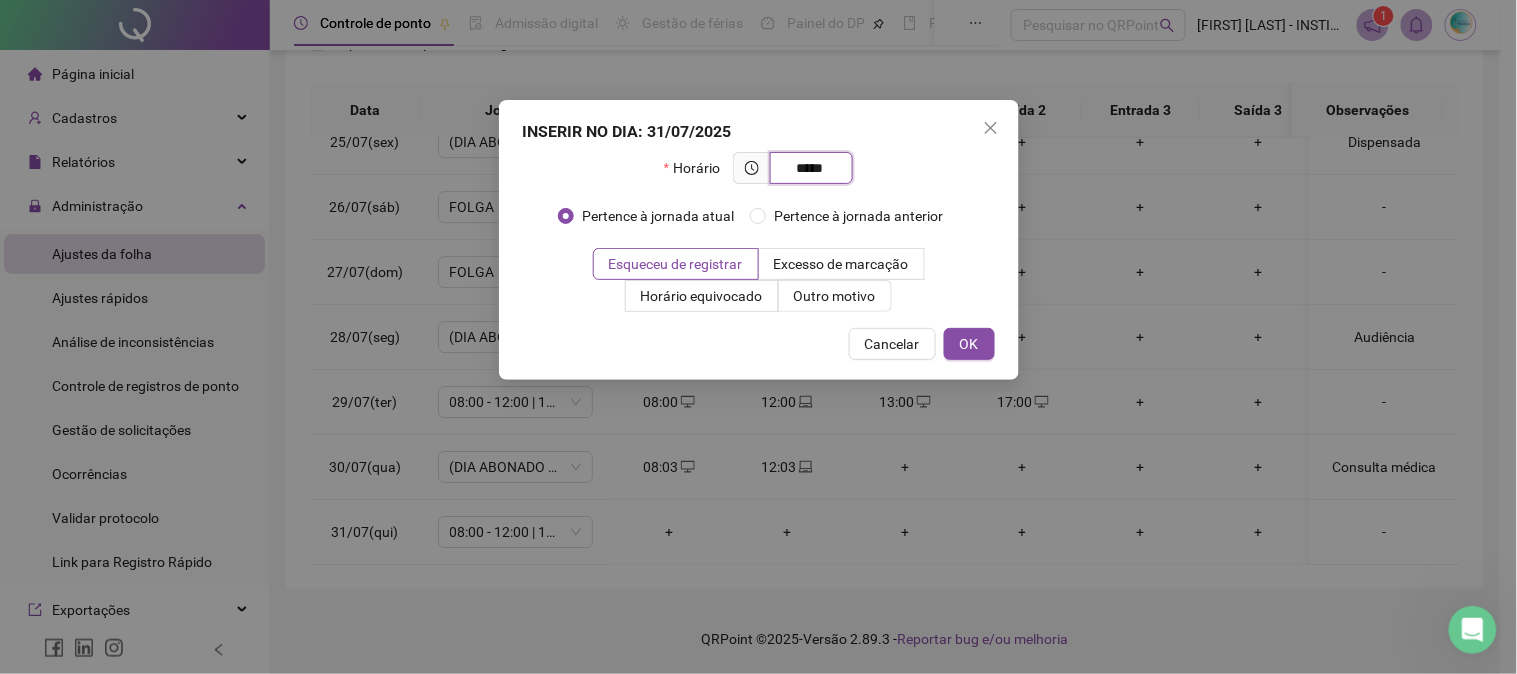 type on "*****" 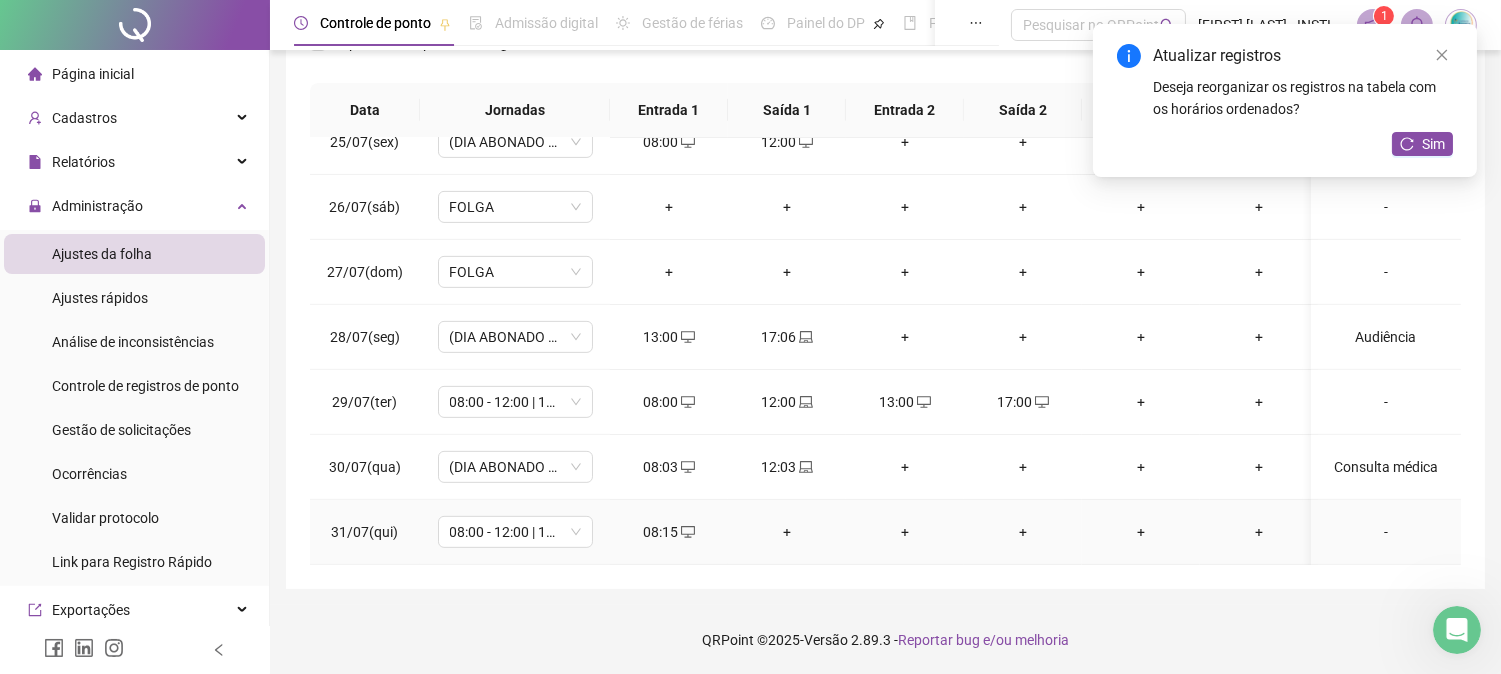 click on "+" at bounding box center [787, 532] 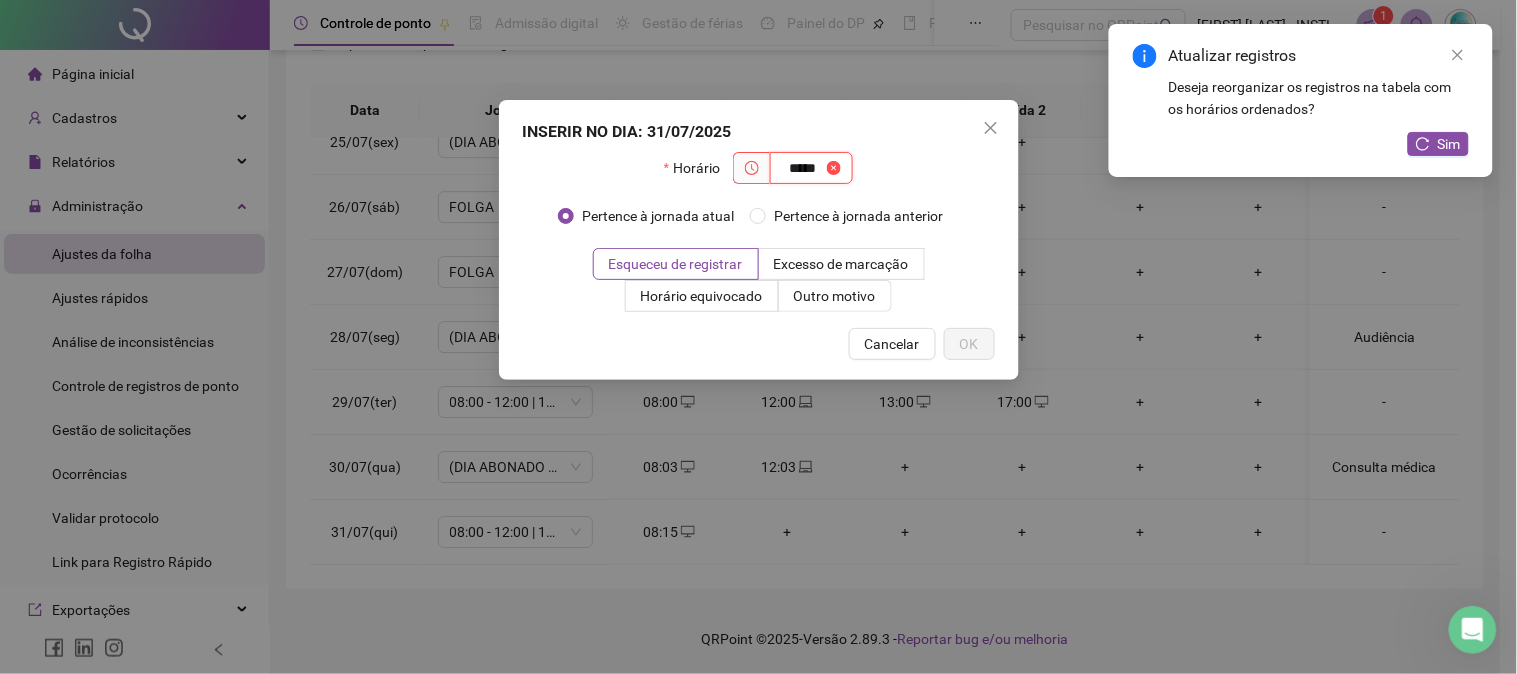 type on "*****" 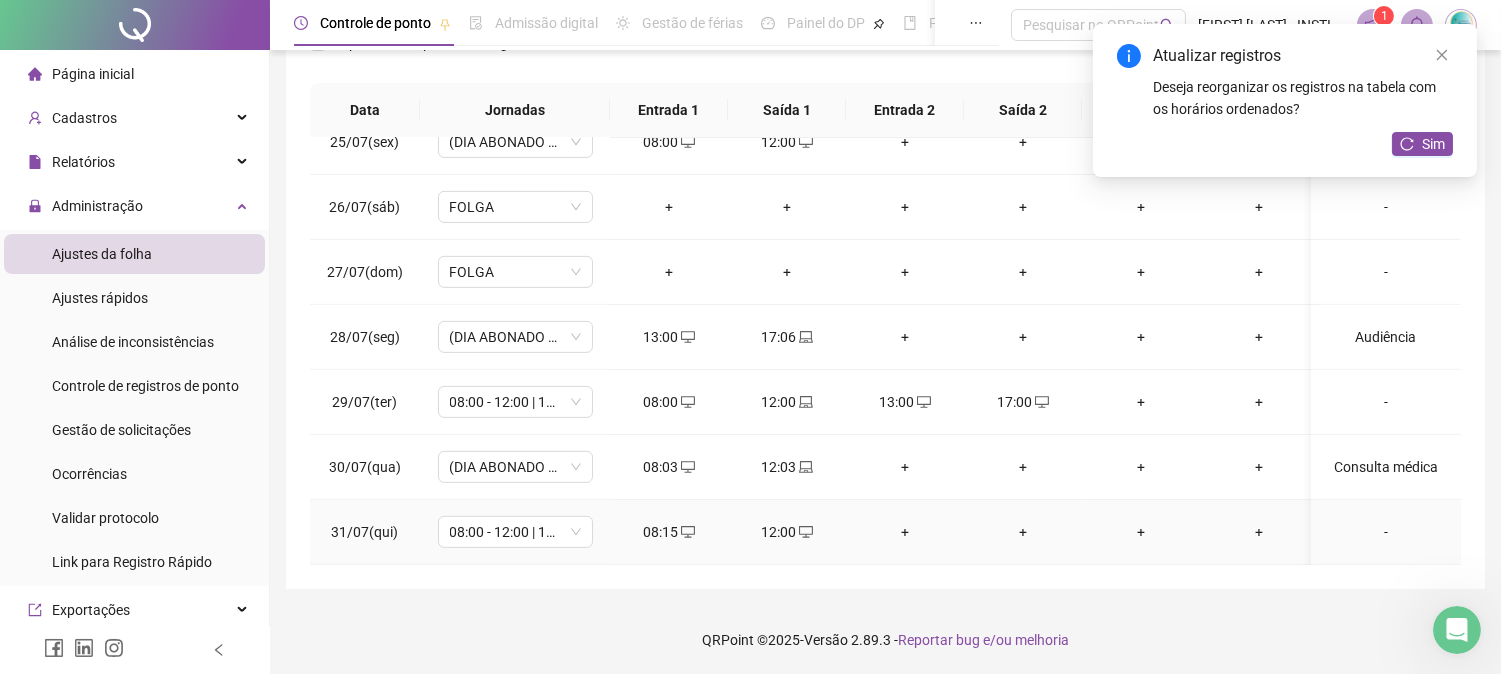 click on "+" at bounding box center [905, 532] 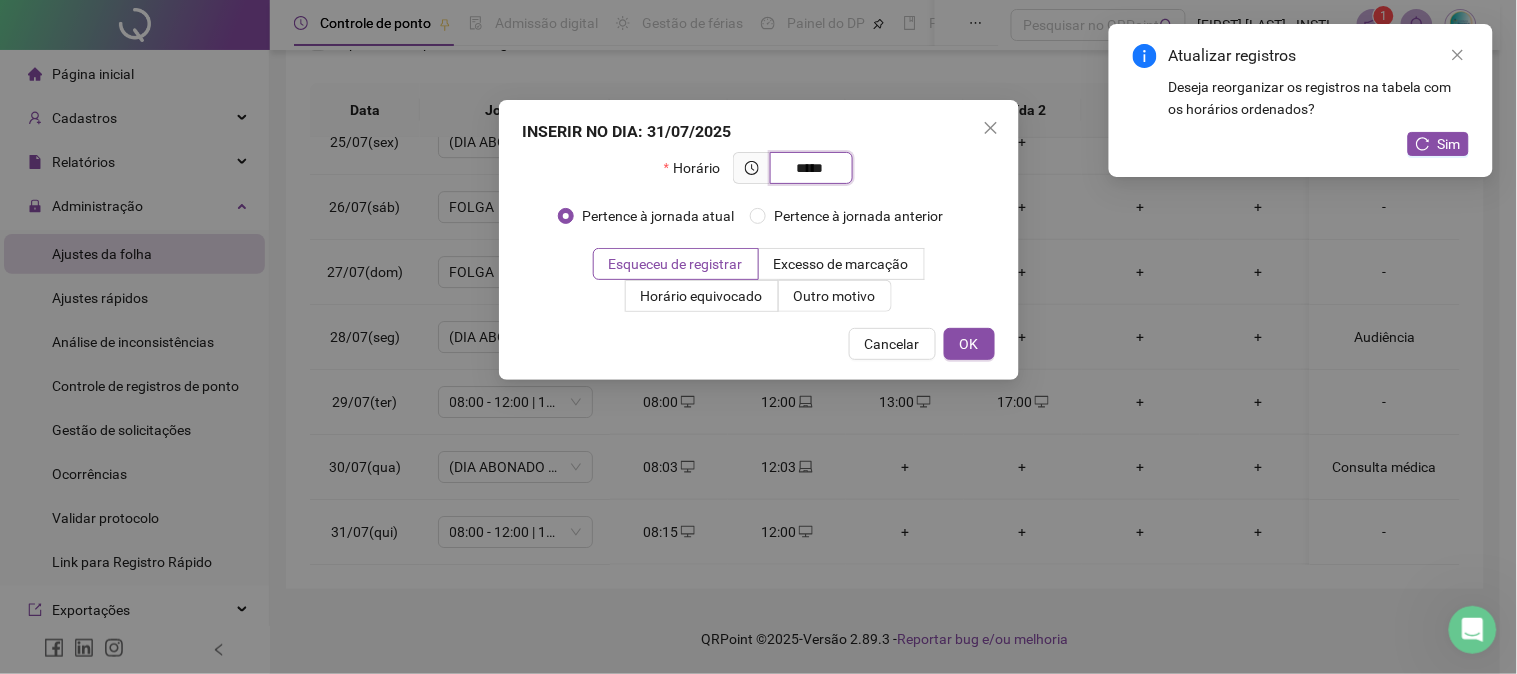 type on "*****" 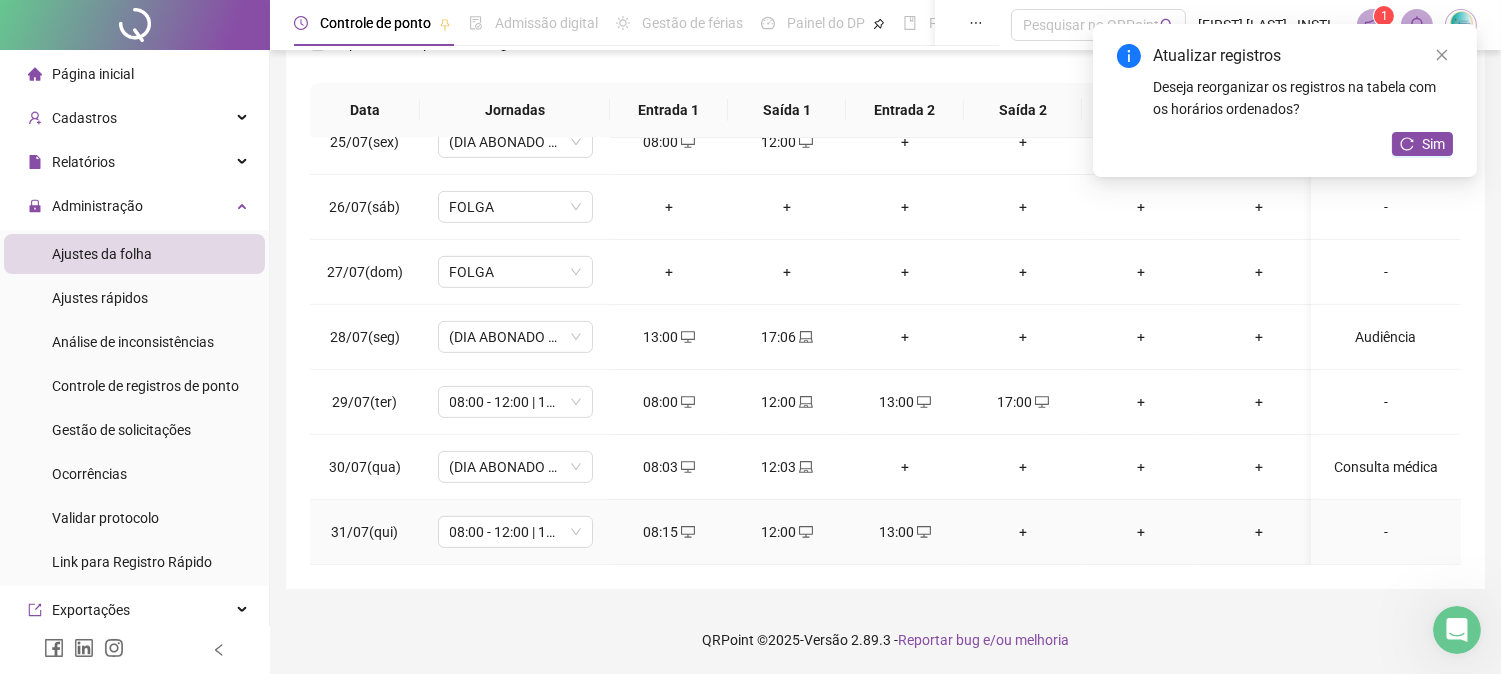 click on "+" at bounding box center [1023, 532] 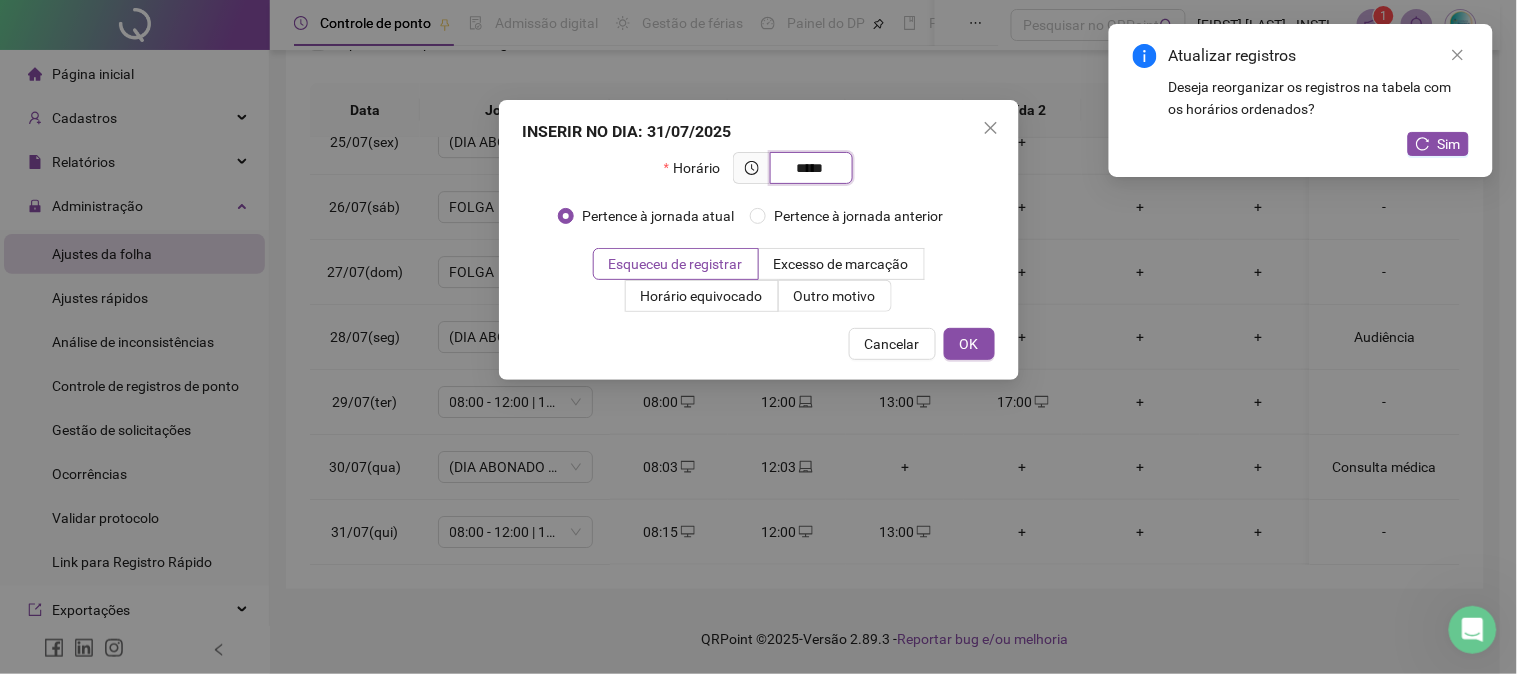 type on "*****" 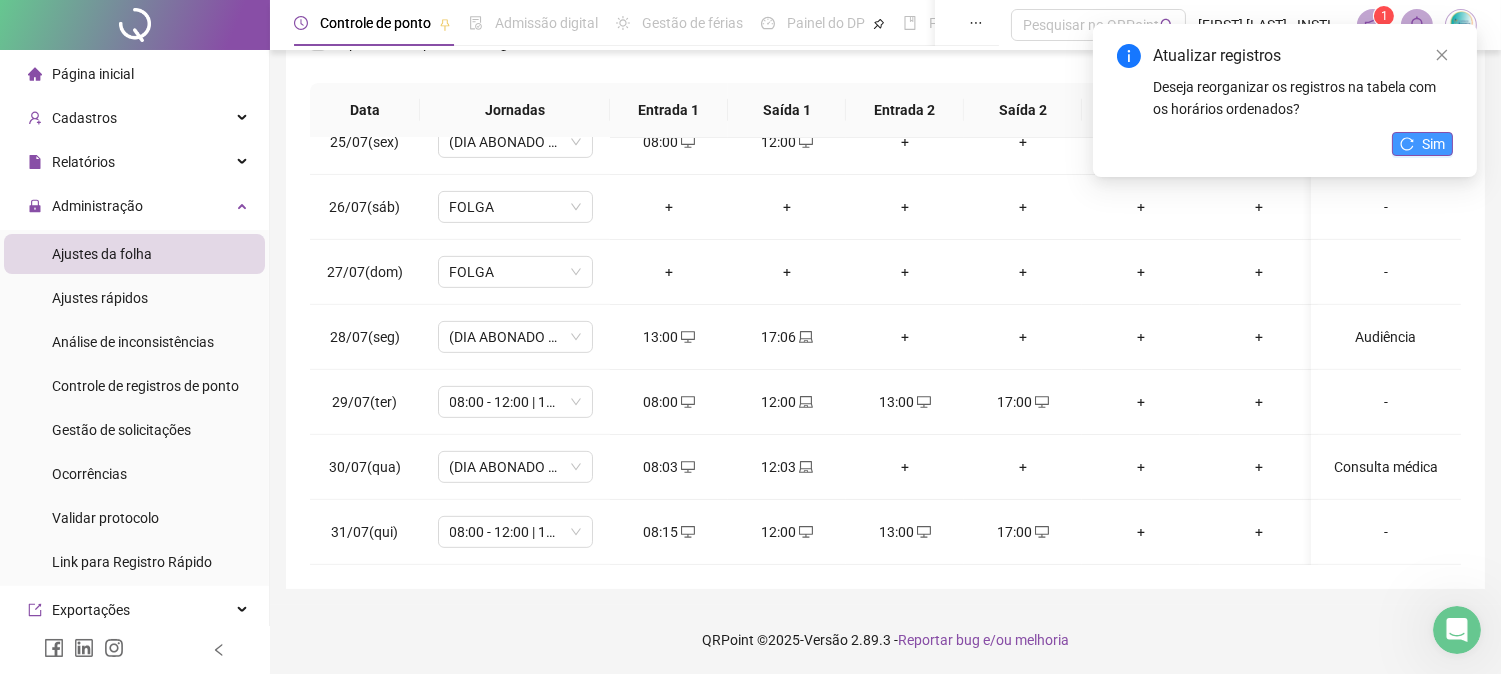 click on "Sim" at bounding box center (1433, 144) 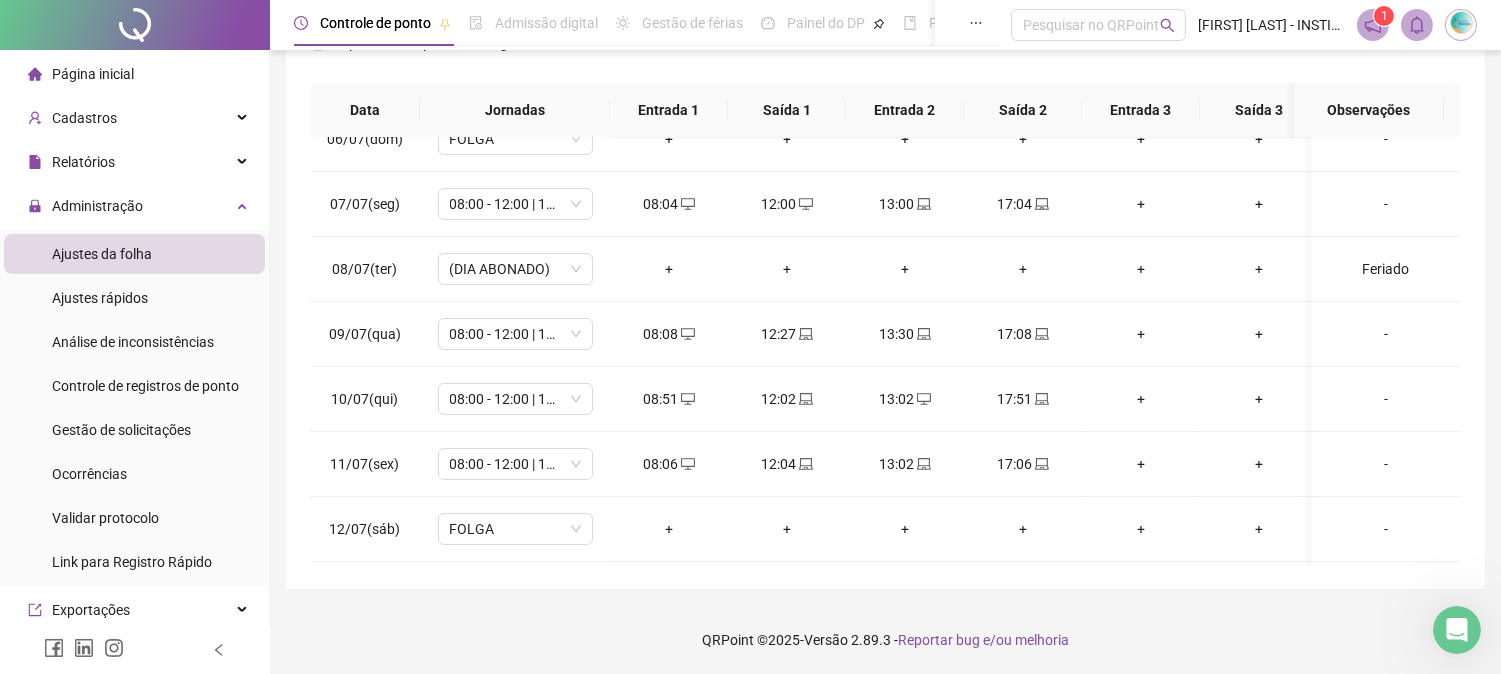 scroll, scrollTop: 0, scrollLeft: 0, axis: both 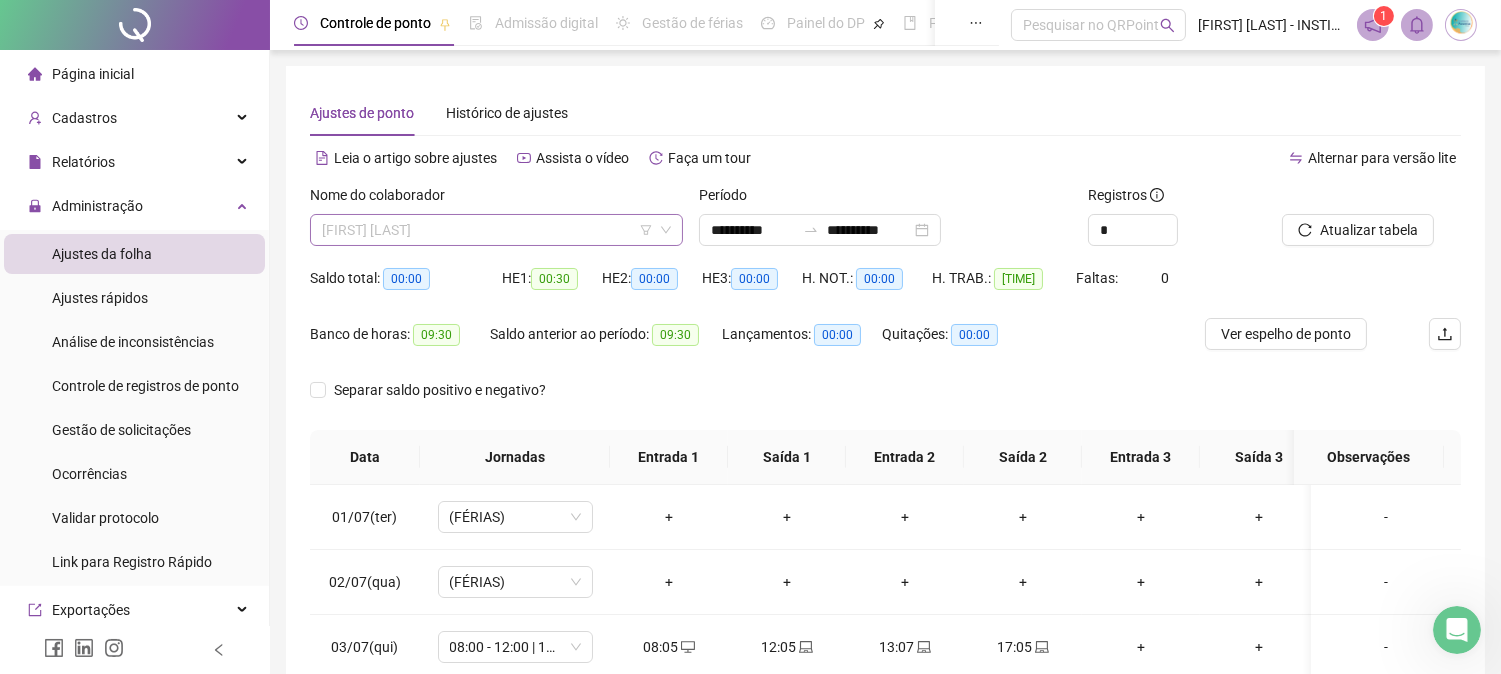 click on "[FIRST] [LAST]" at bounding box center (496, 230) 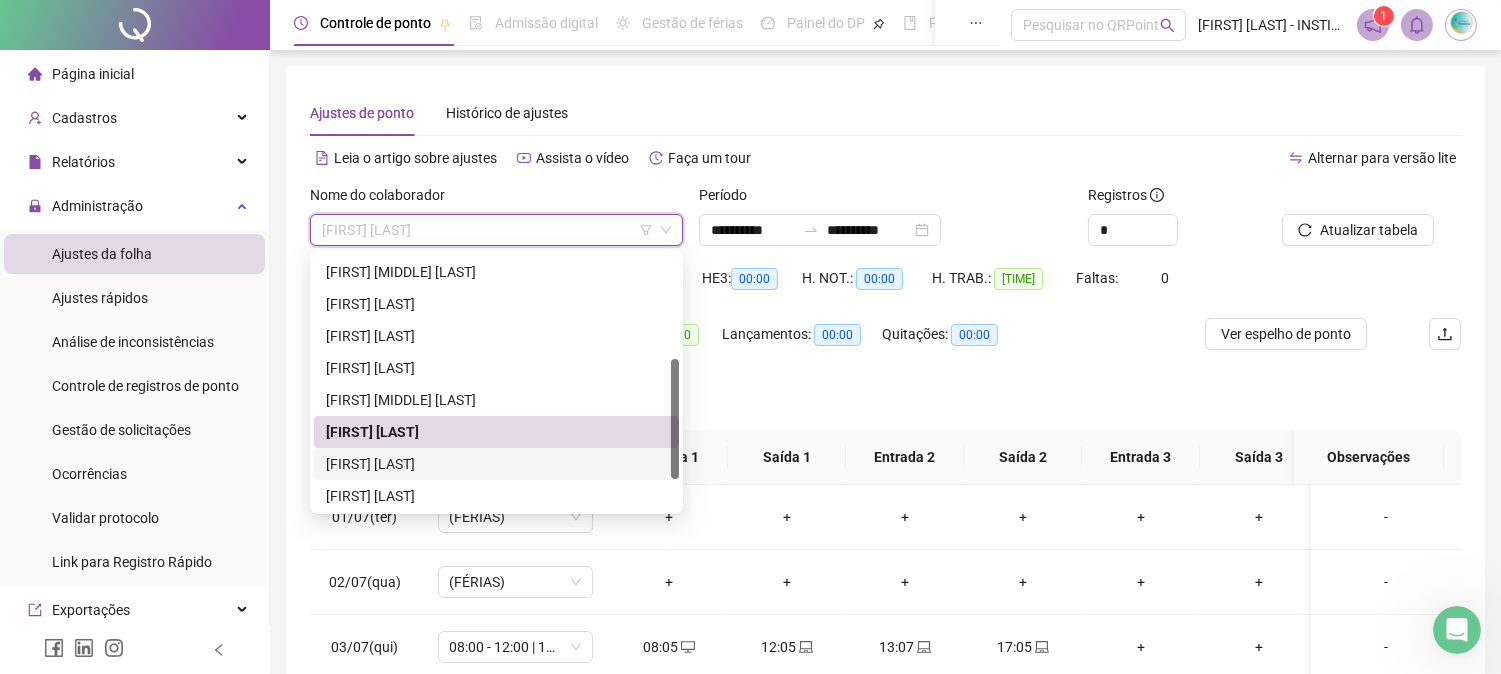 click on "[FIRST] [LAST]" at bounding box center (496, 464) 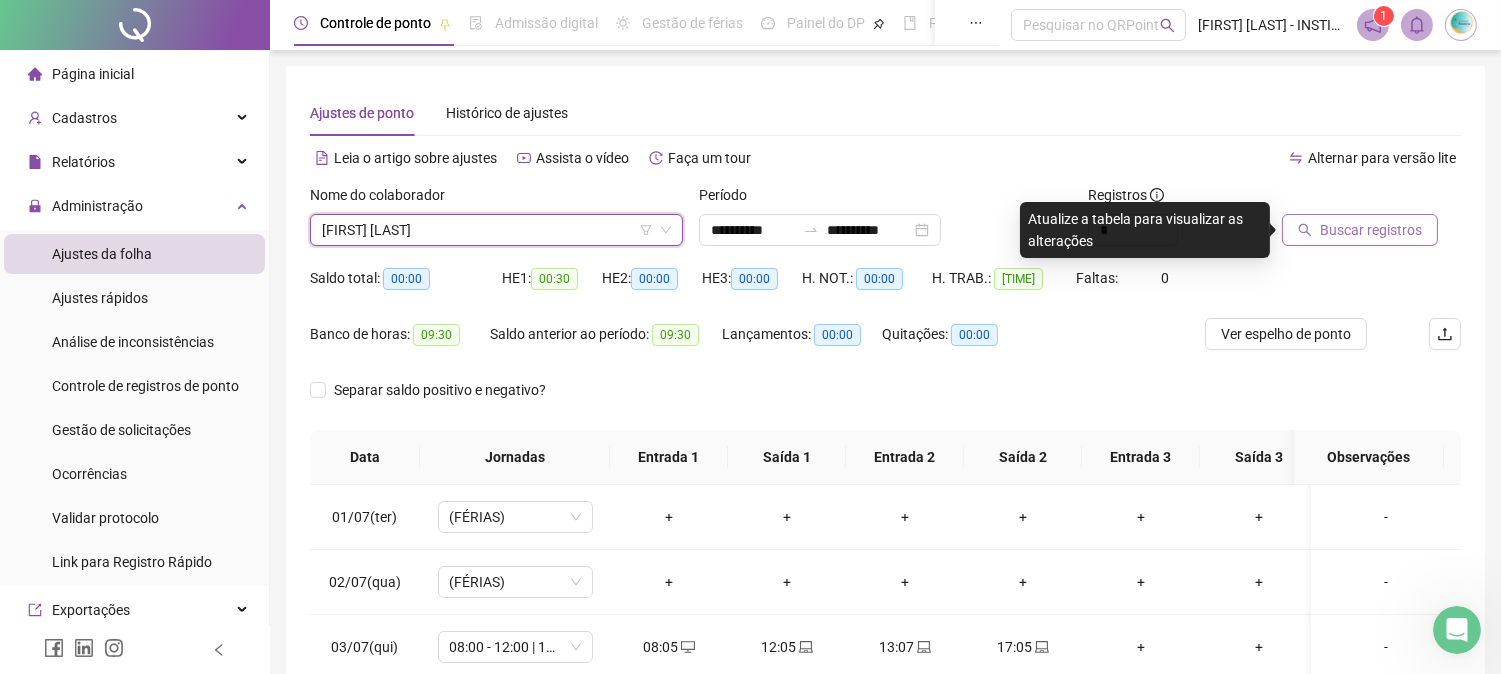 click on "Buscar registros" at bounding box center [1360, 230] 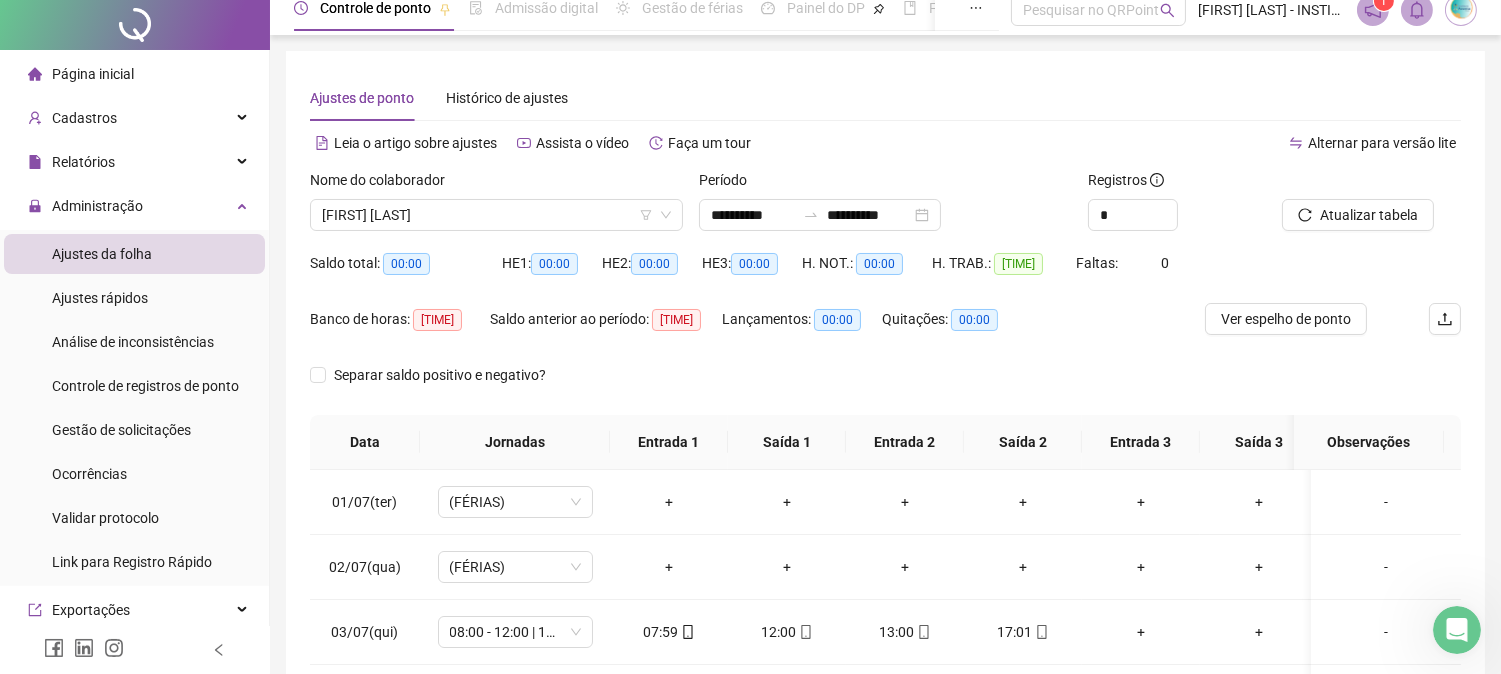scroll, scrollTop: 222, scrollLeft: 0, axis: vertical 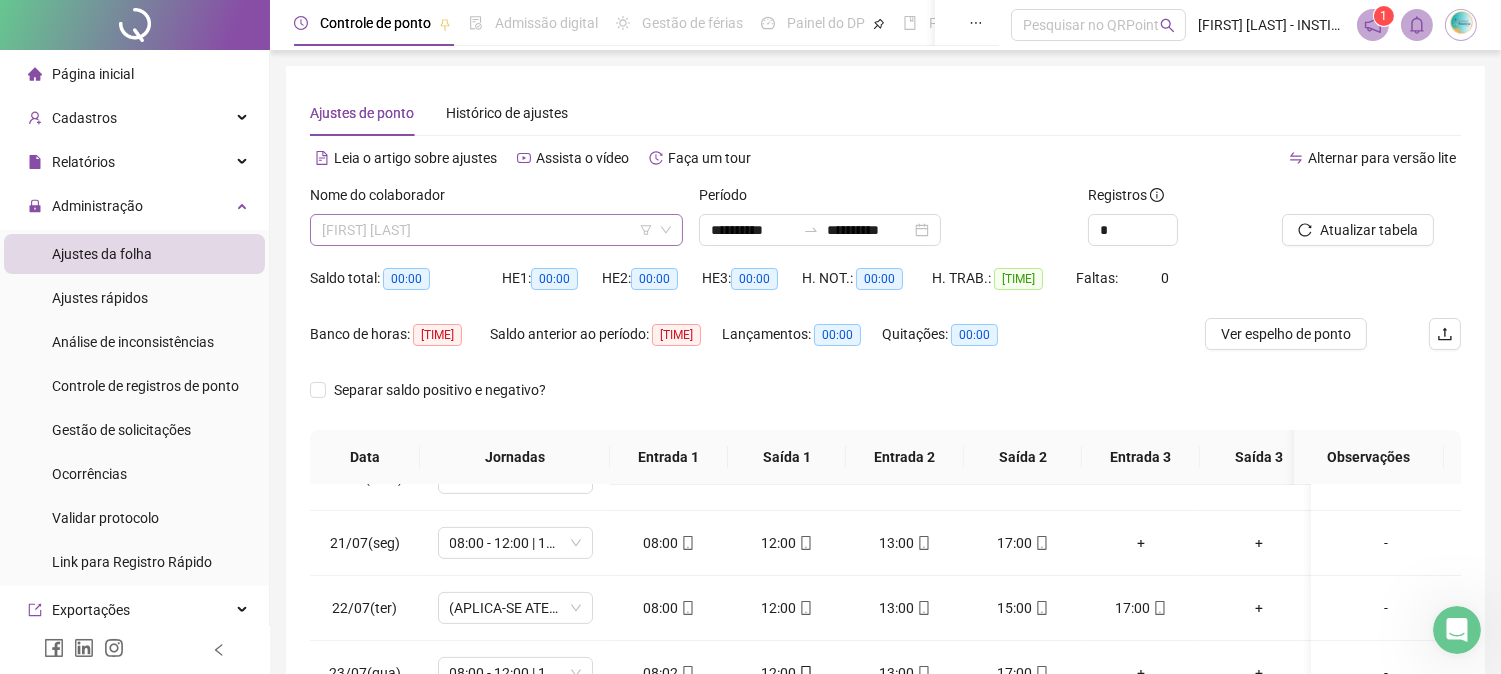 click on "[FIRST] [LAST]" at bounding box center [496, 230] 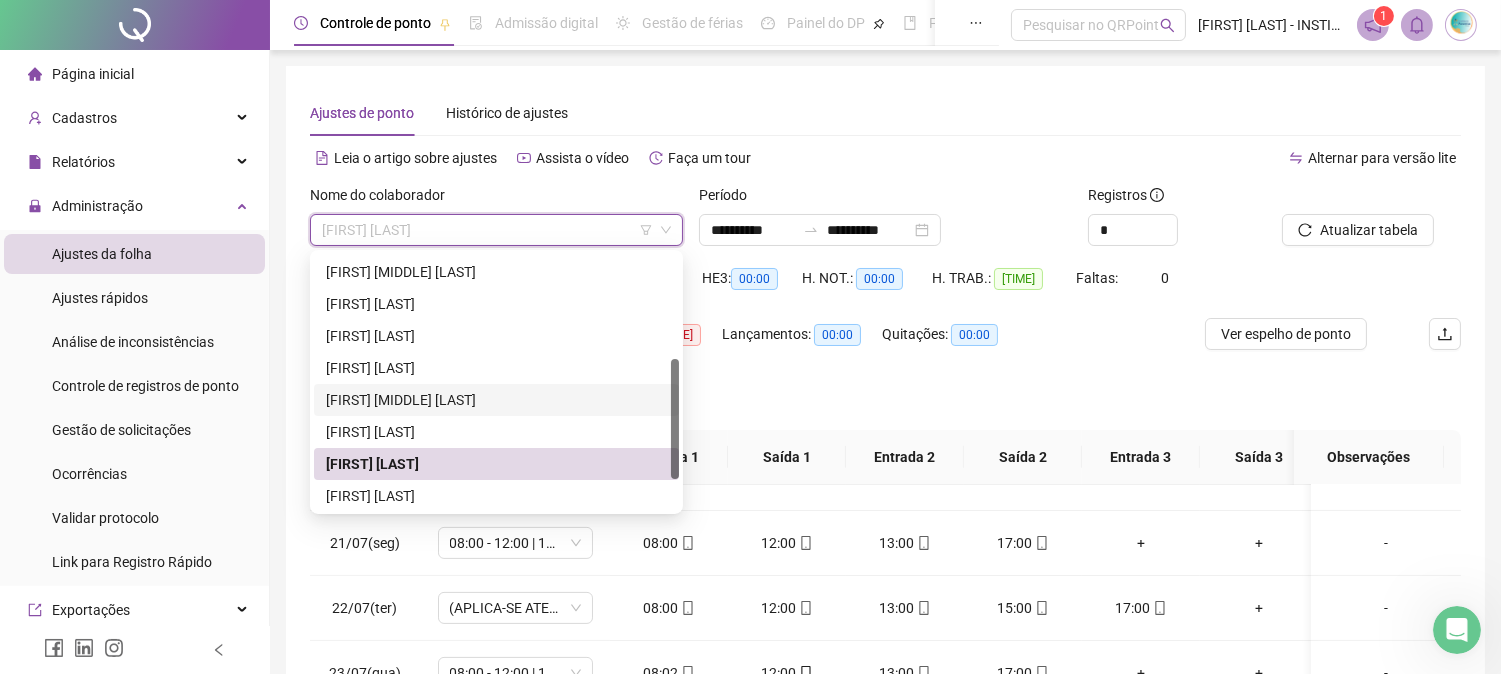 scroll, scrollTop: 287, scrollLeft: 0, axis: vertical 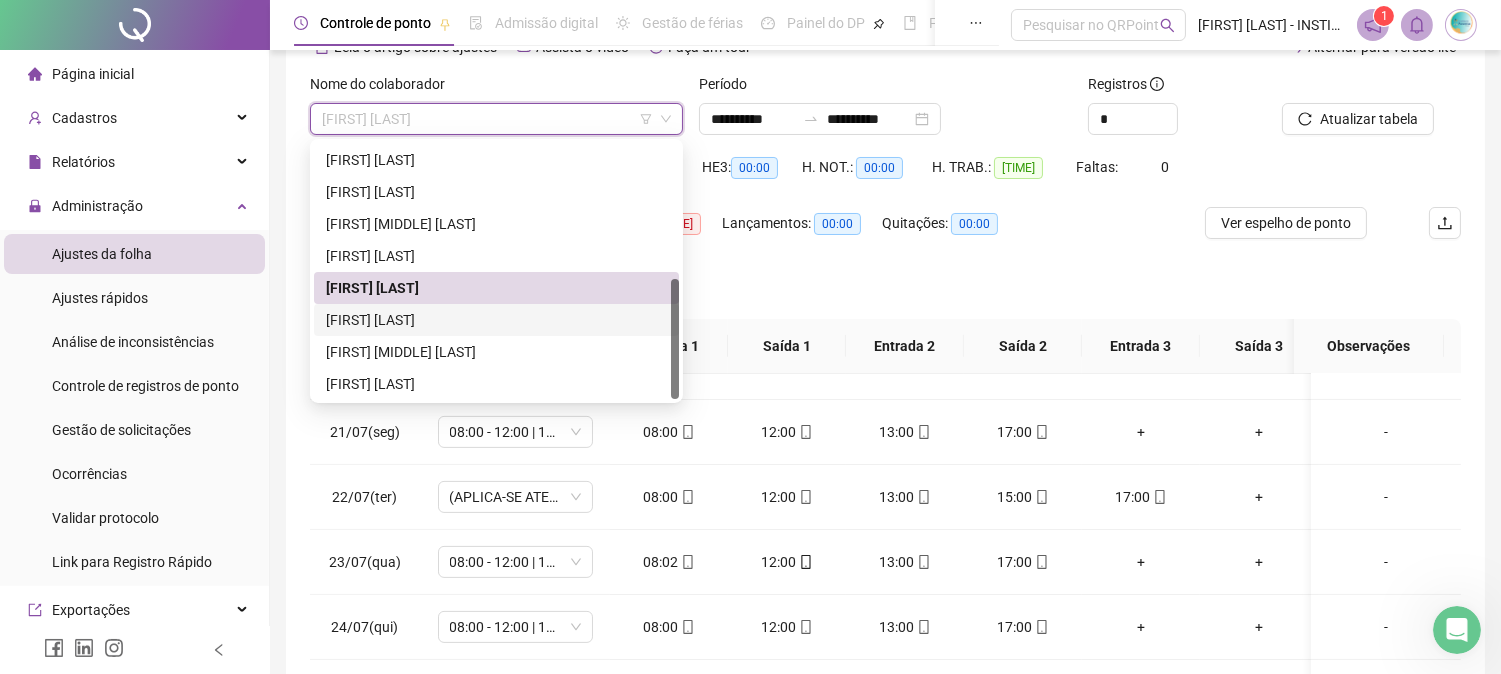 click on "[FIRST] [LAST]" at bounding box center (496, 320) 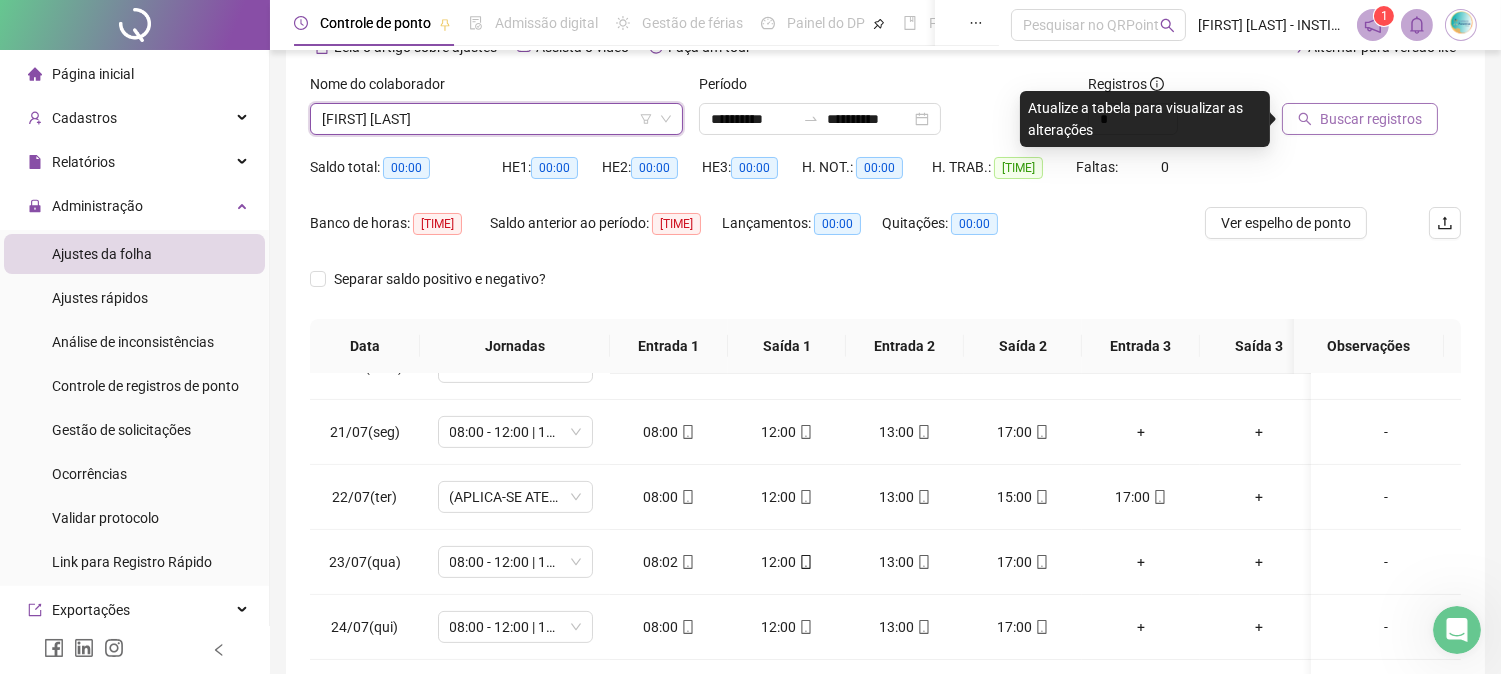 click on "Buscar registros" at bounding box center [1371, 119] 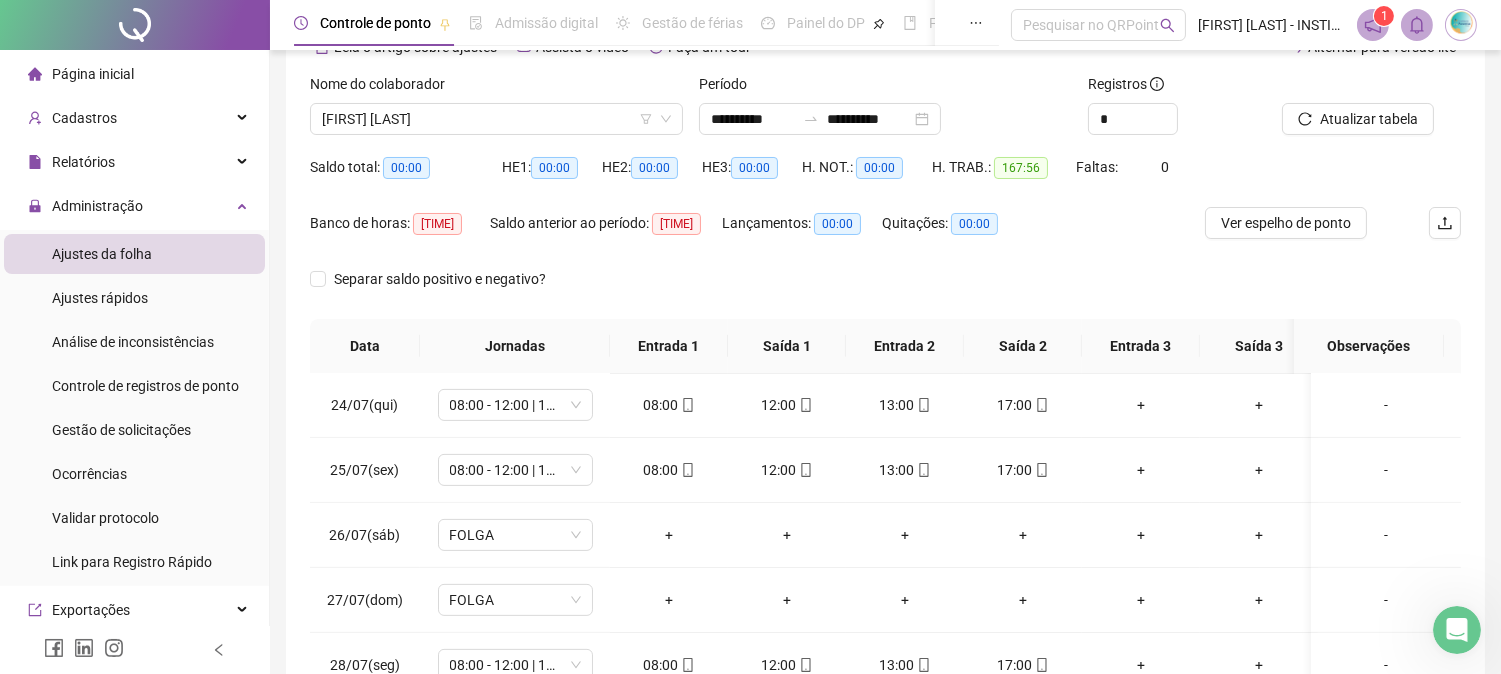 scroll, scrollTop: 1607, scrollLeft: 0, axis: vertical 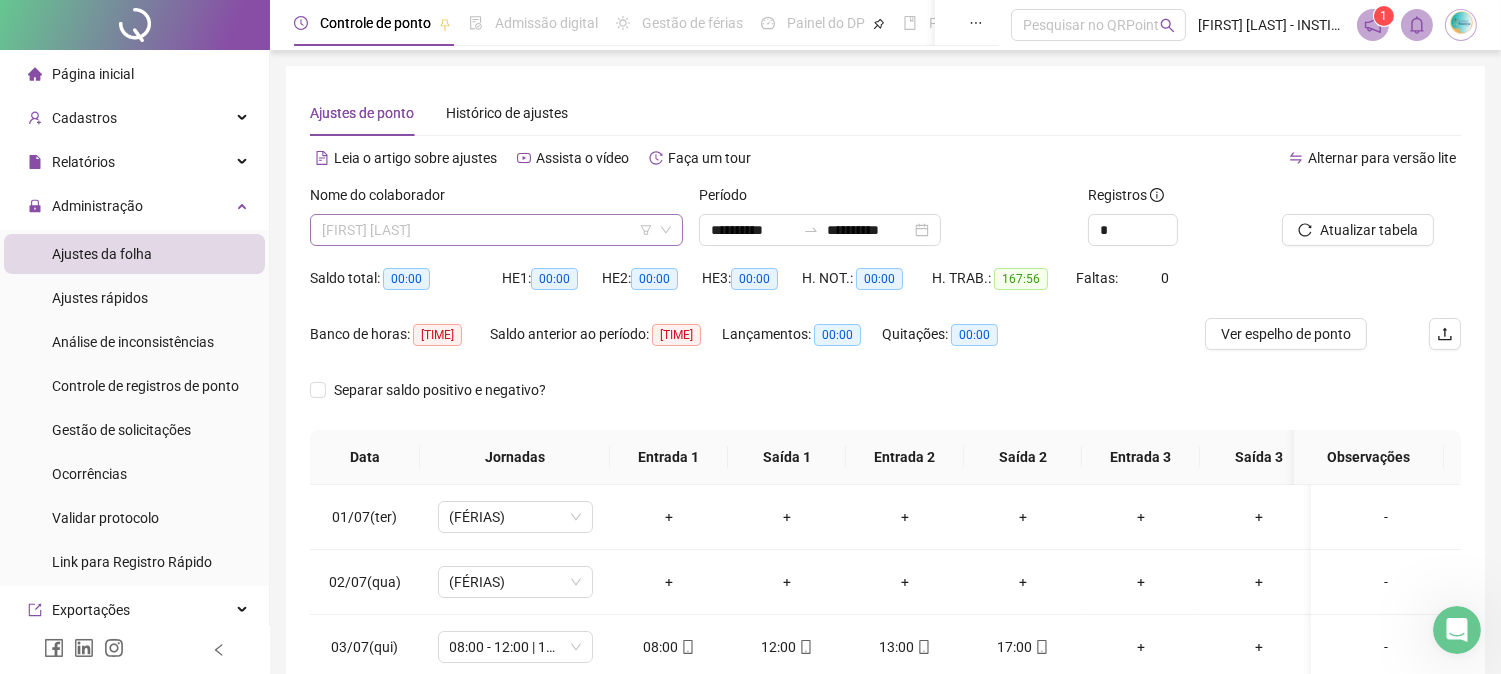 click on "[FIRST] [LAST]" at bounding box center (496, 230) 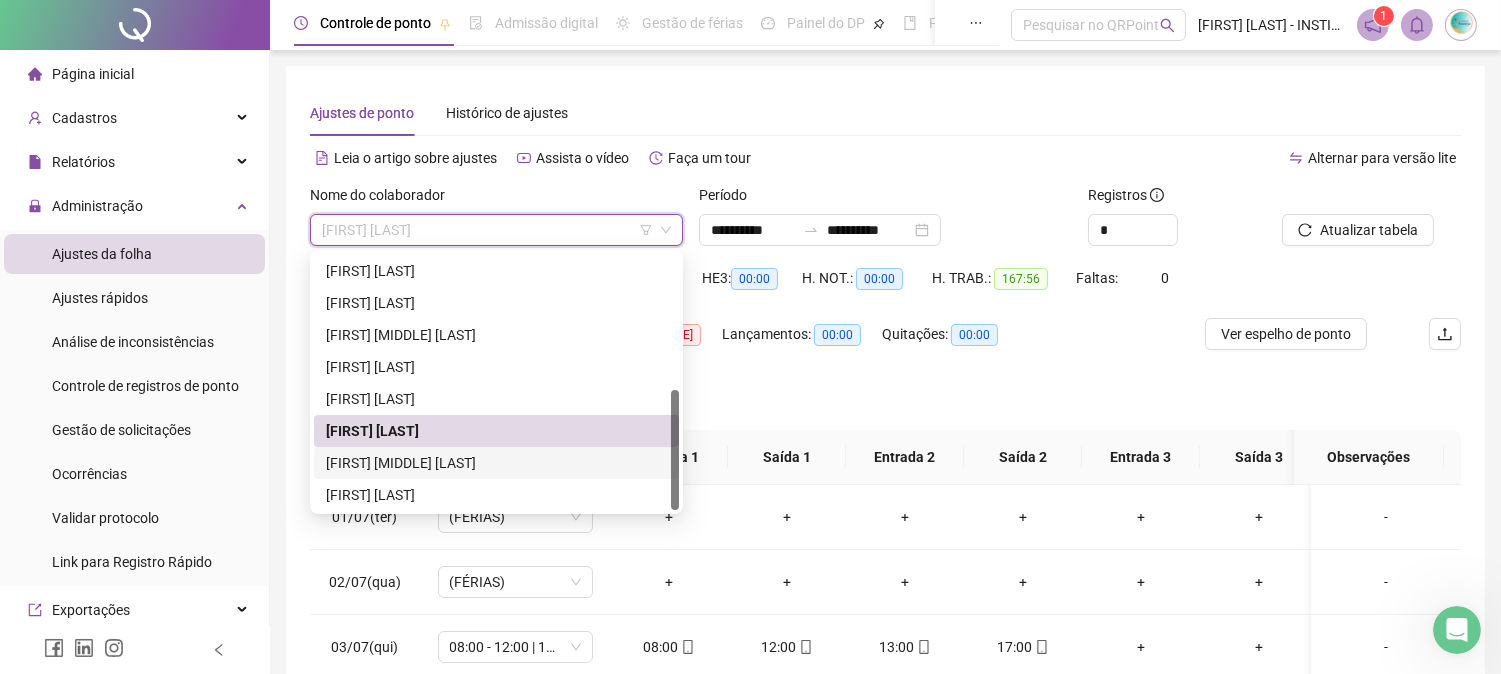 click on "[FIRST] [MIDDLE] [LAST]" at bounding box center [496, 463] 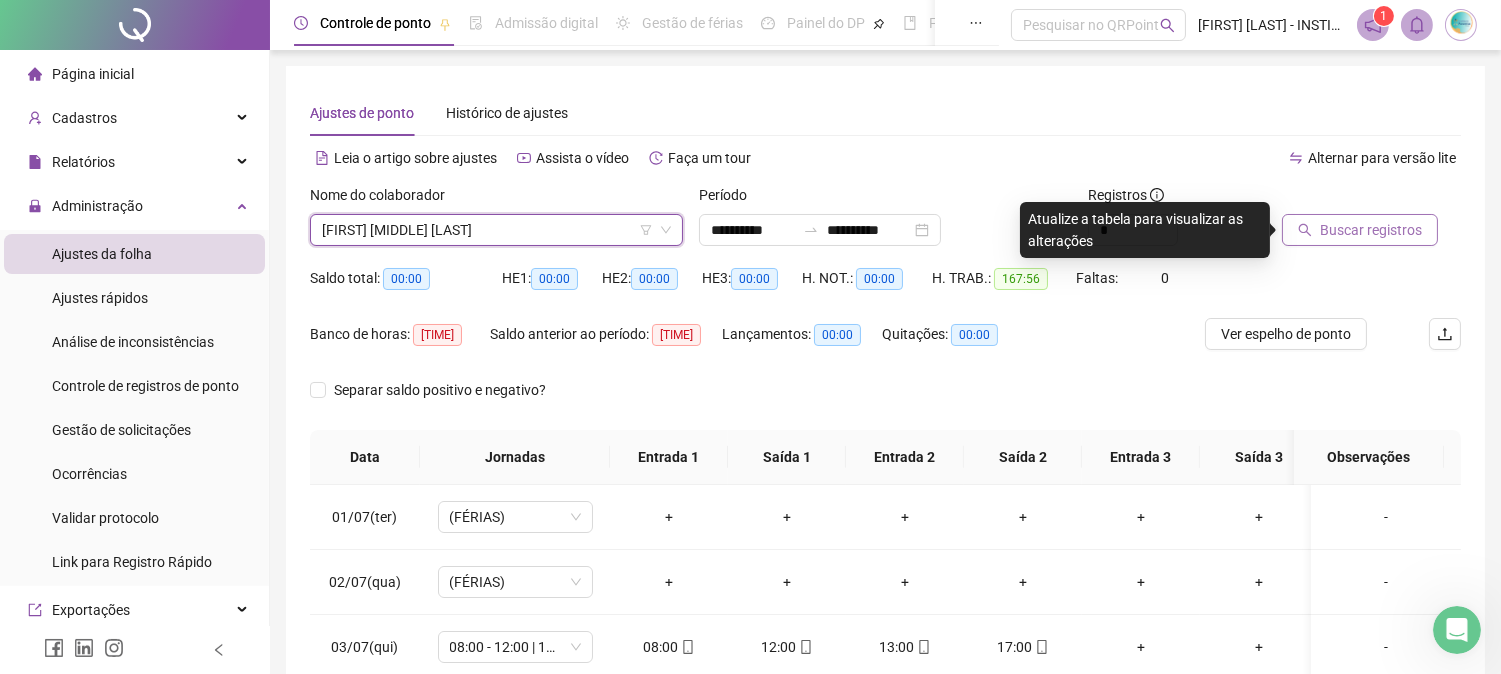 click on "Buscar registros" at bounding box center (1371, 230) 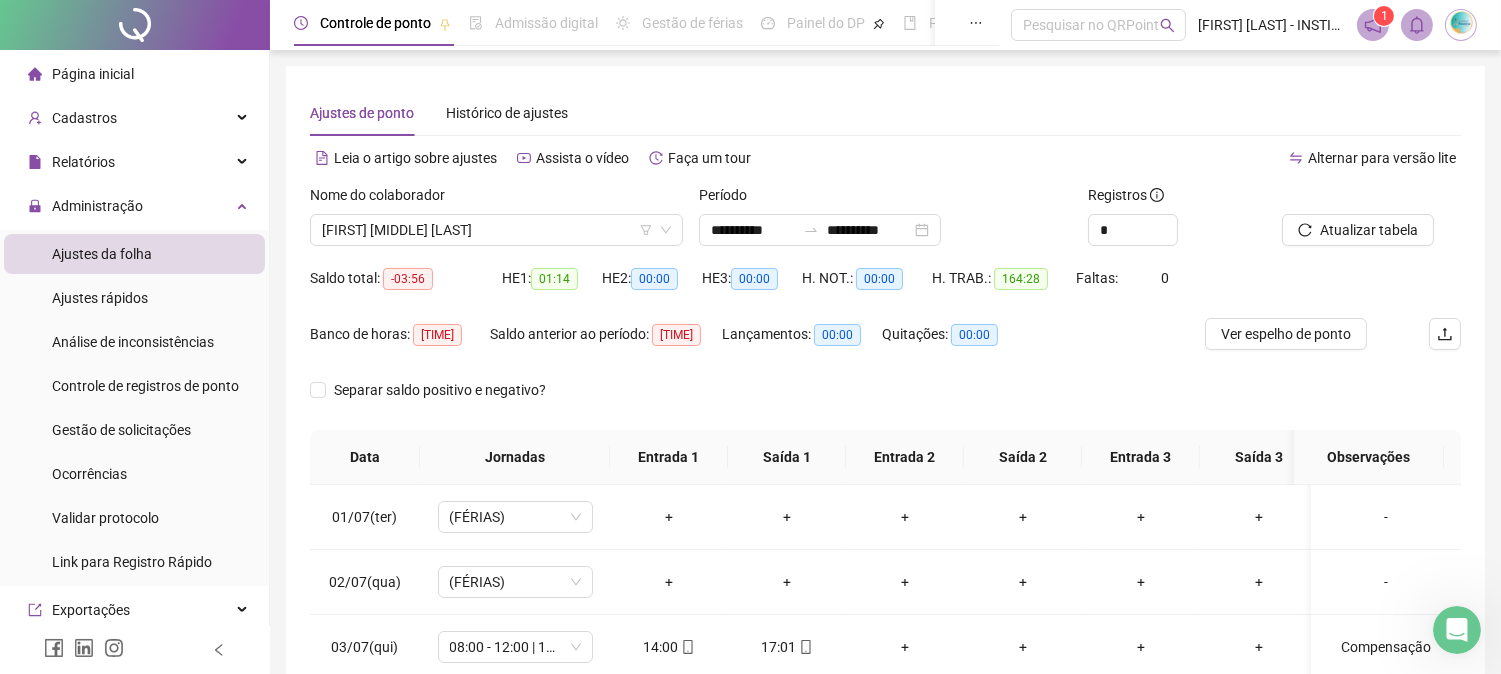 scroll, scrollTop: 333, scrollLeft: 0, axis: vertical 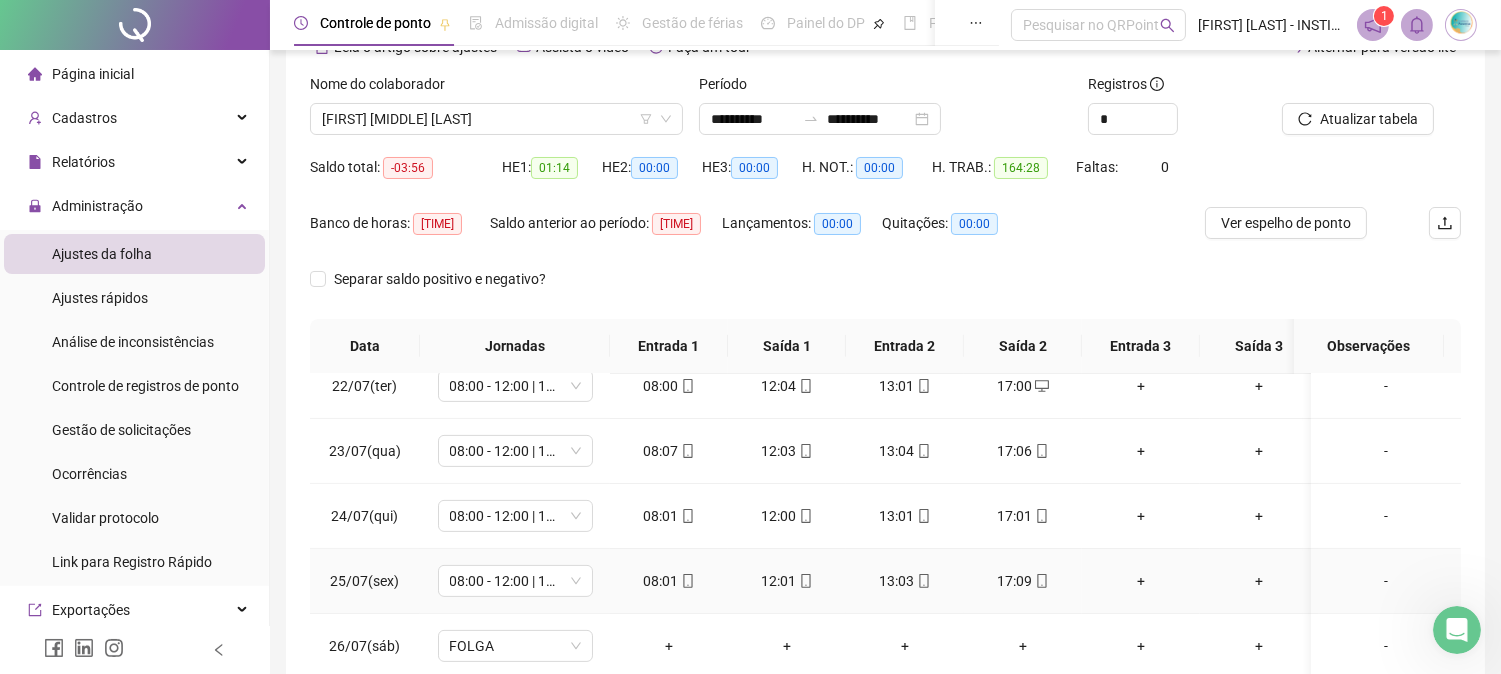 click on "17:09" at bounding box center (1023, 581) 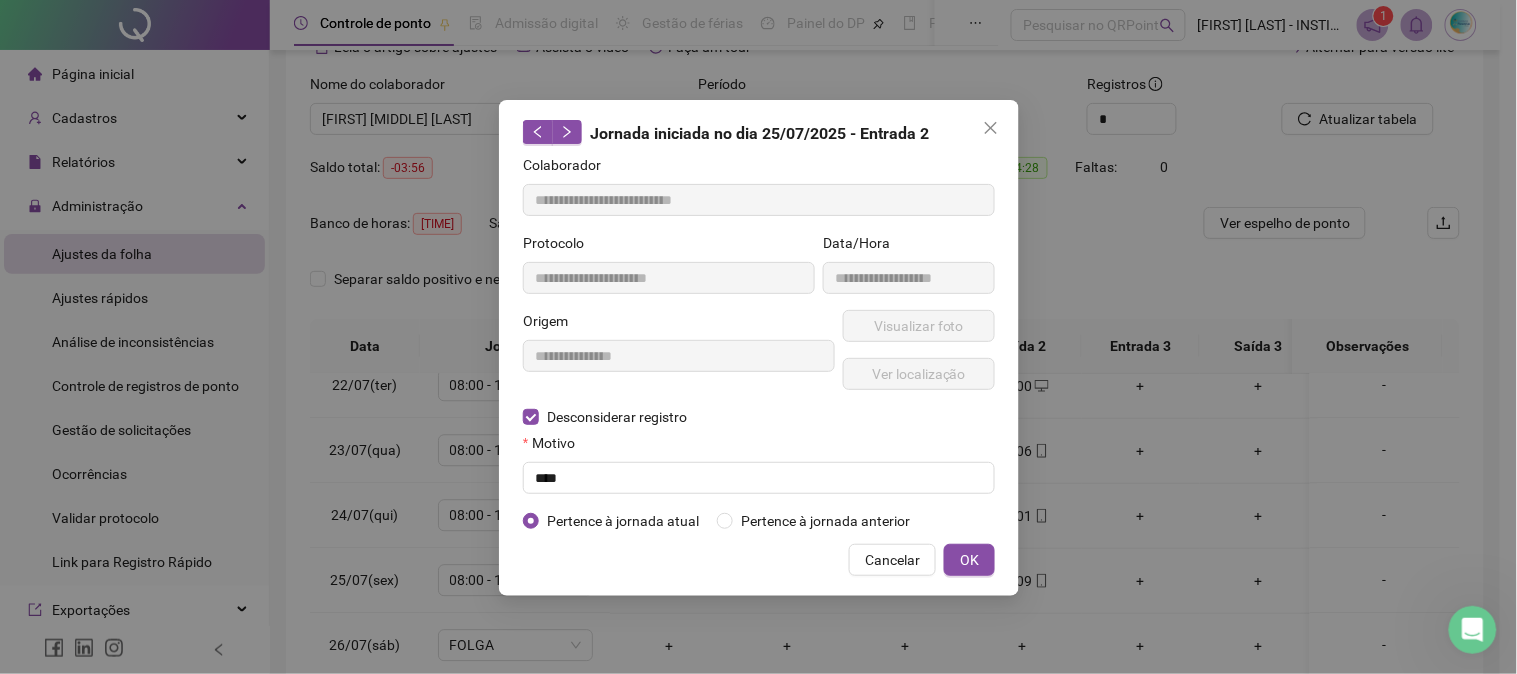 type on "**********" 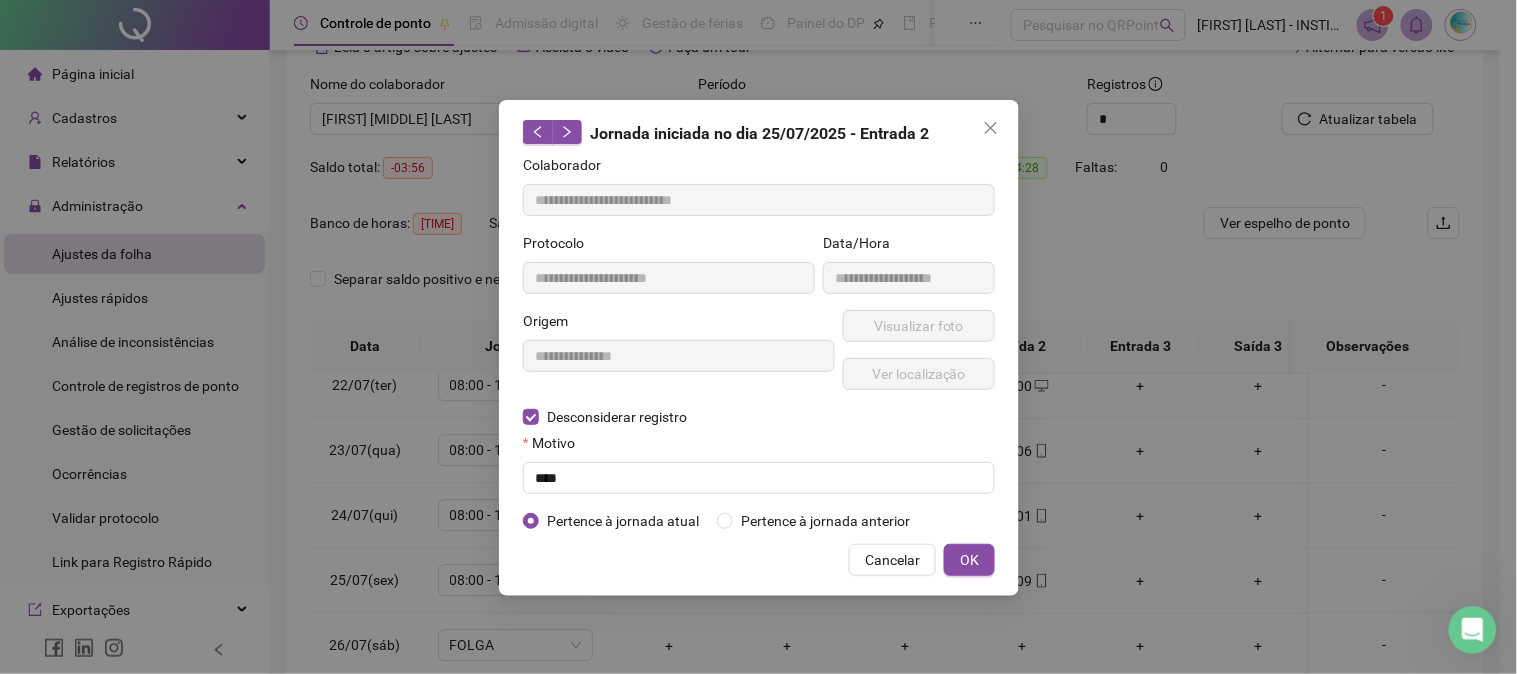type on "**********" 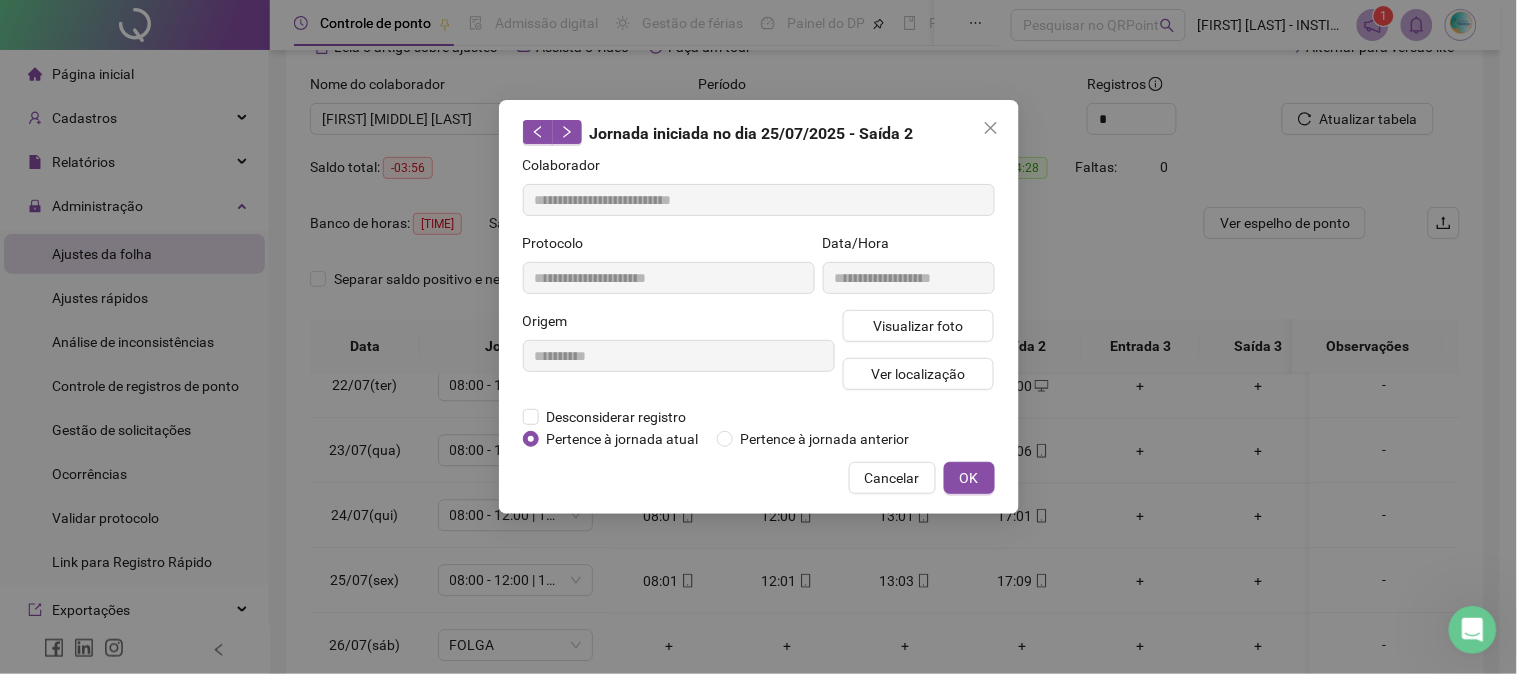 click on "**********" at bounding box center (679, 358) 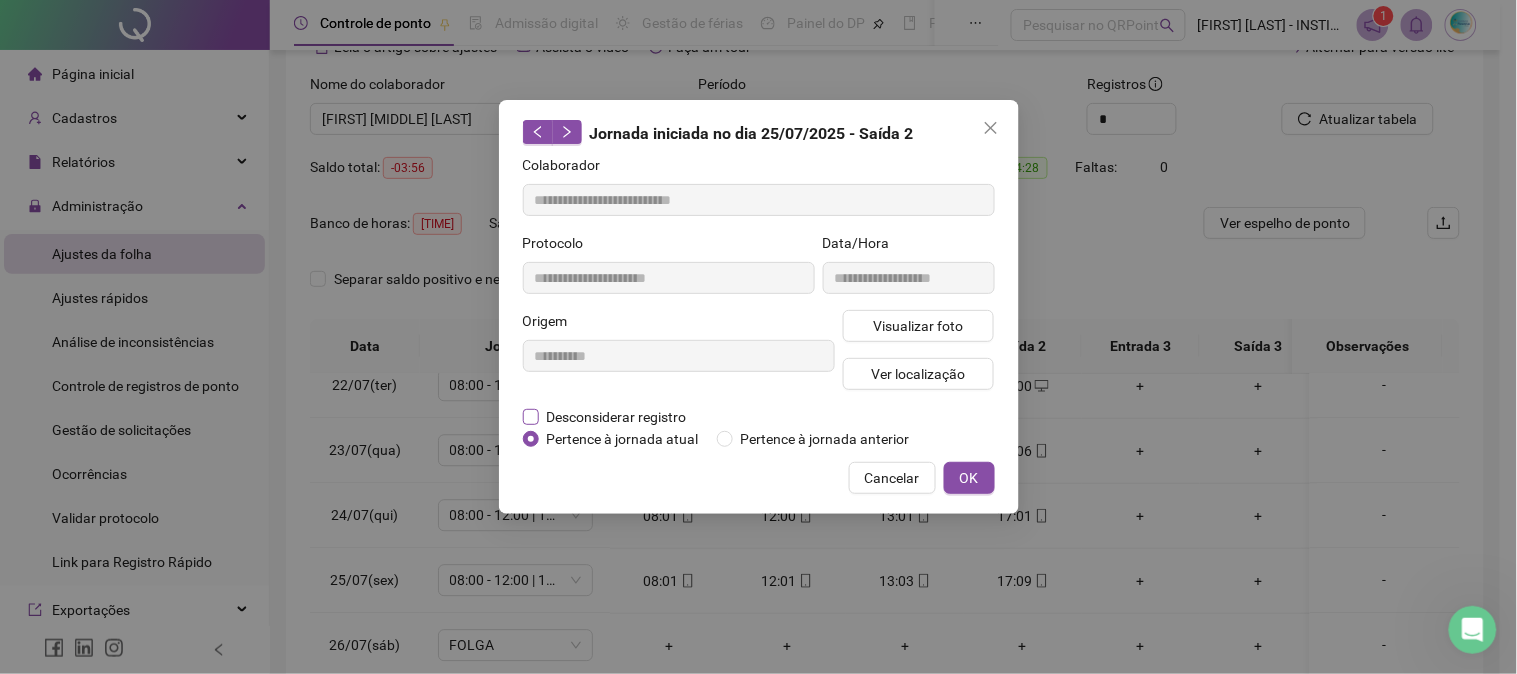 click on "Desconsiderar registro" at bounding box center [617, 417] 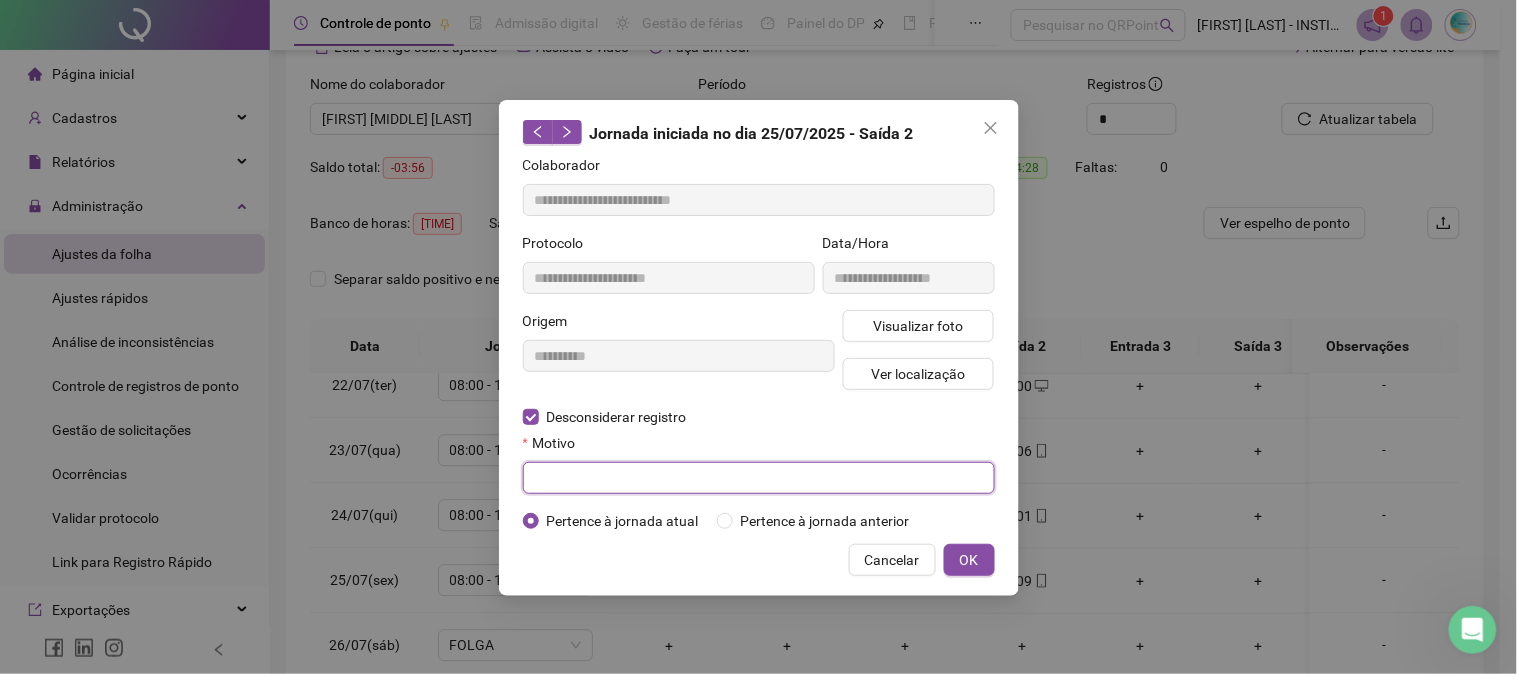 click at bounding box center [759, 478] 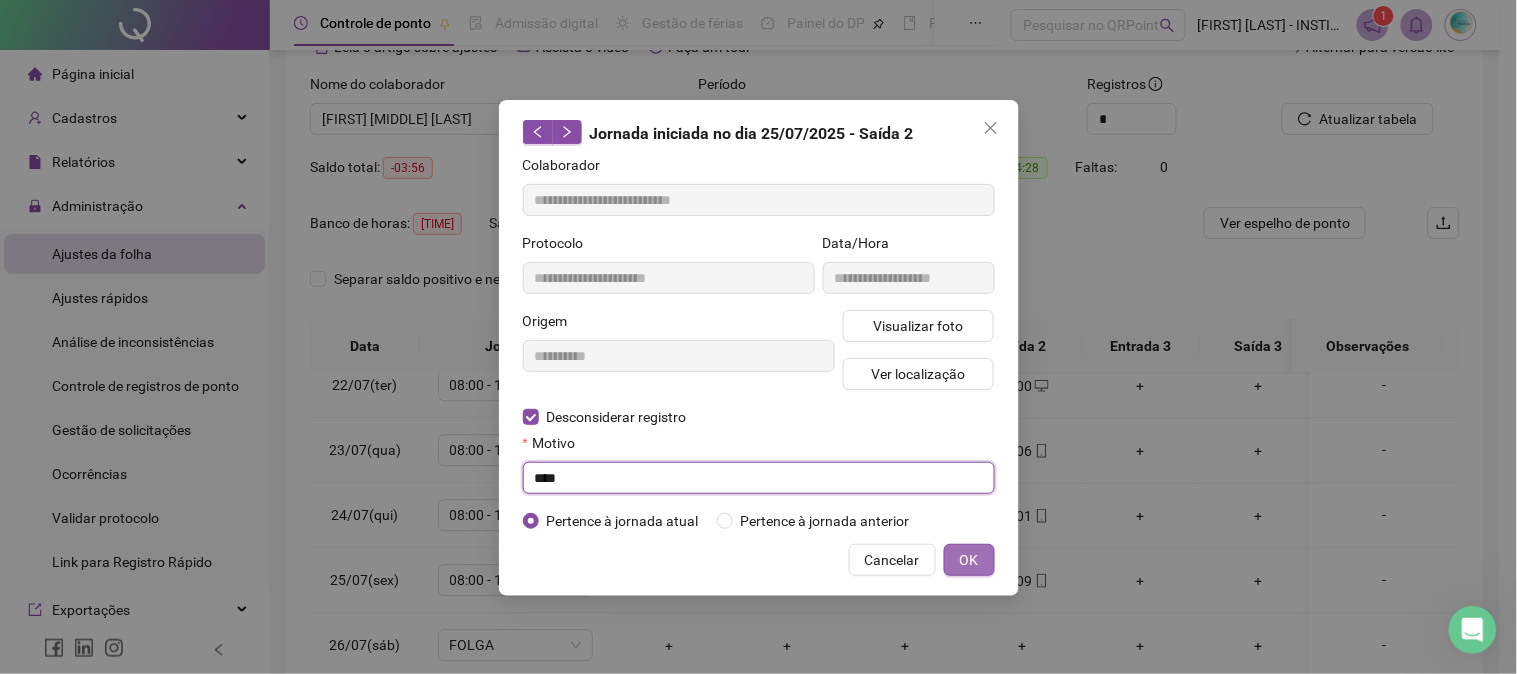 type on "****" 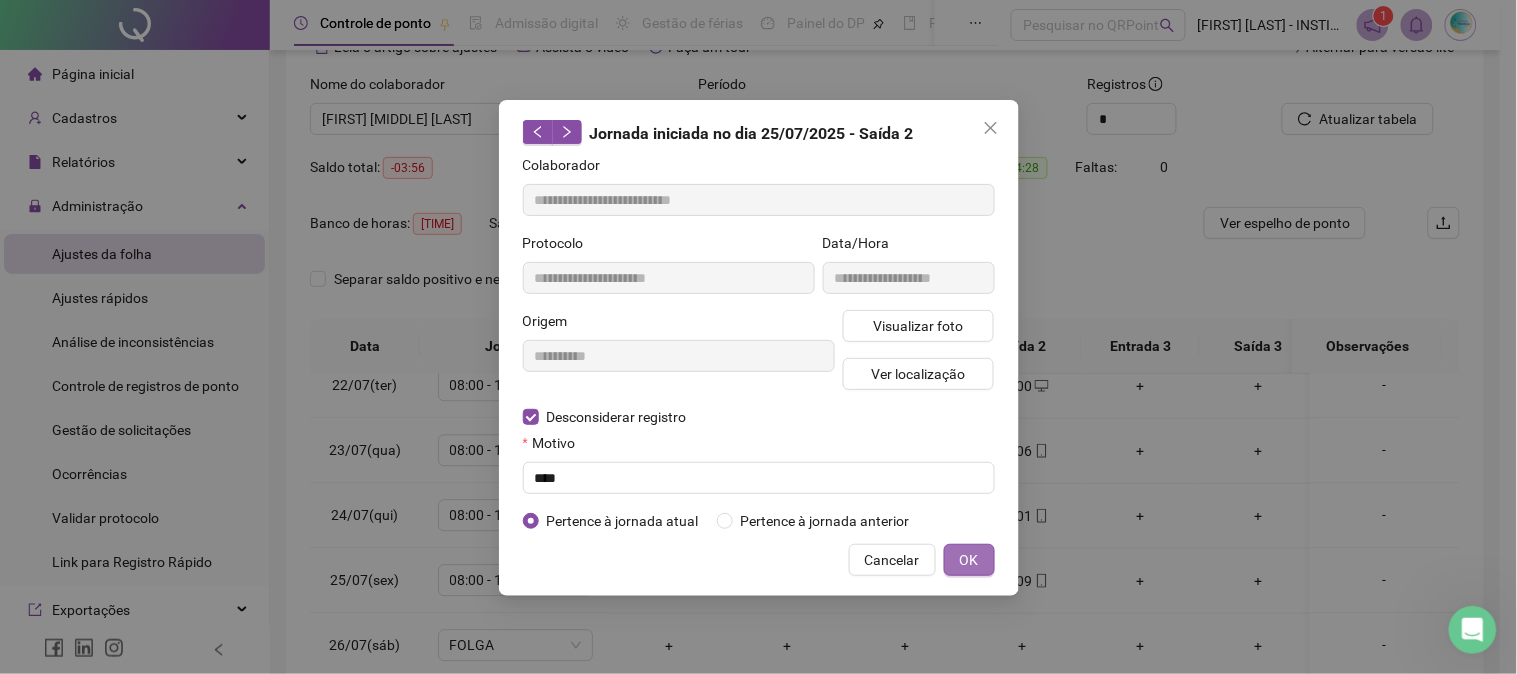 click on "OK" at bounding box center (969, 560) 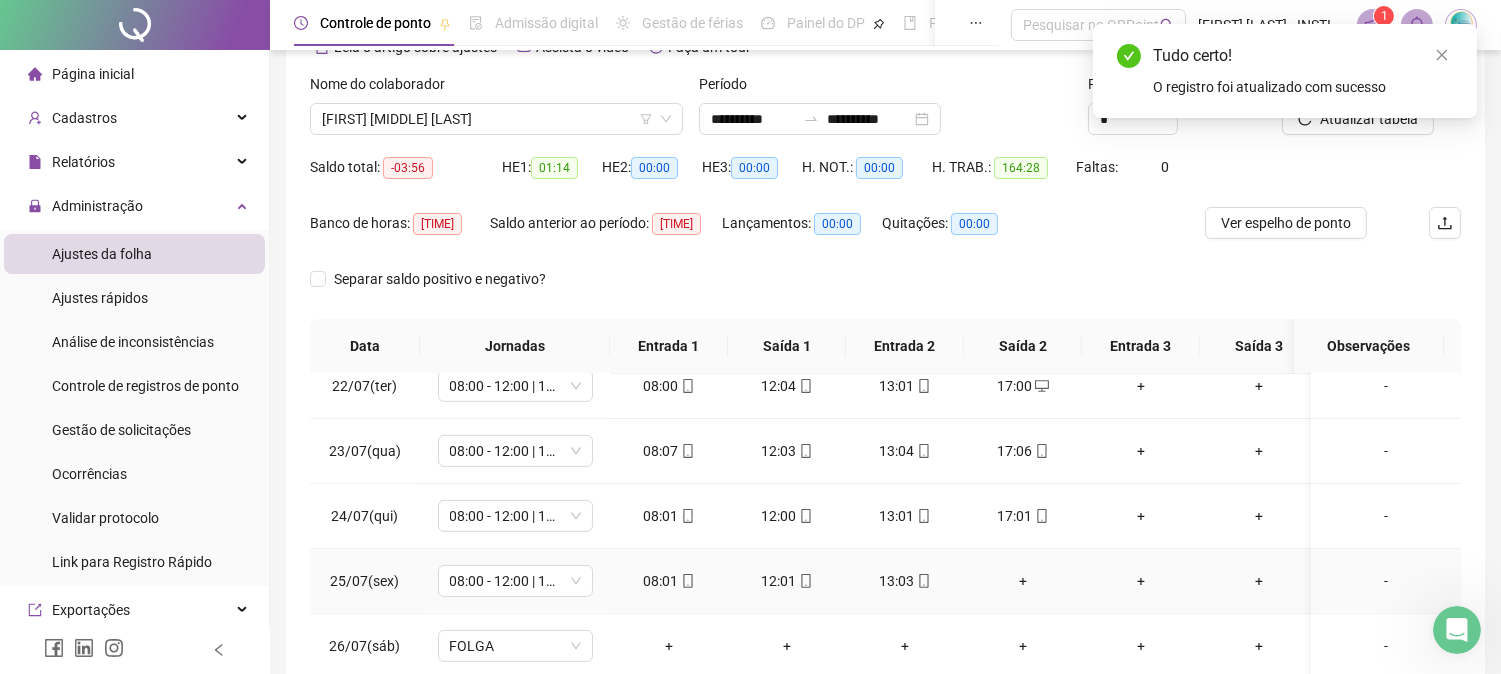 click on "+" at bounding box center (1023, 581) 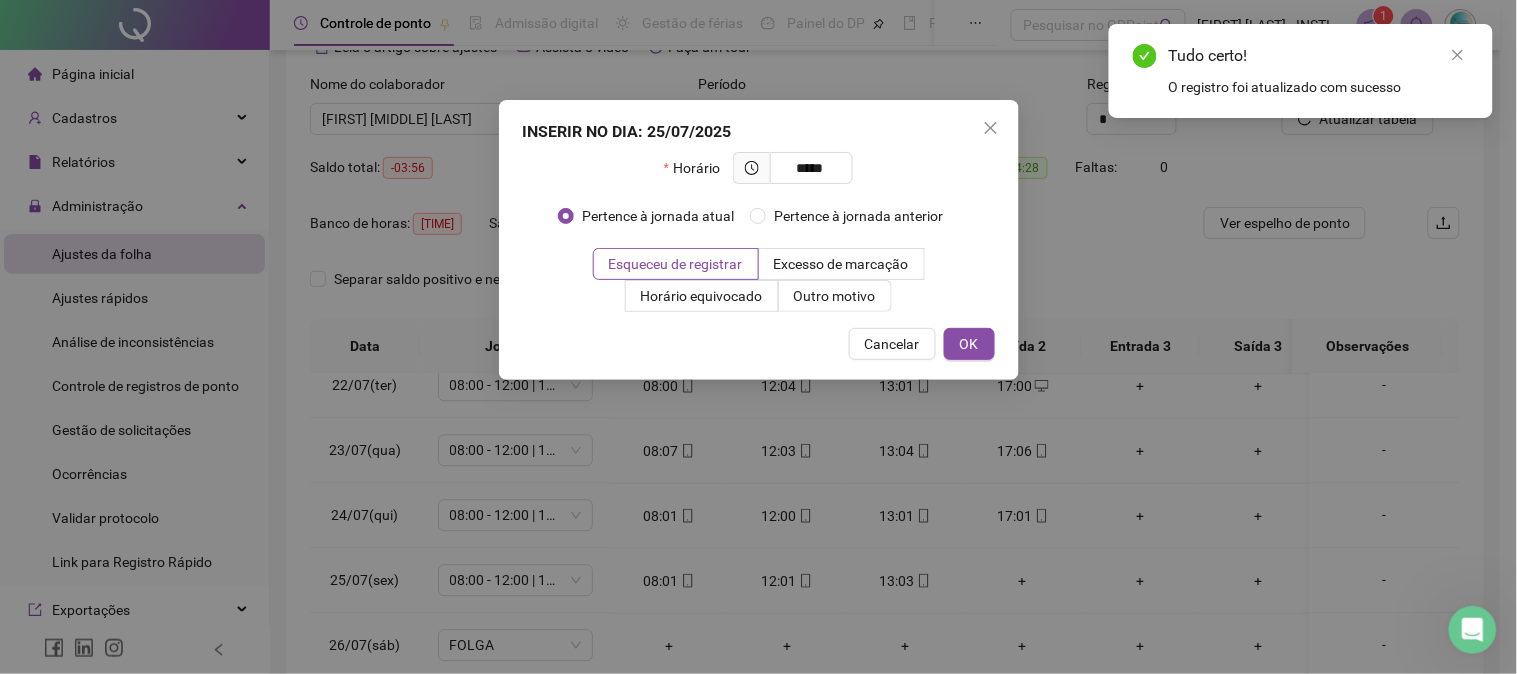 type on "*****" 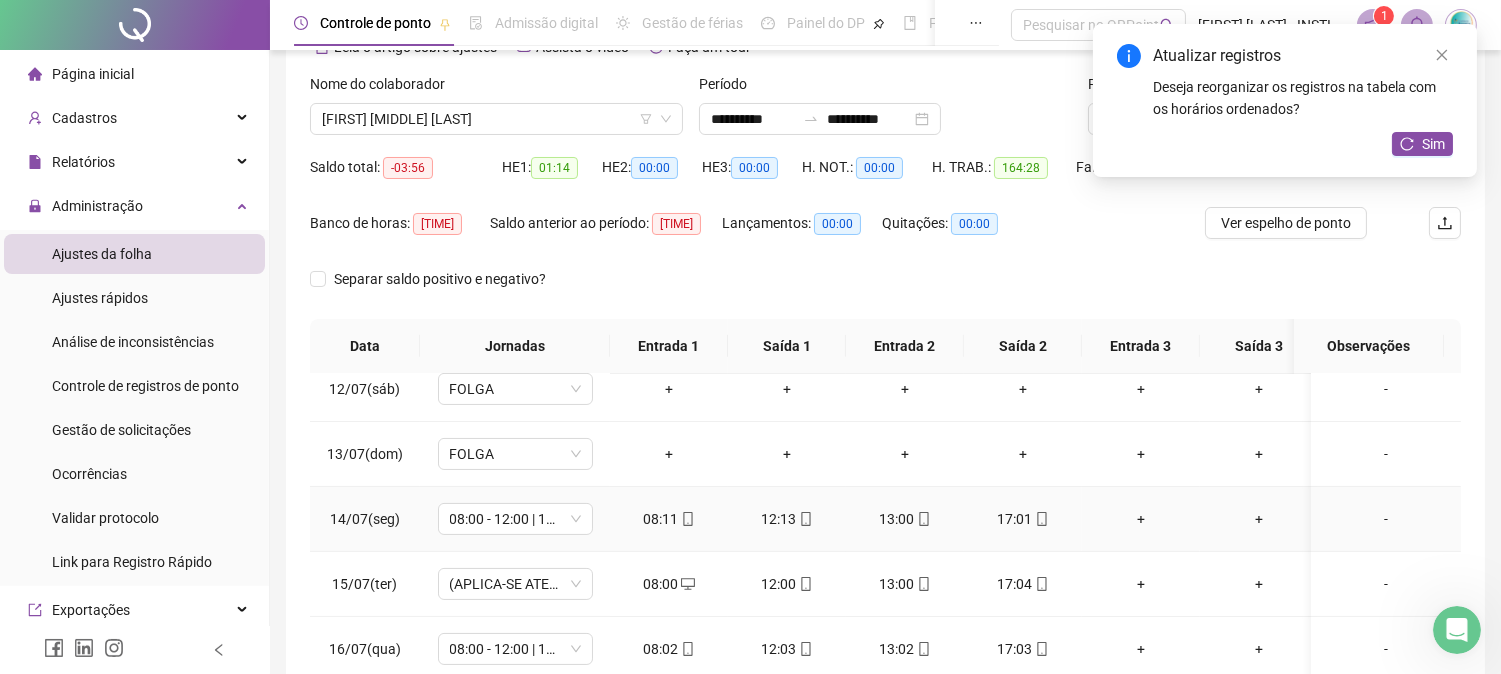scroll, scrollTop: 718, scrollLeft: 0, axis: vertical 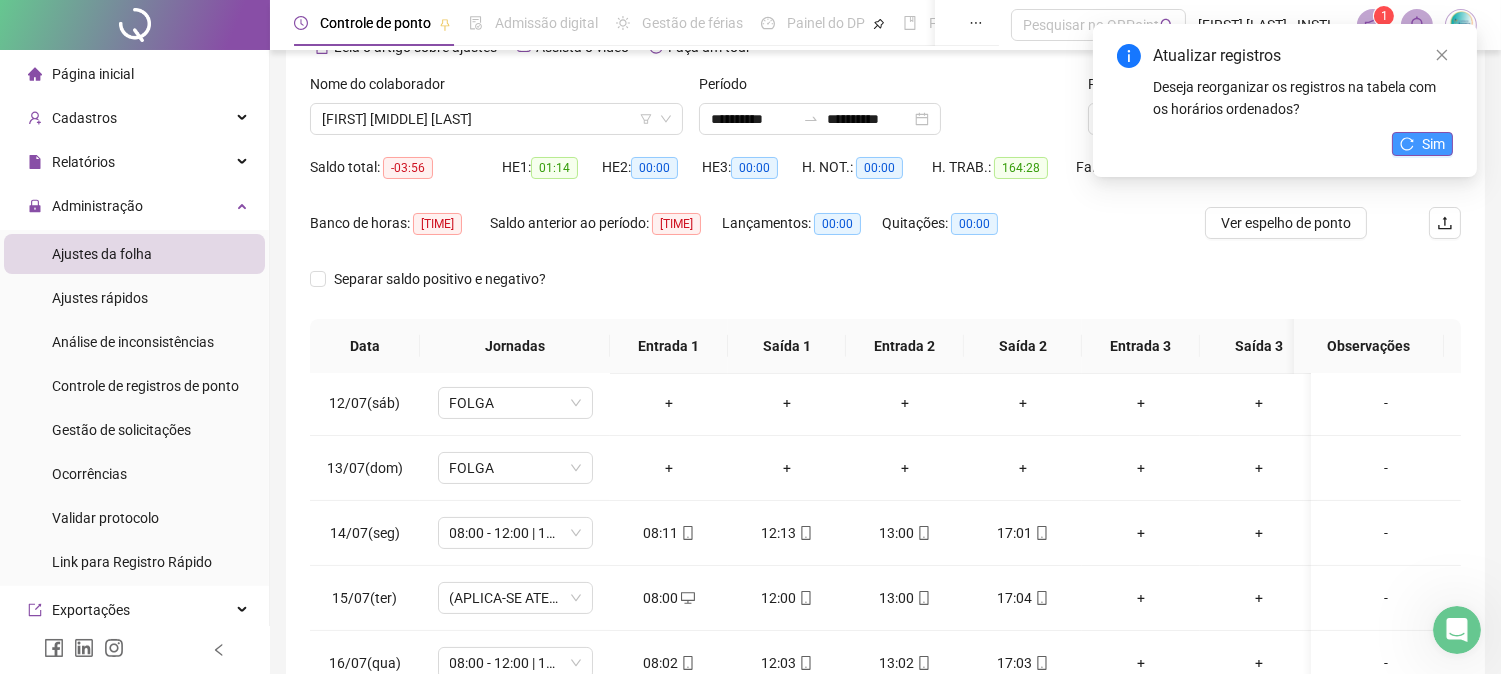 click on "Sim" at bounding box center [1433, 144] 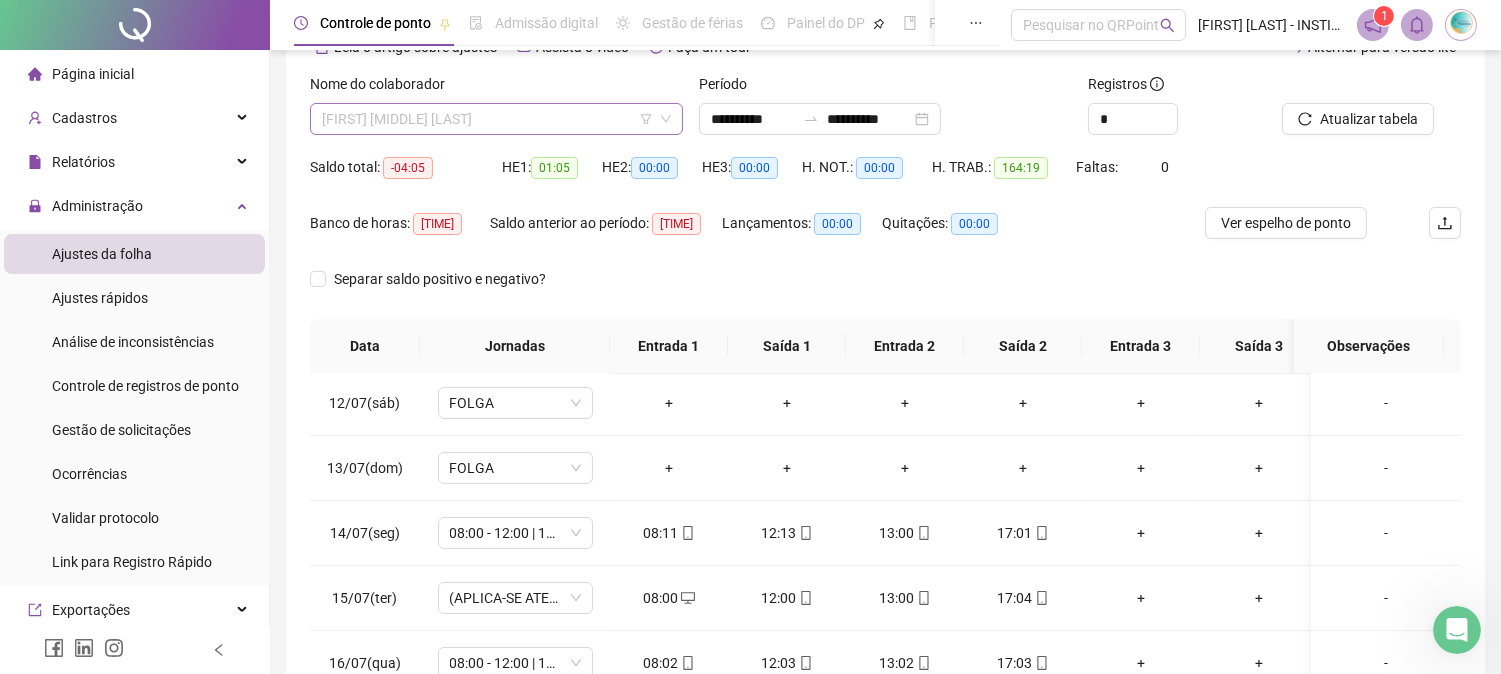 click on "[FIRST] [MIDDLE] [LAST]" at bounding box center (496, 119) 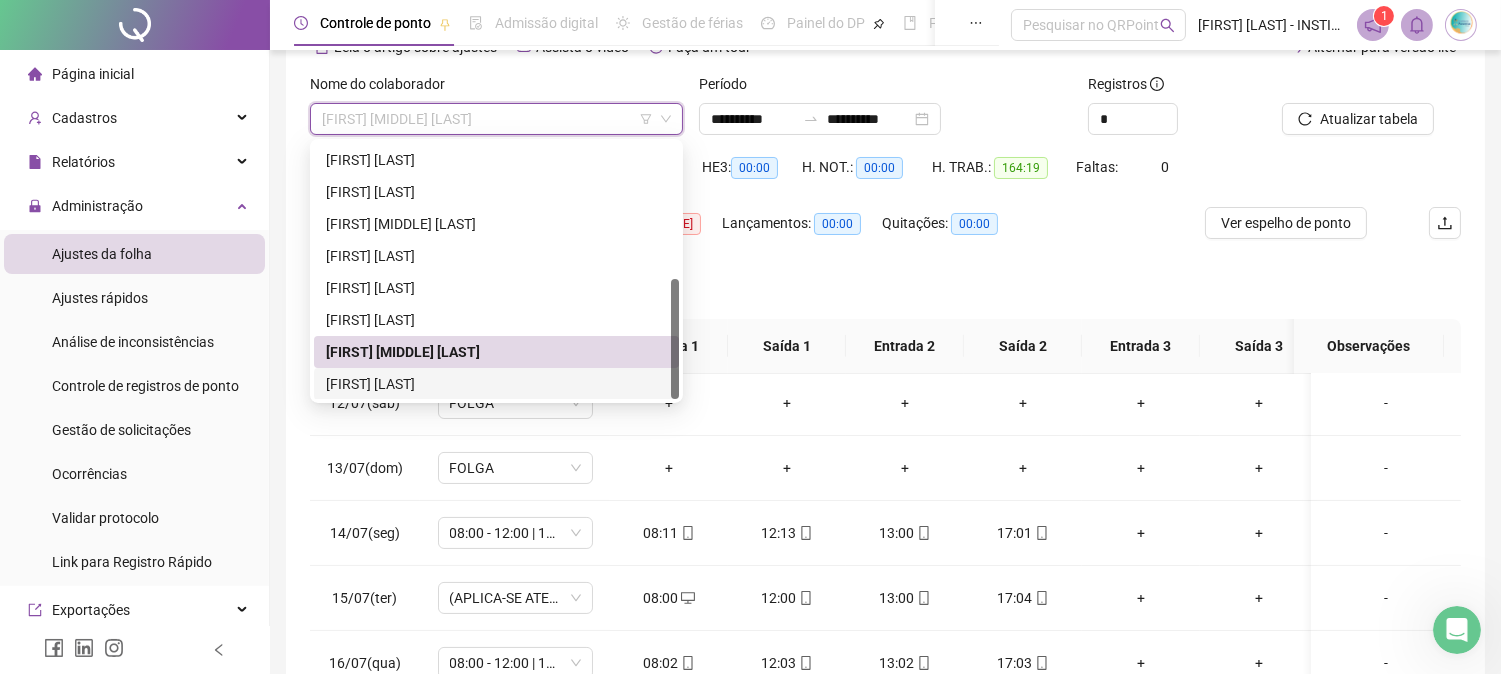 click on "[FIRST] [LAST]" at bounding box center (496, 384) 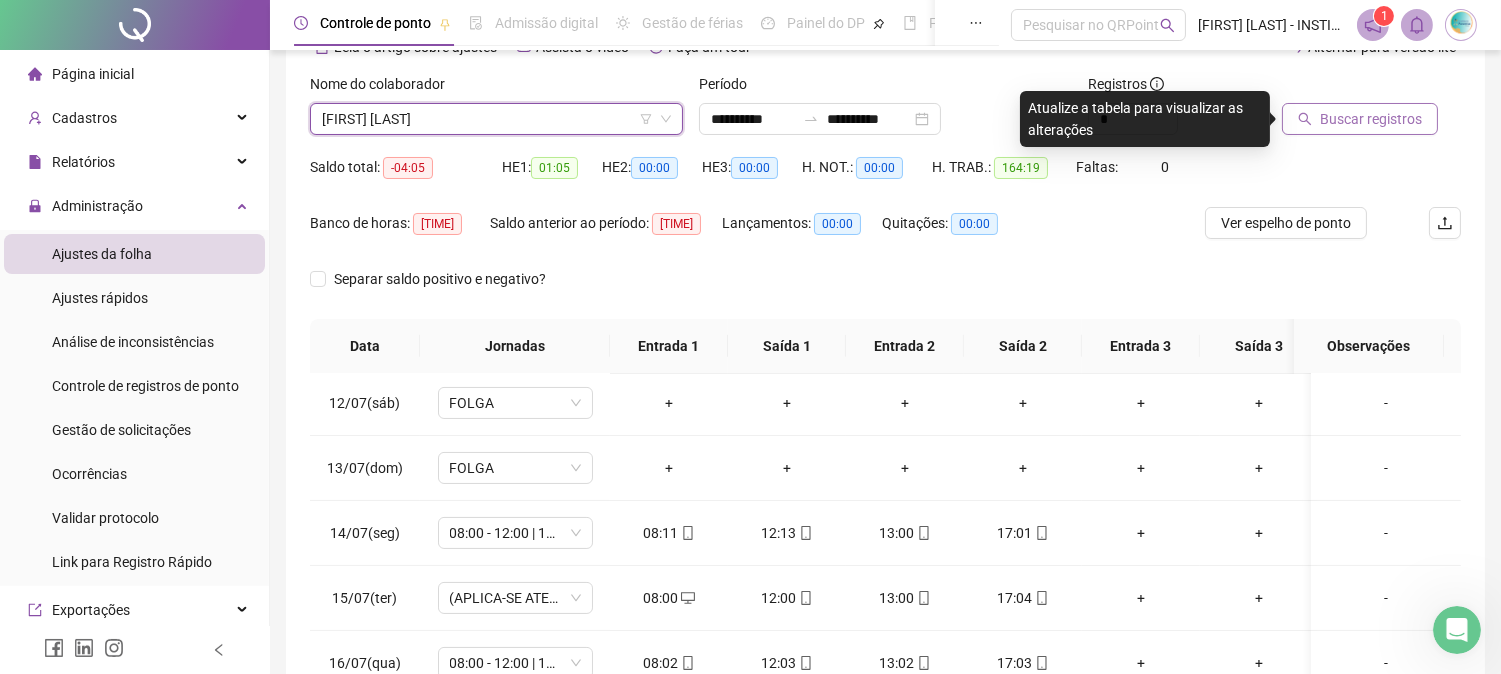 click on "Buscar registros" at bounding box center (1371, 119) 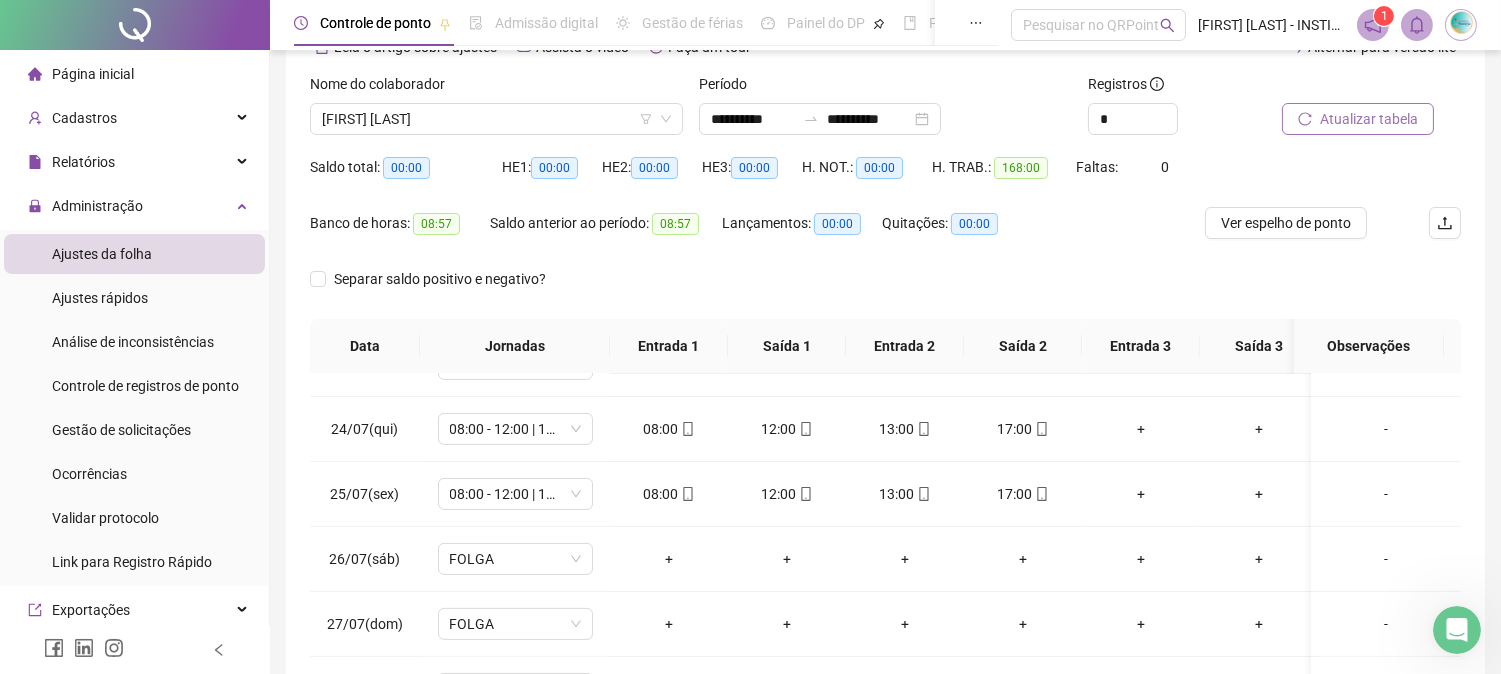 scroll, scrollTop: 1607, scrollLeft: 0, axis: vertical 